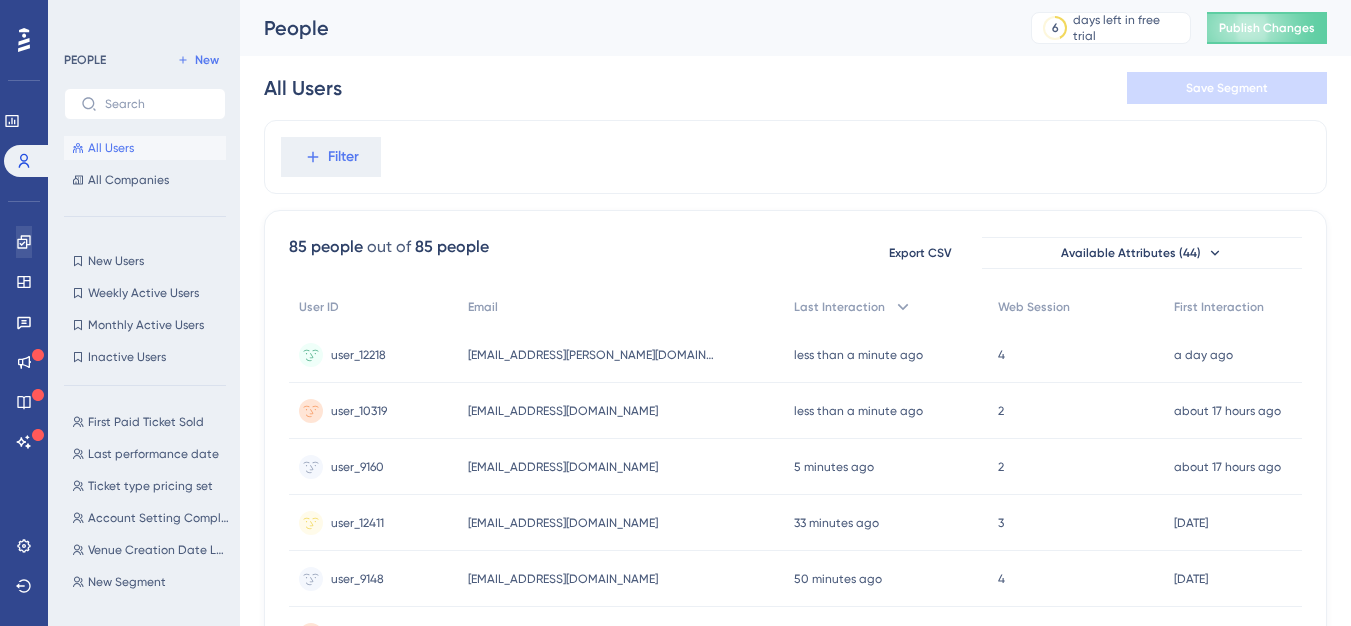 scroll, scrollTop: 0, scrollLeft: 0, axis: both 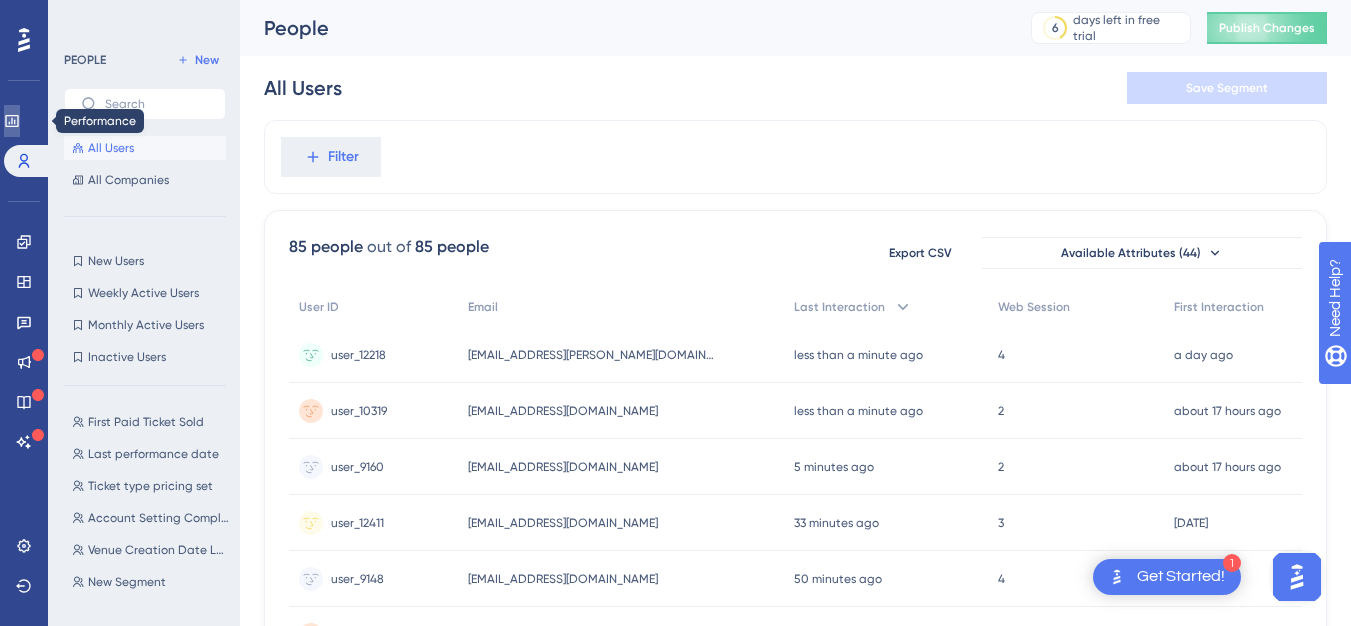 click at bounding box center [12, 121] 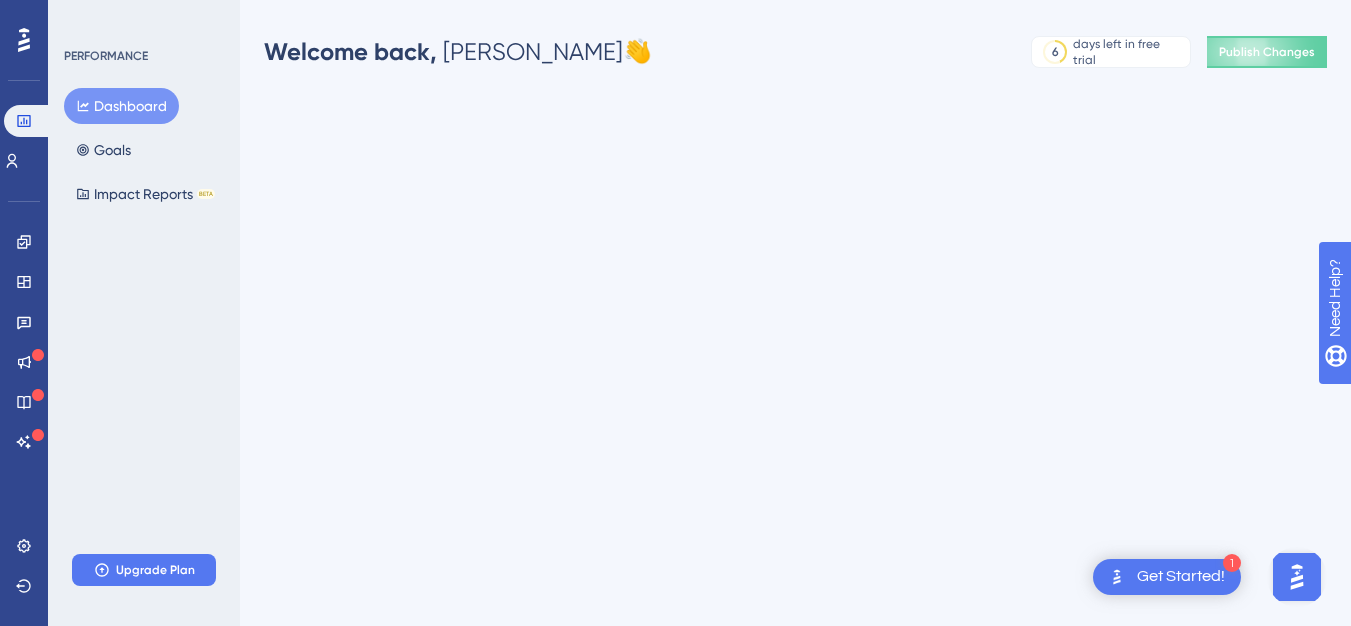 scroll, scrollTop: 0, scrollLeft: 0, axis: both 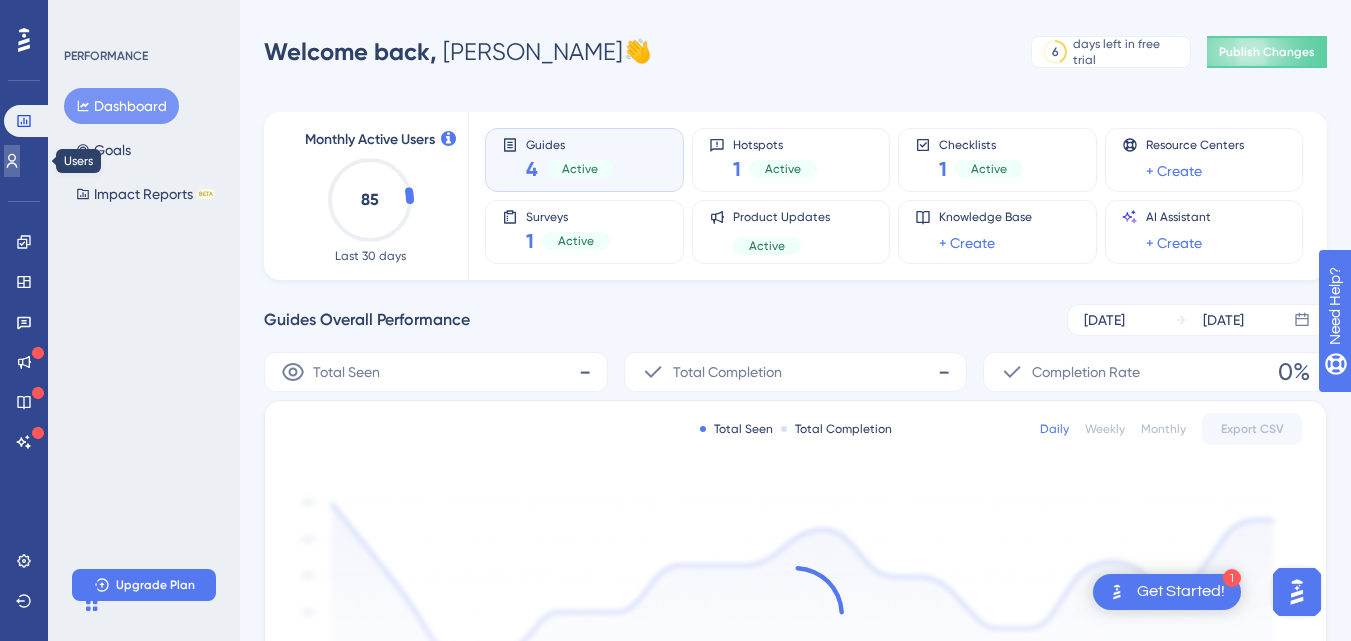 click at bounding box center (12, 161) 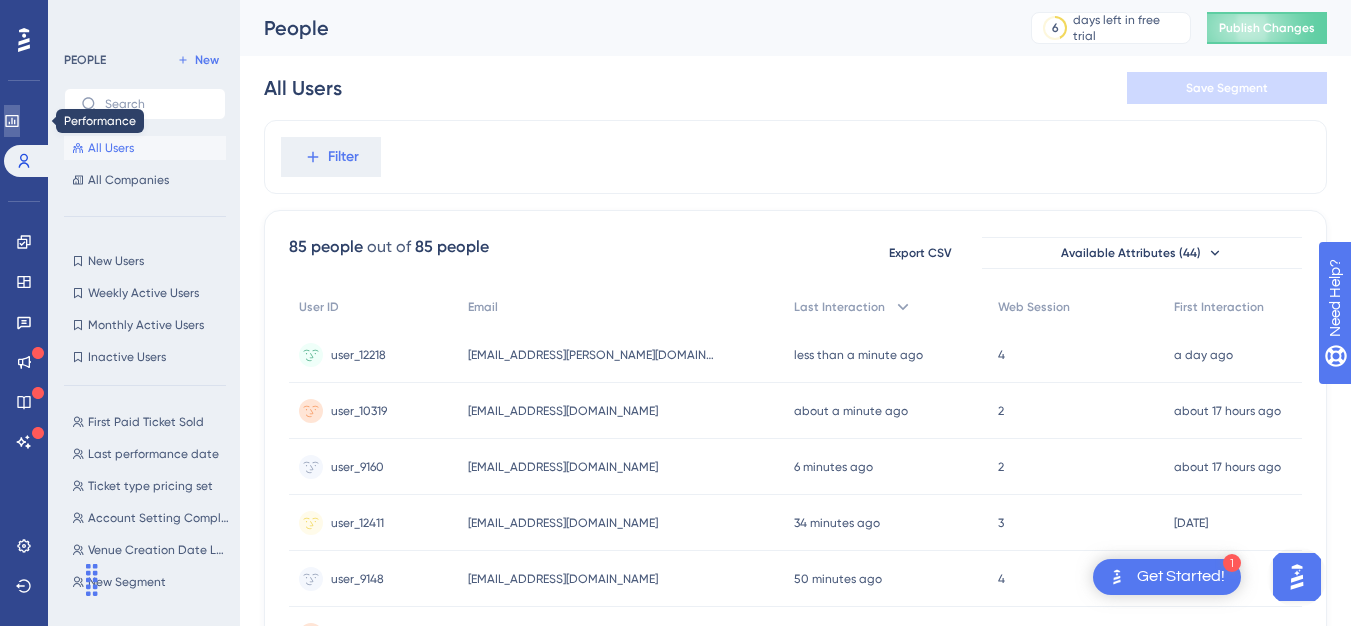 click at bounding box center (12, 121) 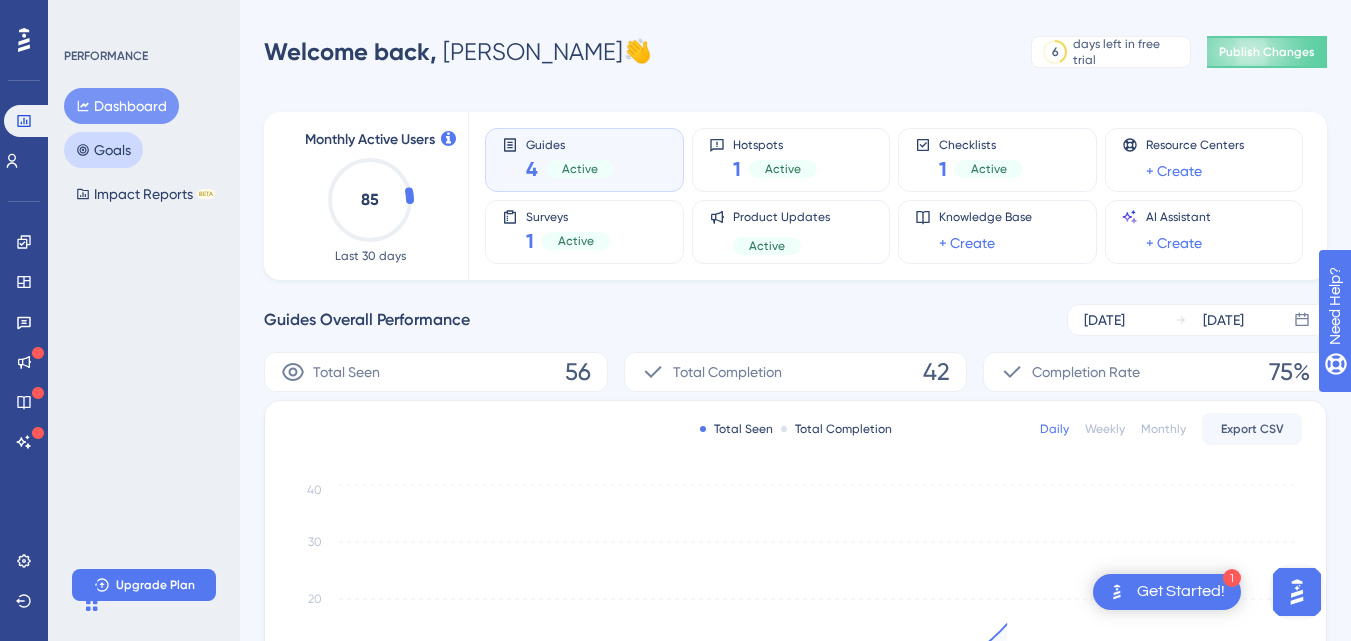 click on "Goals" at bounding box center (103, 150) 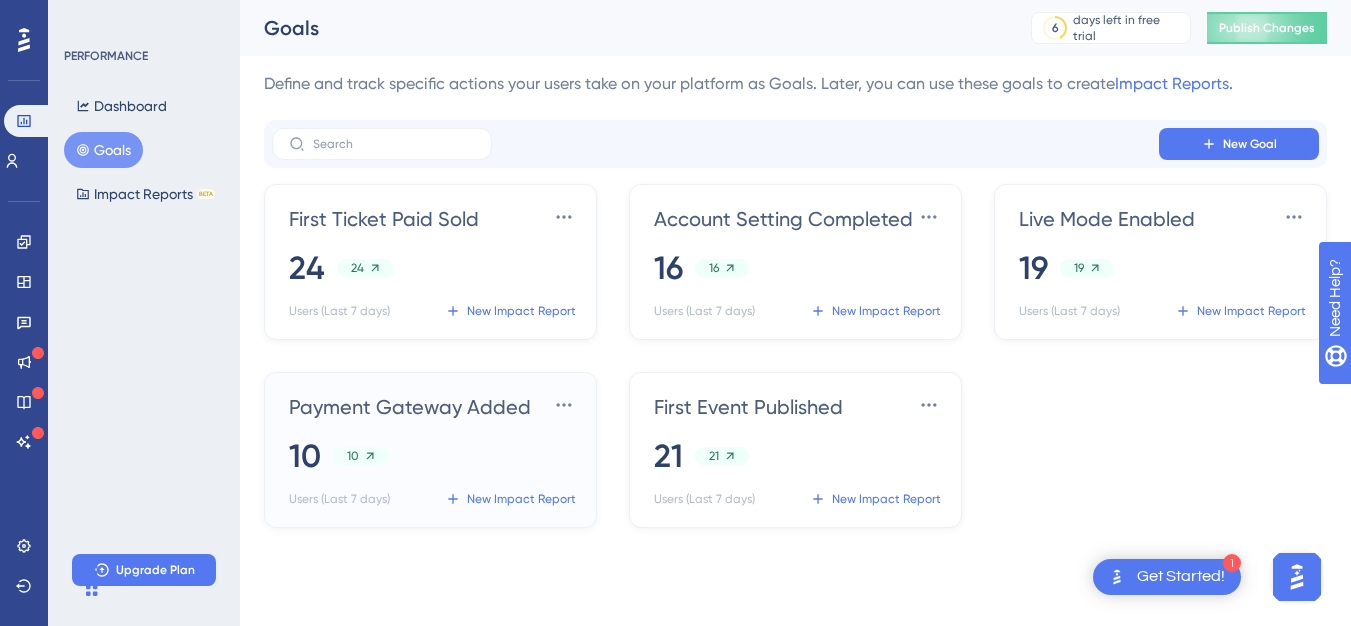 type 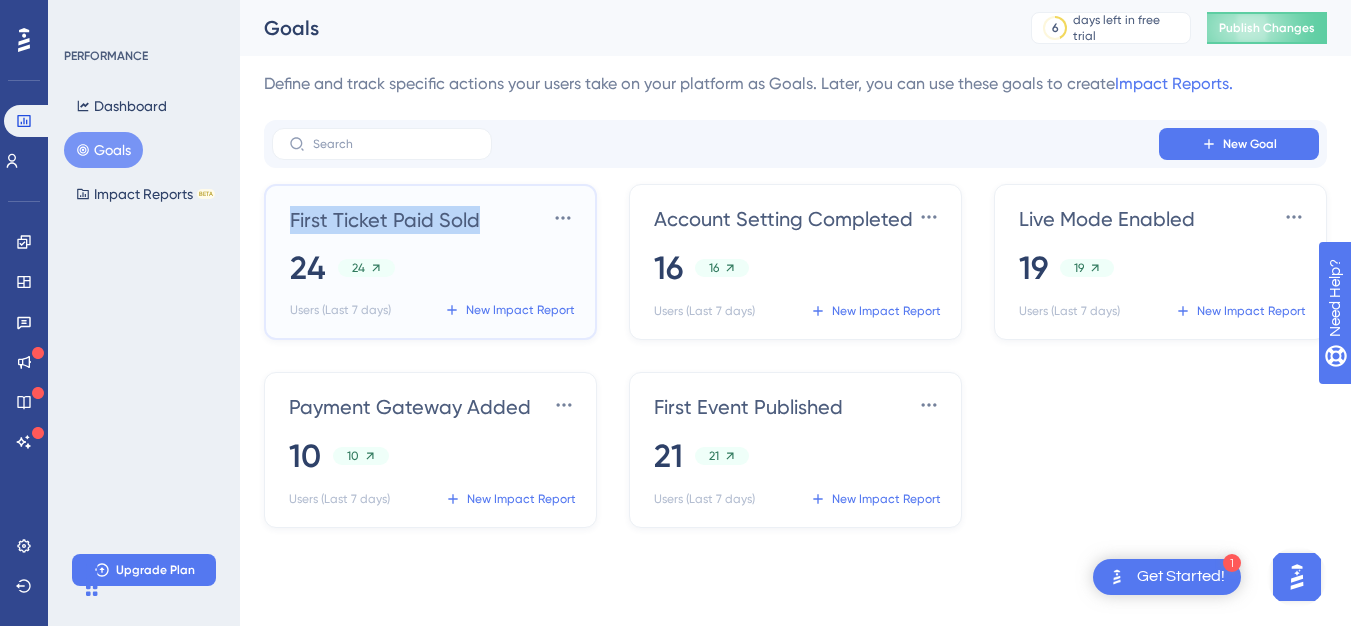 drag, startPoint x: 505, startPoint y: 228, endPoint x: 292, endPoint y: 213, distance: 213.52751 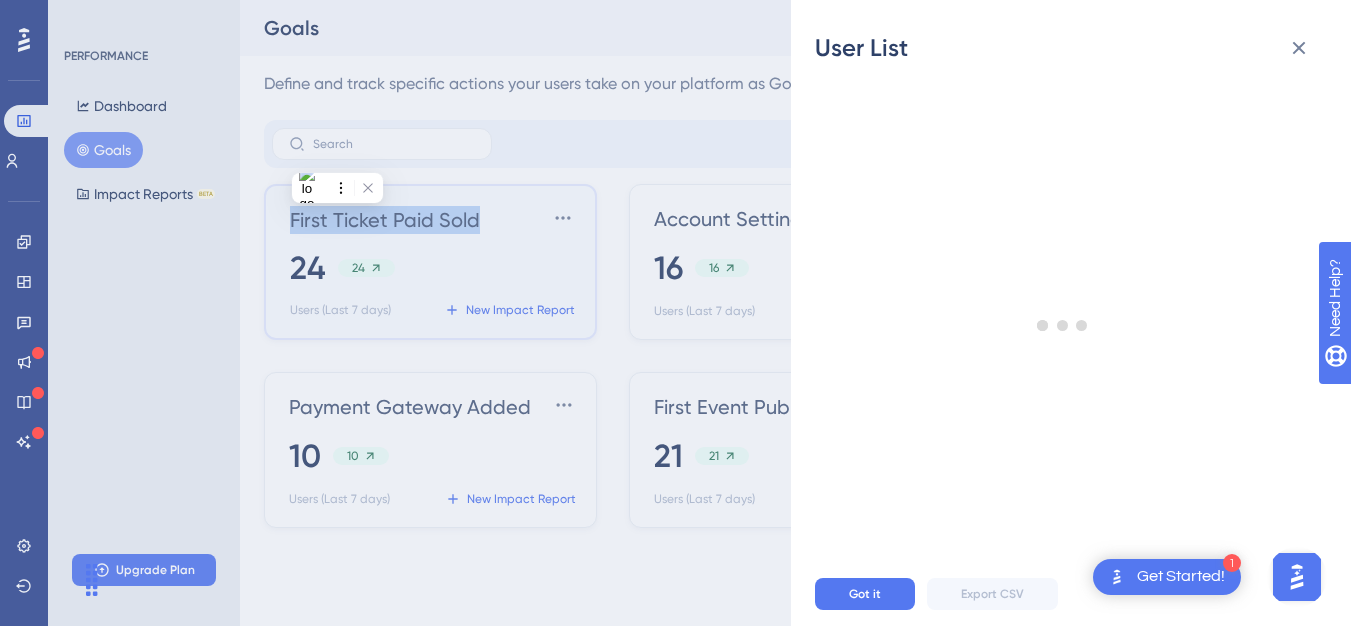copy on "First Ticket Paid Sold" 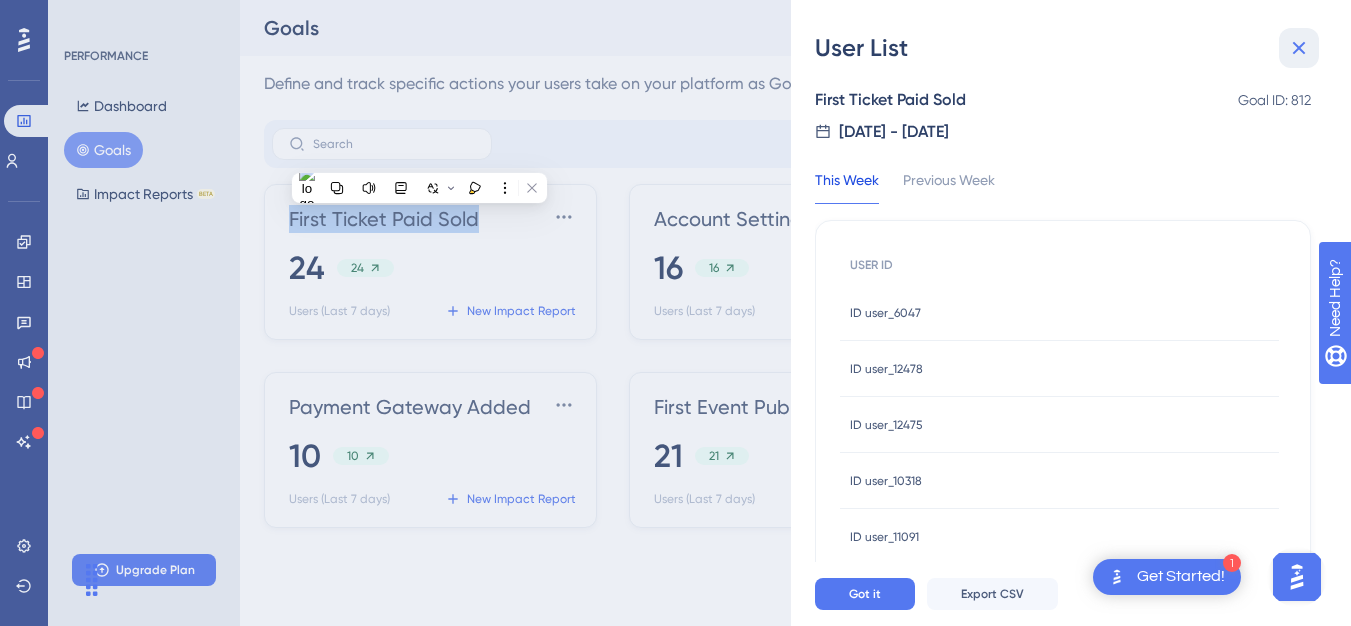 click at bounding box center (1299, 48) 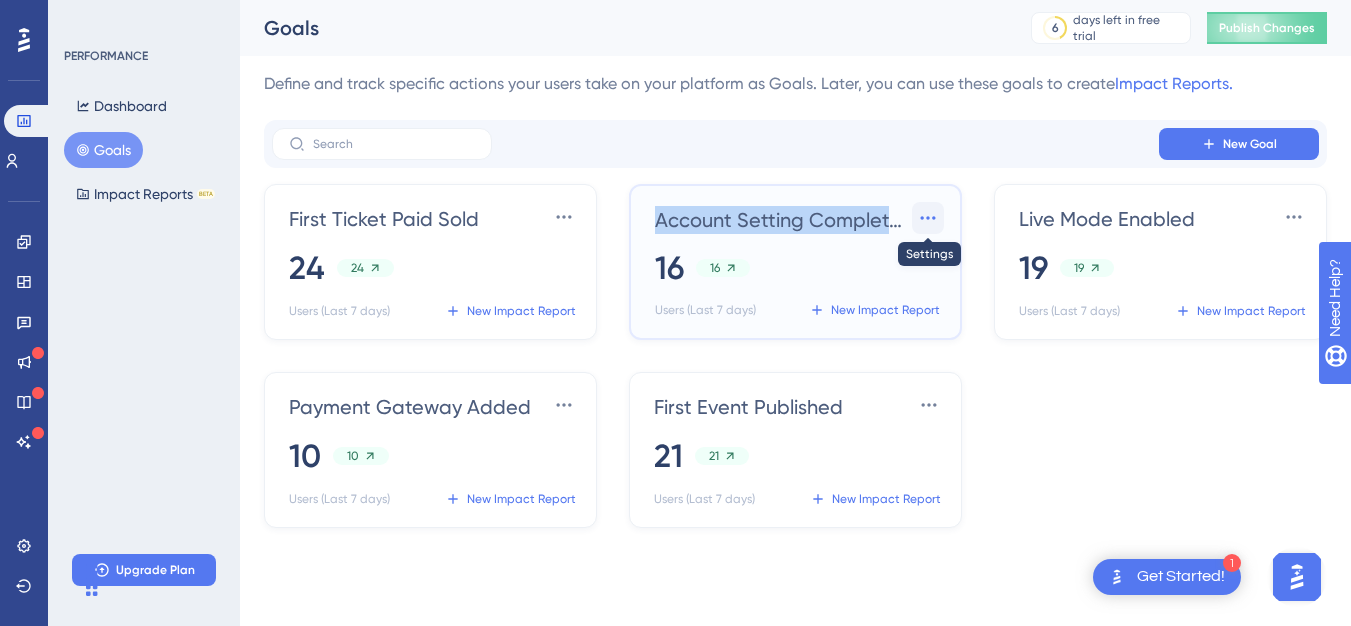 drag, startPoint x: 655, startPoint y: 214, endPoint x: 914, endPoint y: 231, distance: 259.5573 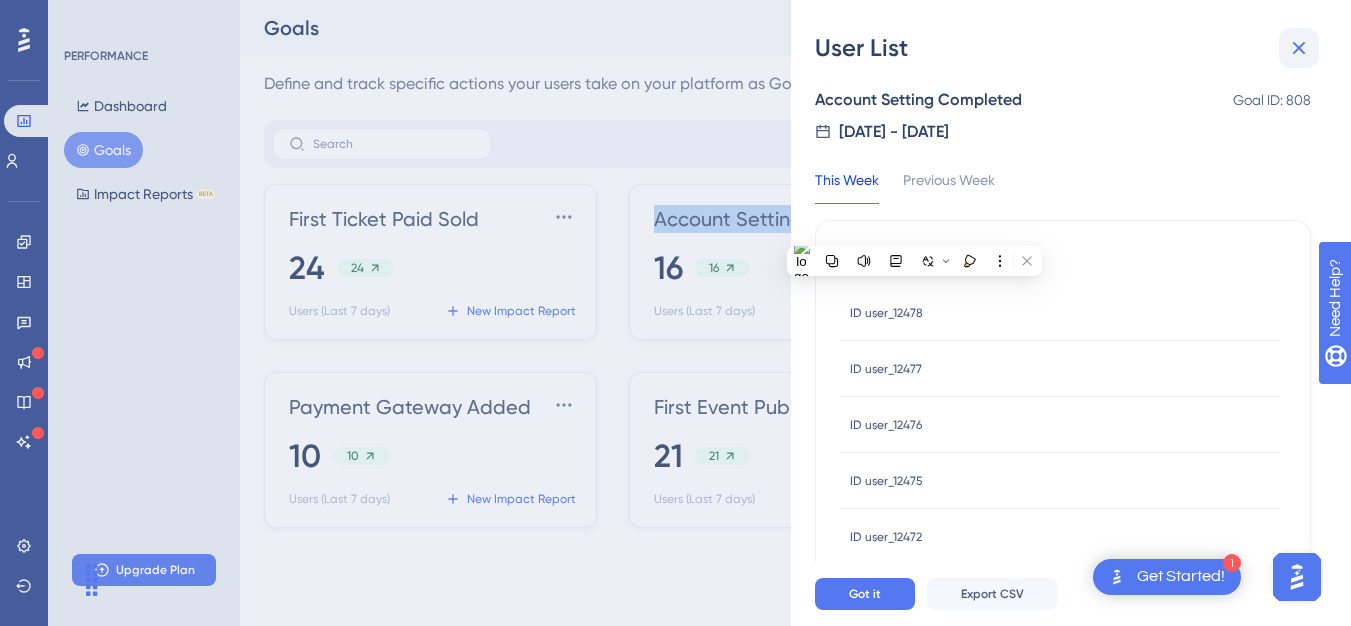 click 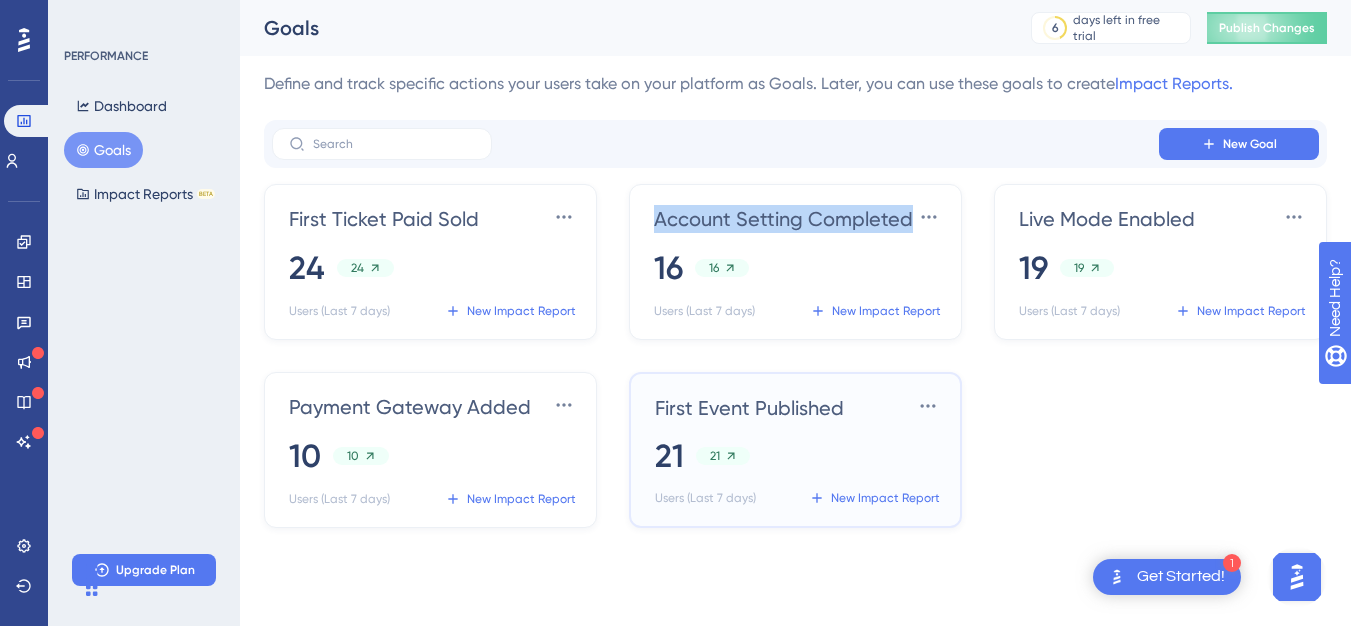 click on "First Event Published Settings" at bounding box center (799, 406) 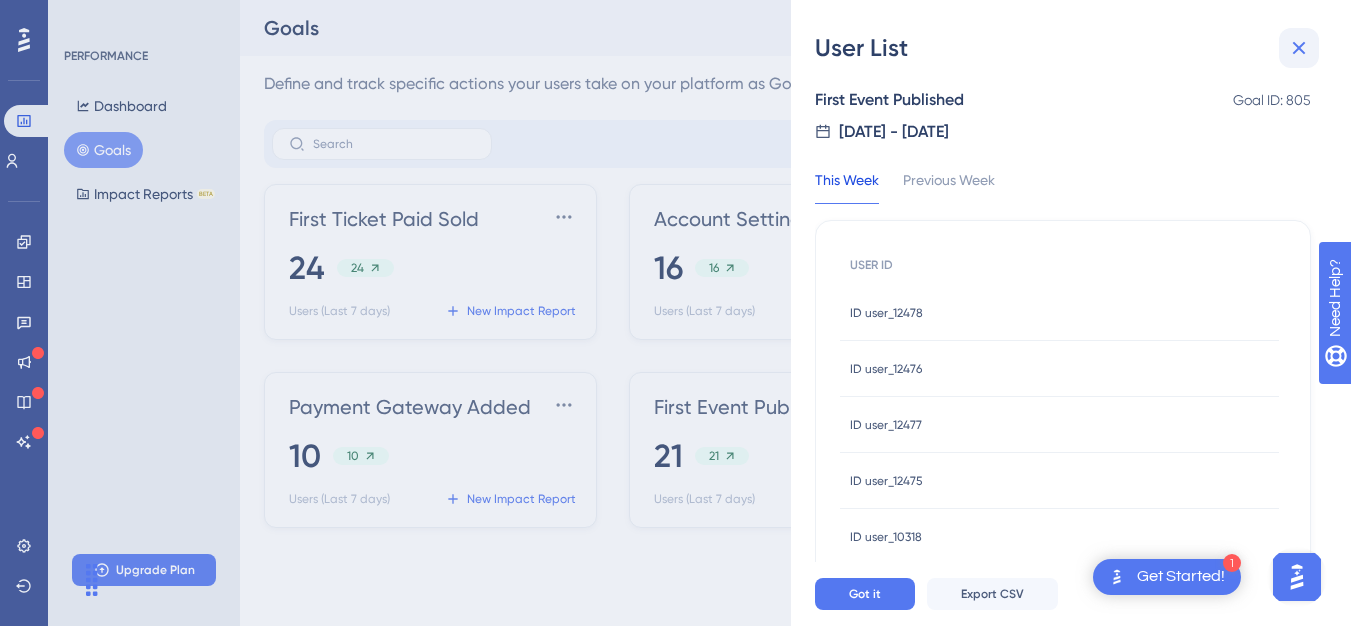 click 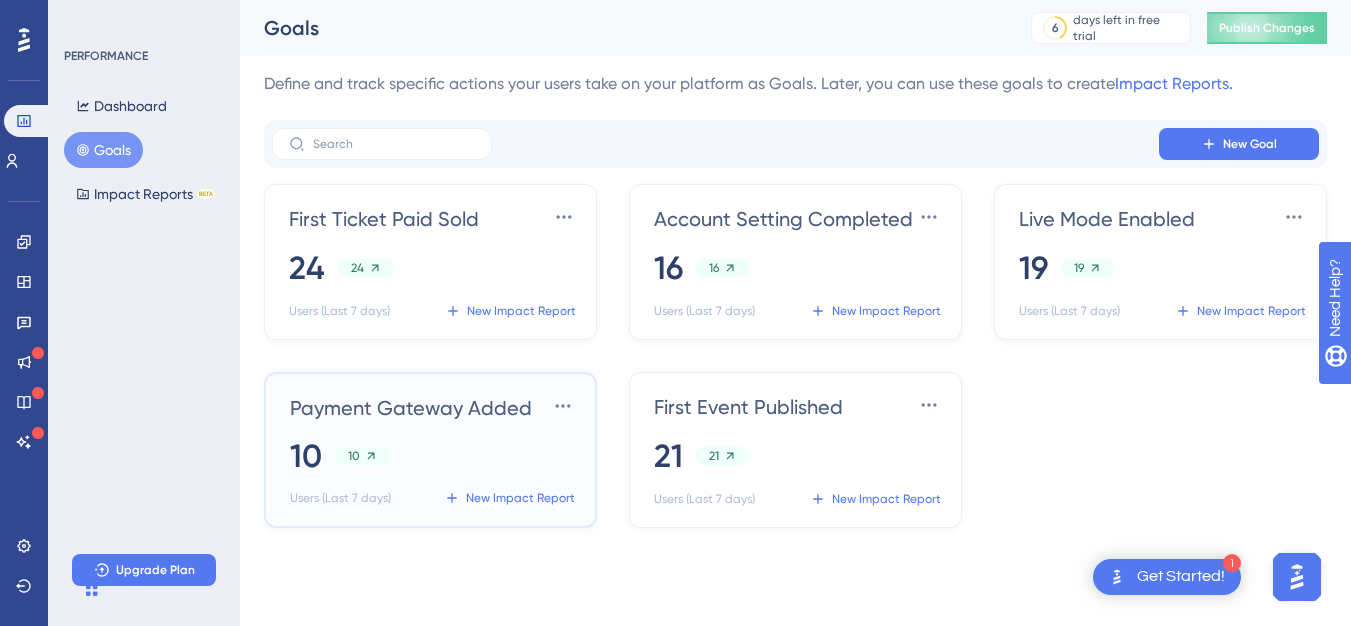 click on "10 10" at bounding box center [434, 456] 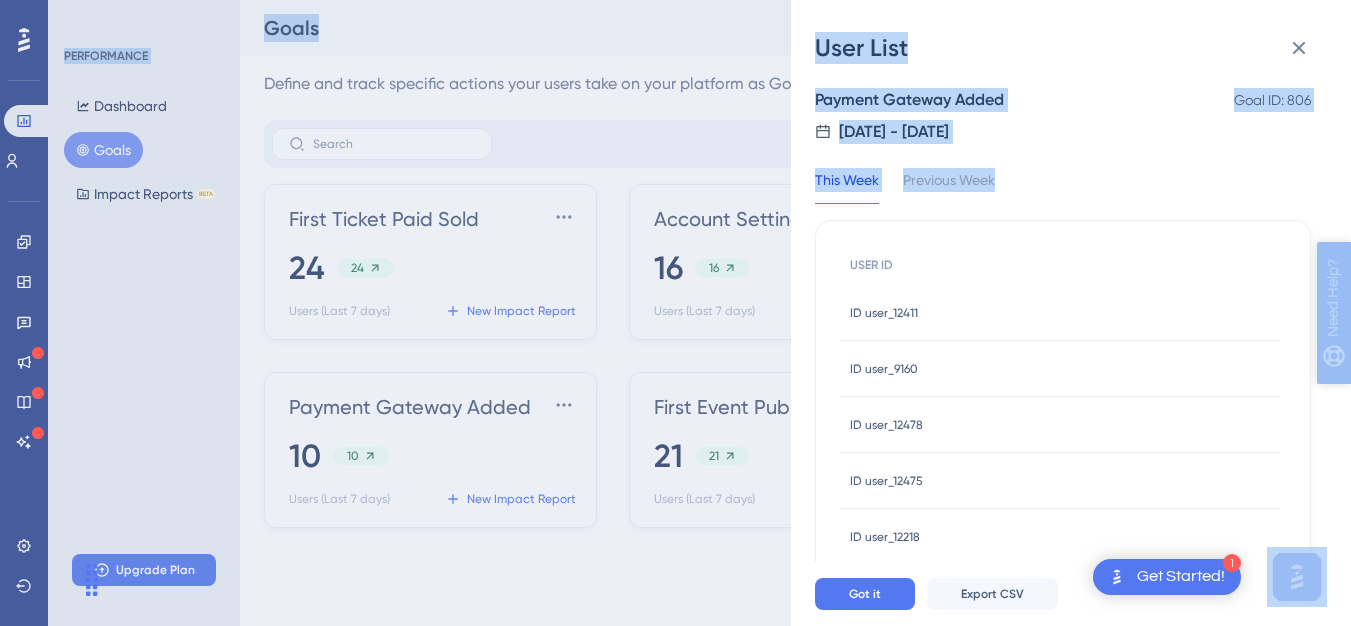 drag, startPoint x: 2650, startPoint y: 579, endPoint x: 1335, endPoint y: 405, distance: 1326.4618 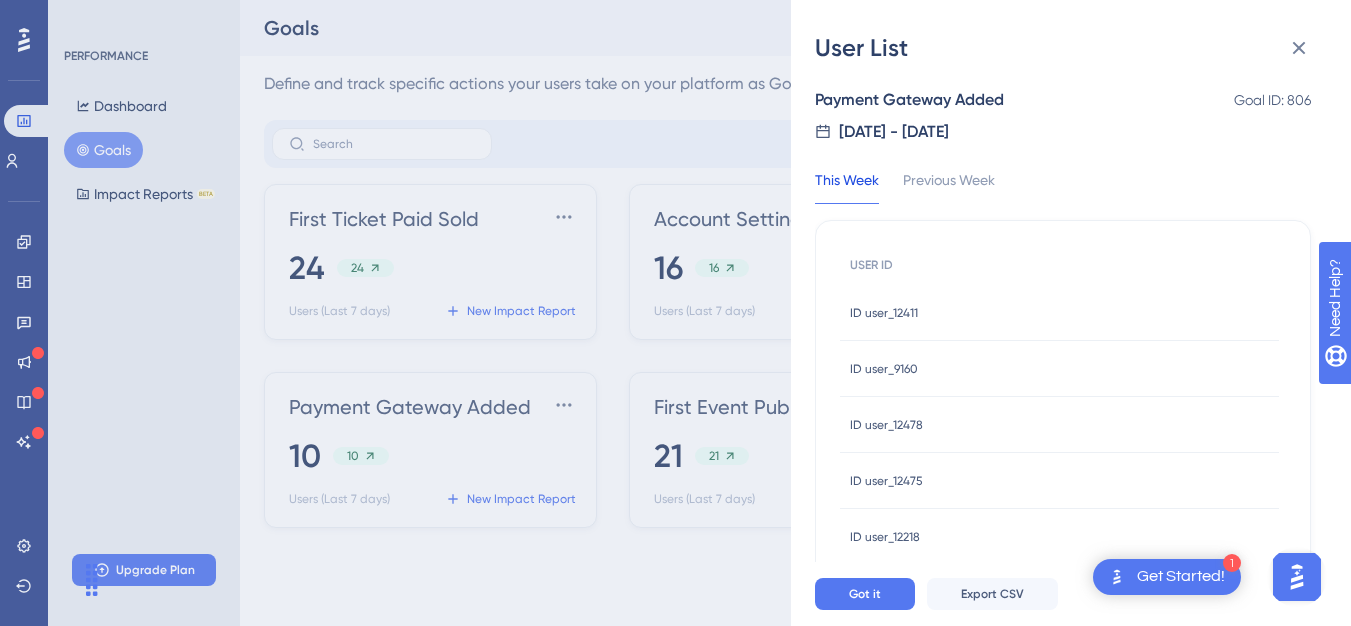 click on "USER ID ID user_12411 ID user_12411 ID user_9160 ID user_9160 ID user_12478 ID user_12478 ID user_12475 ID user_12475 ID user_12218 ID user_12218 ID venue_3805 ID venue_3805 ID venue_3809 ID venue_3809 ID venue_3811 ID venue_3811 ID user_9757 ID user_9757 ID user_4509 ID user_4509" at bounding box center (1063, 557) 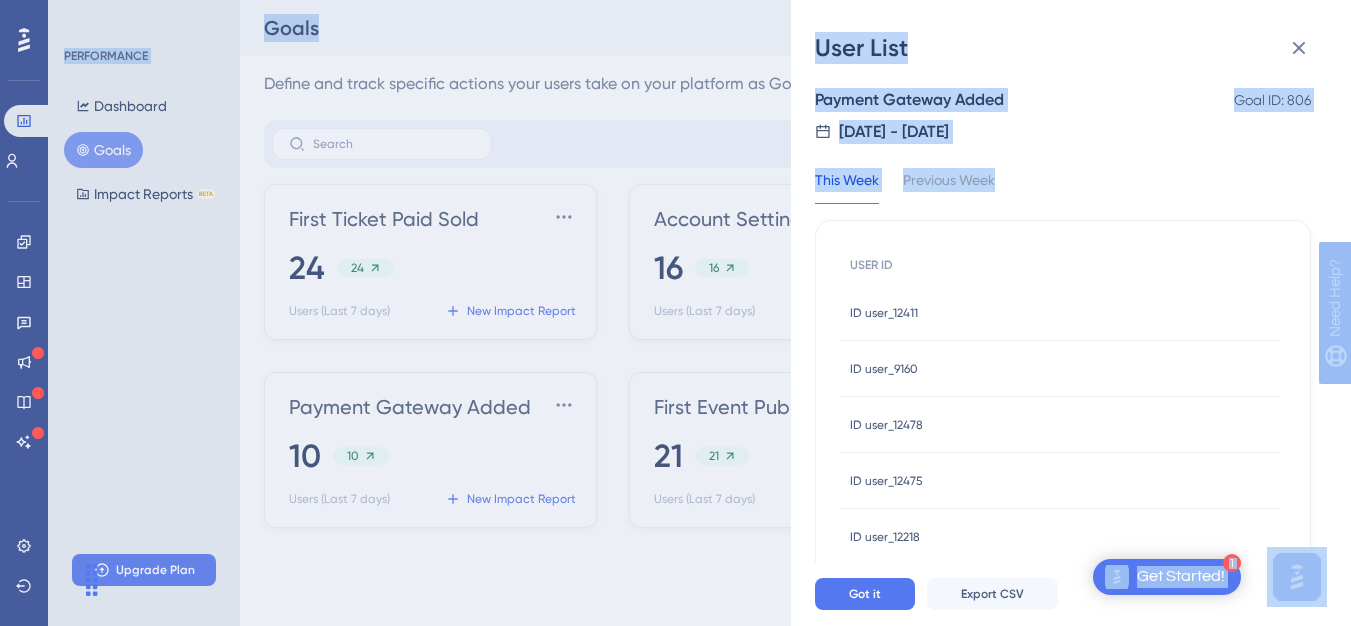 scroll, scrollTop: 0, scrollLeft: 15, axis: horizontal 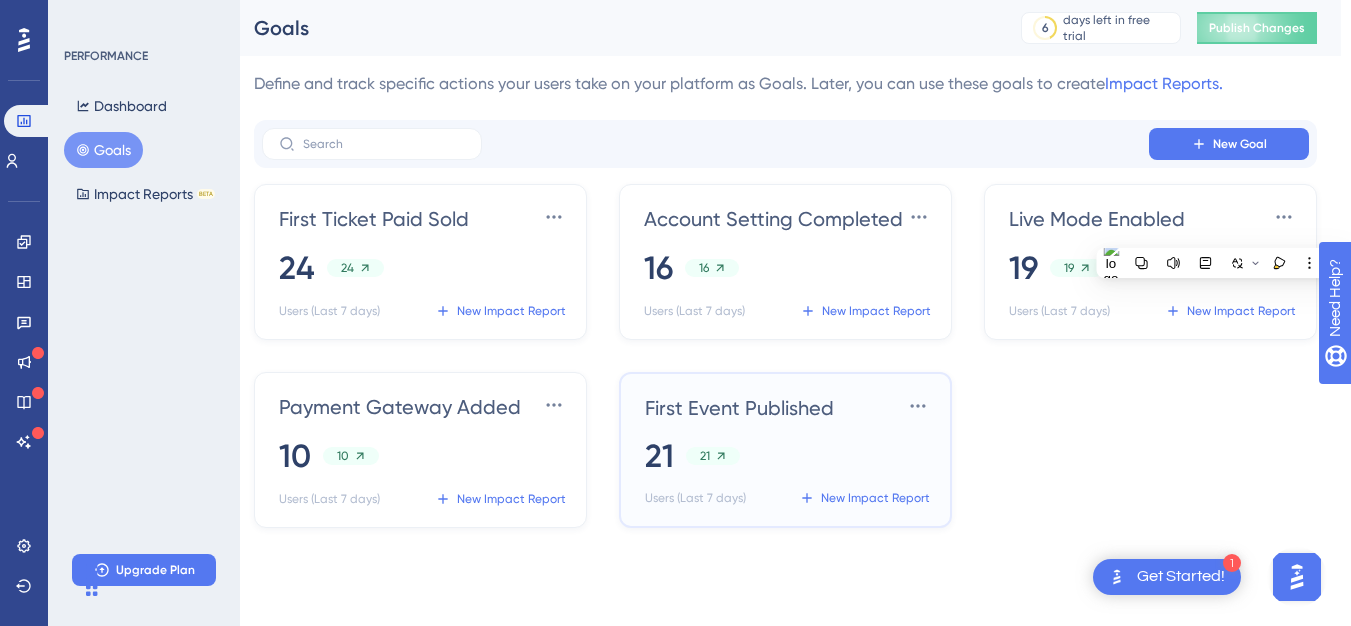 click on "First Event Published Settings" at bounding box center (789, 406) 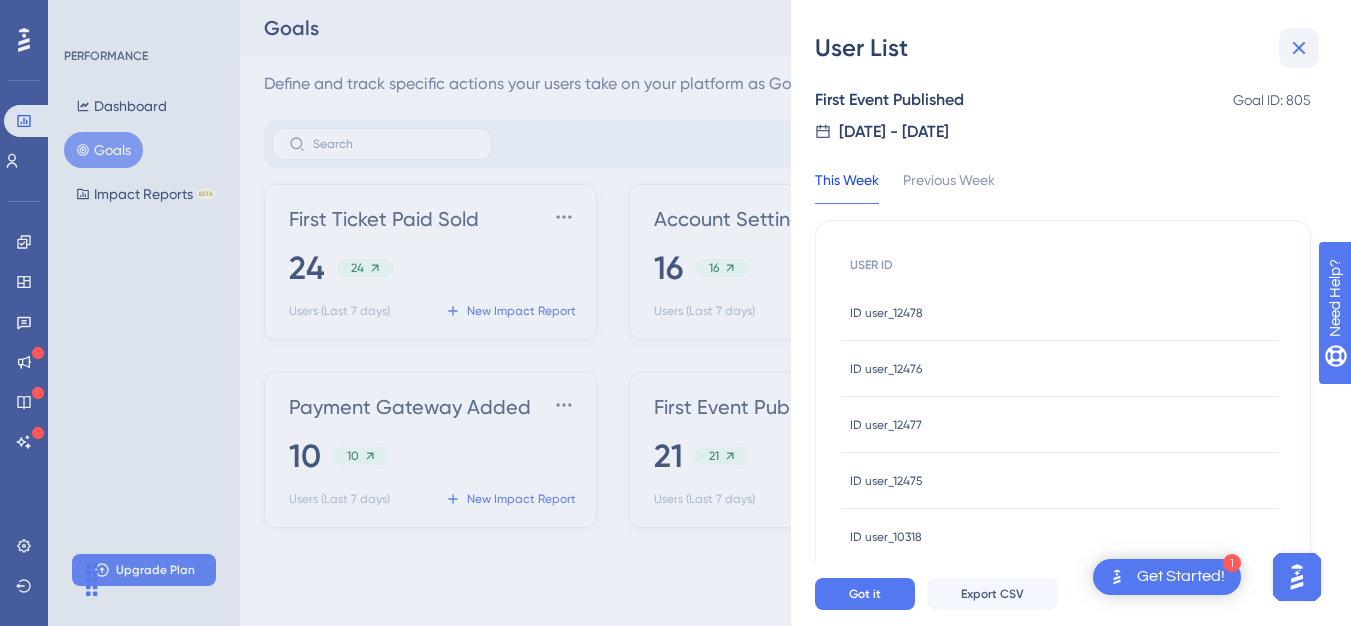 click 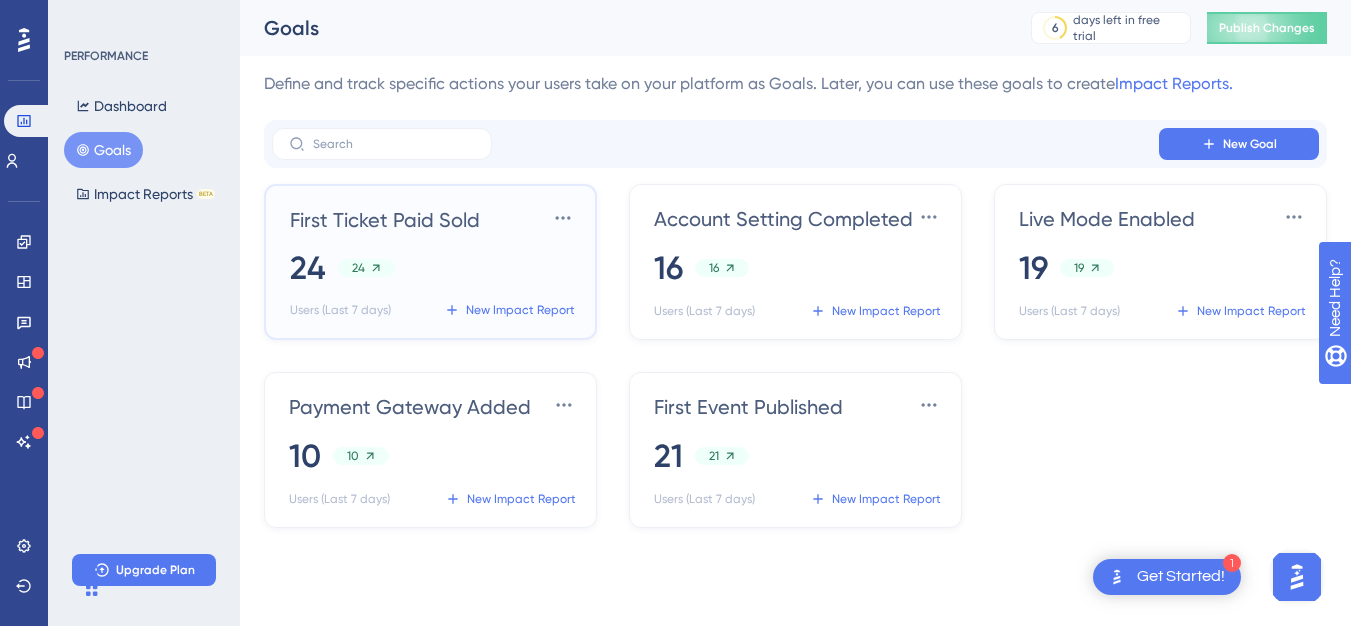 click on "24 24" at bounding box center (434, 268) 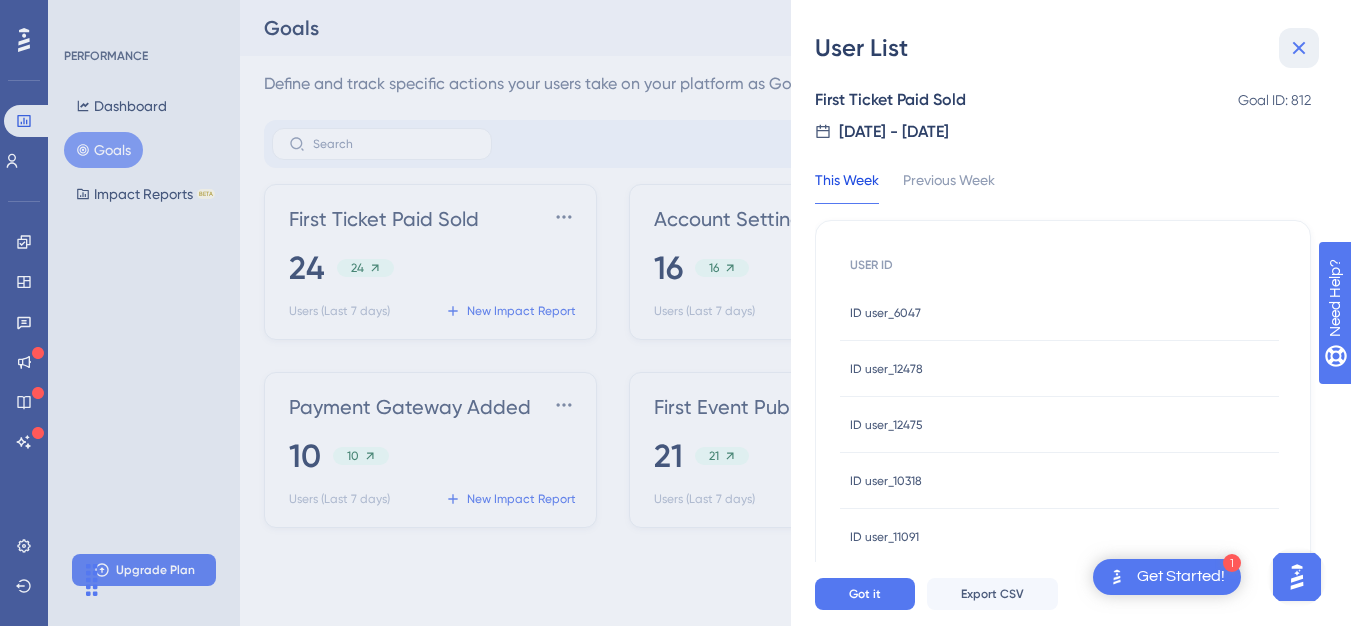 click 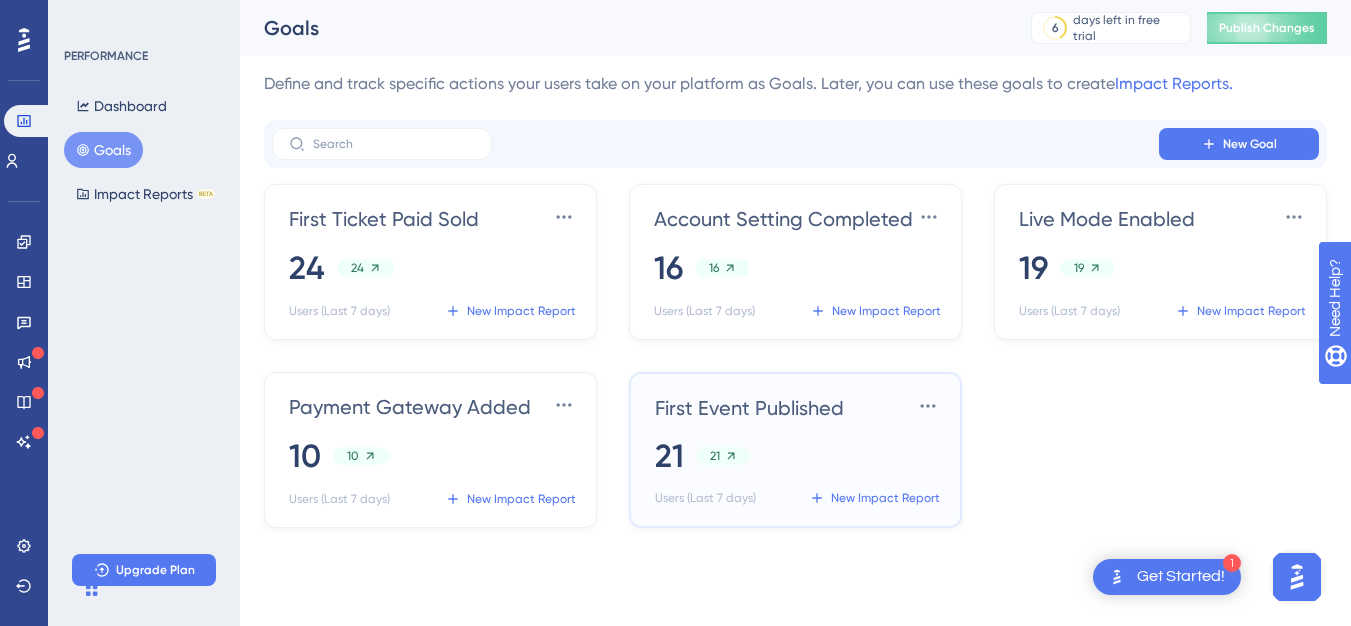 click on "First Event Published Settings 21 21 Users (Last 7 days) New Impact Report" at bounding box center [799, 452] 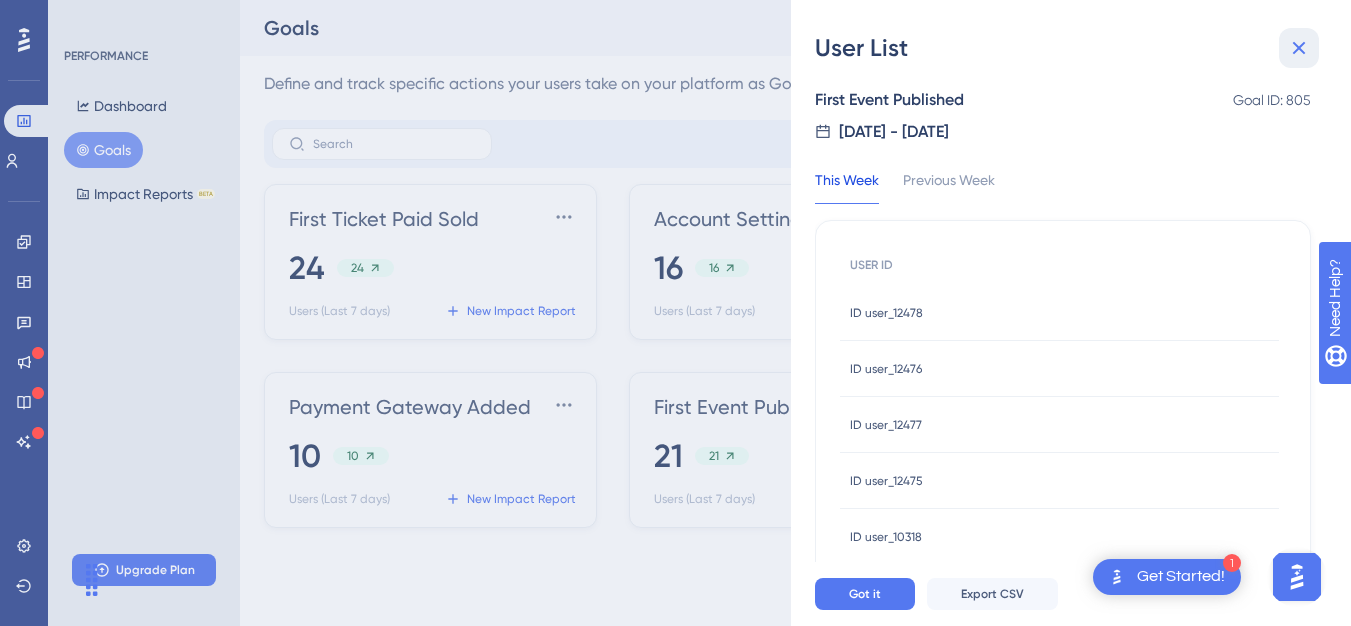 drag, startPoint x: 1298, startPoint y: 47, endPoint x: 1316, endPoint y: 48, distance: 18.027756 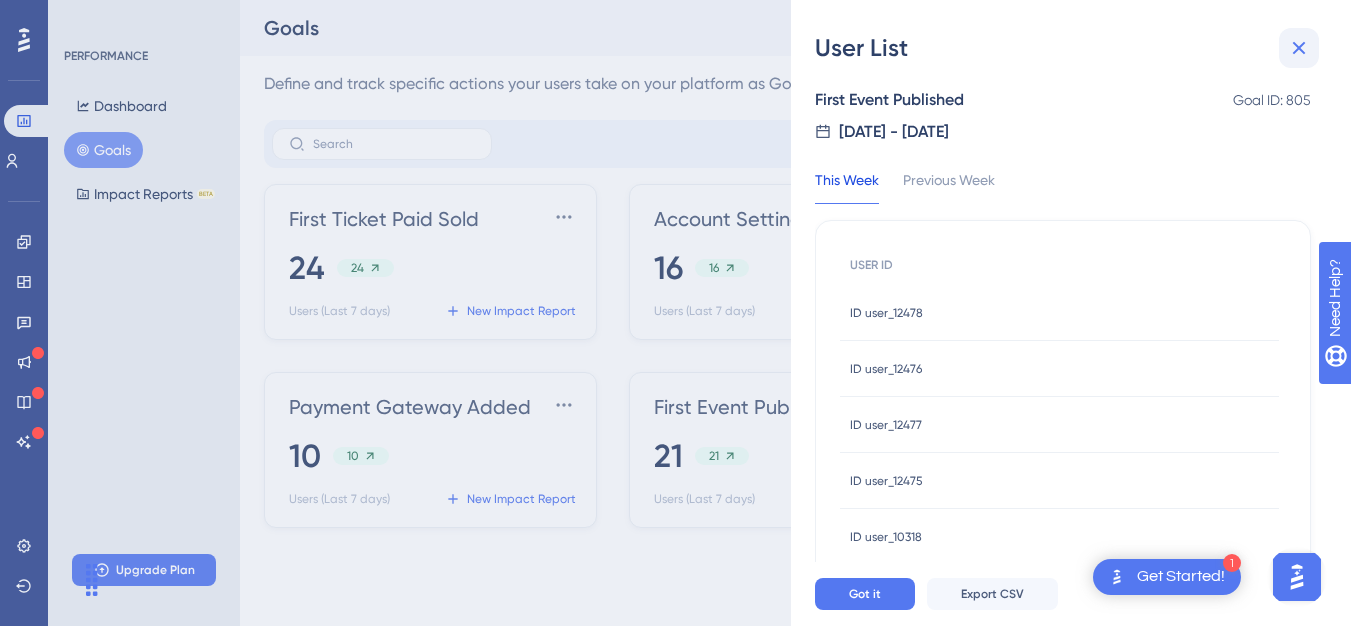 click at bounding box center [1299, 48] 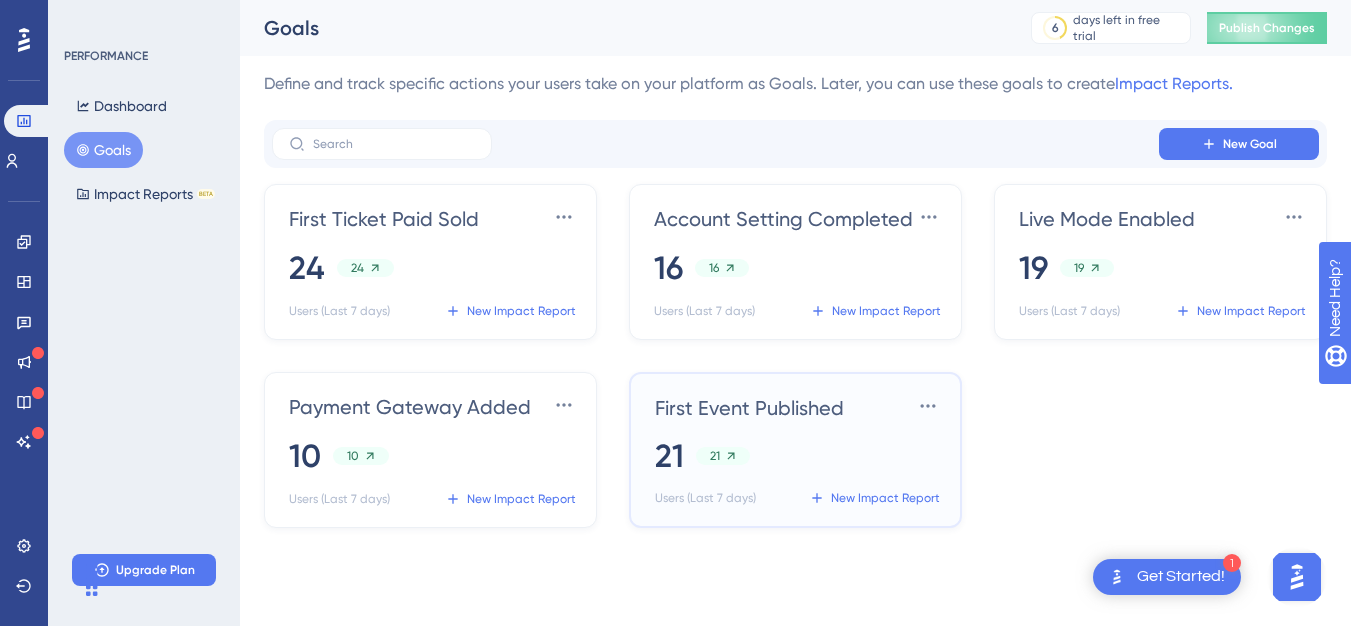click on "21 21" at bounding box center (799, 456) 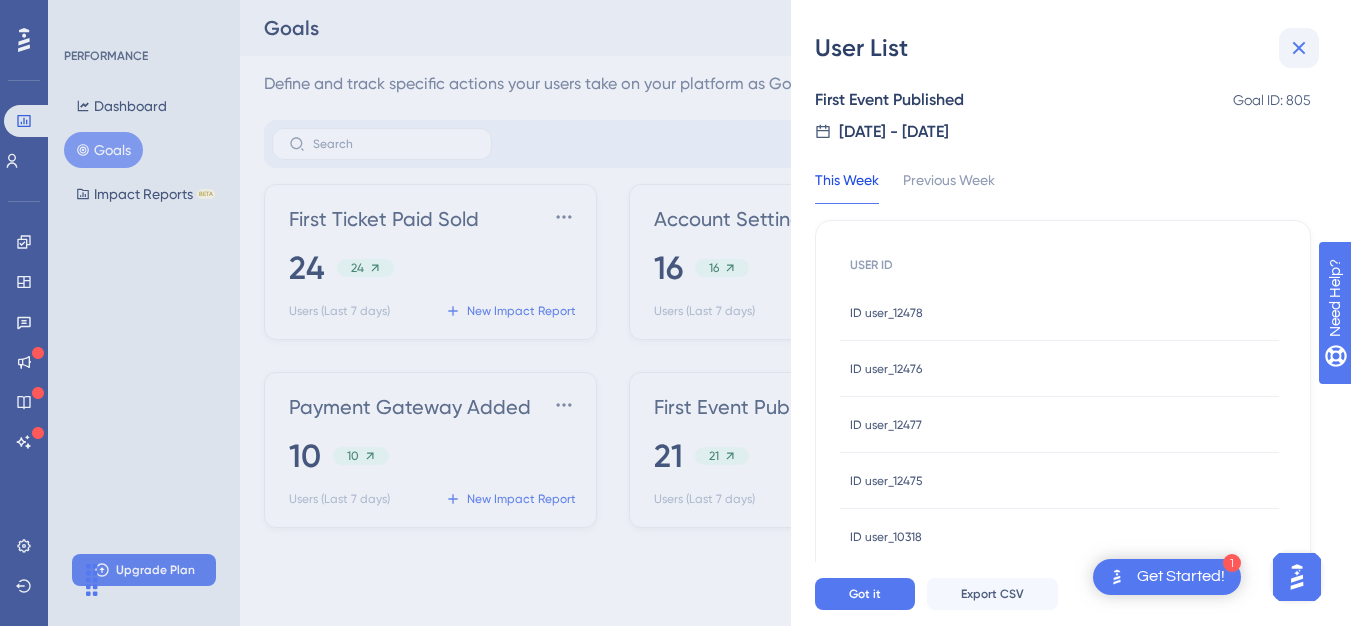 click 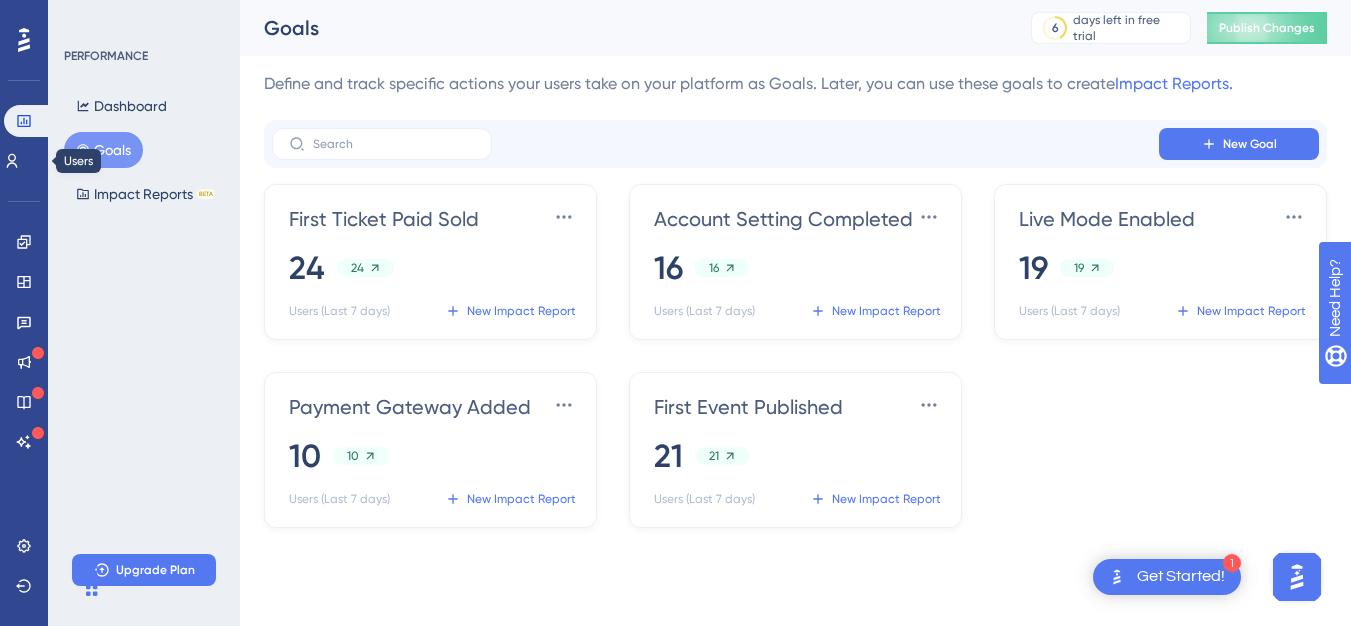 click on "Performance Users Engagement Widgets Feedback Product Updates Knowledge Base AI Assistant Settings Logout" at bounding box center (24, 313) 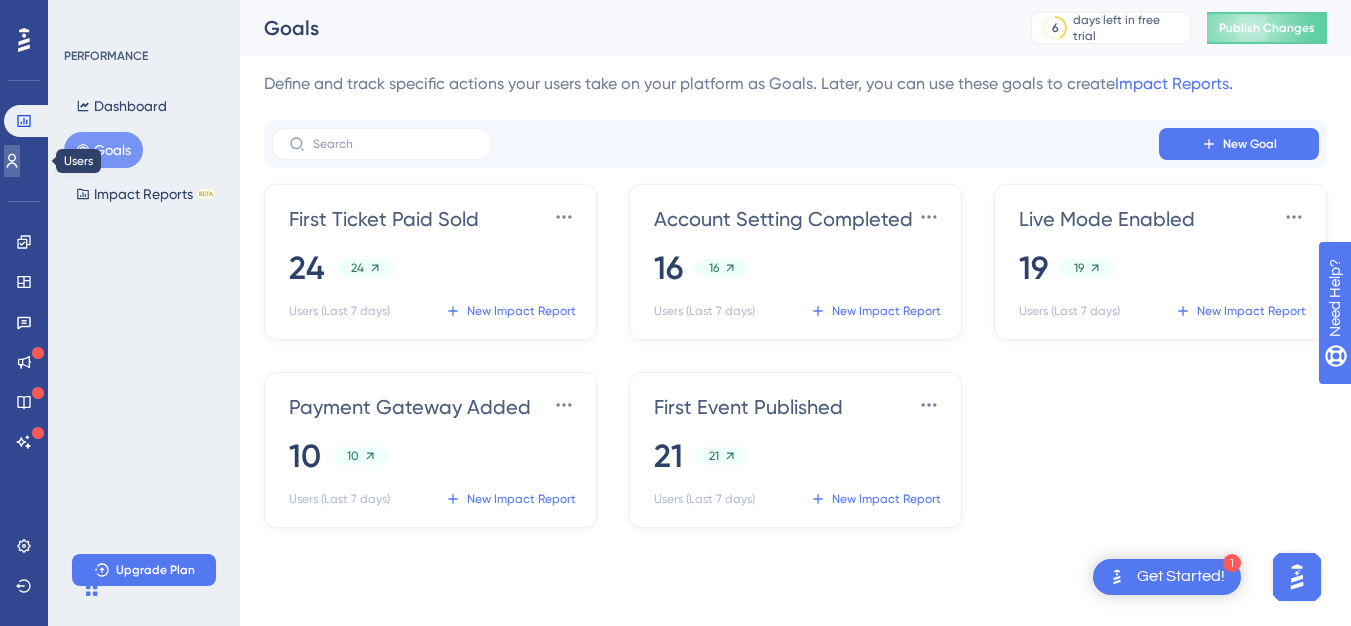 click at bounding box center [12, 161] 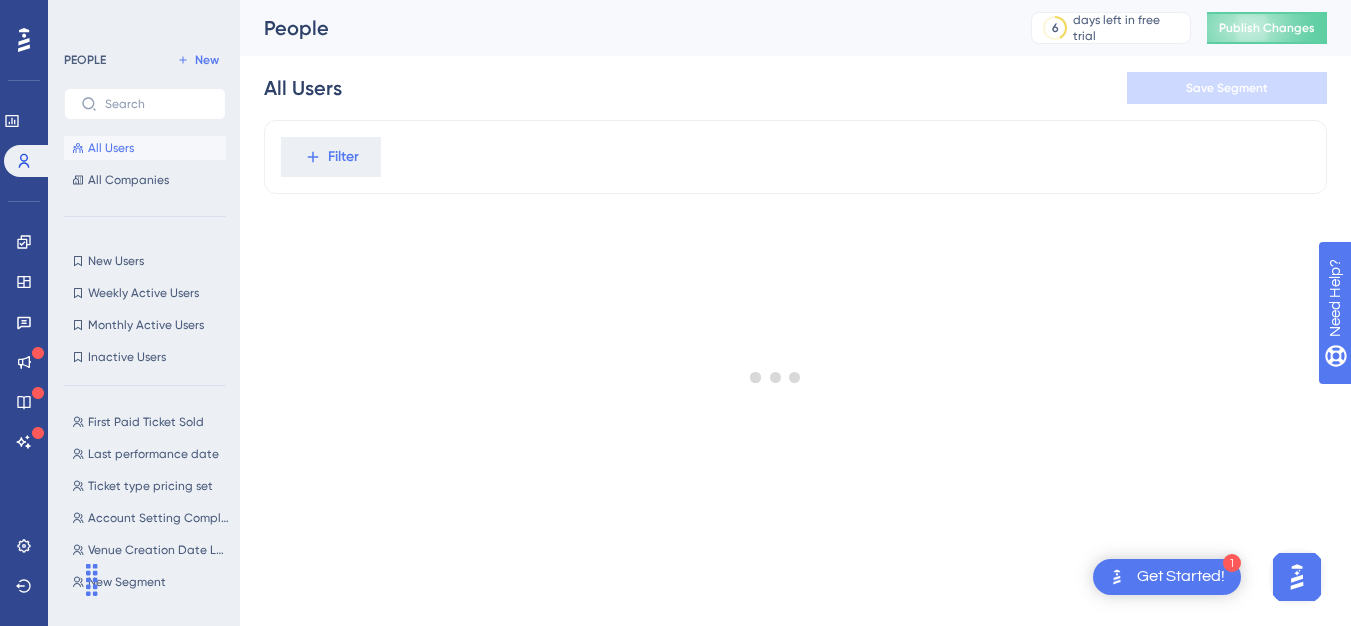 scroll, scrollTop: 0, scrollLeft: 0, axis: both 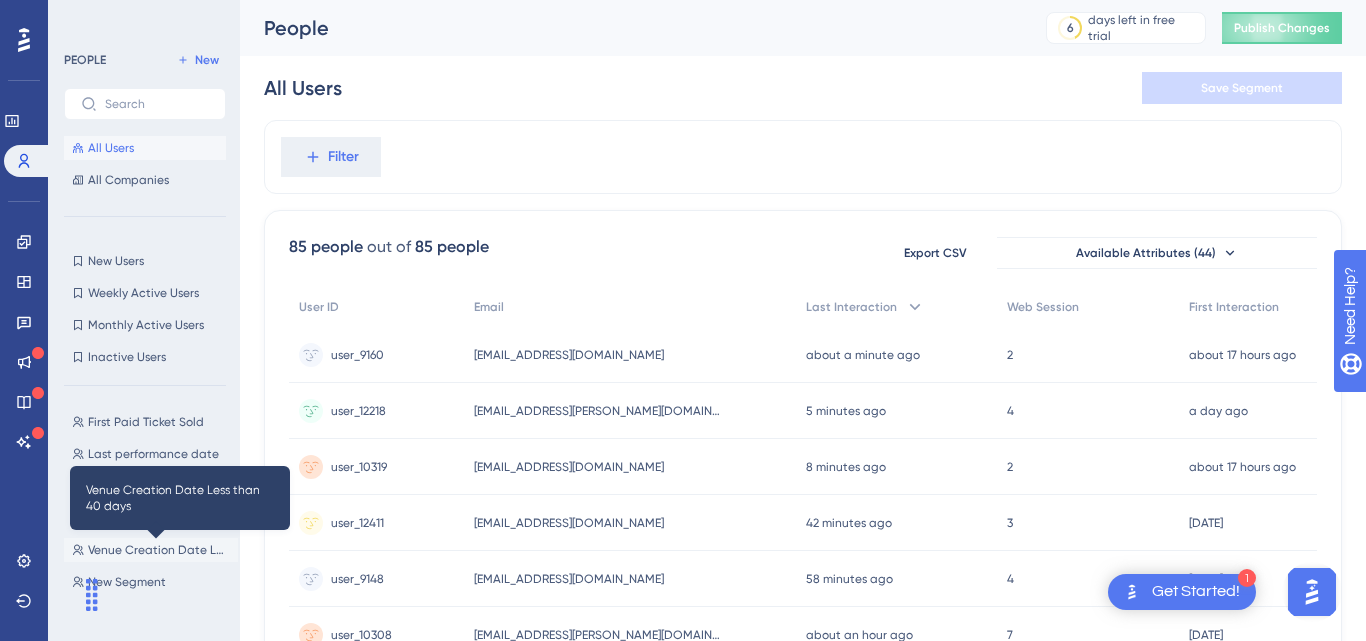 click on "Venue Creation Date Less than 40 days Venue Creation Date Less than 40 days" at bounding box center [151, 550] 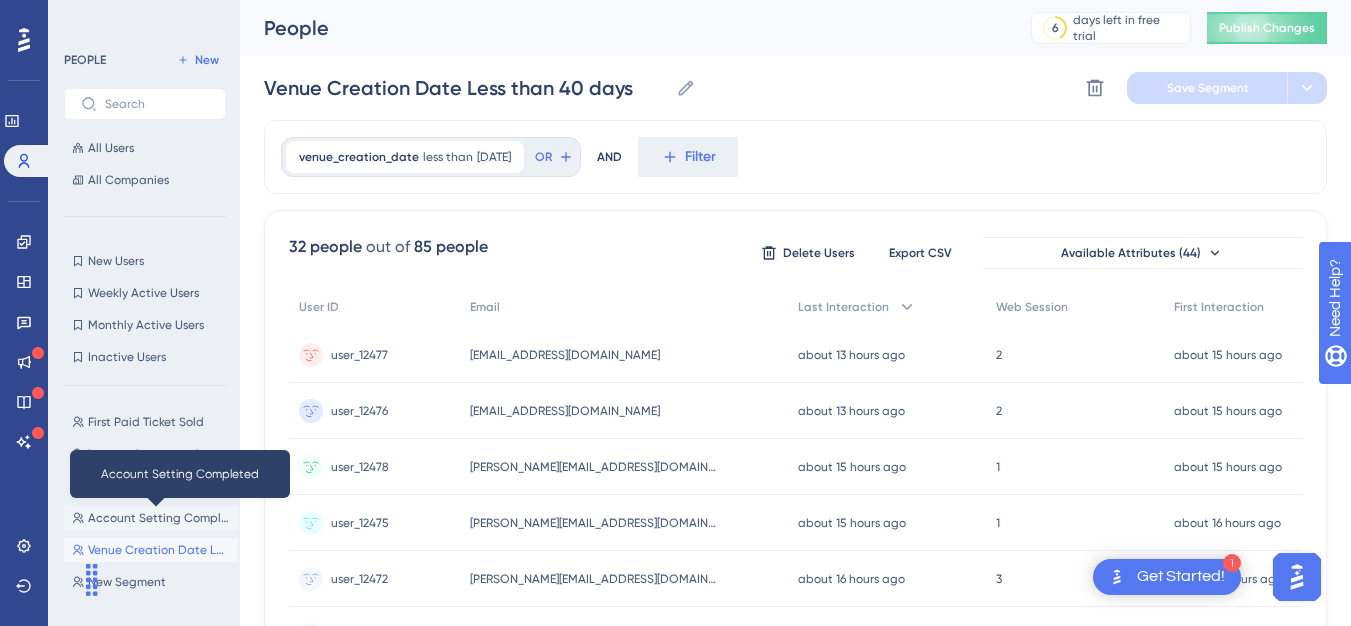 click on "Account Setting Completed" at bounding box center [159, 518] 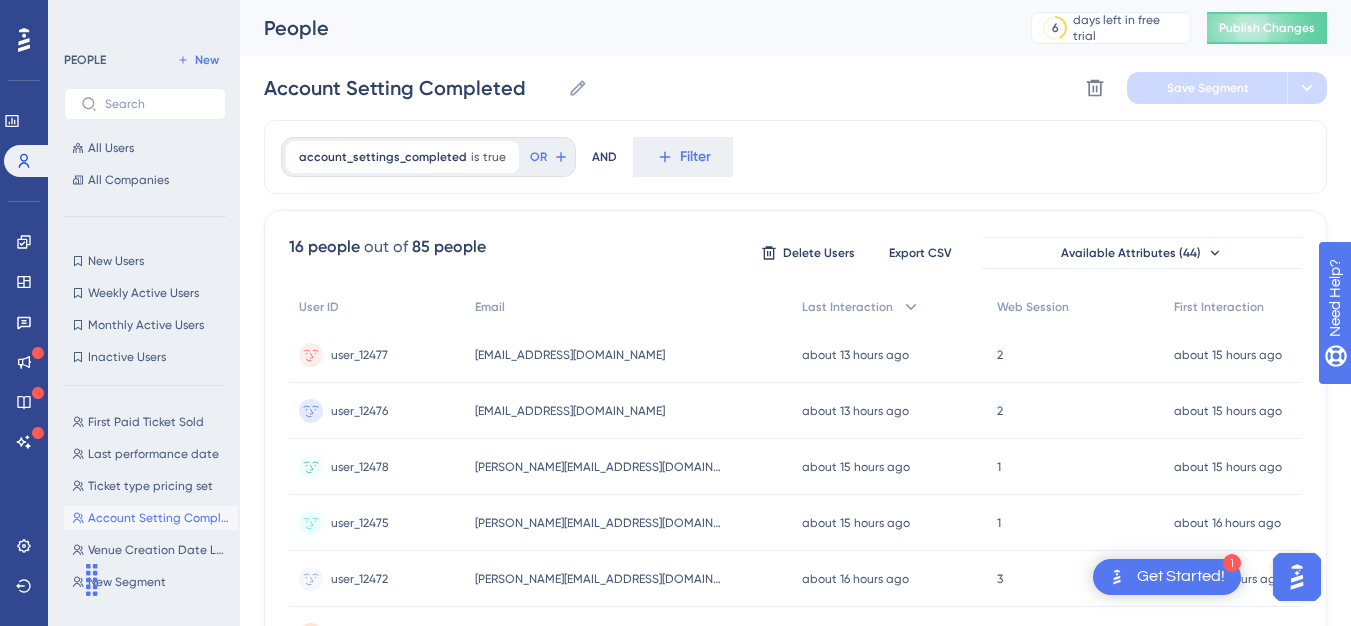 scroll, scrollTop: 0, scrollLeft: 0, axis: both 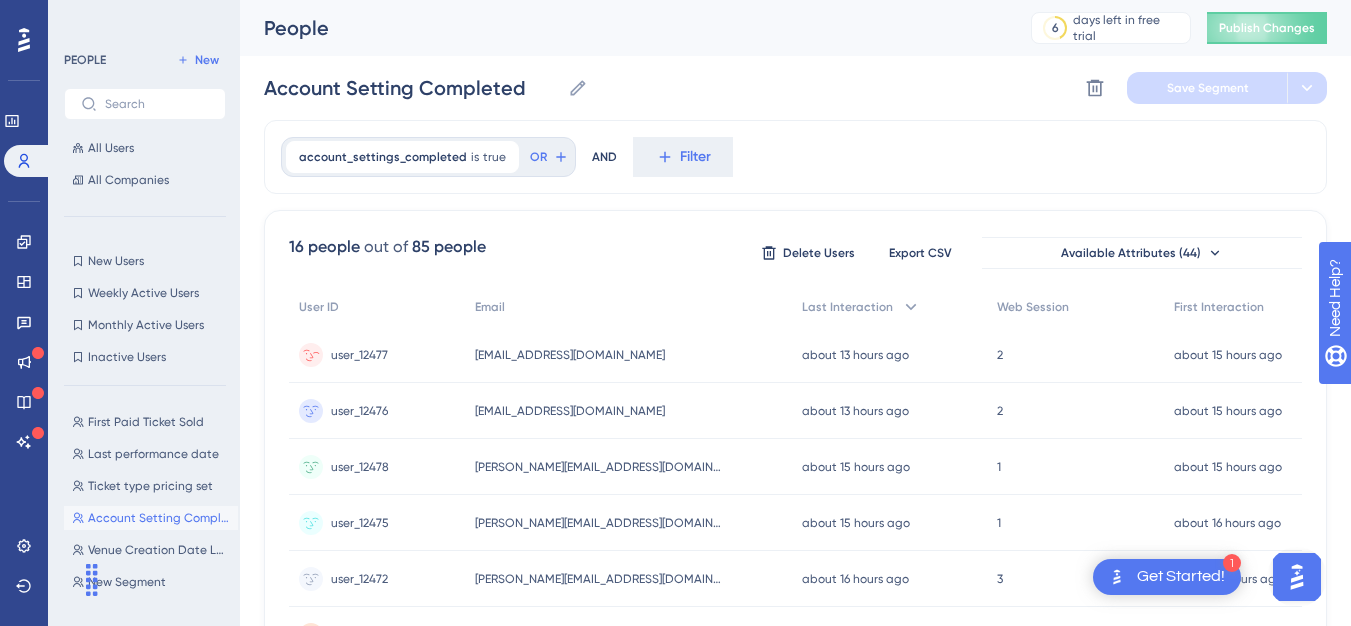 drag, startPoint x: 1295, startPoint y: 311, endPoint x: 1287, endPoint y: 359, distance: 48.6621 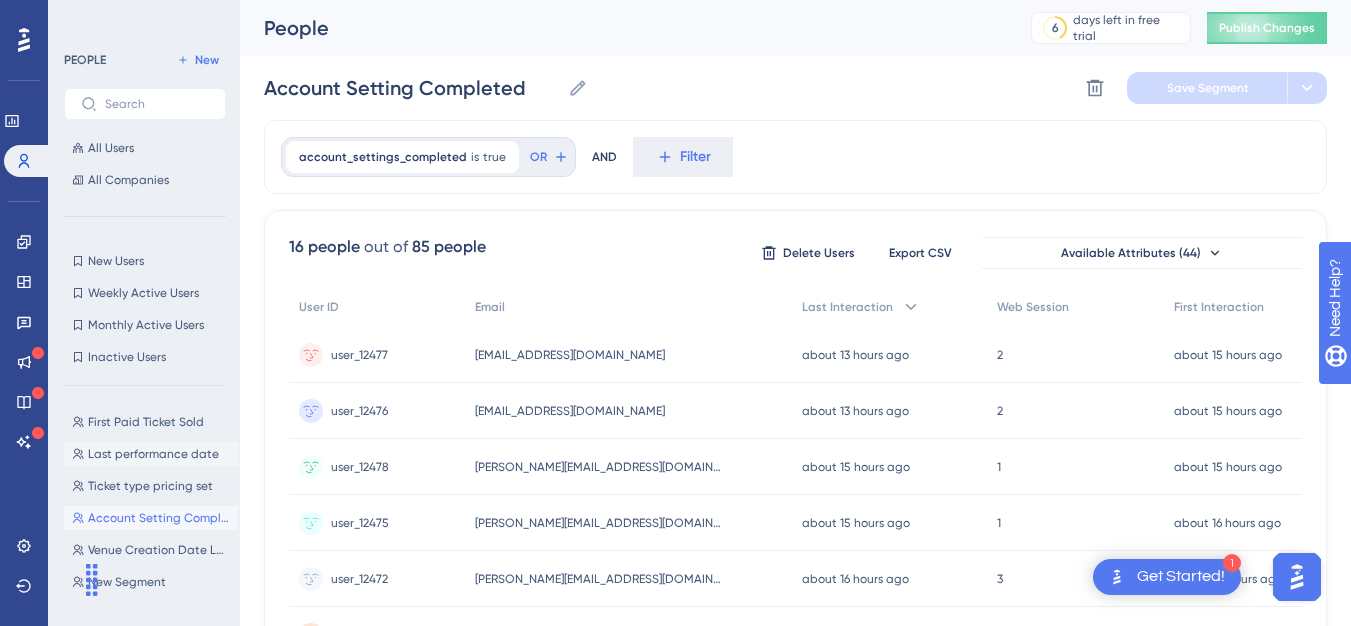 click on "Last performance date" at bounding box center (153, 454) 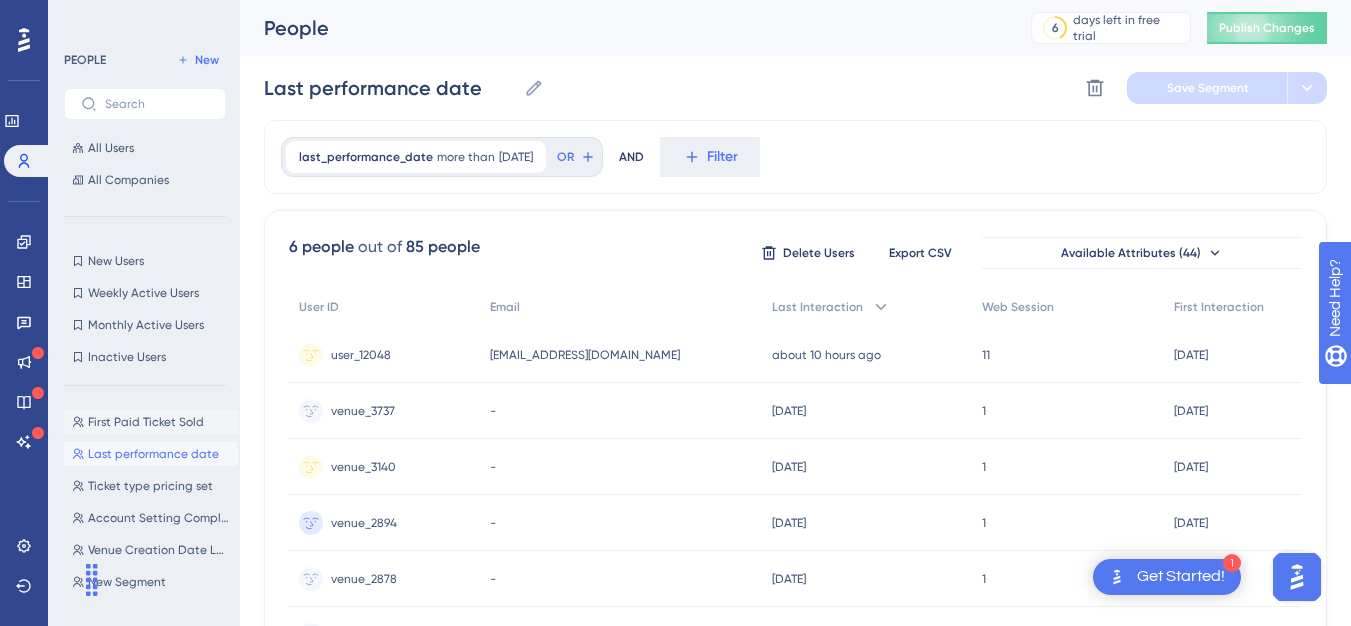 click on "First Paid Ticket Sold" at bounding box center [146, 422] 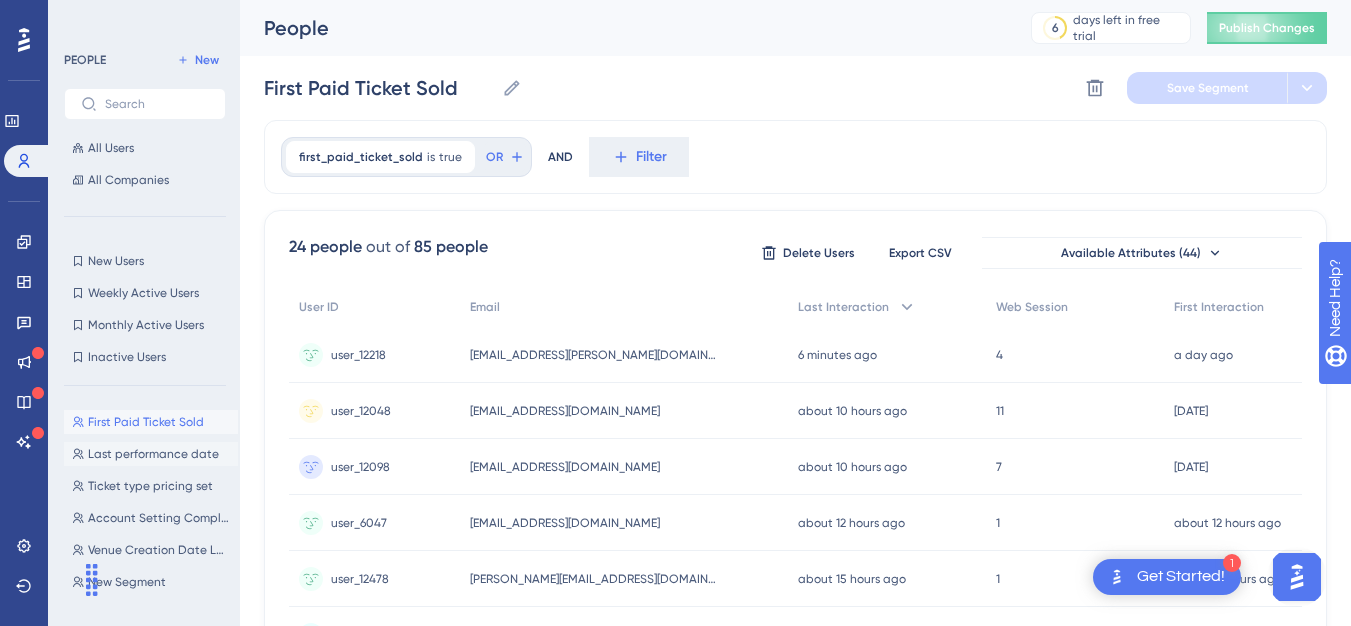 click on "Last performance date" at bounding box center [153, 454] 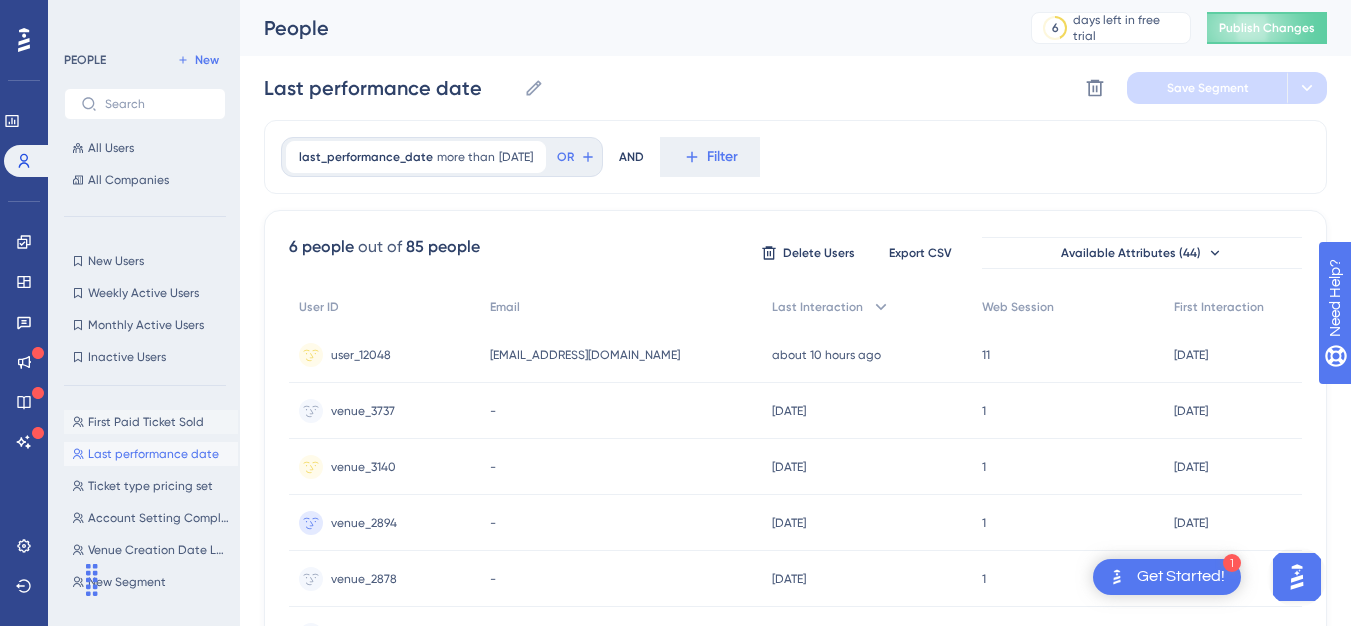 click on "First Paid Ticket Sold" at bounding box center (146, 422) 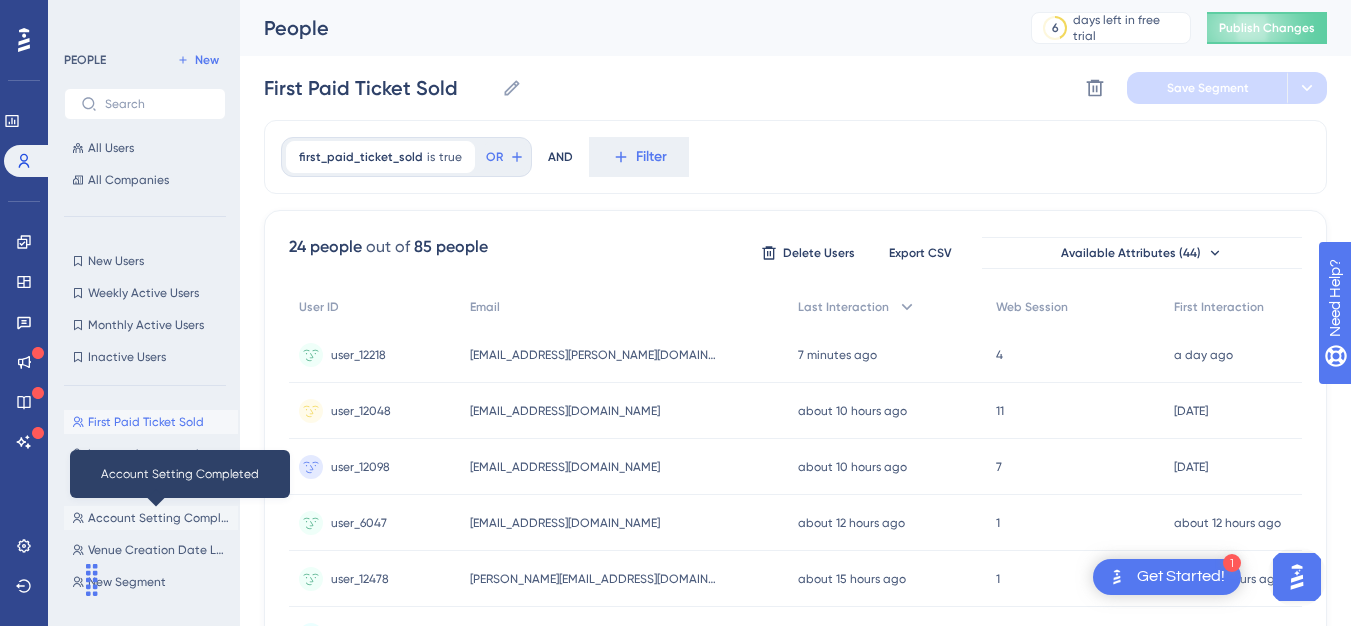 click on "Account Setting Completed" at bounding box center [159, 518] 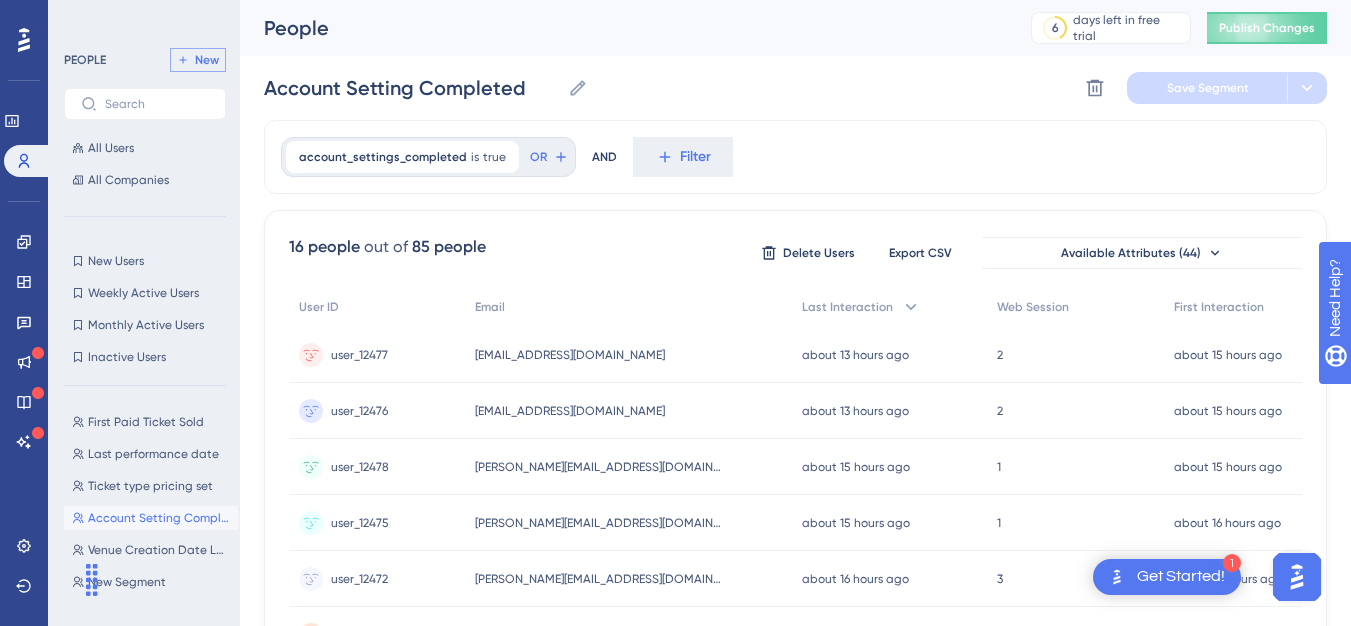 click on "New" at bounding box center [198, 60] 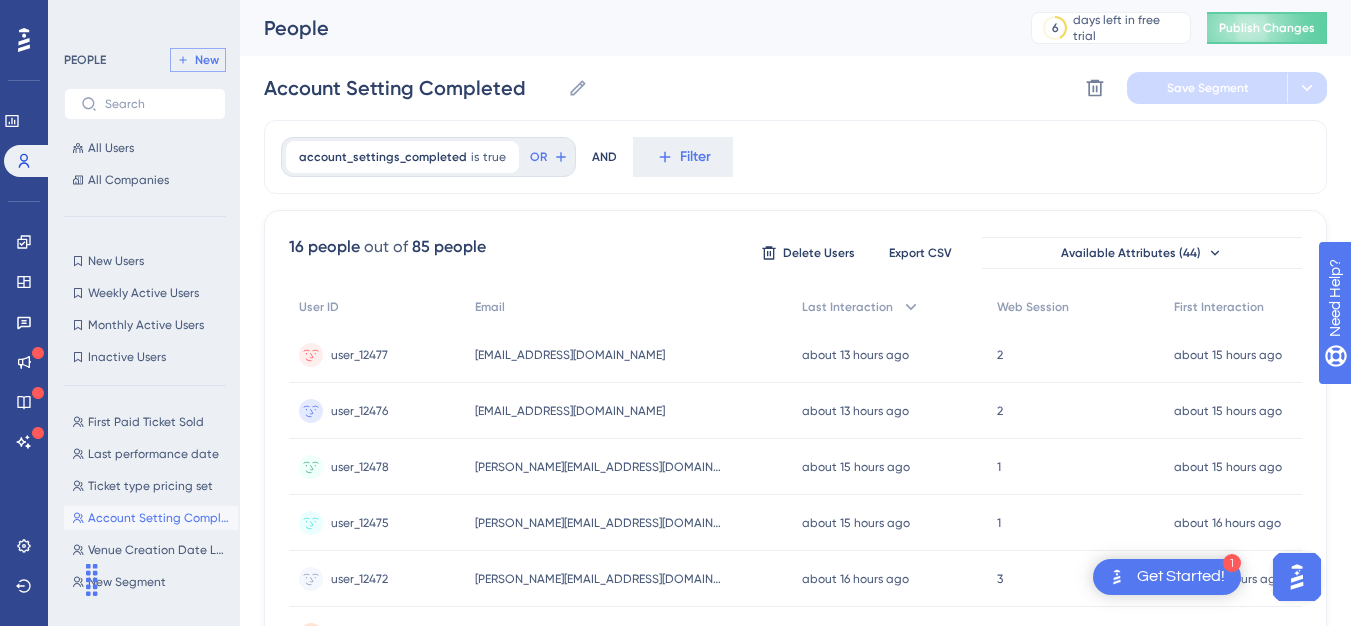 type on "New Segment" 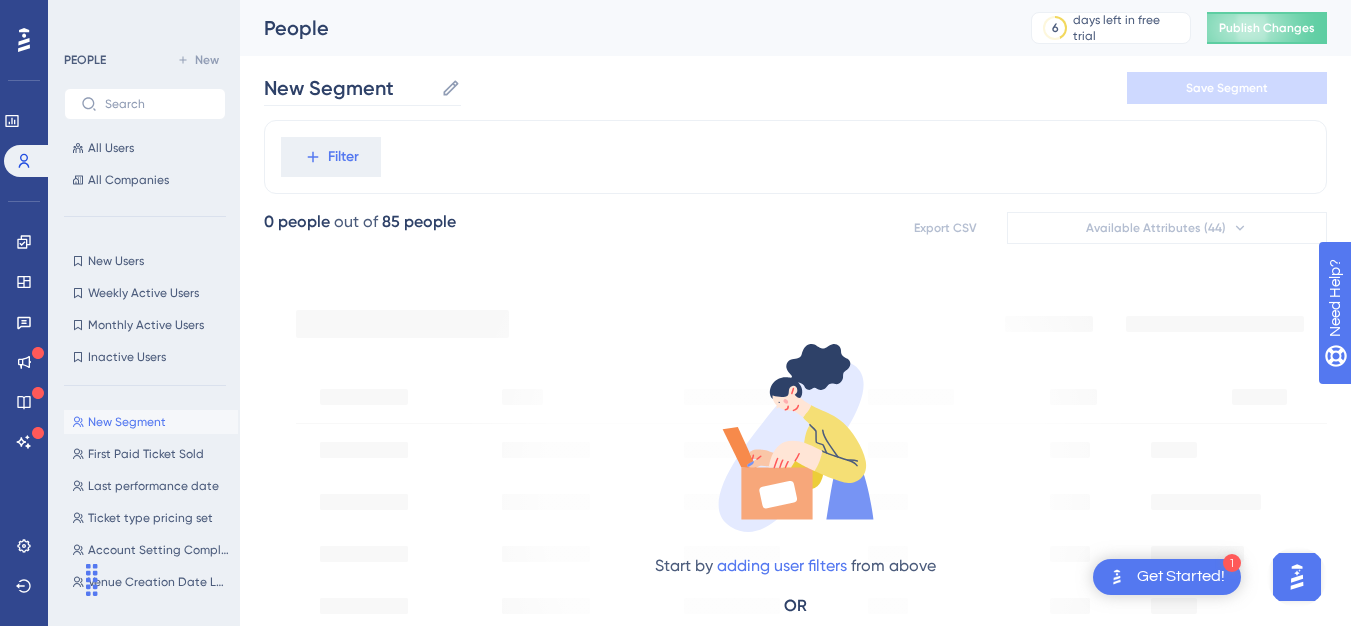 click 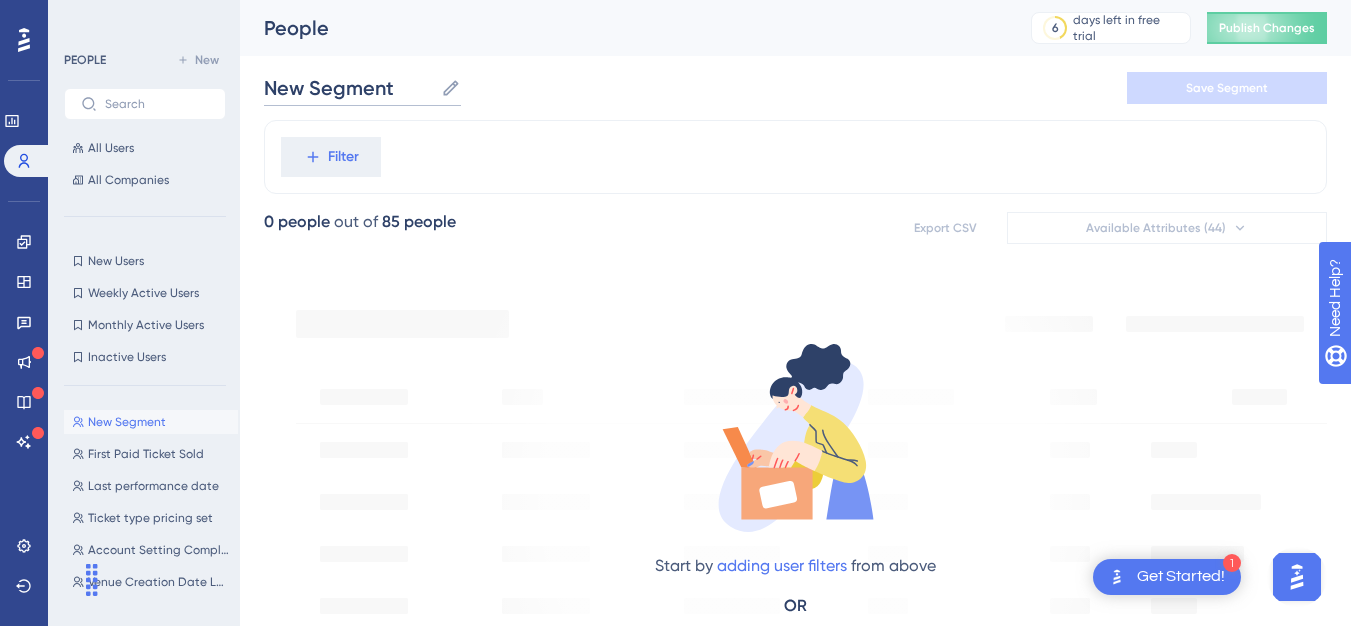 click on "New Segment" at bounding box center (348, 88) 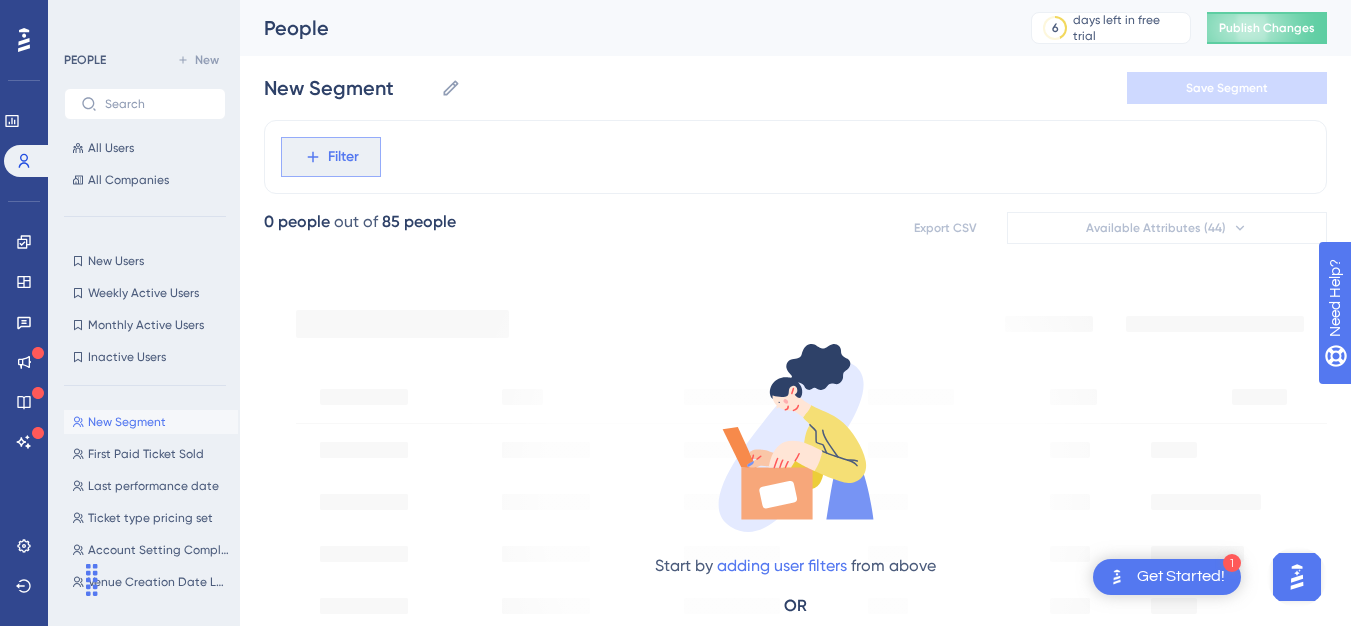 click on "Filter" at bounding box center [343, 157] 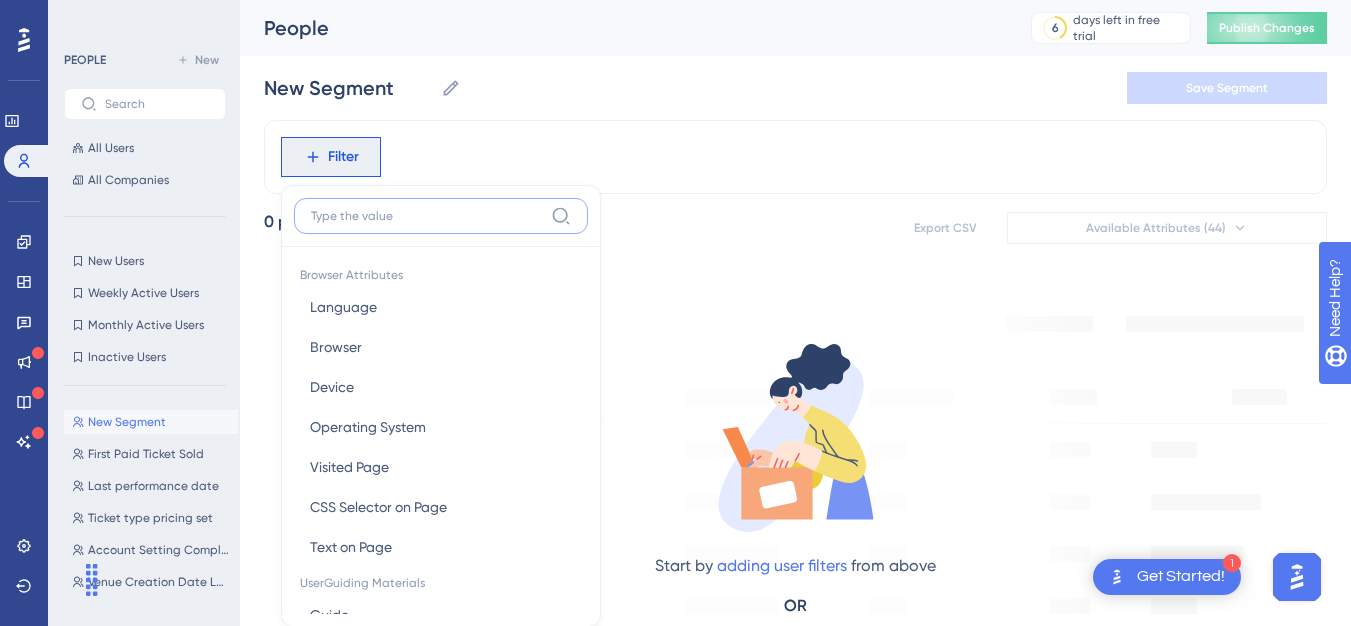 scroll, scrollTop: 93, scrollLeft: 0, axis: vertical 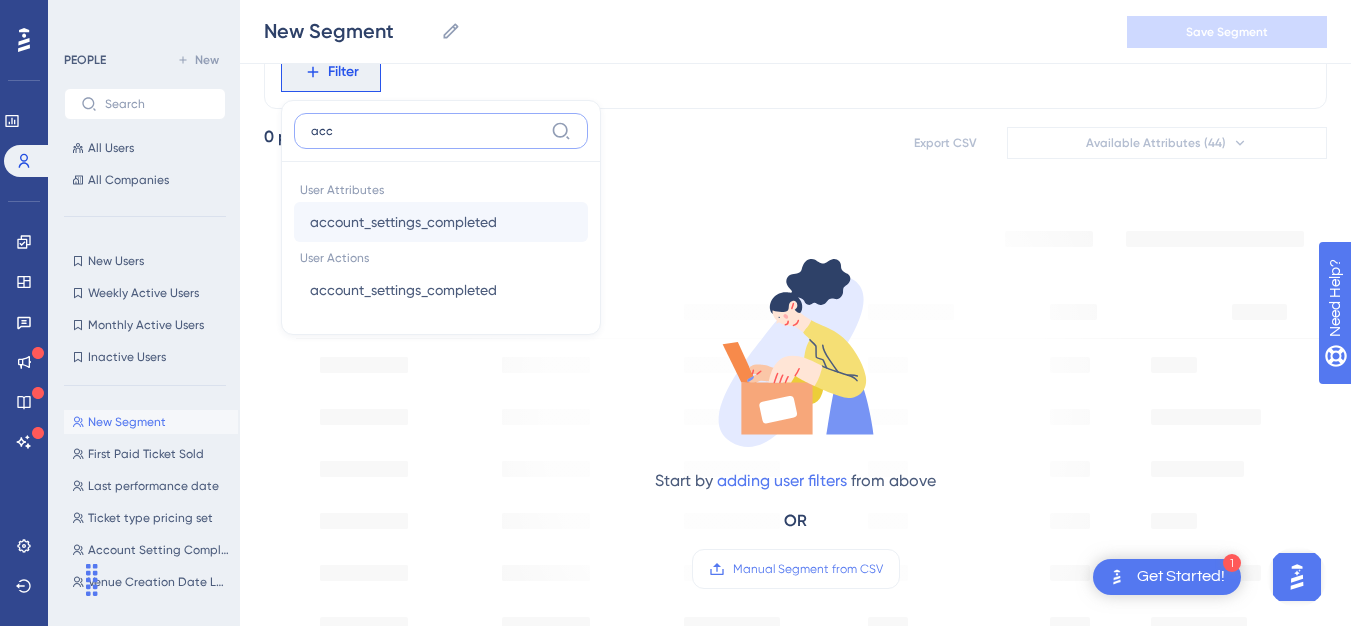 type on "acc" 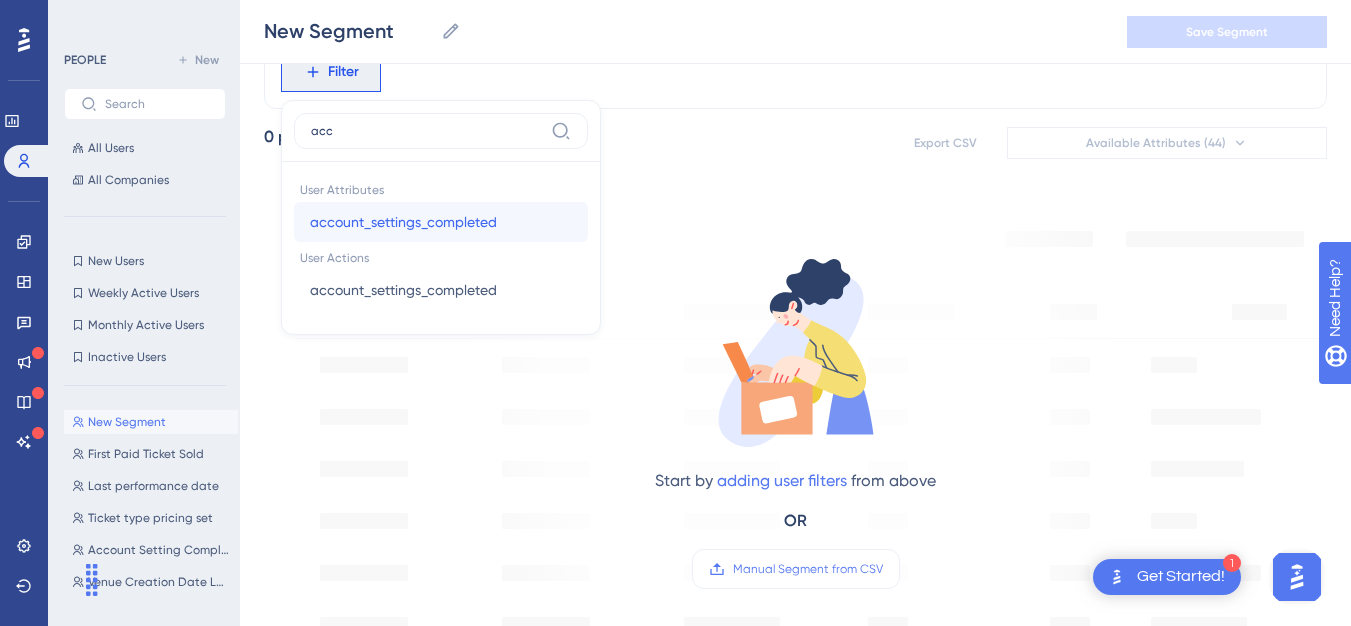 click on "account_settings_completed account_settings_completed" at bounding box center [441, 222] 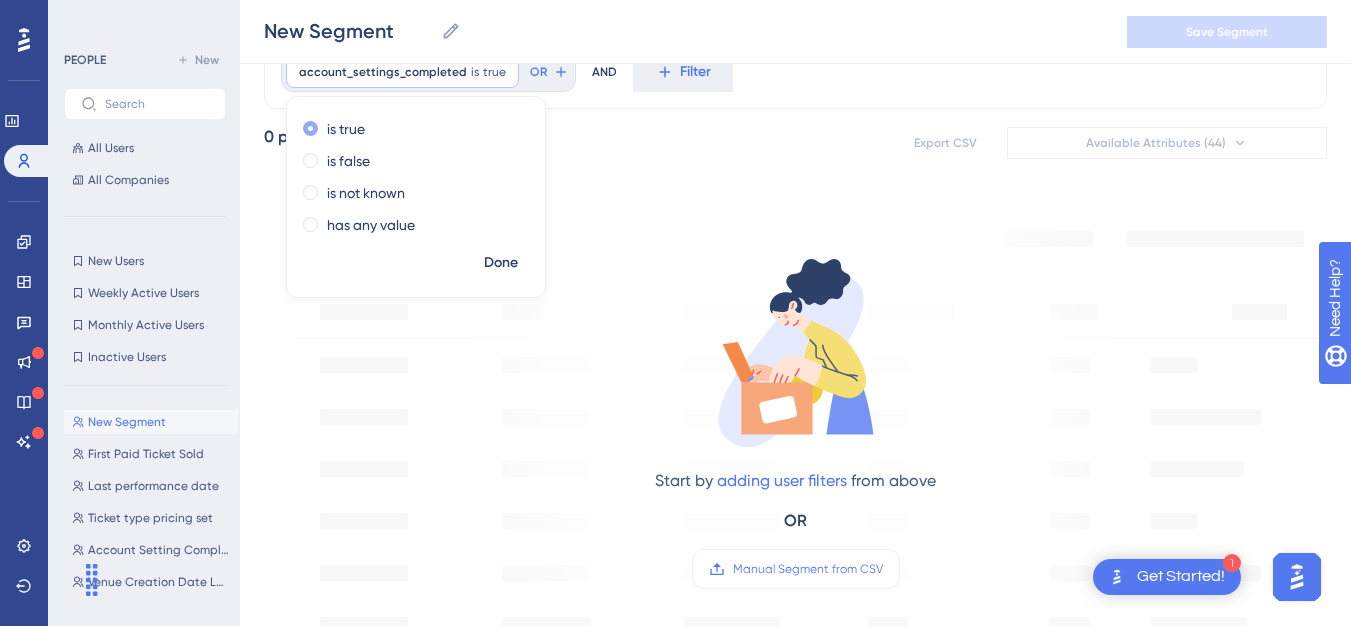 click on "is true" at bounding box center [346, 129] 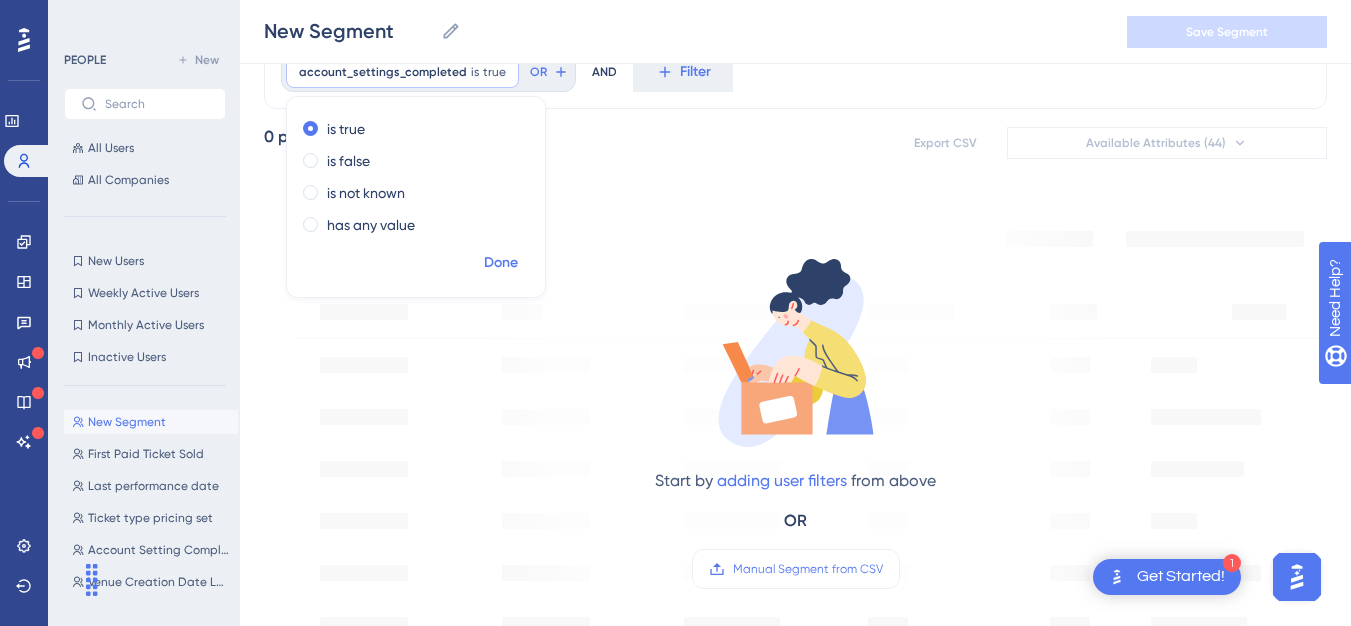 click on "Done" at bounding box center [501, 263] 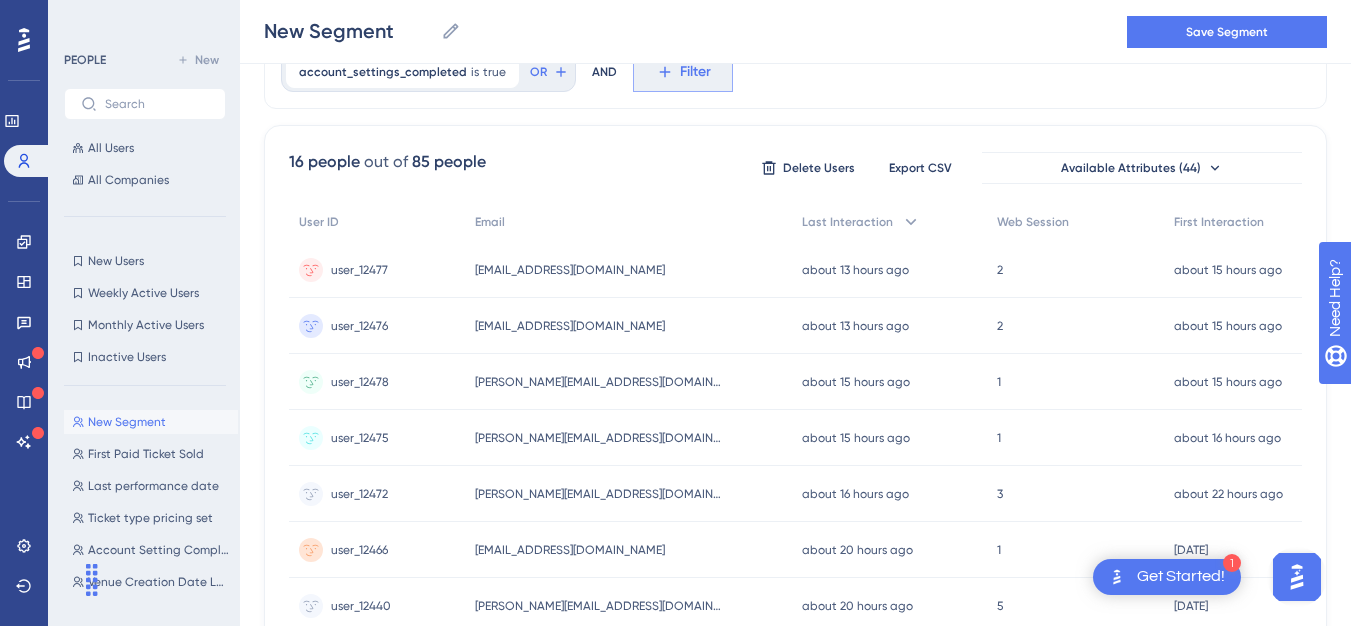 click 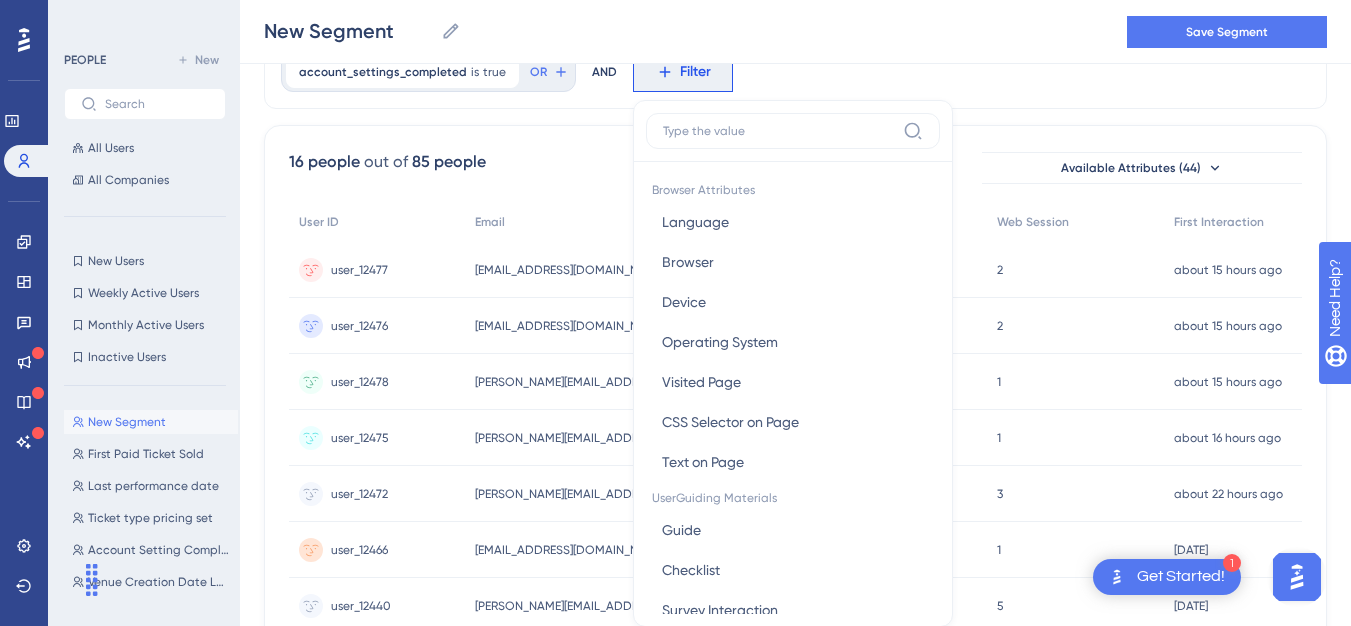 scroll, scrollTop: 144, scrollLeft: 0, axis: vertical 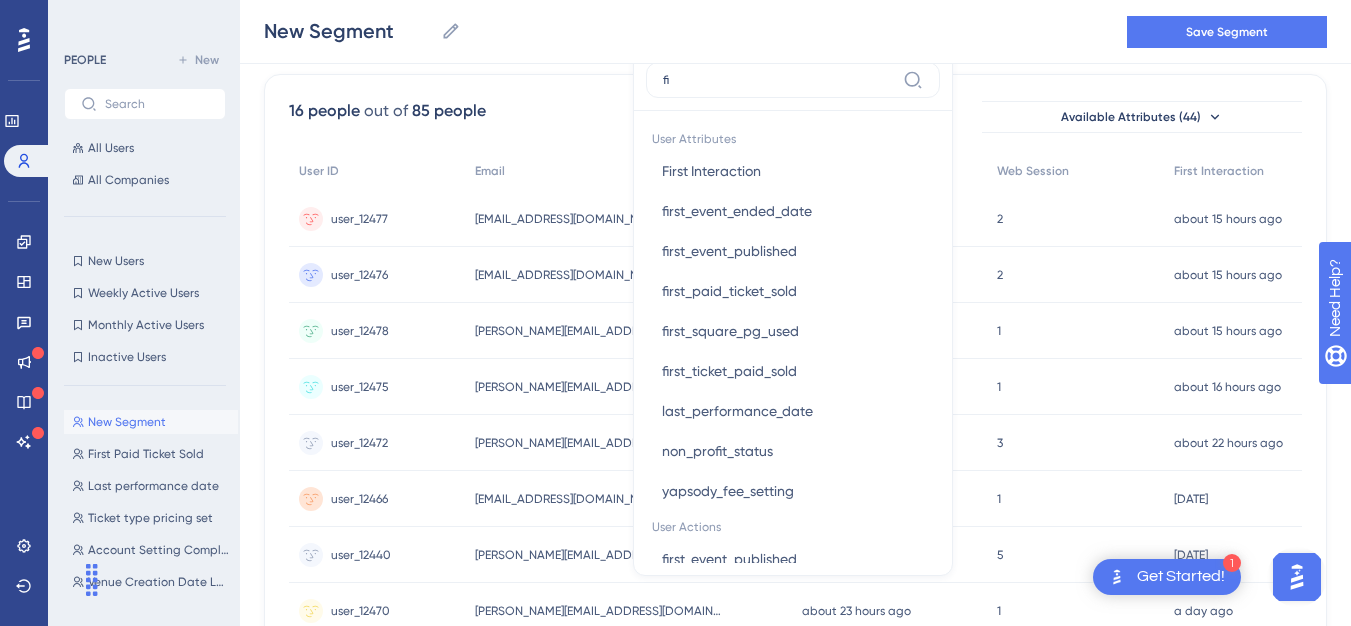 type on "fir" 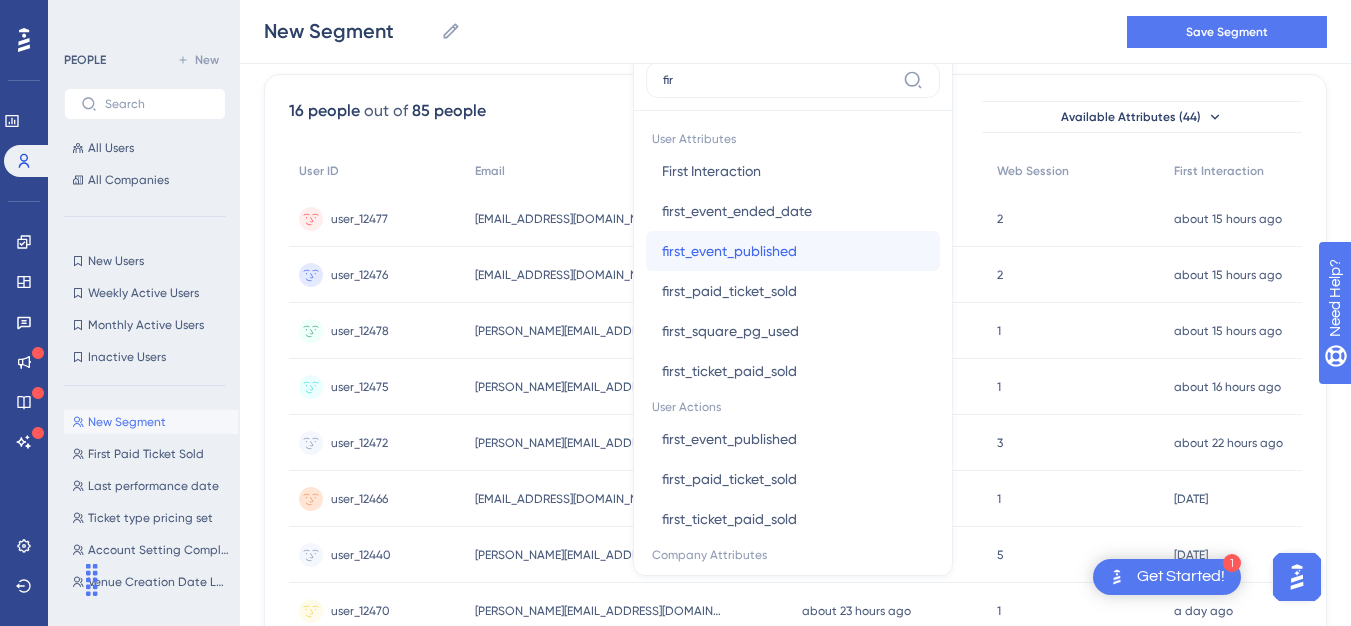 click on "first_event_published" at bounding box center [729, 251] 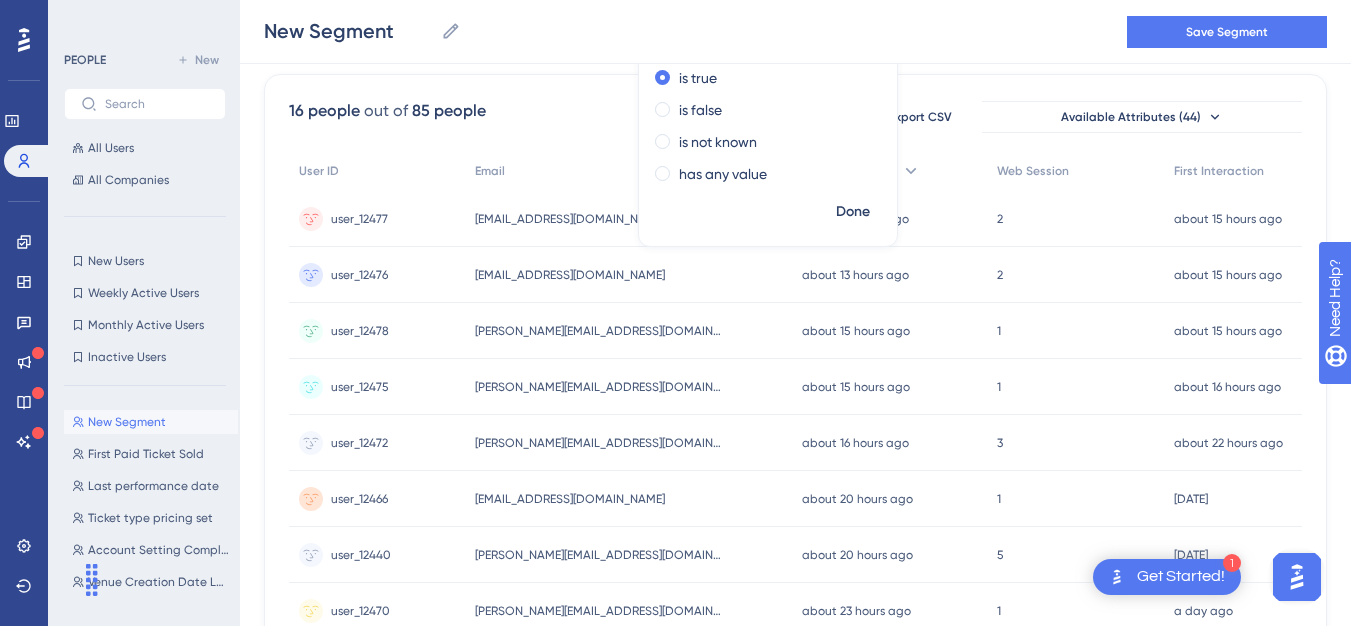 click on "is true is false is not known has any value" at bounding box center (768, 128) 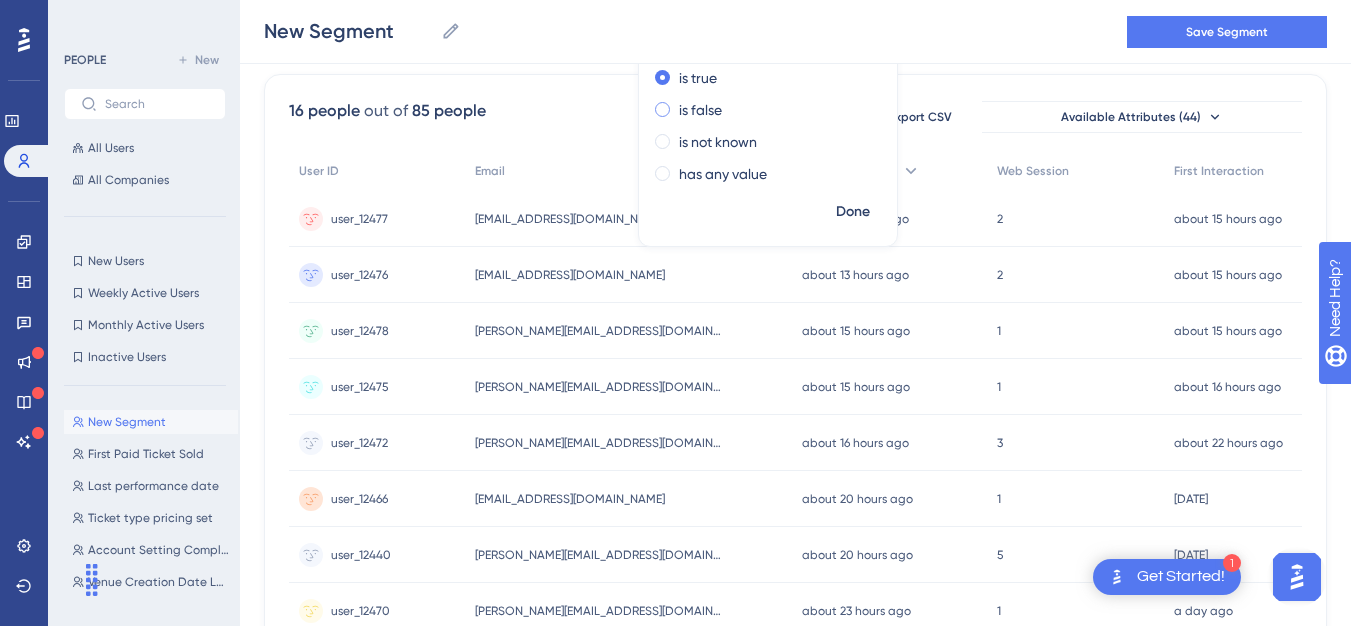click at bounding box center [662, 109] 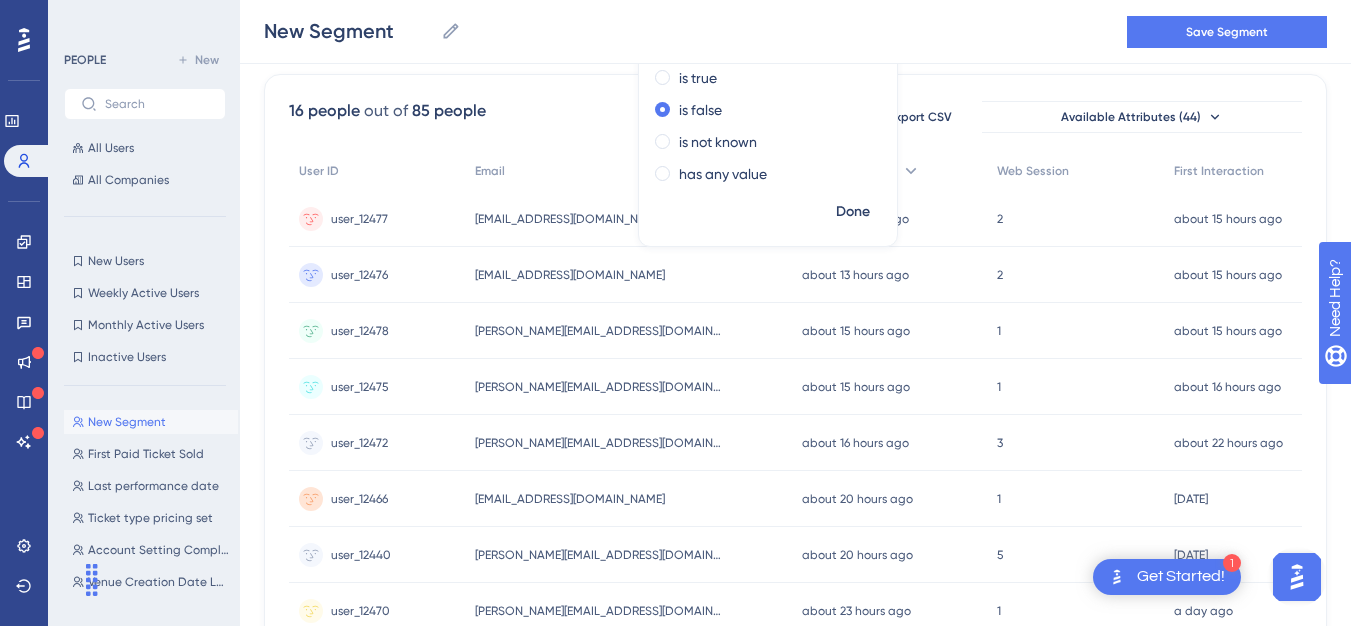scroll, scrollTop: 18, scrollLeft: 0, axis: vertical 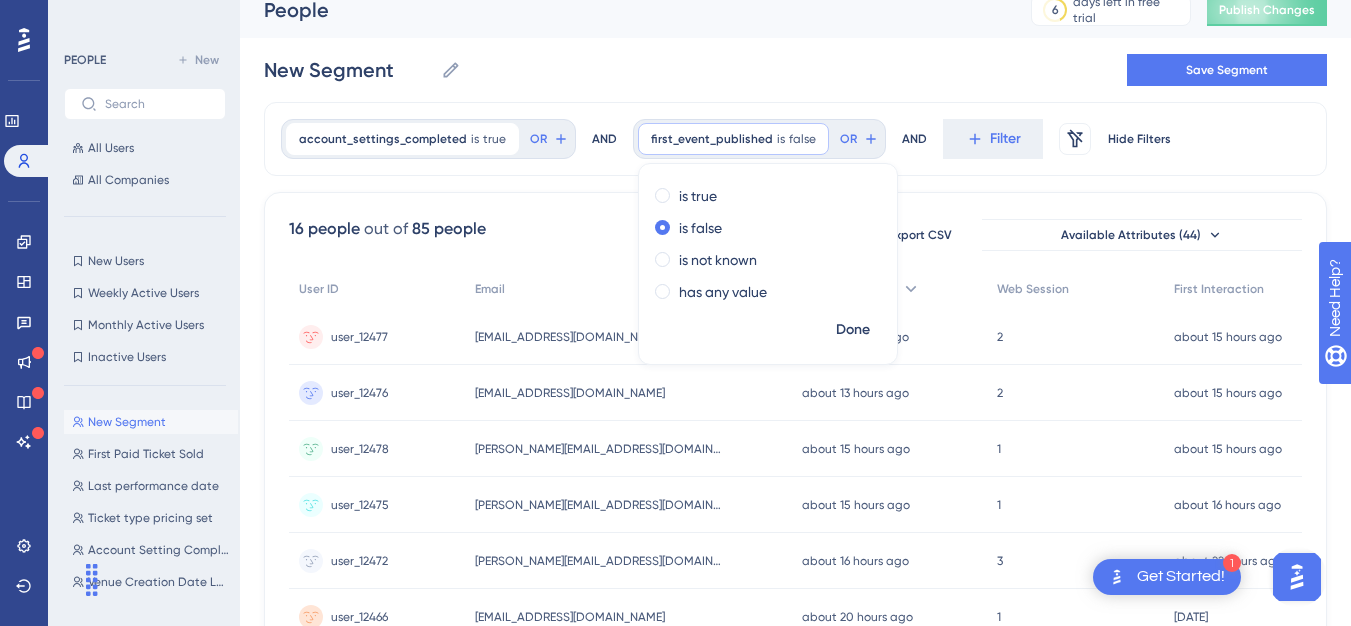 click on "account_settings_completed is true true Remove OR AND first_event_published is false false Remove is true is false is not known has any value Done OR AND Filter Remove Filters Hide Filters 16   people out of 85   people Delete Users Export CSV Available Attributes (44) User ID Email Last Interaction Web Session First Interaction user_12477 user_12477 [EMAIL_ADDRESS][DOMAIN_NAME] [EMAIL_ADDRESS][DOMAIN_NAME] about 13 hours ago [DATE] 21:56 2 2 about 15 hours ago [DATE] 20:00 user_12476 user_12476 [EMAIL_ADDRESS][DOMAIN_NAME] [EMAIL_ADDRESS][DOMAIN_NAME] about 13 hours ago [DATE] 21:56 2 2 about 15 hours ago [DATE] 19:59 user_12478 user_12478 [PERSON_NAME][EMAIL_ADDRESS][DOMAIN_NAME] [PERSON_NAME][DOMAIN_NAME][EMAIL_ADDRESS][DOMAIN_NAME] about 15 hours ago [DATE] 20:38 1 1 about 15 hours ago [DATE] 20:21 user_12475 user_12475 [PERSON_NAME][EMAIL_ADDRESS][DOMAIN_NAME] [PERSON_NAME][DOMAIN_NAME][EMAIL_ADDRESS][DOMAIN_NAME] about 15 hours ago [DATE] 20:18 1 1 about 16 hours ago [DATE] 19:17 user_12472 user_12472 [PERSON_NAME][EMAIL_ADDRESS][DOMAIN_NAME] 3 3 1" at bounding box center (795, 678) 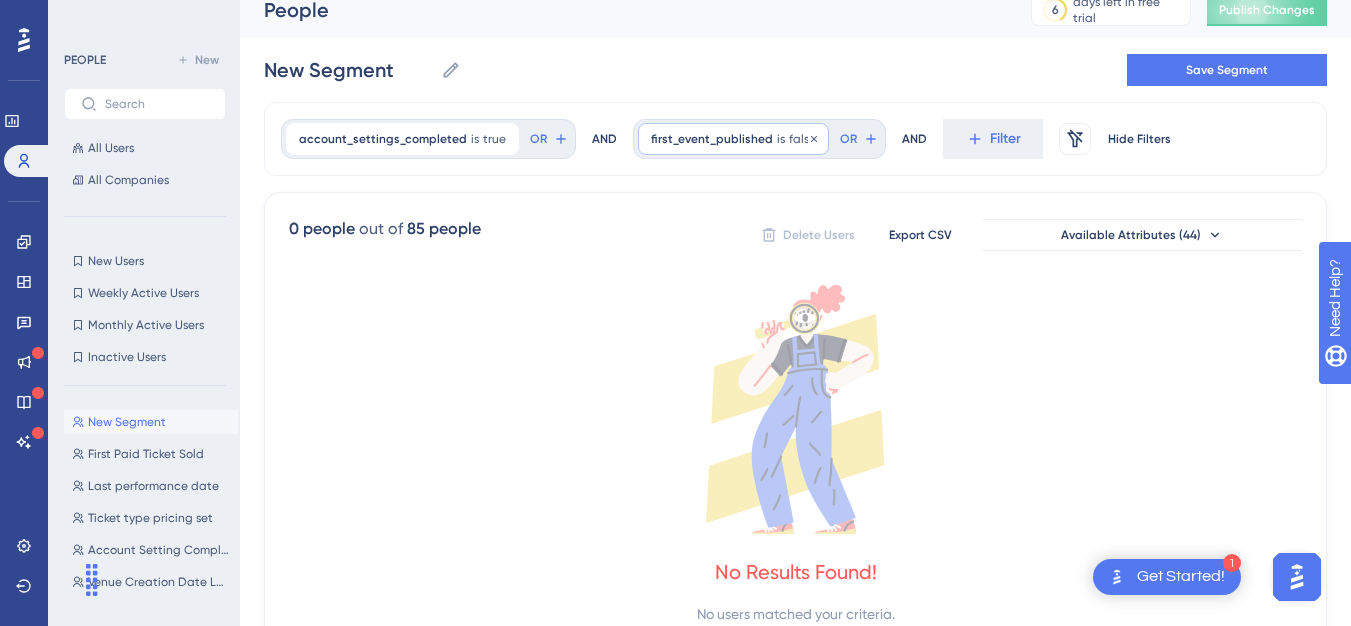 click on "first_event_published" at bounding box center (712, 139) 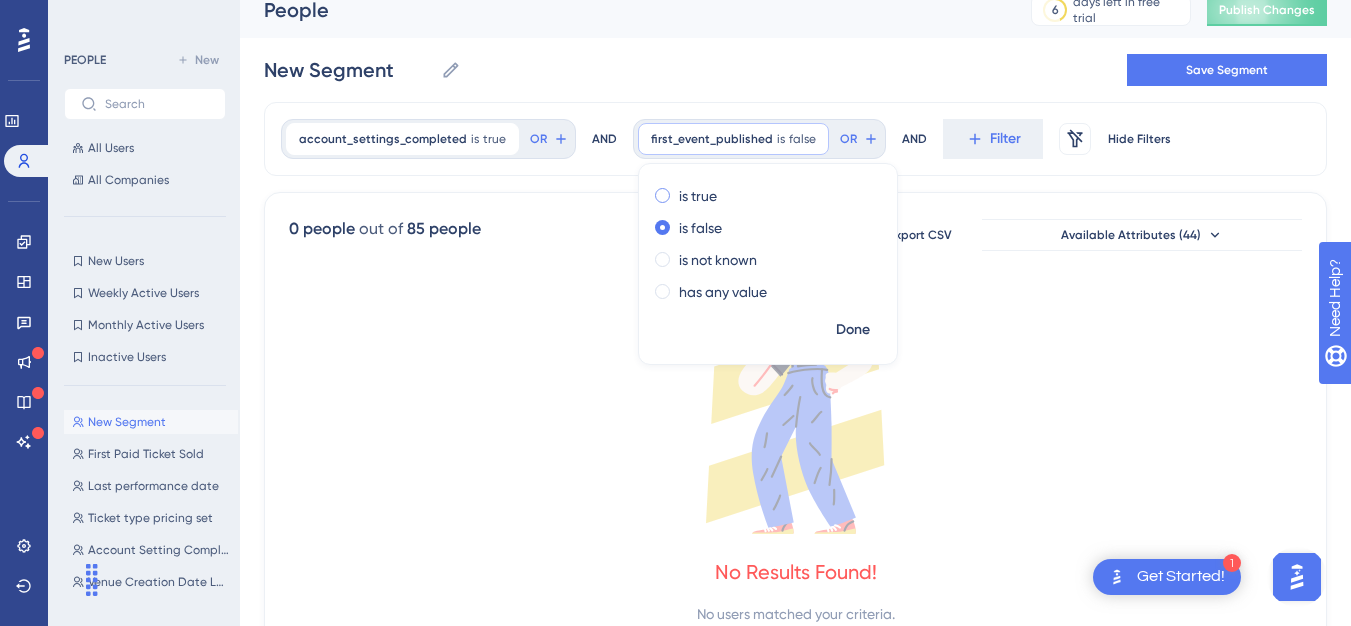 click on "is true" at bounding box center [764, 196] 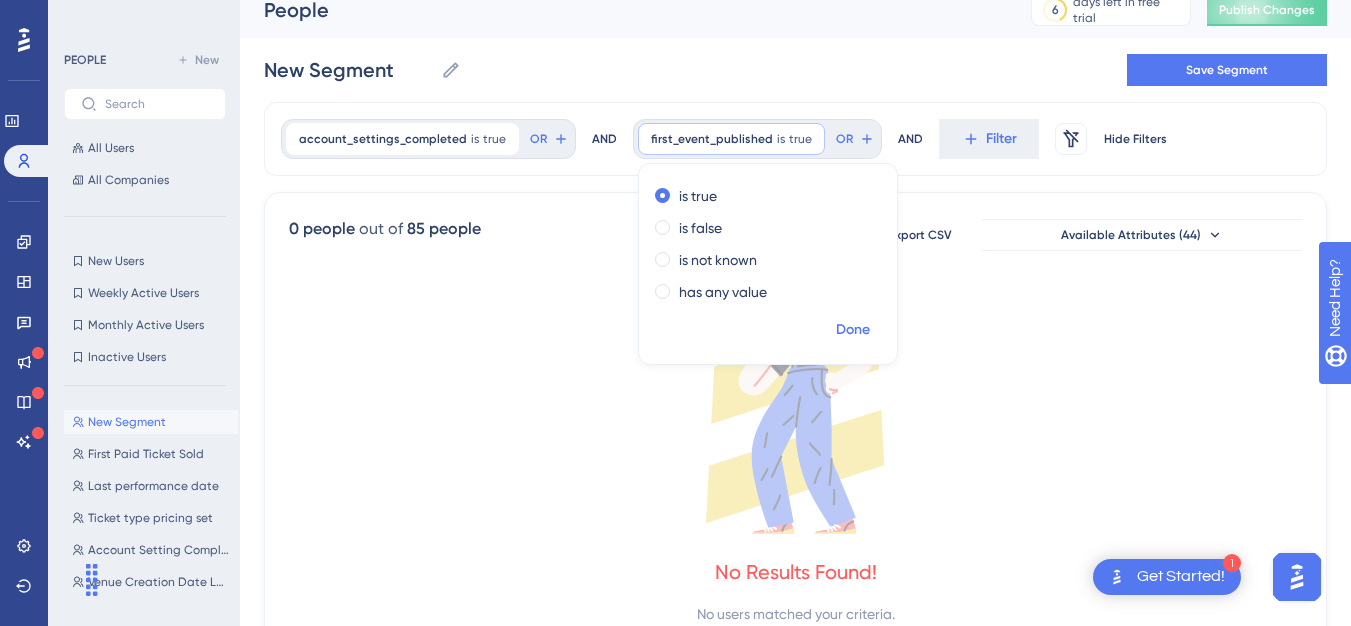 click on "Done" at bounding box center (853, 330) 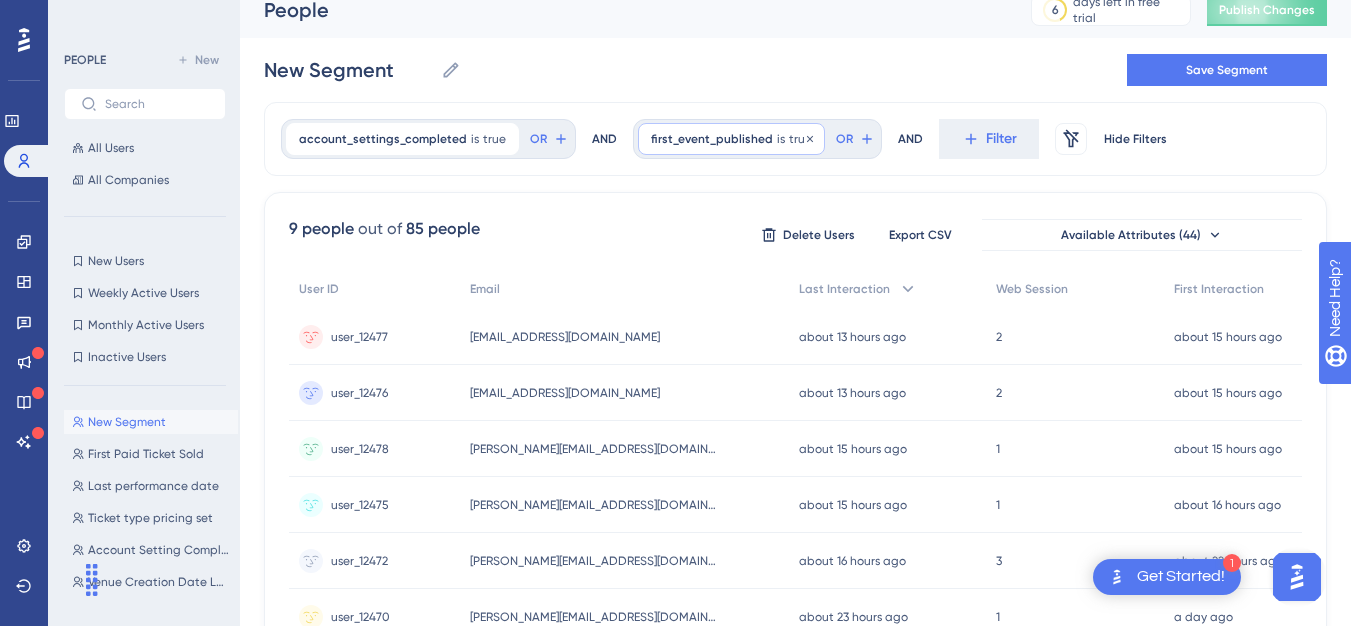 click on "first_event_published is true true Remove" at bounding box center [731, 139] 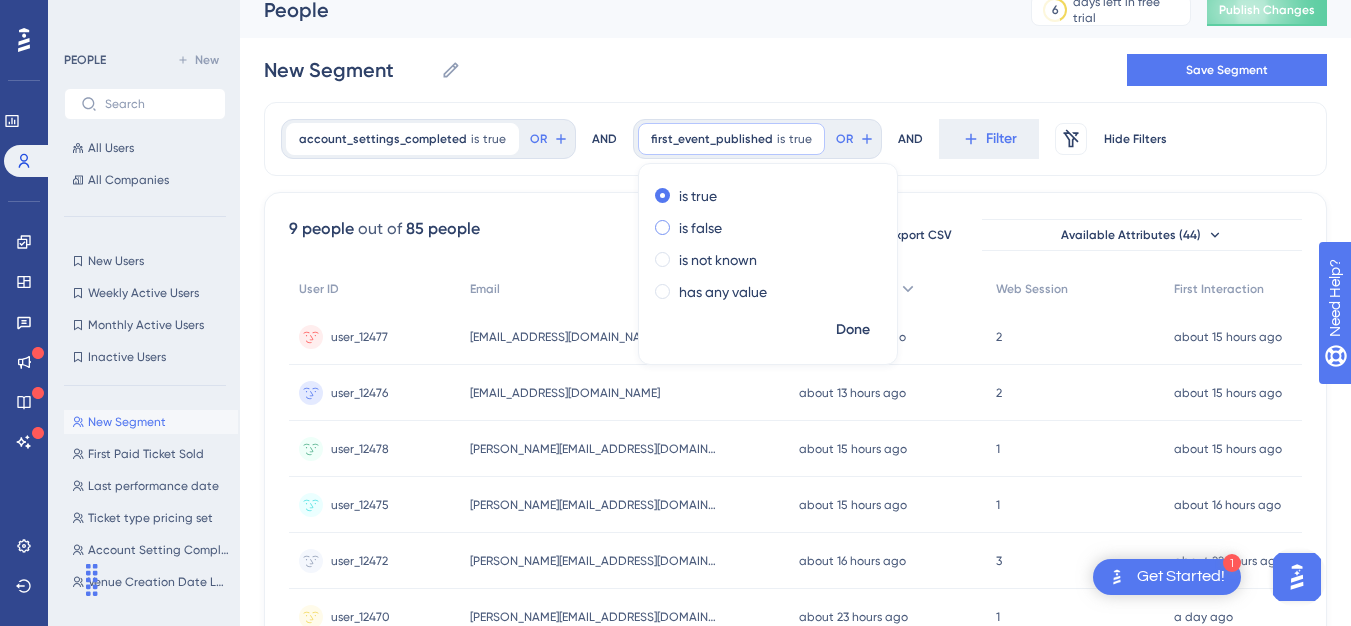 click on "is false" at bounding box center [700, 228] 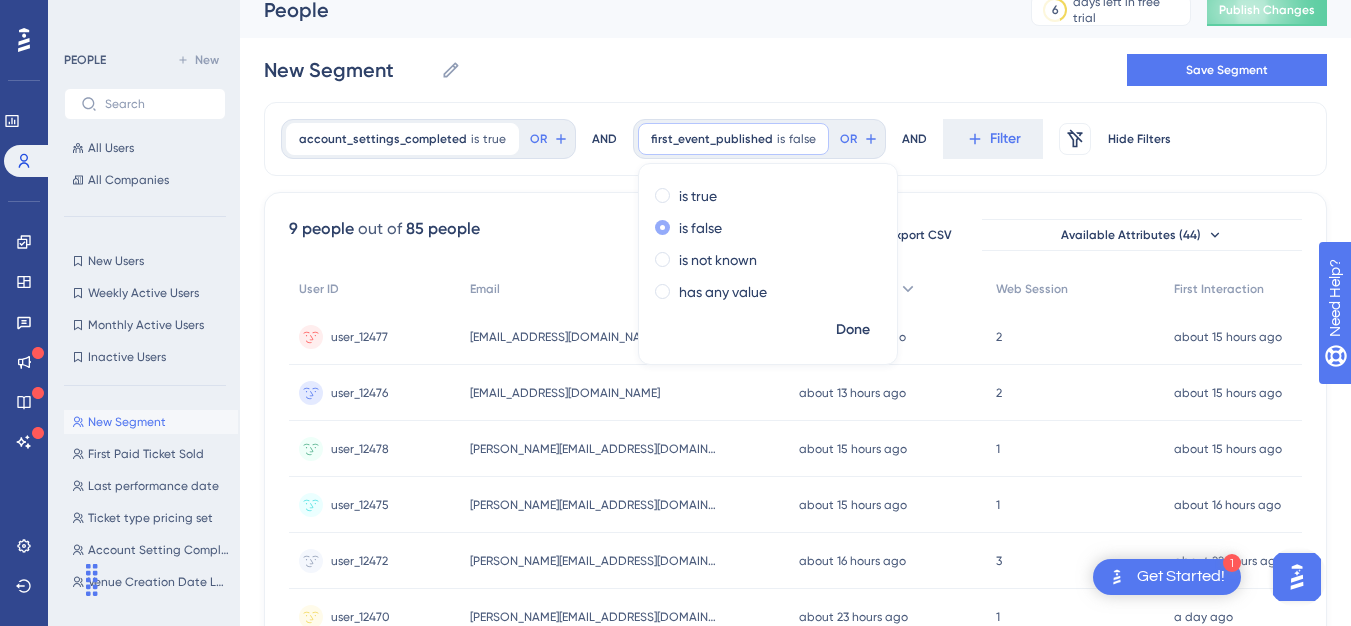 click on "is false" at bounding box center [764, 228] 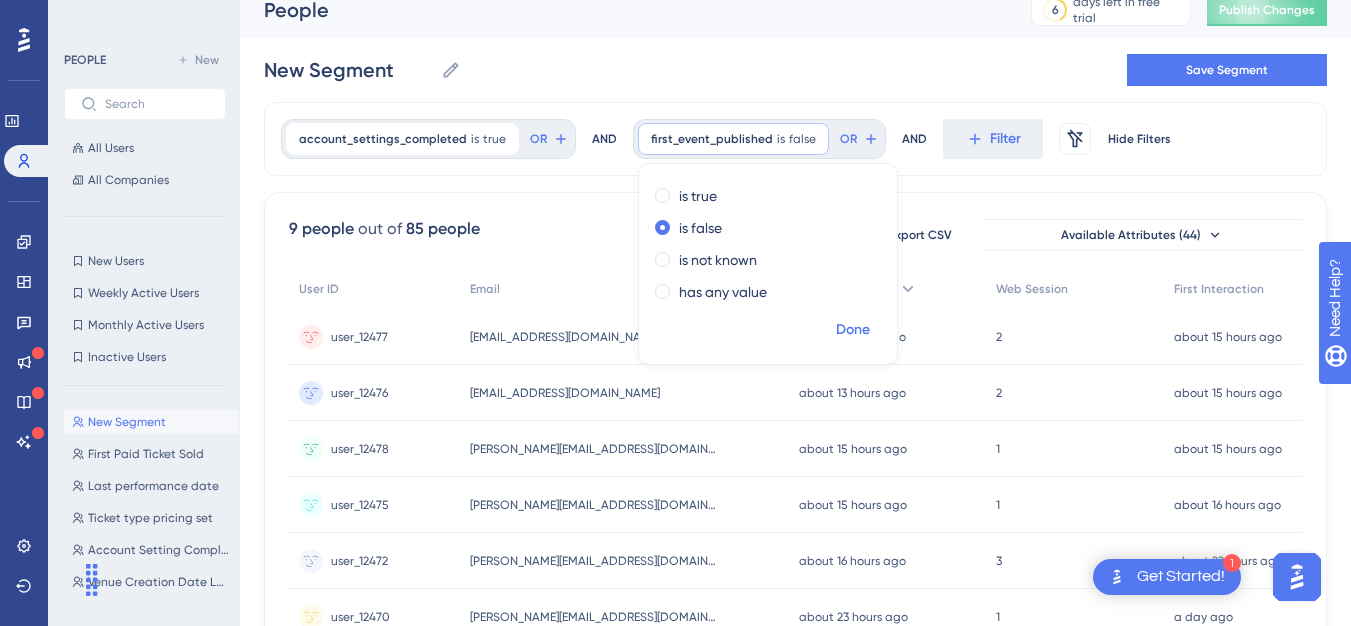 click on "Done" at bounding box center [853, 330] 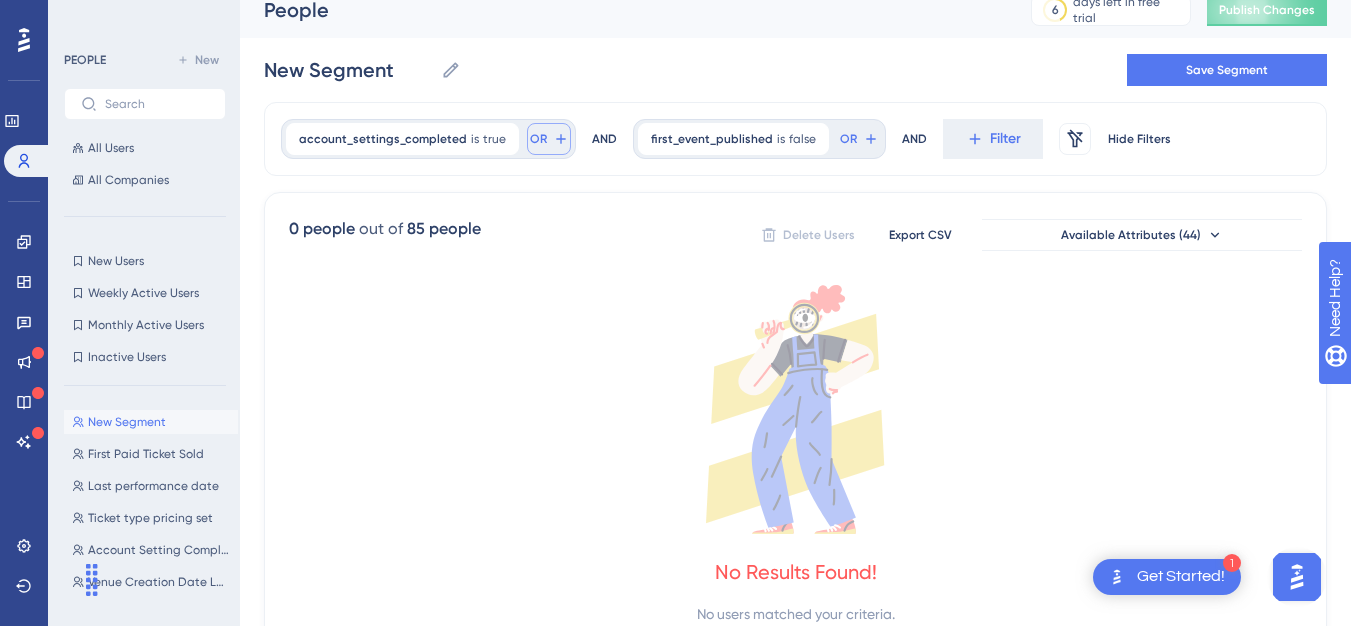 click on "OR" at bounding box center [549, 139] 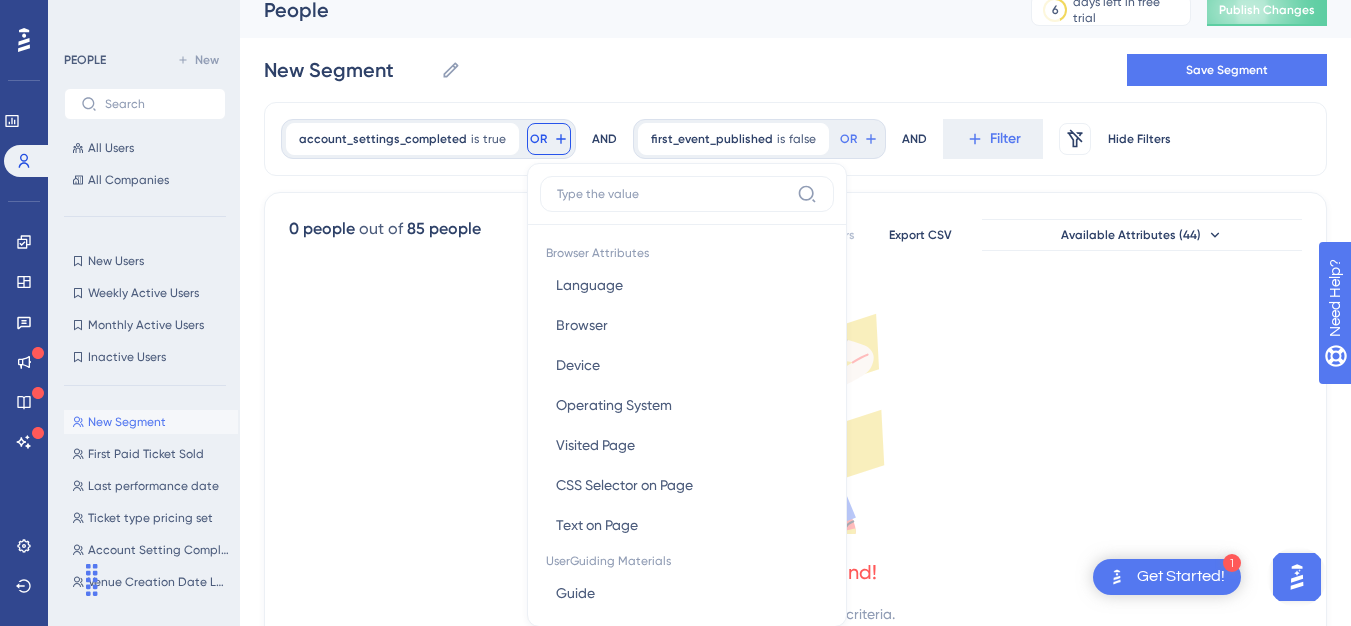 scroll, scrollTop: 100, scrollLeft: 0, axis: vertical 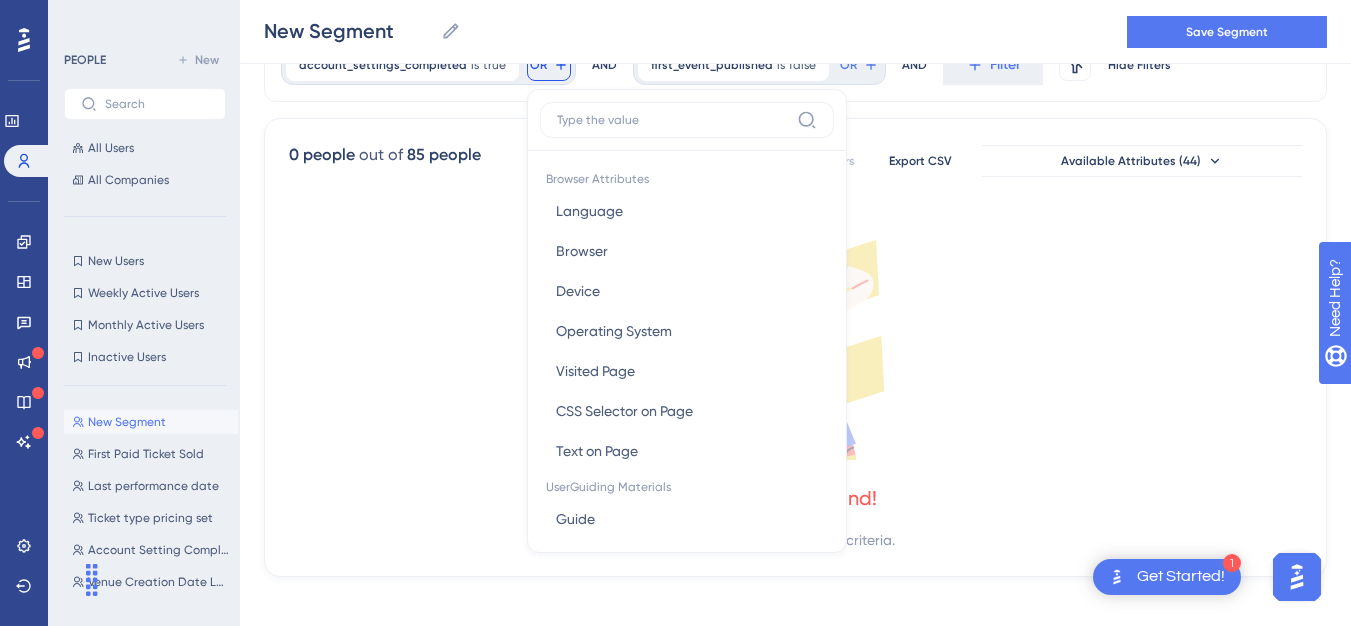 click on "account_settings_completed is true true Remove OR Browser Attributes Language Language Browser Browser Device Device Operating System Operating System Visited Page Visited Page CSS Selector on Page CSS Selector on Page Text on Page Text on Page UserGuiding Materials Guide Guide Checklist Checklist Survey Interaction Survey Interaction Survey Answer Survey Answer Hotspot Interaction Hotspot Interaction Custom Button Interaction Custom Button Interaction Goal Goal AI Assistant AI Assistant Resource Center Interaction Resource Center Interaction Resource Center Tab Resource Center Tab Product Updates Product Updates Product Updates Post Product Updates Post Knowledge Base Knowledge Base Knowledge Base Article Knowledge Base Article User Attributes User ID User ID Web Session Web Session First Interaction First Interaction Last Interaction Last Interaction account_settings_completed account_settings_completed country country created_at created_at currency currency Email Email event_creation_date event_id event_id" at bounding box center [795, 302] 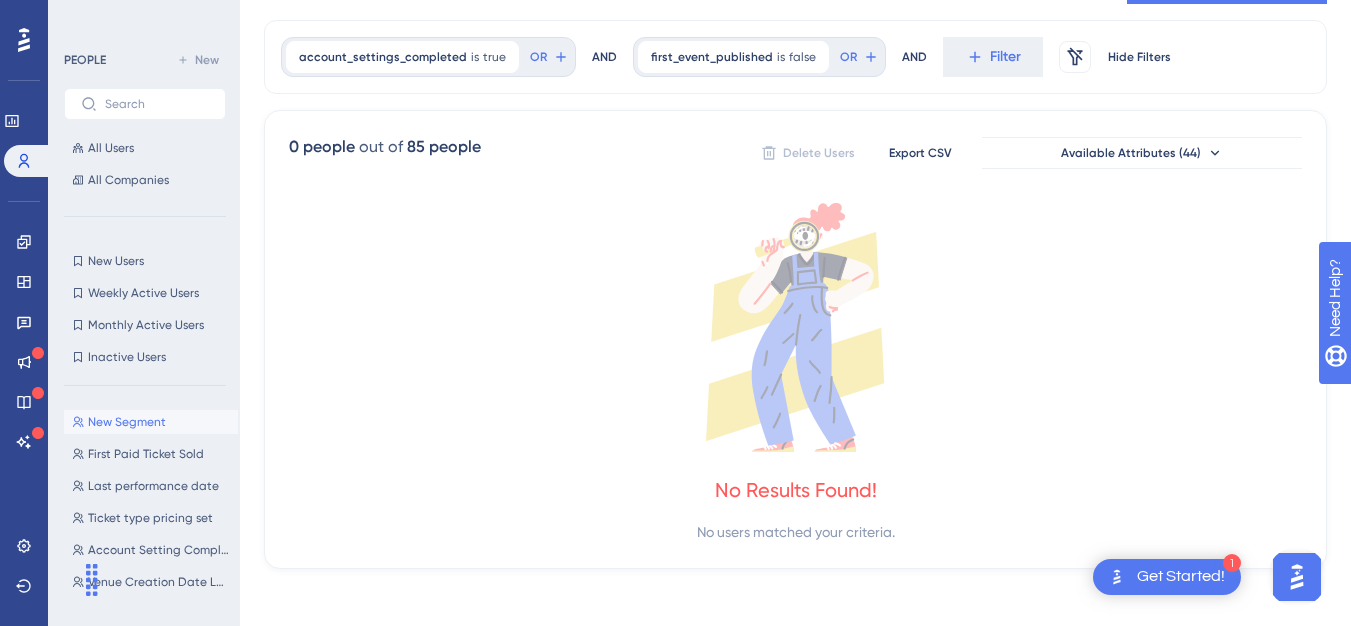 scroll, scrollTop: 0, scrollLeft: 0, axis: both 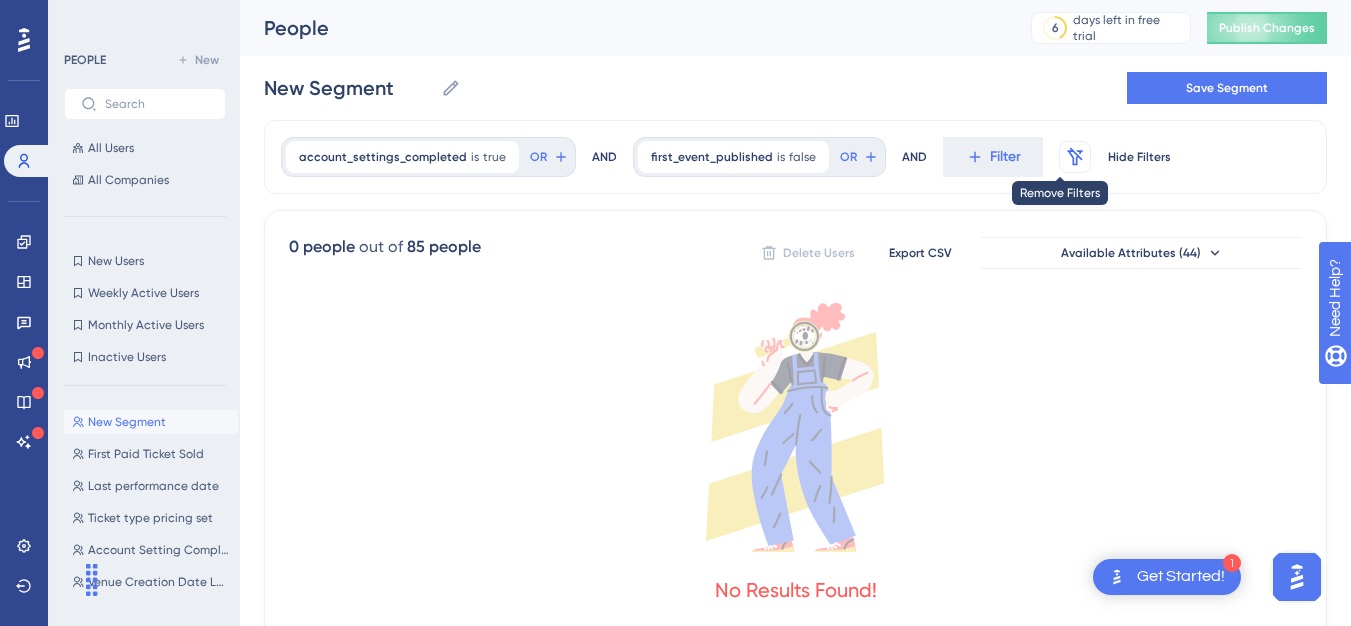 click at bounding box center [1075, 157] 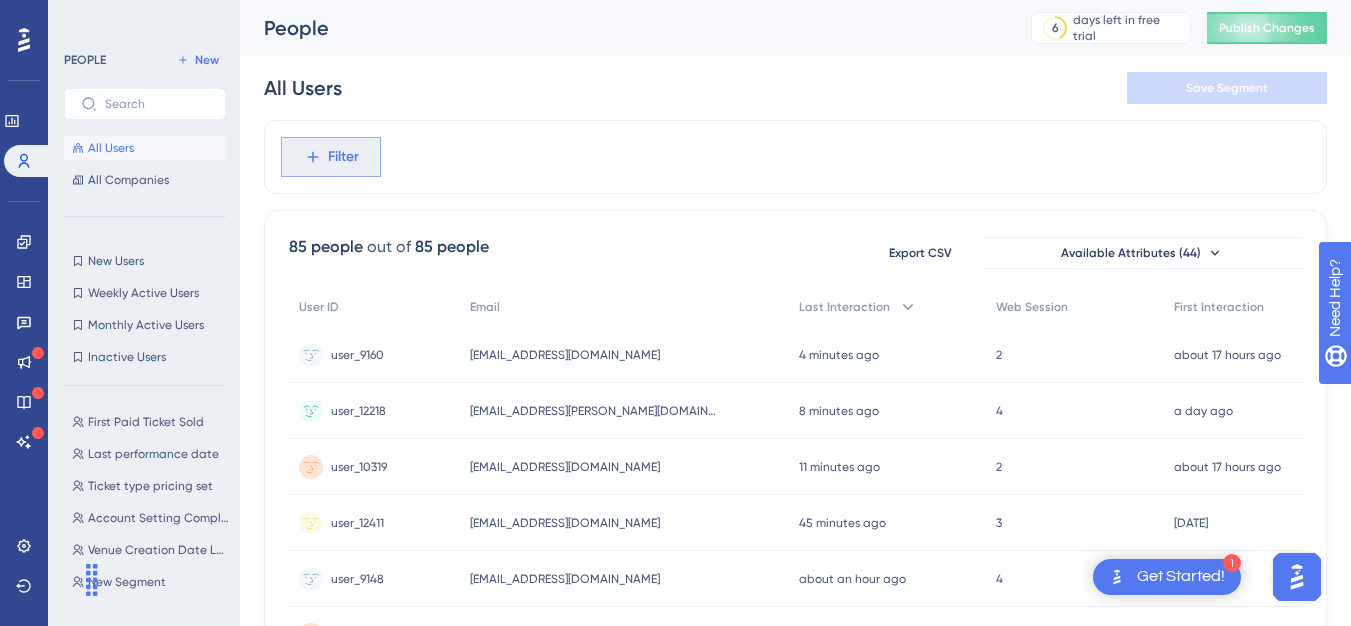 click 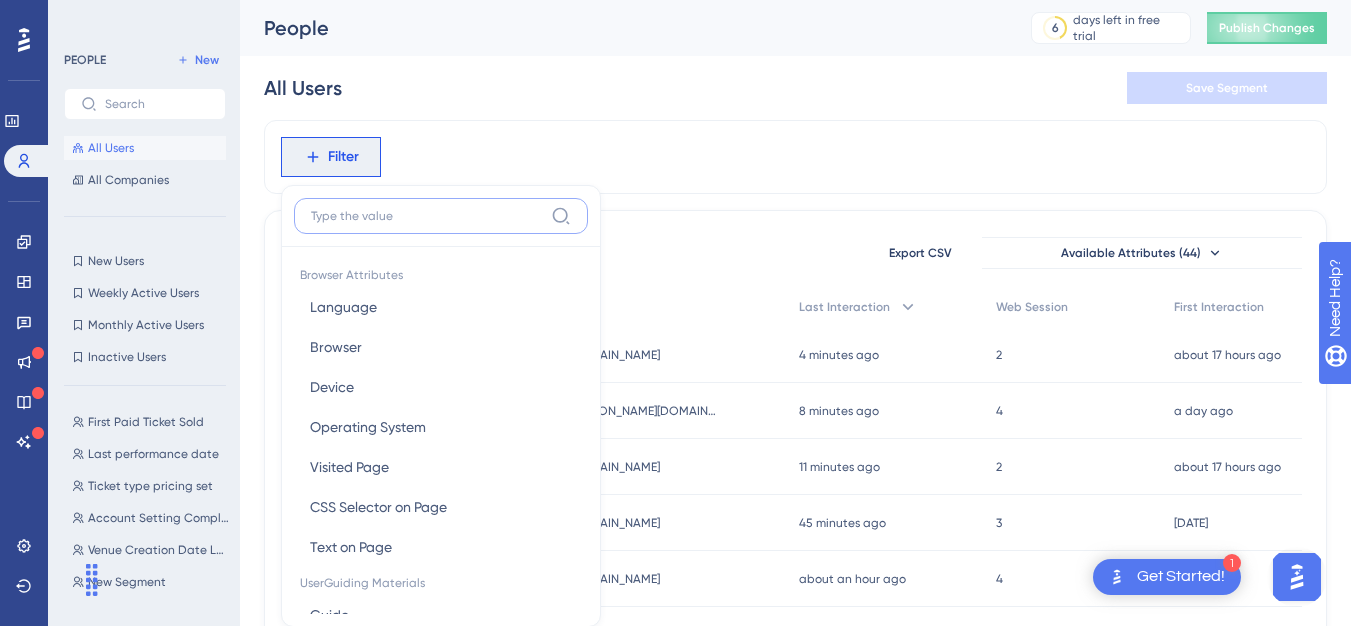 scroll, scrollTop: 93, scrollLeft: 0, axis: vertical 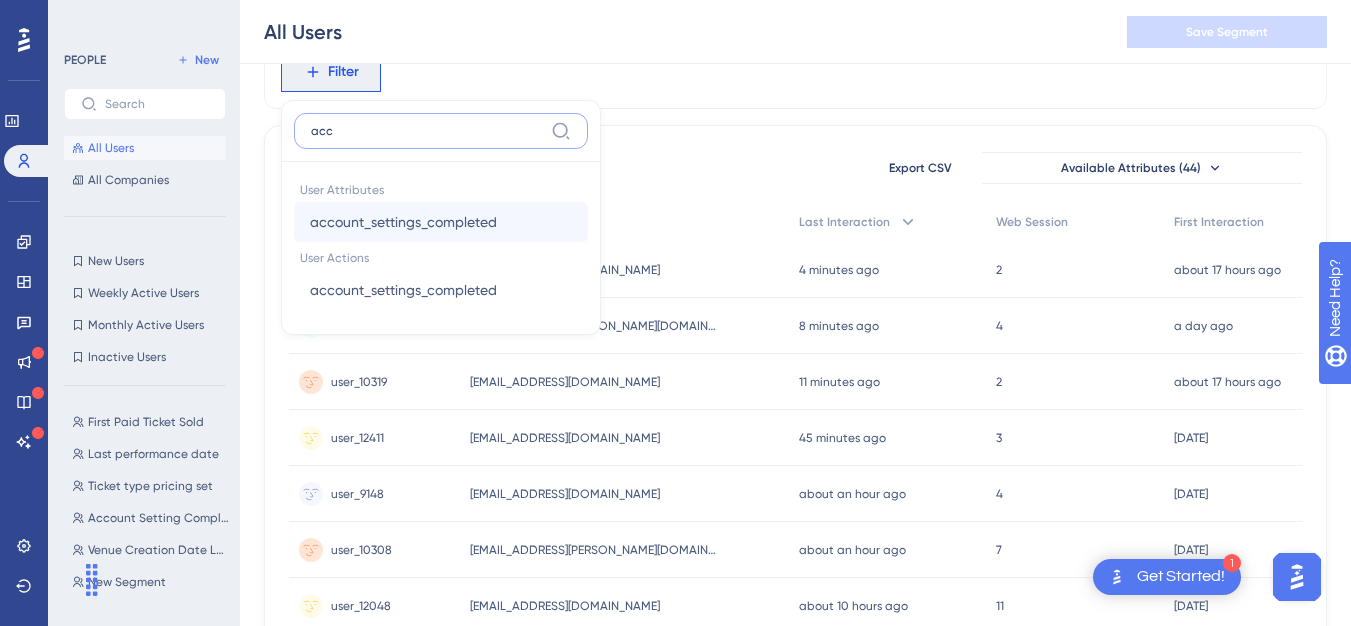 type on "acc" 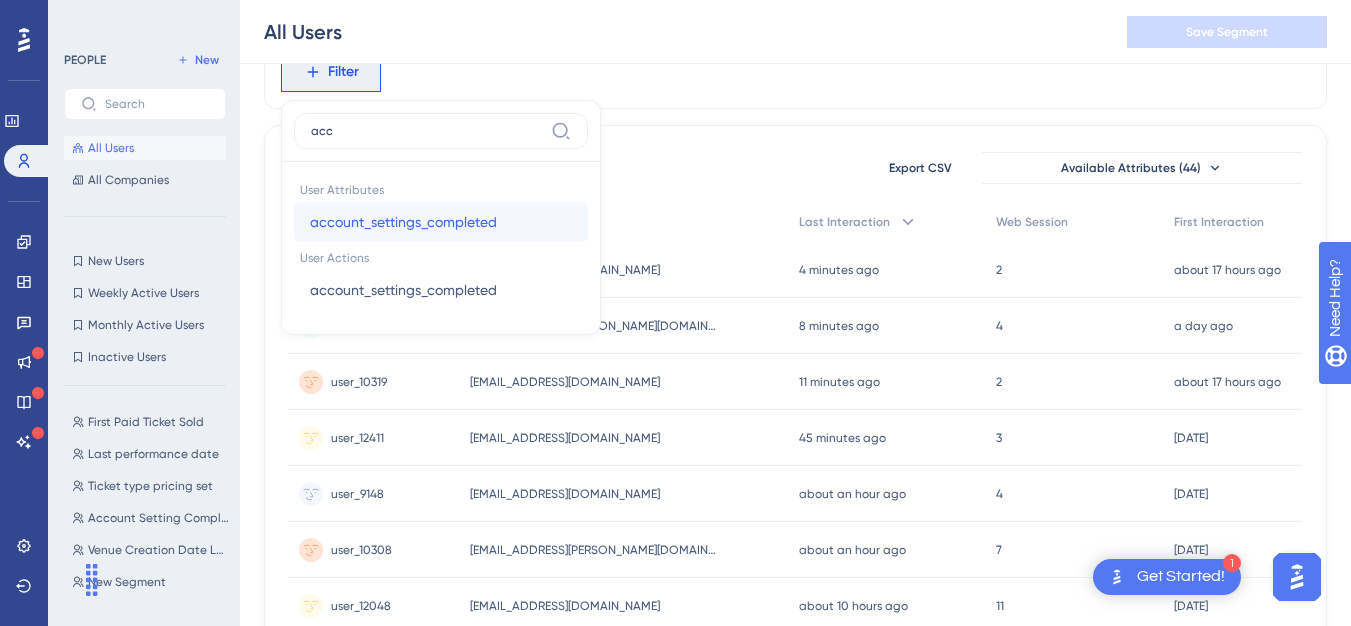 click on "account_settings_completed" at bounding box center [403, 222] 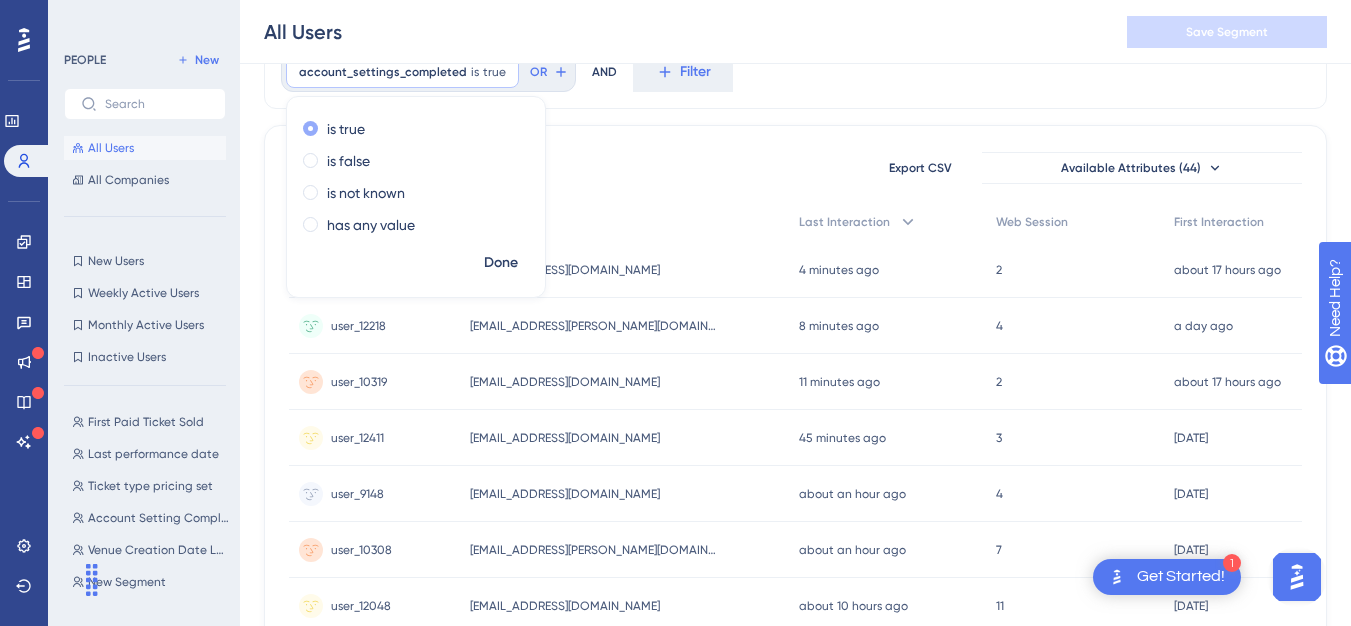 click on "is true" at bounding box center [346, 129] 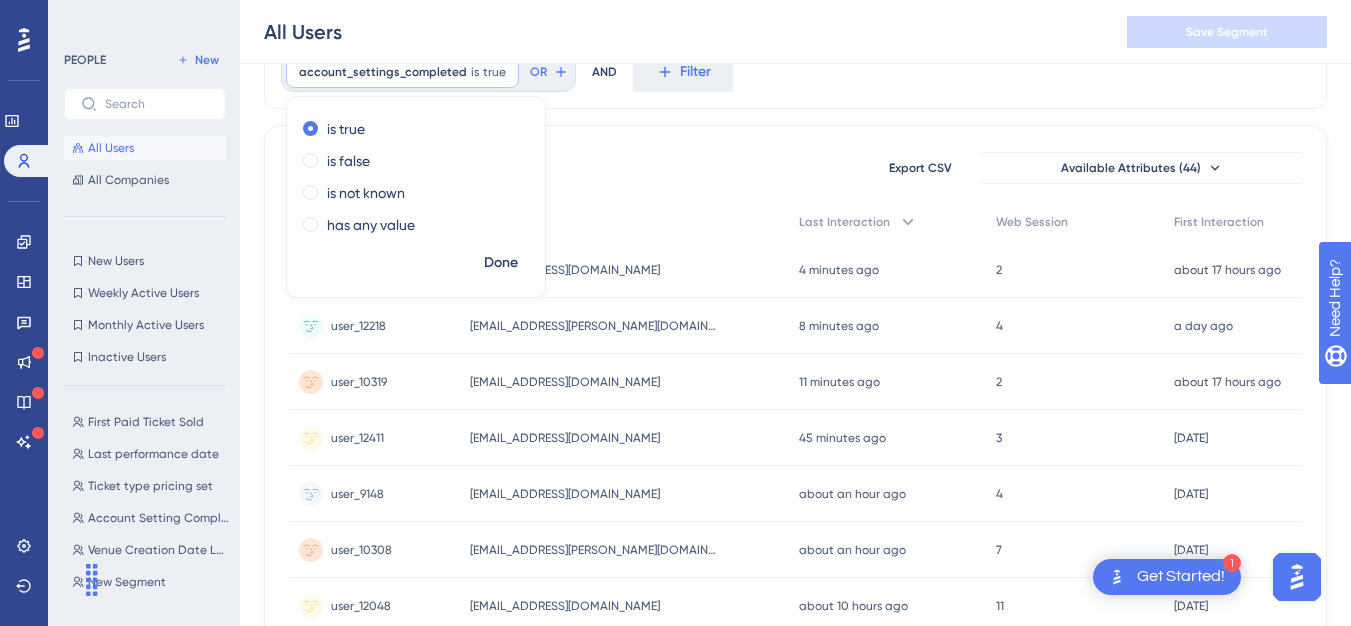 click on "account_settings_completed is true true Remove is true is false is not known has any value Done OR AND Filter 85   people out of 85   people Export CSV Available Attributes (44) User ID Email Last Interaction Web Session First Interaction user_9160 user_9160 [EMAIL_ADDRESS][DOMAIN_NAME] [DOMAIN_NAME][EMAIL_ADDRESS][DOMAIN_NAME] 4 minutes ago [DATE] 11:17 2 2 about 17 hours ago [DATE] 18:29 user_12218 user_12218 [EMAIL_ADDRESS][PERSON_NAME][DOMAIN_NAME] [DOMAIN_NAME][EMAIL_ADDRESS][PERSON_NAME][DOMAIN_NAME] 8 minutes ago [DATE] 11:13 4 4 a day ago [DATE] 10:35 user_10319 user_10319 [EMAIL_ADDRESS][DOMAIN_NAME] [EMAIL_ADDRESS][DOMAIN_NAME] 11 minutes ago [DATE] 11:10 2 2 about 17 hours ago [DATE] 18:30 user_12411 user_12411 [EMAIL_ADDRESS][DOMAIN_NAME] [DOMAIN_NAME][EMAIL_ADDRESS][DOMAIN_NAME] 45 minutes ago [DATE] 10:36 3 3 [DATE] [DATE] 16:22 user_9148 user_9148 [EMAIL_ADDRESS][DOMAIN_NAME] [DOMAIN_NAME][EMAIL_ADDRESS][DOMAIN_NAME] about an hour ago [DATE] 10:20 4 4 [DATE] [DATE] 12:52 user_10308 user_10308 about an hour ago" at bounding box center (795, 743) 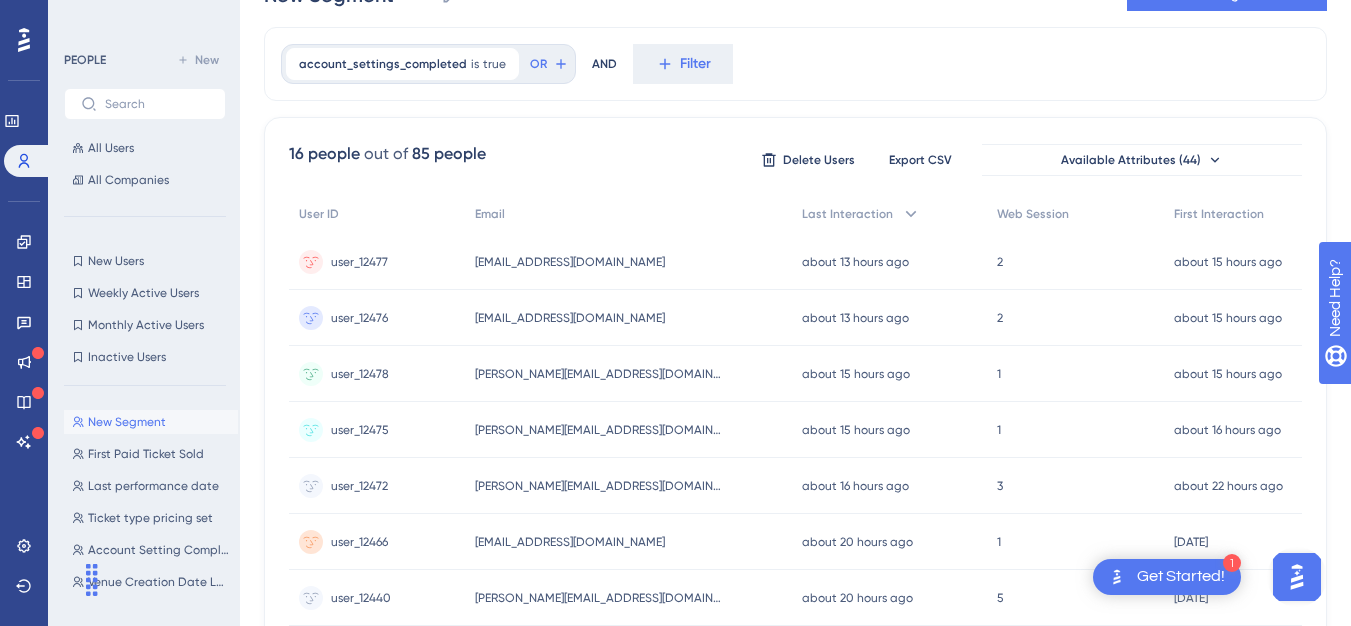scroll, scrollTop: 20, scrollLeft: 0, axis: vertical 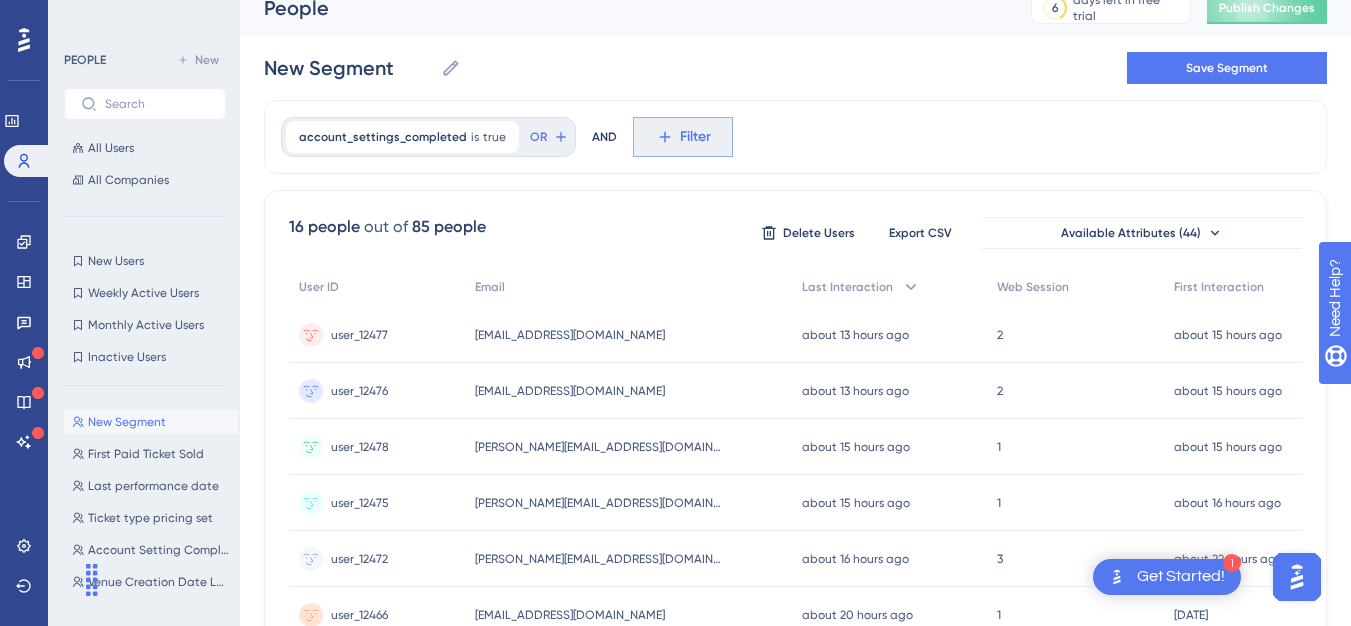 click on "Filter" at bounding box center (683, 137) 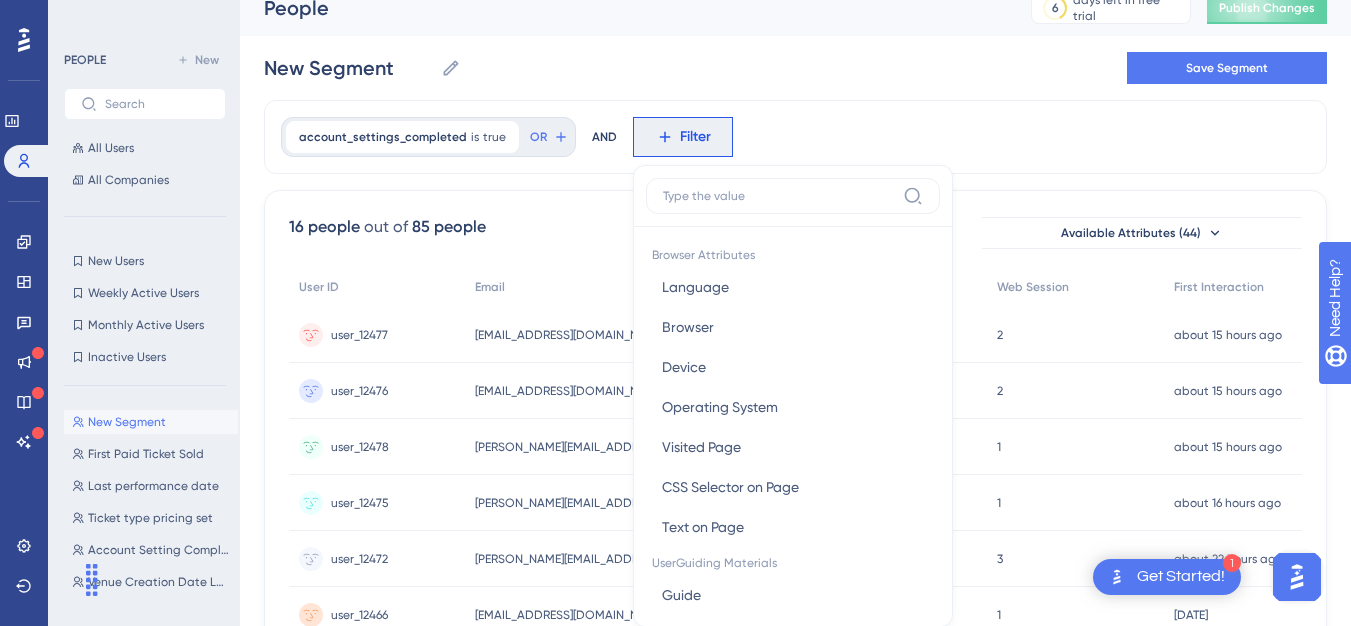 scroll, scrollTop: 103, scrollLeft: 0, axis: vertical 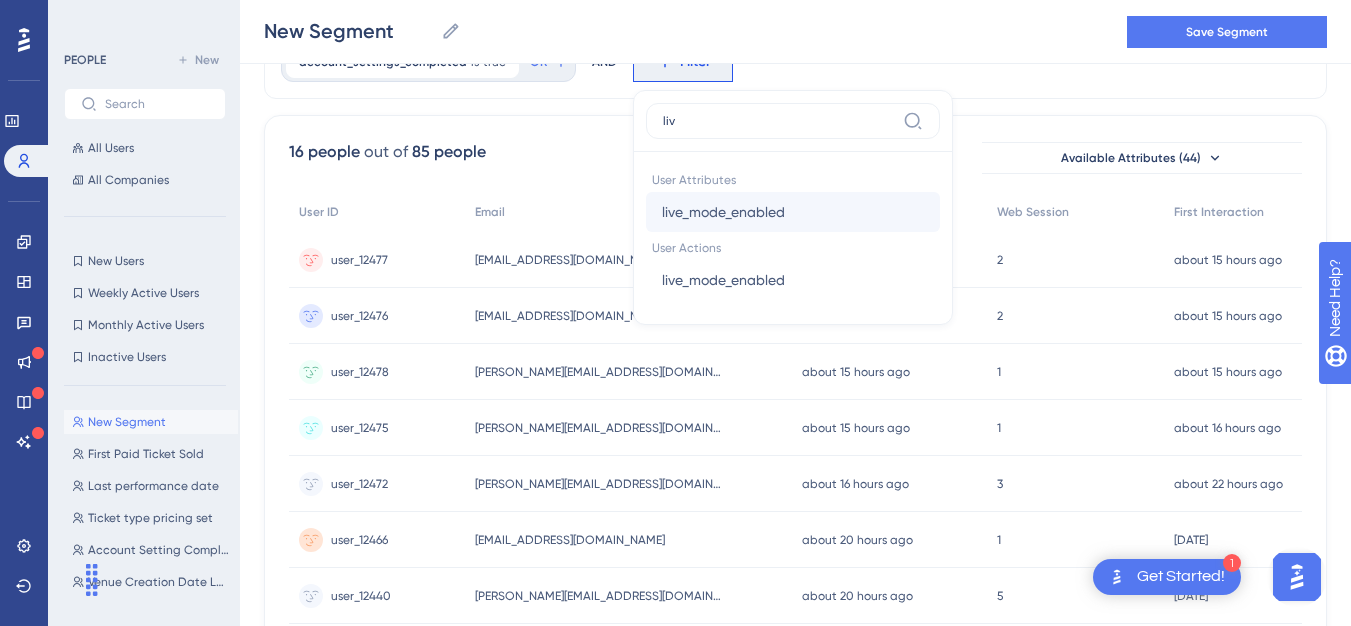 type on "liv" 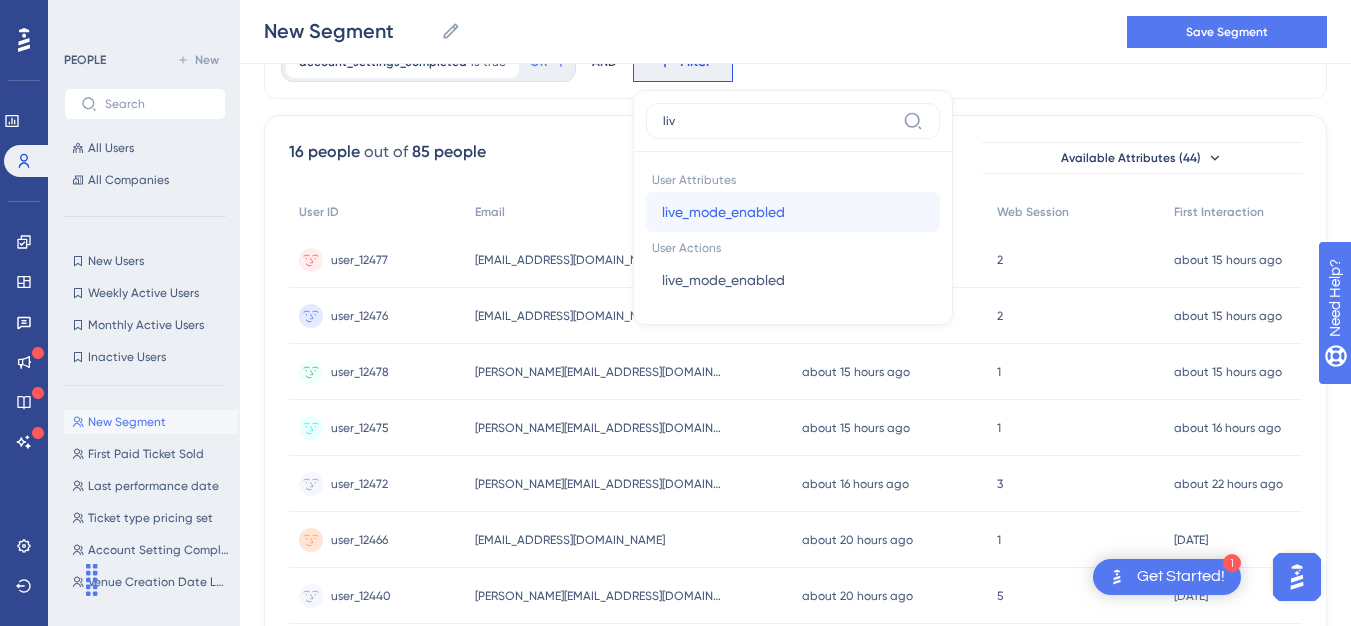 click on "live_mode_enabled" at bounding box center [723, 212] 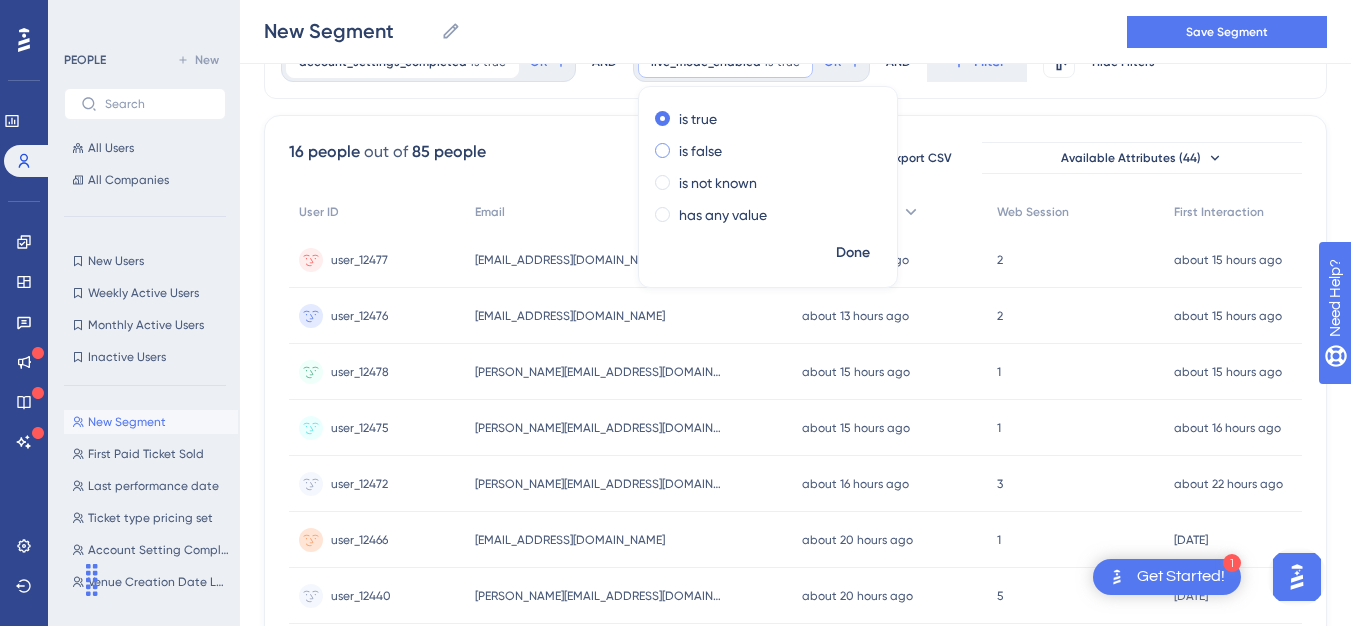click on "is false" at bounding box center [700, 151] 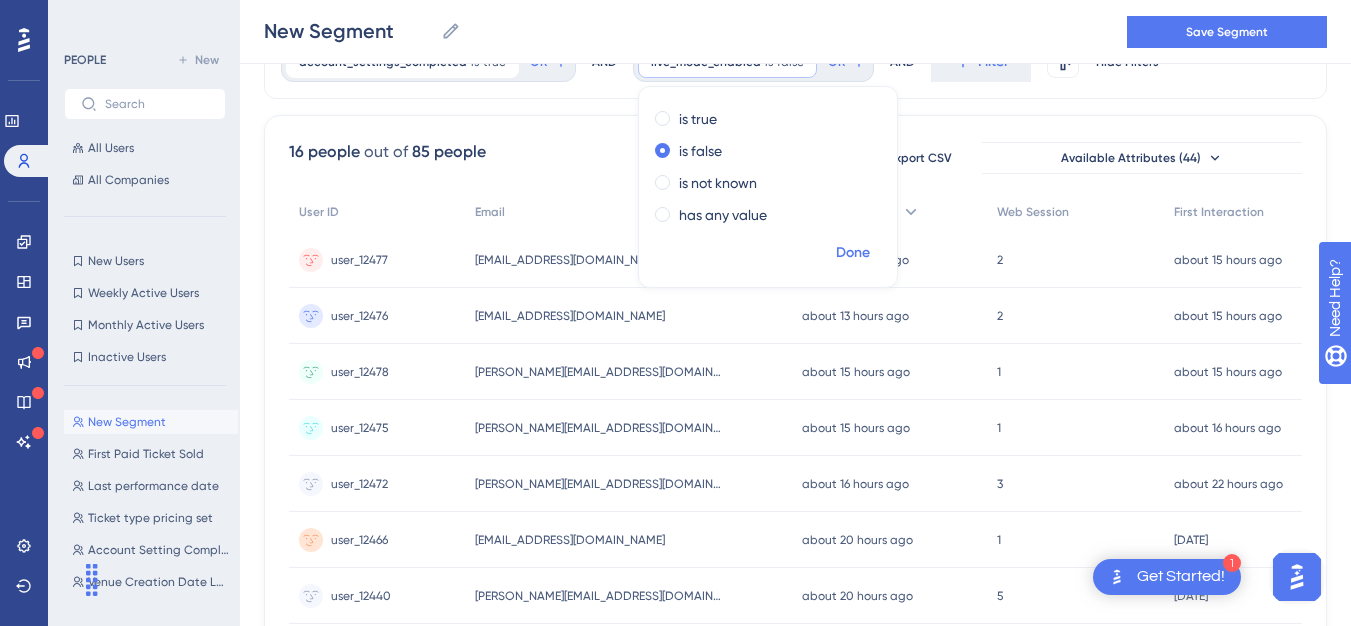 click on "Done" at bounding box center [853, 253] 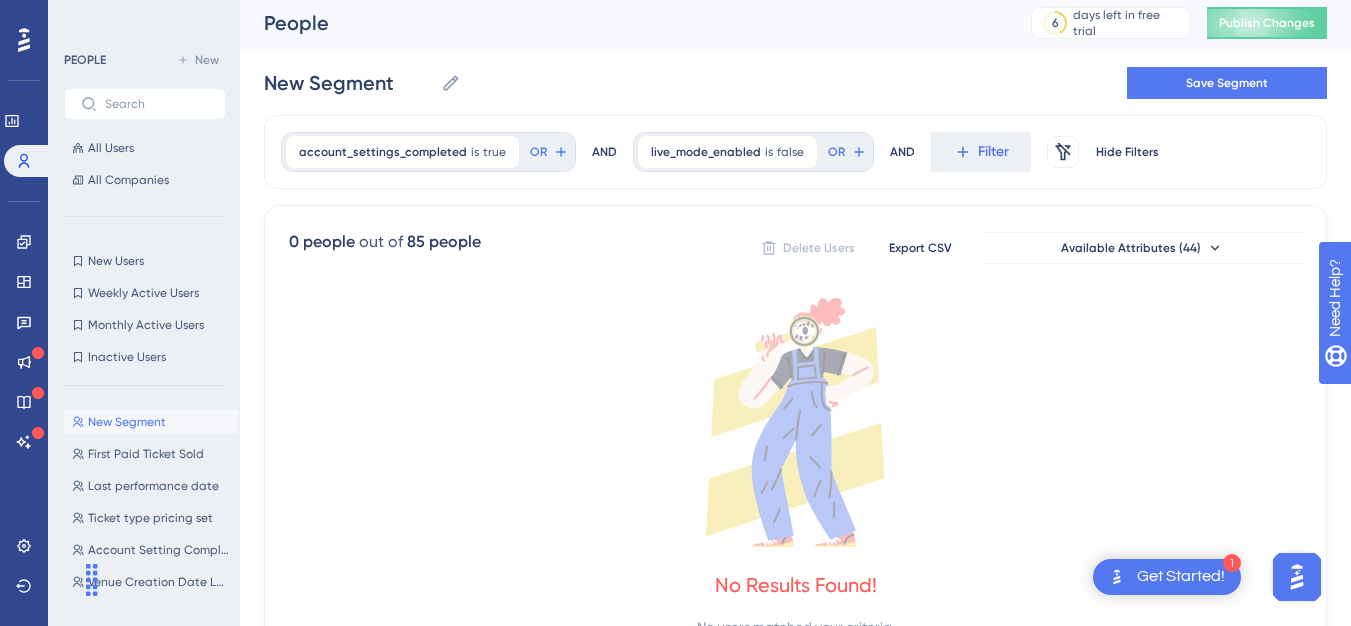 scroll, scrollTop: 0, scrollLeft: 0, axis: both 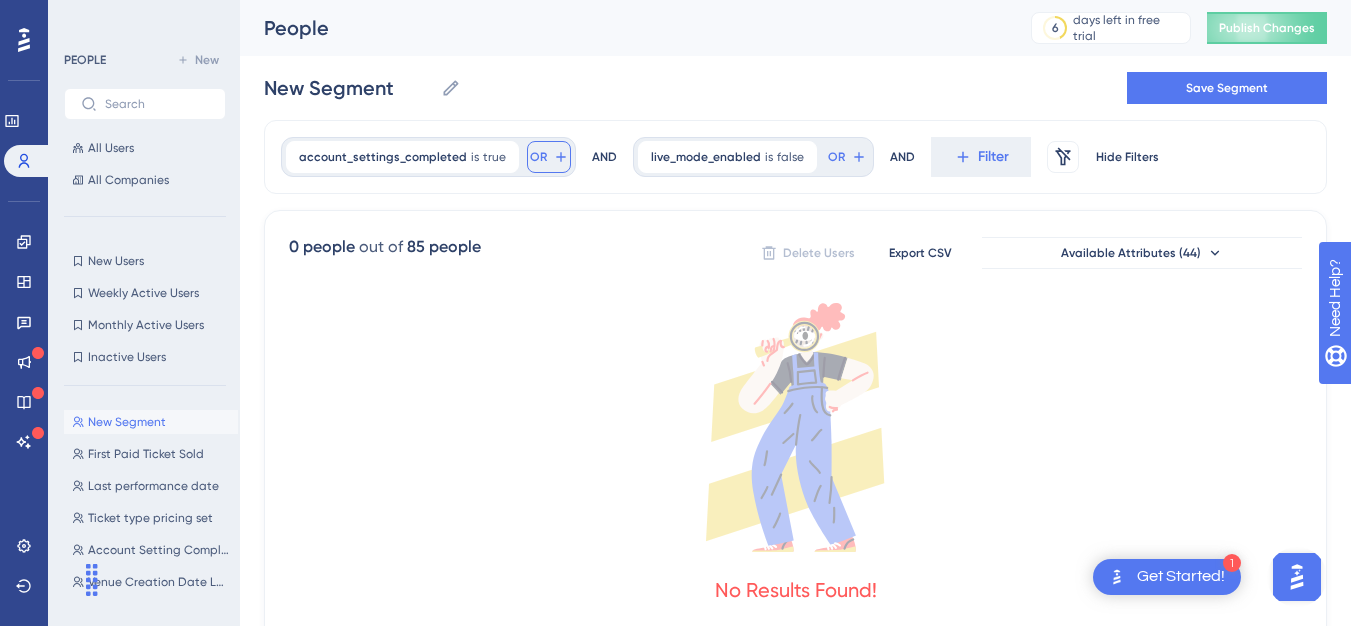 click on "OR" at bounding box center [538, 157] 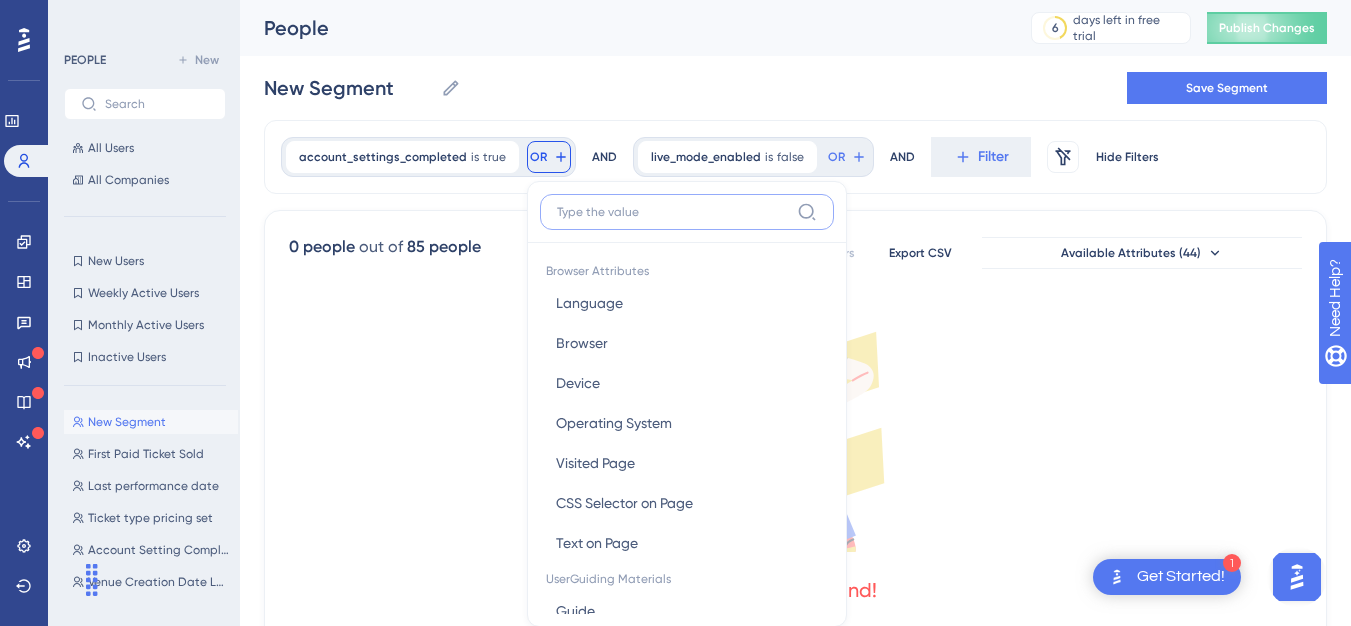 scroll, scrollTop: 91, scrollLeft: 0, axis: vertical 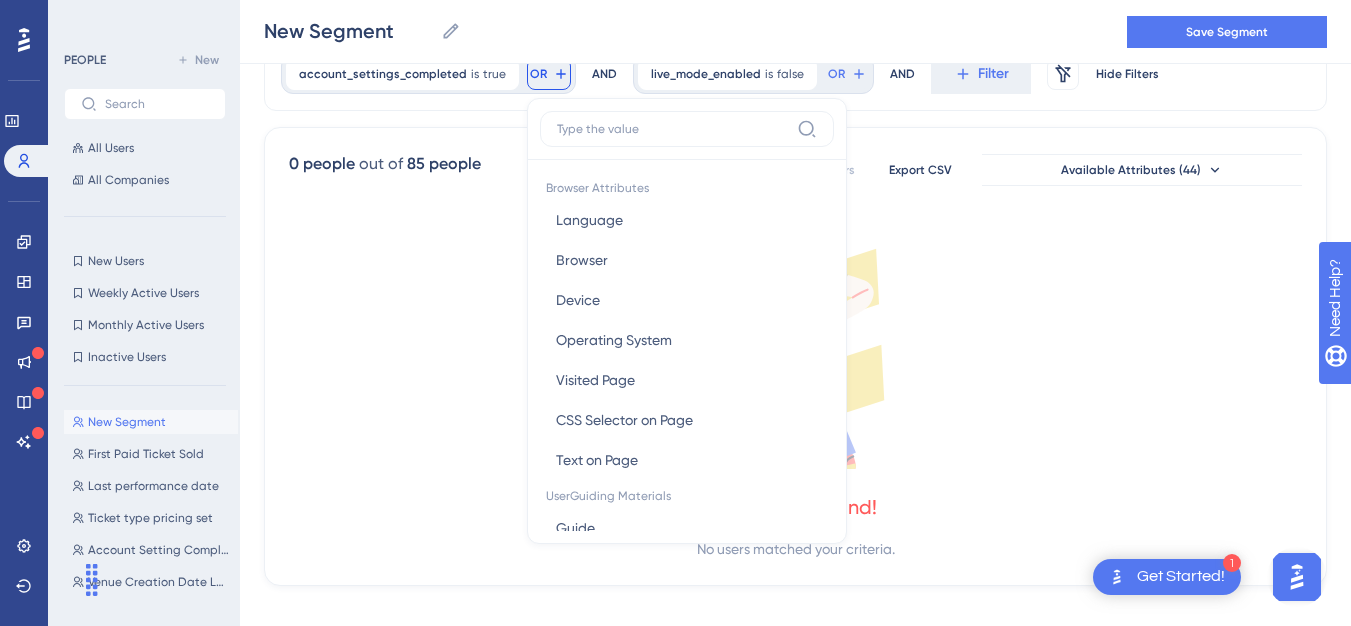 click on "0   people out of 85   people Delete Users Export CSV Available Attributes (44) No Results Found! No users matched your criteria." at bounding box center [795, 356] 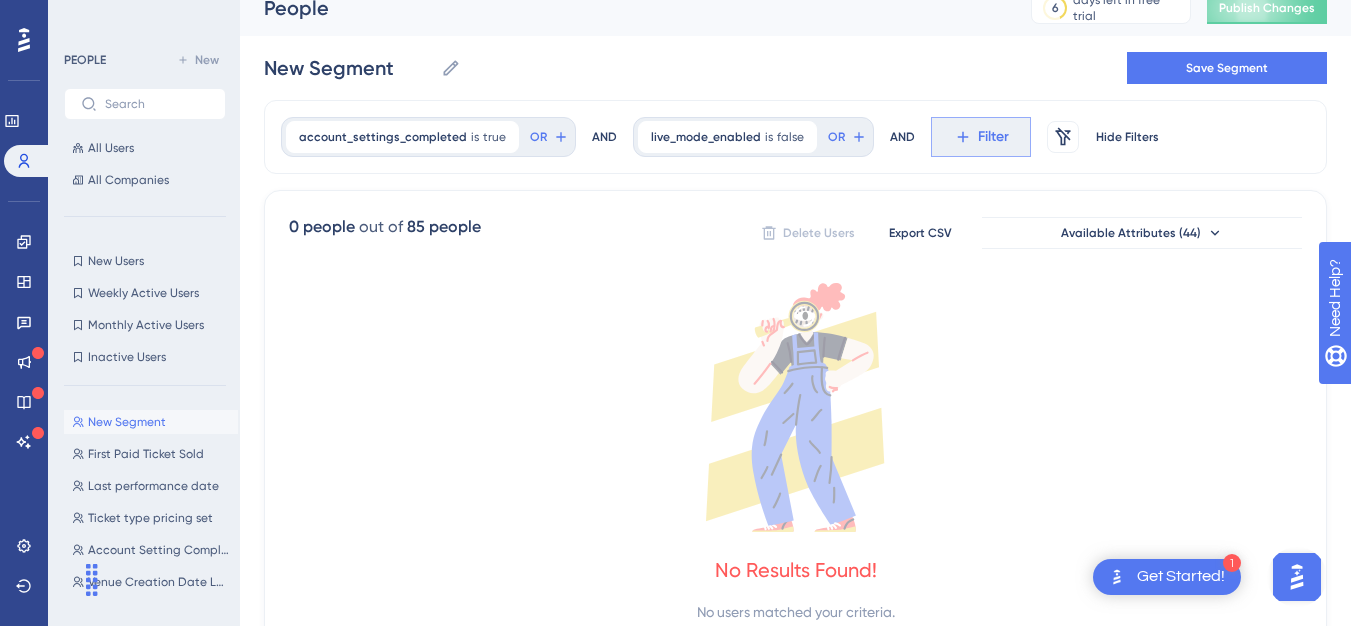 click on "Filter" at bounding box center [981, 137] 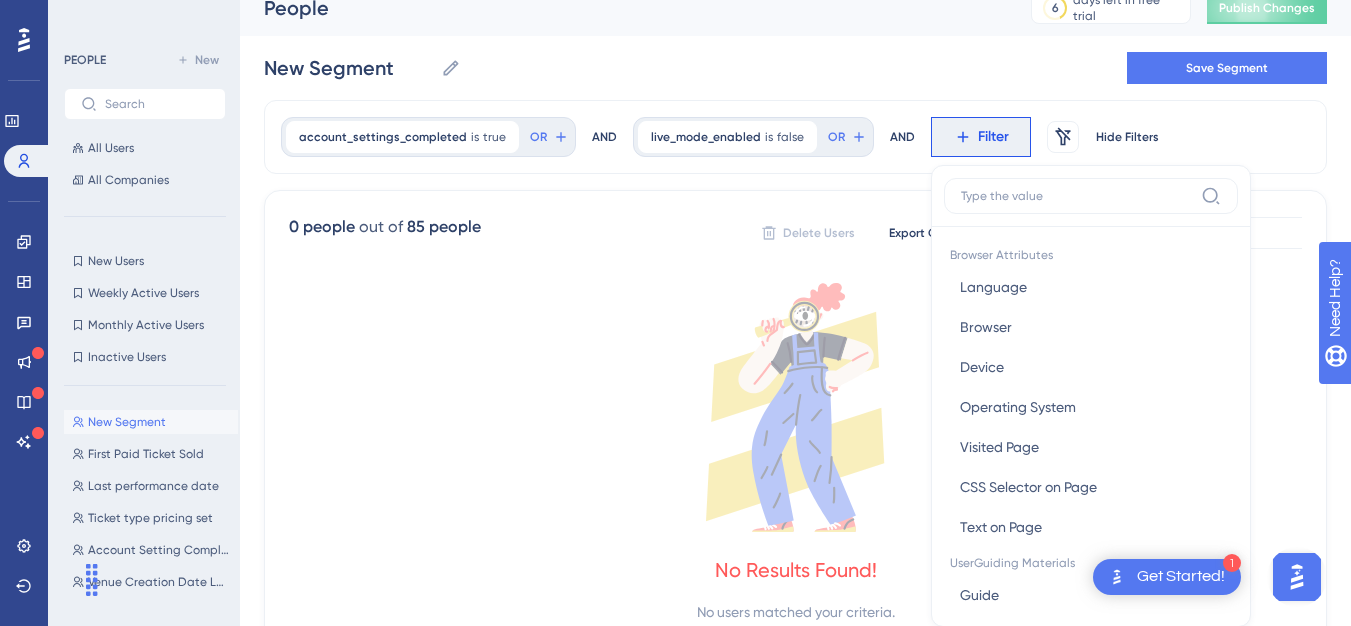 scroll, scrollTop: 103, scrollLeft: 0, axis: vertical 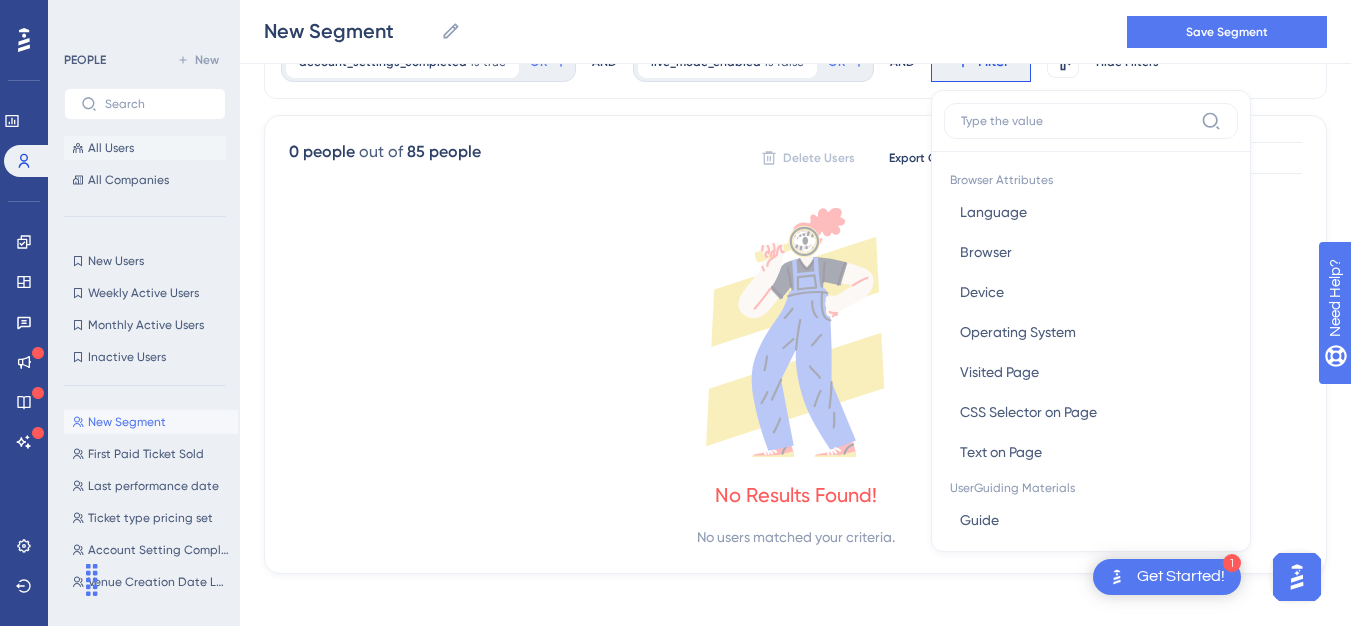 click on "All Users" at bounding box center [111, 148] 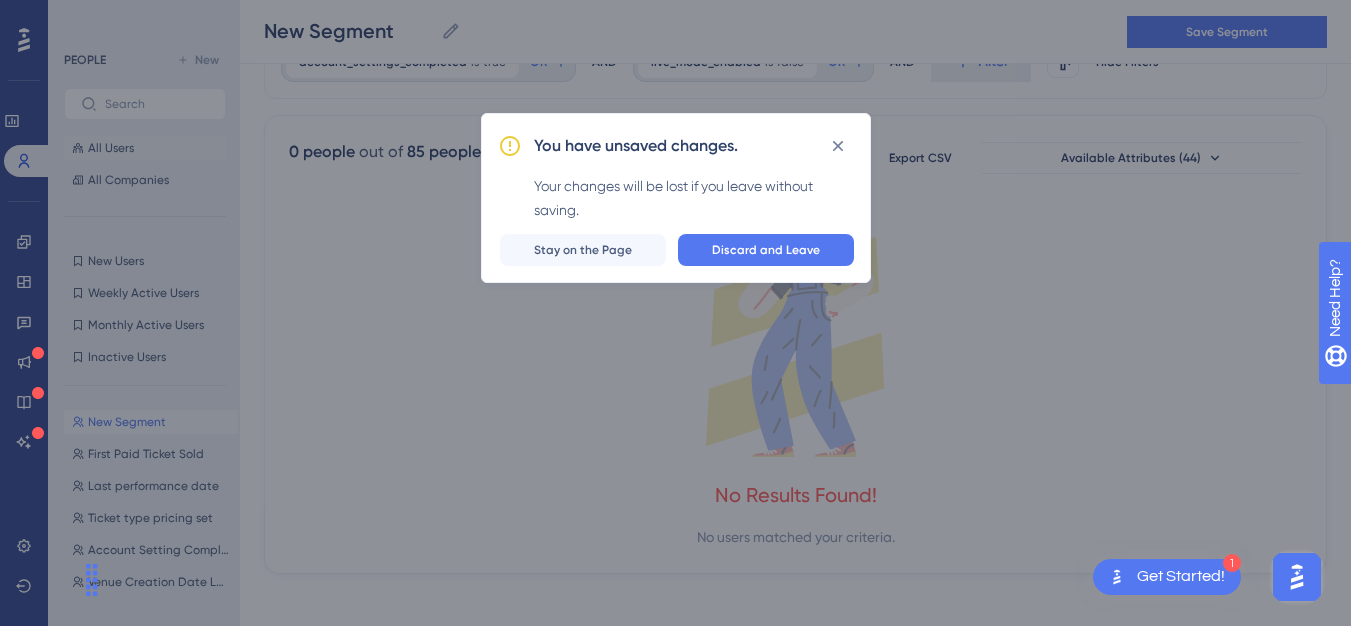 scroll, scrollTop: 100, scrollLeft: 0, axis: vertical 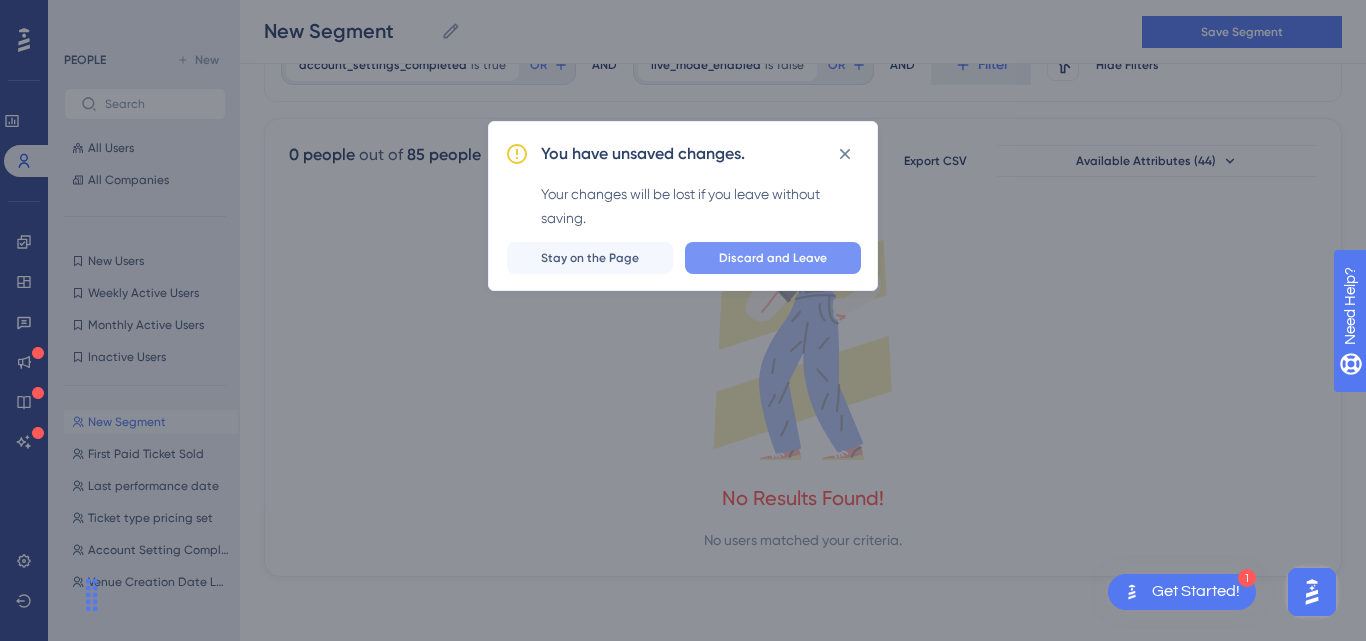 click on "Discard and Leave" at bounding box center (773, 258) 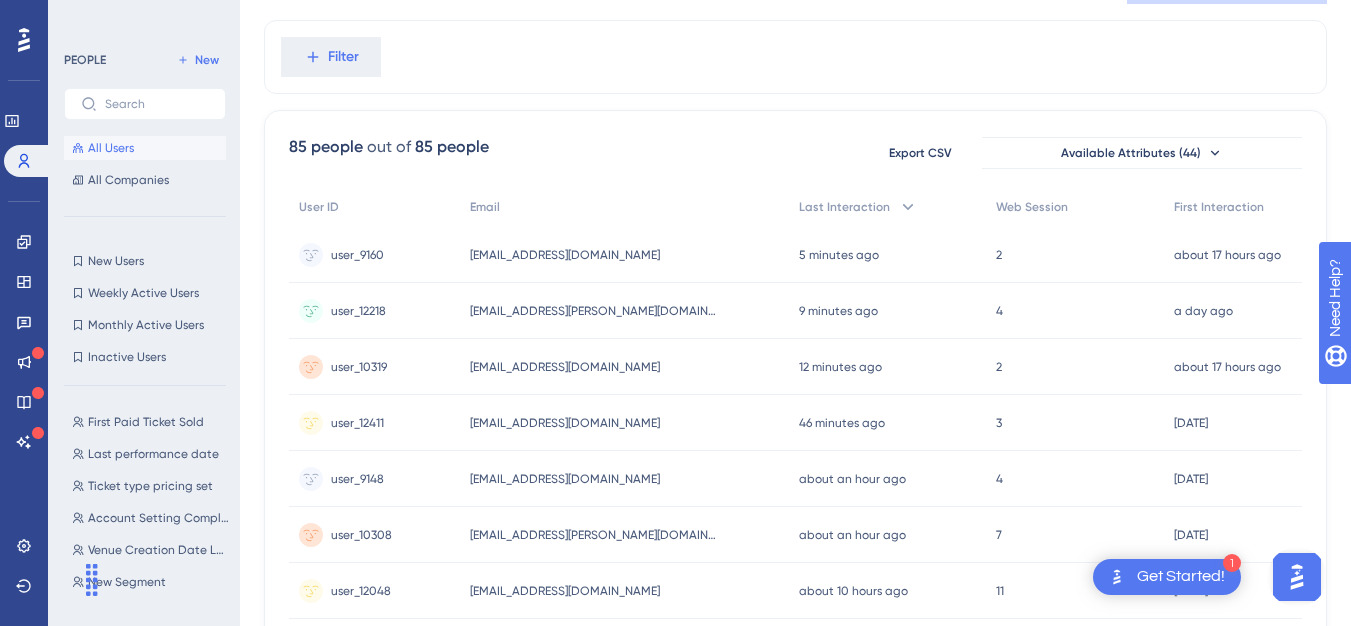 scroll, scrollTop: 0, scrollLeft: 0, axis: both 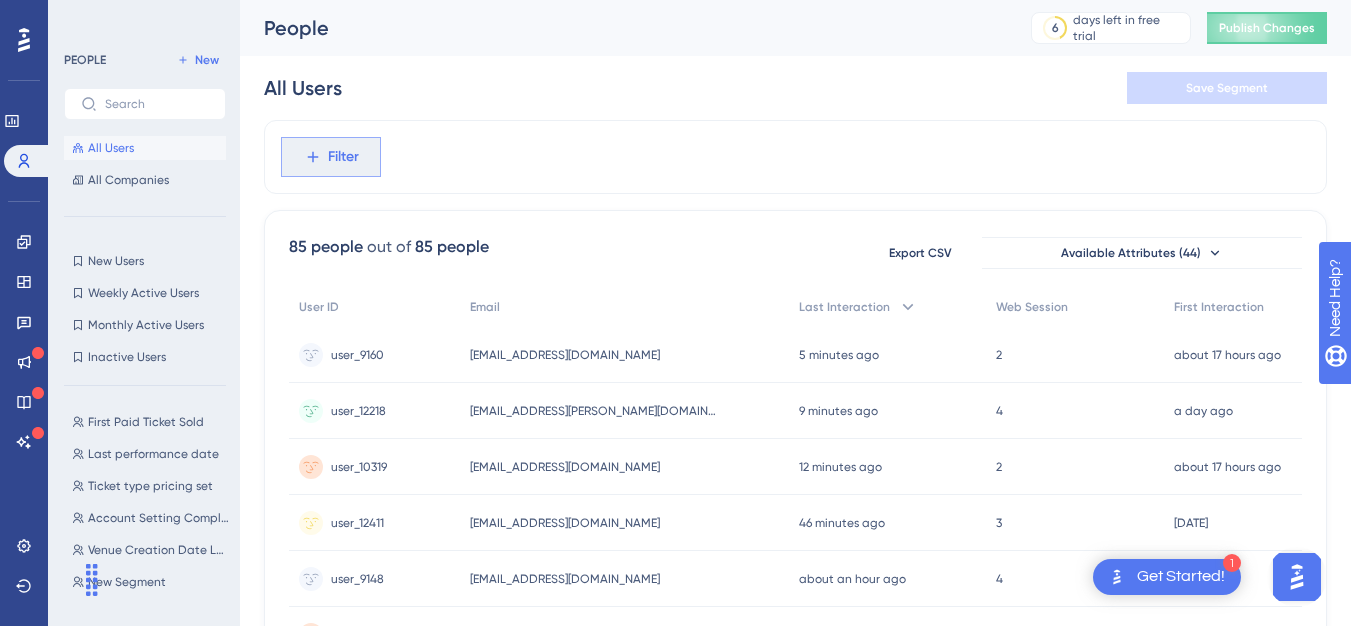 click on "Filter" at bounding box center [343, 157] 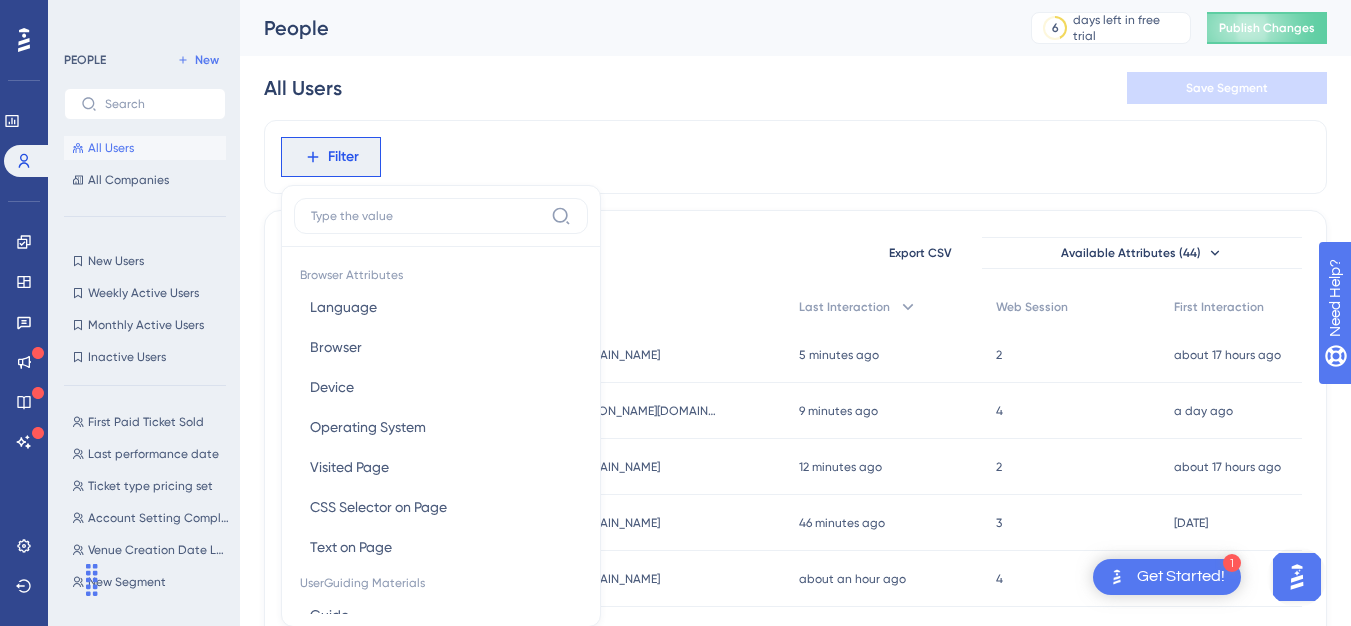 scroll, scrollTop: 93, scrollLeft: 0, axis: vertical 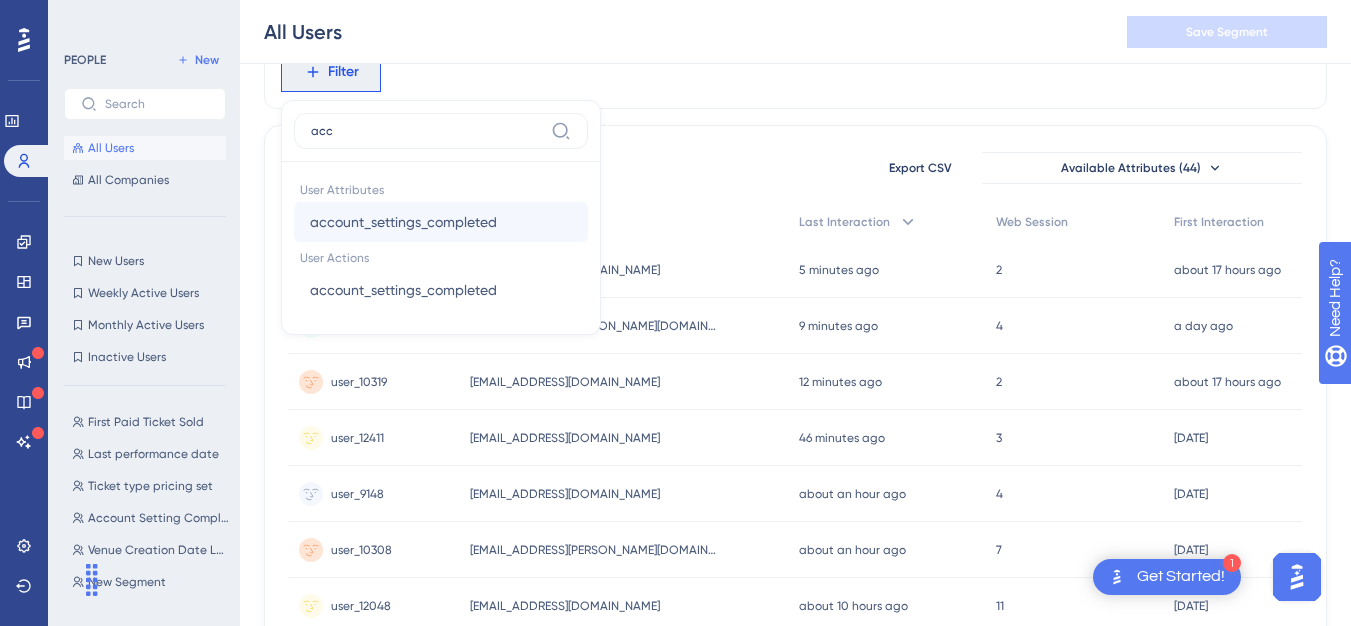type on "acc" 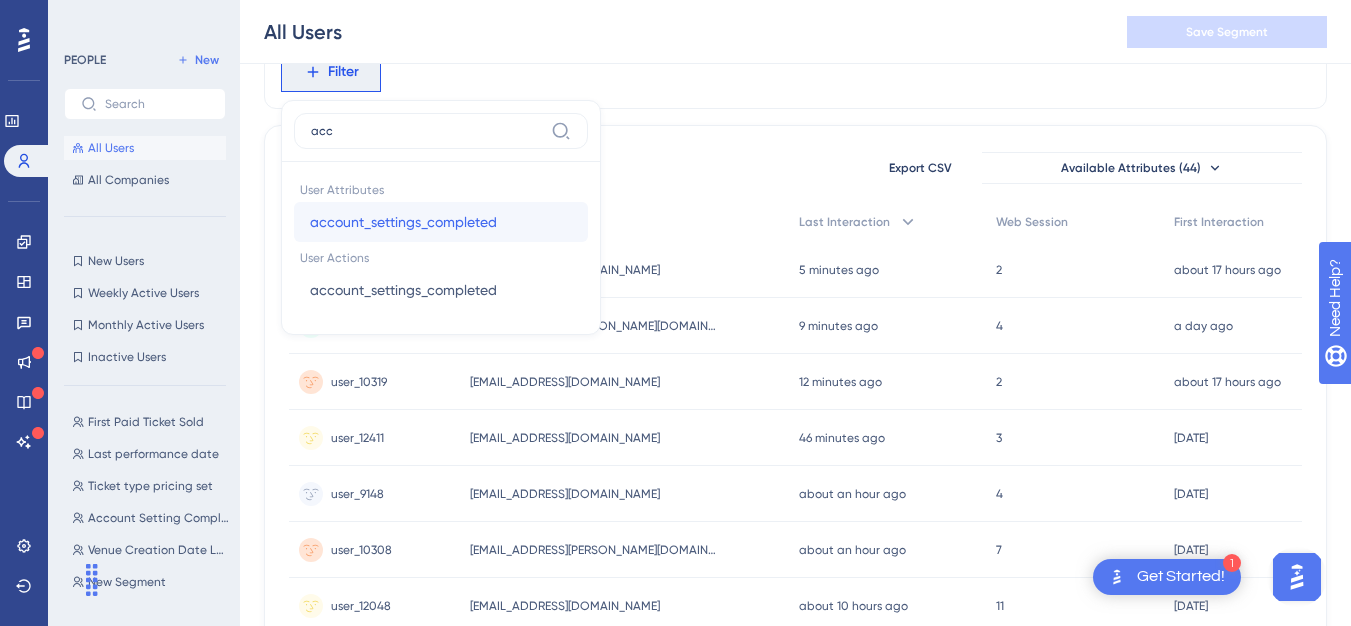 click on "account_settings_completed" at bounding box center (403, 222) 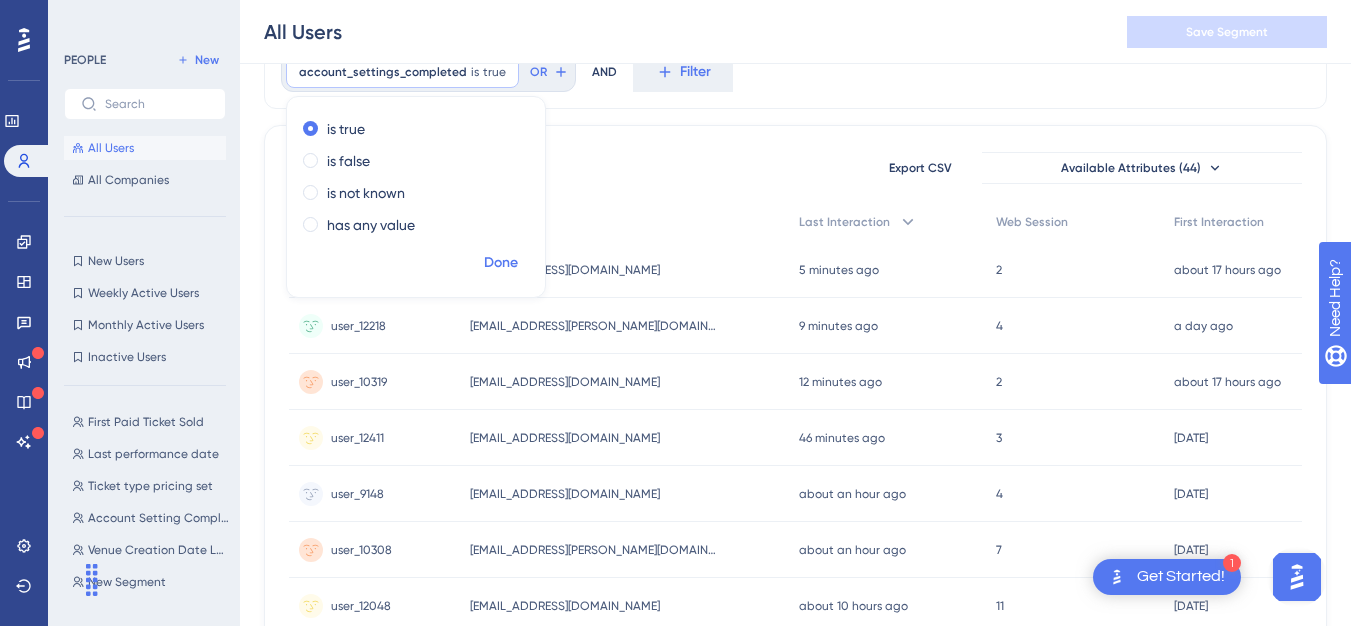click on "Done" at bounding box center [501, 263] 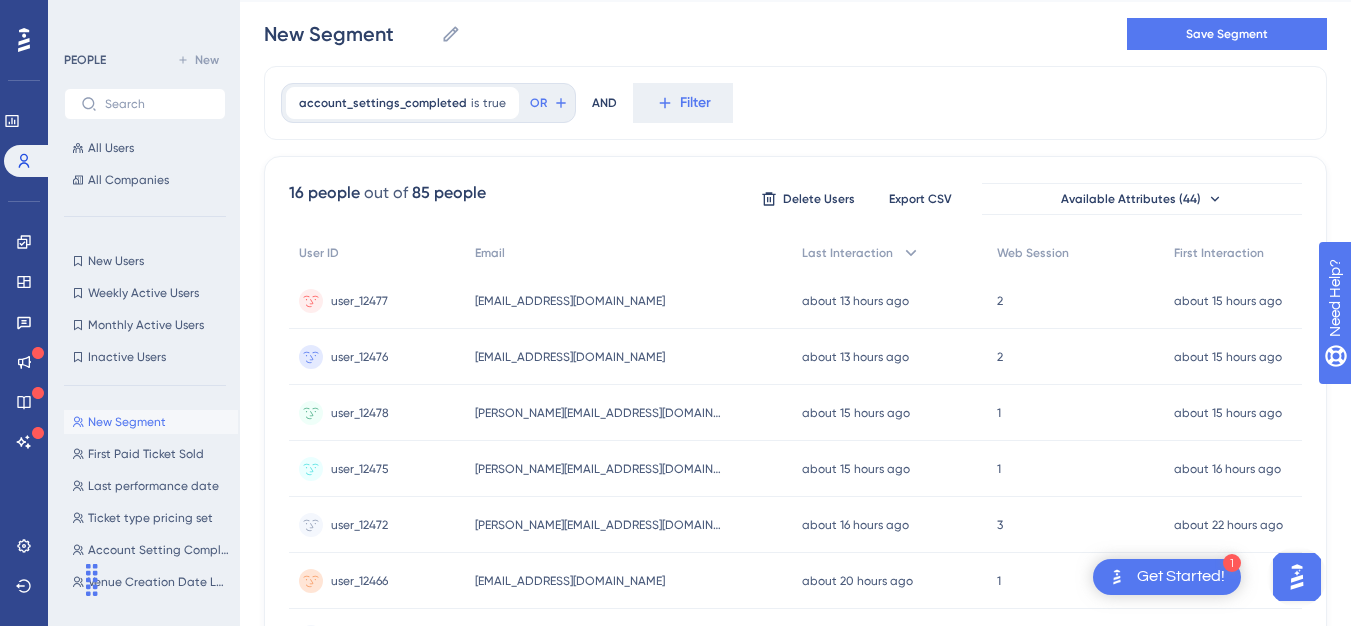 scroll, scrollTop: 15, scrollLeft: 0, axis: vertical 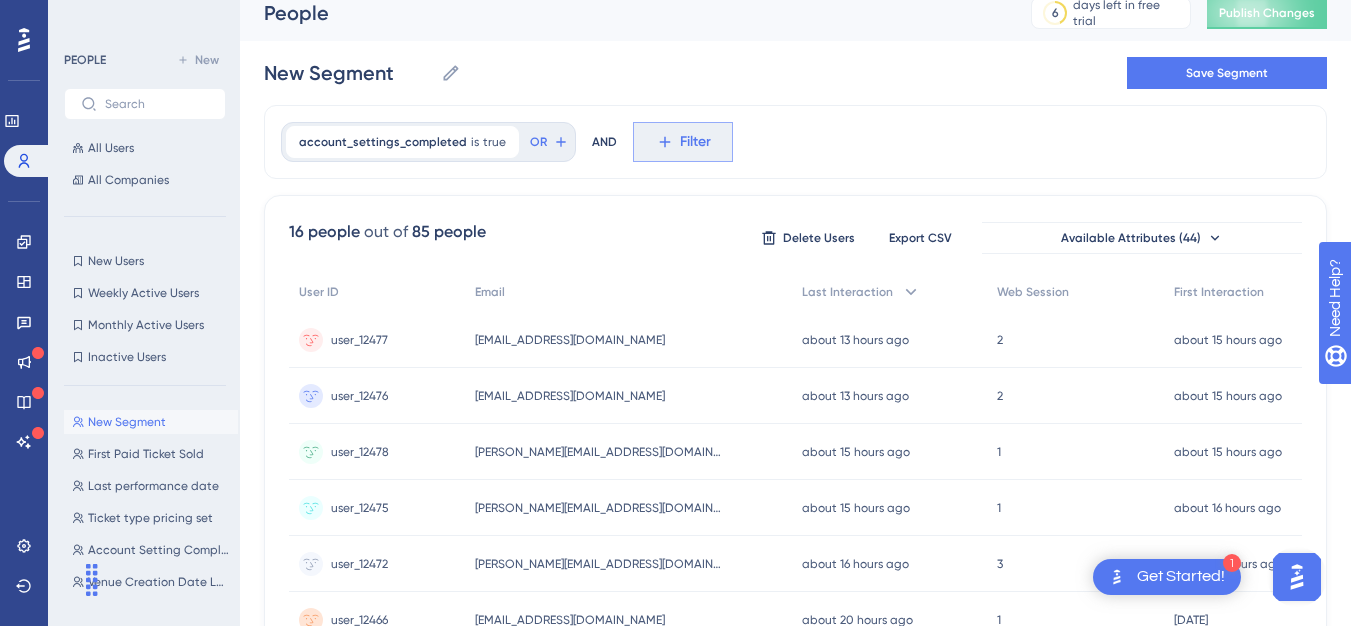 click 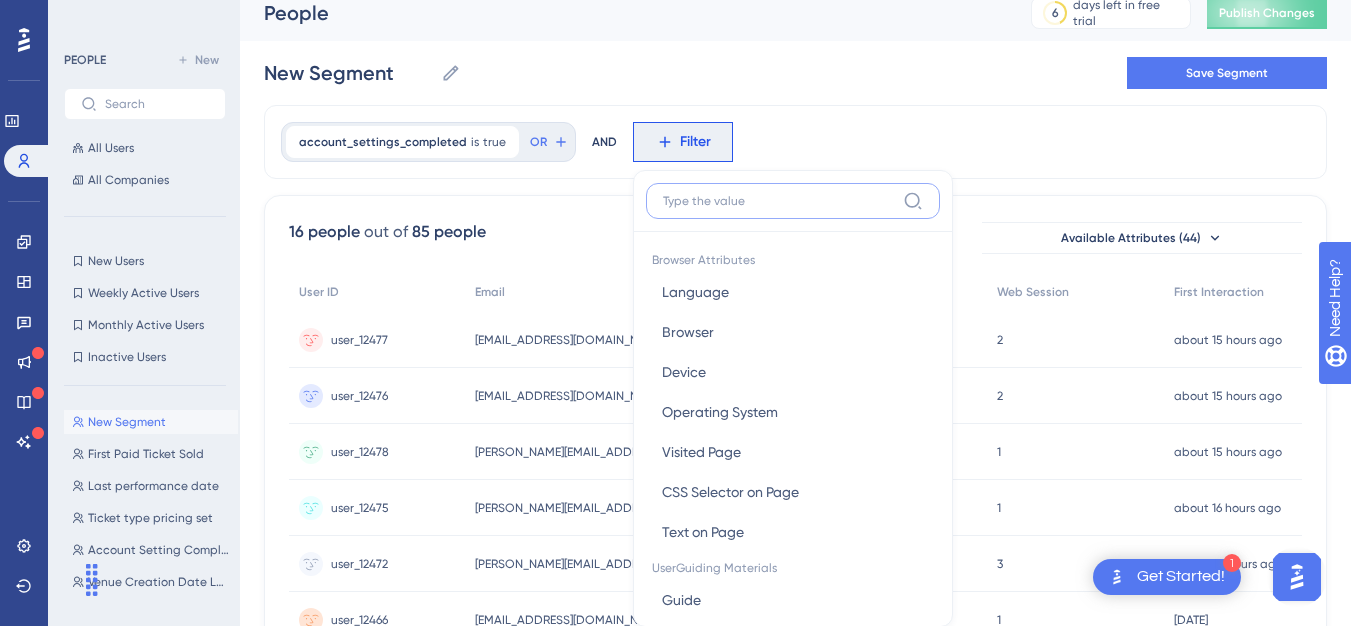 scroll, scrollTop: 101, scrollLeft: 0, axis: vertical 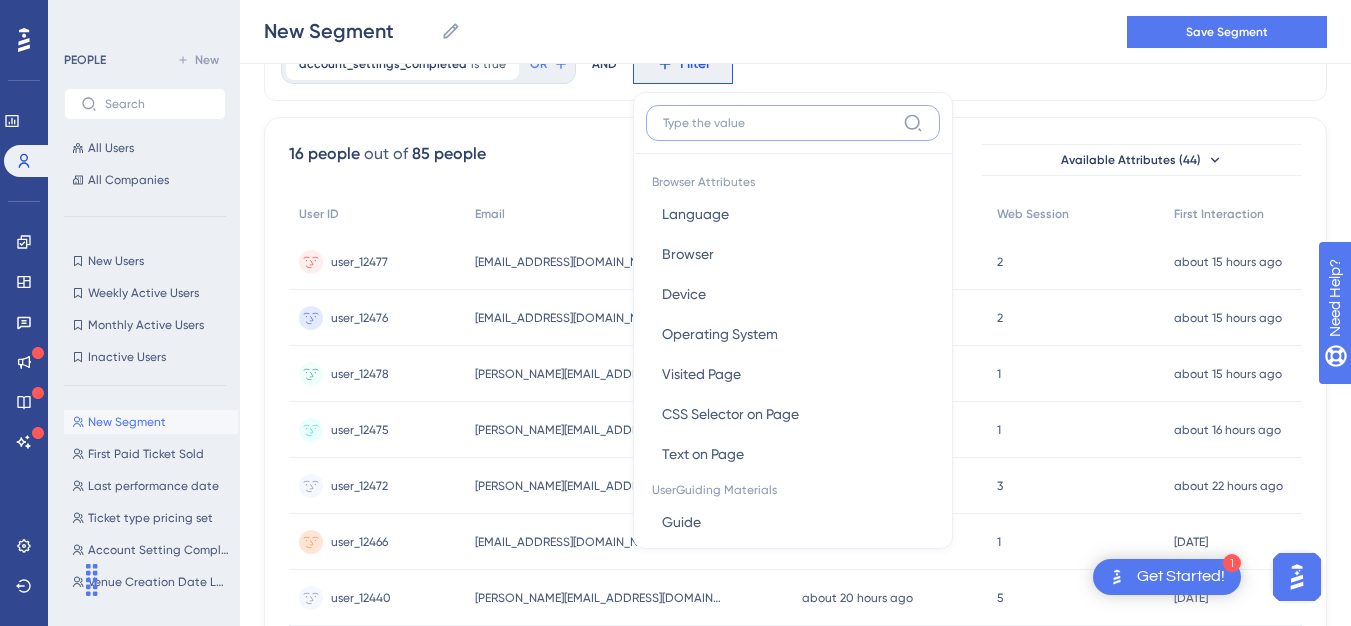 type on "p" 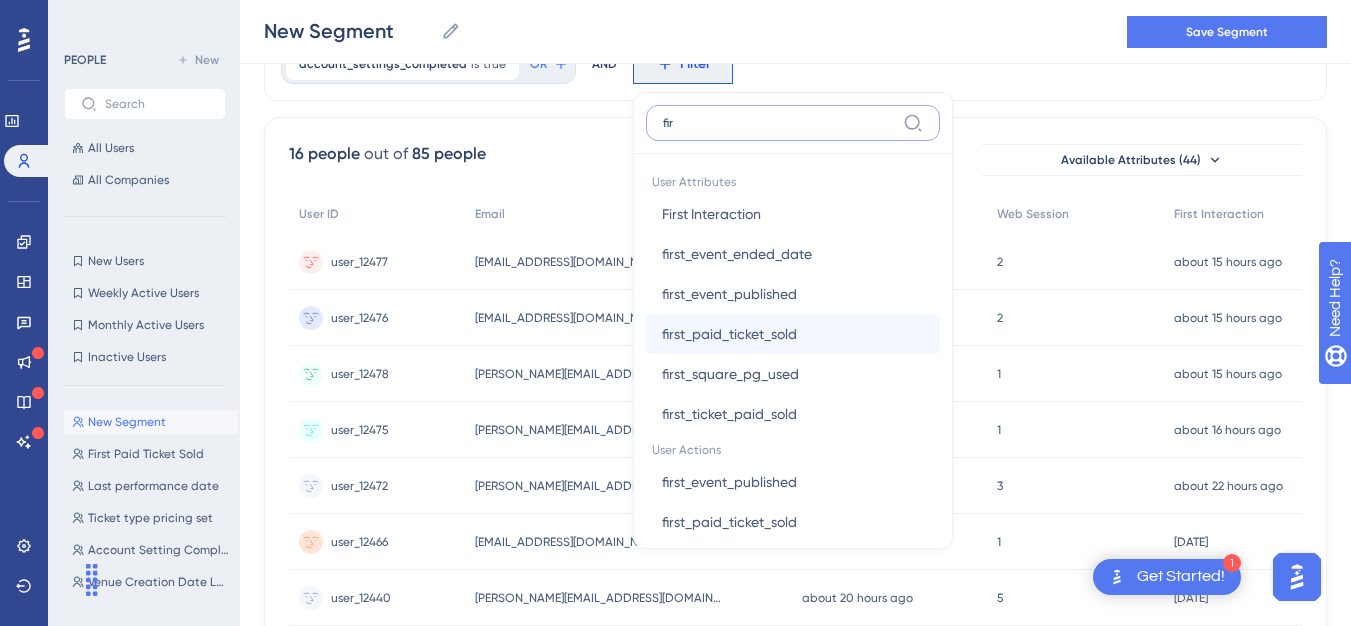 type on "fir" 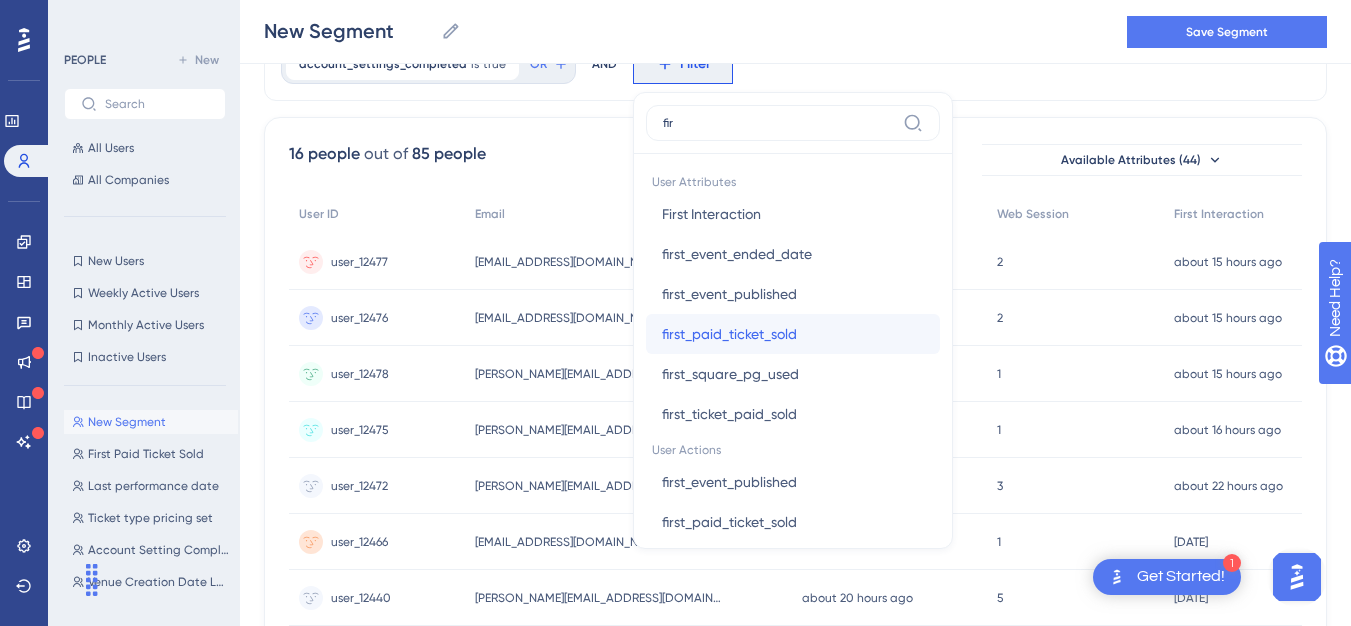 click on "first_paid_ticket_sold" at bounding box center [729, 334] 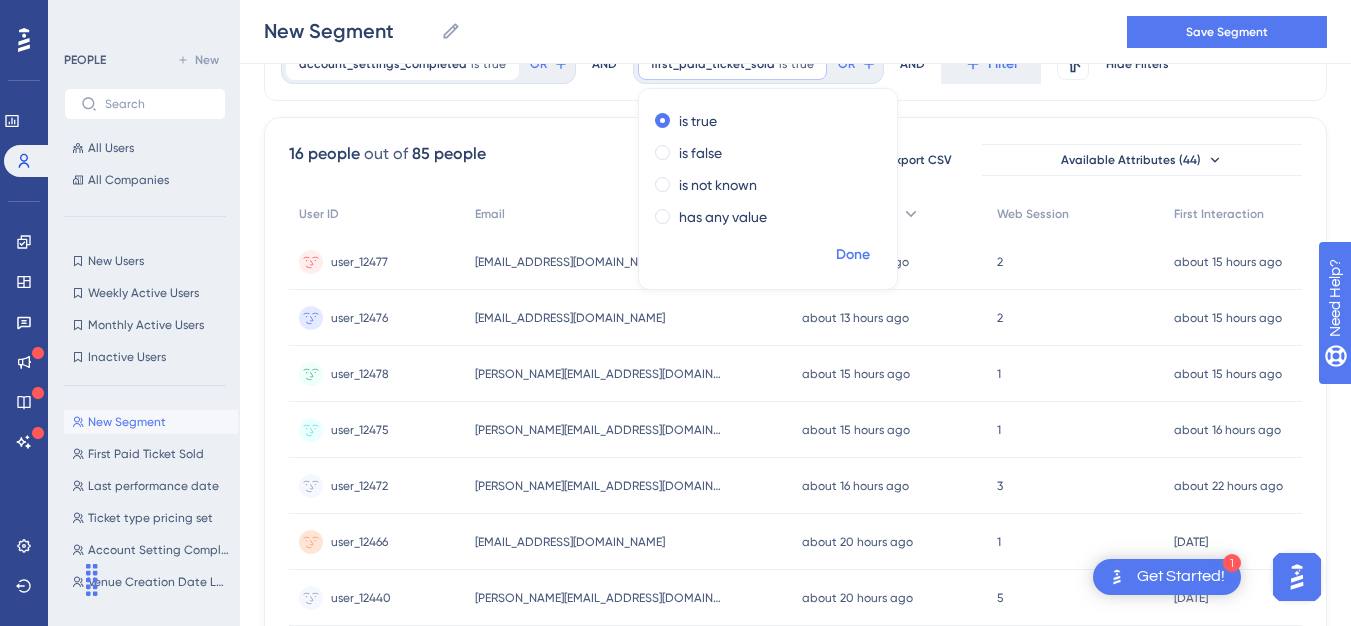 click on "Done" at bounding box center [853, 255] 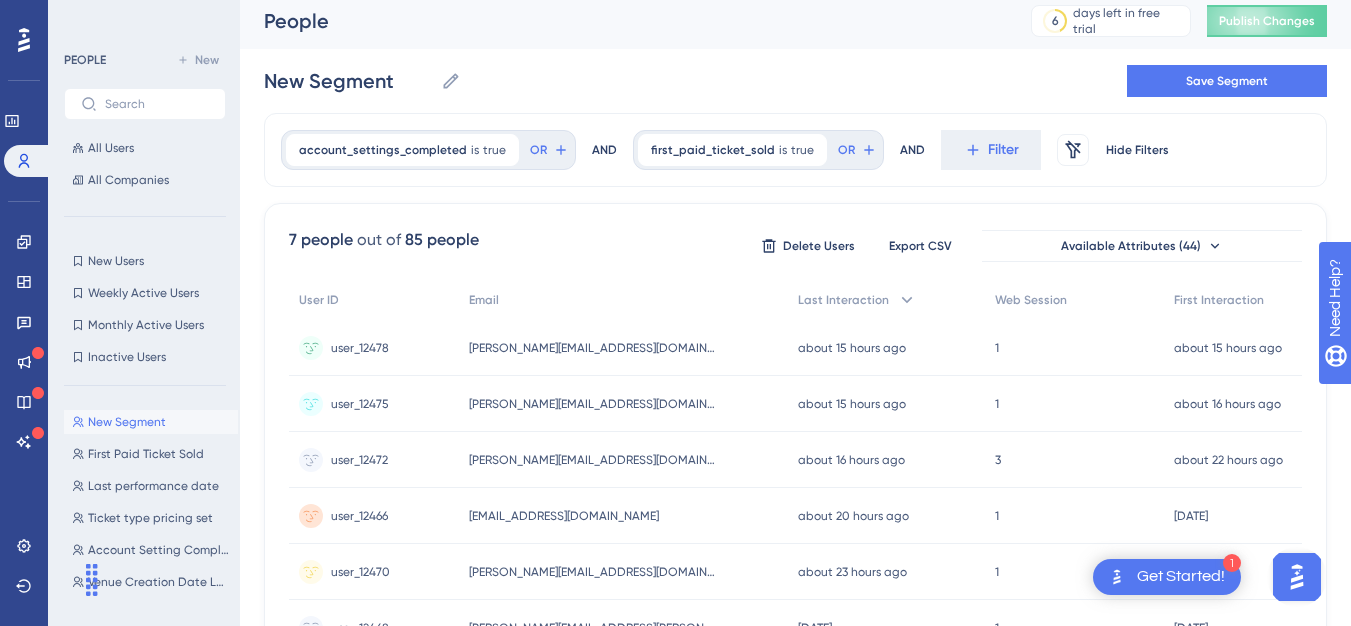 scroll, scrollTop: 19, scrollLeft: 0, axis: vertical 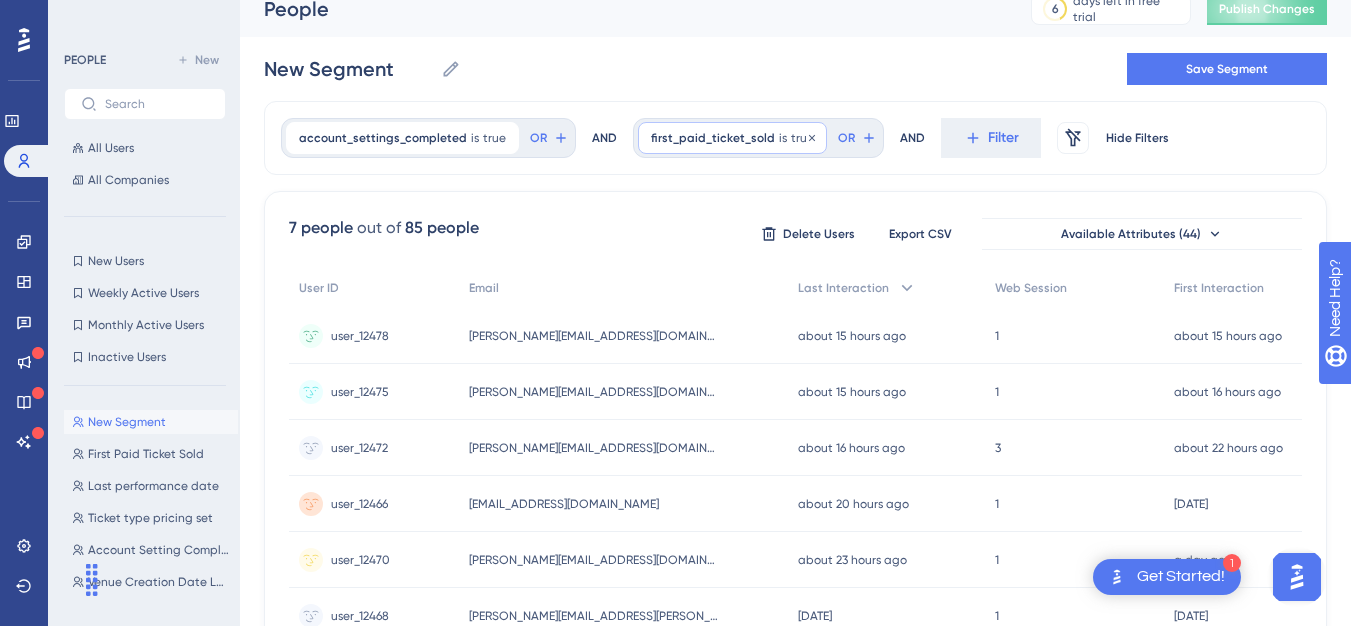 click on "true" at bounding box center [802, 138] 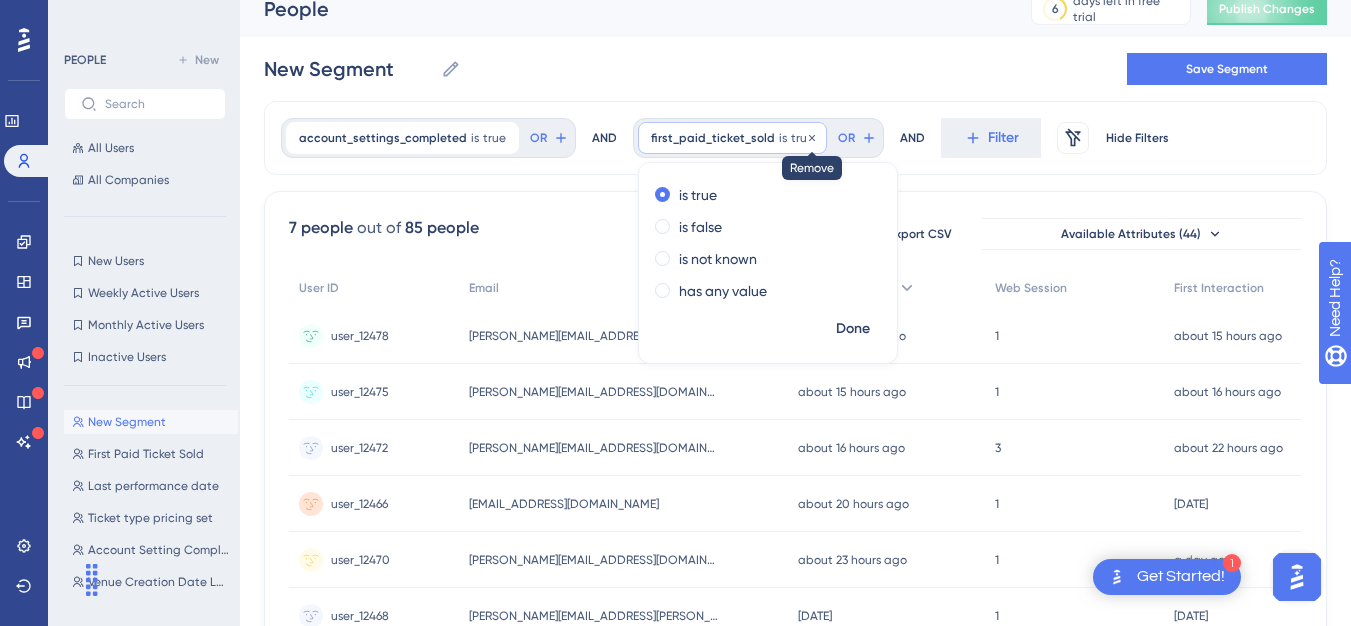 click 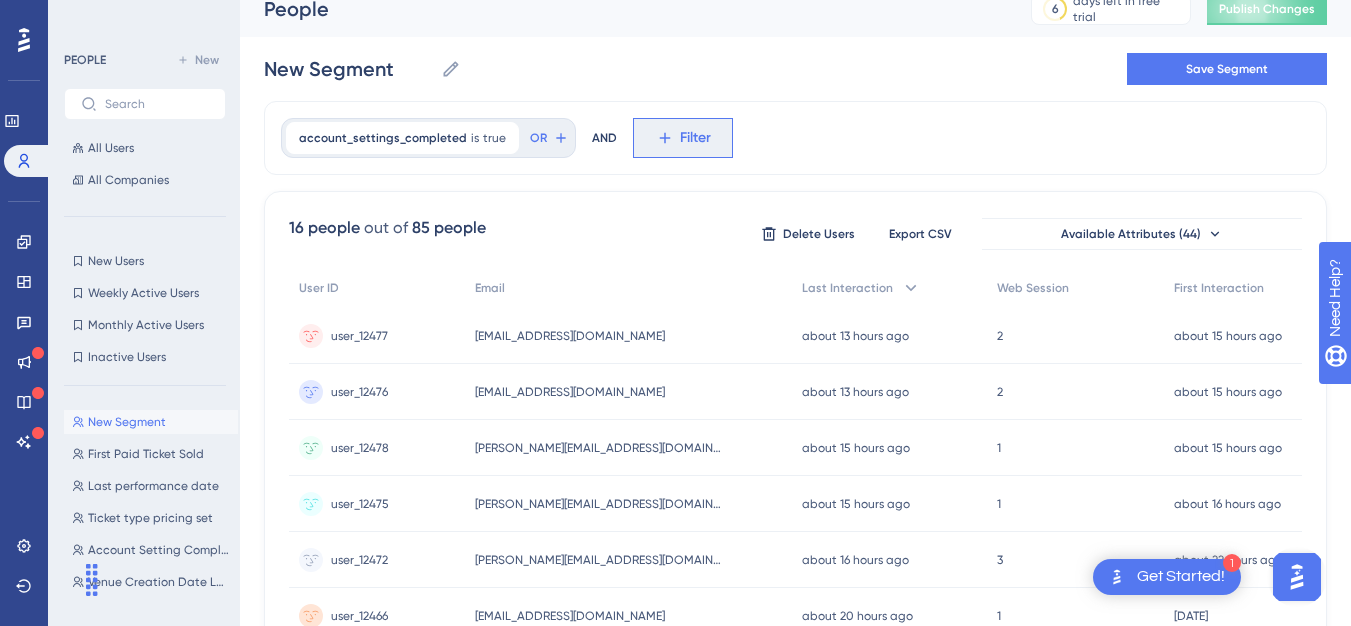 click on "Filter" at bounding box center [683, 138] 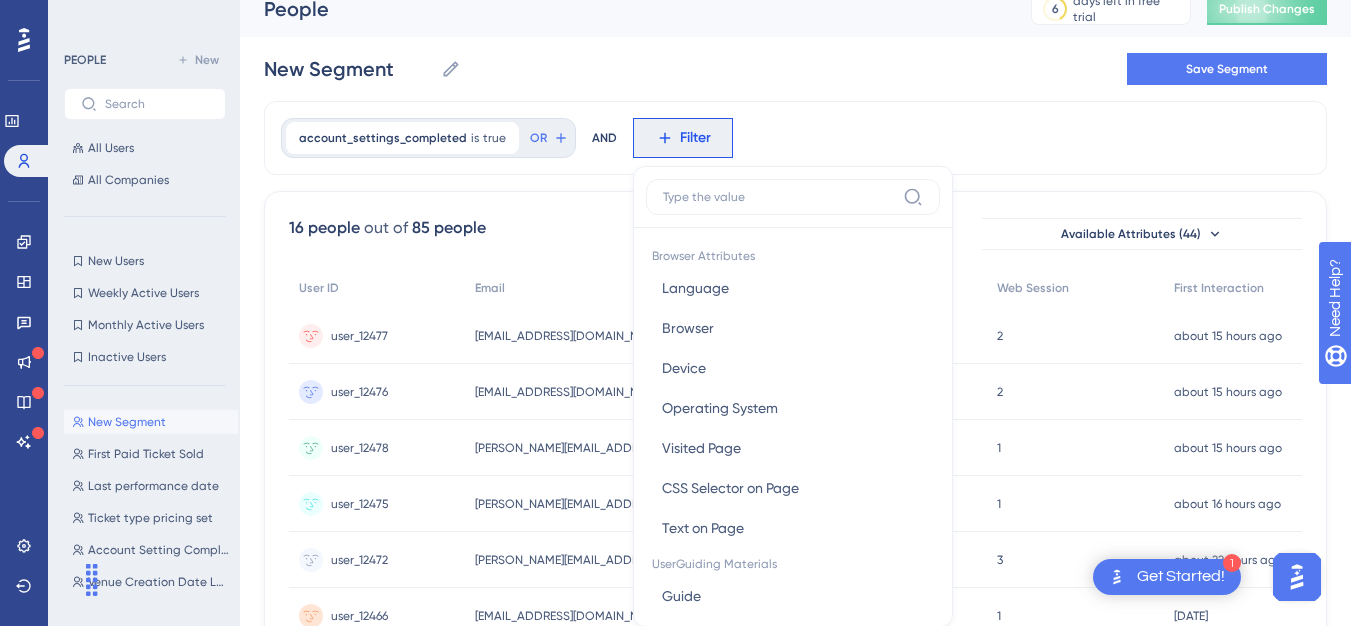 scroll, scrollTop: 103, scrollLeft: 0, axis: vertical 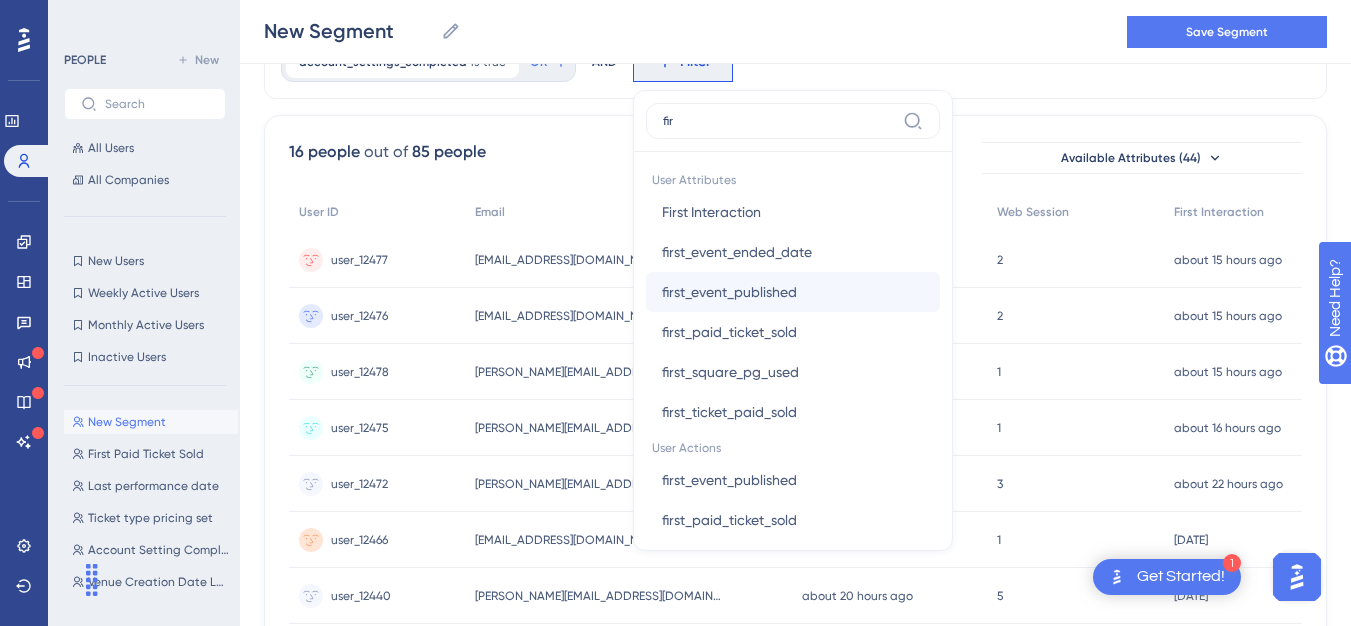type on "fir" 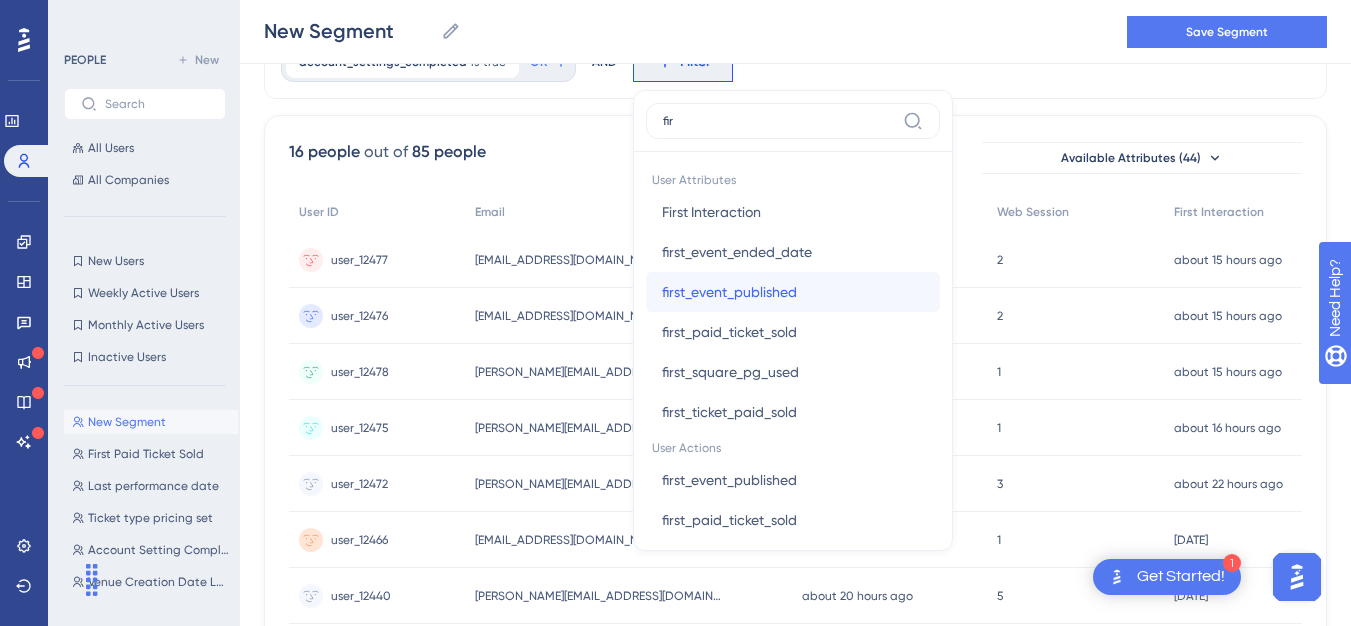 click on "first_event_published" at bounding box center [729, 292] 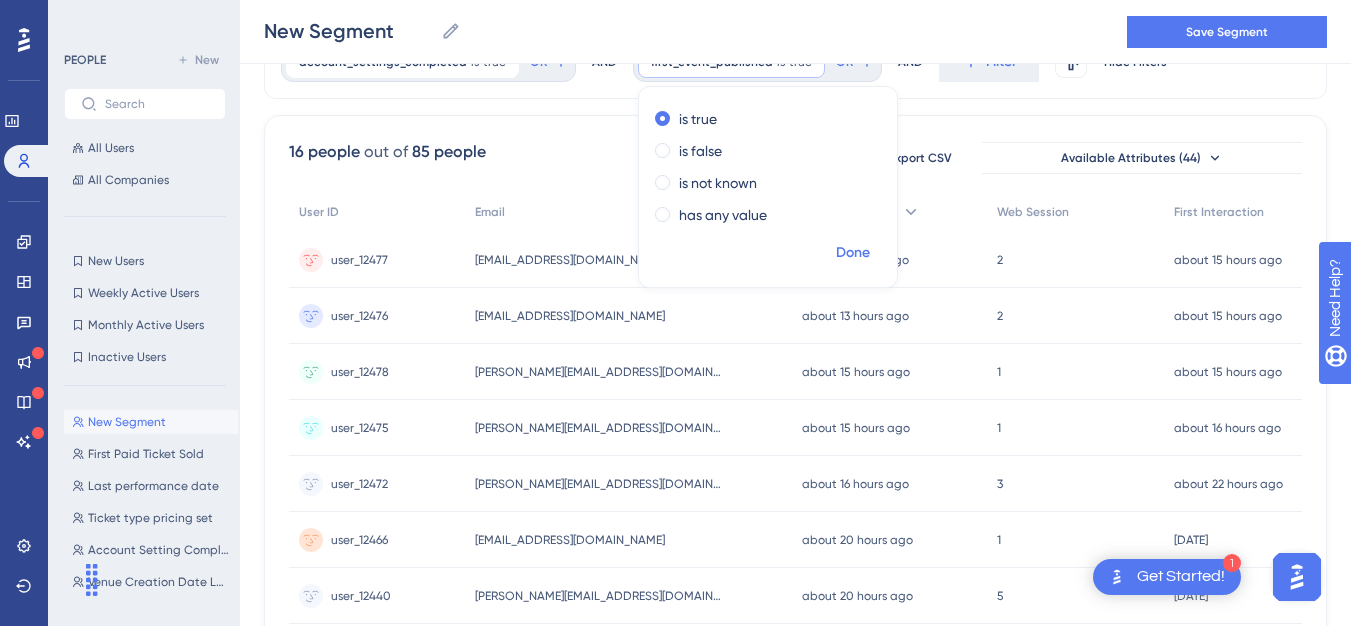 click on "Done" at bounding box center (853, 253) 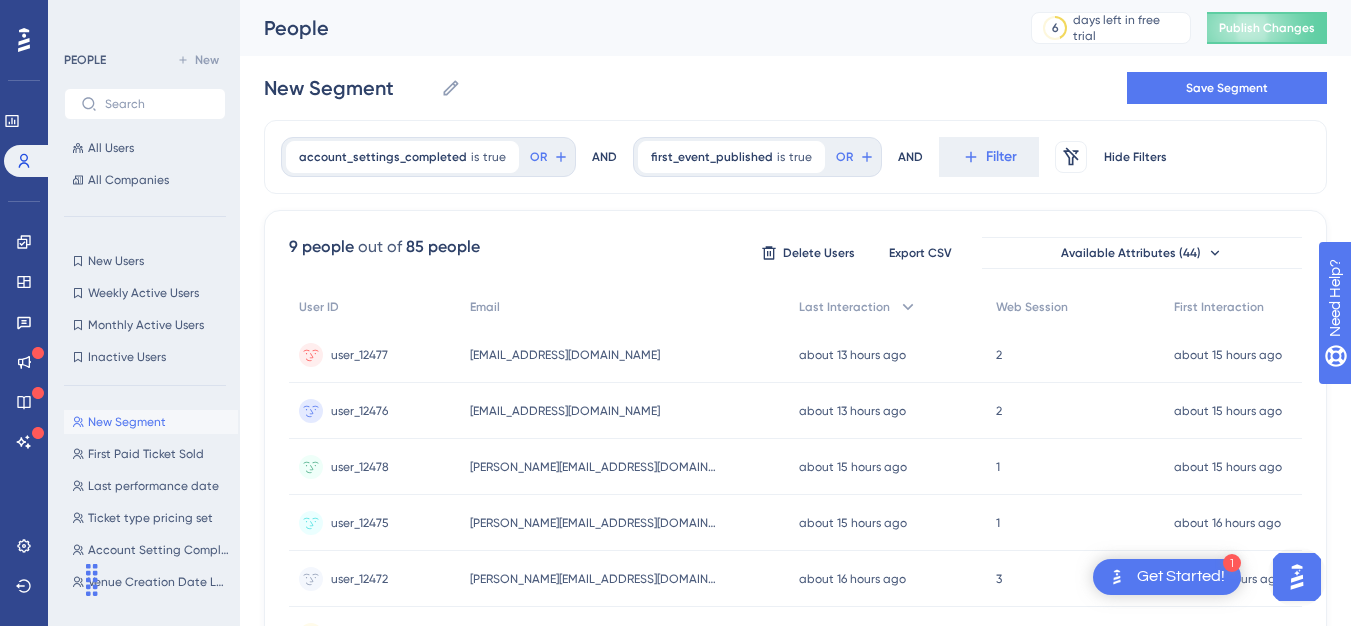 scroll, scrollTop: 37, scrollLeft: 0, axis: vertical 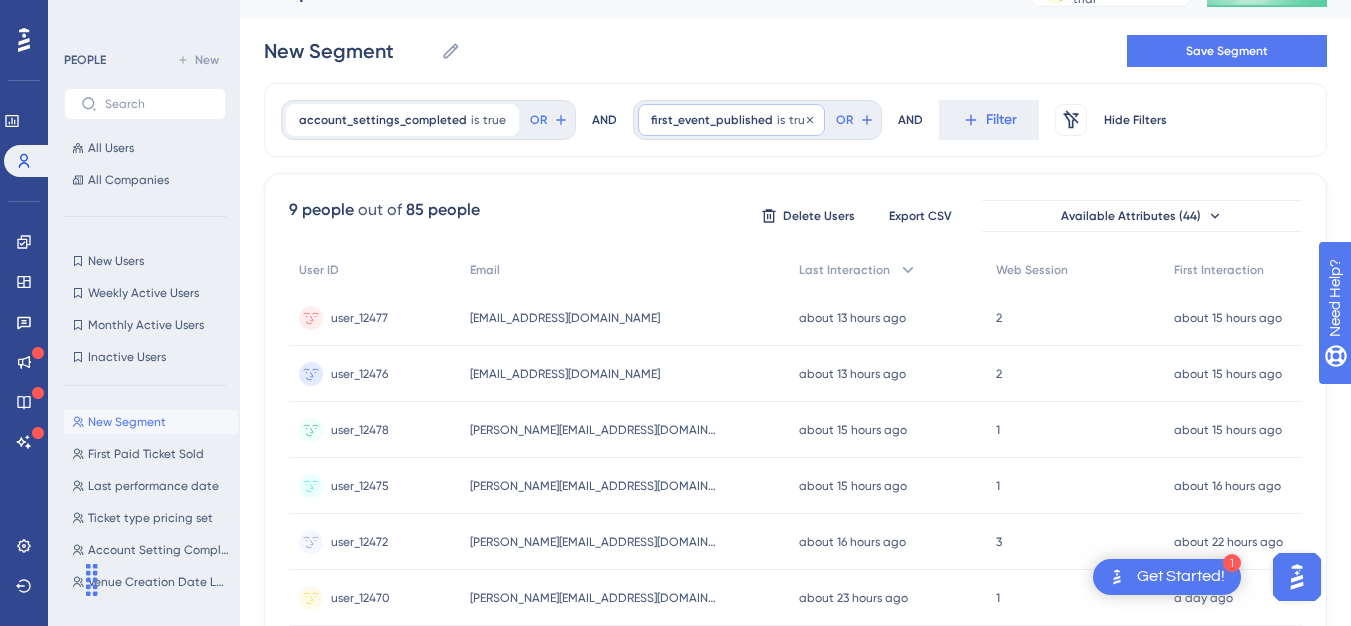 click on "first_event_published is true true Remove" at bounding box center (731, 120) 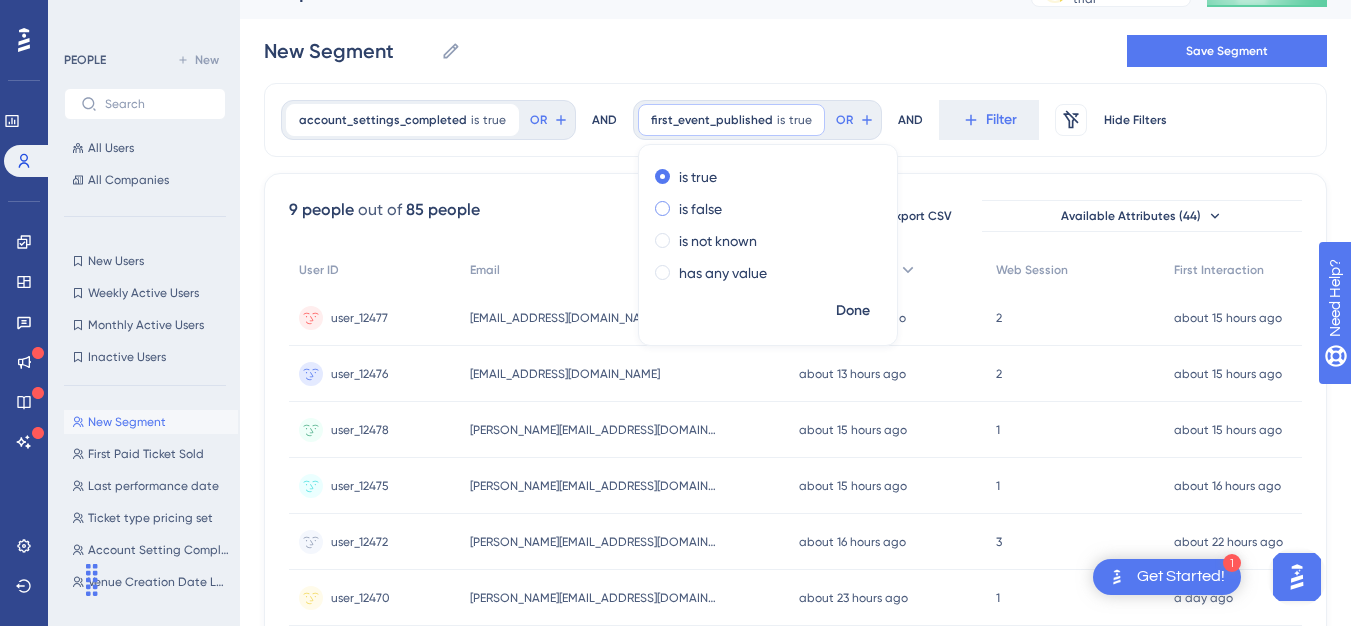 click on "is false" at bounding box center [700, 209] 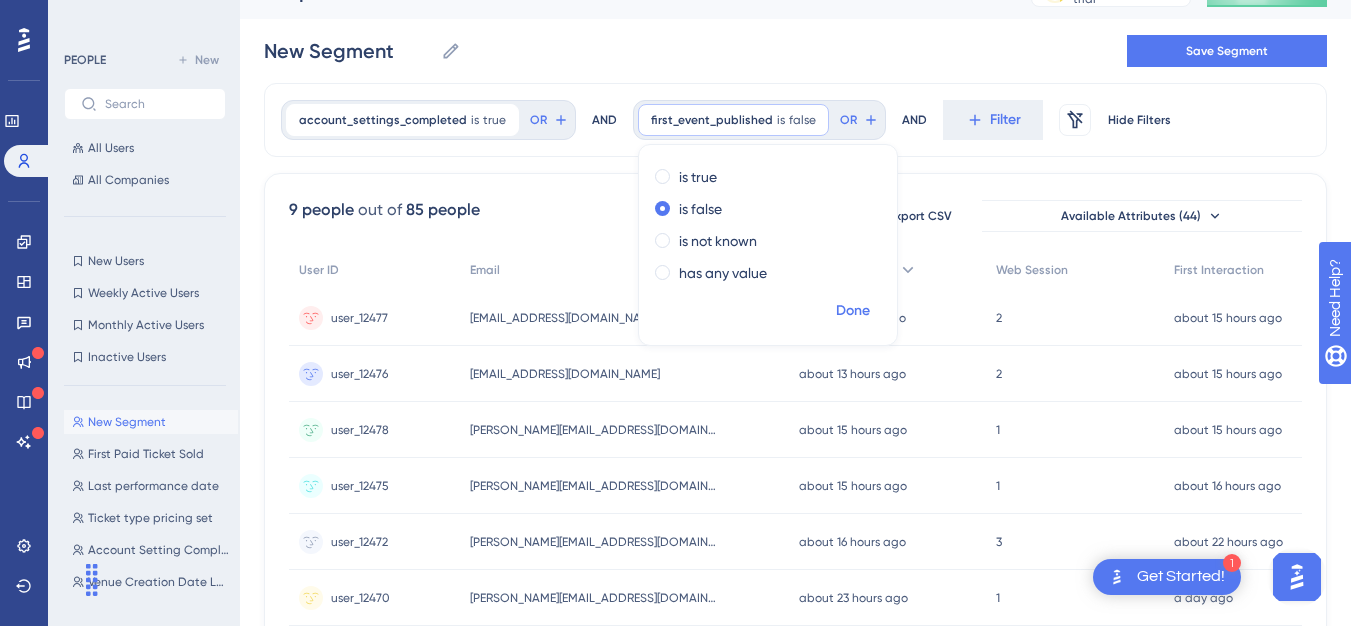 click on "Done" at bounding box center [853, 311] 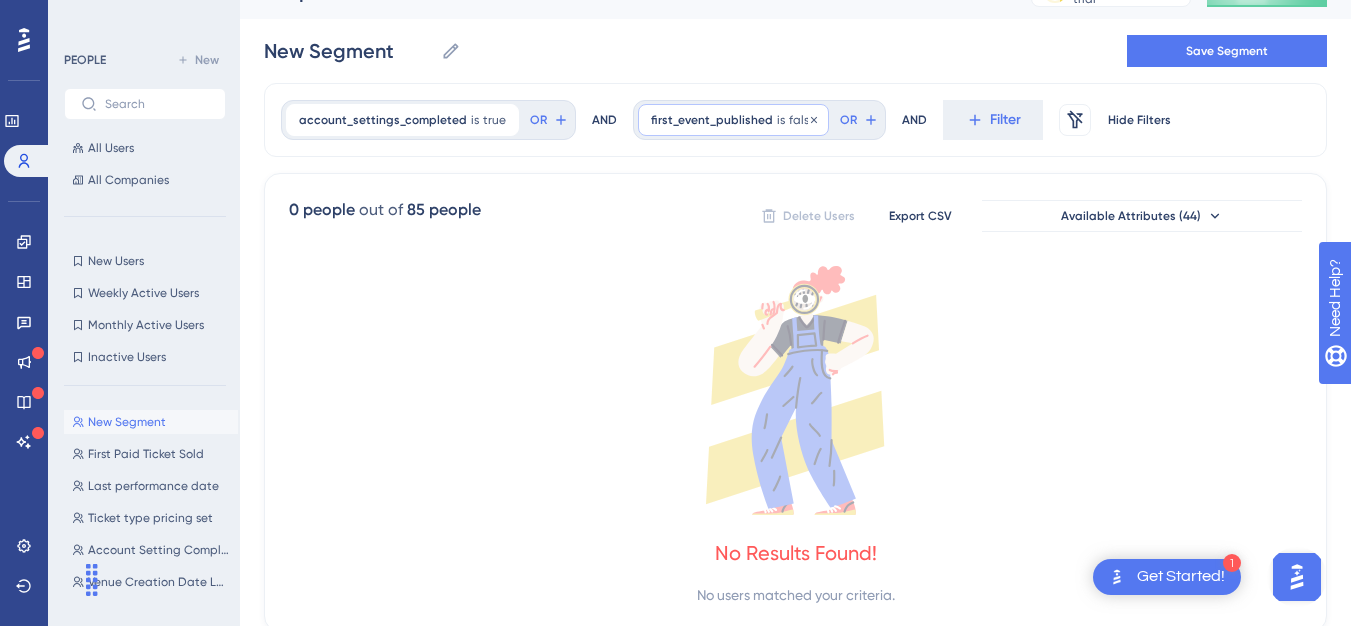 click on "first_event_published" at bounding box center [712, 120] 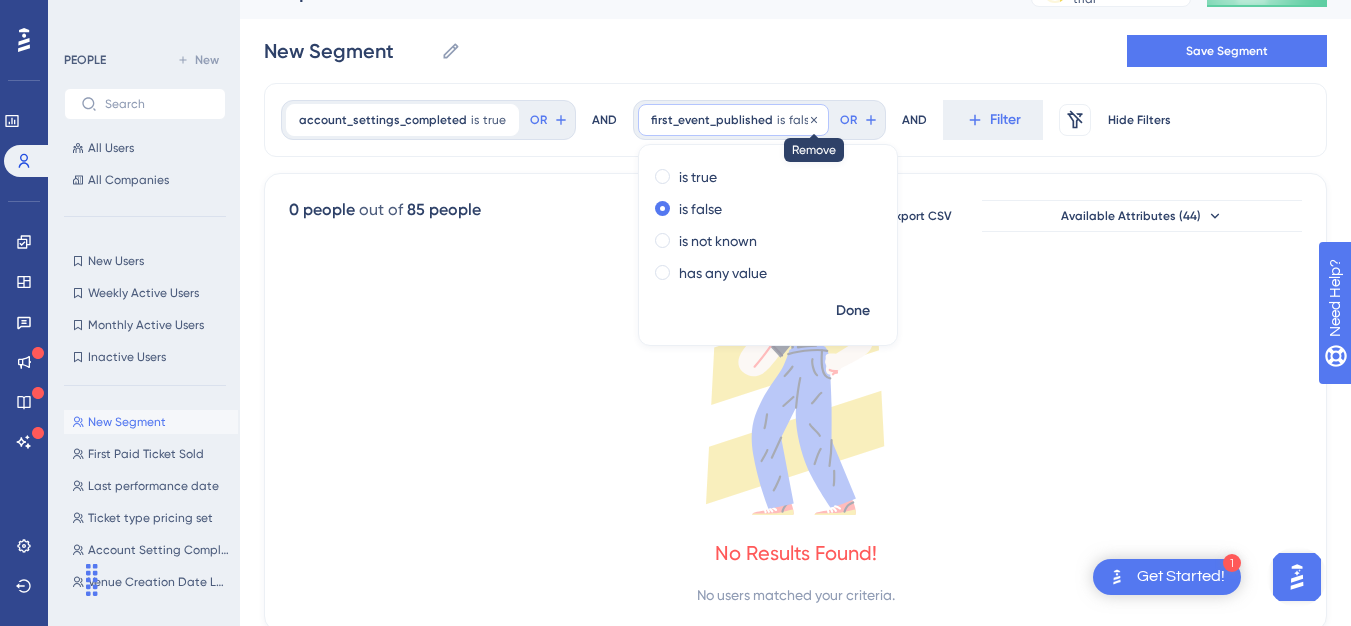 click 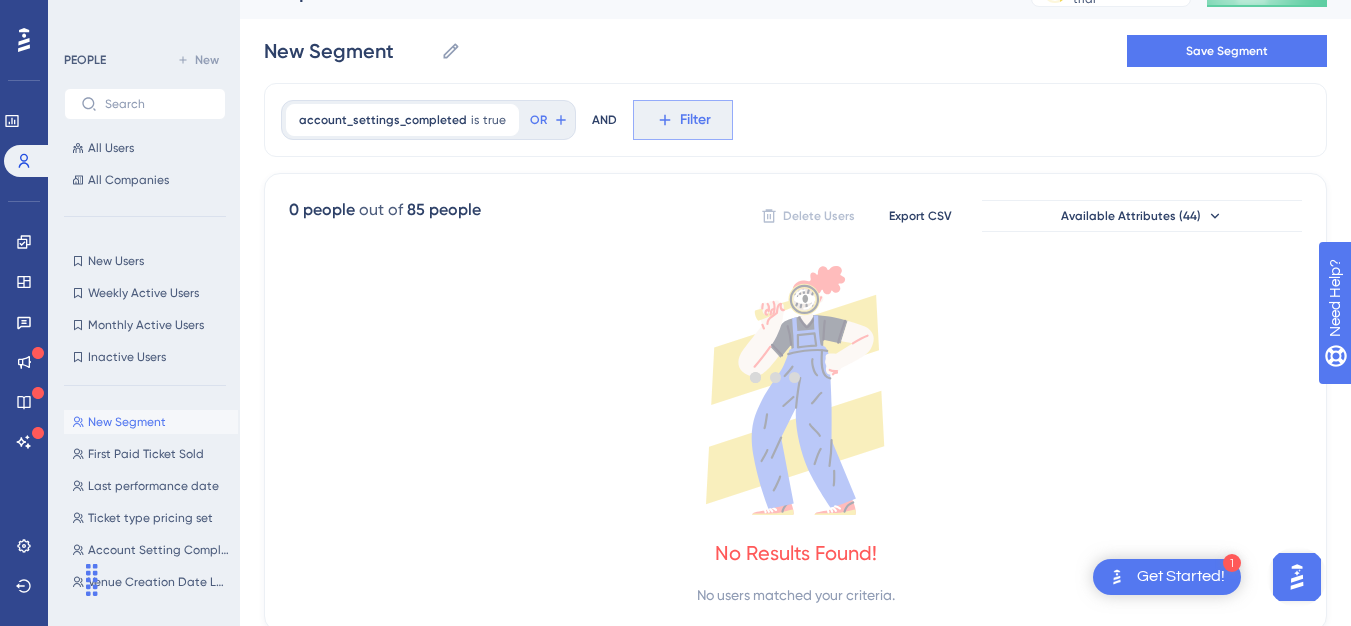 click on "Filter" at bounding box center [695, 120] 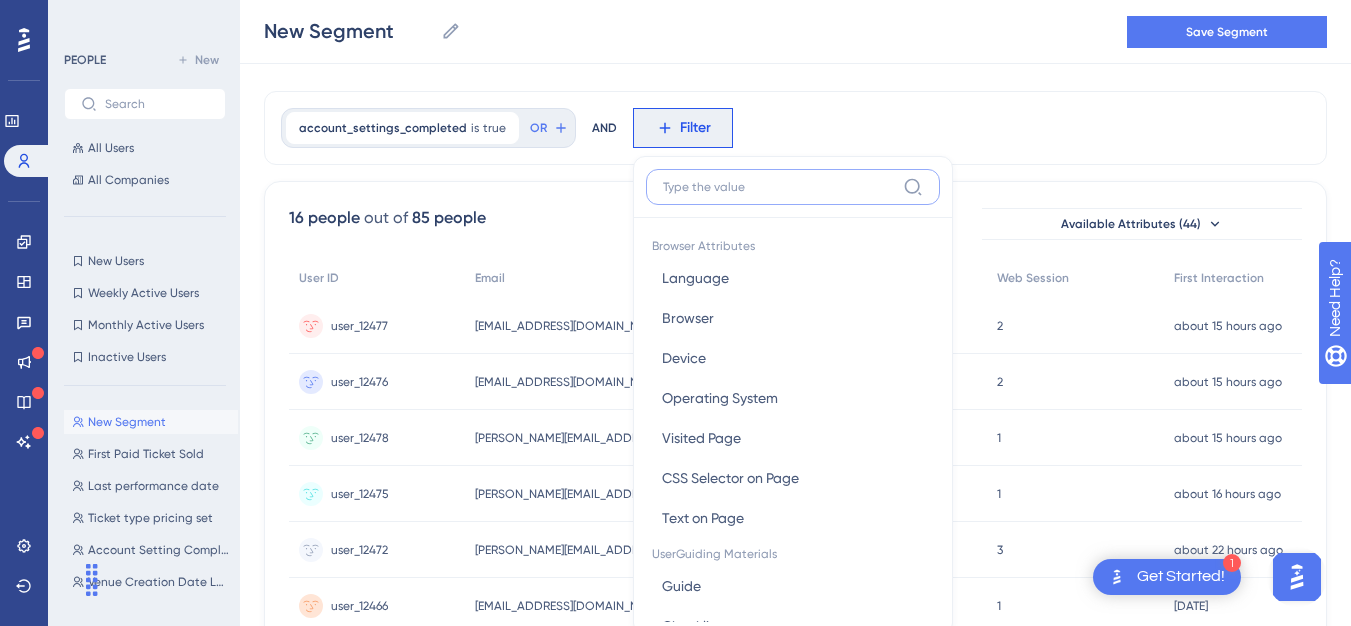 scroll, scrollTop: 112, scrollLeft: 0, axis: vertical 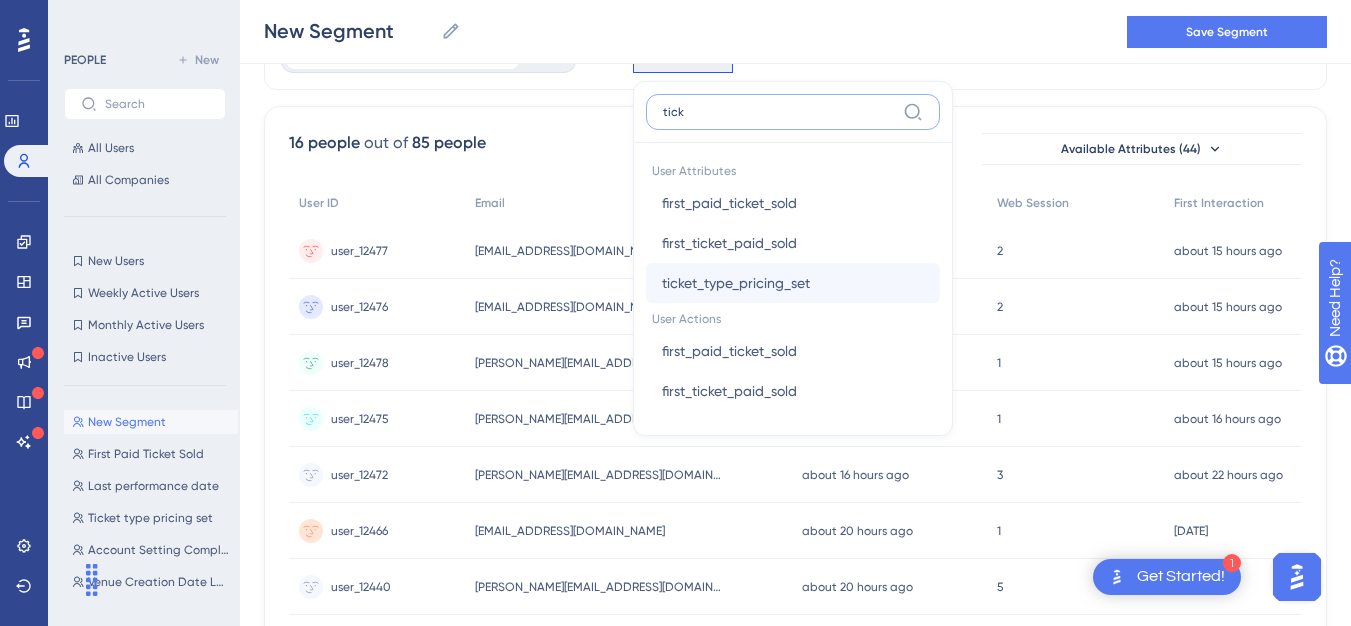 type on "tick" 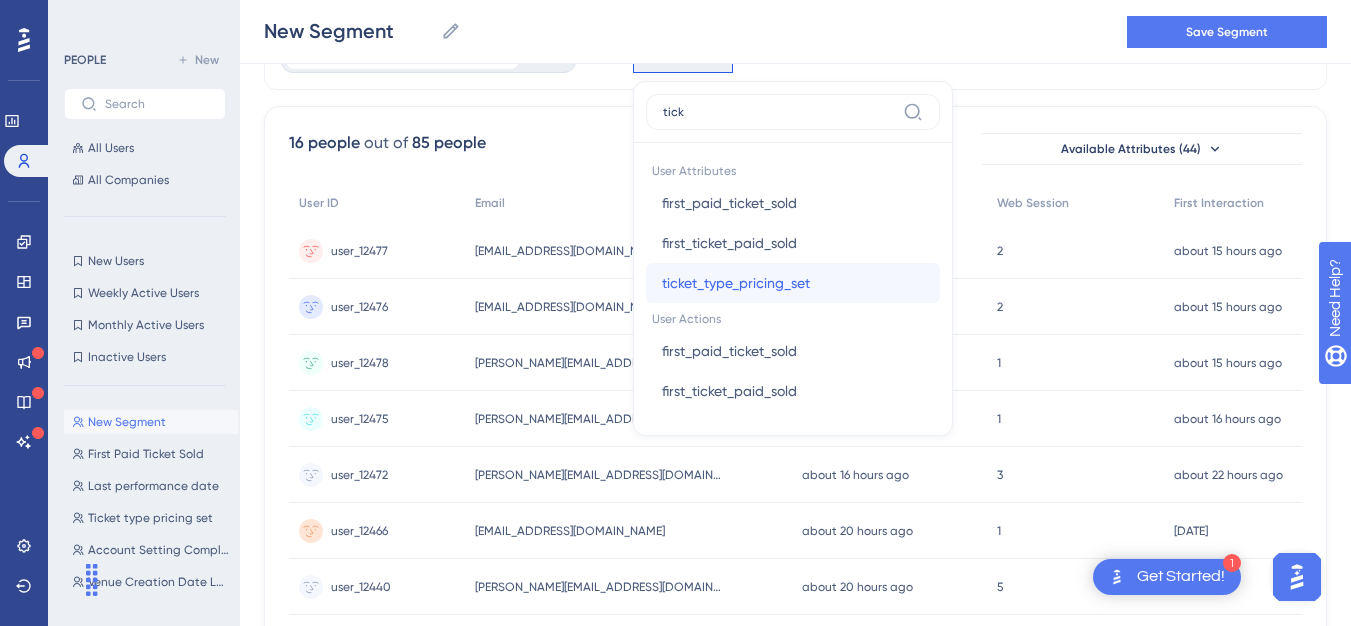 click on "ticket_type_pricing_set" at bounding box center [736, 283] 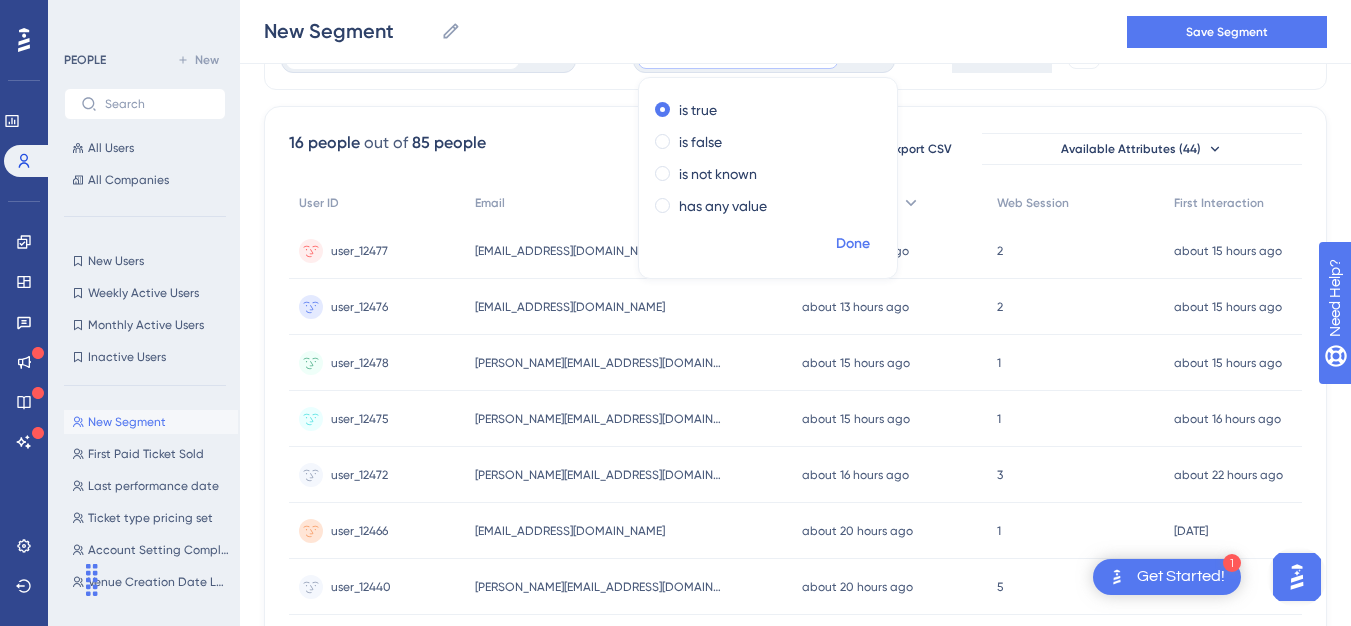 click on "Done" at bounding box center [853, 244] 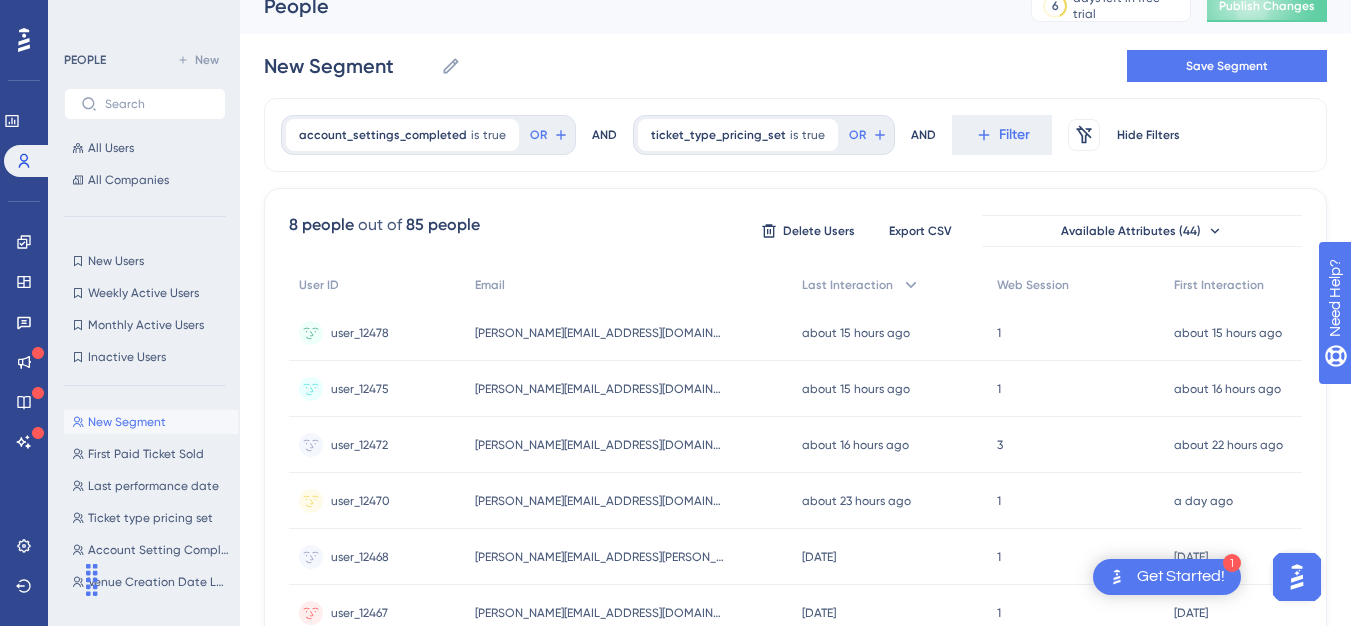scroll, scrollTop: 14, scrollLeft: 0, axis: vertical 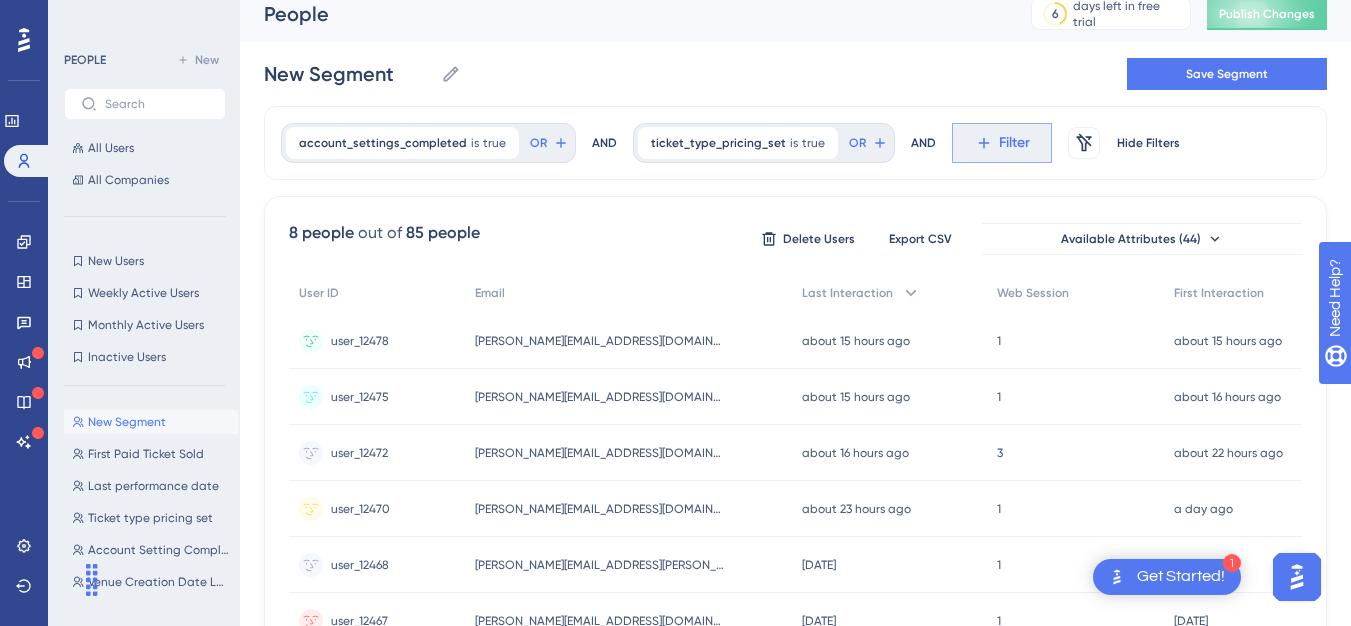 click on "Filter" at bounding box center (1002, 143) 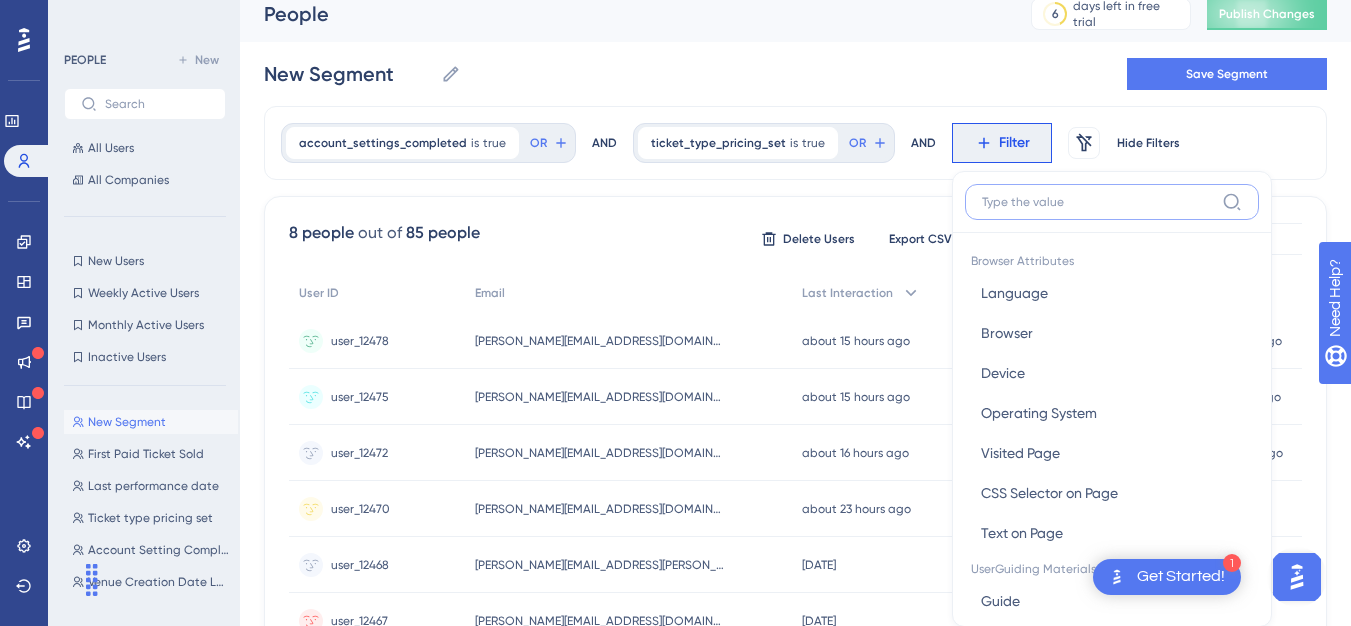 scroll, scrollTop: 100, scrollLeft: 0, axis: vertical 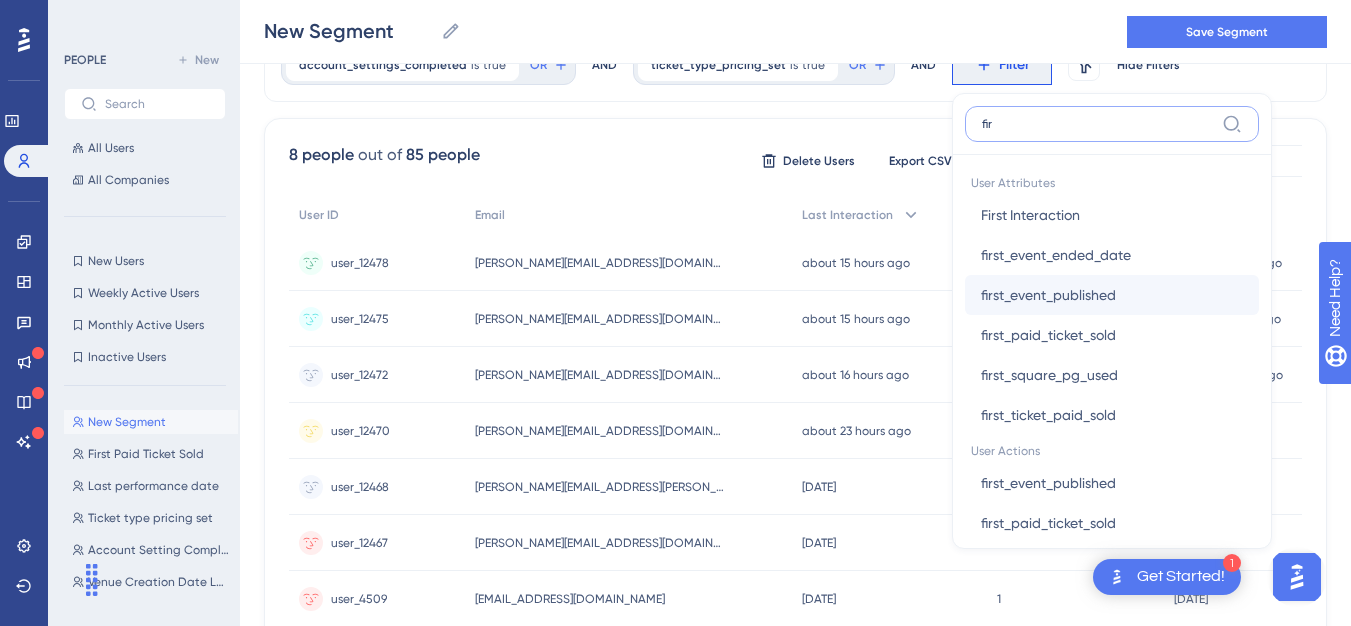 type on "fir" 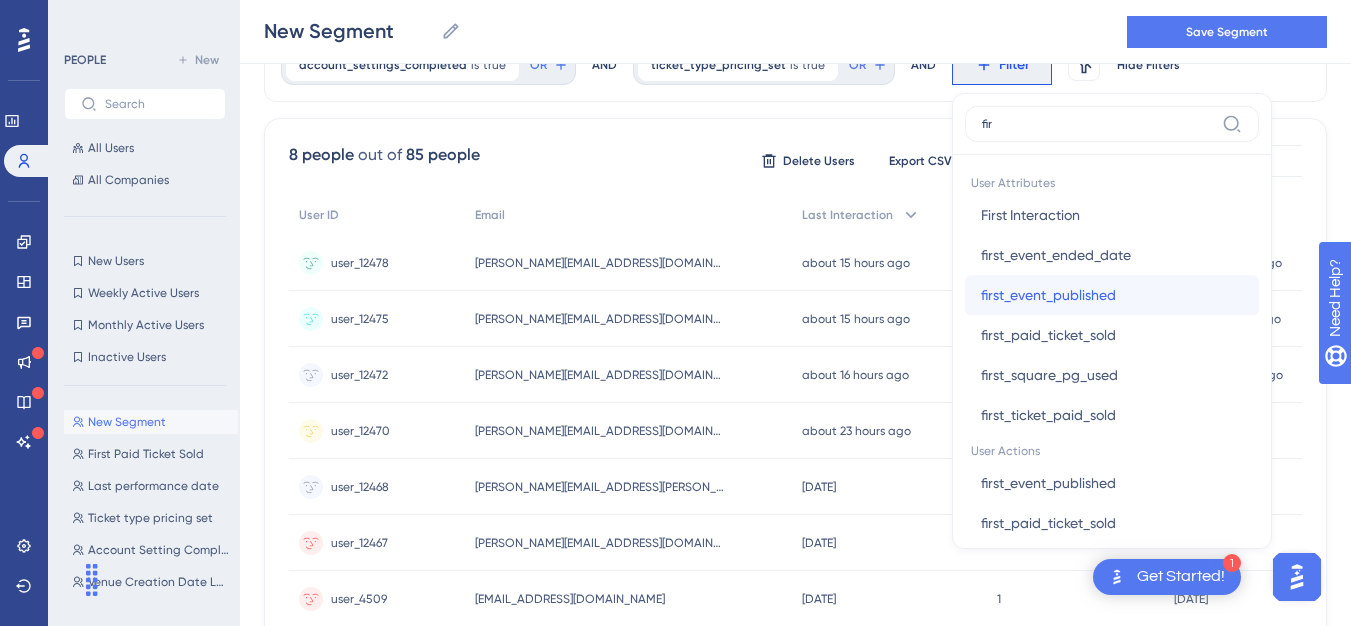click on "first_event_published" at bounding box center (1048, 295) 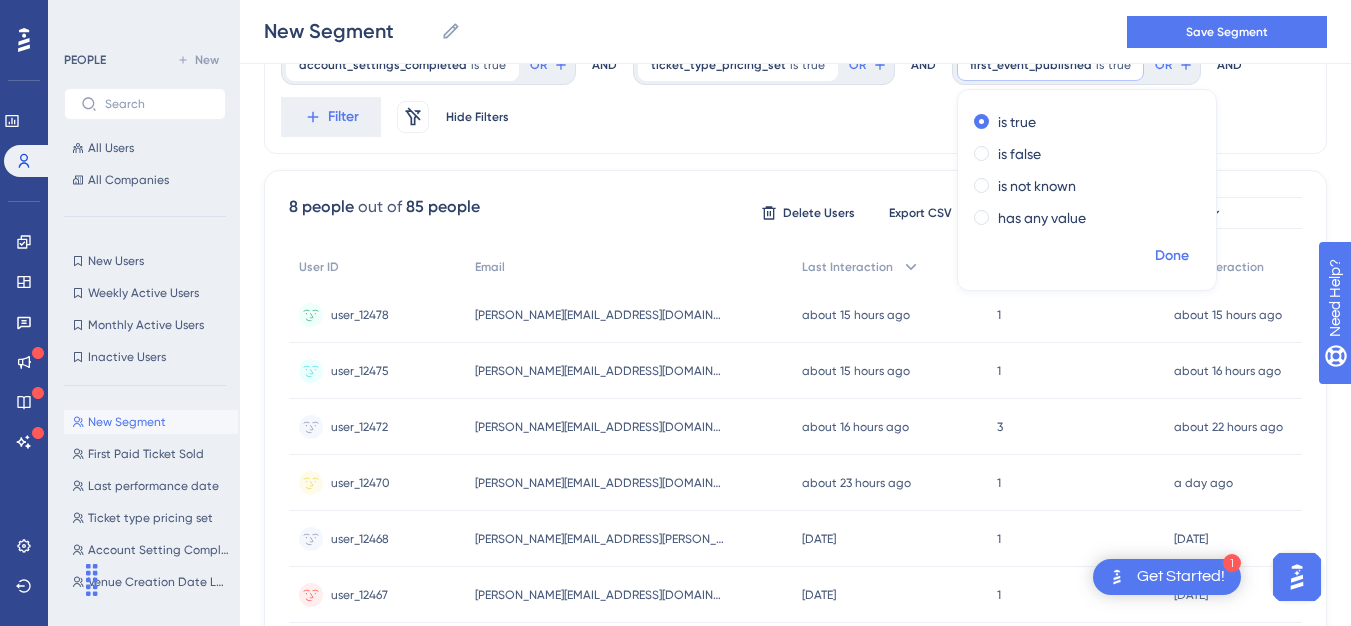 click on "Done" at bounding box center (1172, 256) 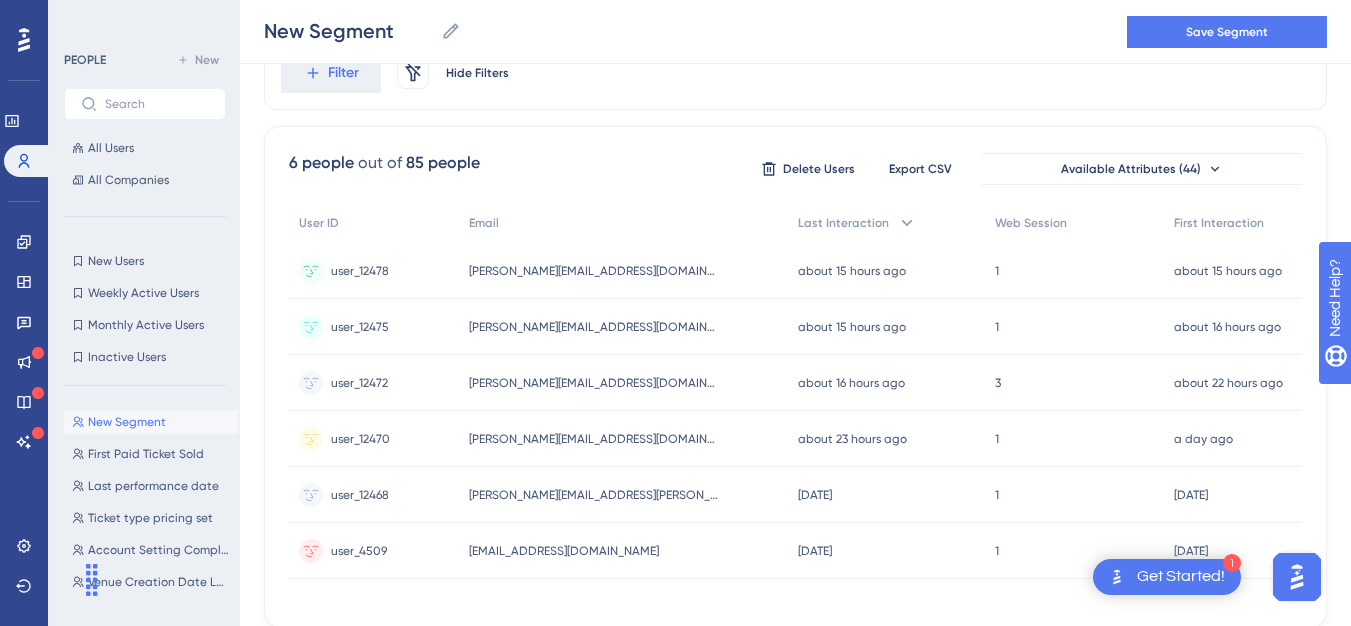 scroll, scrollTop: 180, scrollLeft: 0, axis: vertical 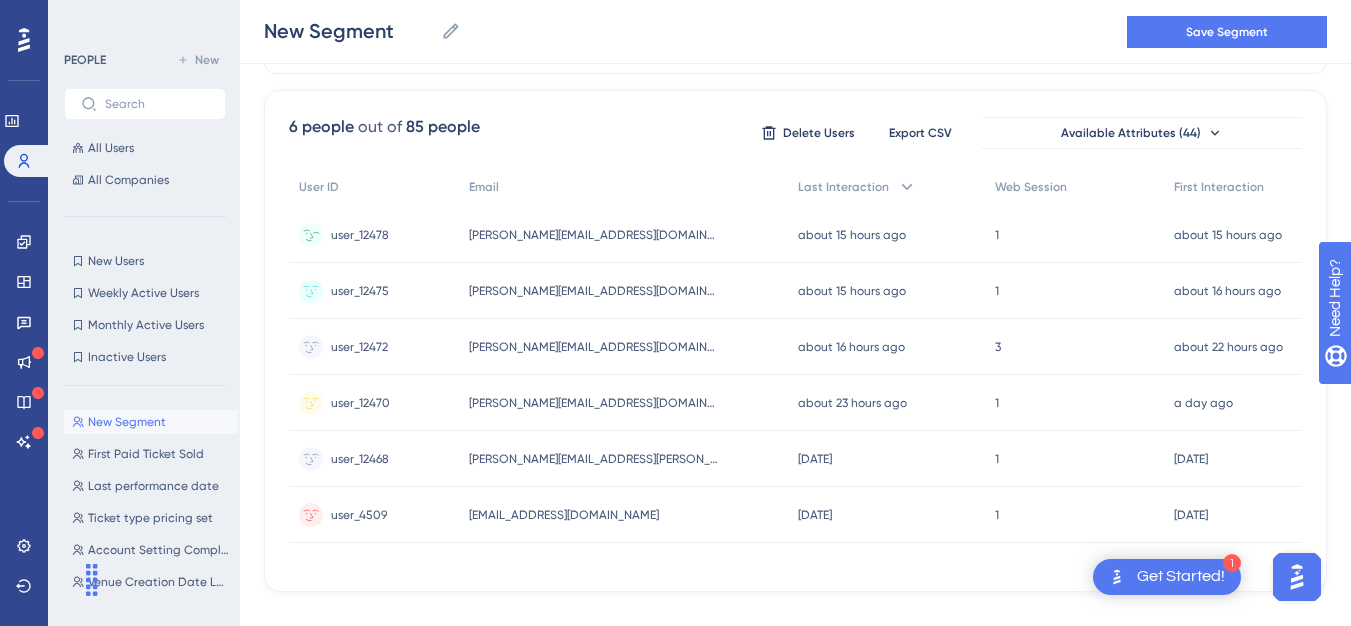 click on "user_12478 user_12478" at bounding box center (374, 235) 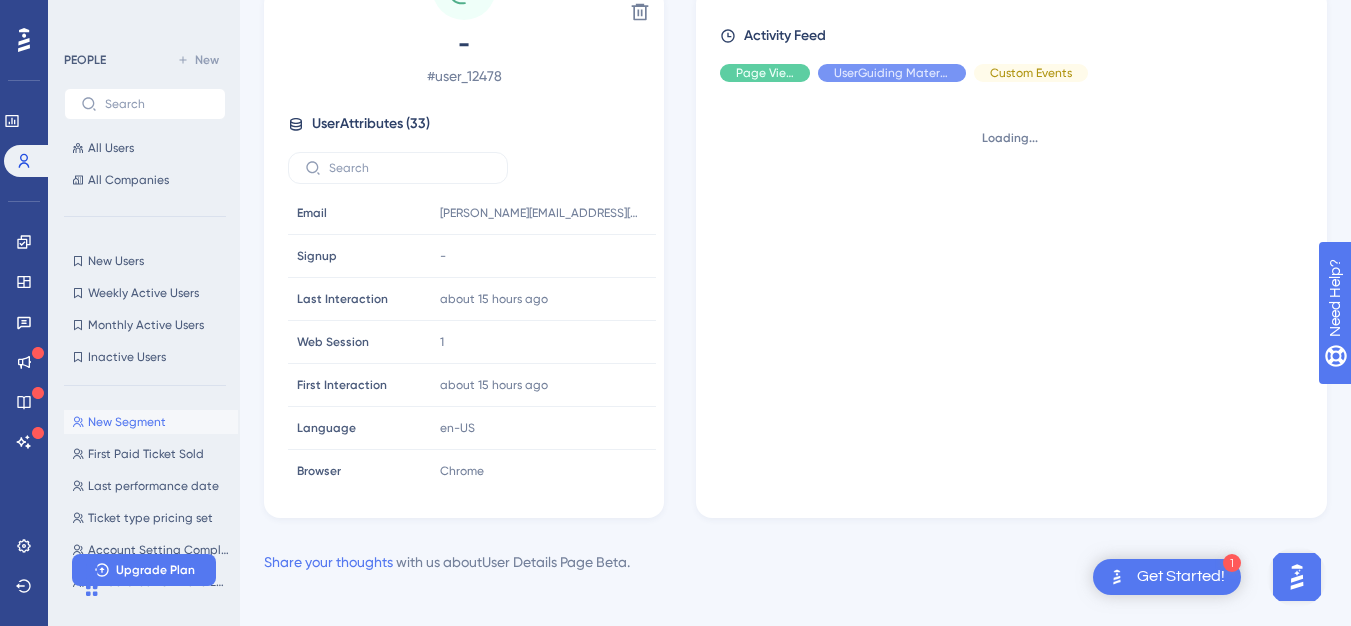 scroll, scrollTop: 0, scrollLeft: 0, axis: both 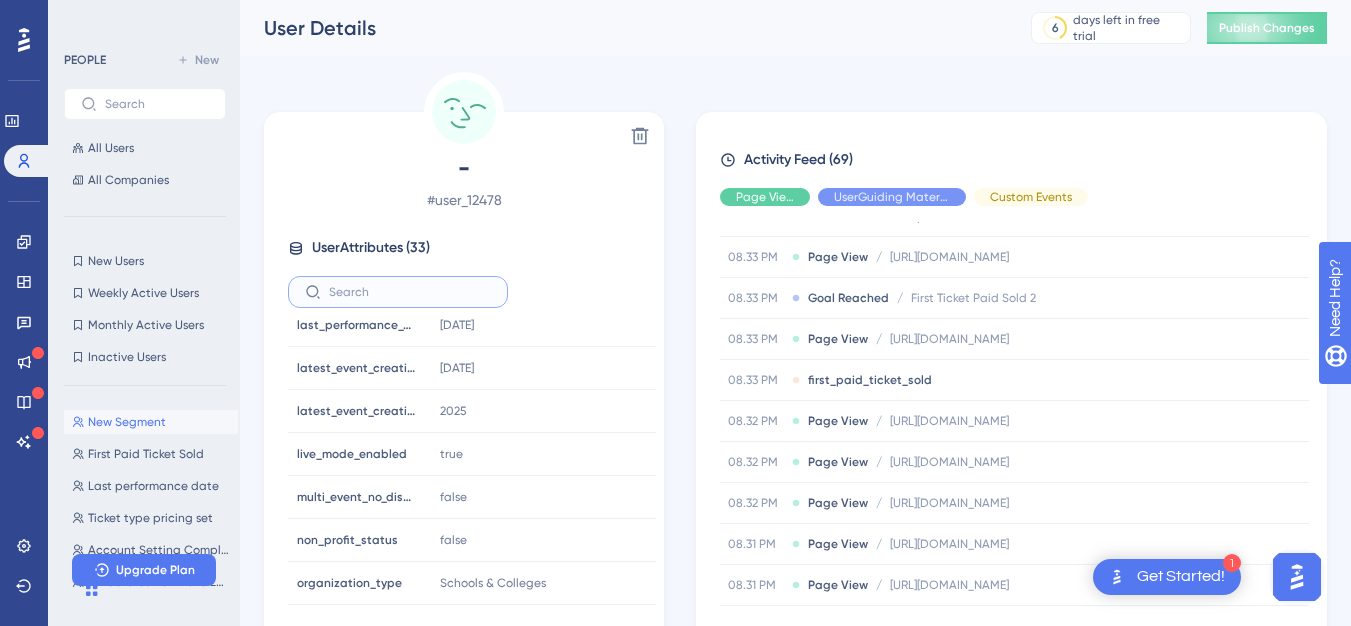 click at bounding box center [410, 292] 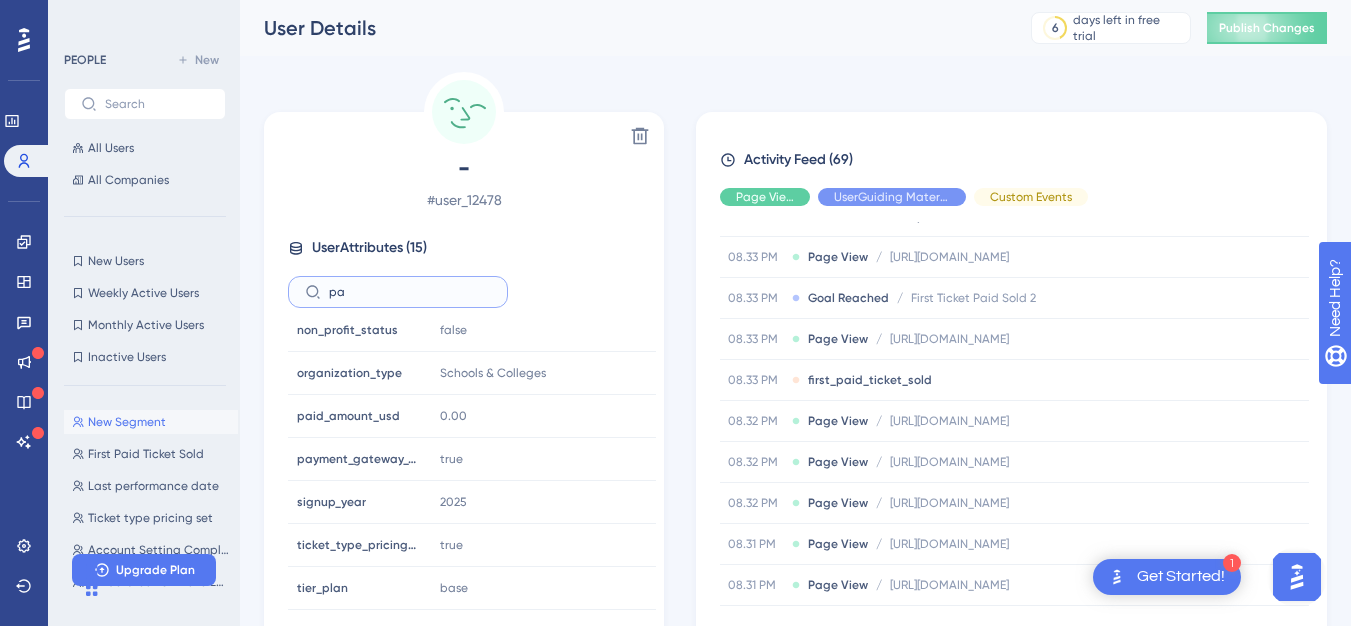 scroll, scrollTop: 0, scrollLeft: 0, axis: both 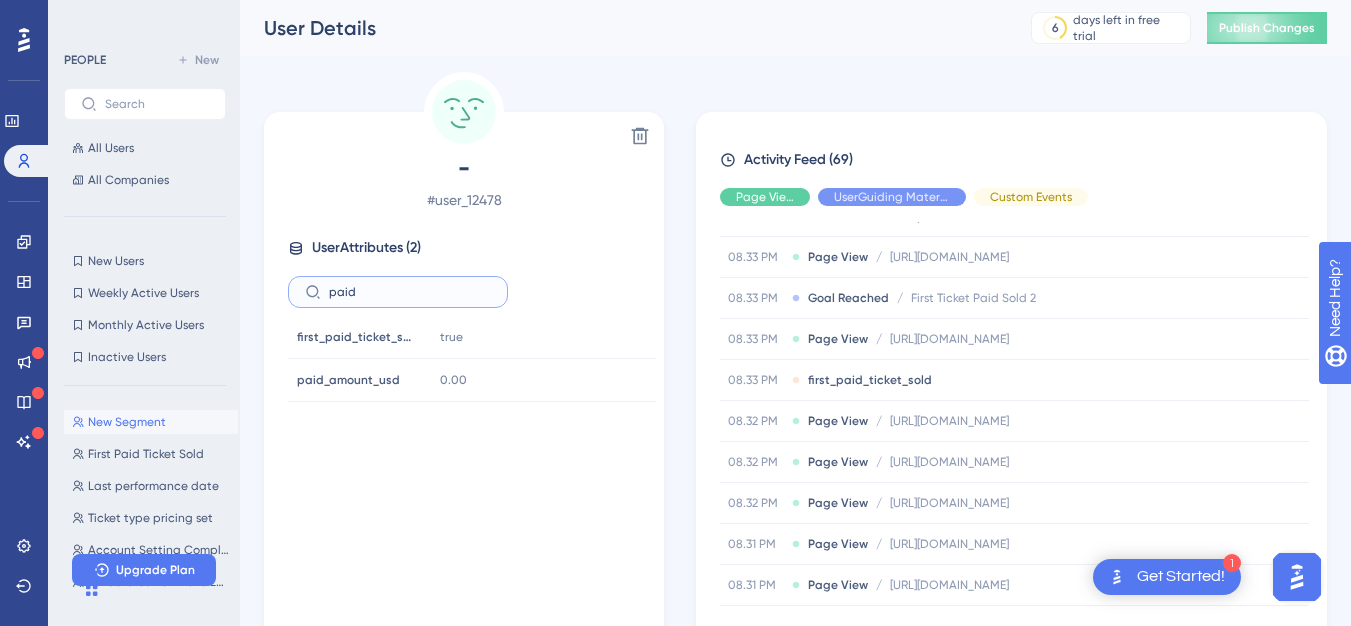 type on "paid" 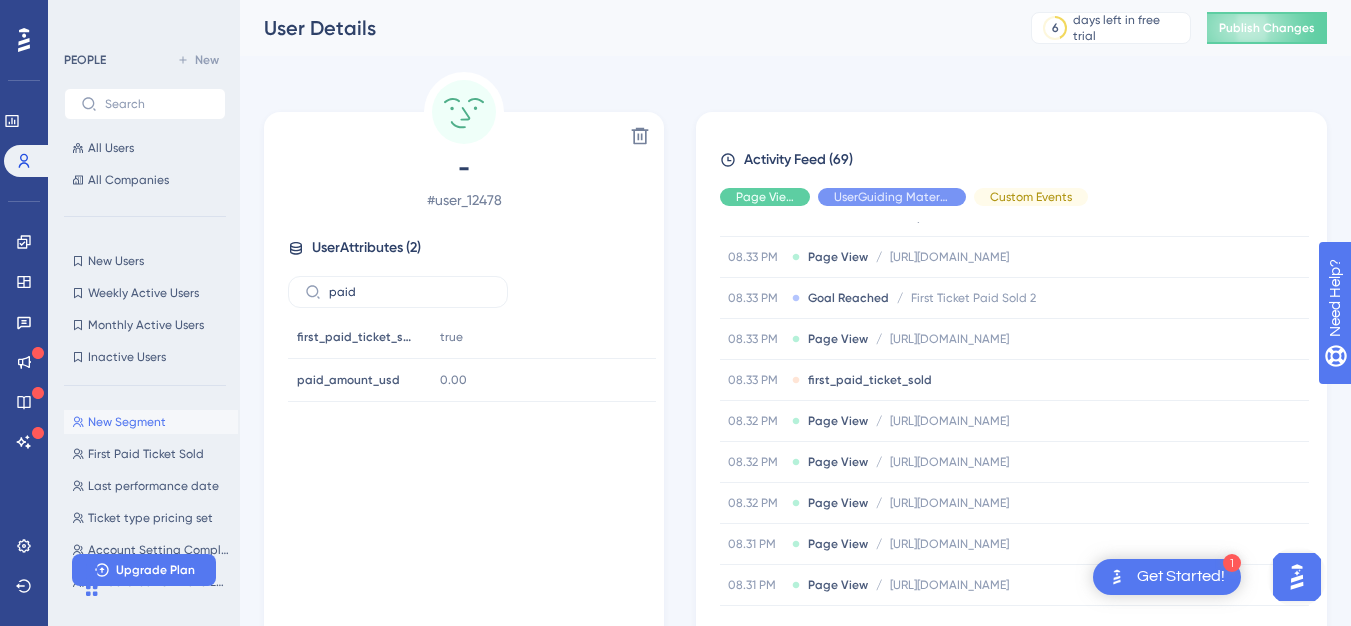click on "Activity Feed (69) Page View UserGuiding Material Custom Events [DATE] 08.38 PM Page View / [URL][DOMAIN_NAME] [URL][DOMAIN_NAME] 08.37 PM Hotspot Dismiss Option Click / General Setting Feature General Setting Feature 08.37 PM Hotspot Dismiss Option Click / General Setting Feature General Setting Feature 08.36 PM Hotspot Button Click / General Setting Feature General Setting Feature 08.36 PM Page View / [URL][DOMAIN_NAME] [URL][DOMAIN_NAME] 08.36 PM Hotspot Interaction / General Setting Feature General Setting Feature 08.36 PM Hotspot Interaction / General Setting Feature General Setting Feature 08.36 PM Page View / [URL][DOMAIN_NAME] [URL][DOMAIN_NAME] 08.33 PM Checklist Dismiss Option Click / Onboarding Check List Onboarding Check List 08.33 PM Guide Button Click / First Ticket Paid Sold / / / /" at bounding box center (1011, 379) 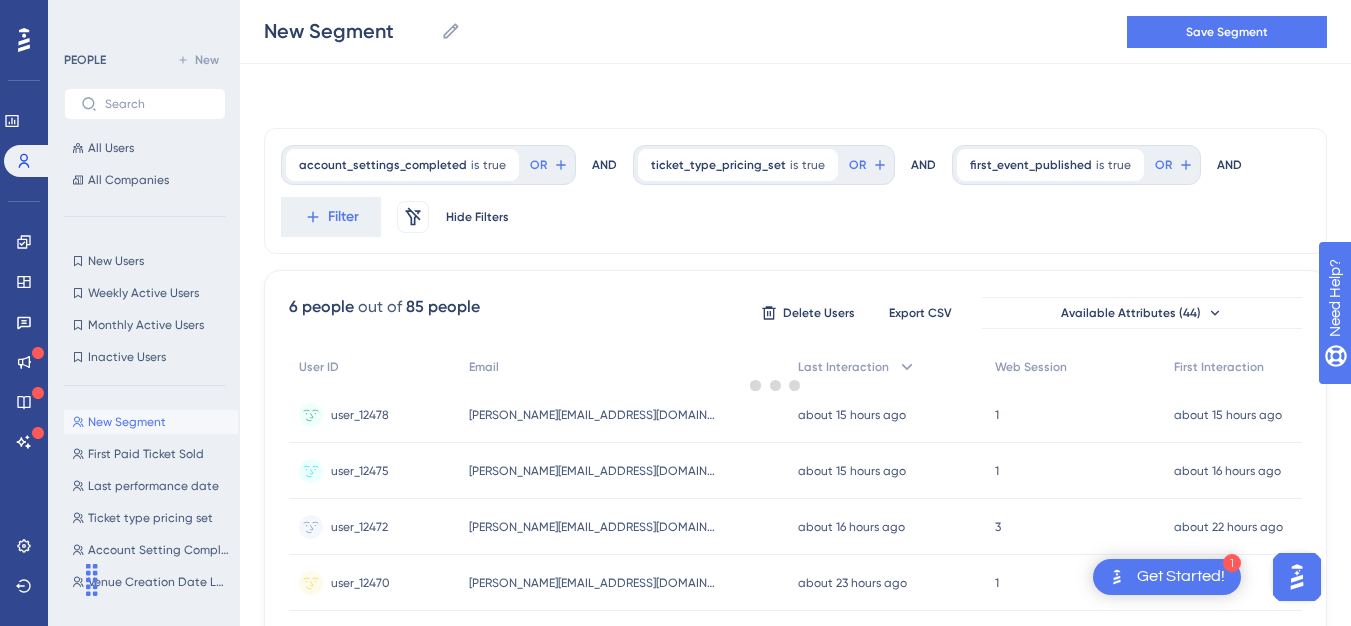 scroll, scrollTop: 180, scrollLeft: 0, axis: vertical 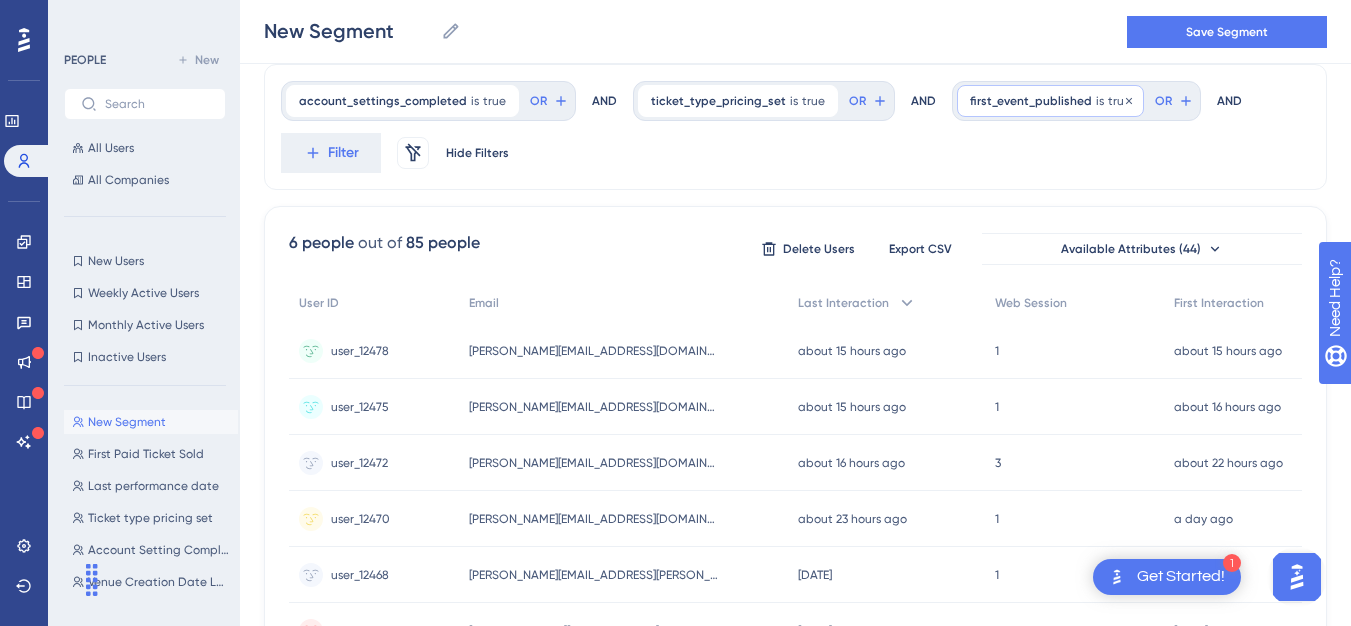click on "first_event_published is true true Remove" at bounding box center (1050, 101) 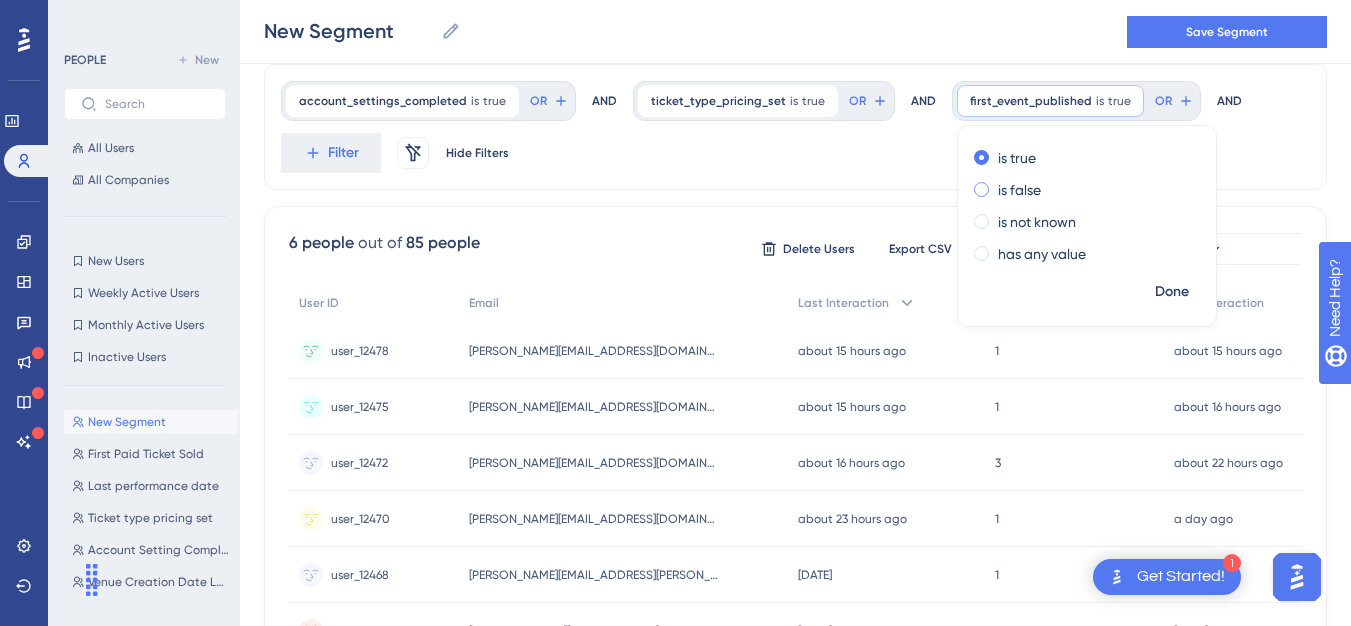 click on "is false" at bounding box center [1019, 190] 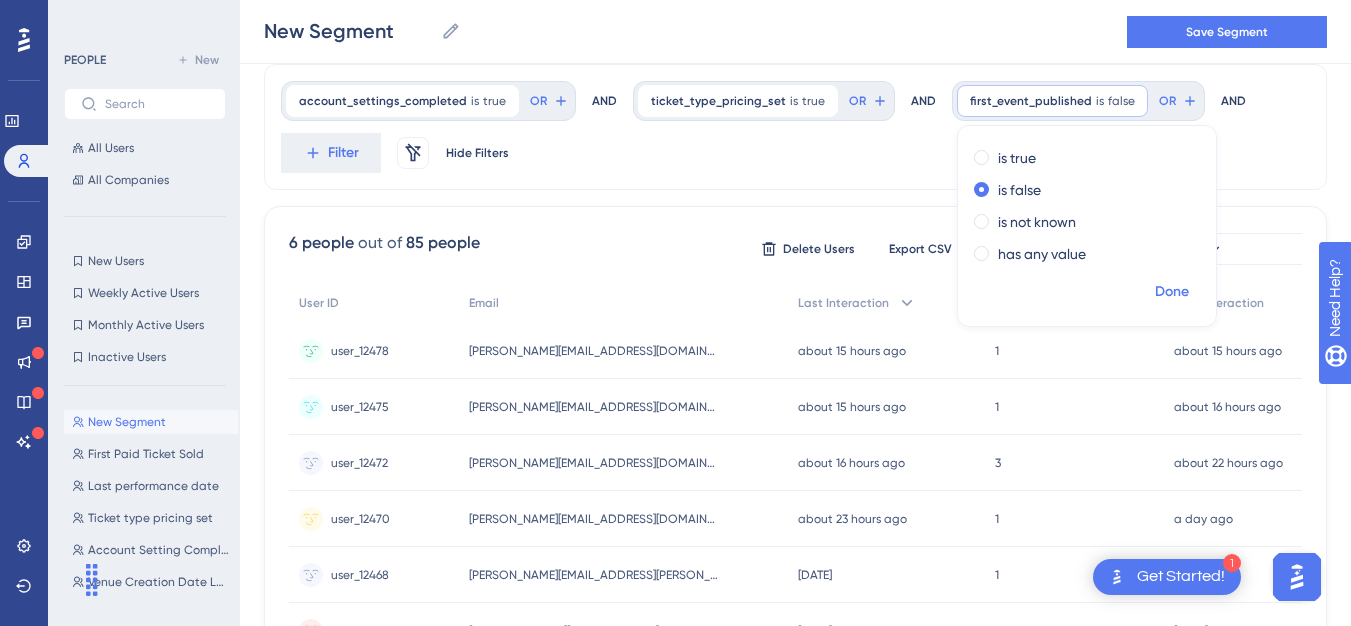 click on "Done" at bounding box center (1172, 292) 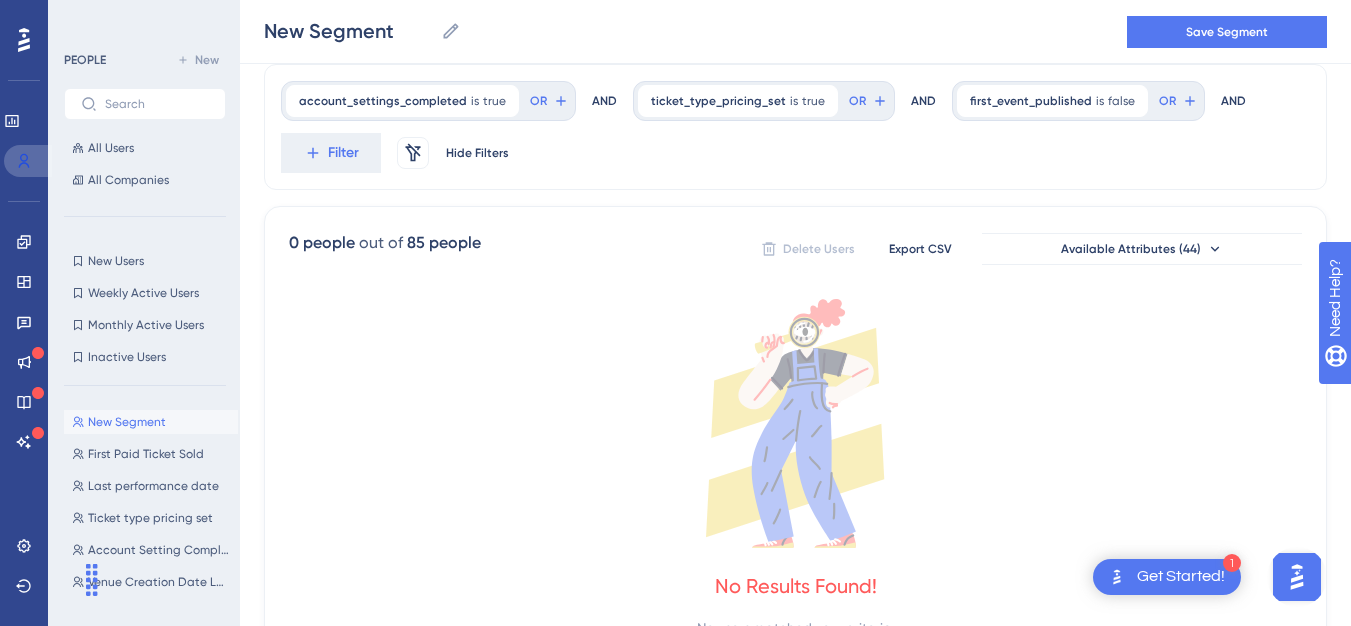 click at bounding box center (28, 161) 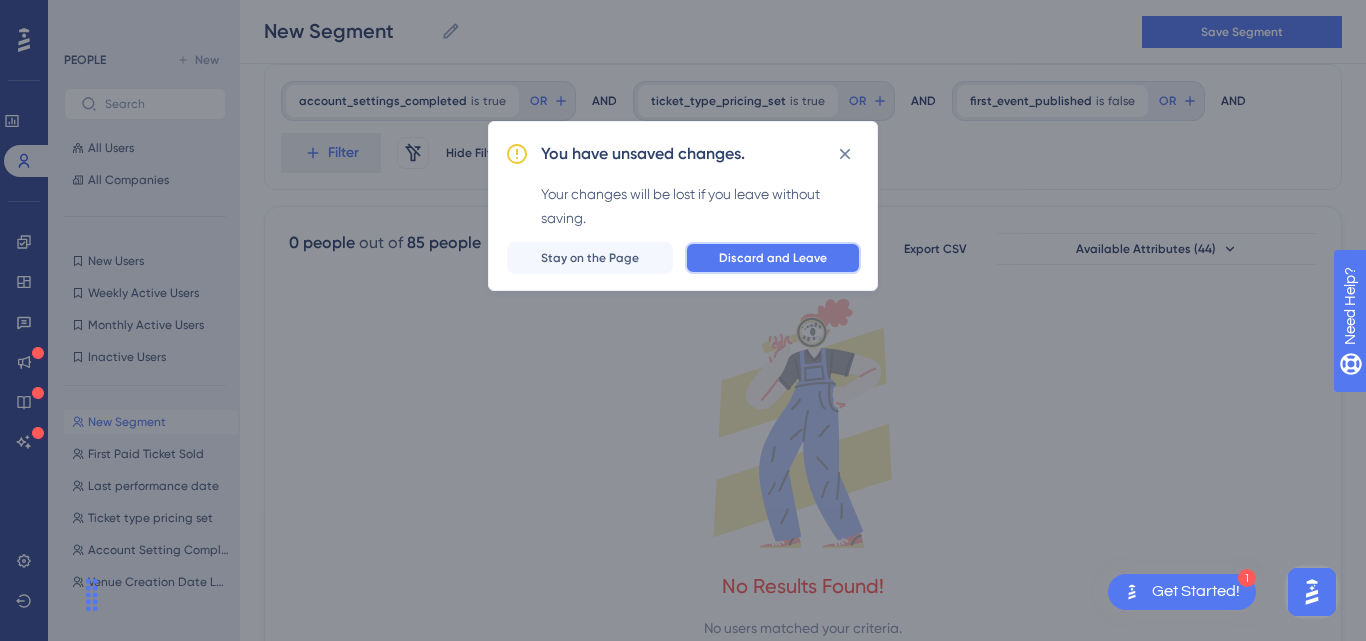 click on "Discard and Leave" at bounding box center (773, 258) 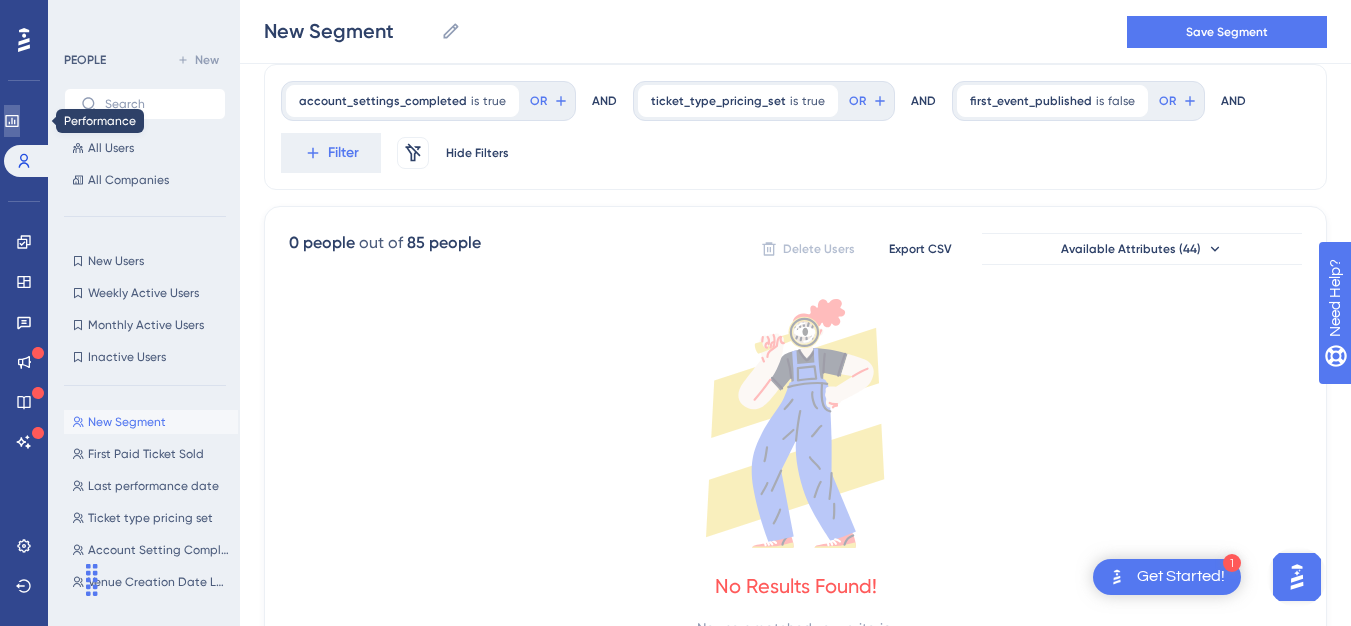 click 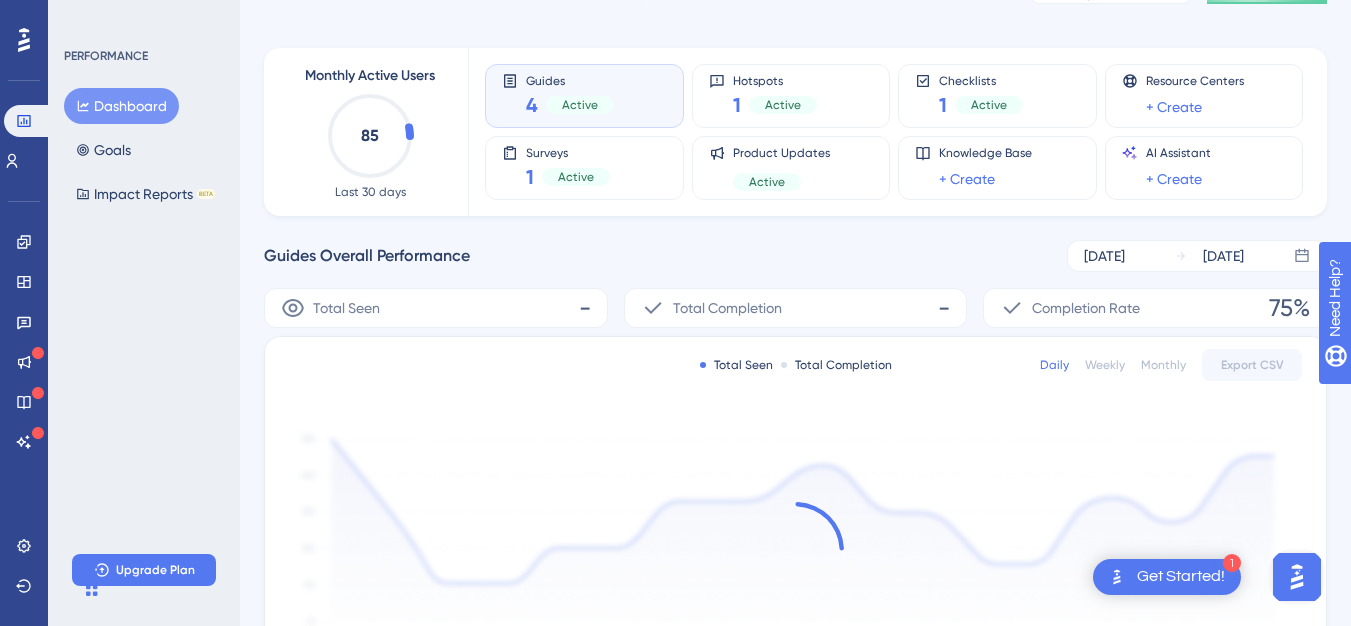 scroll, scrollTop: 0, scrollLeft: 0, axis: both 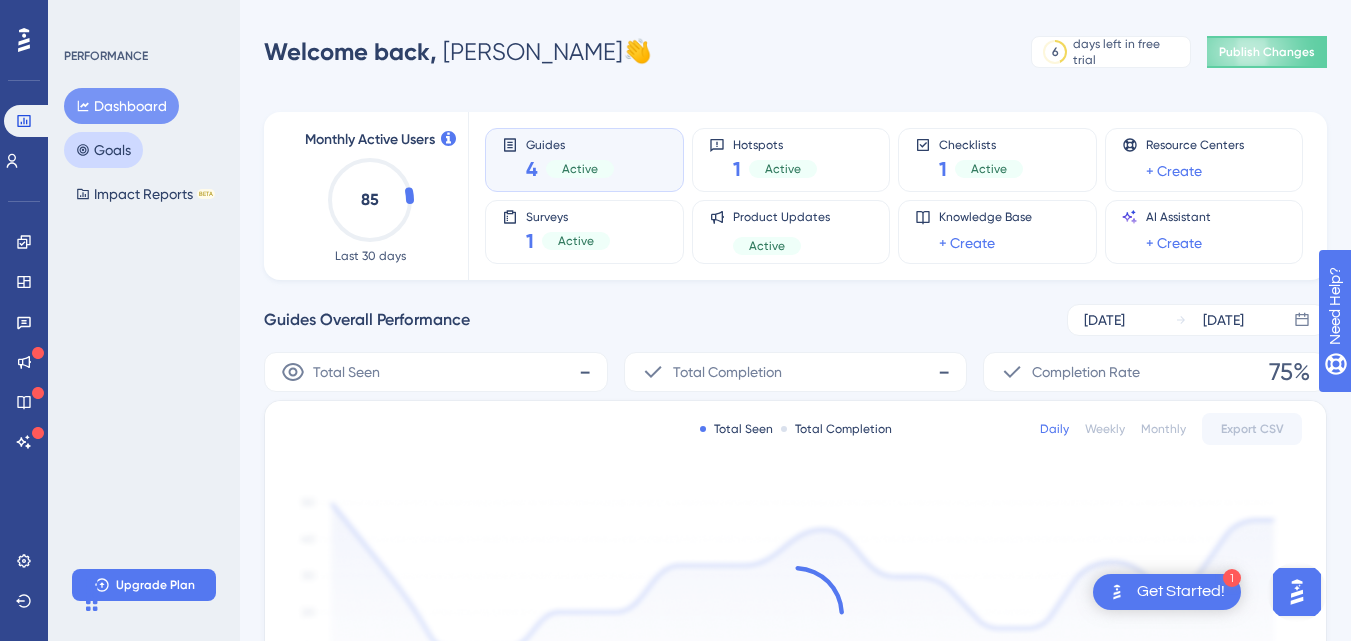 click on "Goals" at bounding box center (103, 150) 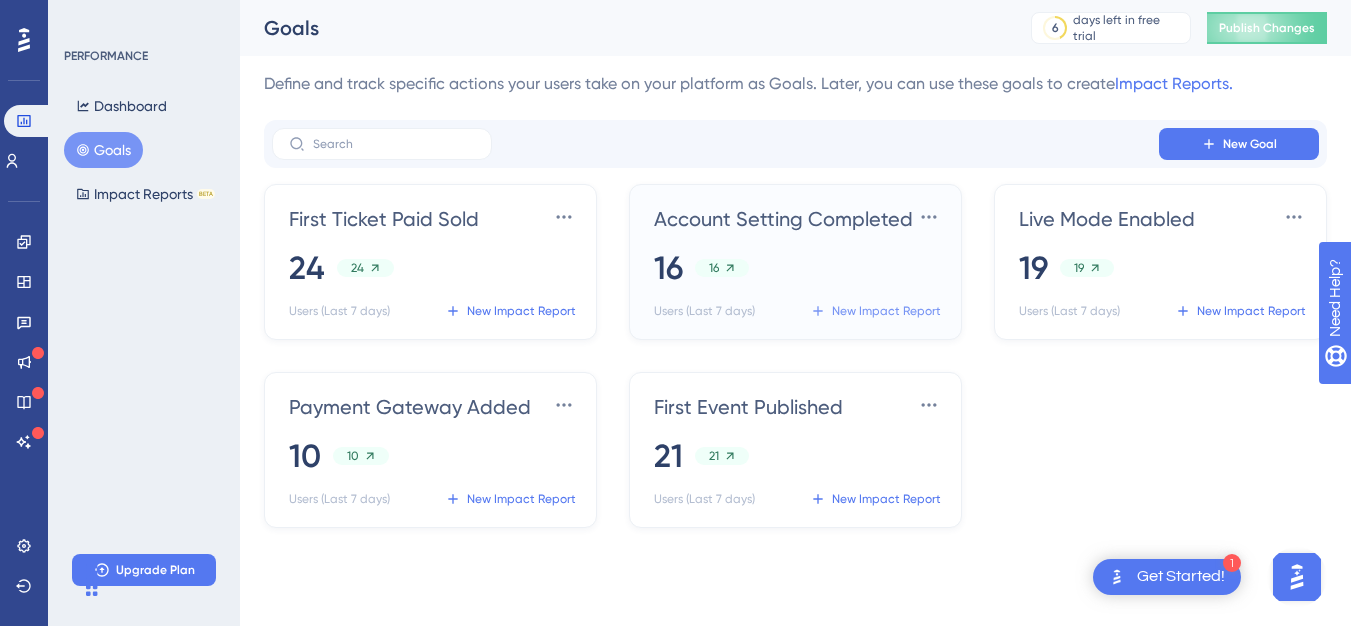 click on "New Impact Report" at bounding box center [886, 311] 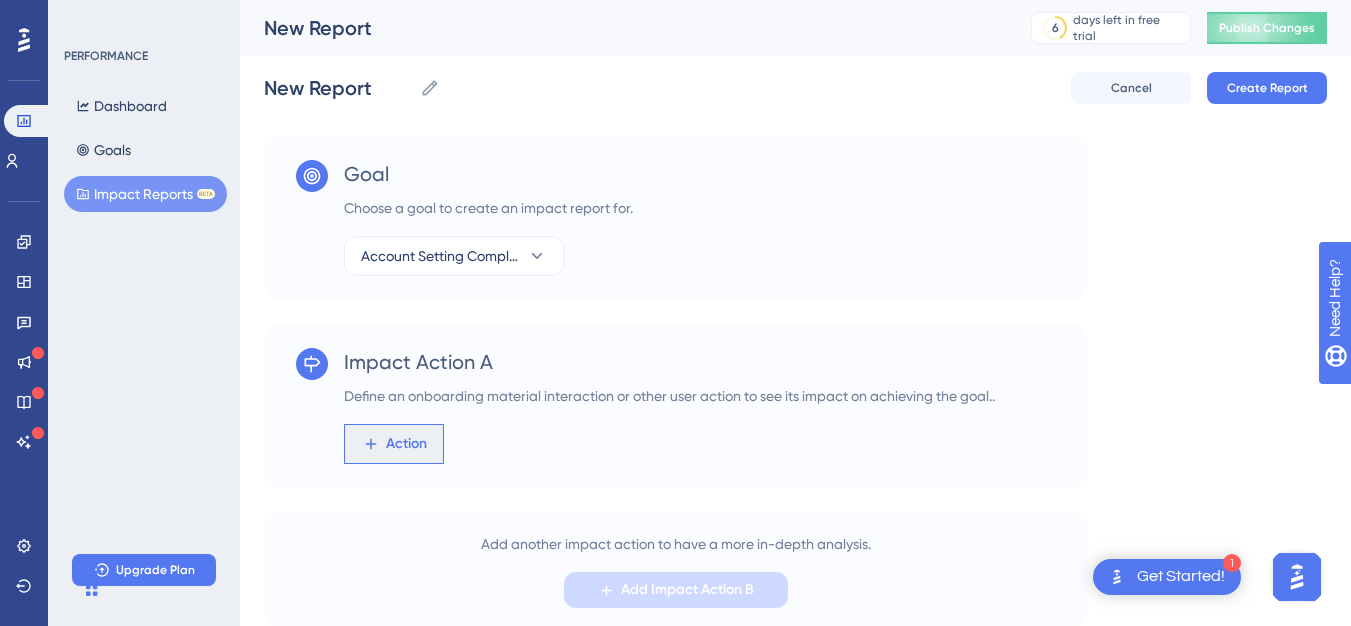 click on "Action" at bounding box center [394, 444] 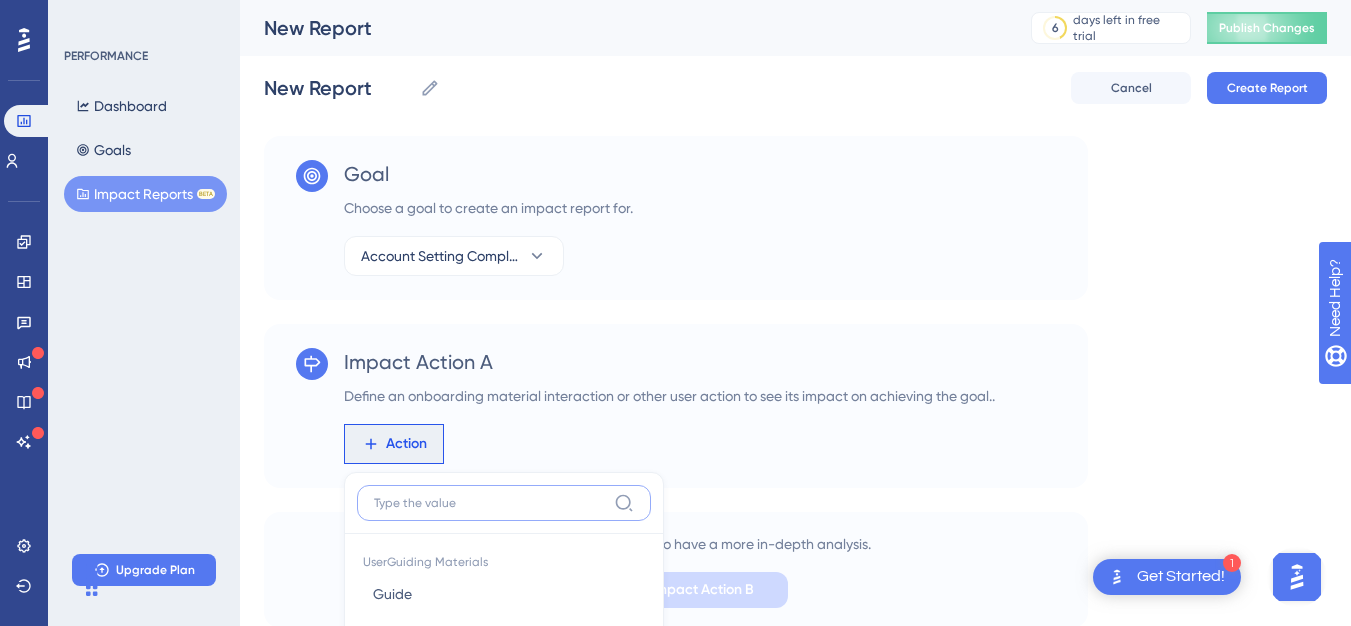 scroll, scrollTop: 323, scrollLeft: 0, axis: vertical 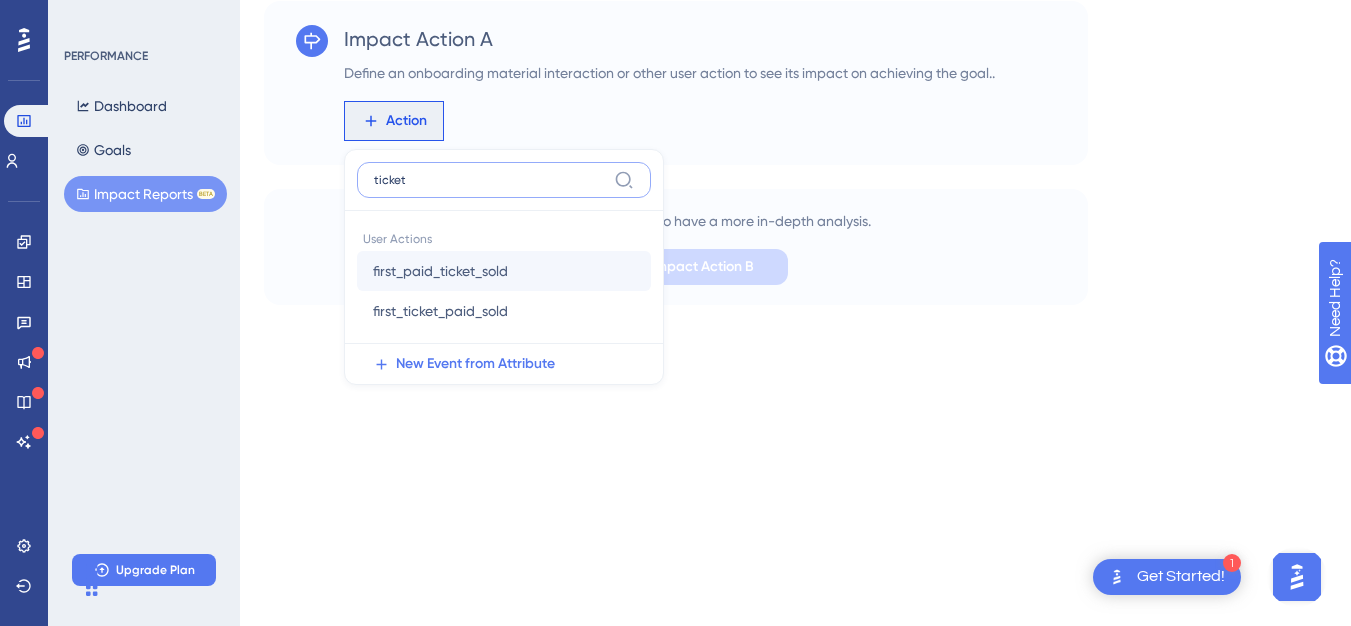 type on "ticket" 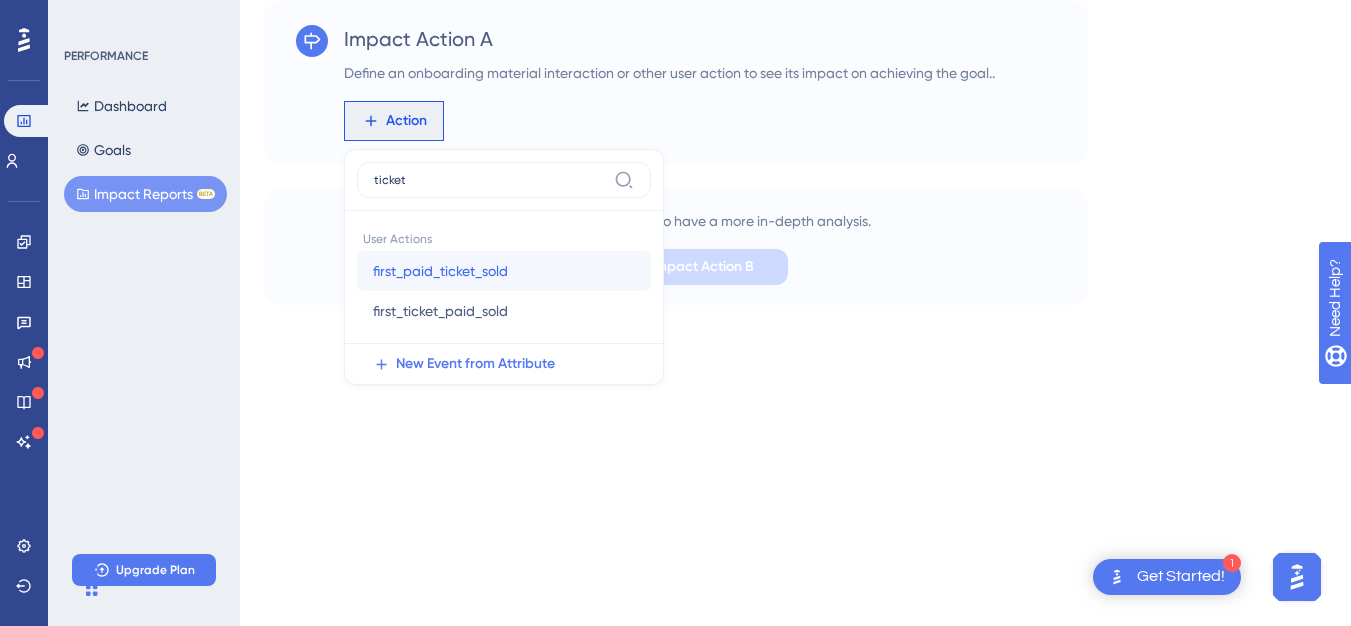 click on "first_paid_ticket_sold" at bounding box center (440, 271) 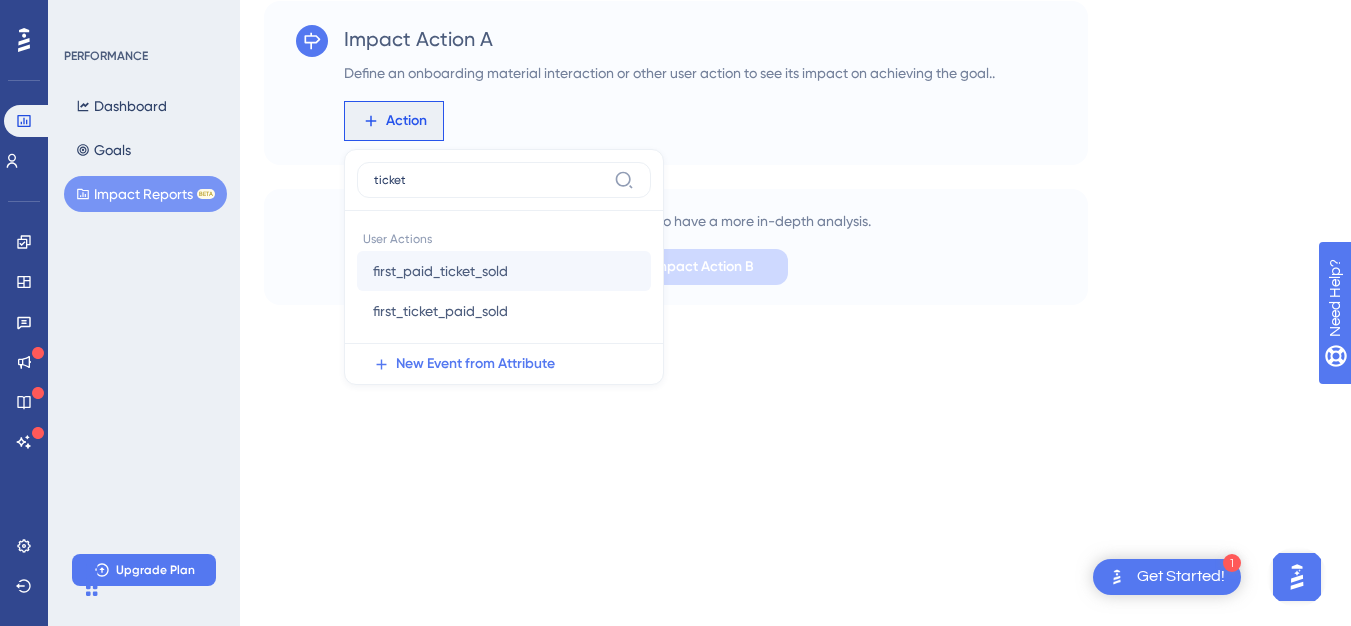 scroll, scrollTop: 66, scrollLeft: 0, axis: vertical 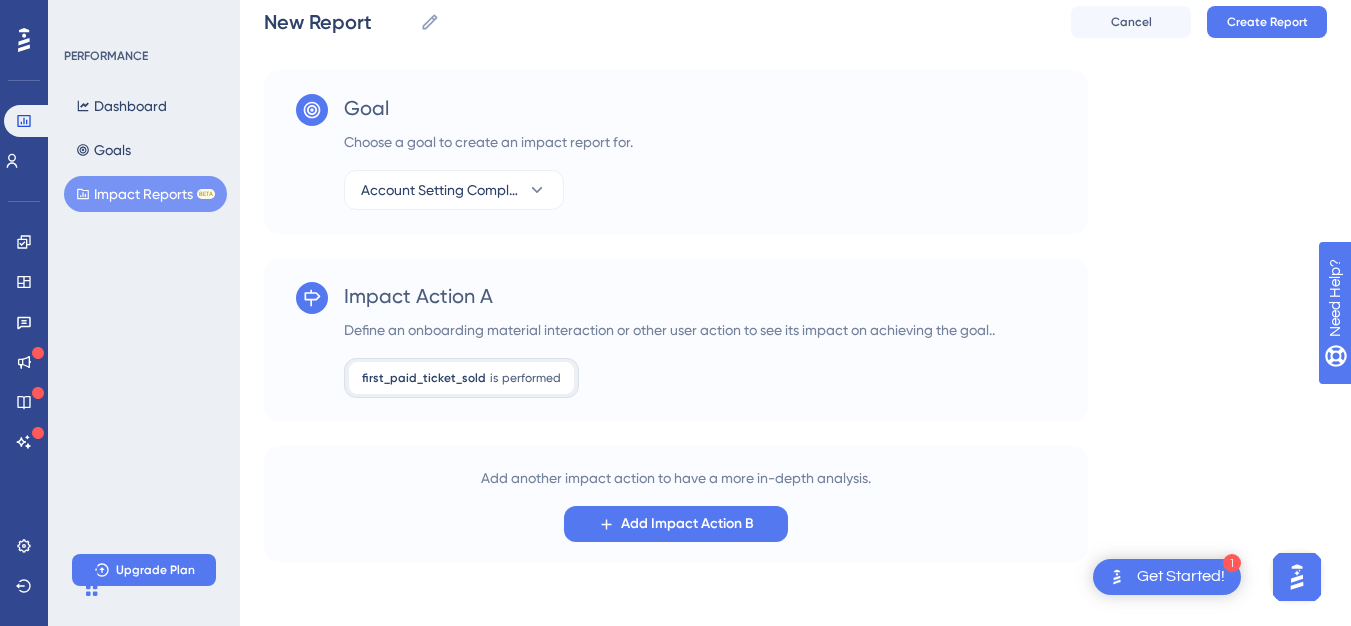click on "New Report New Report Cancel Create Report" at bounding box center (795, 22) 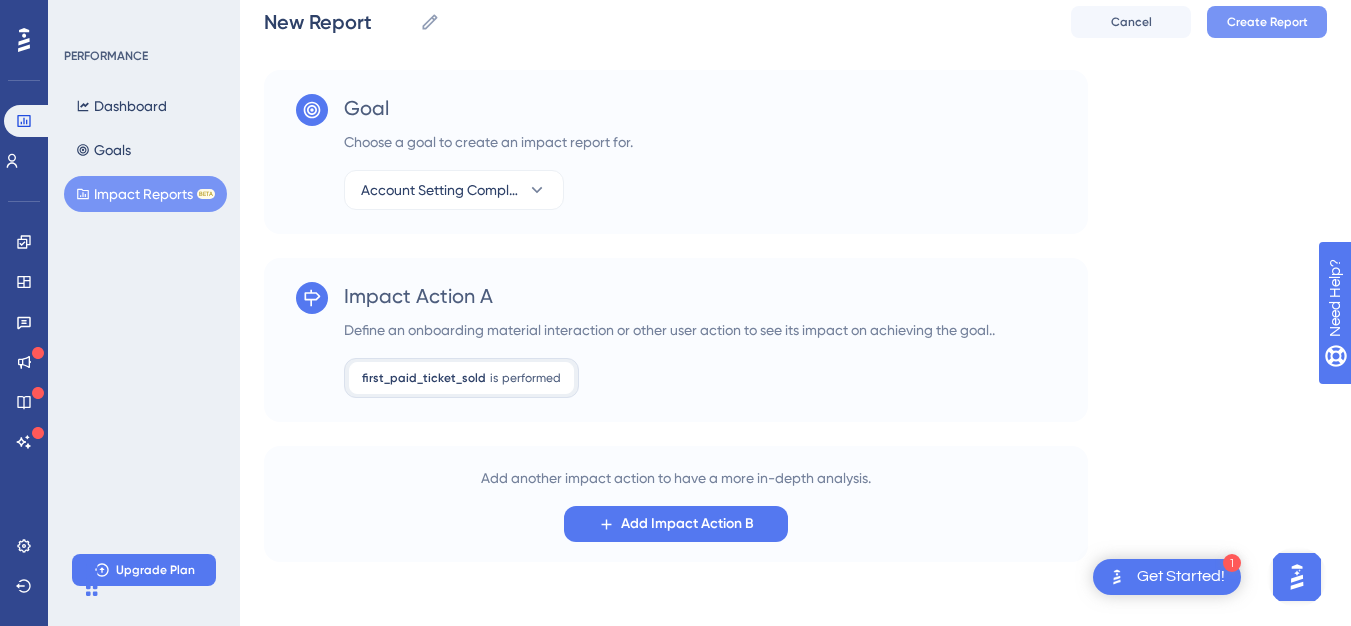 click on "Create Report" at bounding box center (1267, 22) 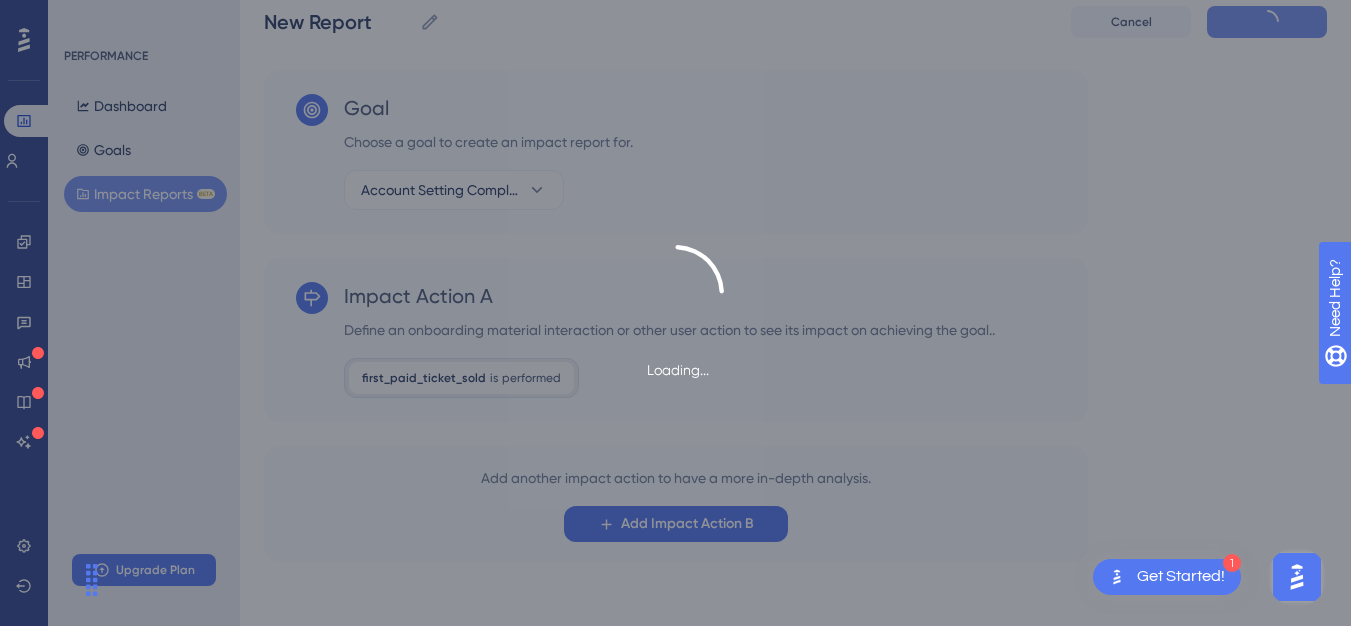 scroll, scrollTop: 0, scrollLeft: 0, axis: both 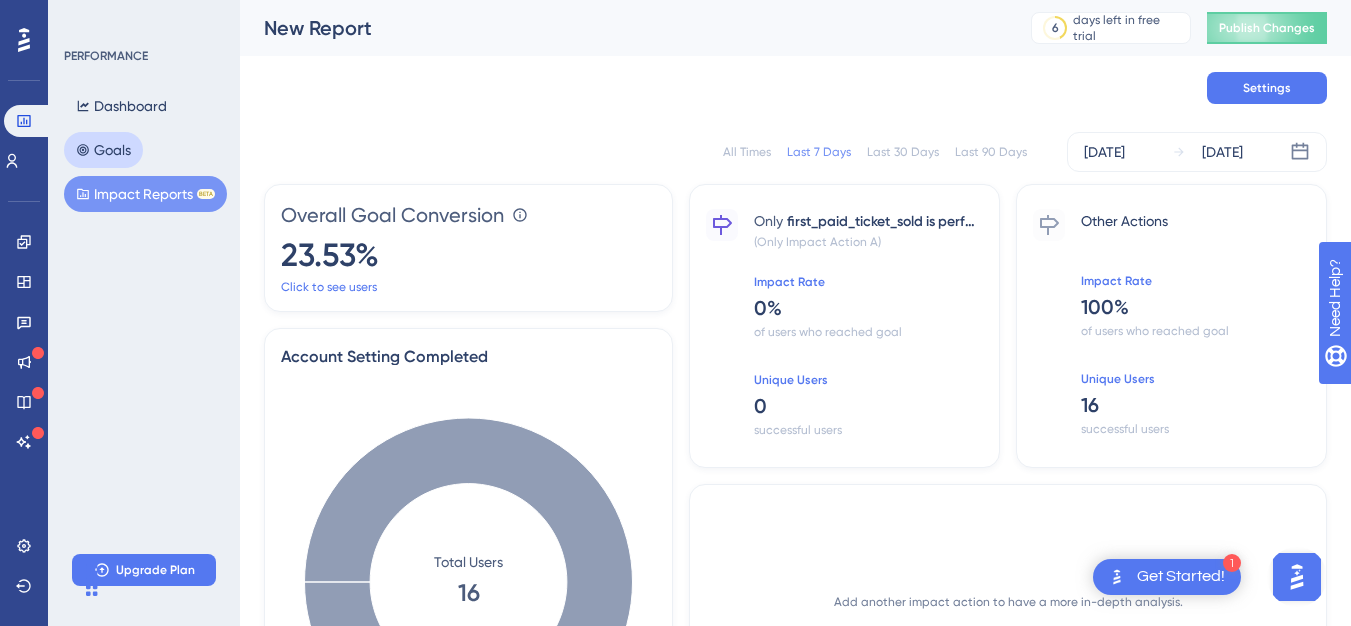 click on "Goals" at bounding box center [103, 150] 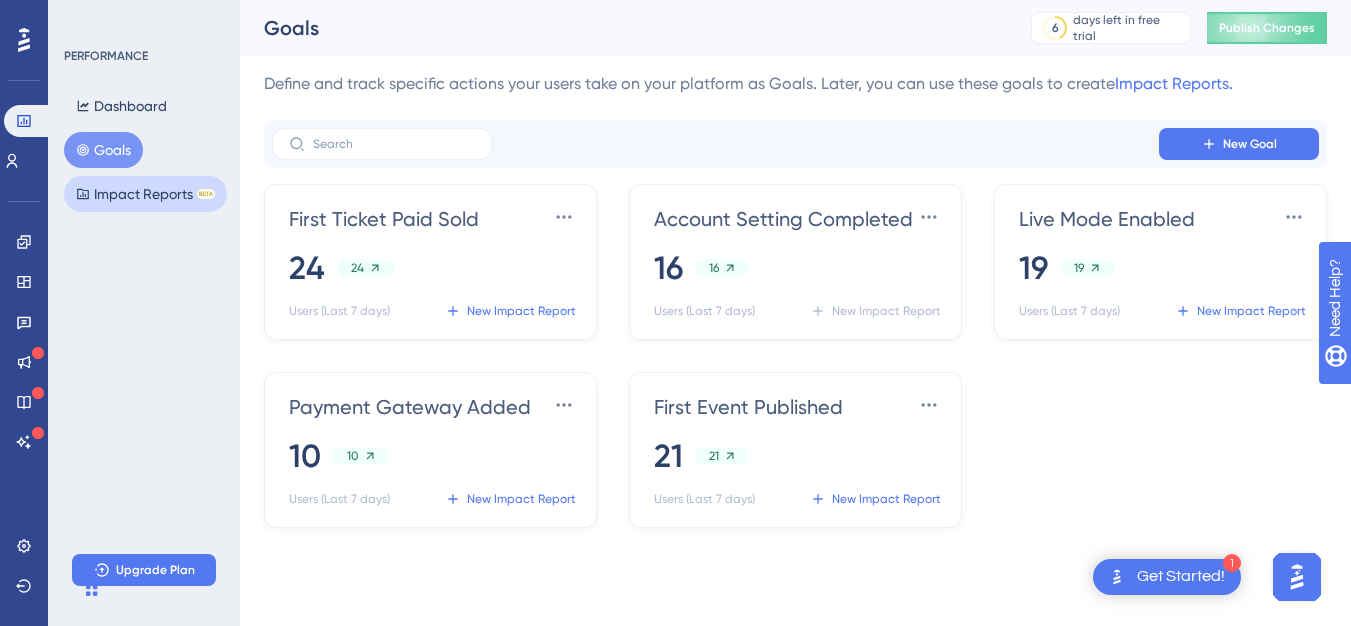 click on "Impact Reports BETA" at bounding box center [145, 194] 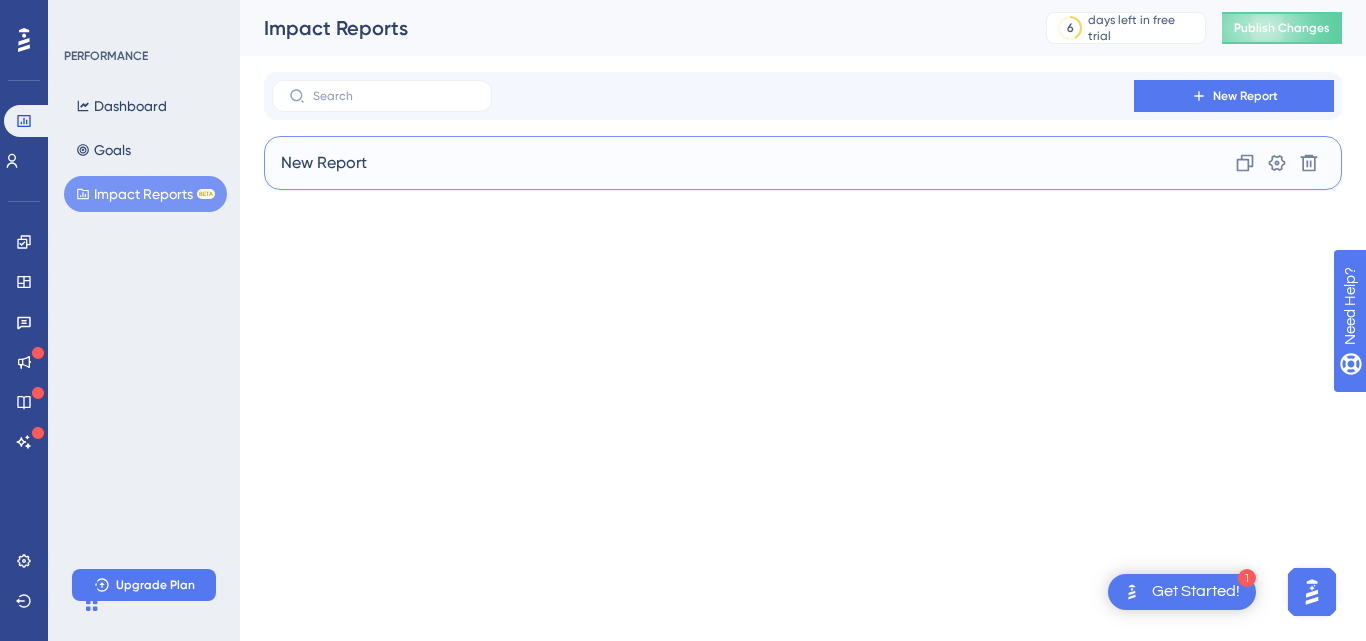 click on "New Report" at bounding box center (324, 163) 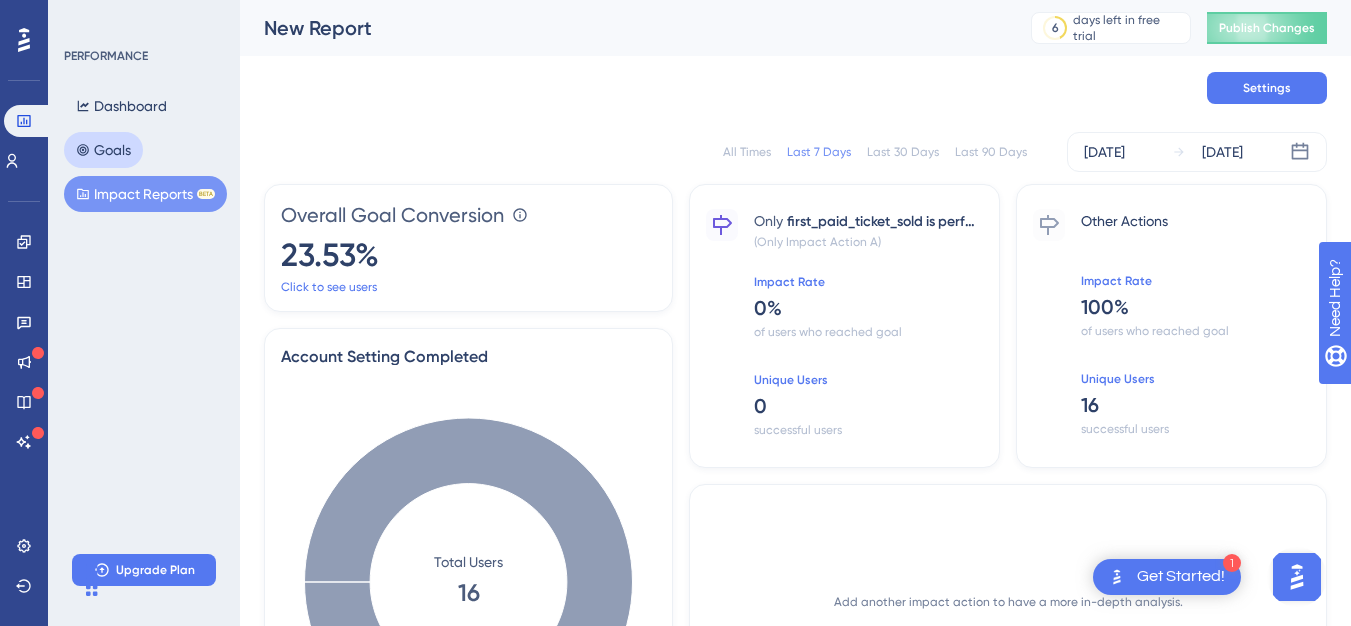 click on "Goals" at bounding box center (103, 150) 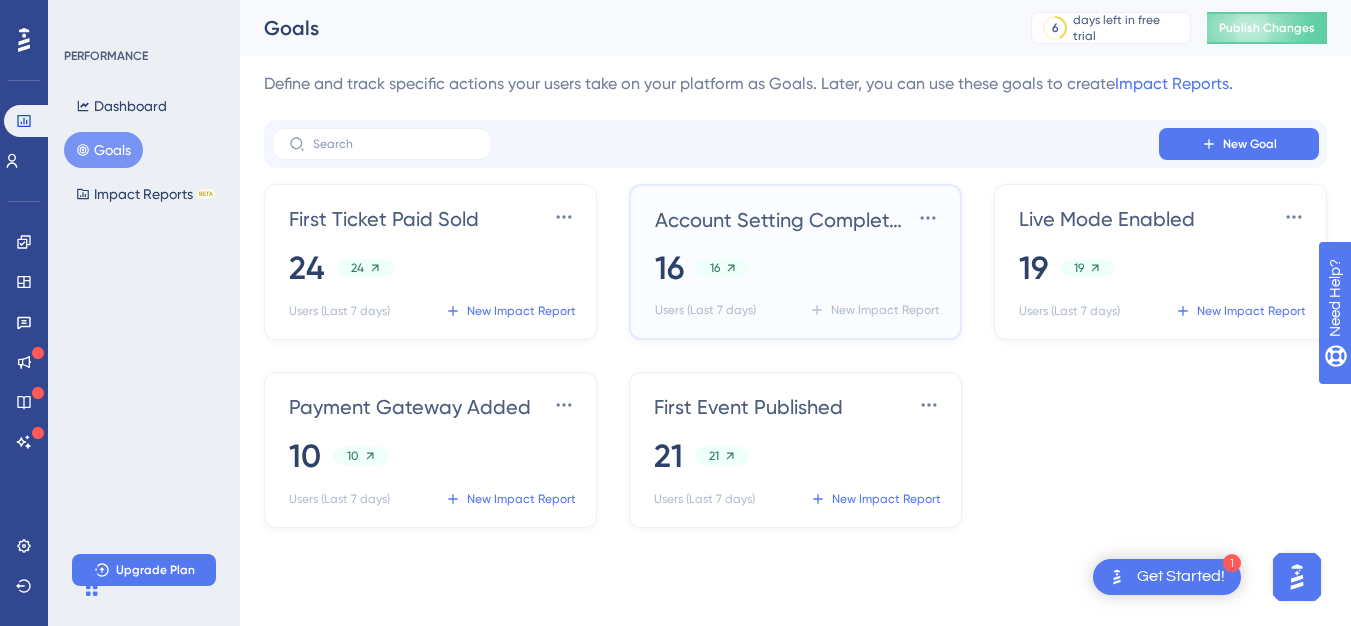 click on "16 16" at bounding box center (799, 268) 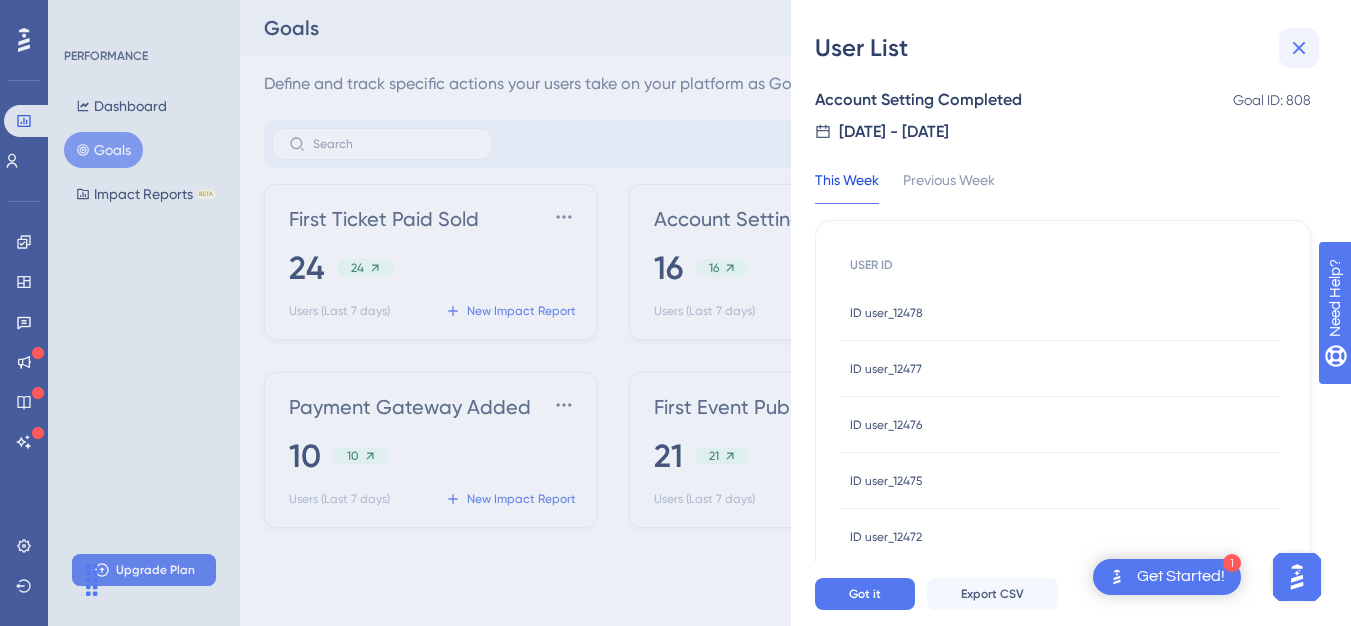 click 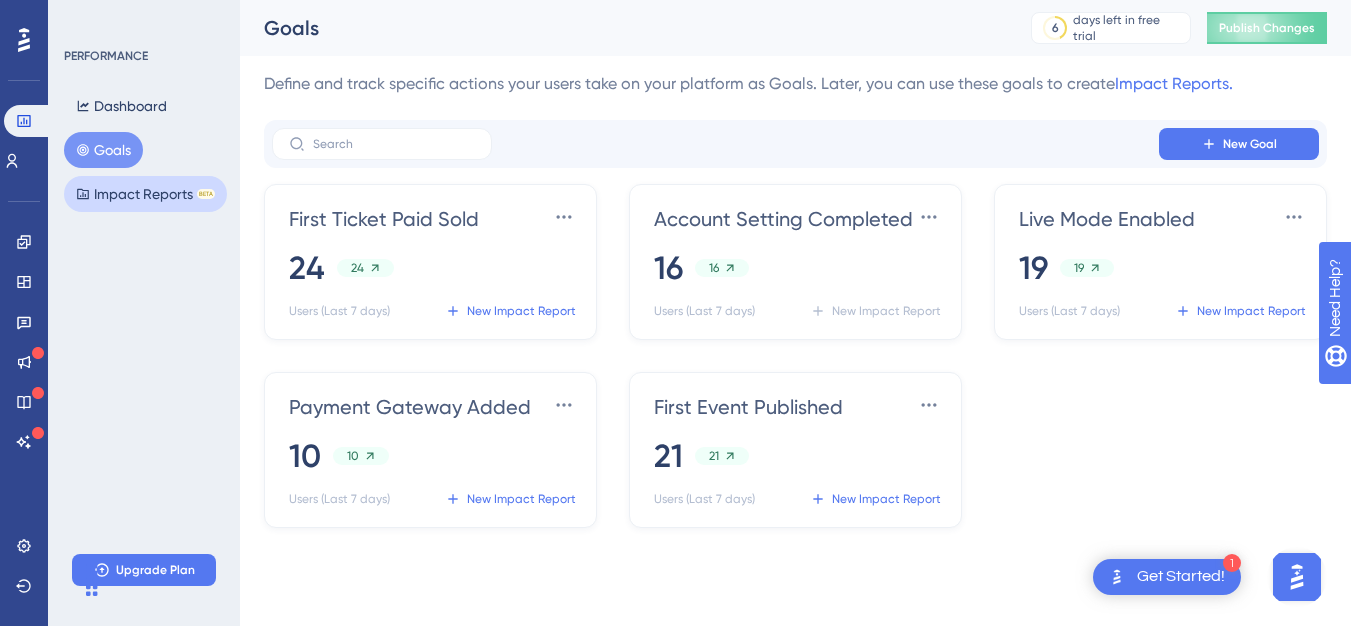 click on "Impact Reports BETA" at bounding box center [145, 194] 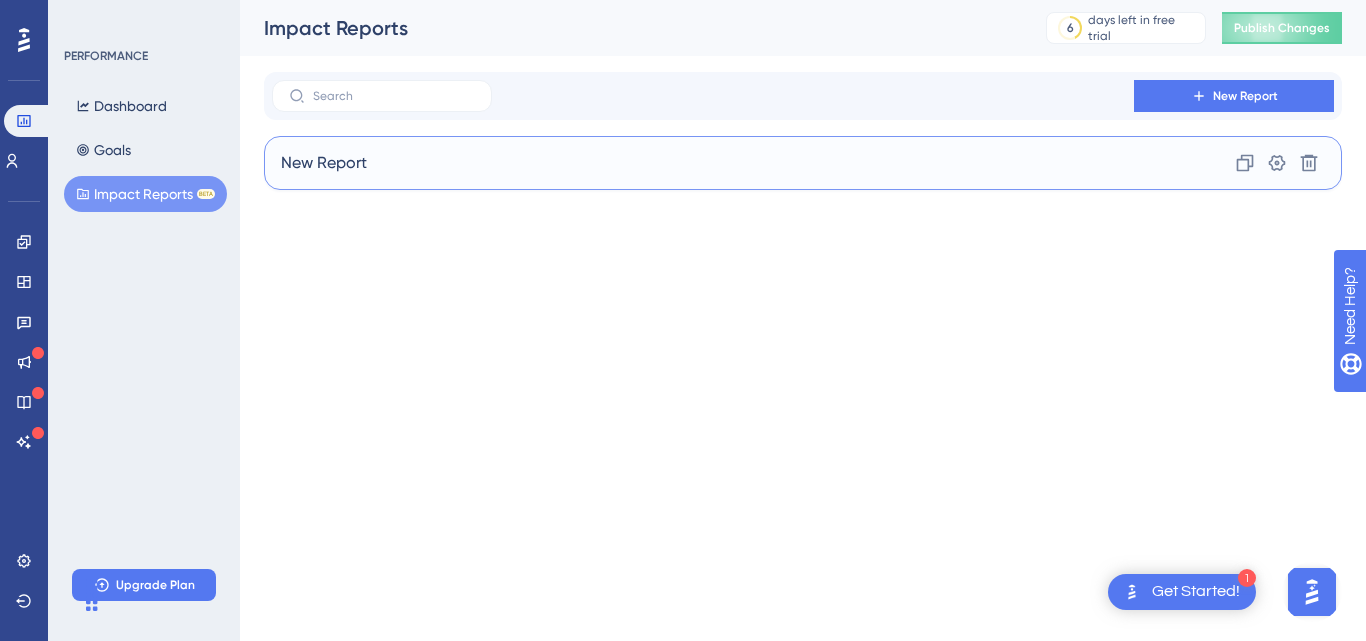 click on "New Report Clone Settings Delete" at bounding box center (803, 163) 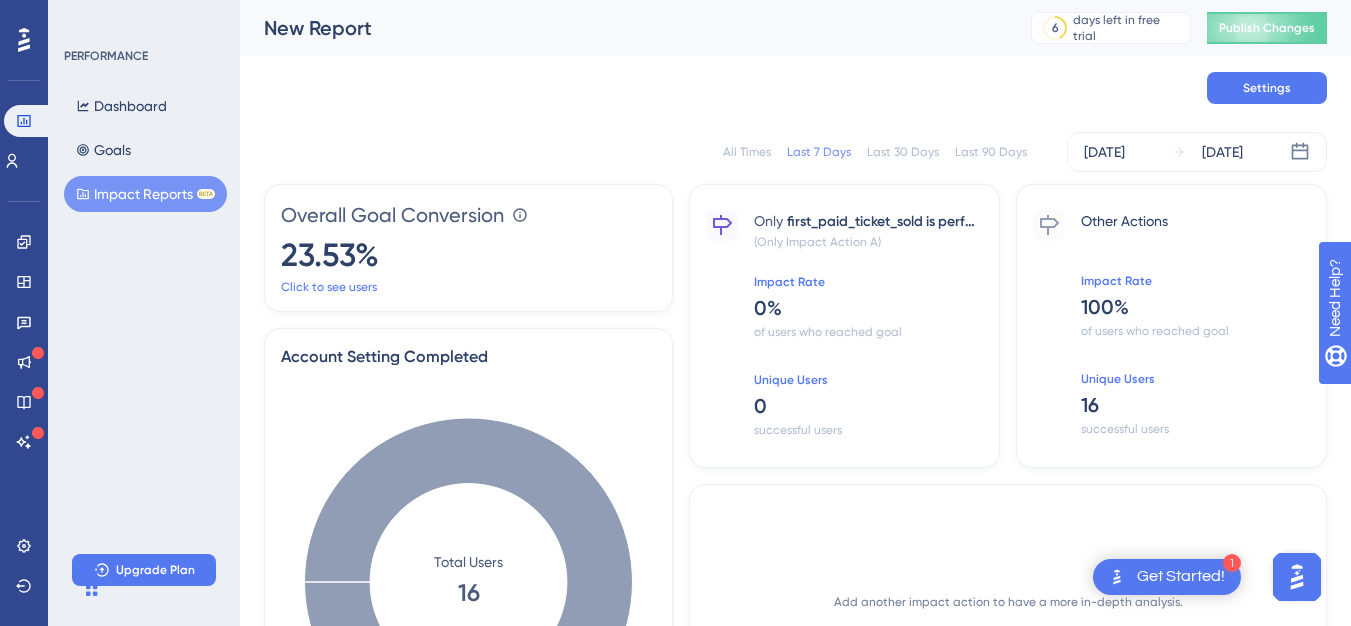 scroll, scrollTop: 36, scrollLeft: 0, axis: vertical 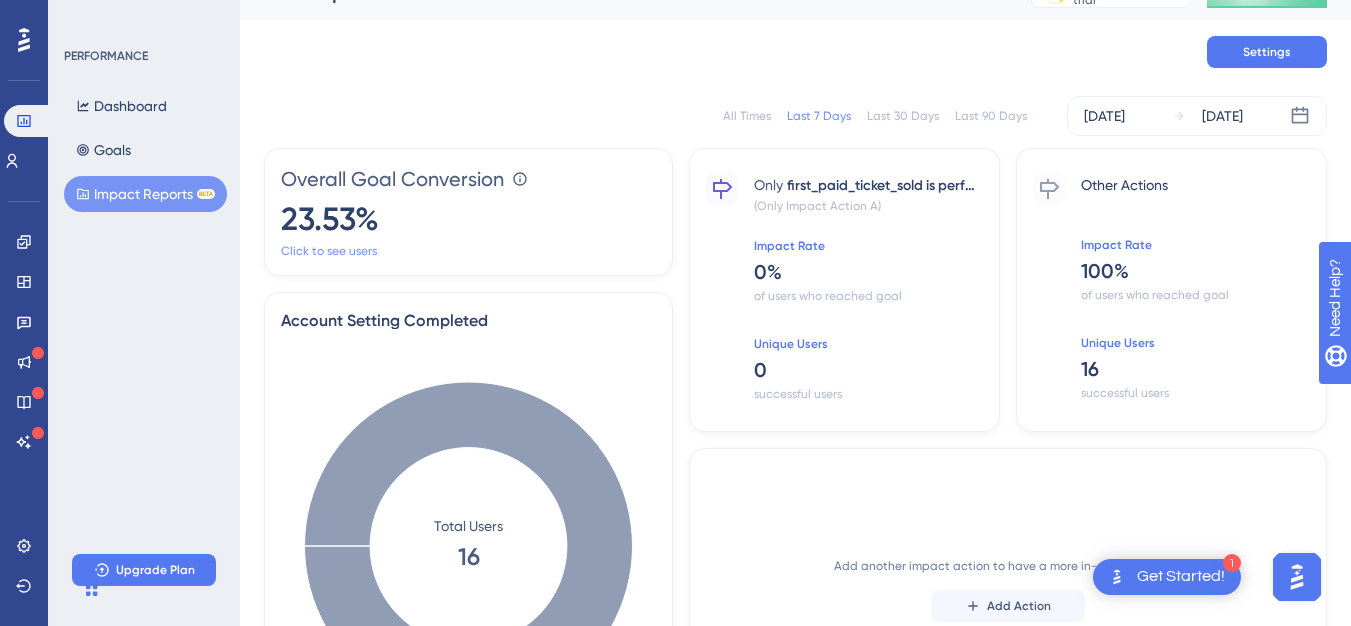 click on "Click to see users" at bounding box center (329, 251) 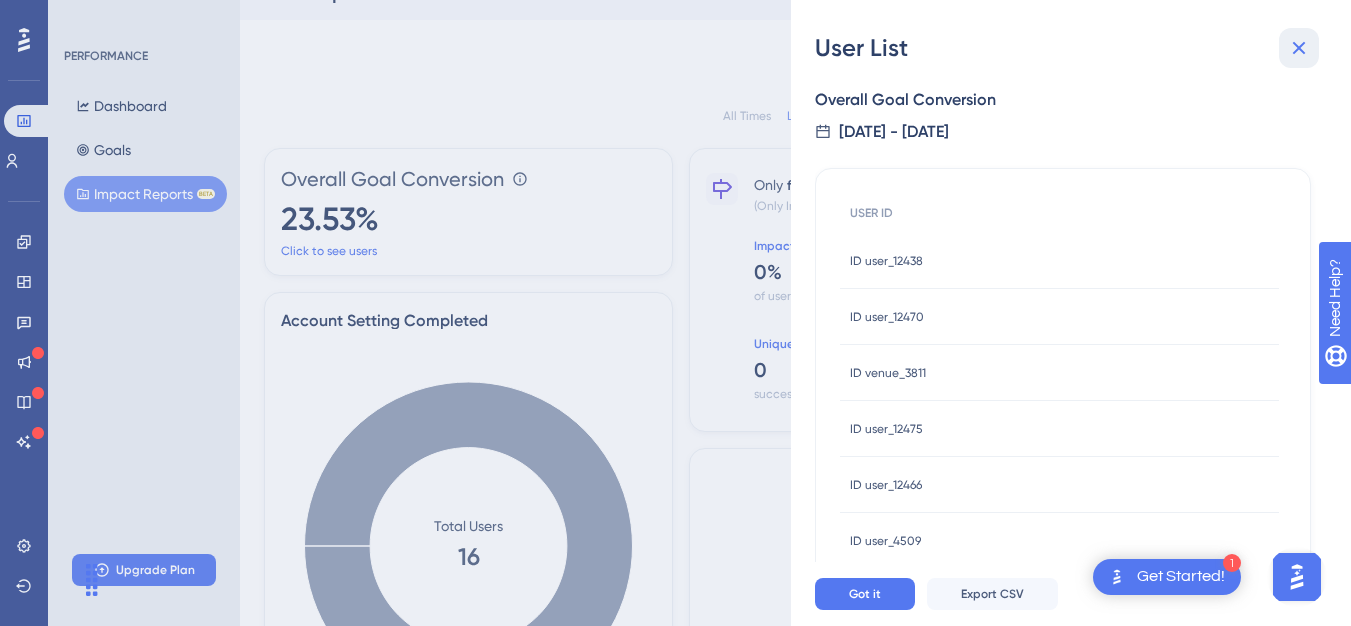 click 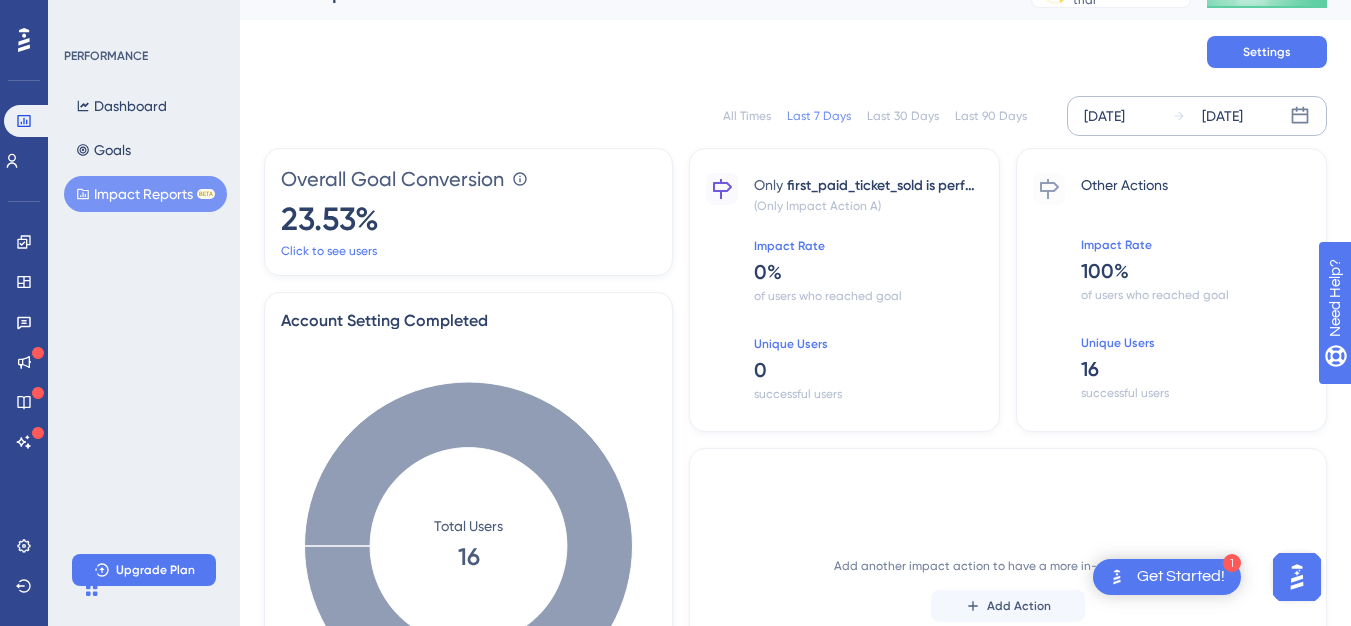 click on "[DATE]" at bounding box center [1104, 116] 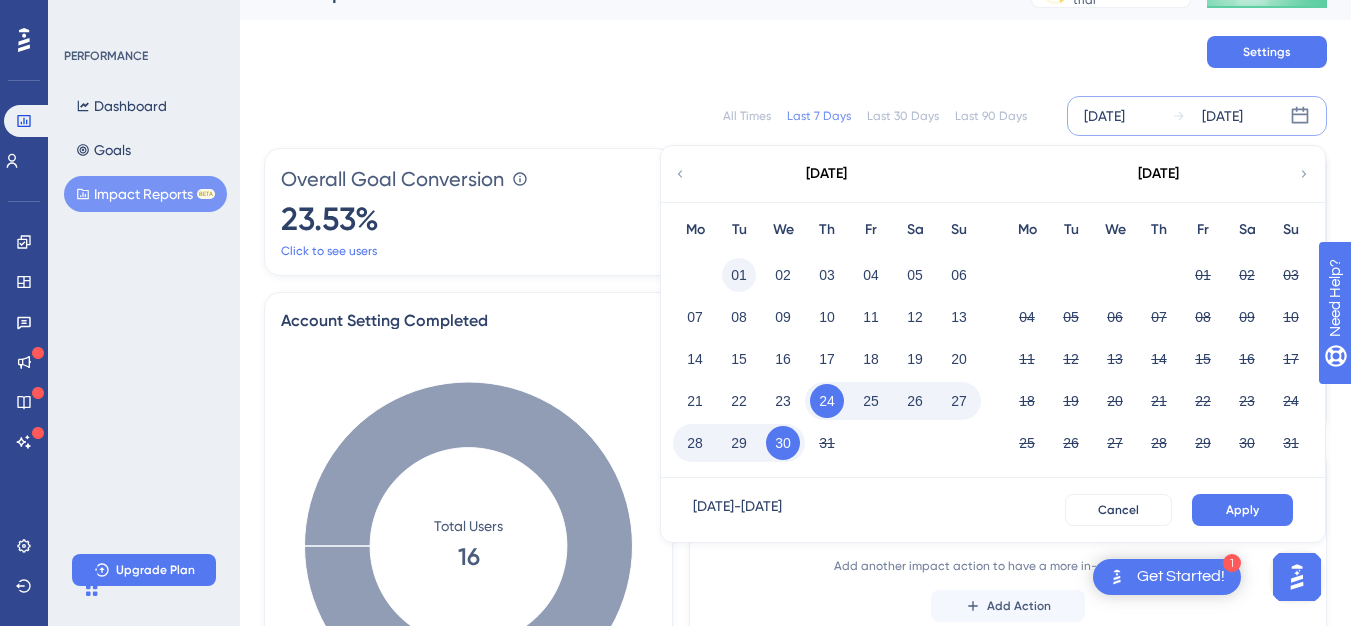 click on "01" at bounding box center [739, 275] 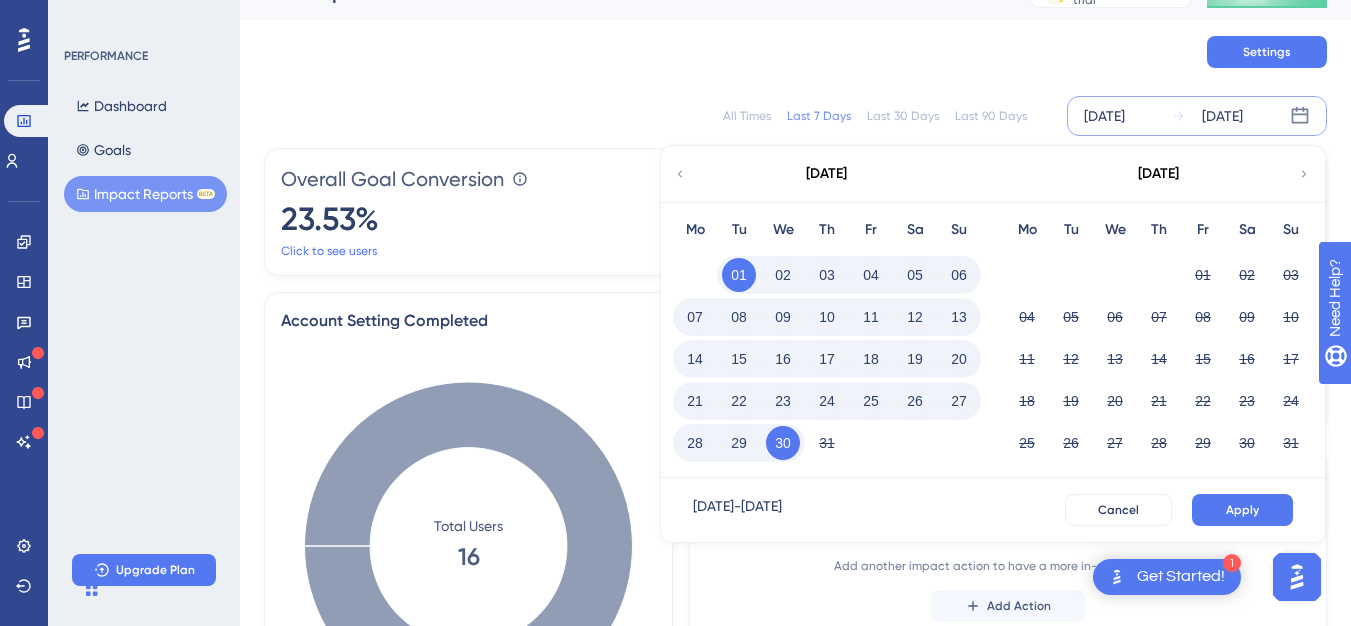 click on "30" at bounding box center [783, 443] 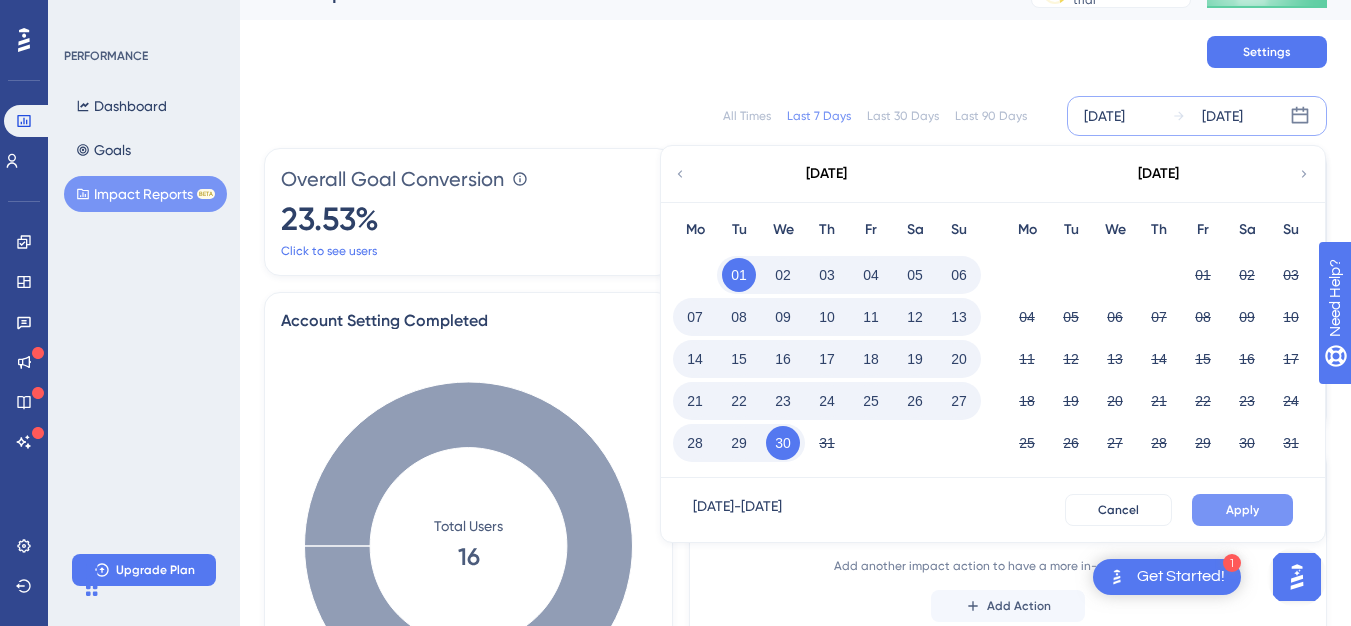 click on "Apply" at bounding box center [1242, 510] 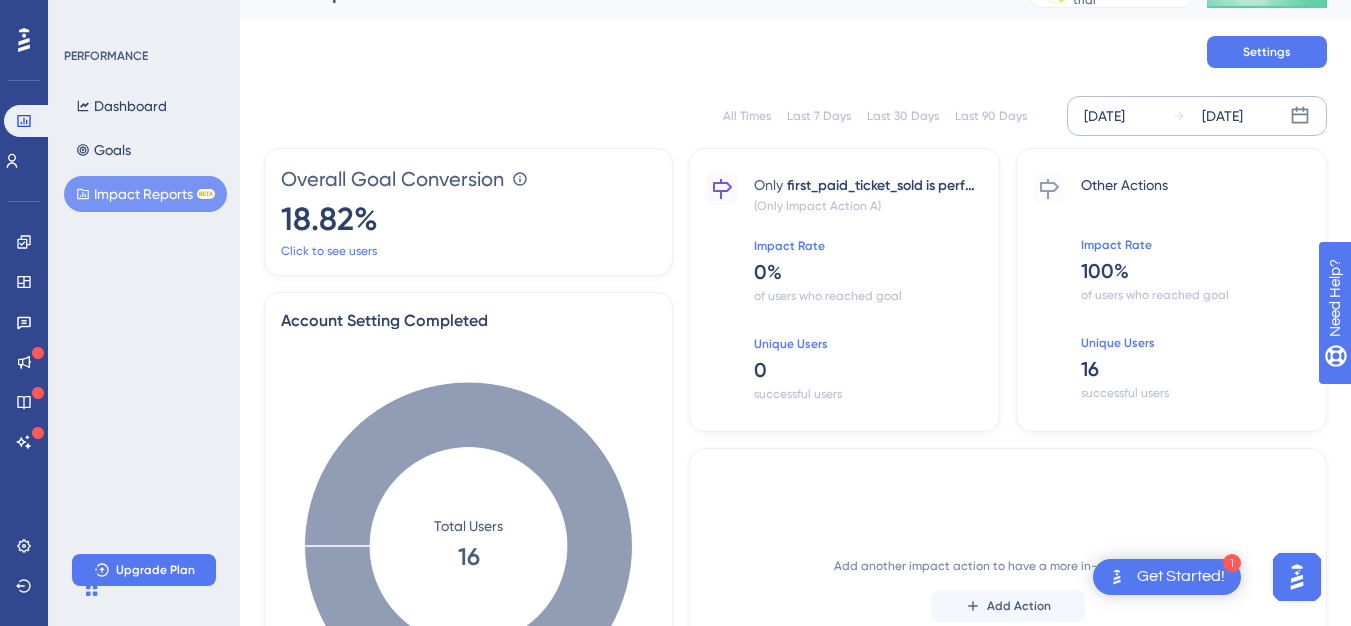 click on "All Times Last 7 Days Last 30 Days Last 90 Days [DATE] [DATE]" at bounding box center [795, 116] 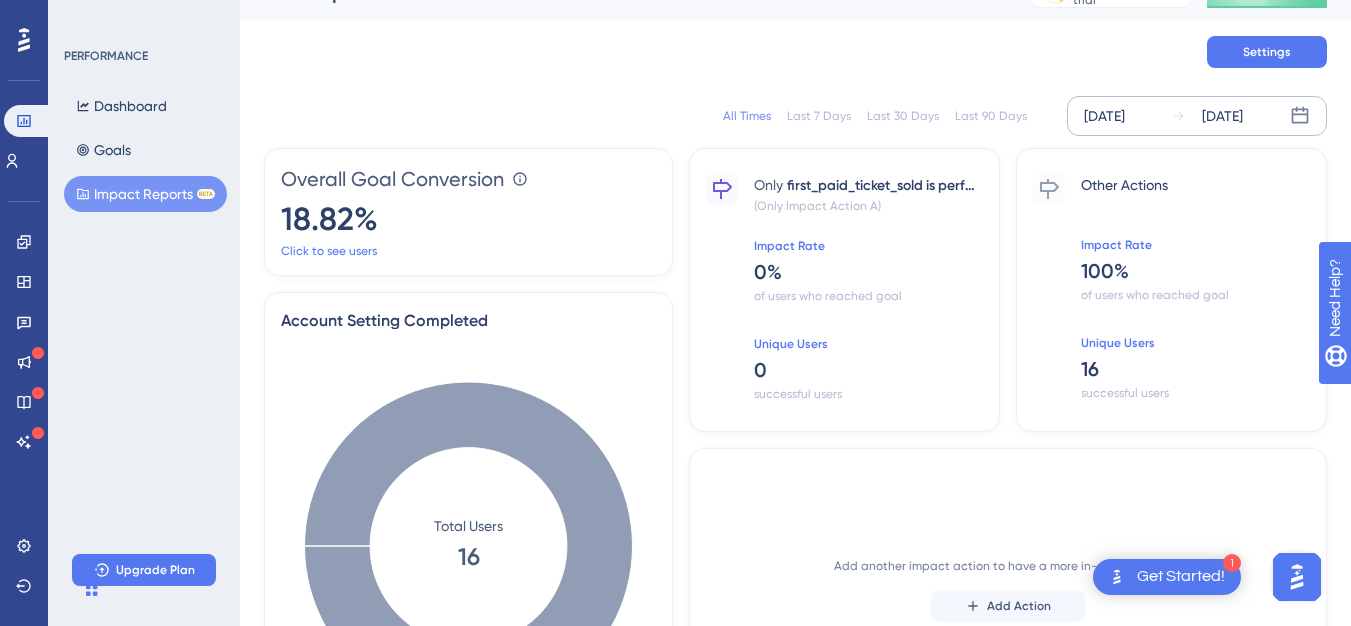 click on "Last 7 Days" at bounding box center (819, 116) 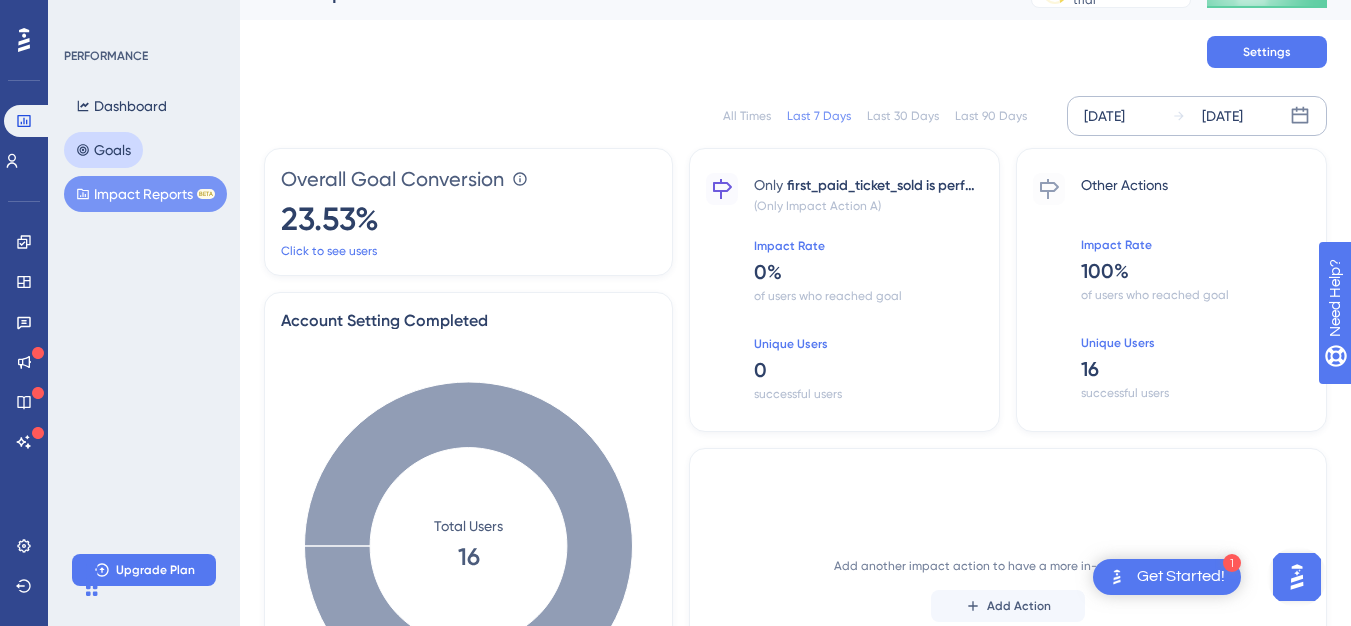 click on "Goals" at bounding box center [103, 150] 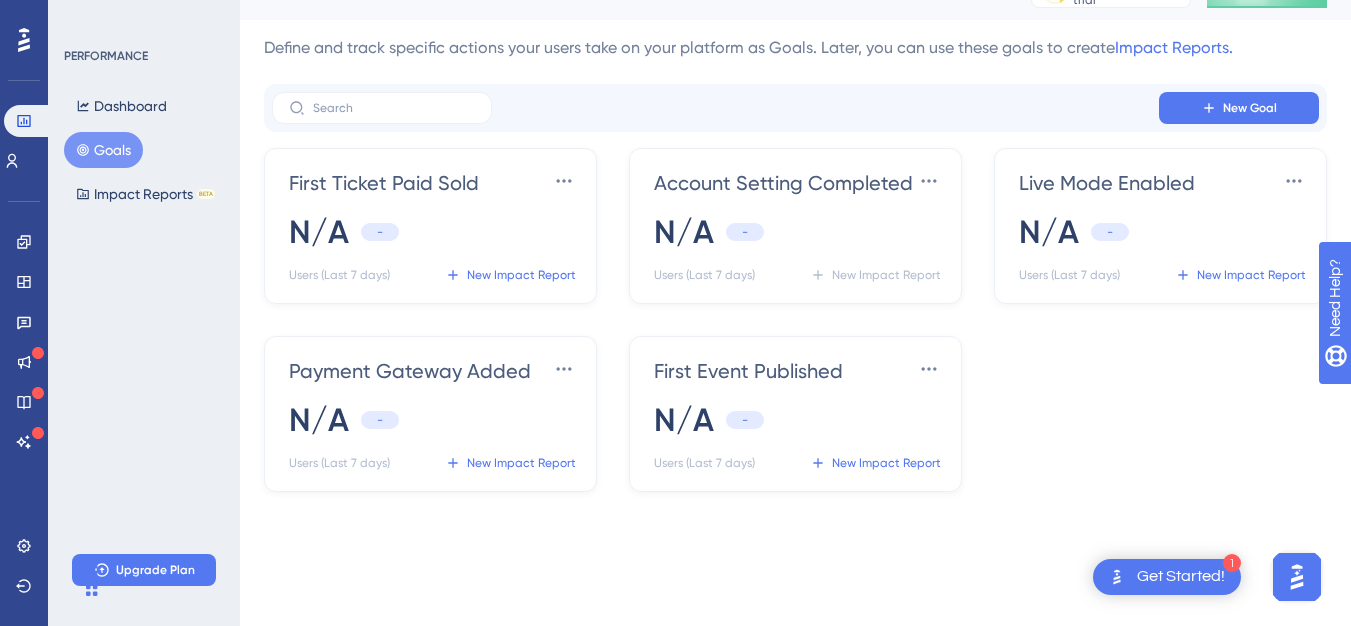 scroll, scrollTop: 0, scrollLeft: 0, axis: both 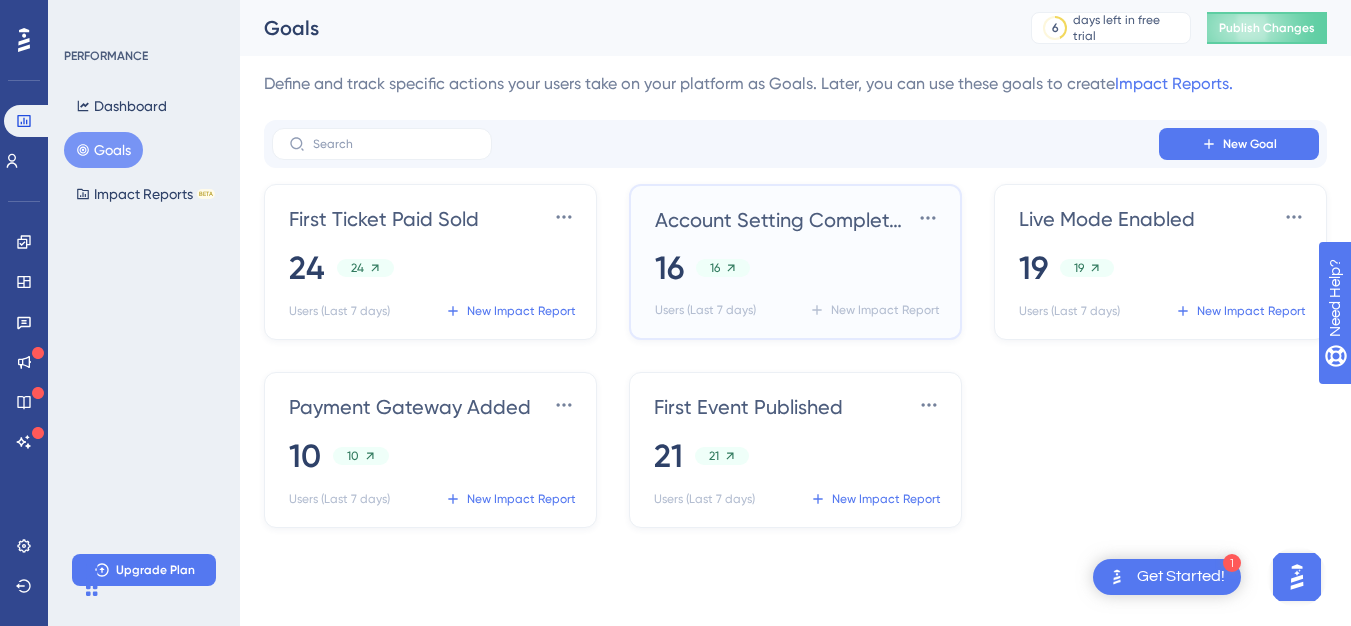 click on "16 16" at bounding box center [799, 268] 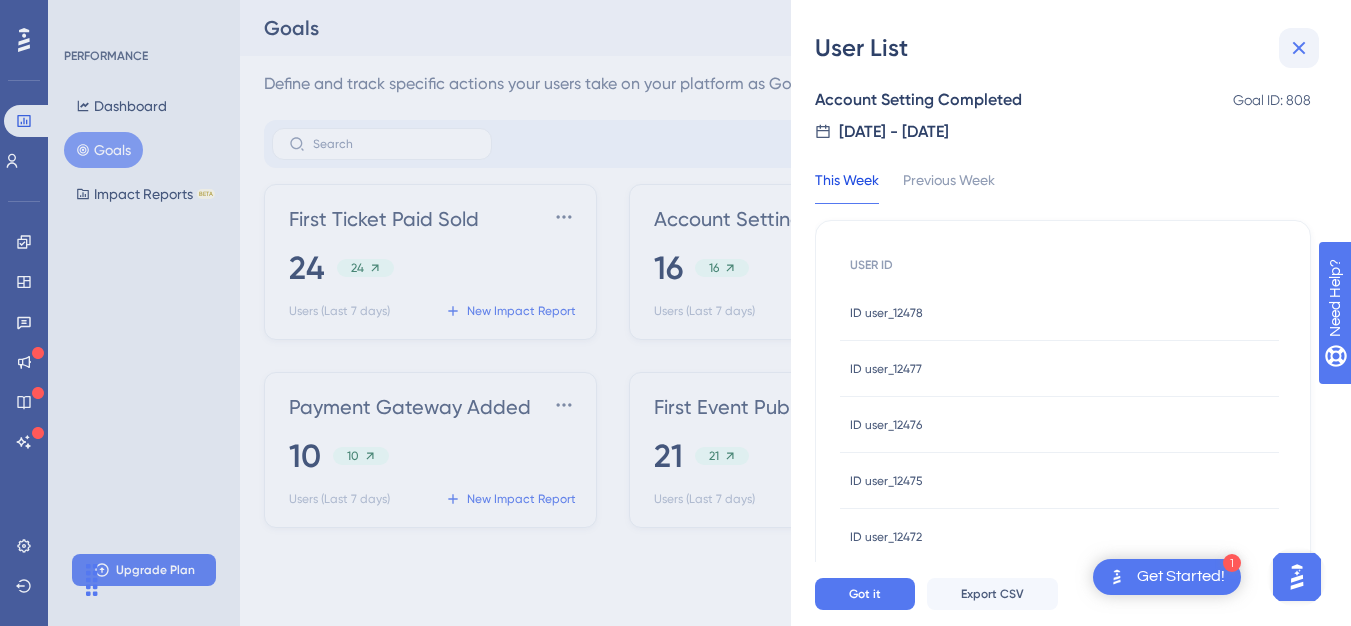 click at bounding box center [1299, 48] 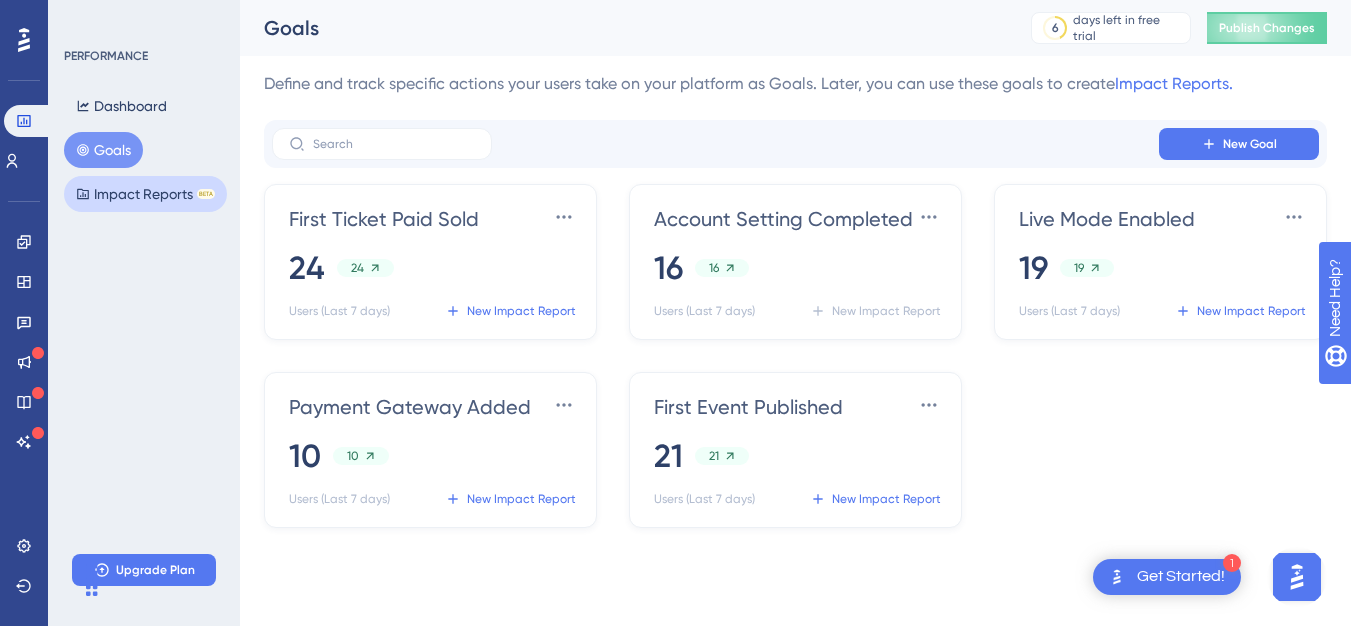 click on "Impact Reports BETA" at bounding box center [145, 194] 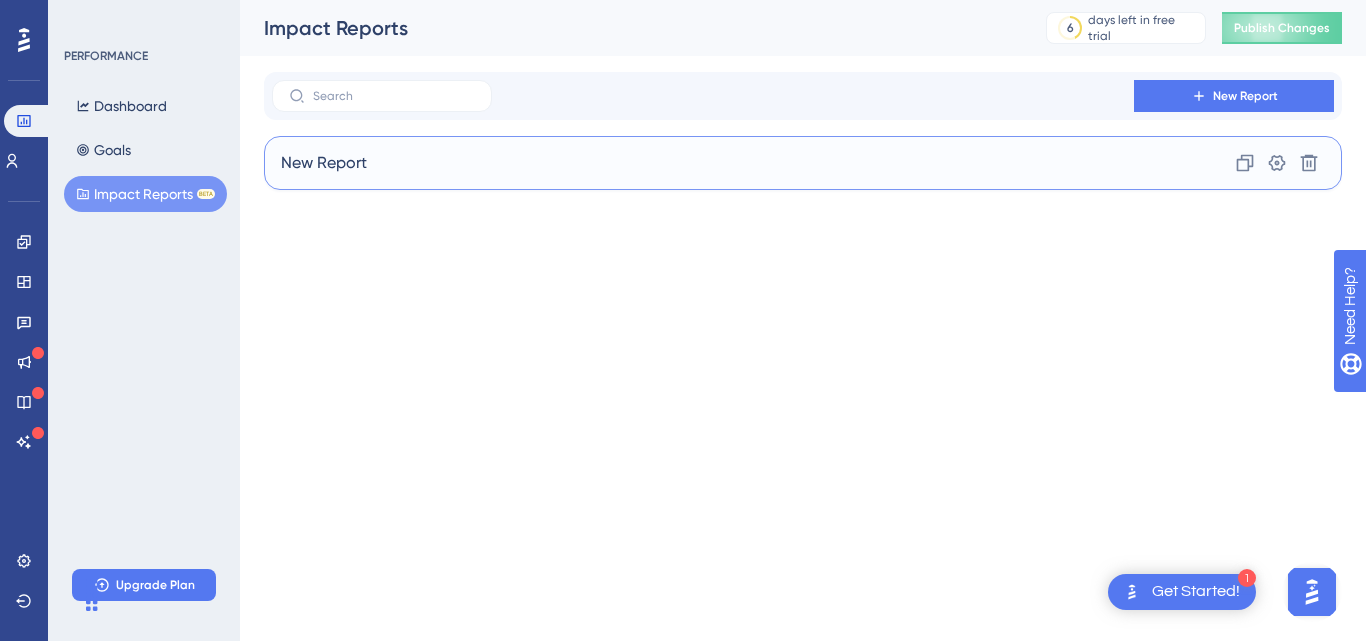 click on "New Report Clone Settings Delete" at bounding box center [803, 163] 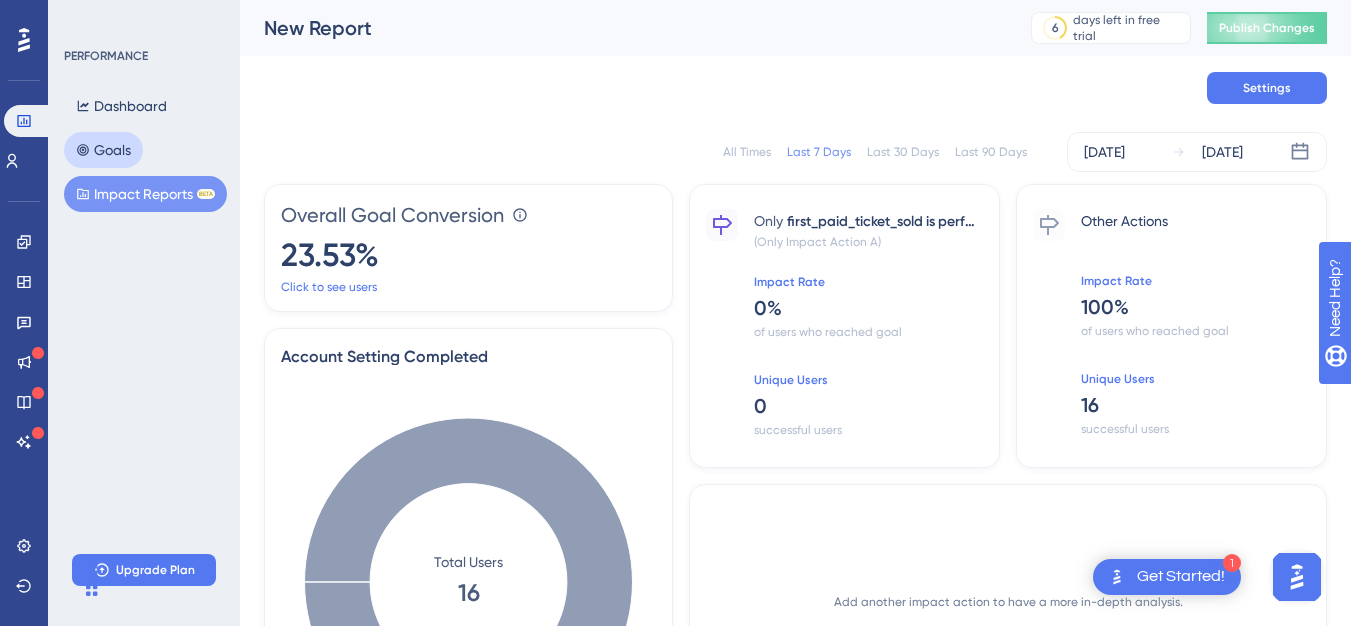 click on "Goals" at bounding box center (103, 150) 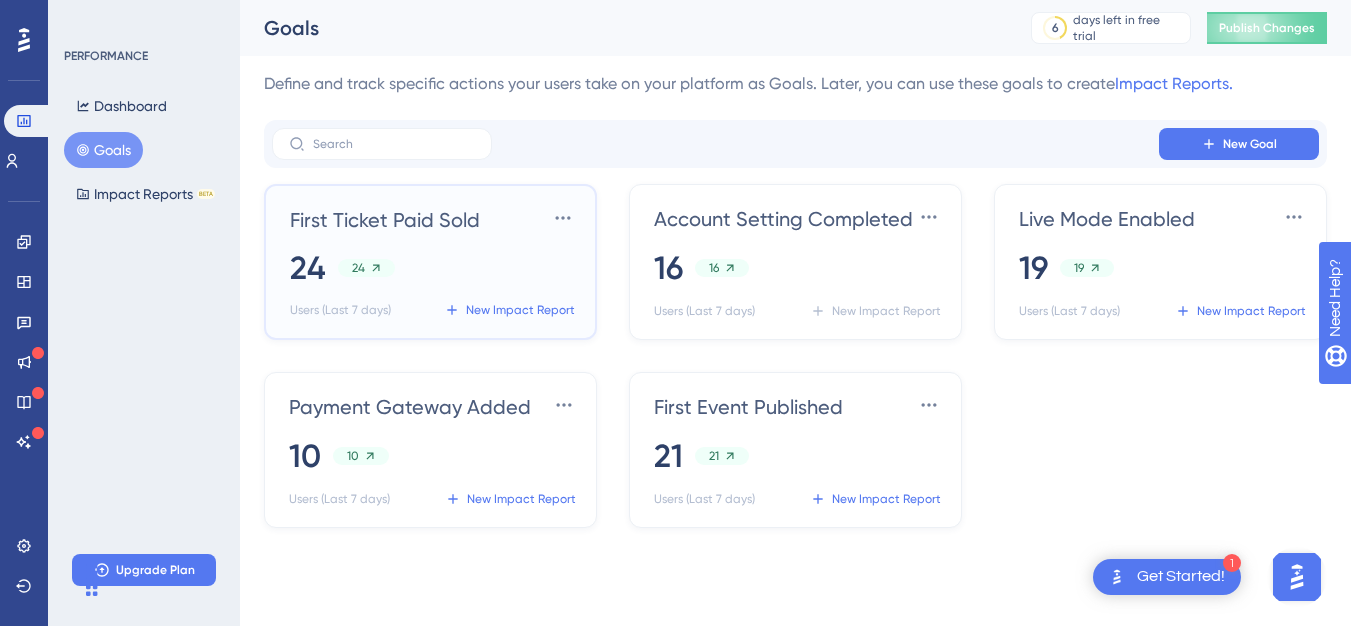 click on "Users (Last 7 days) New Impact Report" at bounding box center (434, 310) 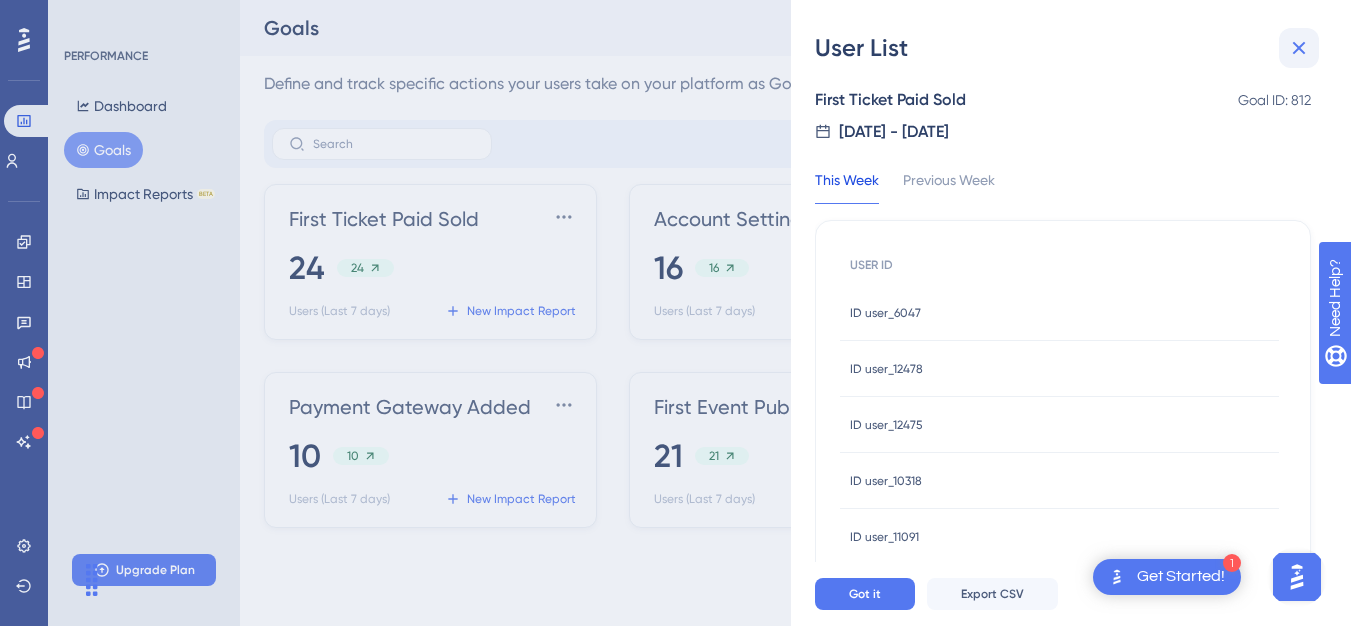 click 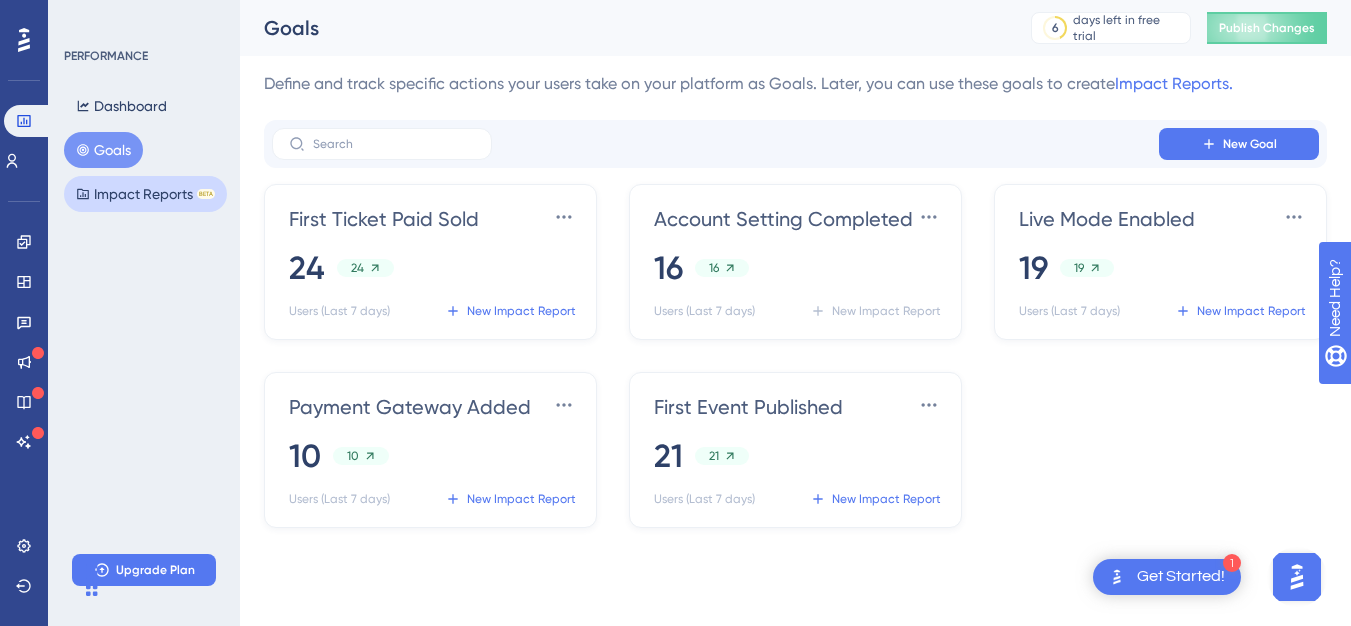 click on "Impact Reports BETA" at bounding box center (145, 194) 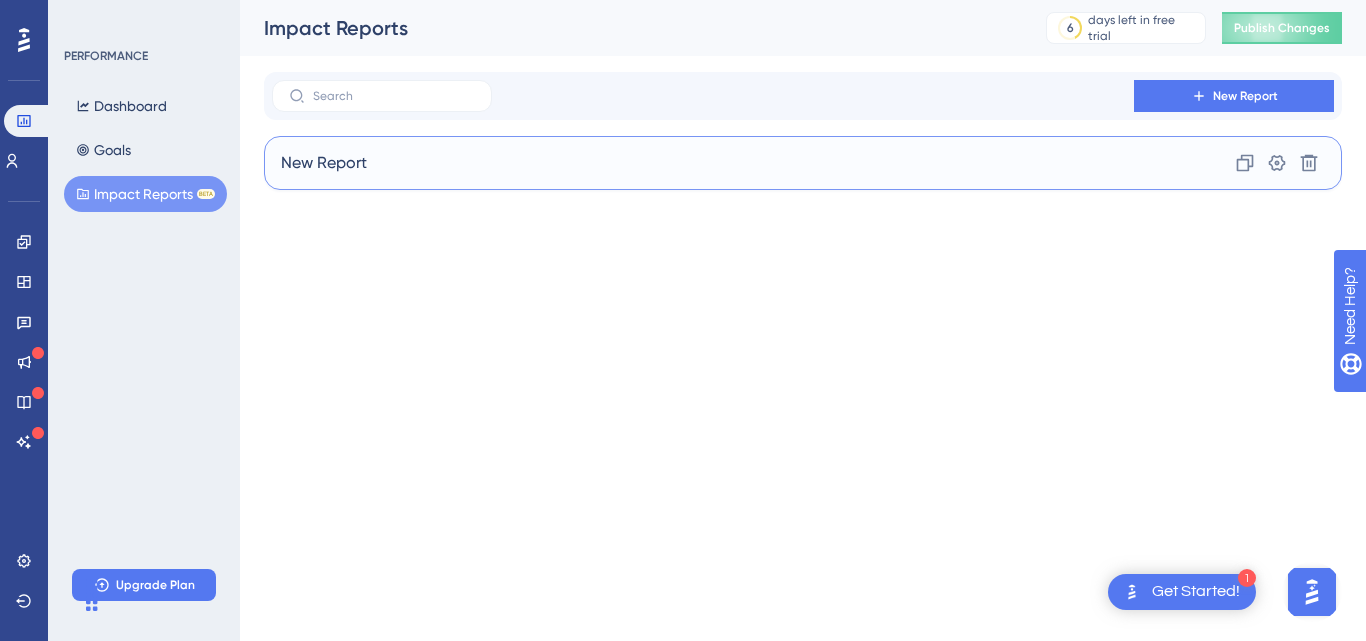 click on "New Report Clone Settings Delete" at bounding box center [803, 163] 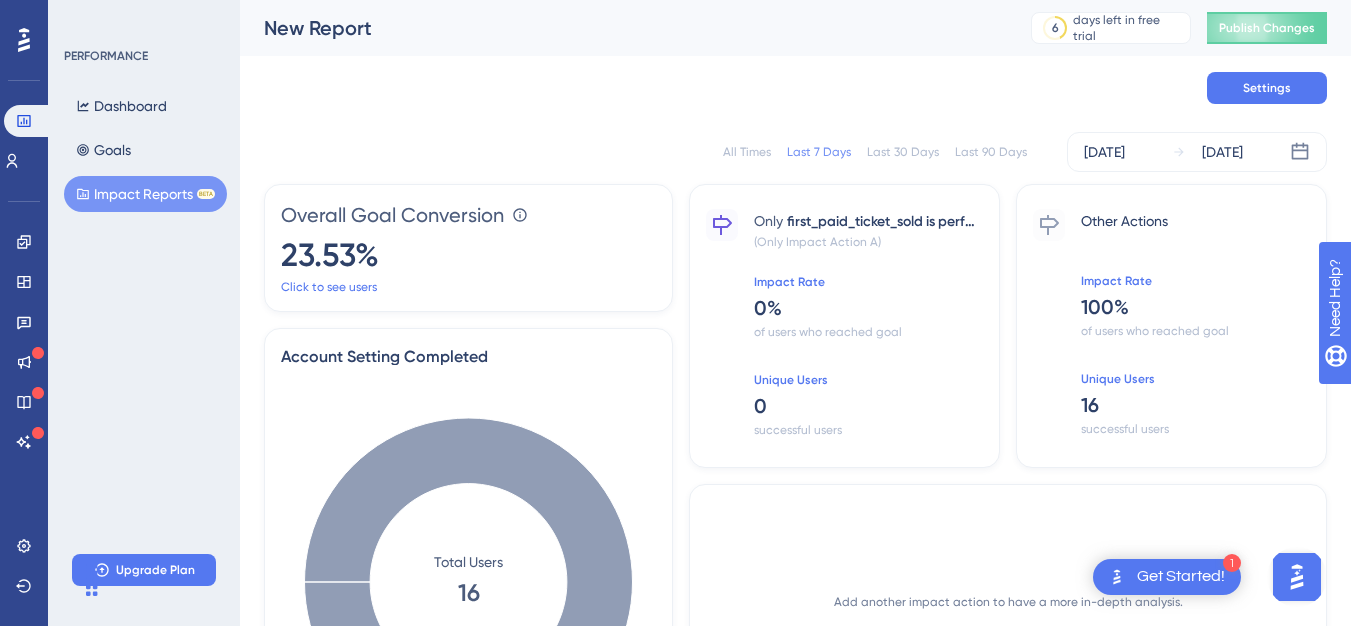 click on "(Only Impact Action A)" at bounding box center (868, 242) 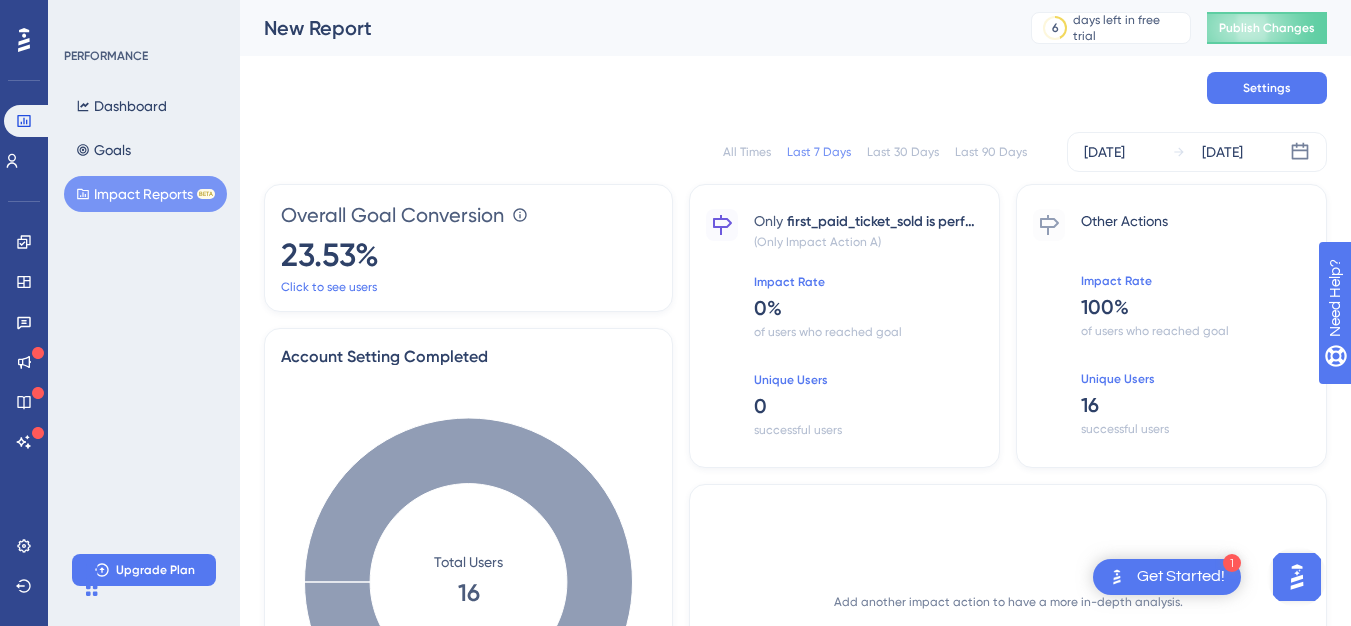 click on "first_paid_ticket_sold is performed" at bounding box center [885, 222] 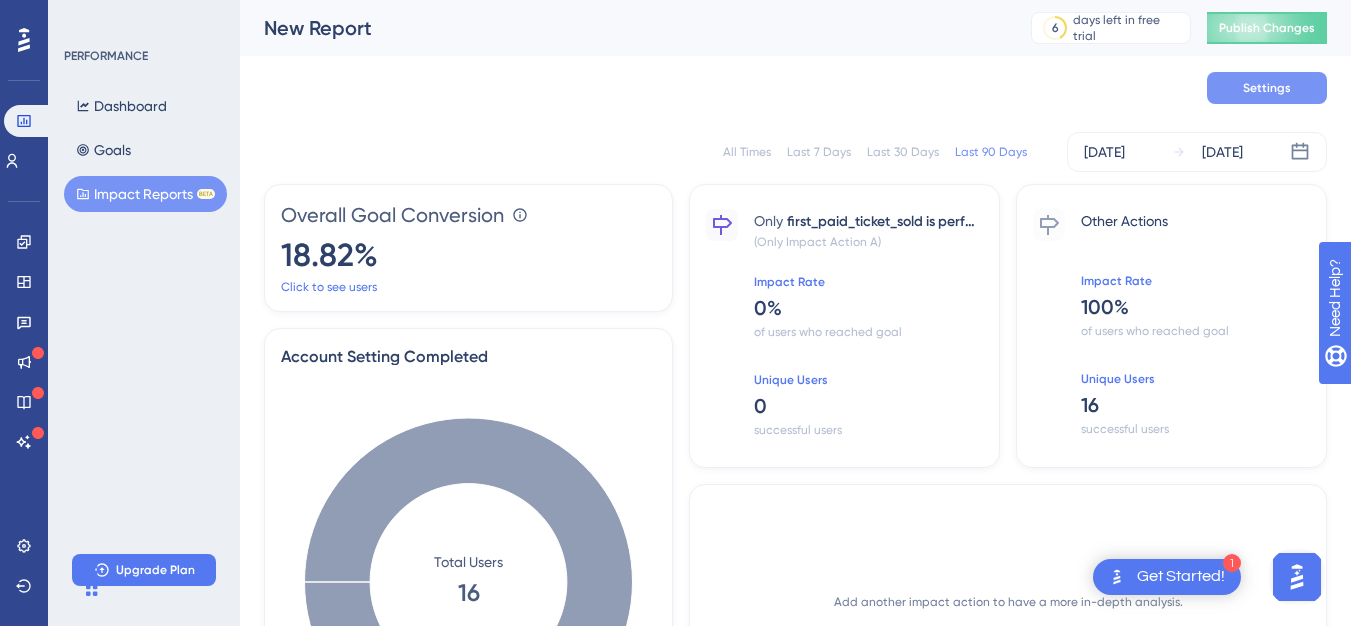click on "Settings" at bounding box center [1267, 88] 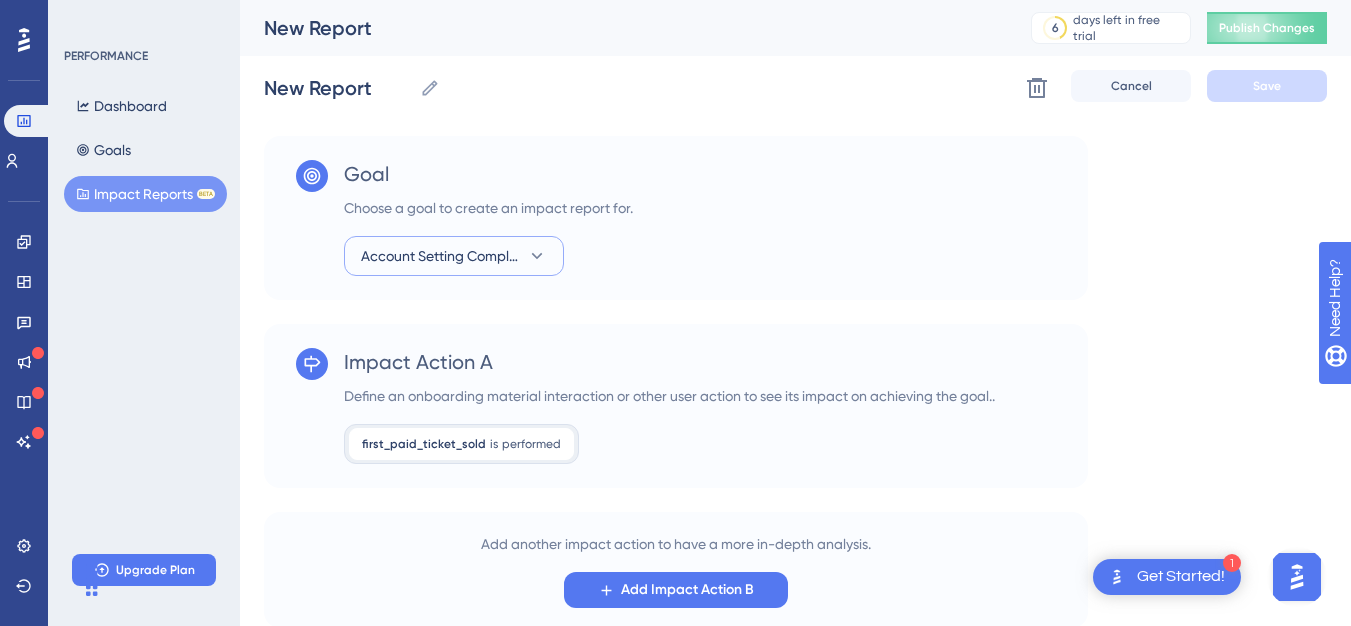 click on "Account Setting Completed" at bounding box center (440, 256) 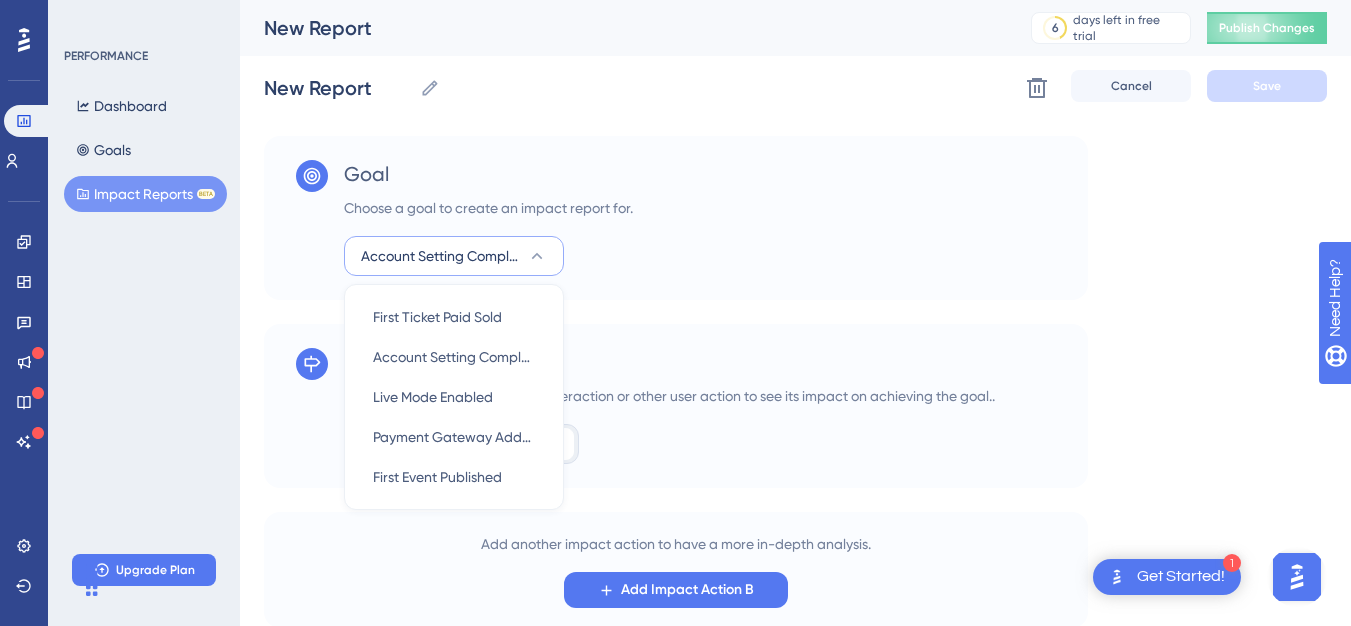 scroll, scrollTop: 66, scrollLeft: 0, axis: vertical 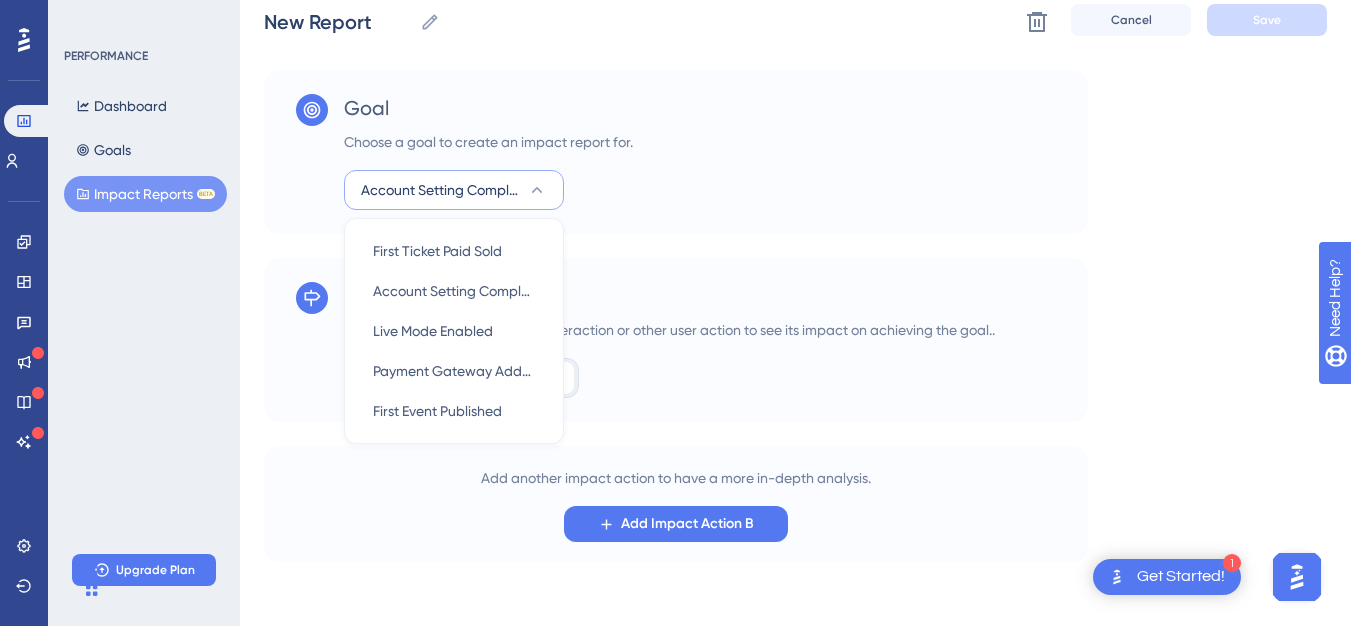 click on "Goal Choose a goal to create an impact report for. Account Setting Completed First Ticket Paid Sold First Ticket Paid Sold Account Setting Completed Account Setting Completed Live Mode Enabled Live Mode Enabled Payment Gateway Added Payment Gateway Added First Event Published First Event Published Impact Action A Define an onboarding material interaction or other user action to see its impact on achieving the goal.. first_paid_ticket_sold is performed performed Remove Add another impact action to have a more in-depth analysis. Add Impact Action B" at bounding box center (795, 316) 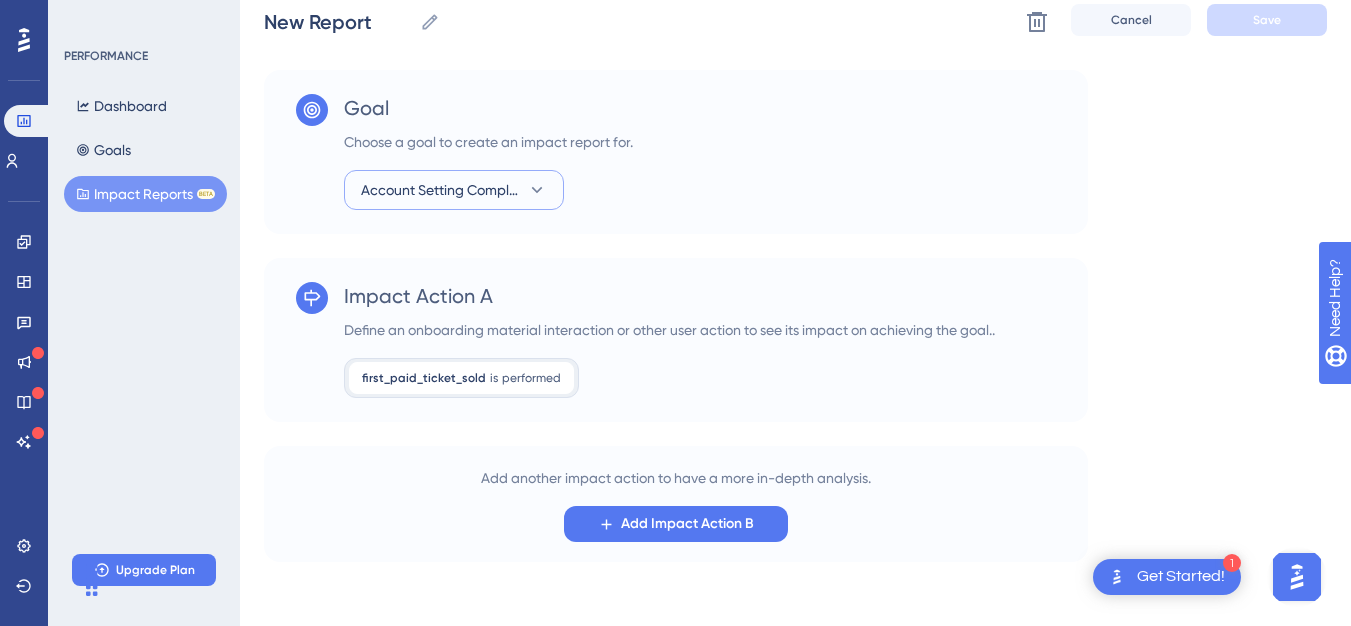 click on "Account Setting Completed" at bounding box center (440, 190) 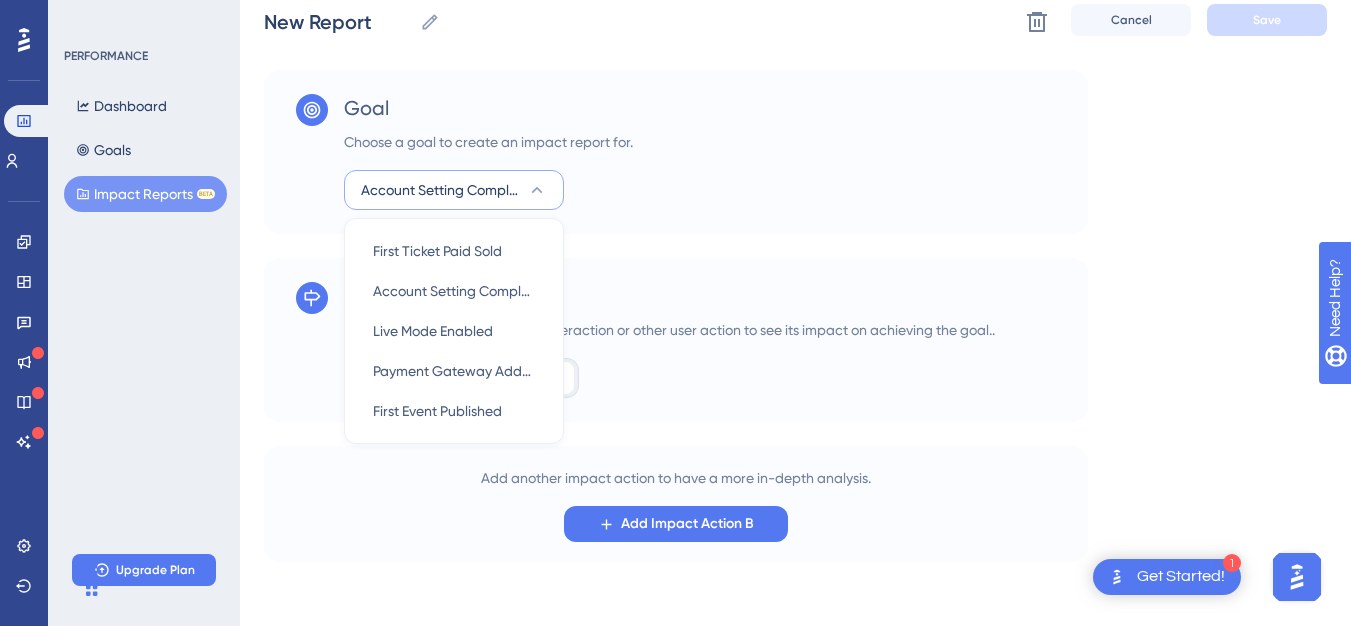 drag, startPoint x: 741, startPoint y: 249, endPoint x: 1193, endPoint y: 199, distance: 454.75708 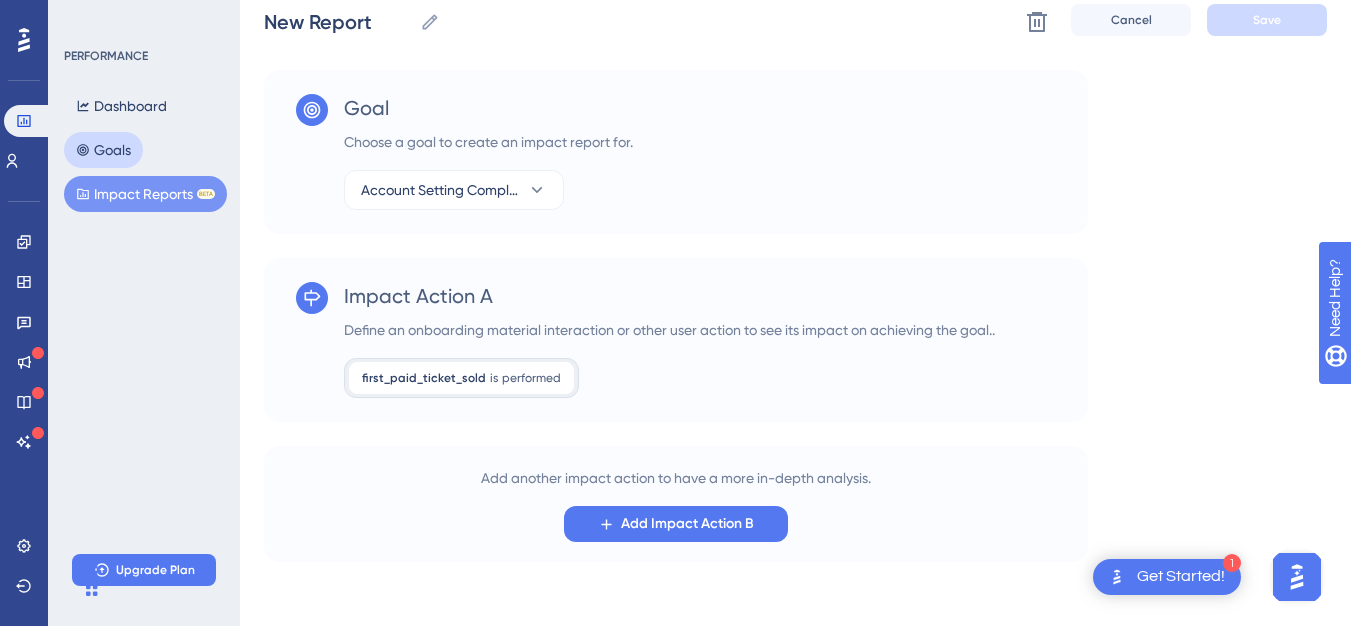 click on "Goals" at bounding box center (103, 150) 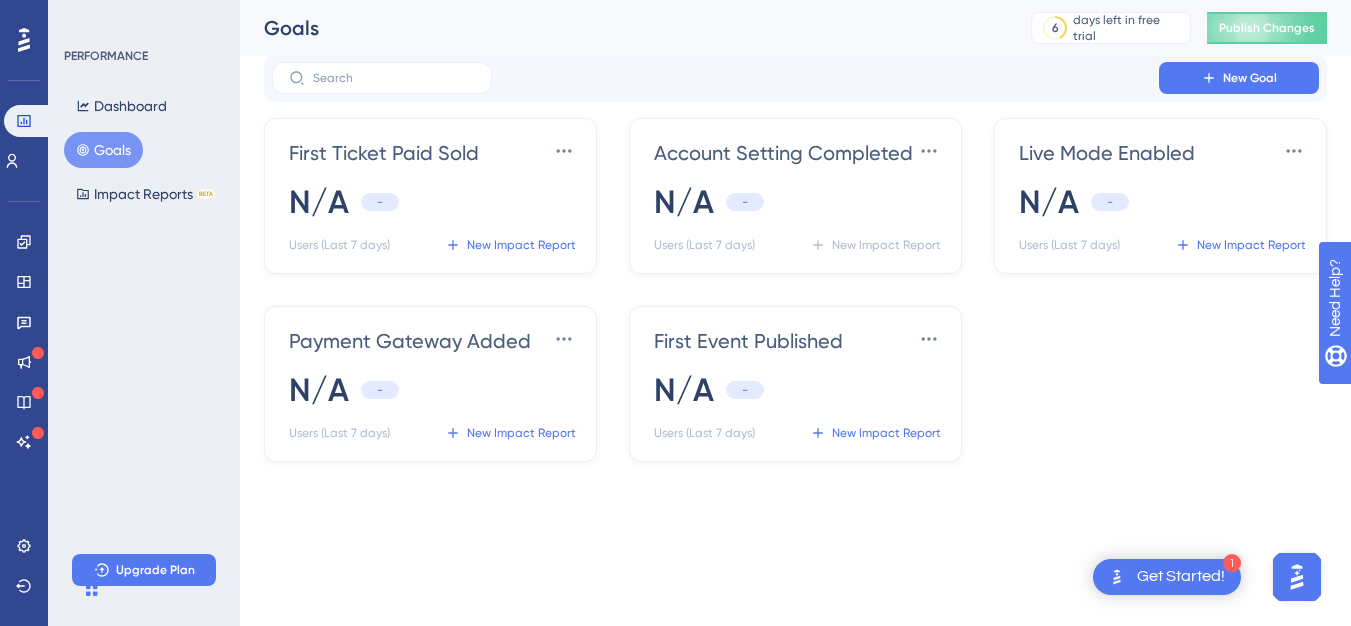 scroll, scrollTop: 0, scrollLeft: 0, axis: both 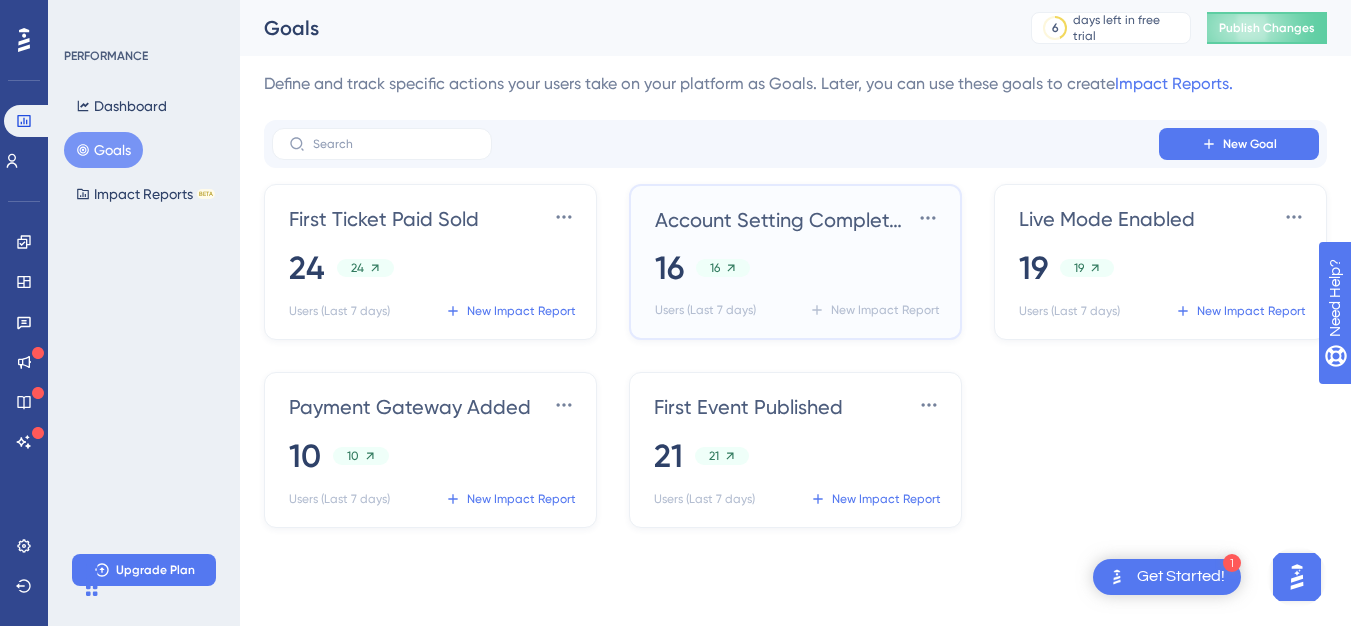 click on "16 16" at bounding box center [799, 268] 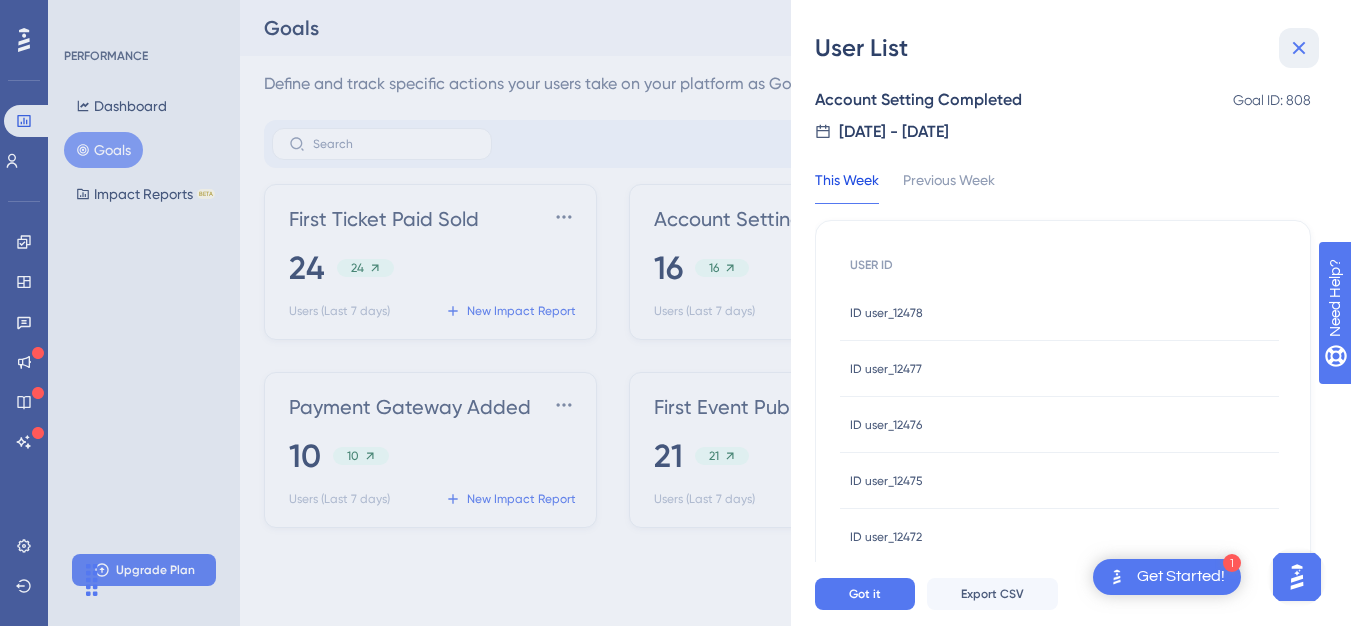 click 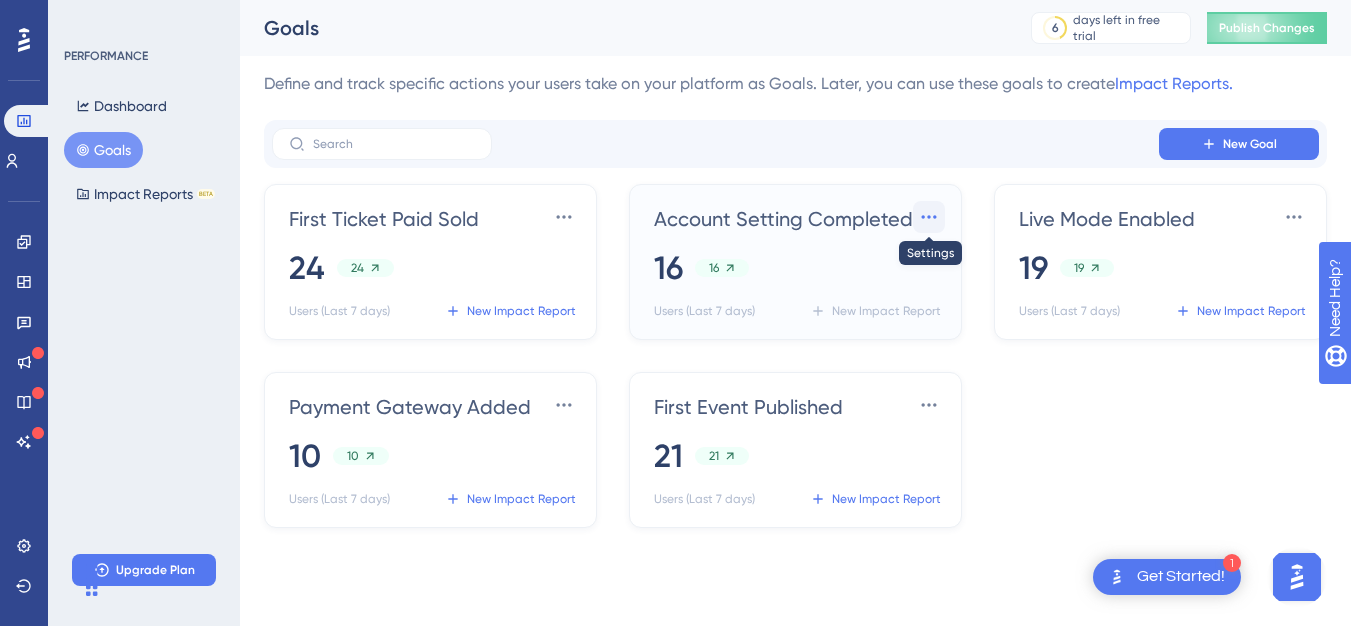 click 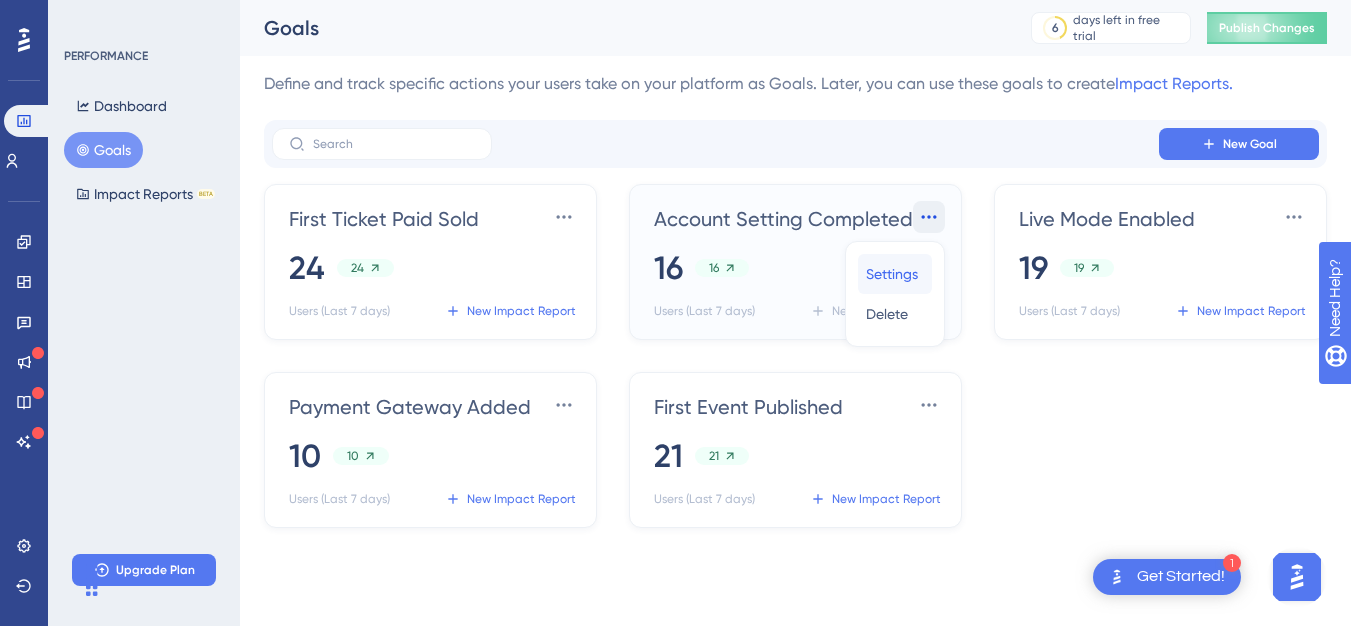 click on "Settings" at bounding box center (892, 274) 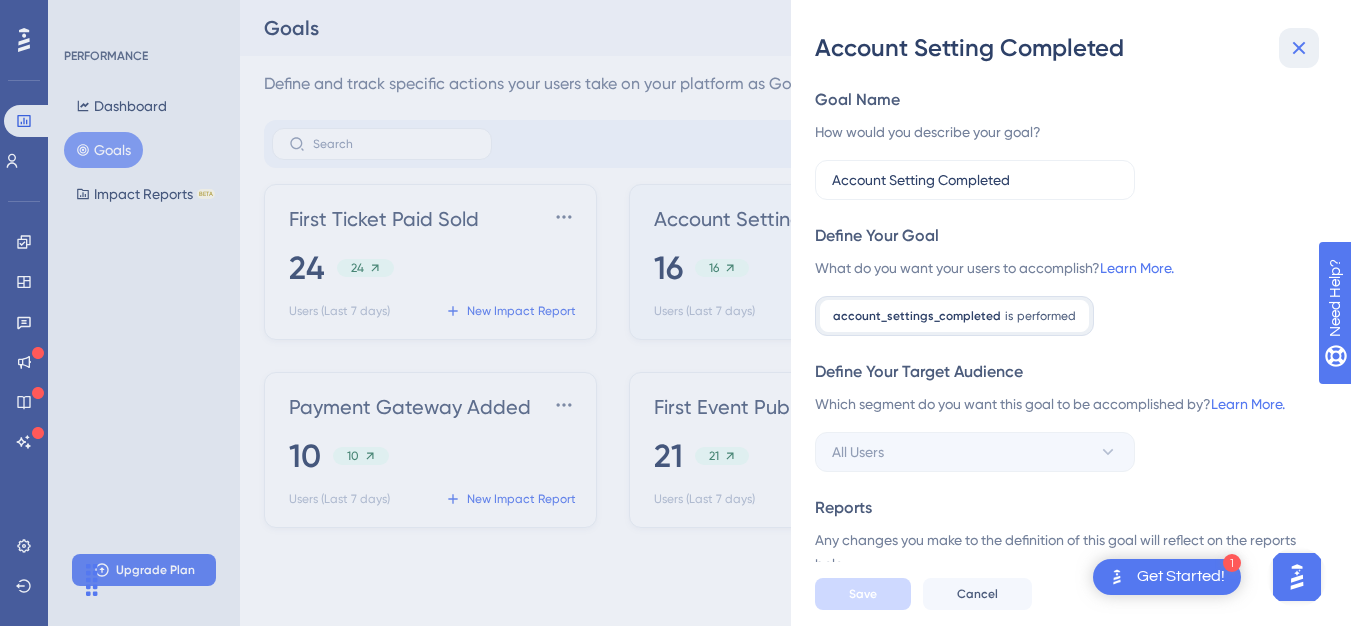 click at bounding box center (1299, 48) 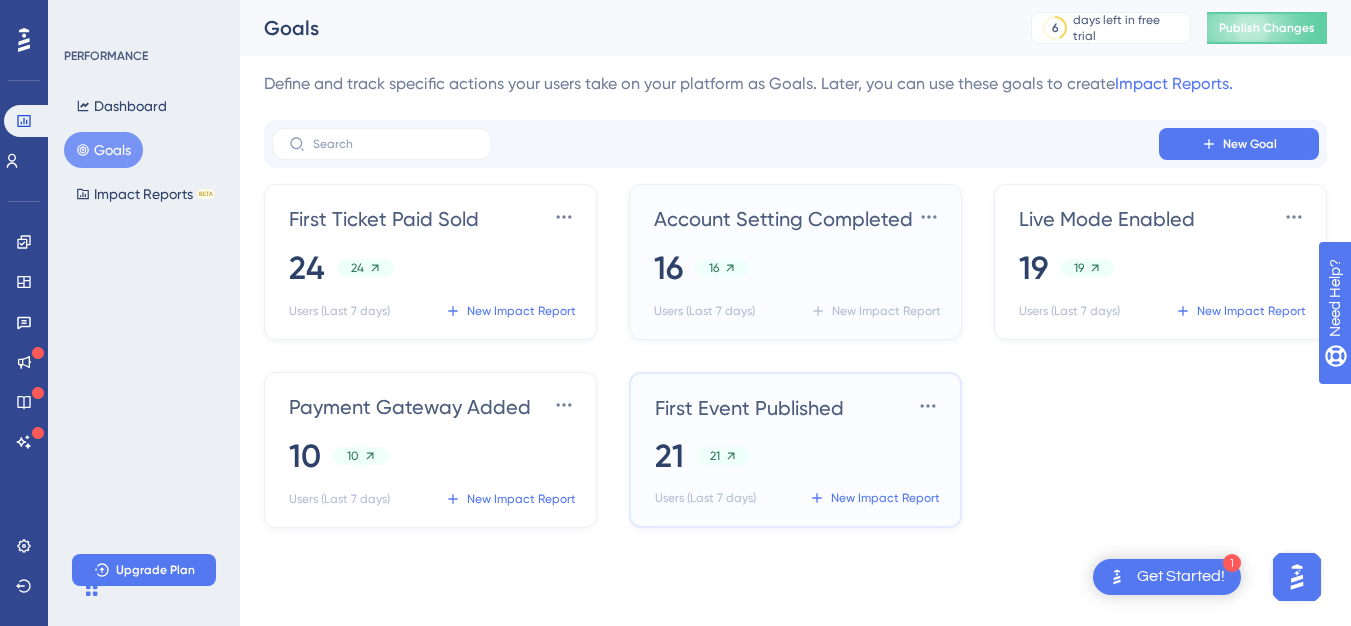 drag, startPoint x: 832, startPoint y: 427, endPoint x: 810, endPoint y: 423, distance: 22.36068 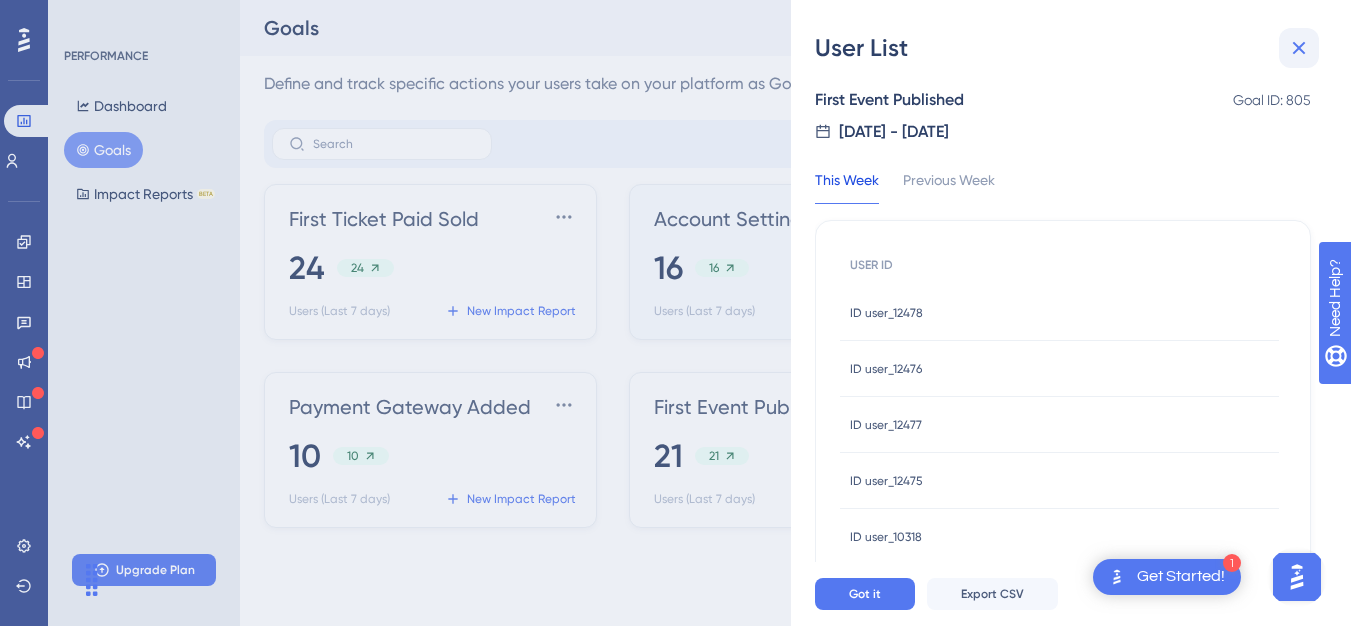 click 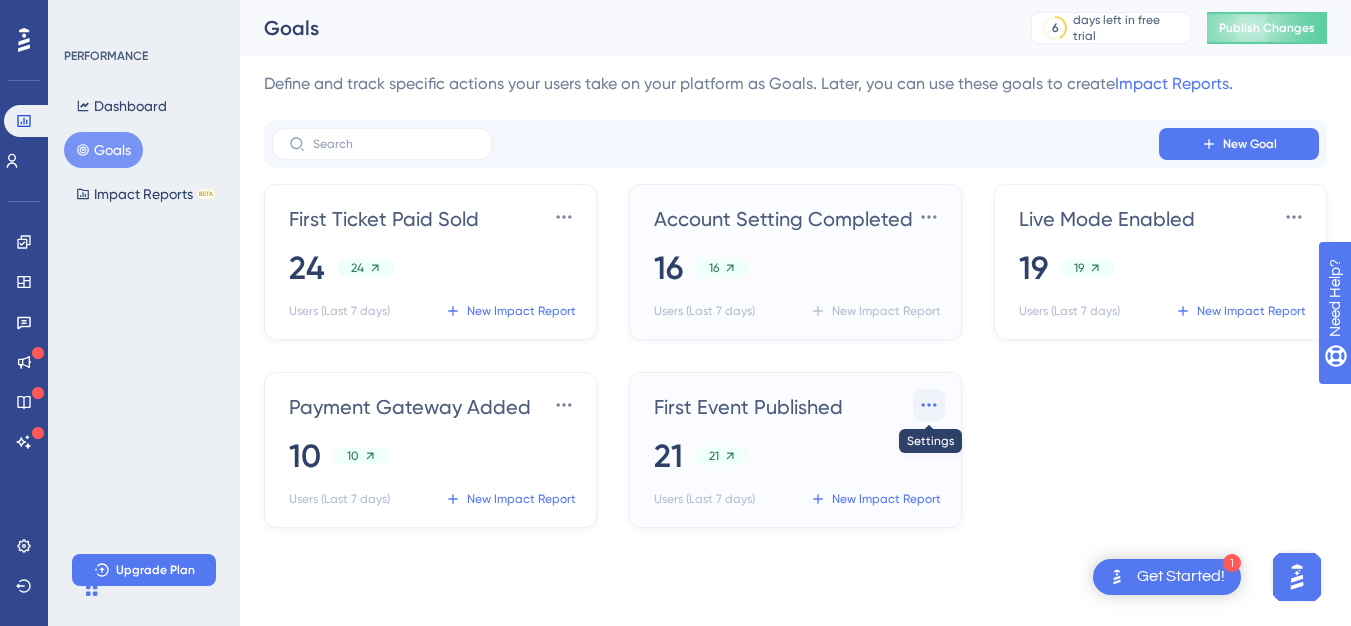 click at bounding box center (929, 405) 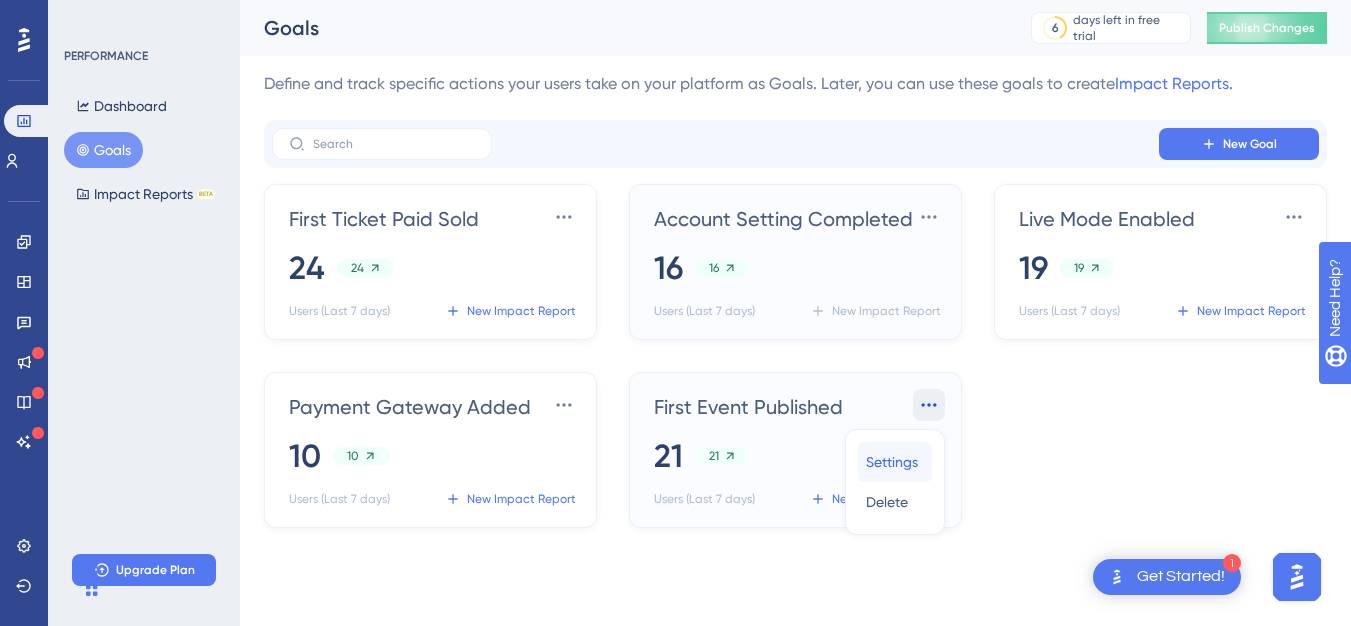 click on "Settings Settings" at bounding box center (895, 462) 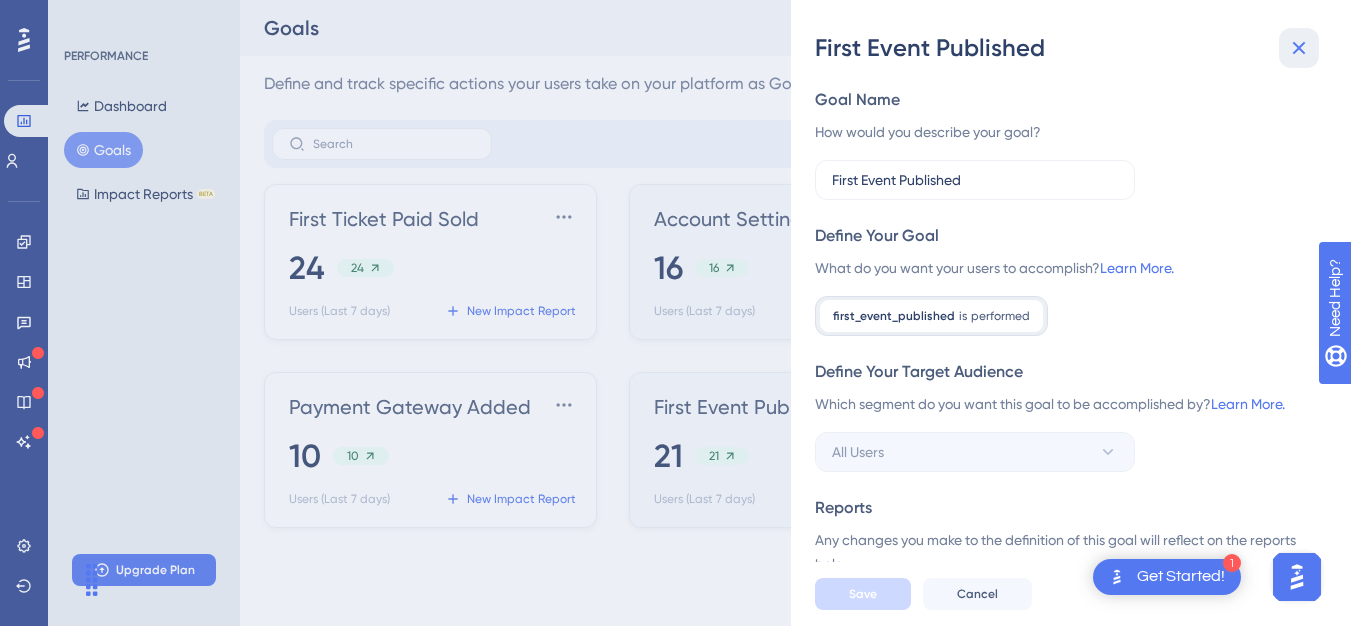 click 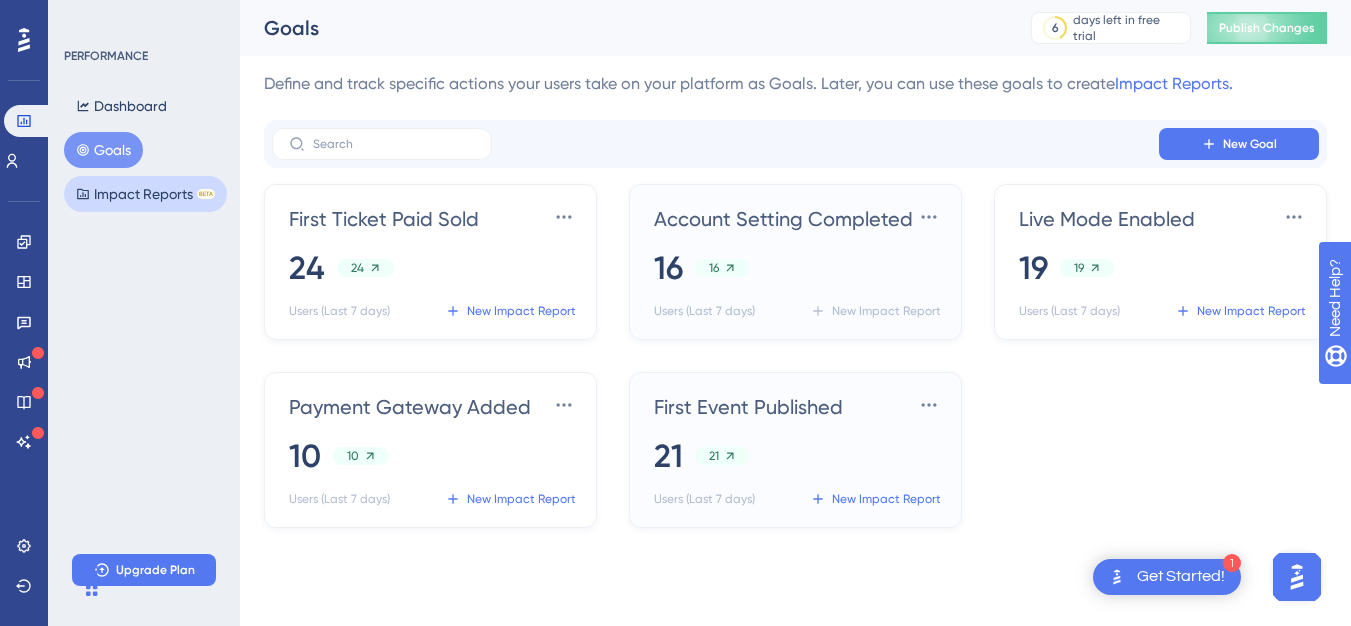 click on "Impact Reports BETA" at bounding box center (145, 194) 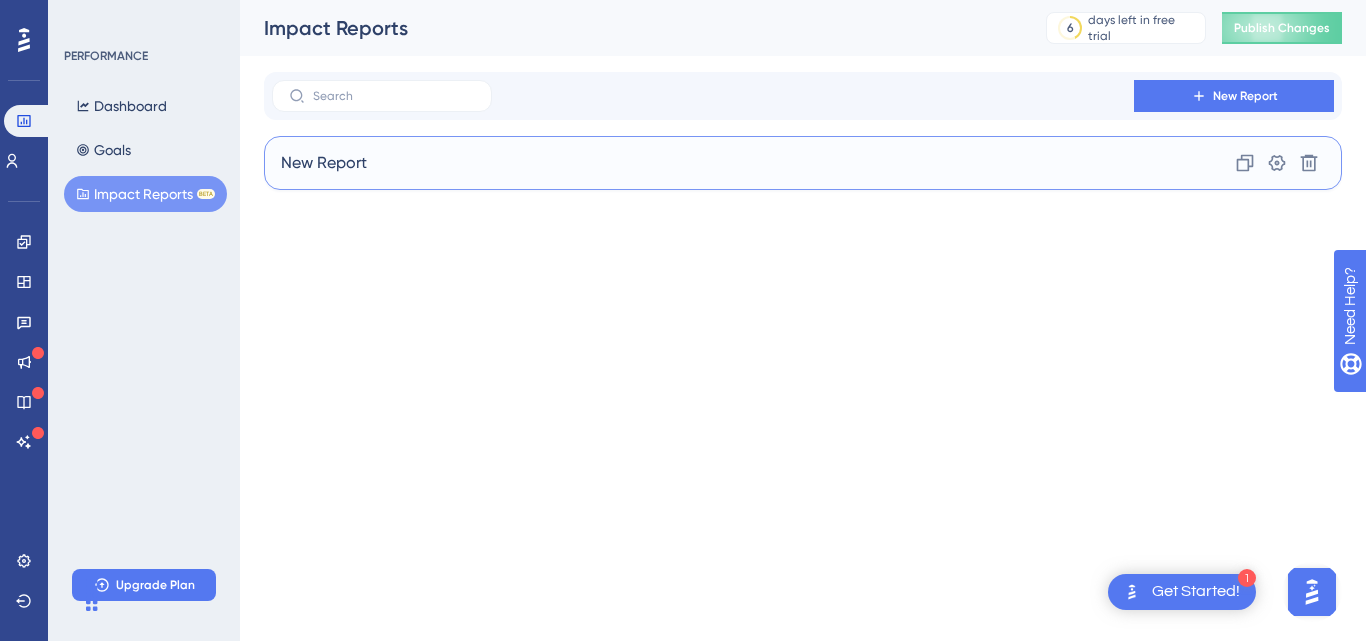 click on "New Report Clone Settings Delete" at bounding box center [803, 163] 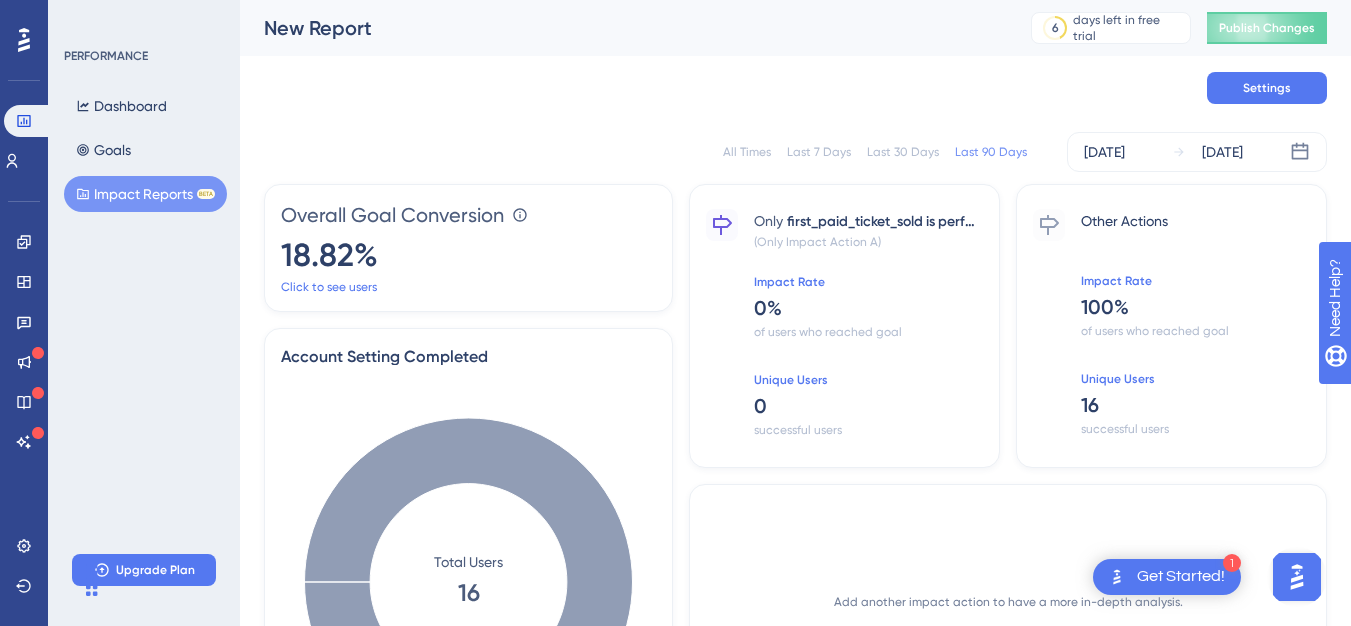 click on "0" at bounding box center [868, 406] 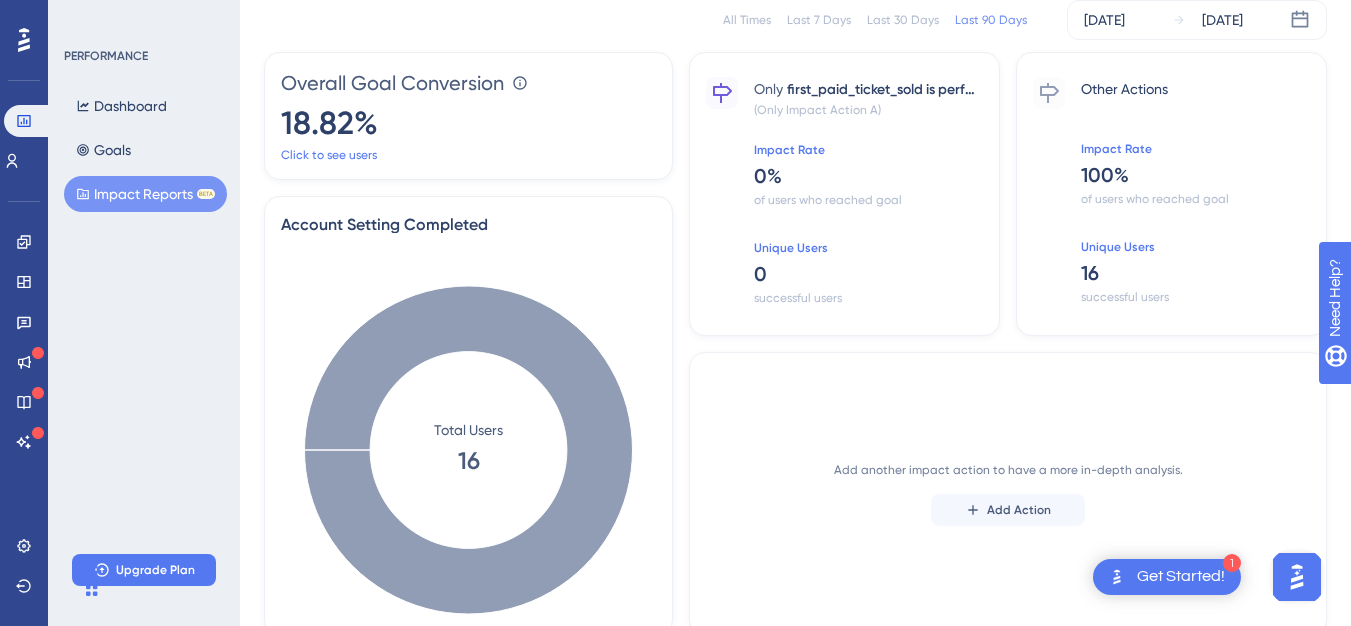 scroll, scrollTop: 0, scrollLeft: 0, axis: both 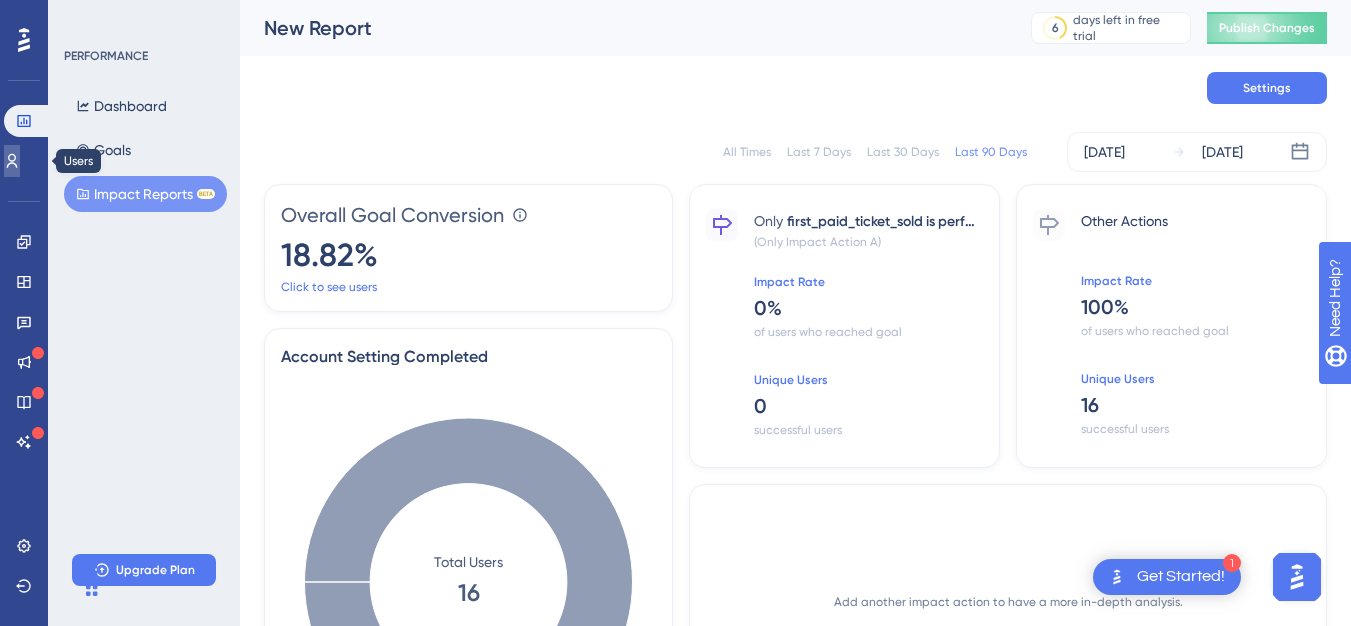 click 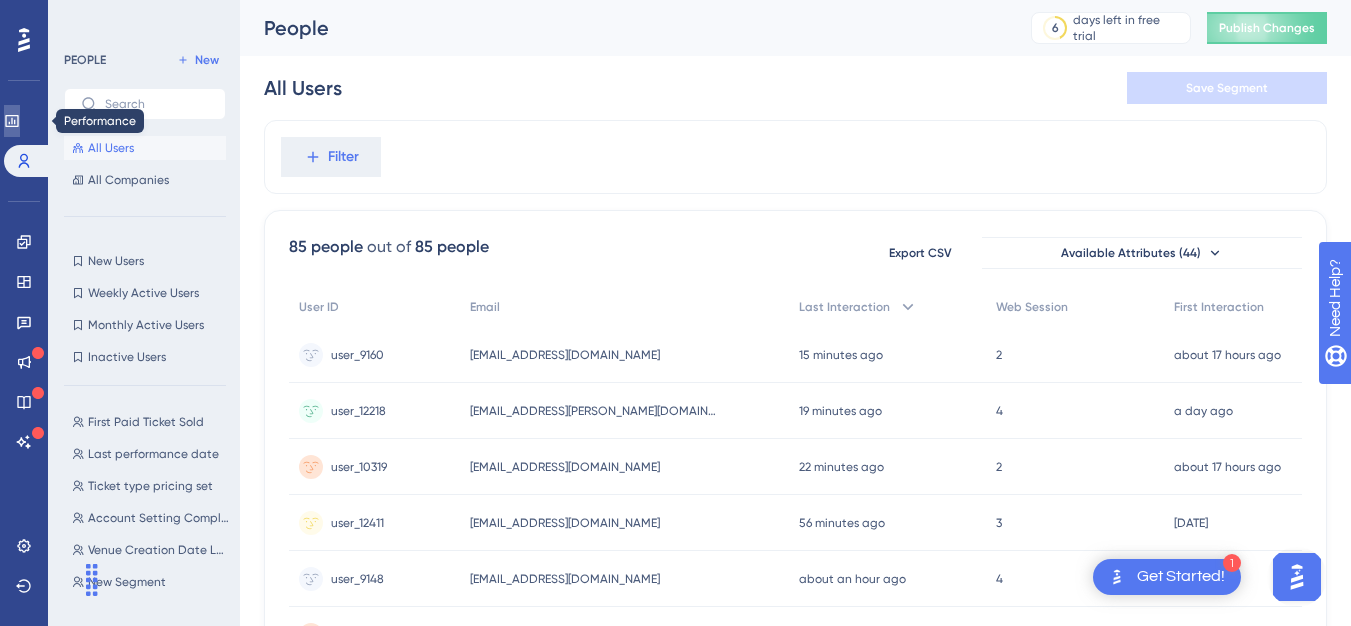 click at bounding box center (12, 121) 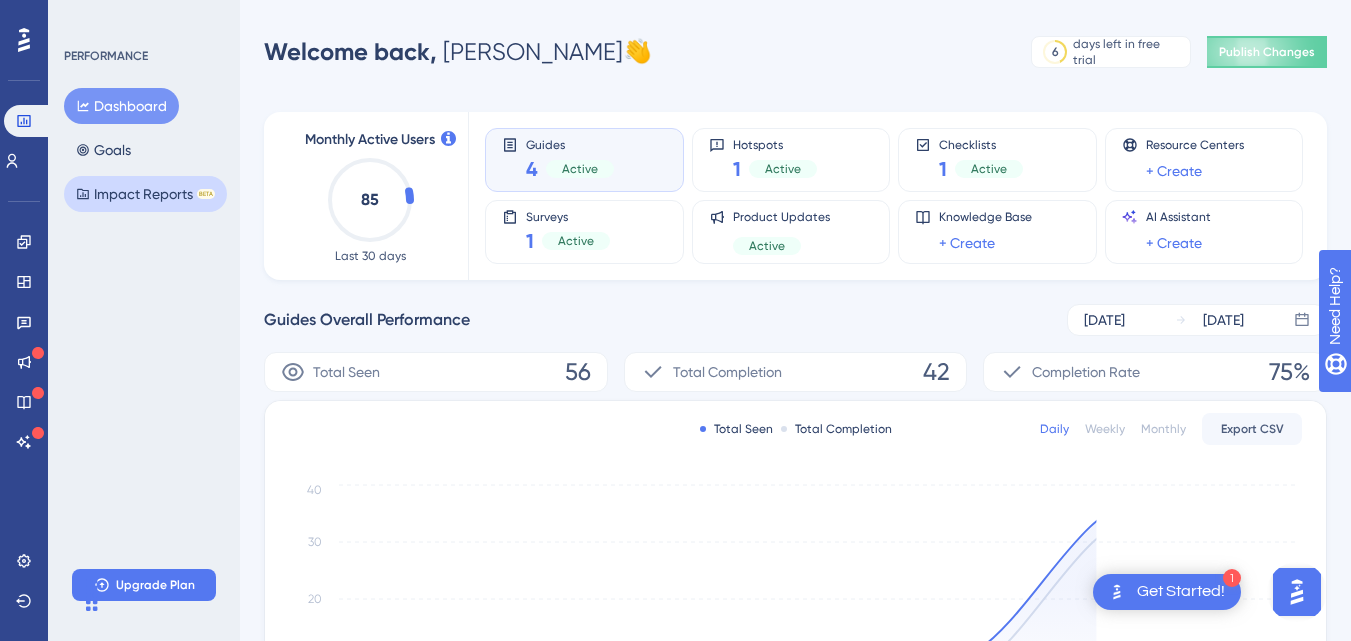 click on "Impact Reports BETA" at bounding box center (145, 194) 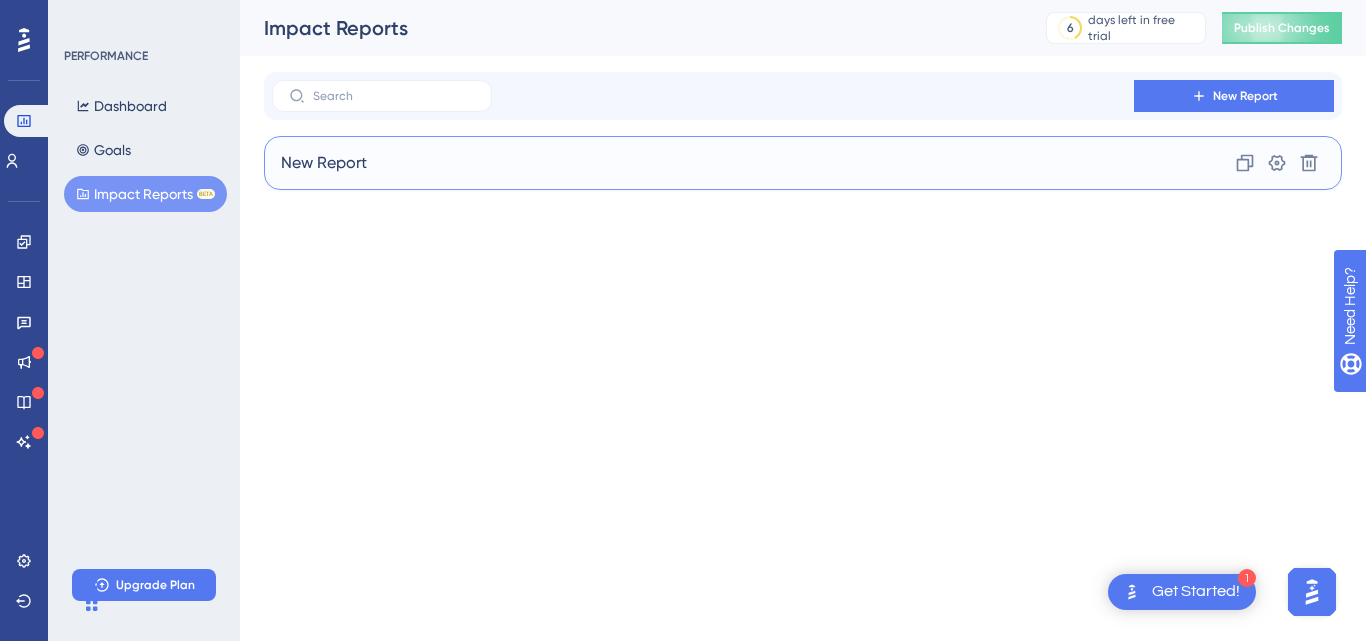 click on "New Report" at bounding box center (324, 163) 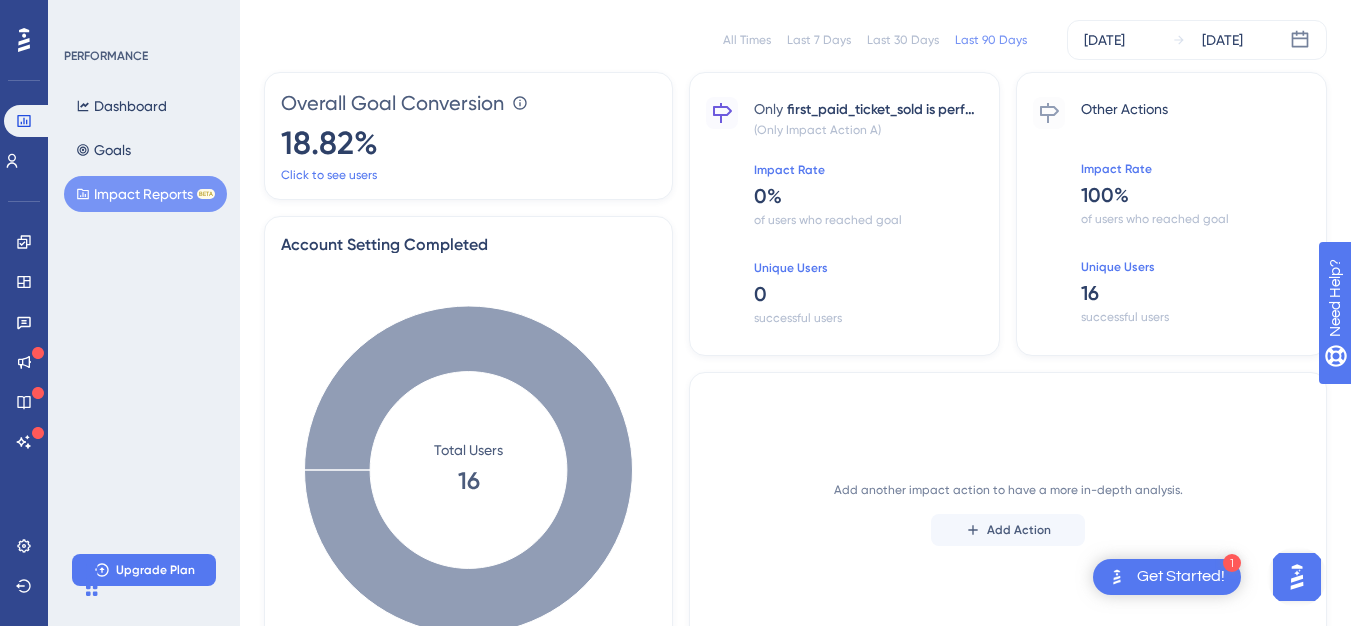 scroll, scrollTop: 45, scrollLeft: 0, axis: vertical 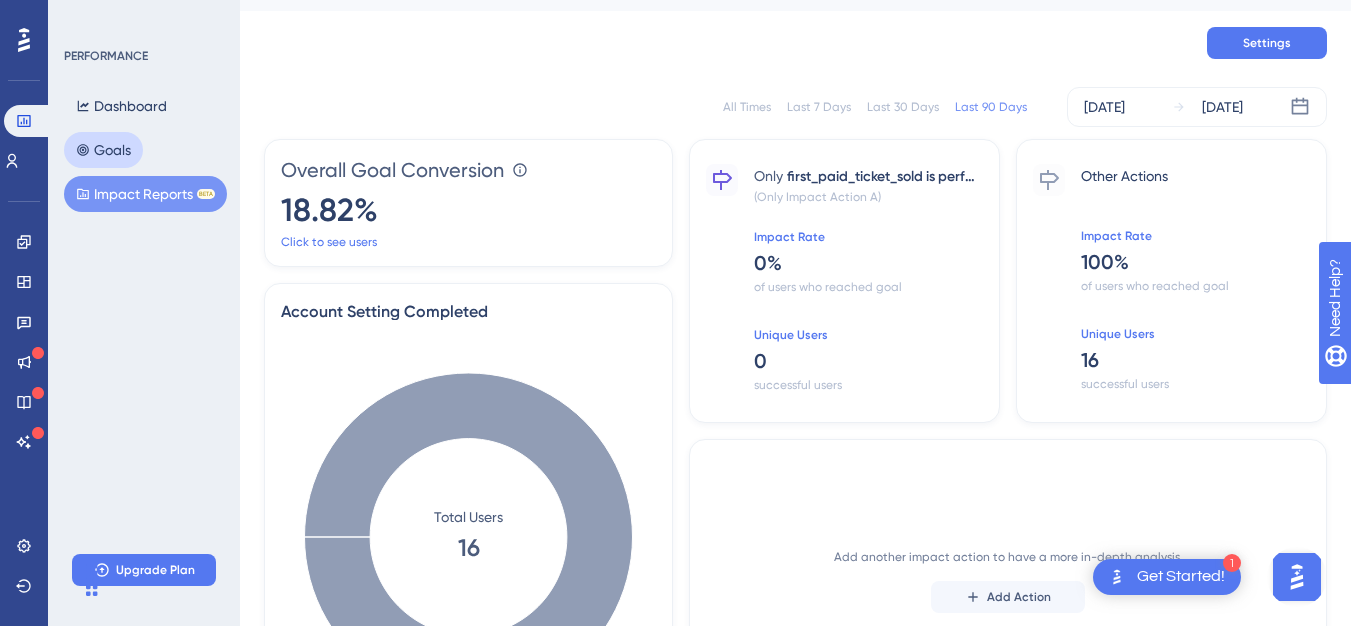 click on "Goals" at bounding box center [103, 150] 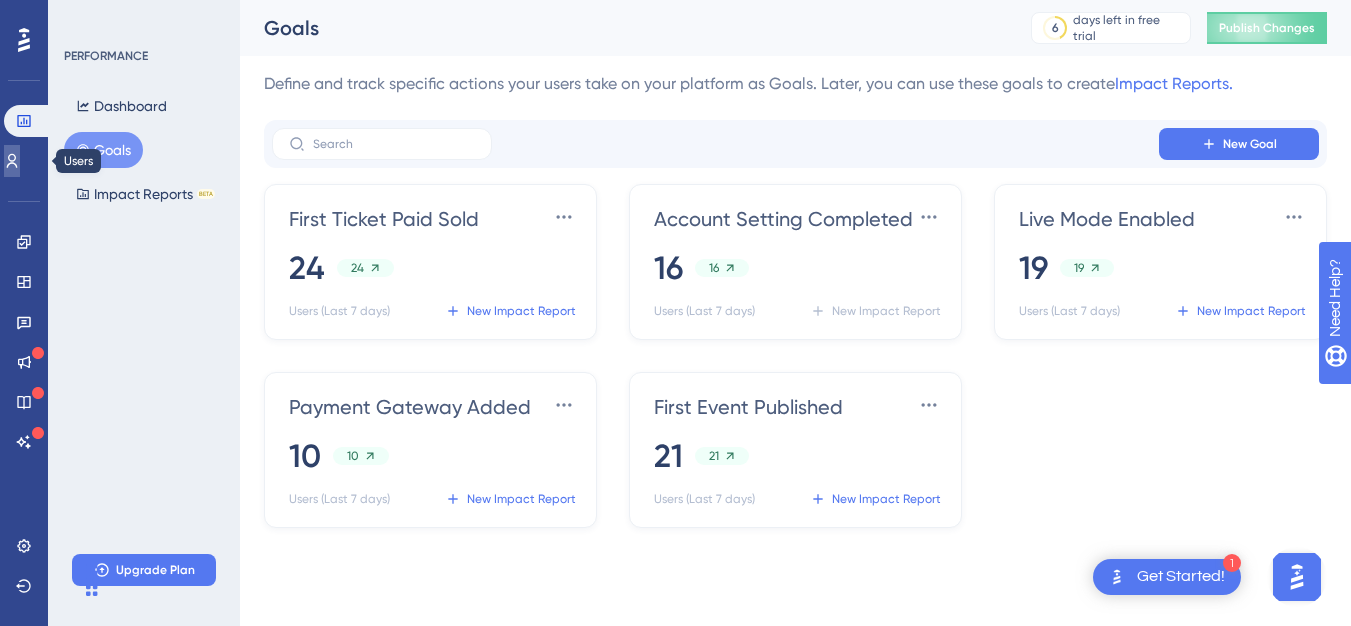 click at bounding box center [12, 161] 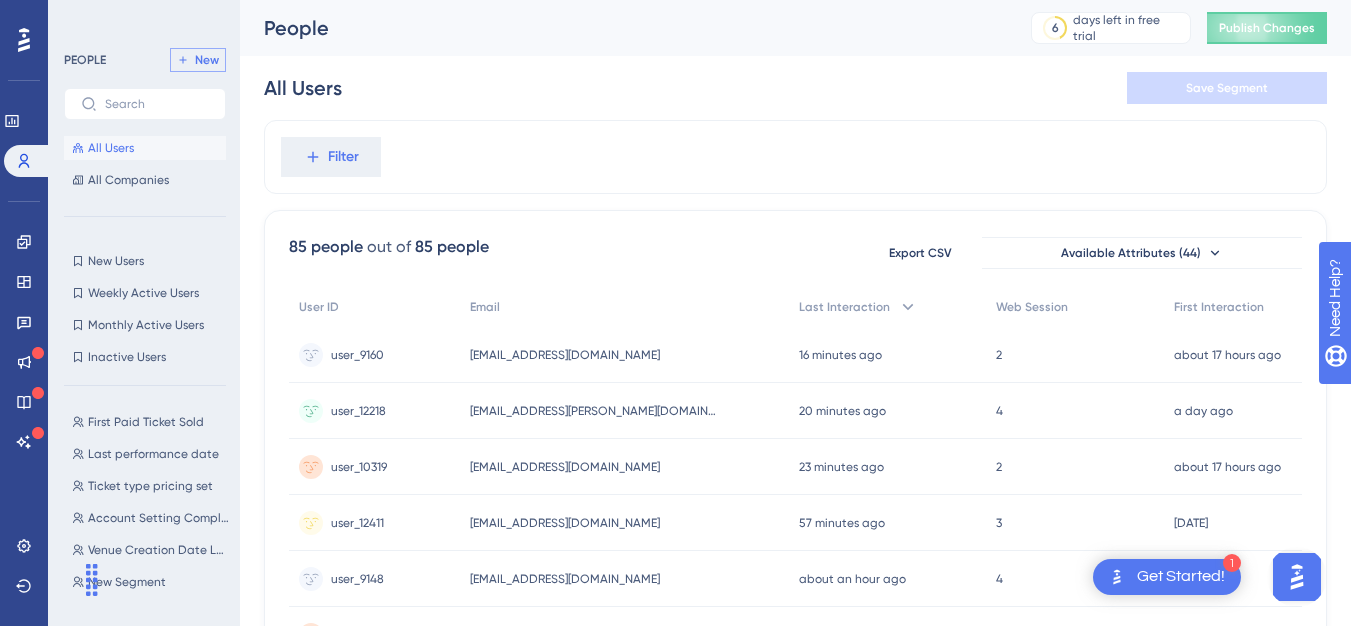 click on "New" at bounding box center (207, 60) 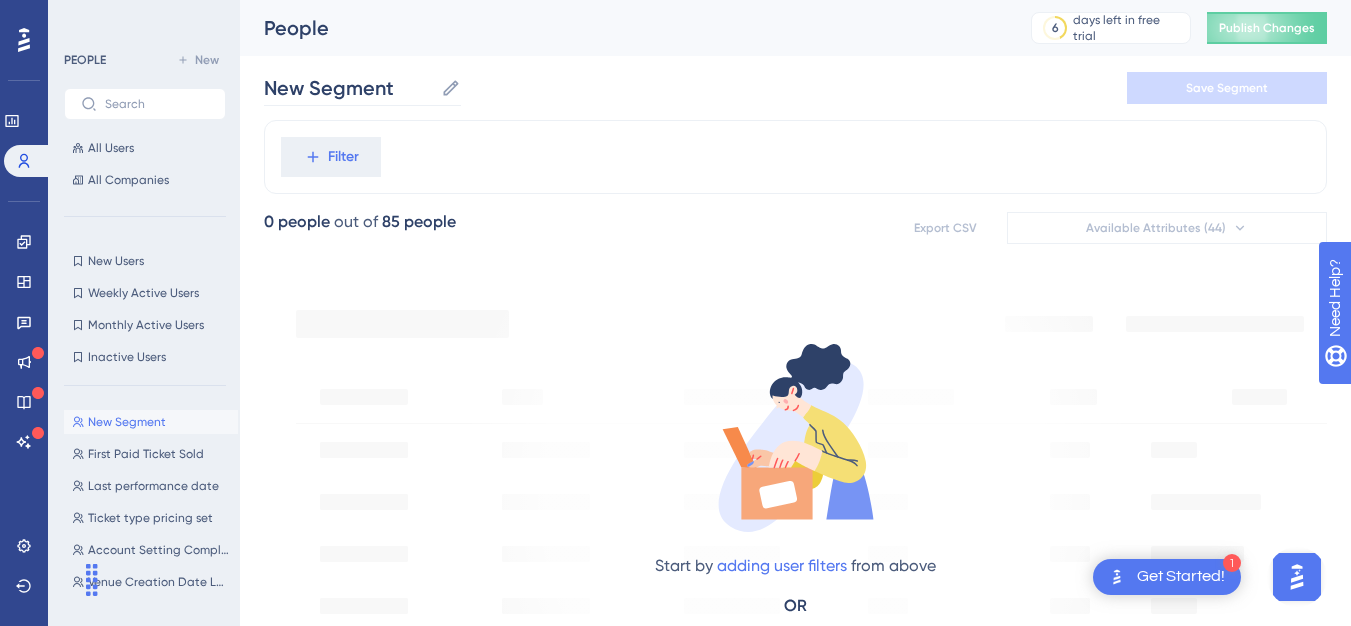 click 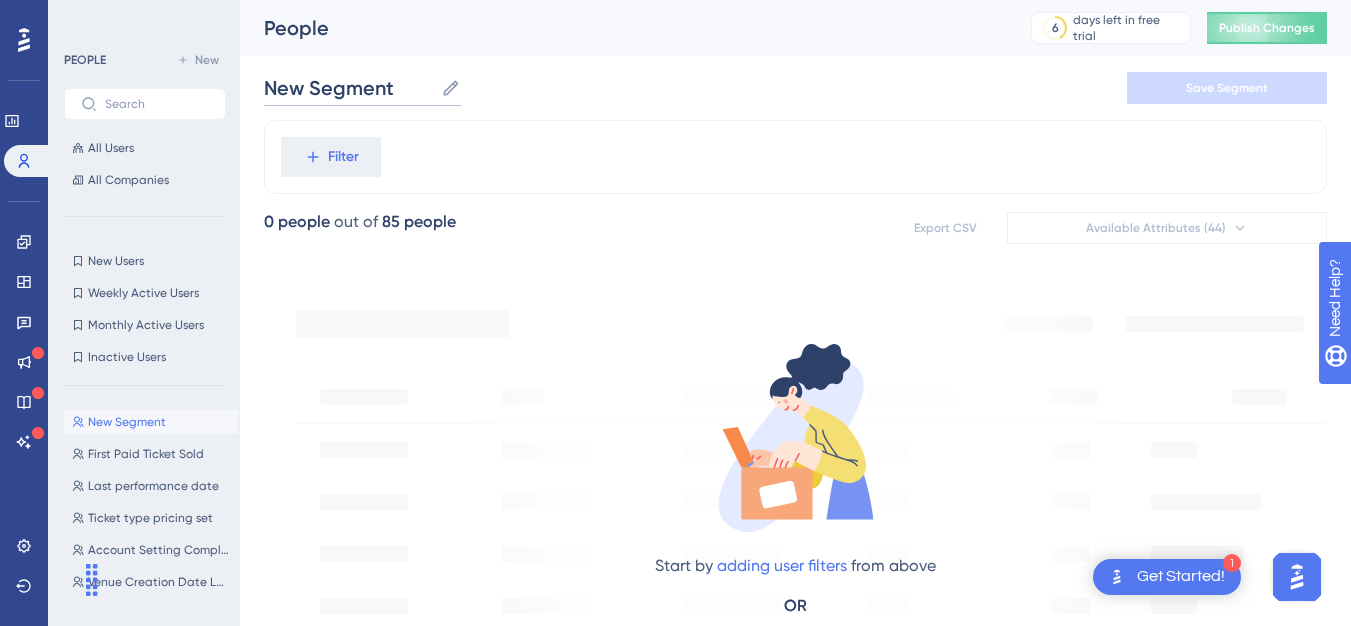 click on "New Segment" at bounding box center (348, 88) 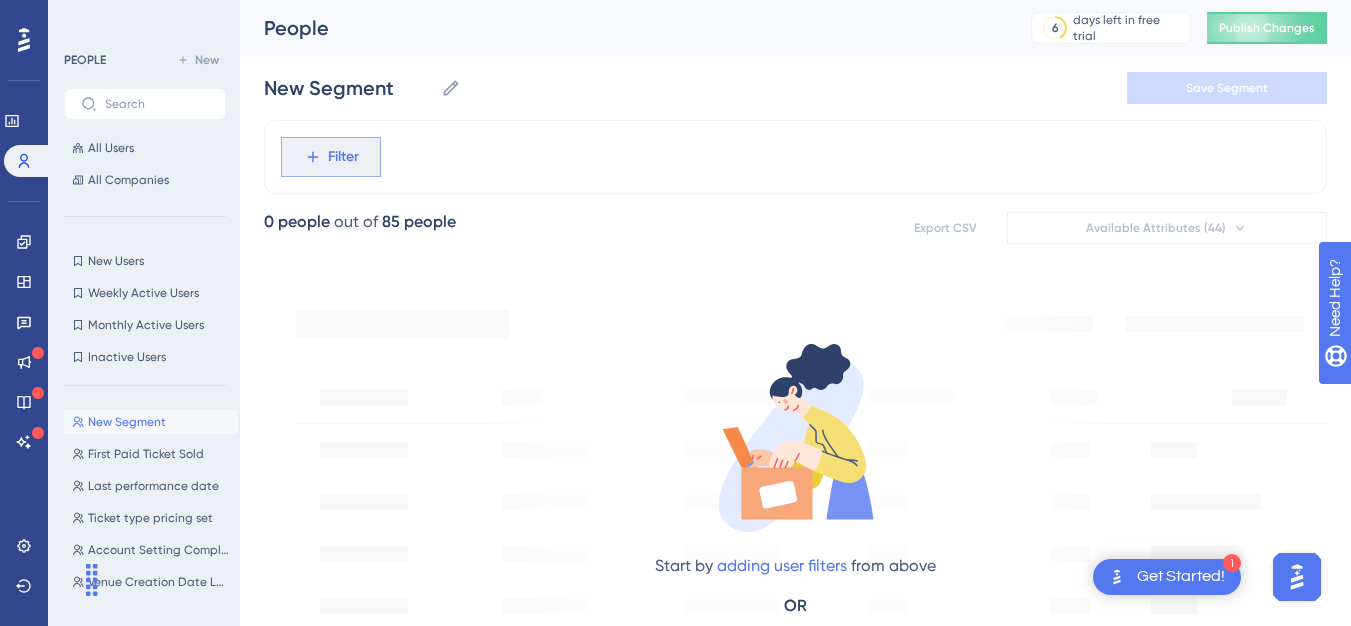click on "Filter" at bounding box center (331, 157) 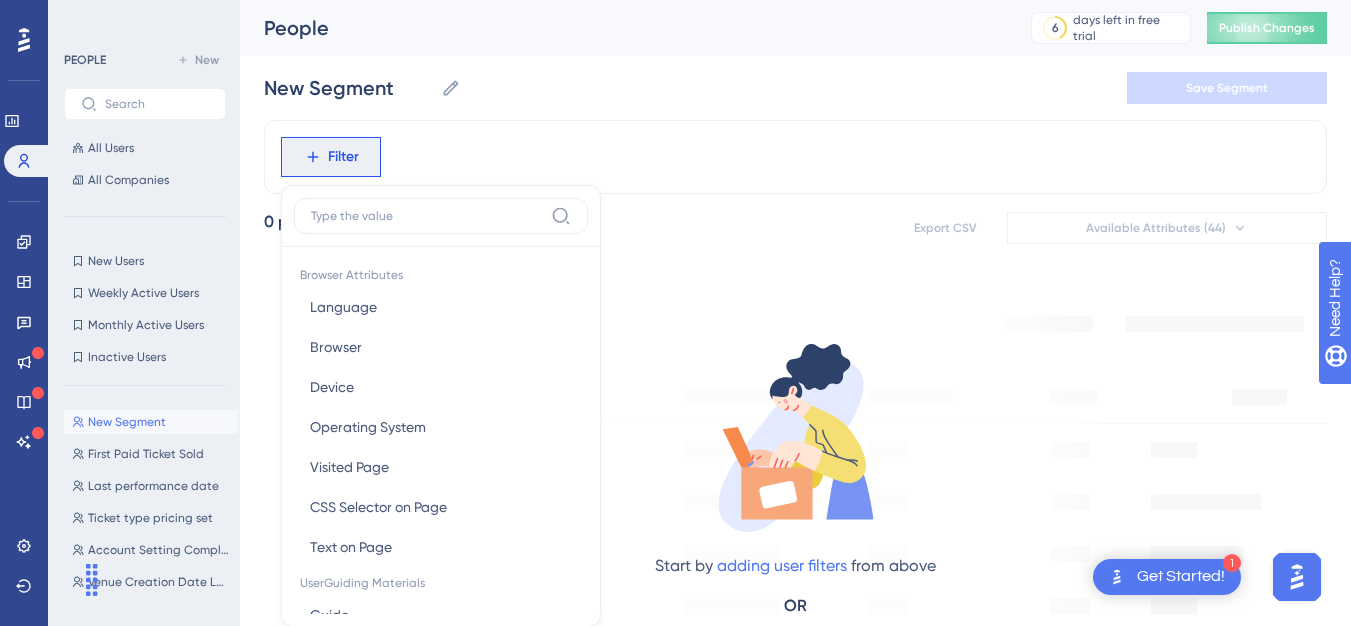 scroll, scrollTop: 93, scrollLeft: 0, axis: vertical 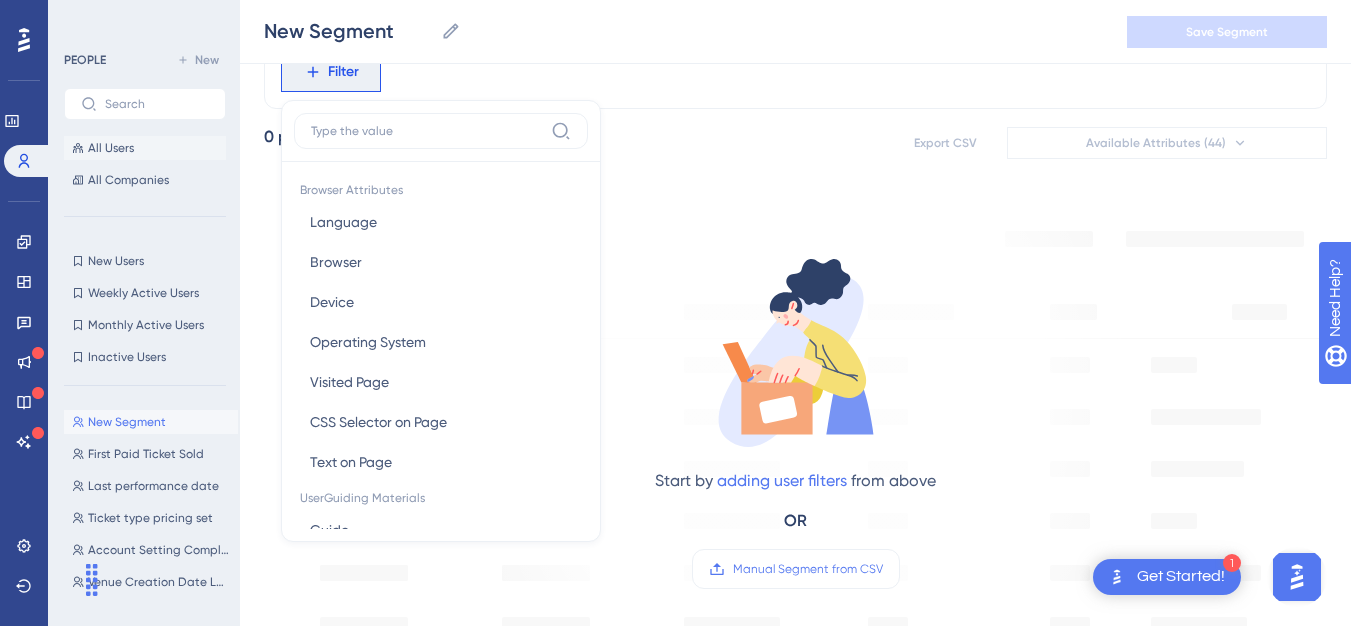 click on "All Users" at bounding box center (111, 148) 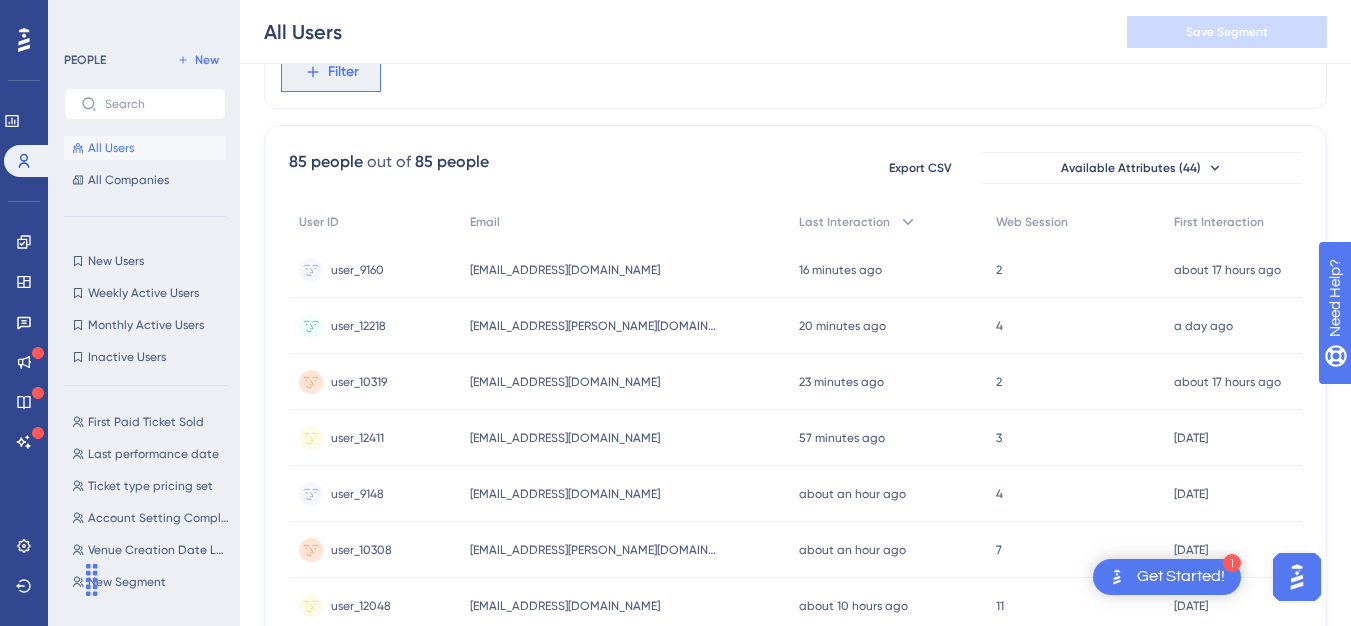 click on "Filter" at bounding box center (331, 72) 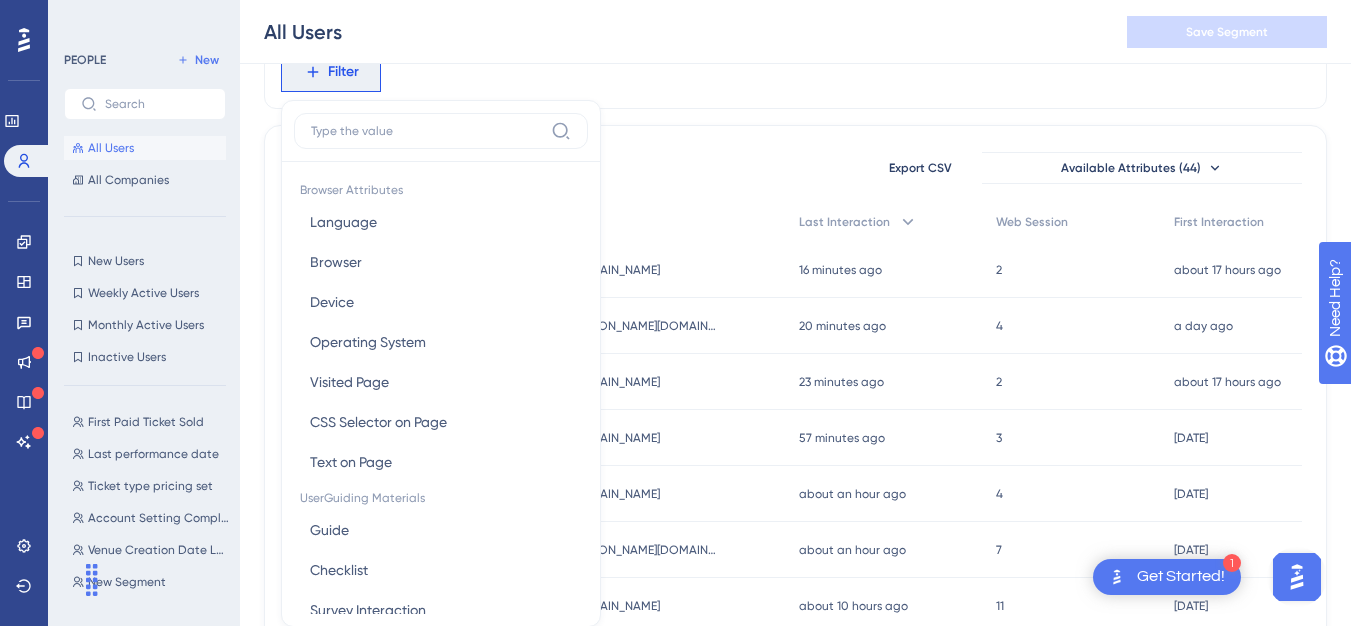 scroll, scrollTop: 144, scrollLeft: 0, axis: vertical 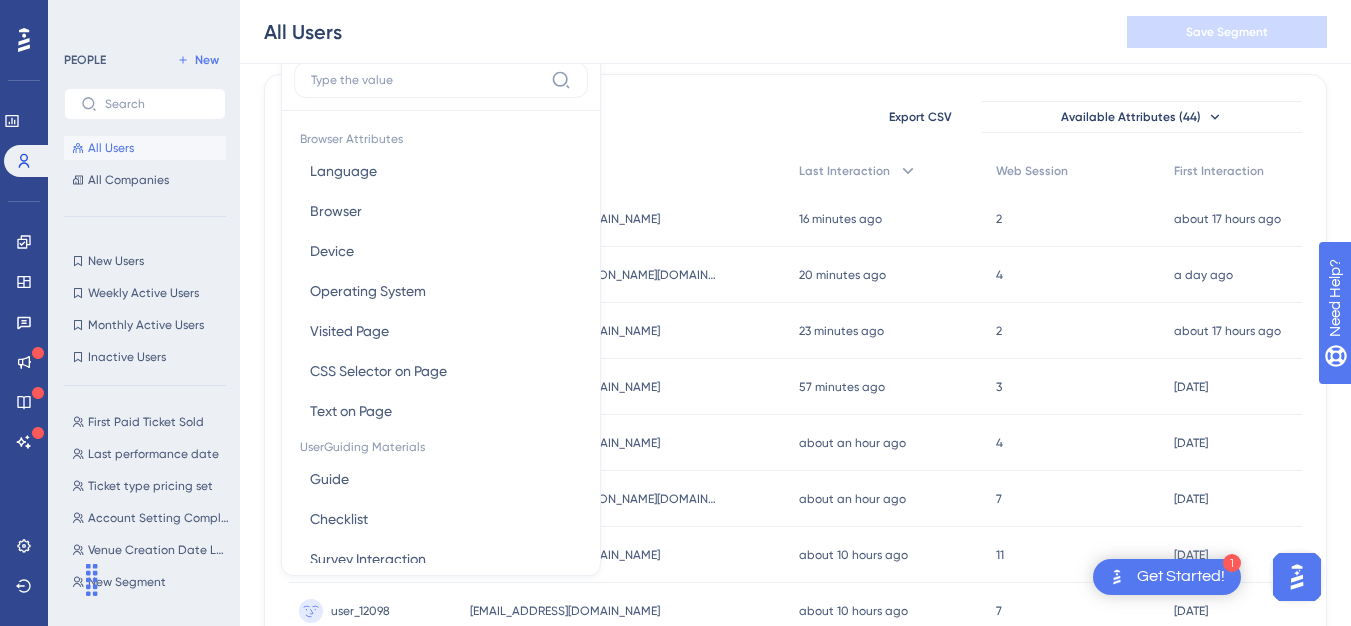 click at bounding box center [427, 80] 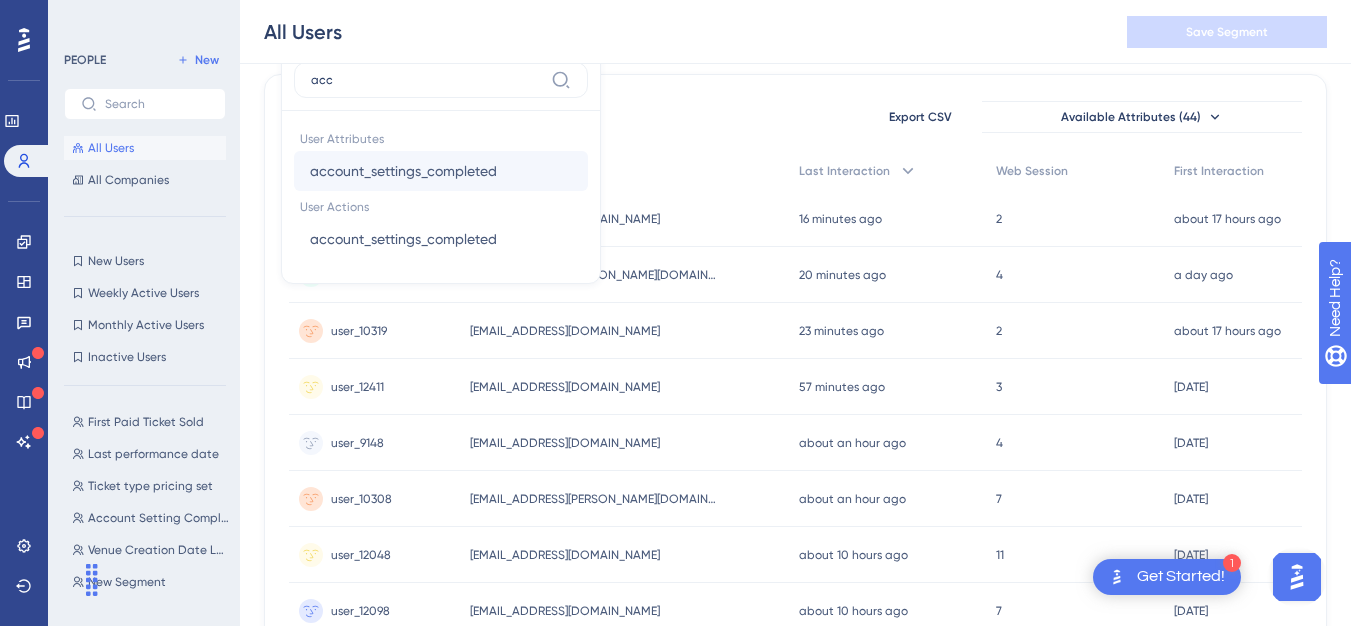 type on "acc" 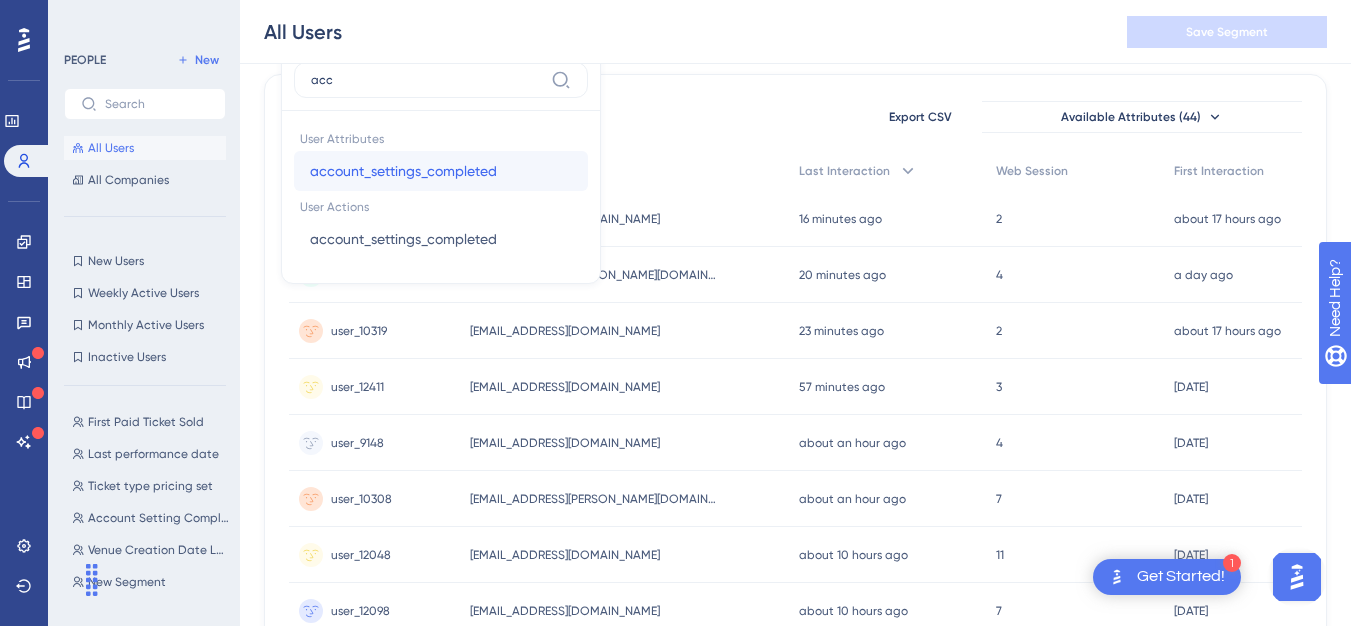 click on "account_settings_completed" at bounding box center [403, 171] 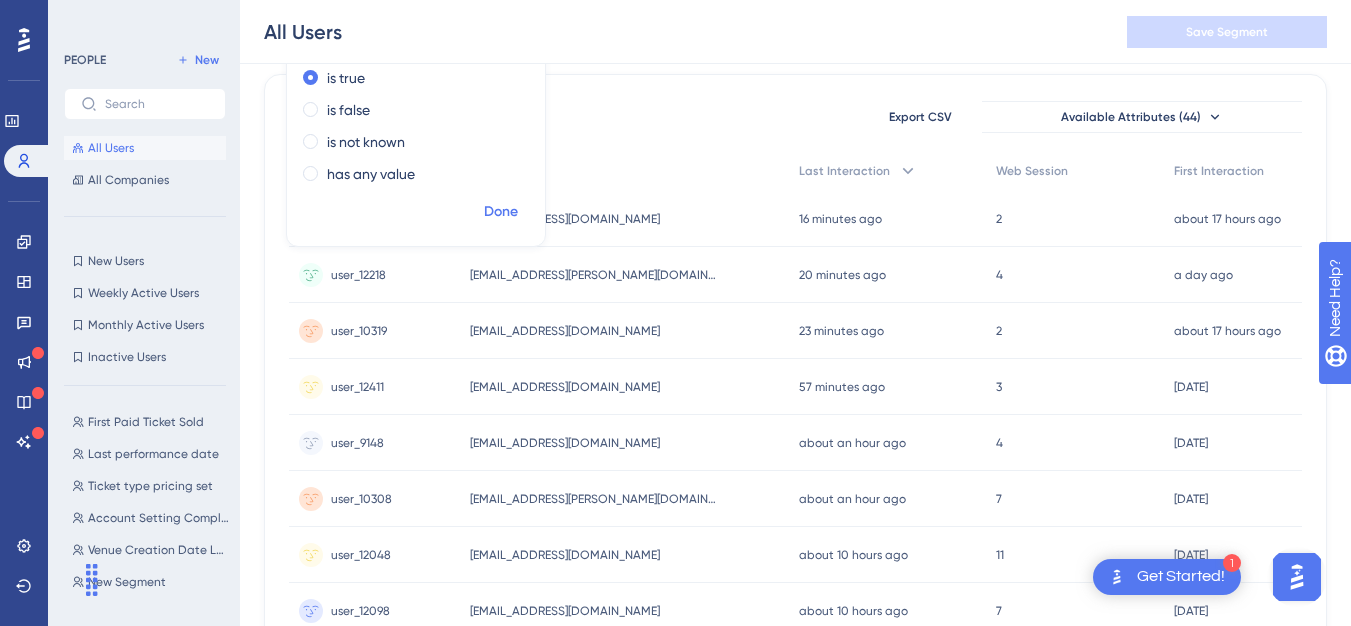 click on "Done" at bounding box center (501, 212) 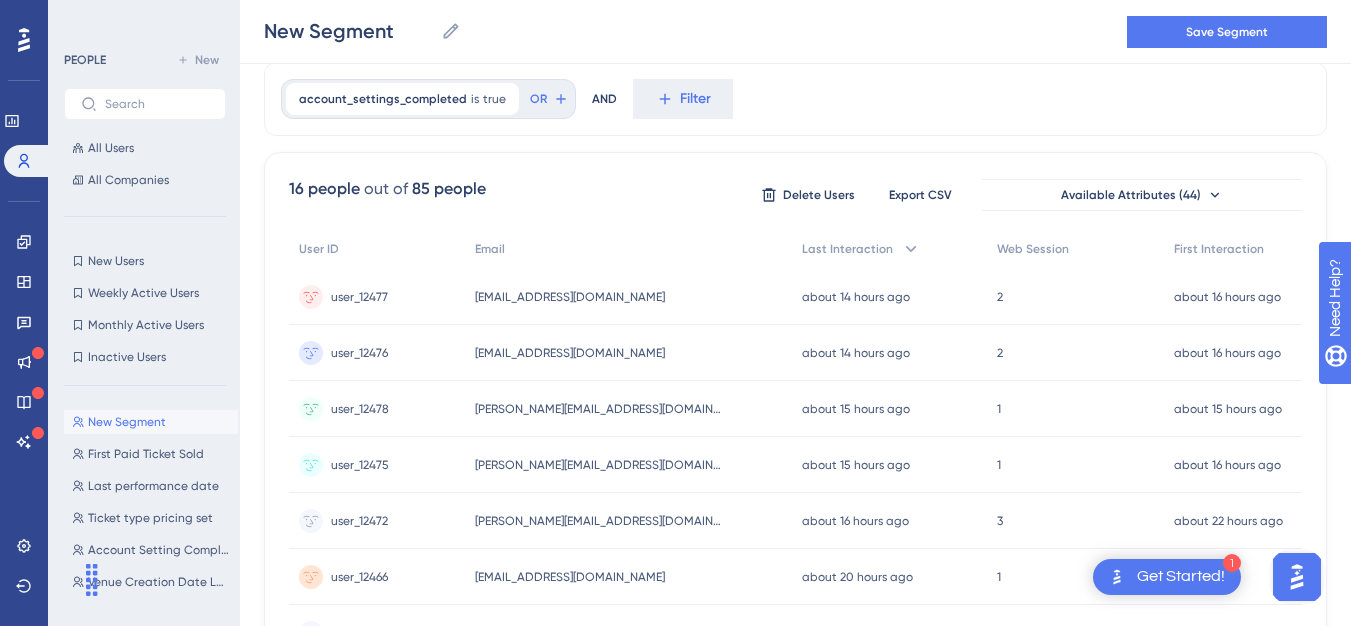 scroll, scrollTop: 50, scrollLeft: 0, axis: vertical 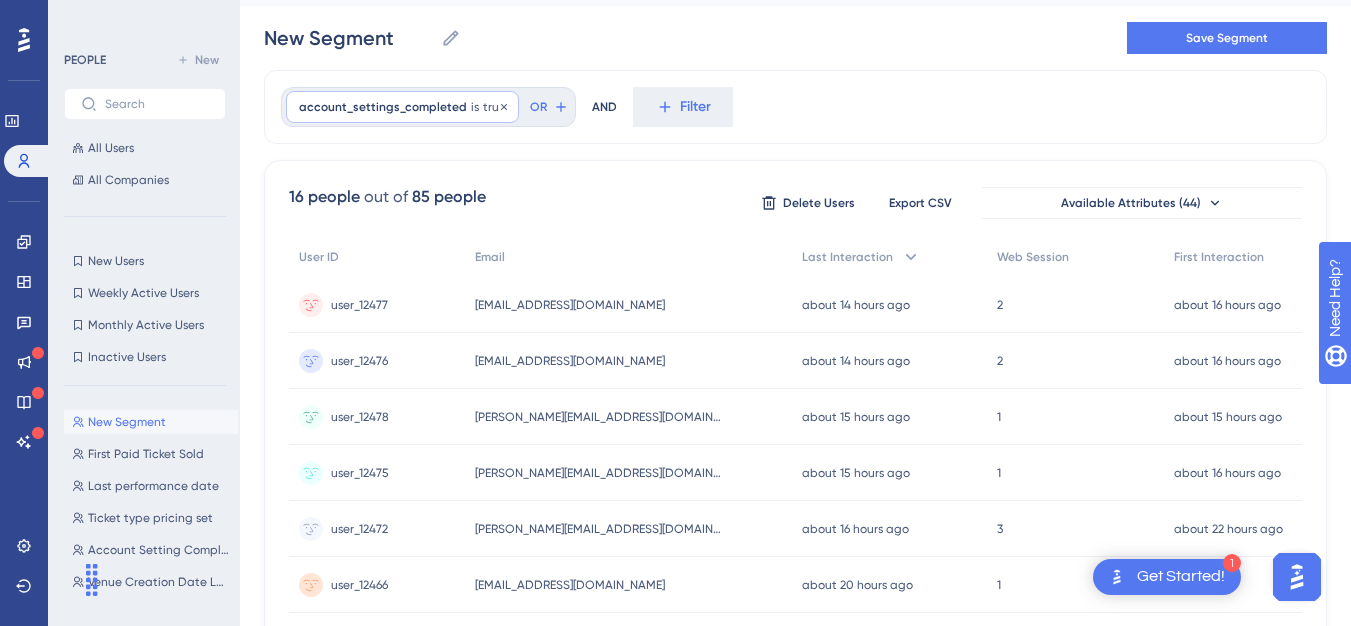 click on "is" at bounding box center [475, 107] 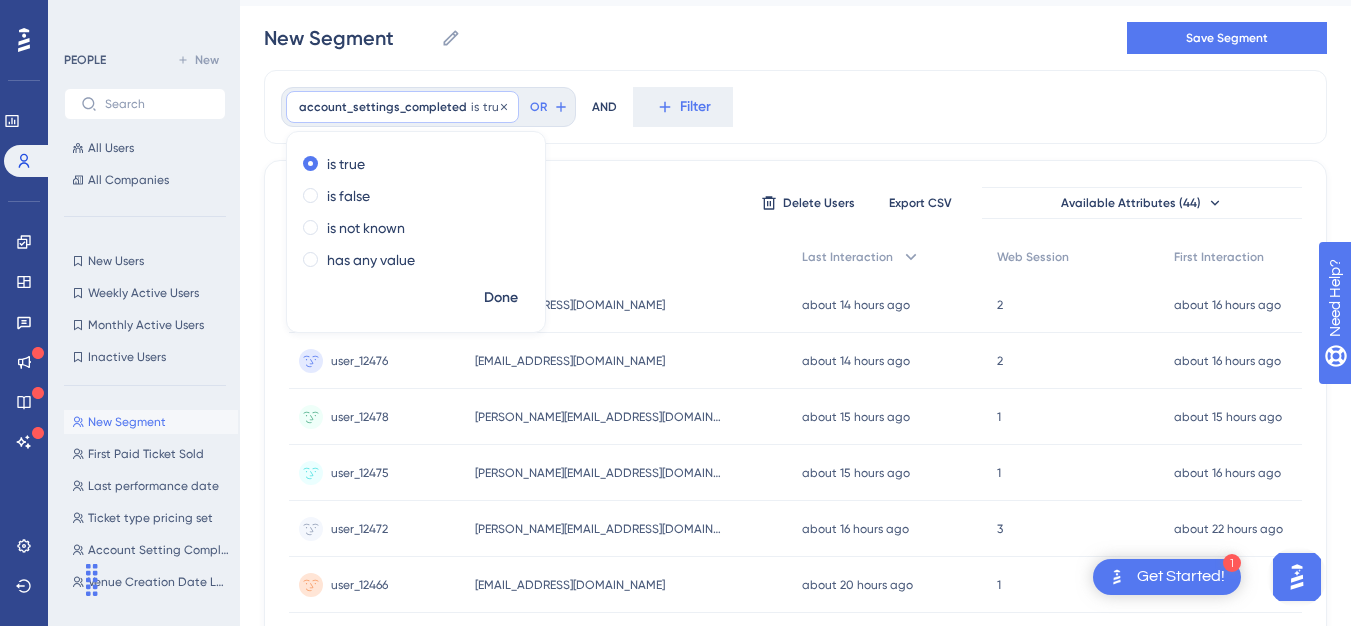 click on "is" at bounding box center (475, 107) 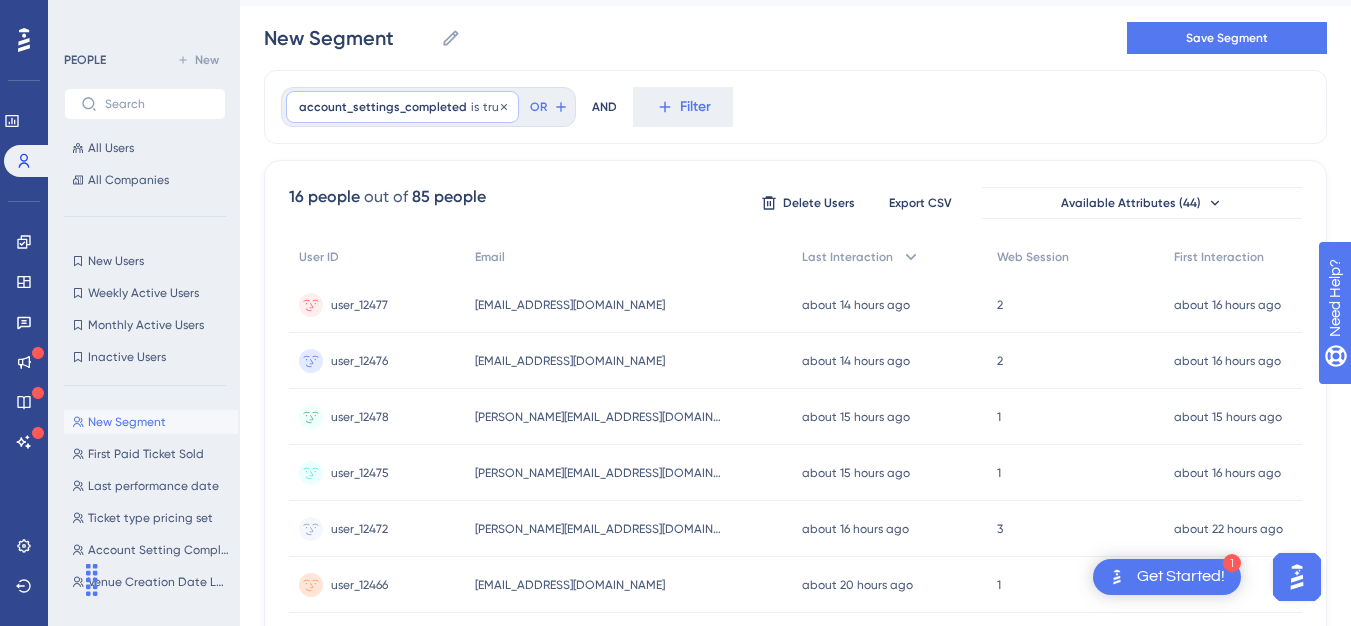 click on "account_settings_completed is true true Remove" at bounding box center (402, 107) 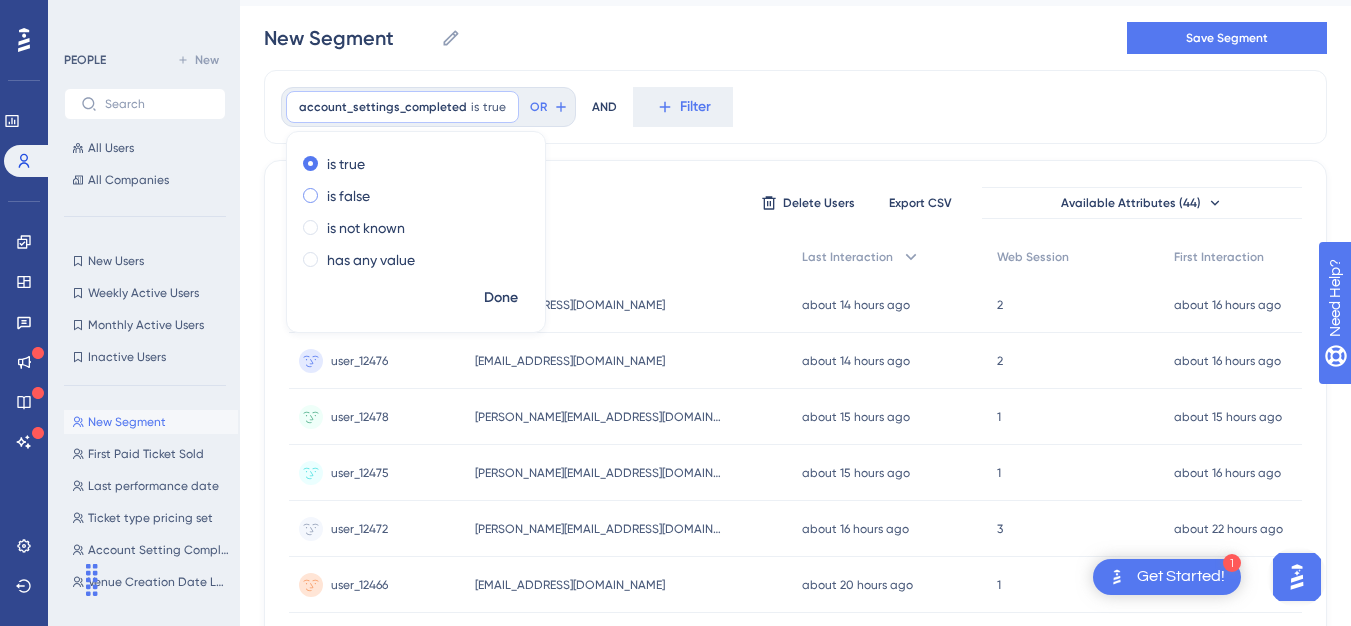 click on "is false" at bounding box center [348, 196] 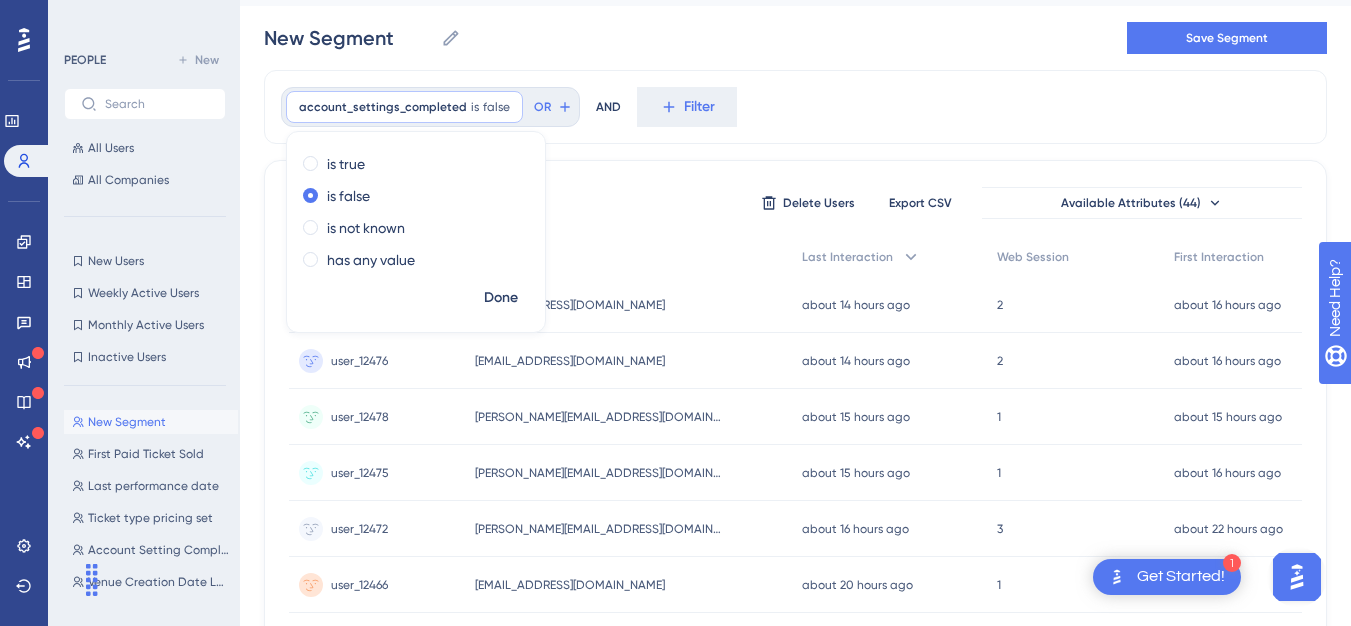 click on "account_settings_completed is false false Remove is true is false is not known has any value Done OR AND Filter 16   people out of 85   people Delete Users Export CSV Available Attributes (44) User ID Email Last Interaction Web Session First Interaction user_12477 user_12477 [EMAIL_ADDRESS][DOMAIN_NAME] [EMAIL_ADDRESS][DOMAIN_NAME] about 14 hours ago [DATE] 21:56 2 2 about 16 hours ago [DATE] 20:00 user_12476 user_12476 [EMAIL_ADDRESS][DOMAIN_NAME] [EMAIL_ADDRESS][DOMAIN_NAME] about 14 hours ago [DATE] 21:56 2 2 about 16 hours ago [DATE] 19:59 user_12478 user_12478 [PERSON_NAME][EMAIL_ADDRESS][DOMAIN_NAME] [PERSON_NAME][DOMAIN_NAME][EMAIL_ADDRESS][DOMAIN_NAME] about 15 hours ago [DATE] 20:38 1 1 about 15 hours ago [DATE] 20:21 user_12475 user_12475 [PERSON_NAME][EMAIL_ADDRESS][DOMAIN_NAME] [PERSON_NAME][DOMAIN_NAME][EMAIL_ADDRESS][DOMAIN_NAME] about 15 hours ago [DATE] 20:18 1 1 about 16 hours ago [DATE] 19:17 user_12472 user_12472 [PERSON_NAME][EMAIL_ADDRESS][DOMAIN_NAME] [PERSON_NAME][DOMAIN_NAME][EMAIL_ADDRESS][DOMAIN_NAME] about 16 hours ago [DATE] 19:13 3 3 1 1 5" at bounding box center (795, 646) 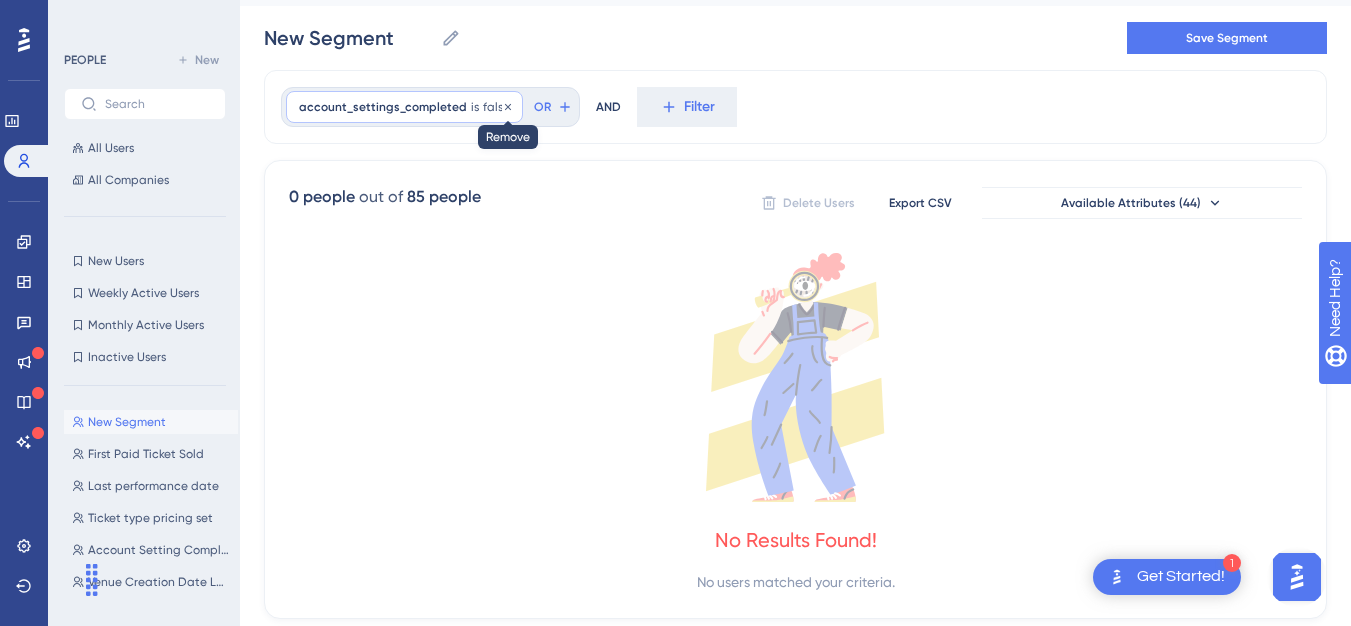 click on "false" at bounding box center [496, 107] 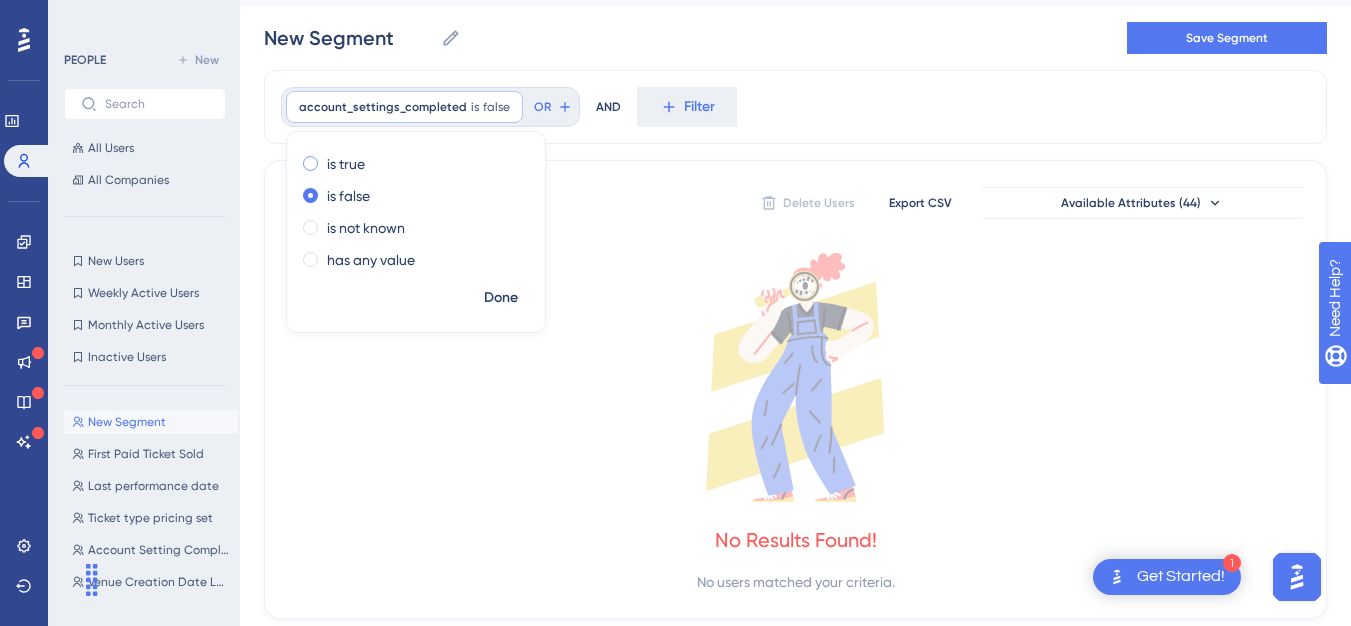 click on "is true" at bounding box center [346, 164] 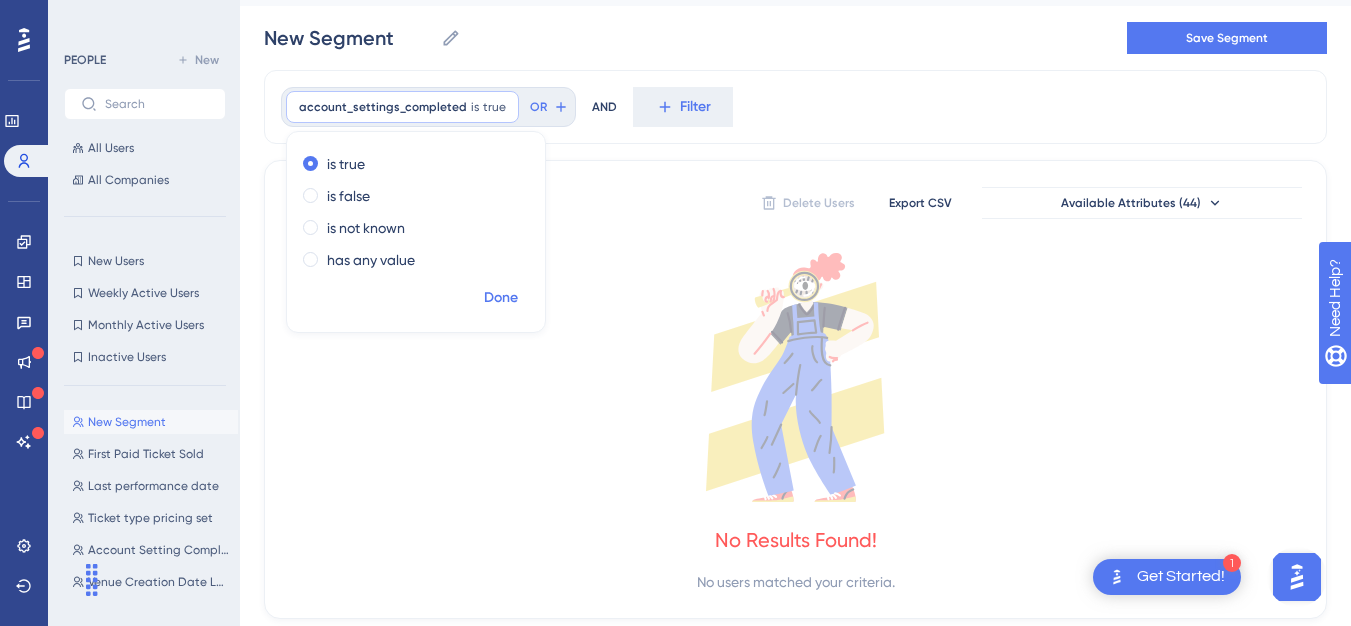 click on "Done" at bounding box center (501, 298) 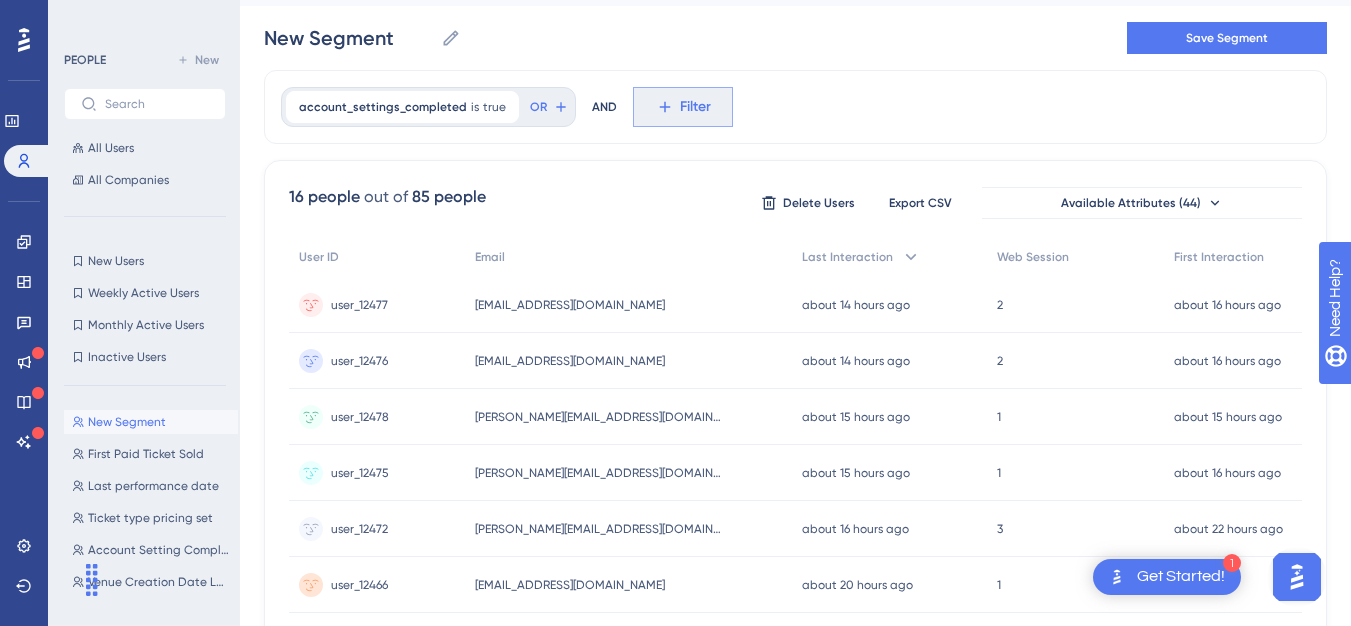 click on "Filter" at bounding box center [695, 107] 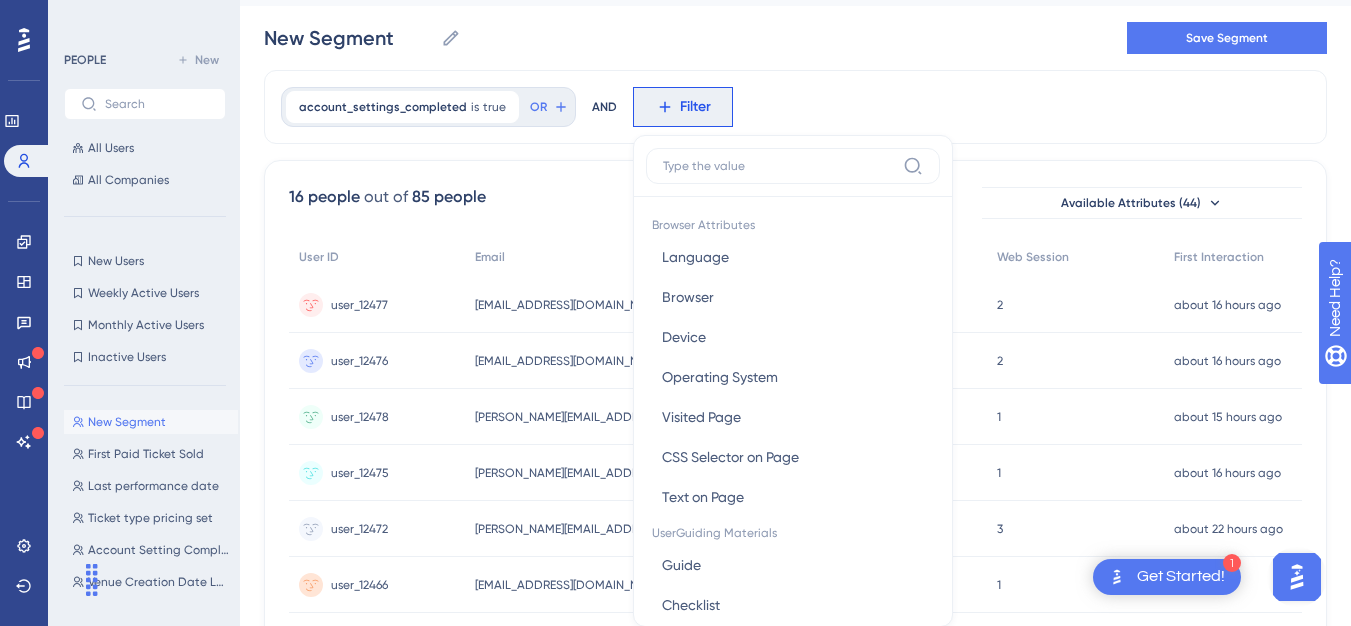 scroll, scrollTop: 118, scrollLeft: 0, axis: vertical 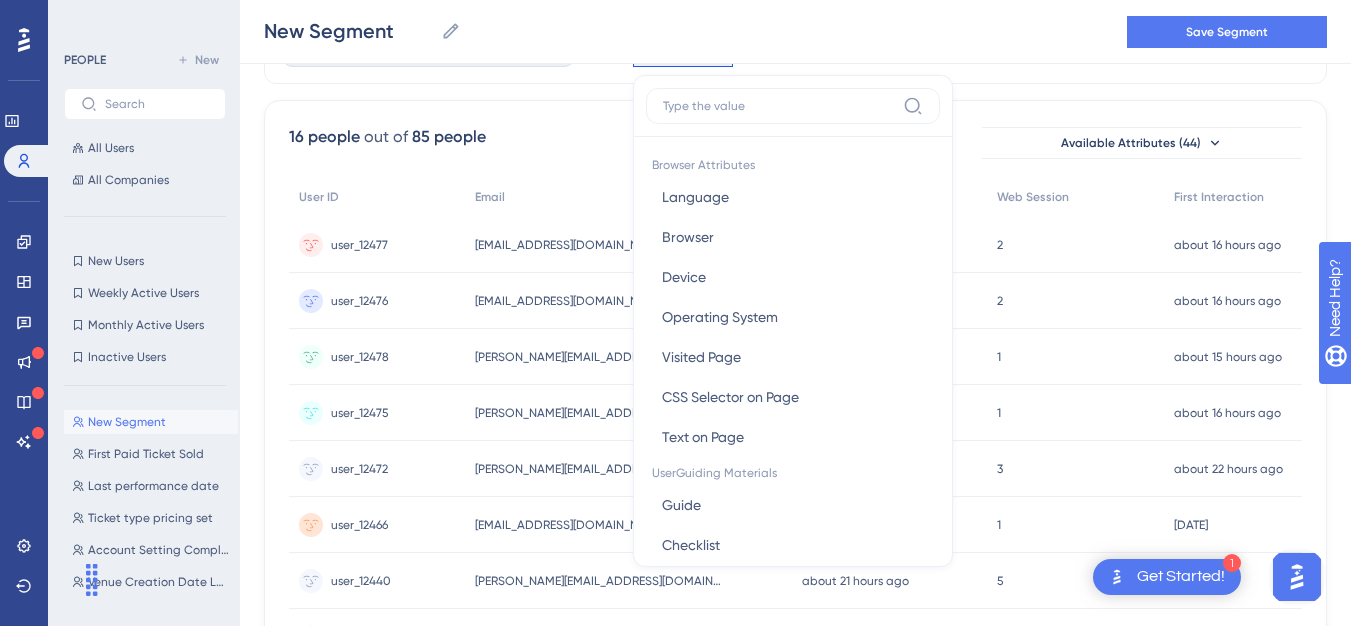 type on "d" 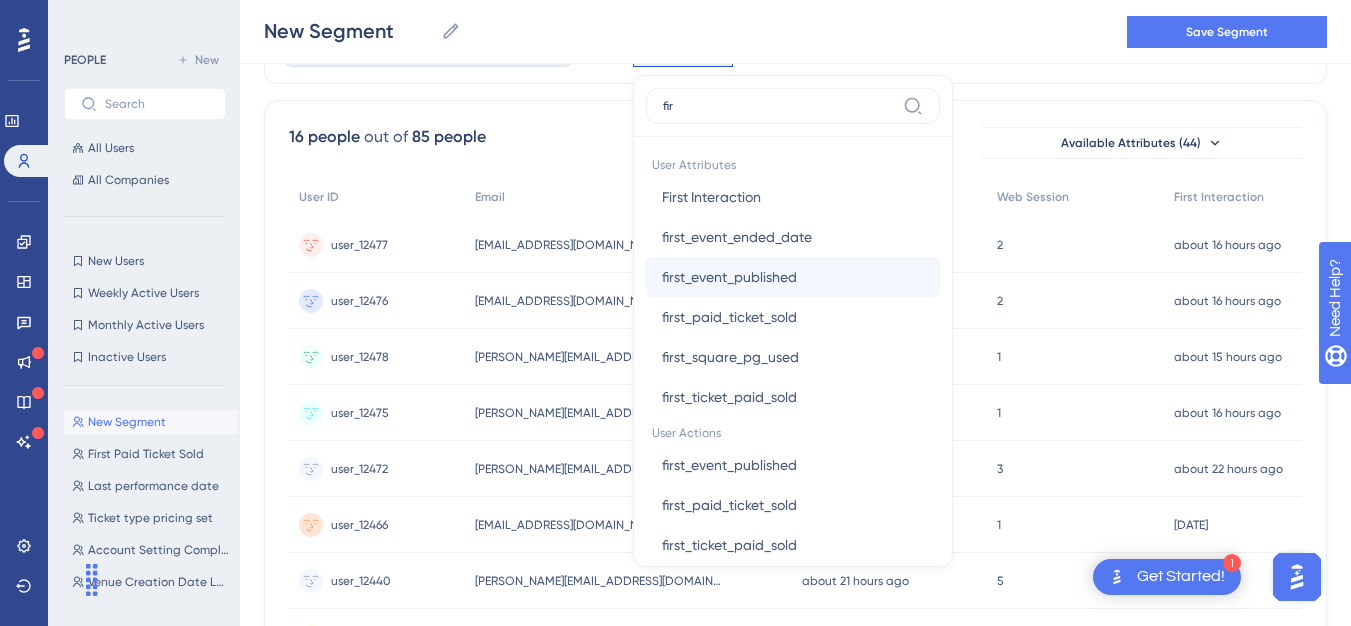type on "fir" 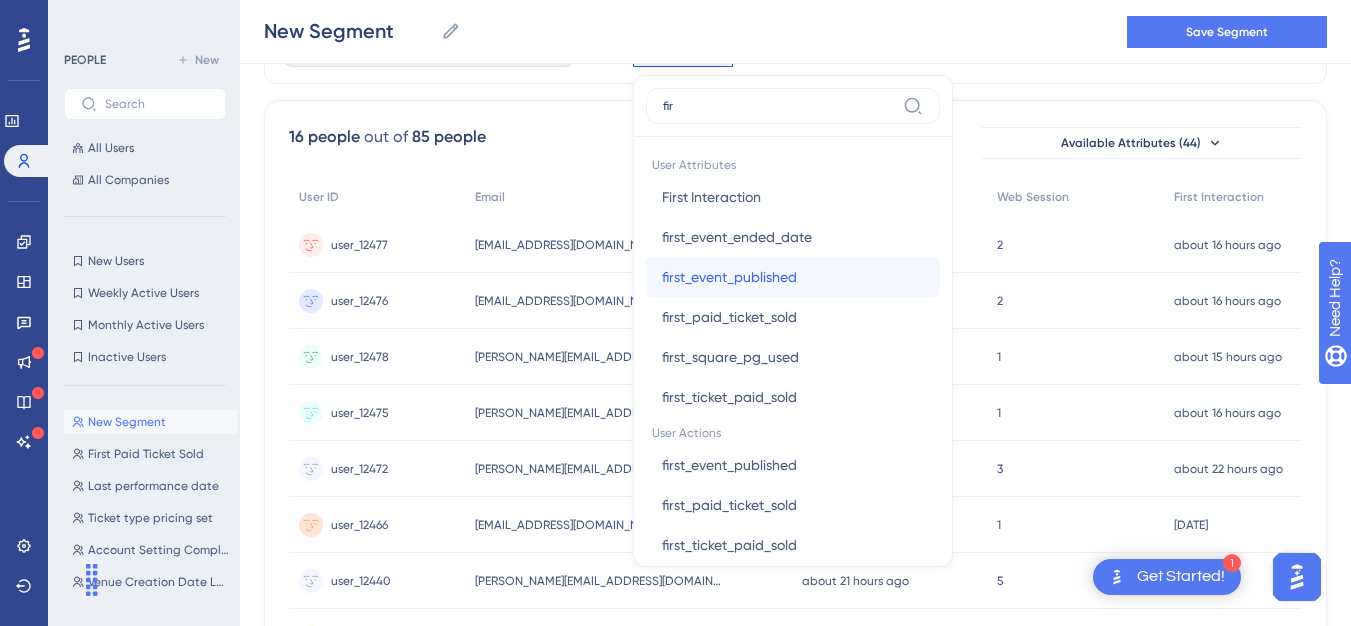 drag, startPoint x: 691, startPoint y: 273, endPoint x: 677, endPoint y: 268, distance: 14.866069 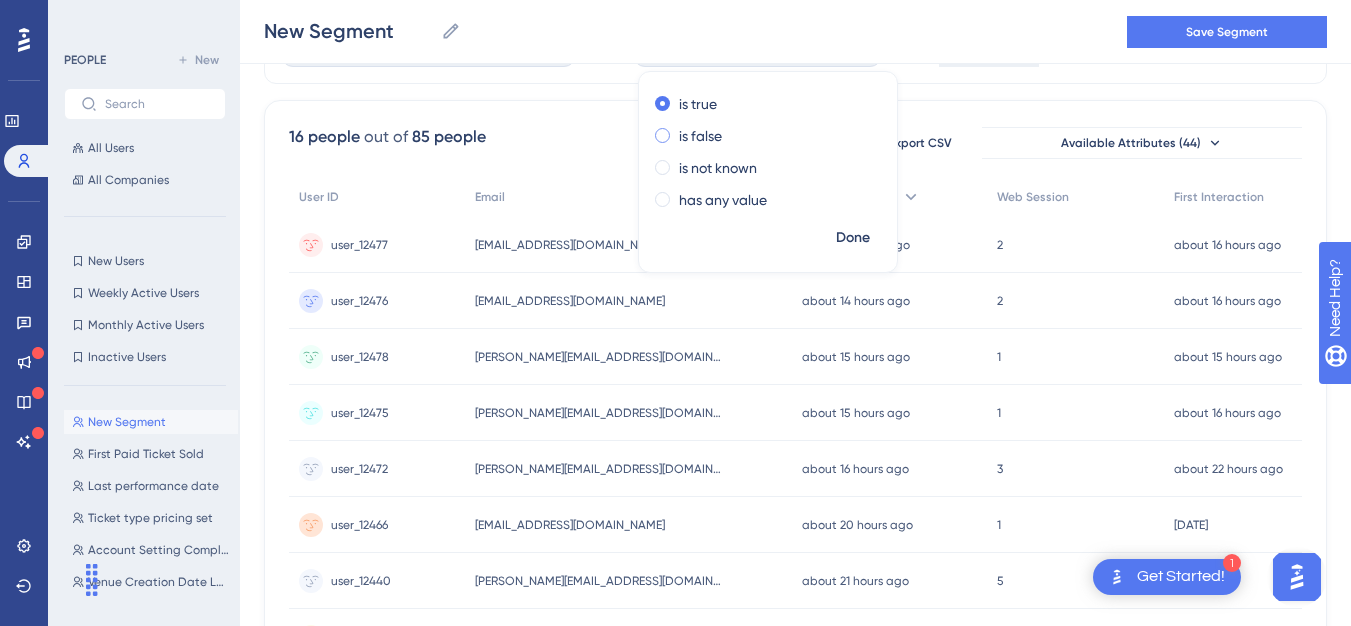 click on "is false" at bounding box center (700, 136) 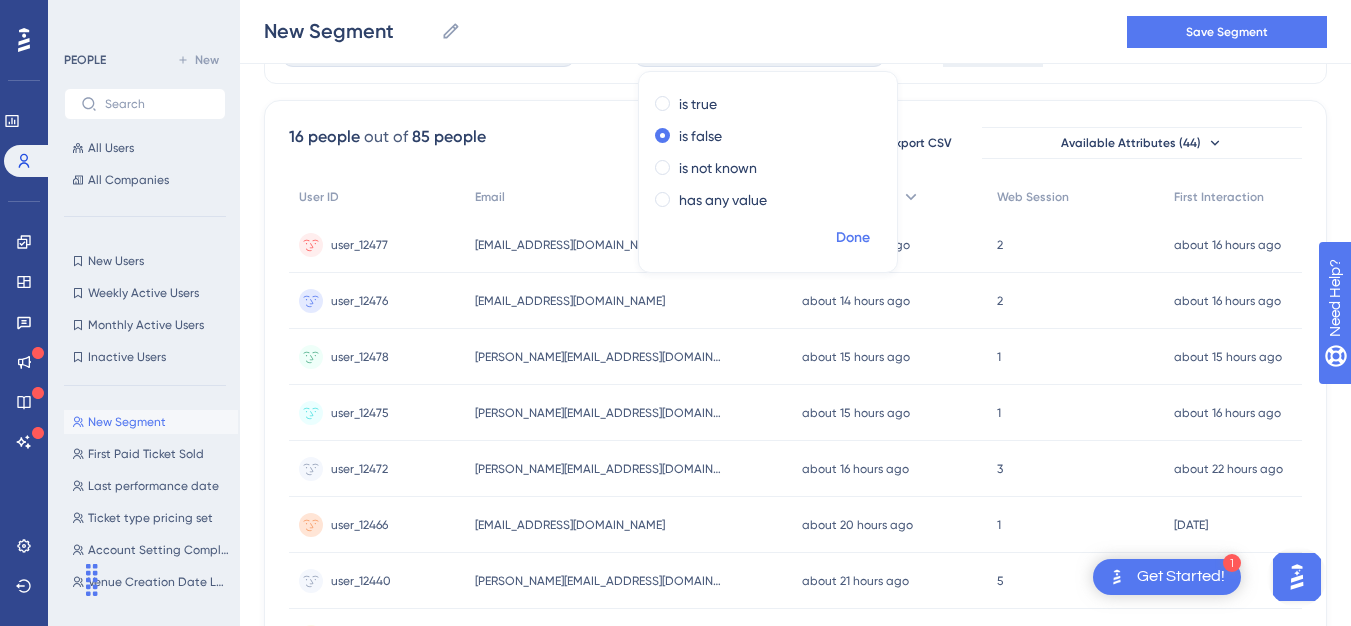 click on "Done" at bounding box center [853, 238] 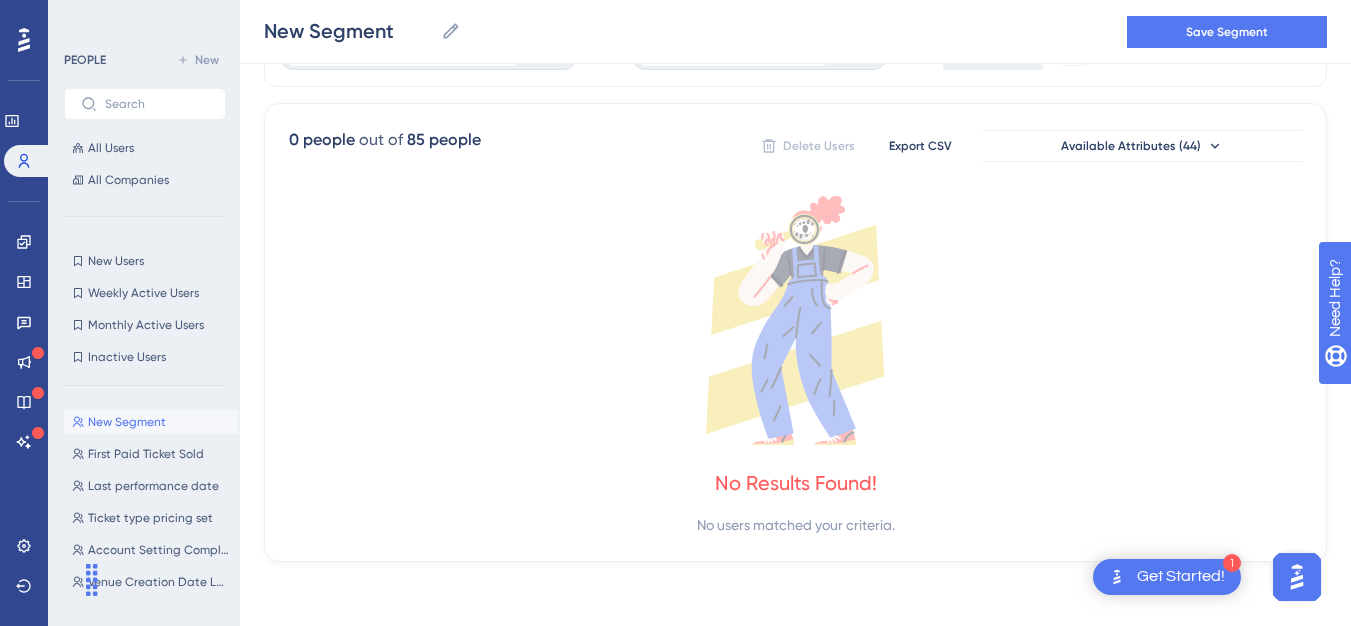 scroll, scrollTop: 115, scrollLeft: 0, axis: vertical 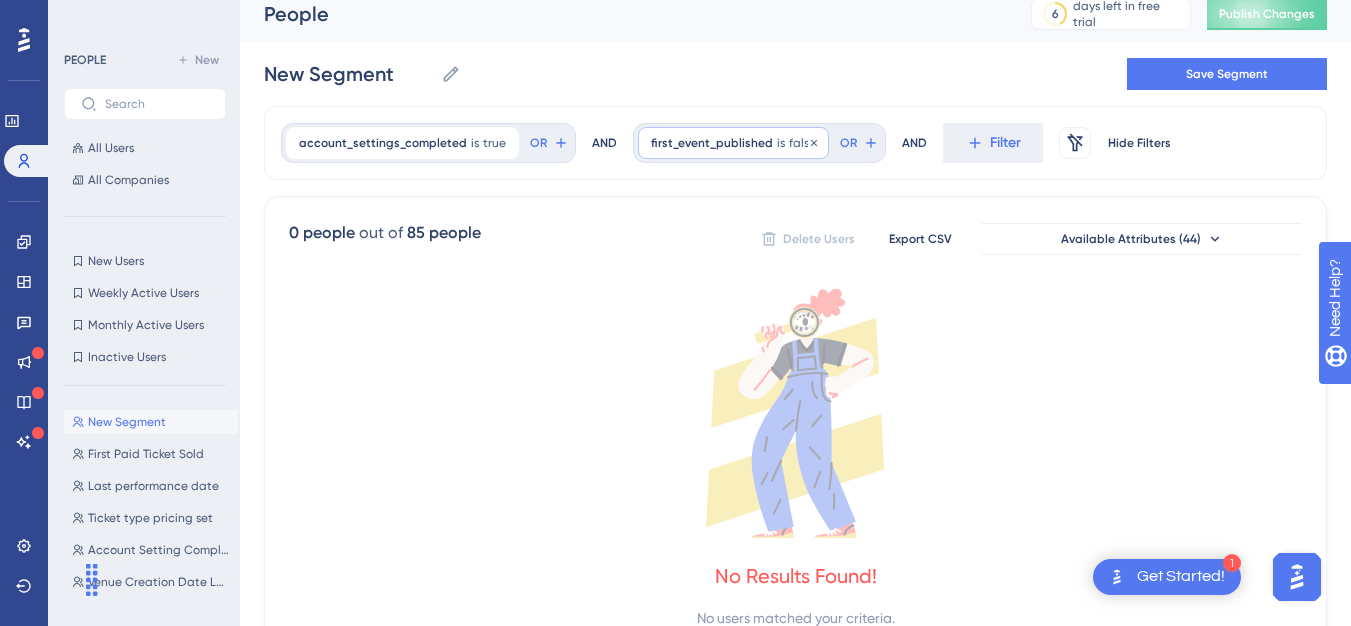 click on "first_event_published is false false Remove" at bounding box center [733, 143] 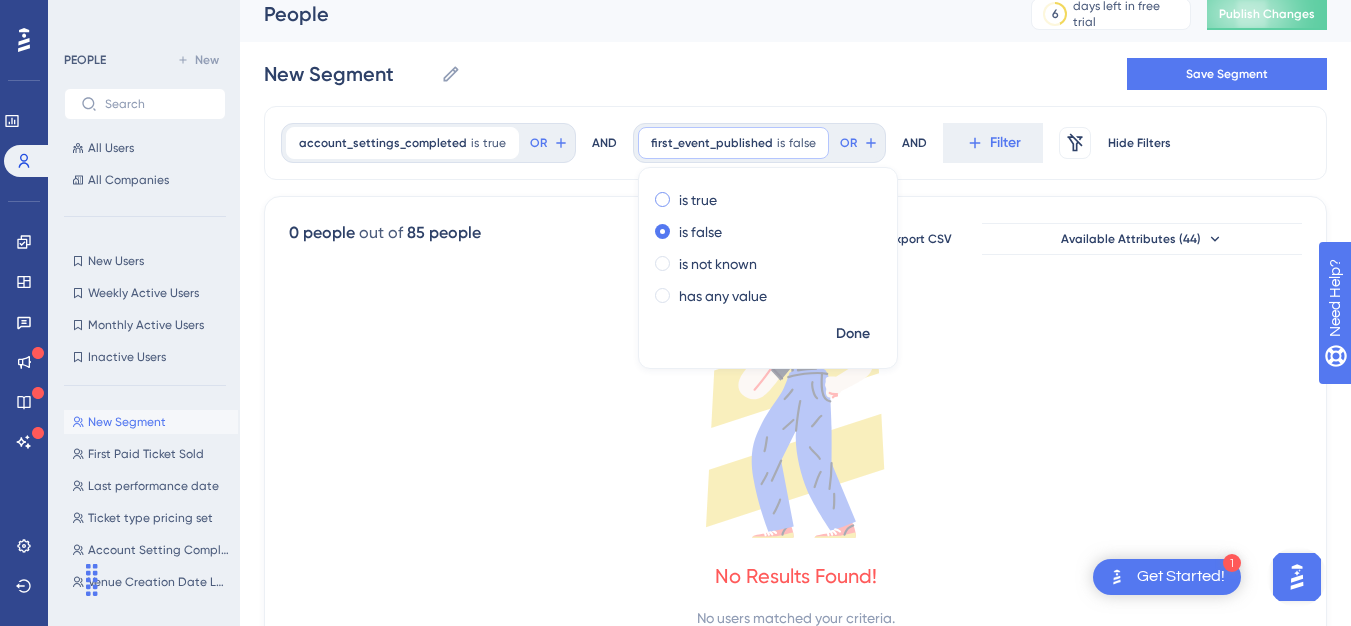 click on "is true" at bounding box center (698, 200) 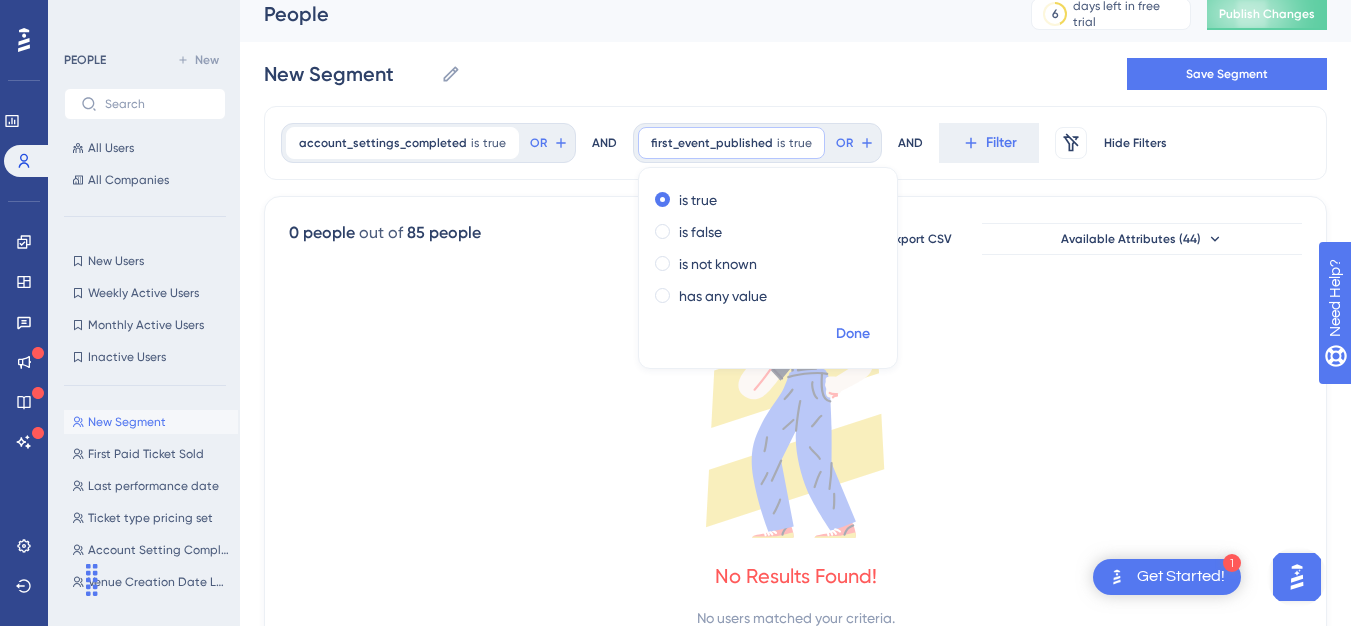 click on "Done" at bounding box center [853, 334] 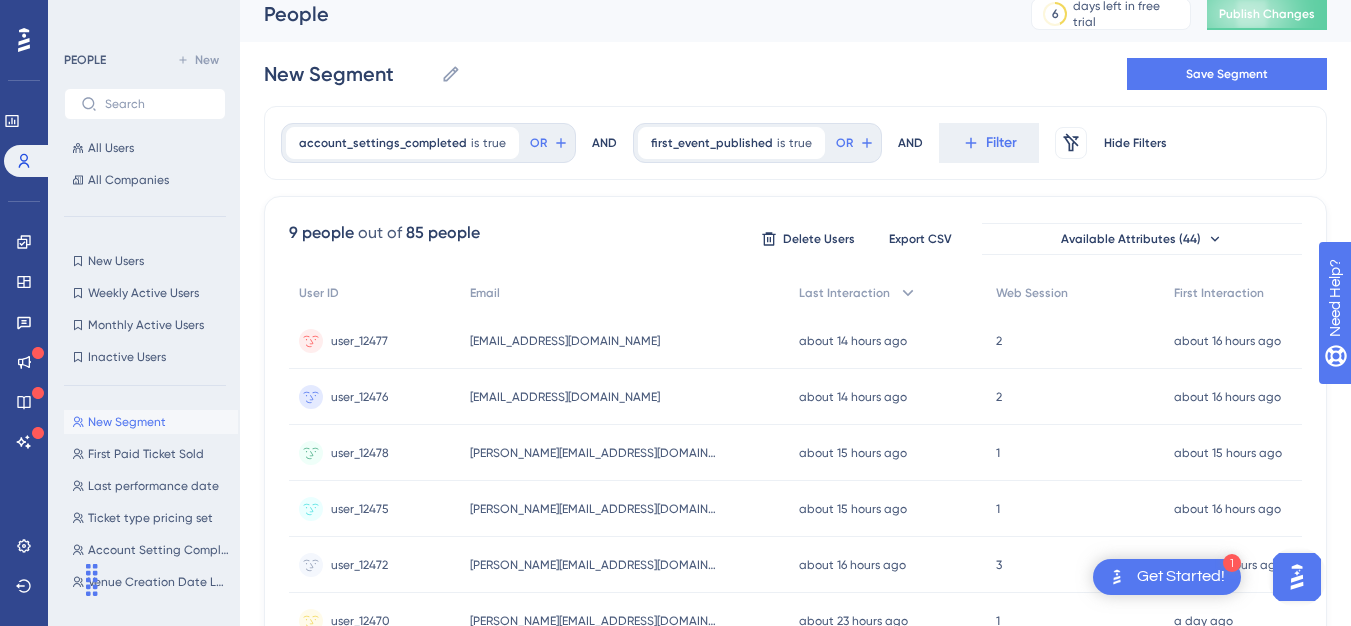 scroll, scrollTop: 116, scrollLeft: 0, axis: vertical 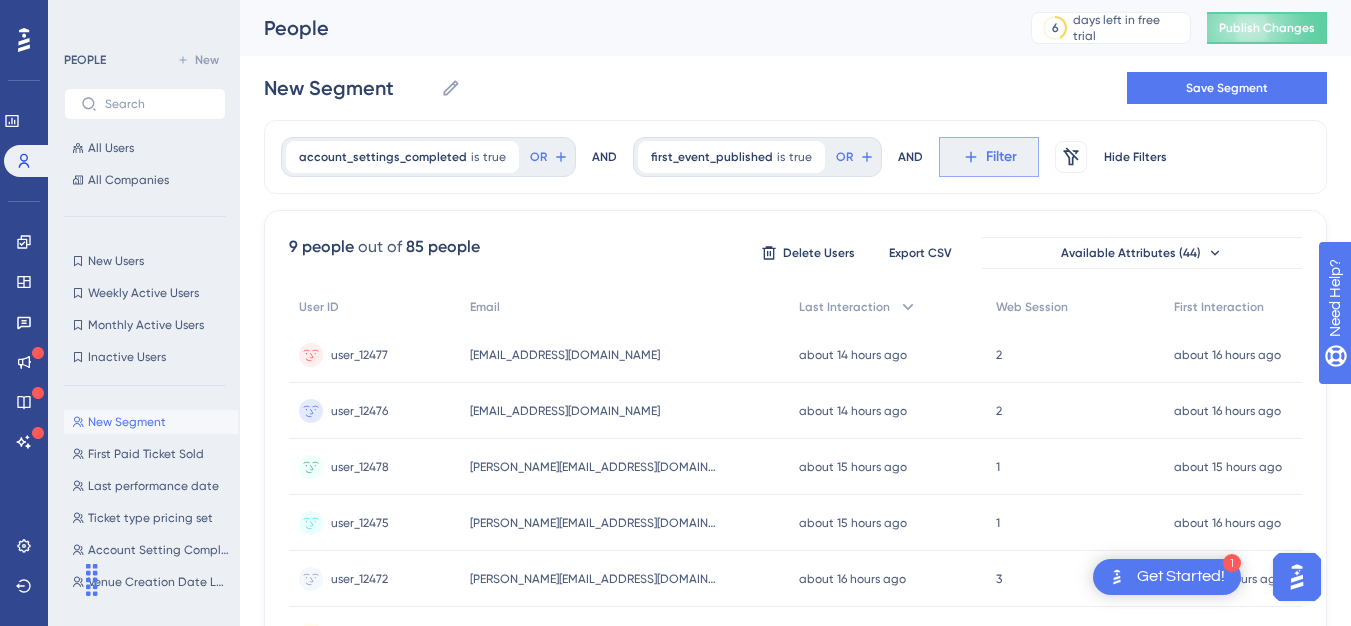 click on "Filter" at bounding box center (989, 157) 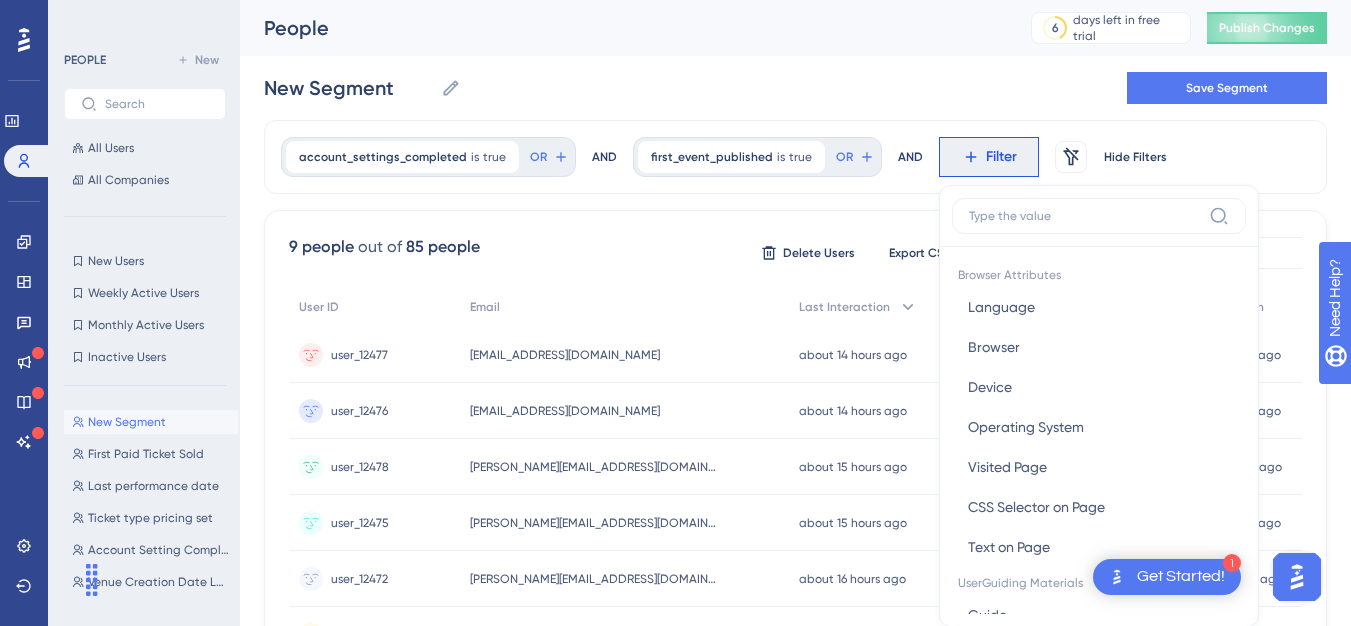 scroll, scrollTop: 93, scrollLeft: 0, axis: vertical 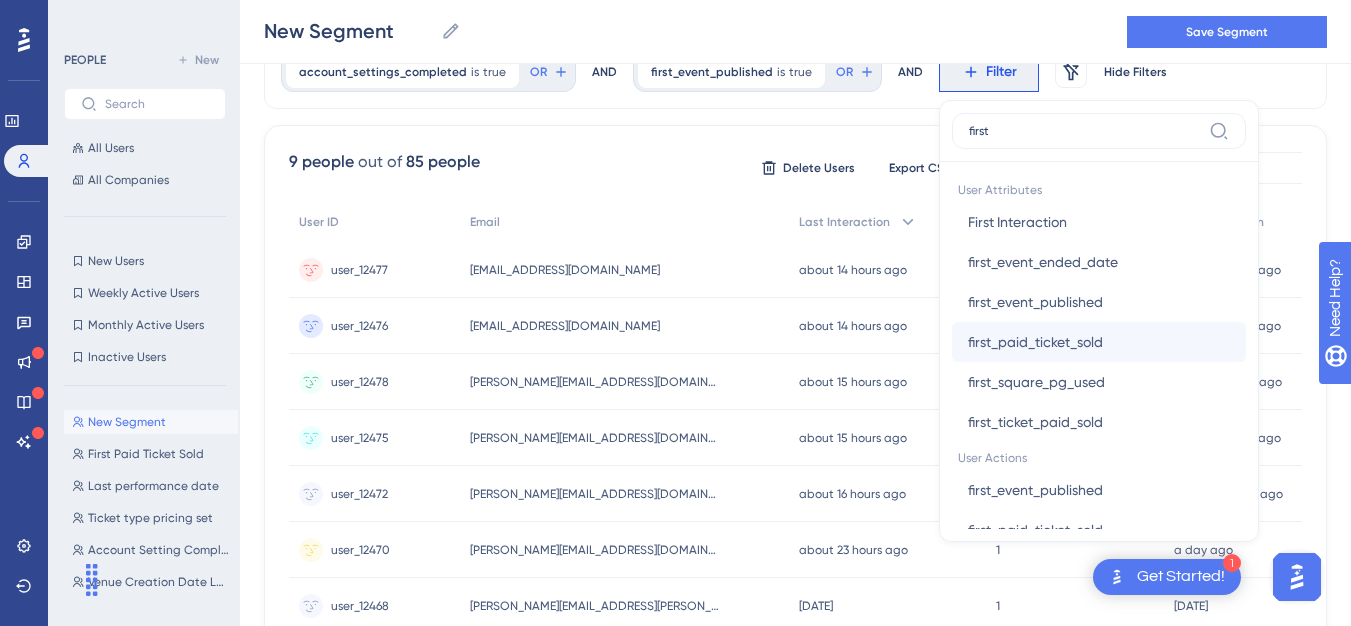 type on "first" 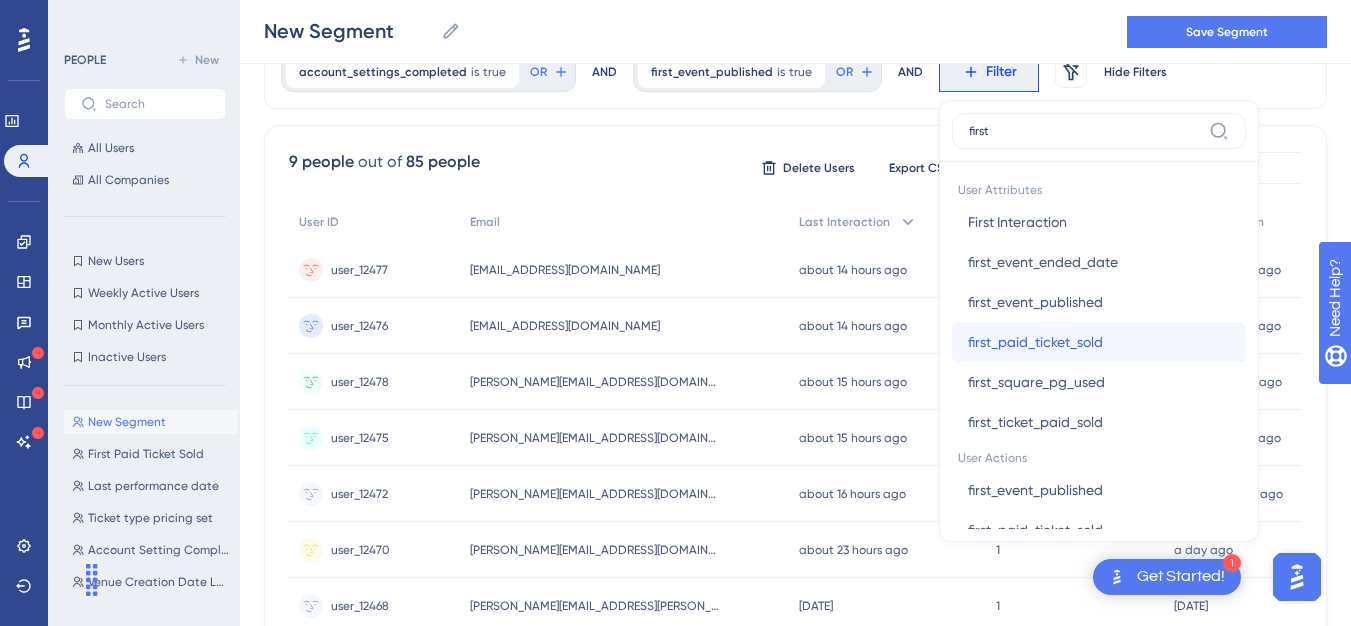 click on "first_paid_ticket_sold" at bounding box center [1035, 342] 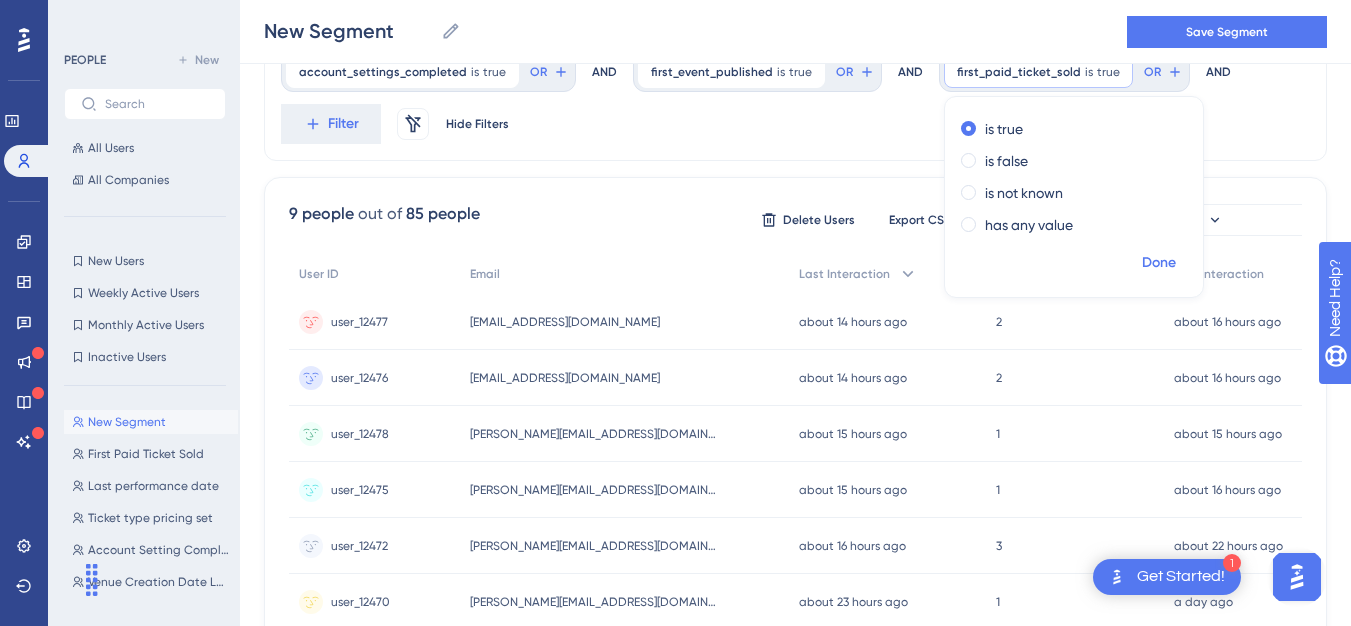 click on "Done" at bounding box center [1159, 263] 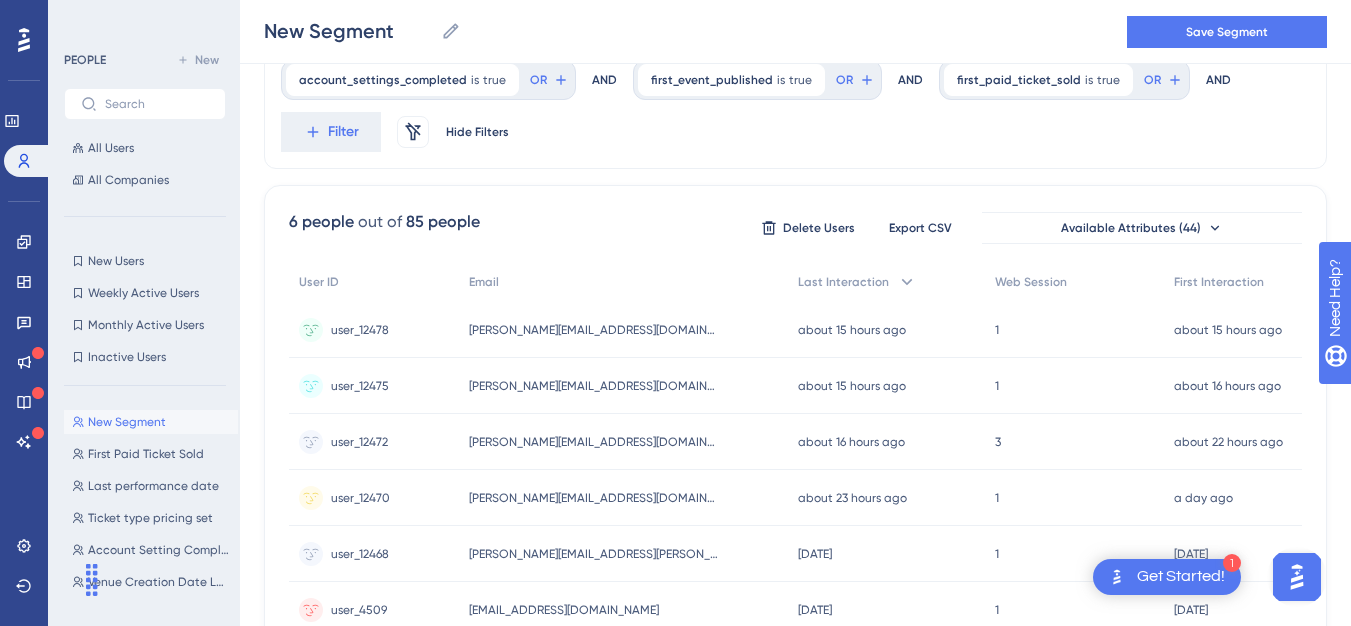 scroll, scrollTop: 21, scrollLeft: 0, axis: vertical 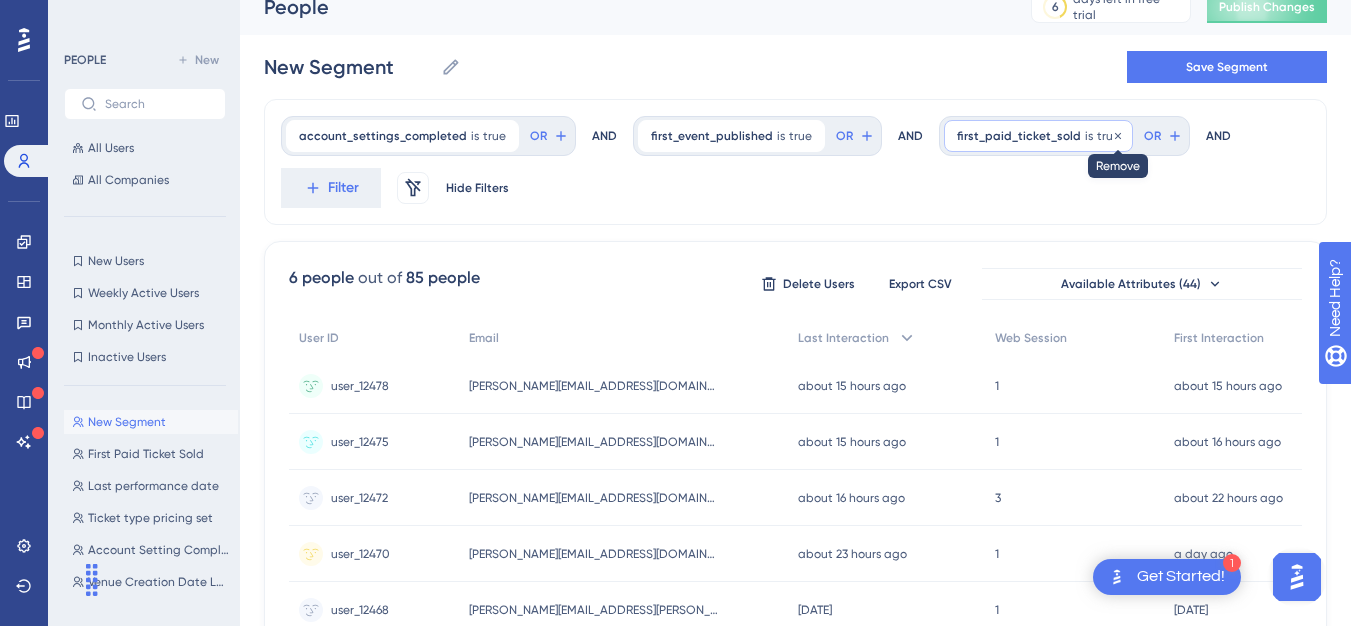 click 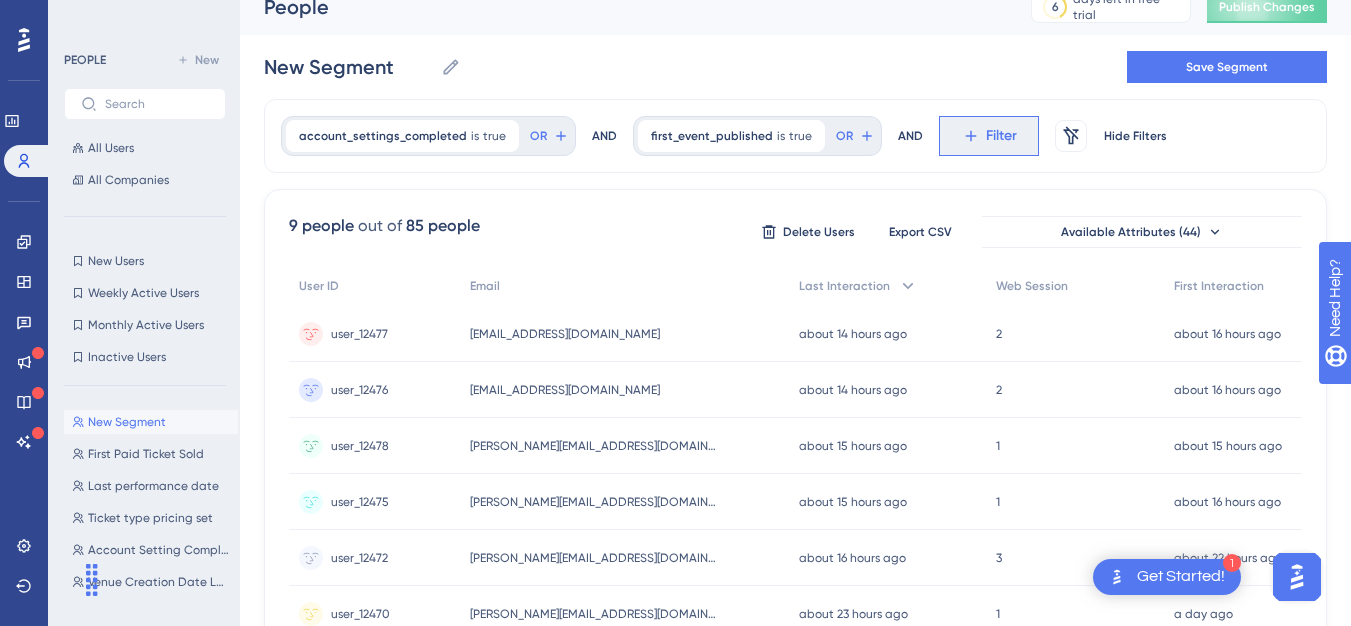 click on "Filter" at bounding box center (1001, 136) 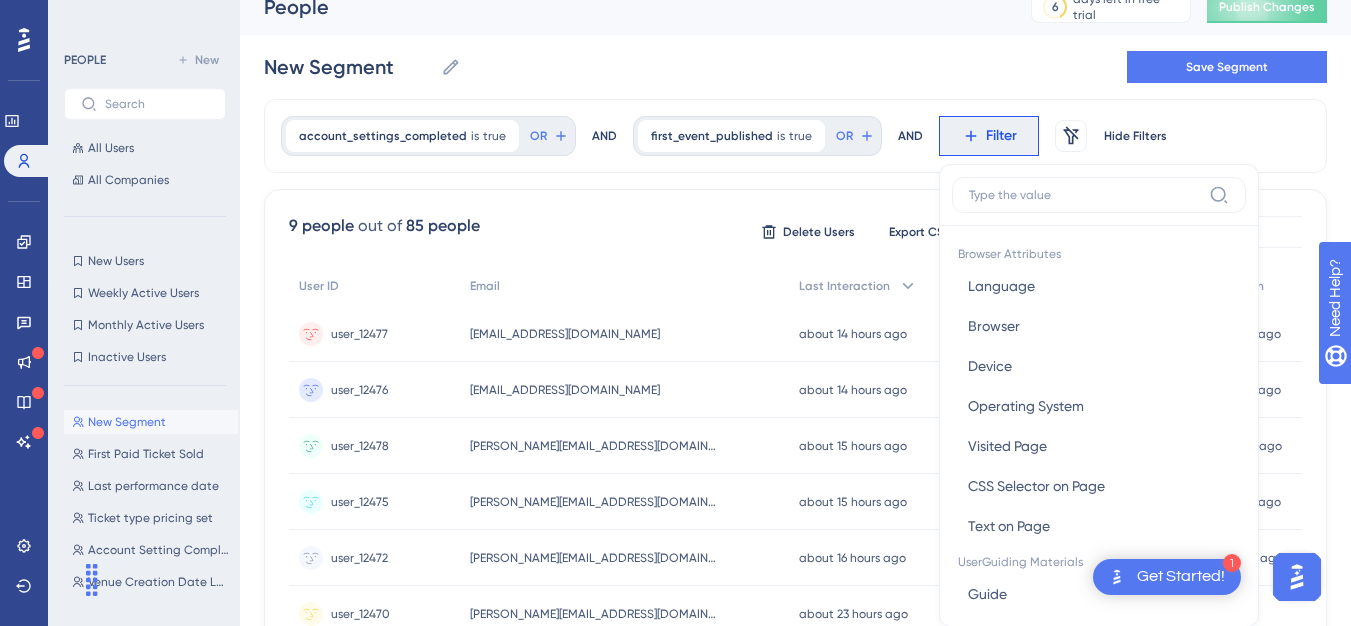 scroll, scrollTop: 86, scrollLeft: 0, axis: vertical 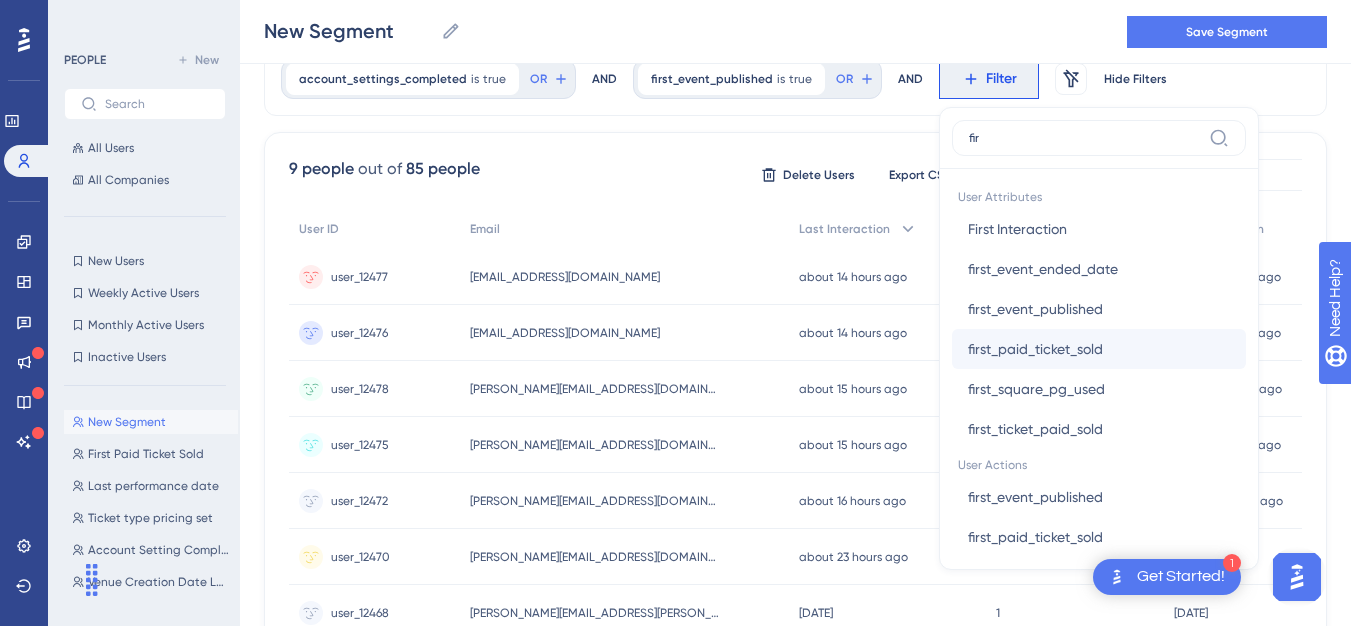 type on "fir" 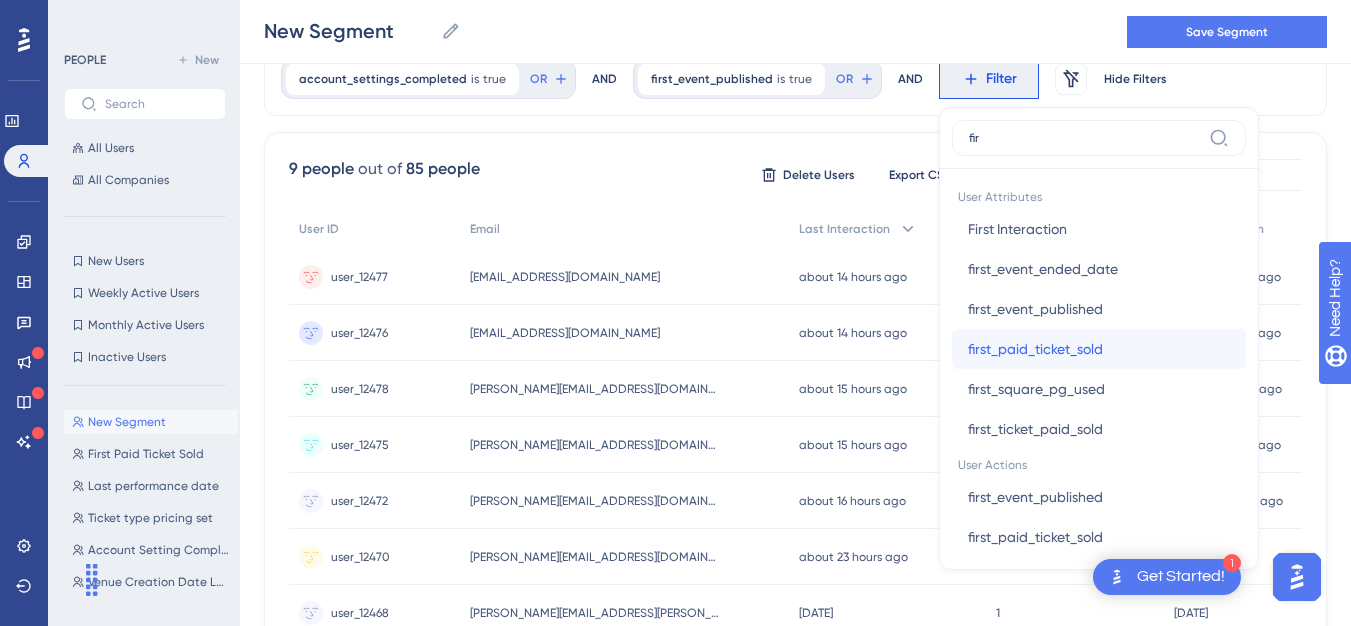 click on "first_paid_ticket_sold" at bounding box center [1035, 349] 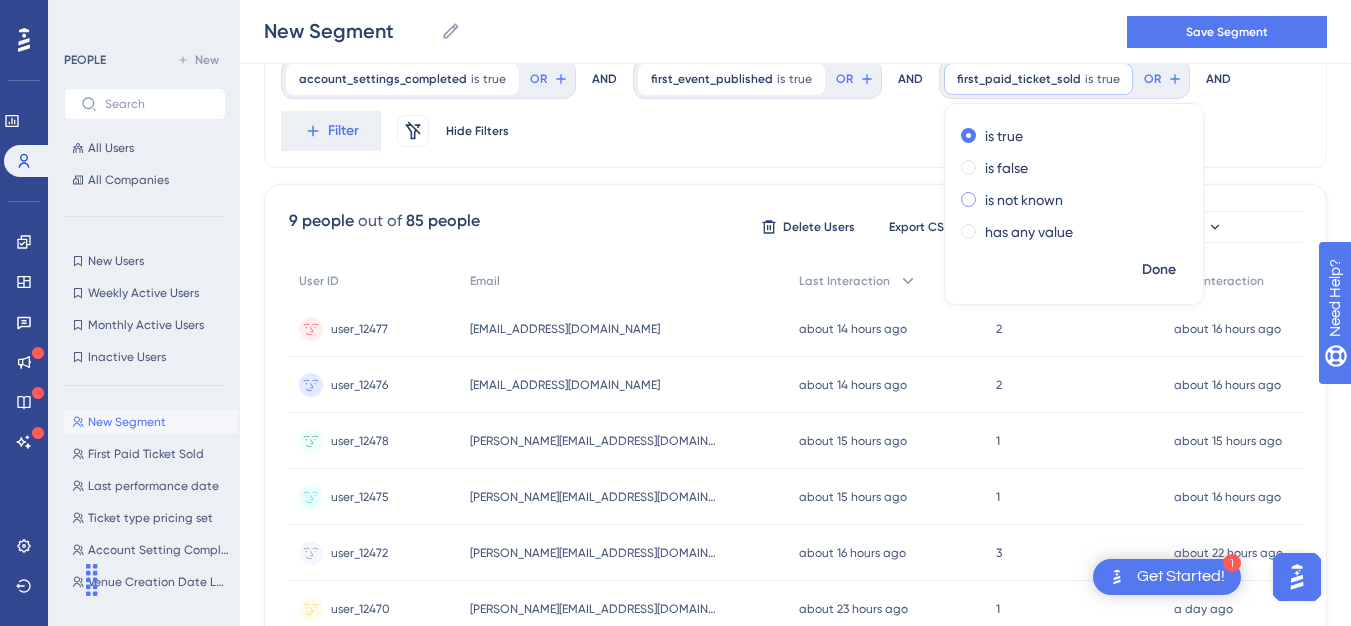 click on "is not known" at bounding box center [1024, 200] 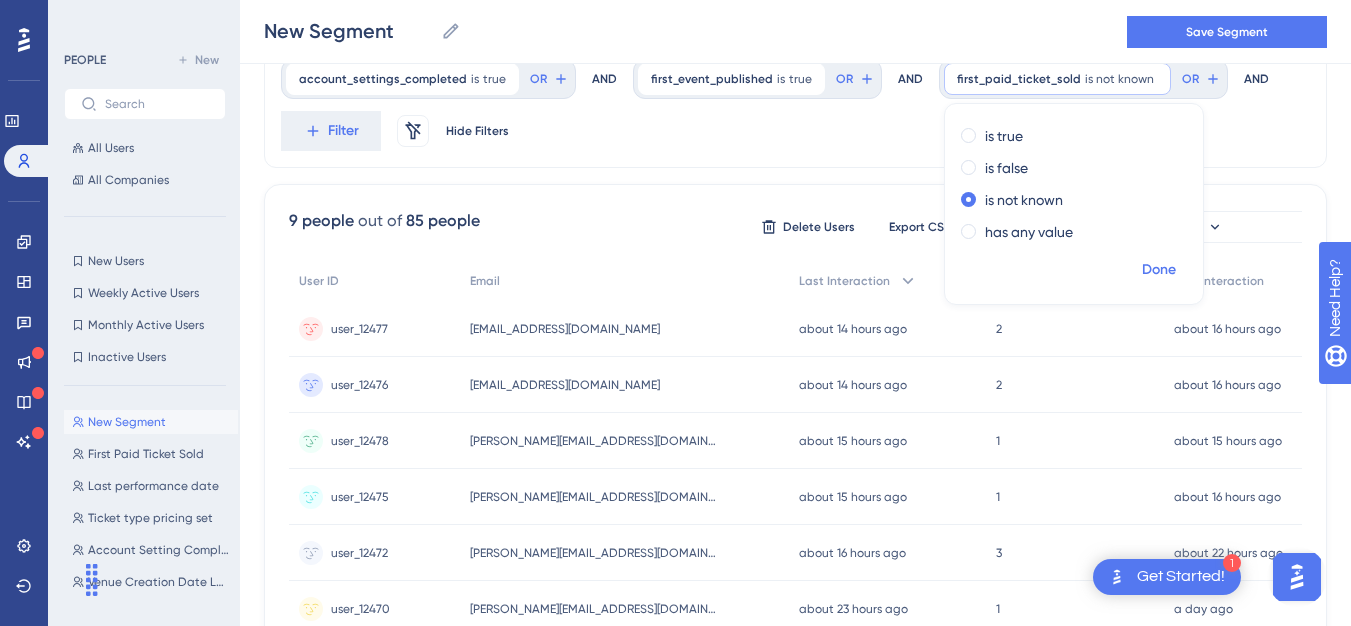 click on "Done" at bounding box center [1159, 270] 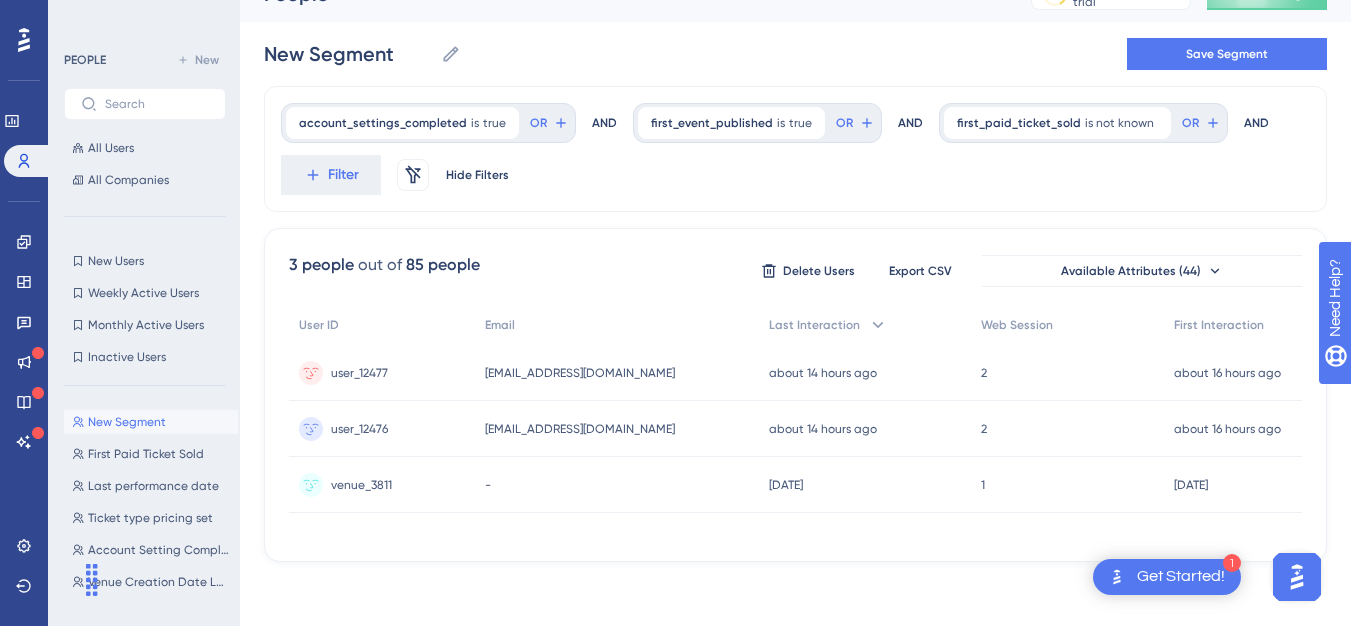 scroll, scrollTop: 41, scrollLeft: 0, axis: vertical 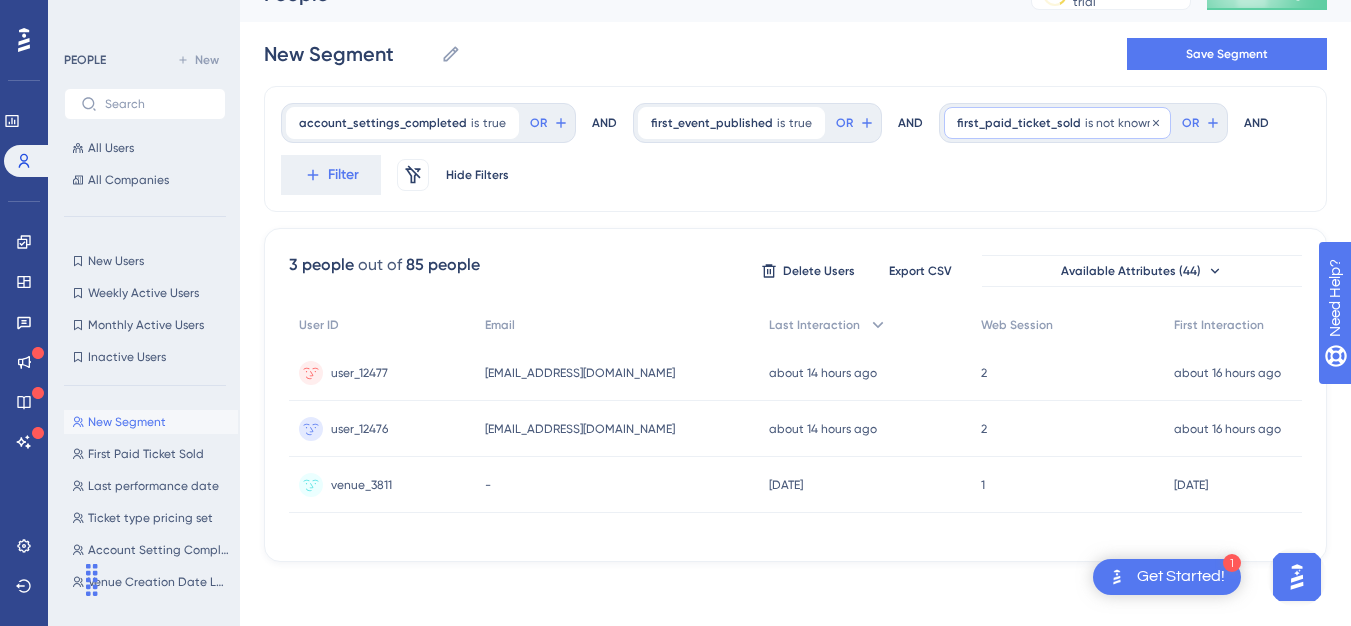 click on "first_paid_ticket_sold is not known Remove" at bounding box center (1057, 123) 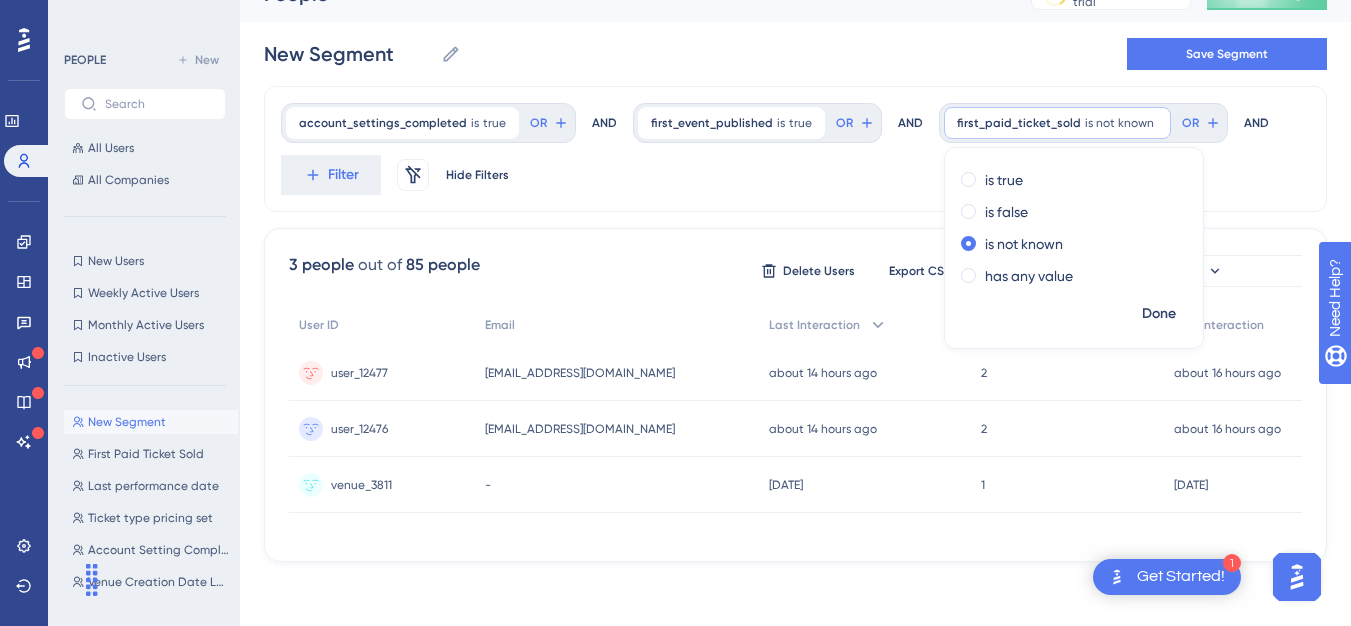 click on "New Segment New Segment Save Segment" at bounding box center [795, 54] 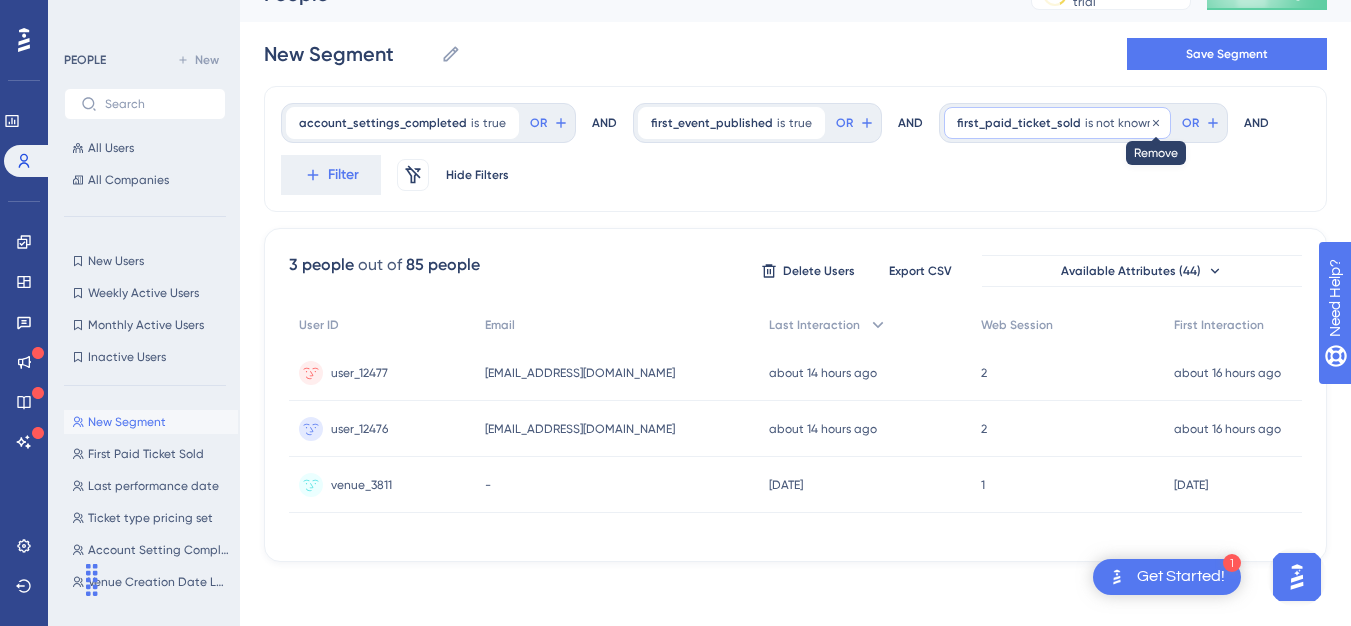 click 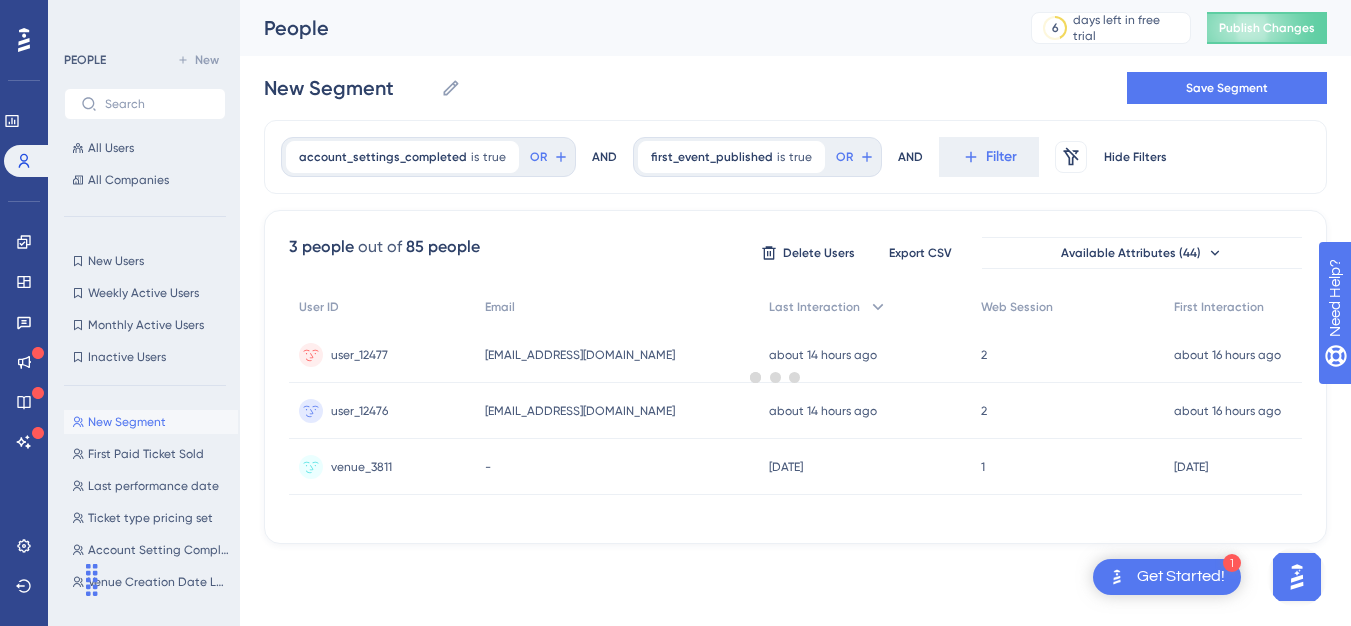 scroll, scrollTop: 0, scrollLeft: 0, axis: both 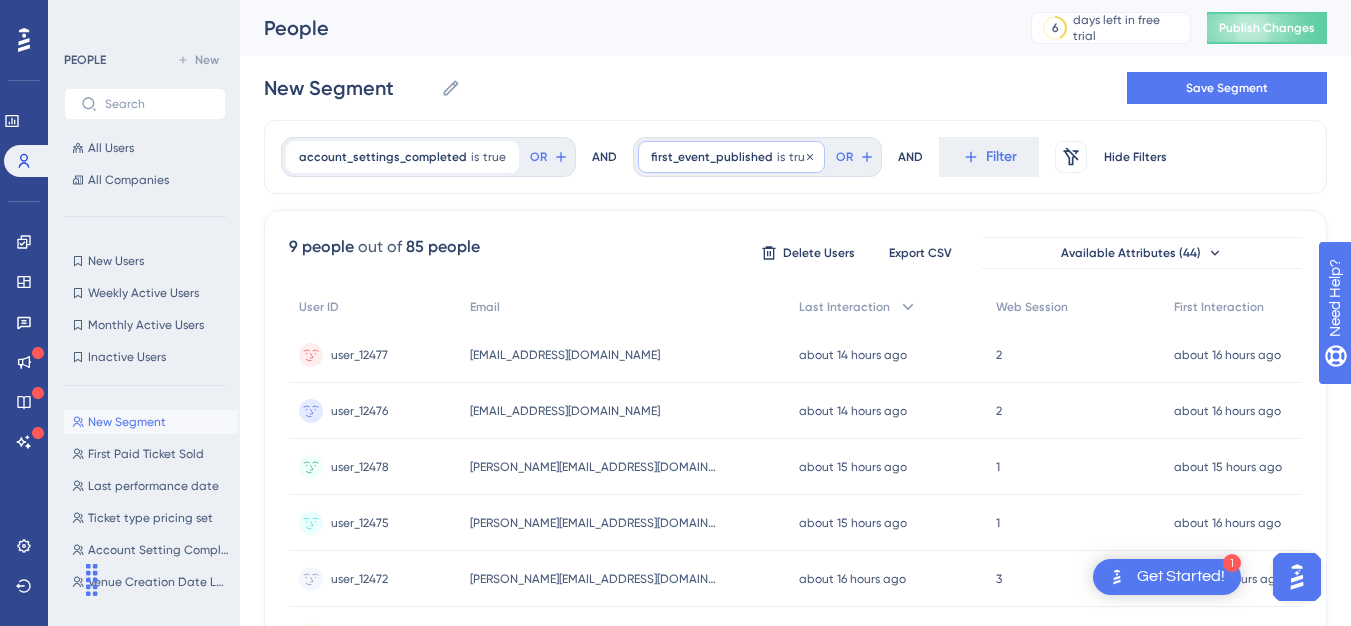 click on "first_event_published is true true Remove" at bounding box center (731, 157) 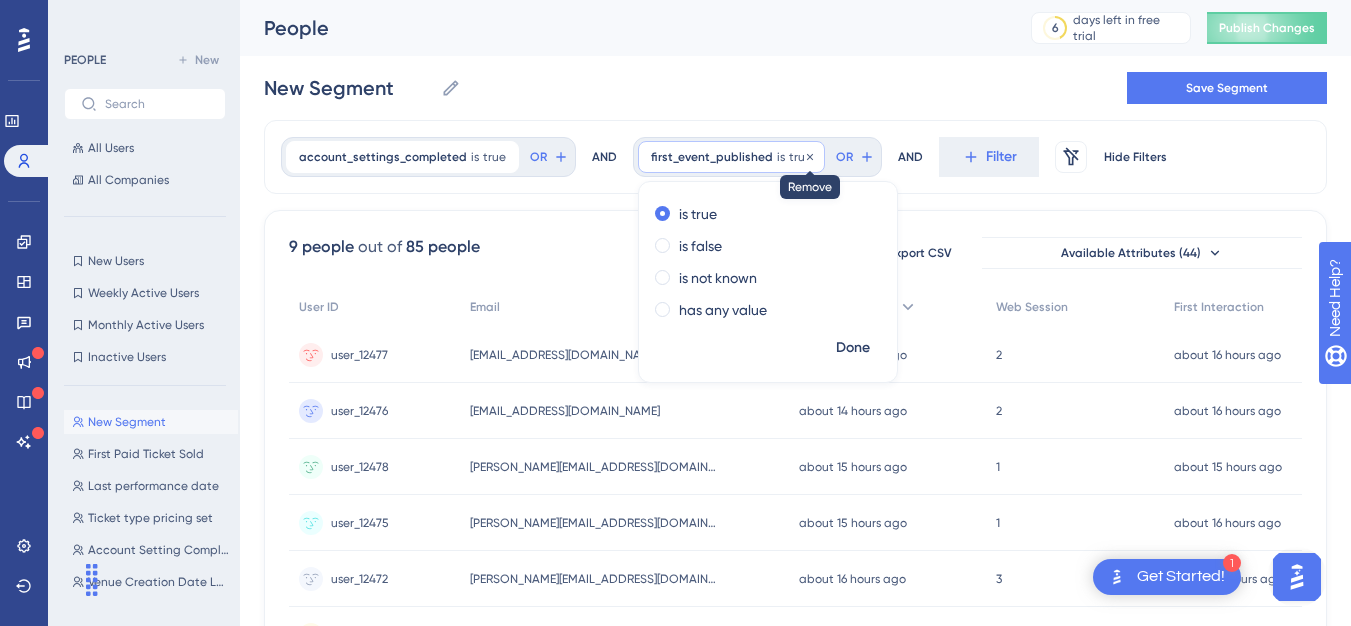 click 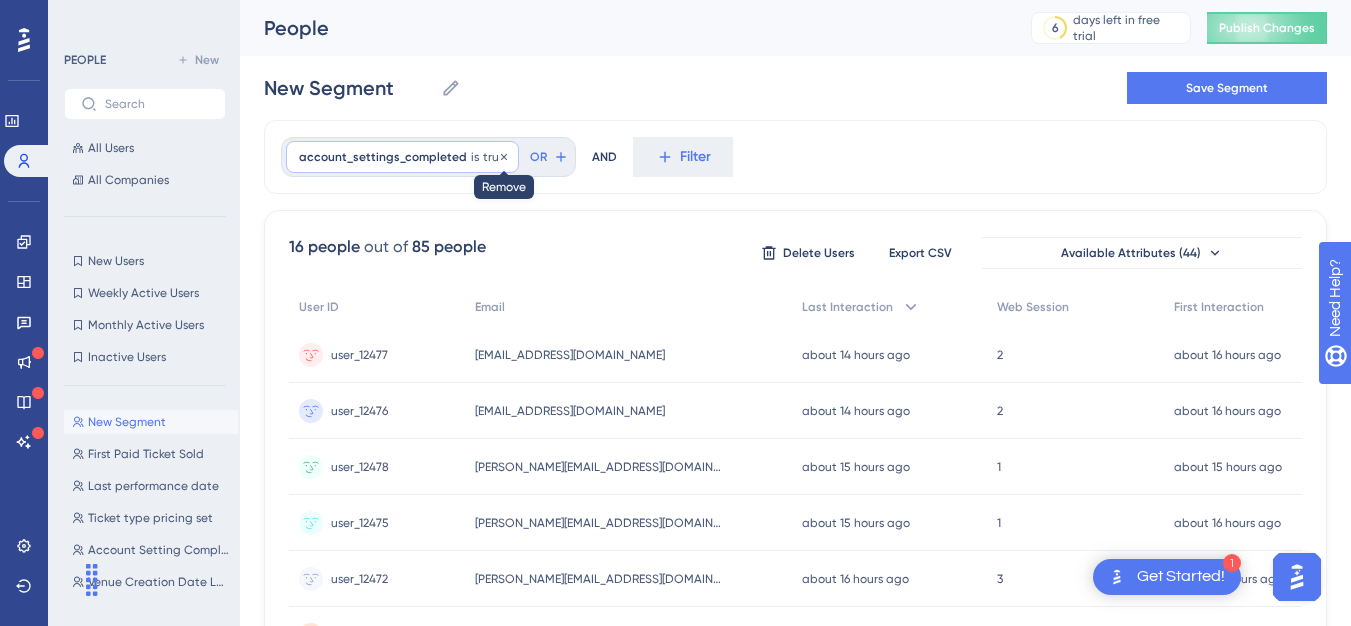 click 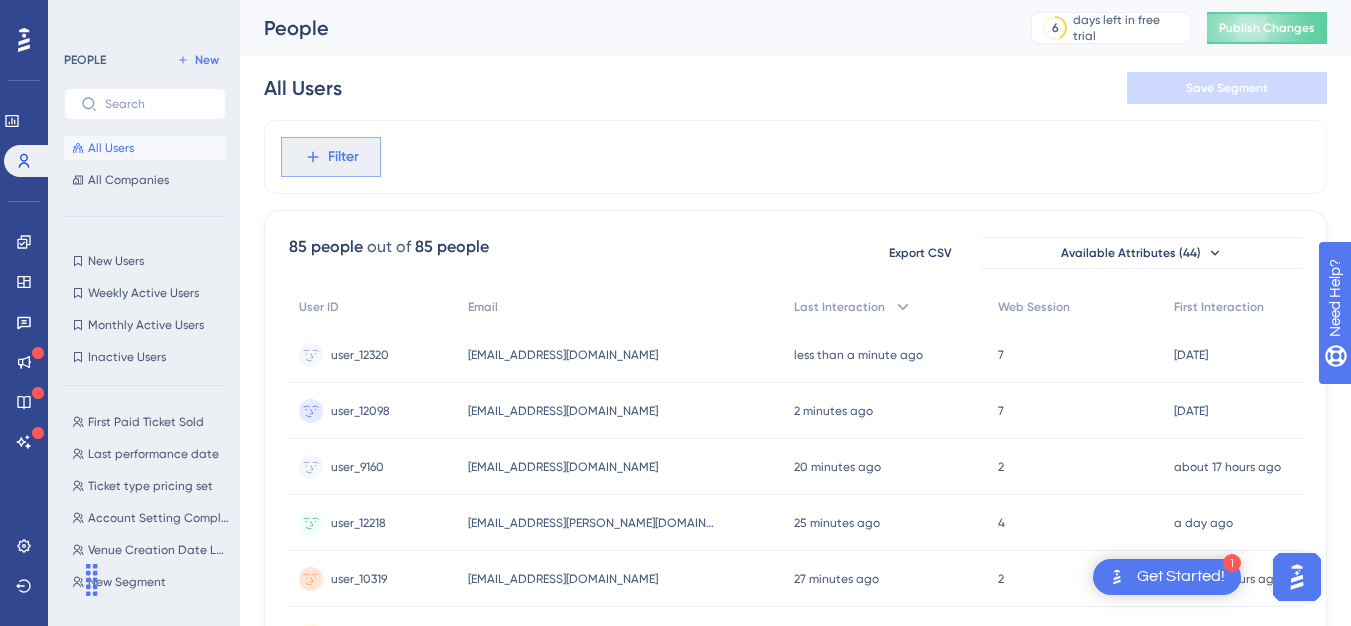 click on "Filter" at bounding box center [343, 157] 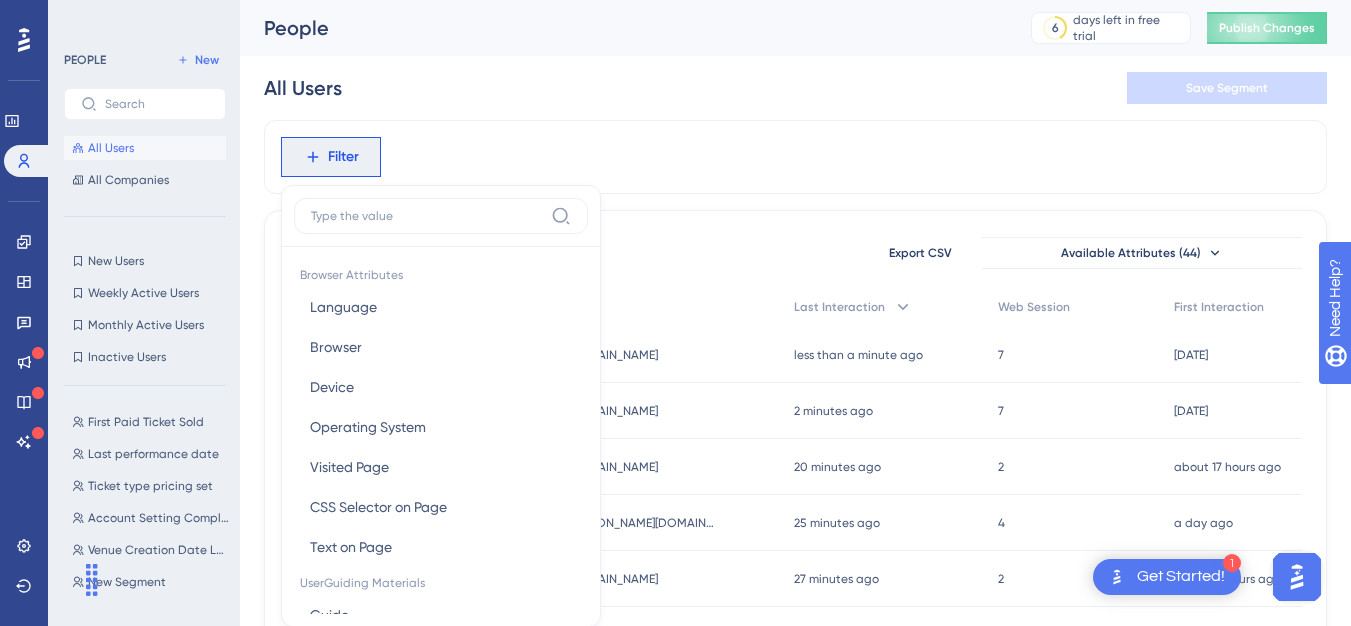 scroll, scrollTop: 93, scrollLeft: 0, axis: vertical 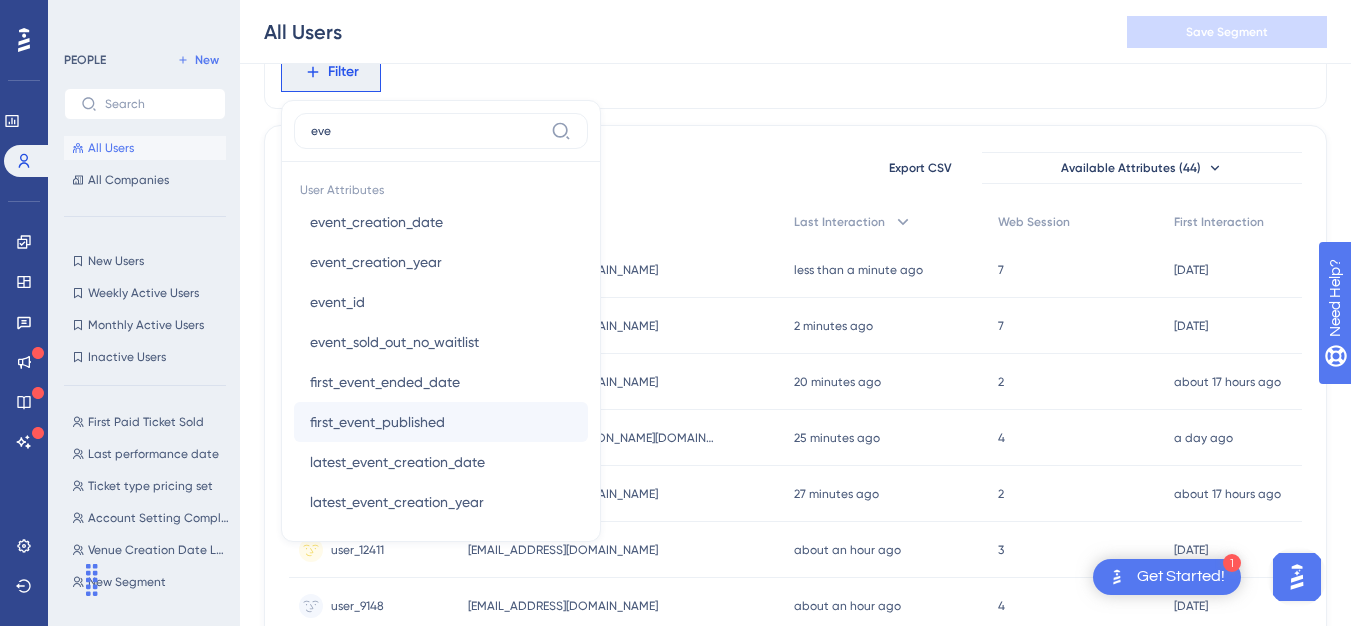 type on "eve" 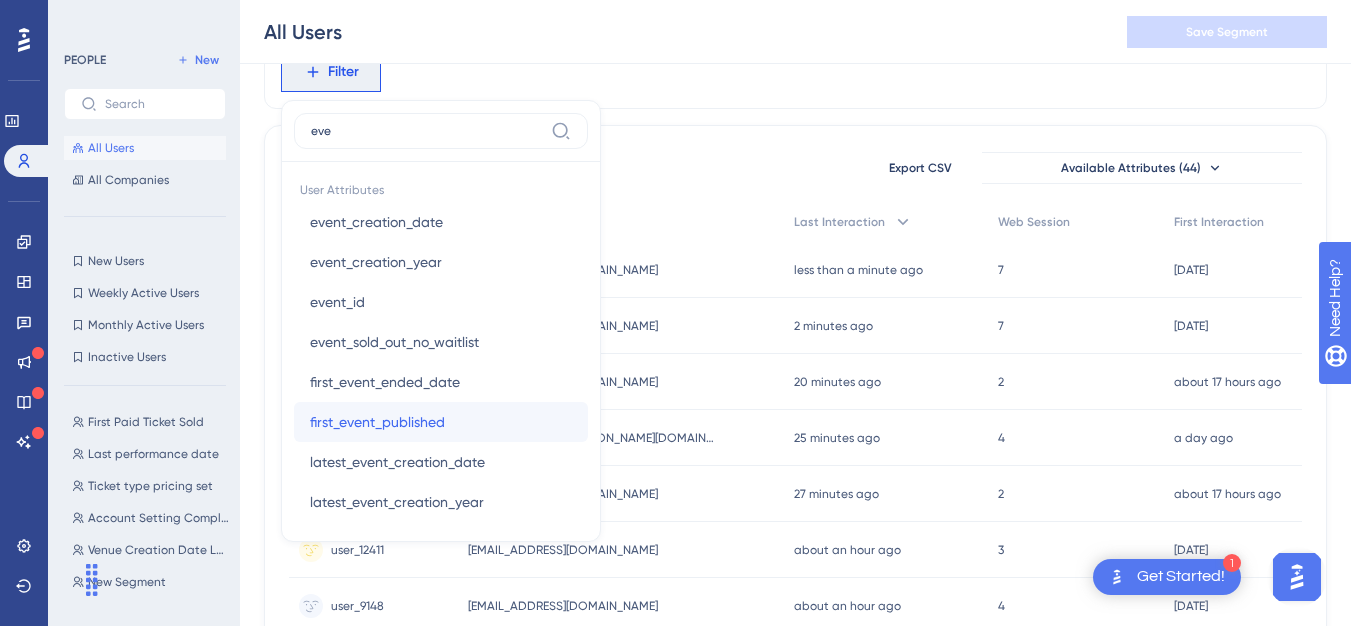 click on "first_event_published" at bounding box center (377, 422) 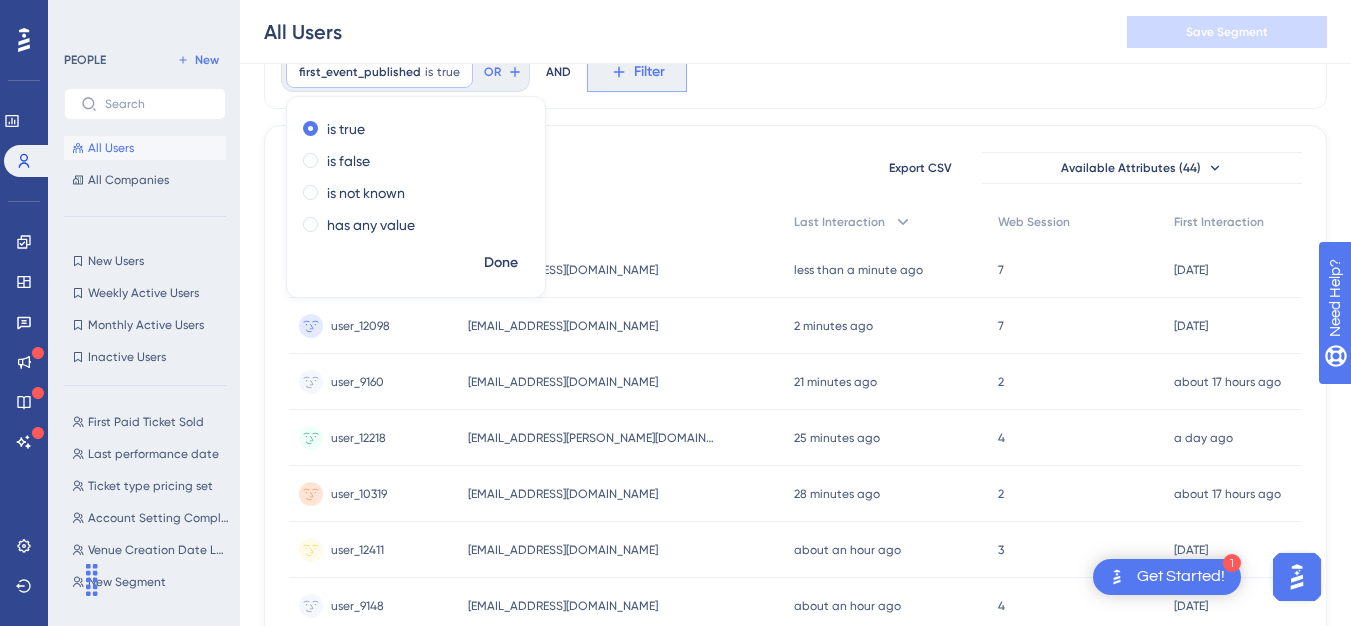 click on "Filter" at bounding box center (649, 72) 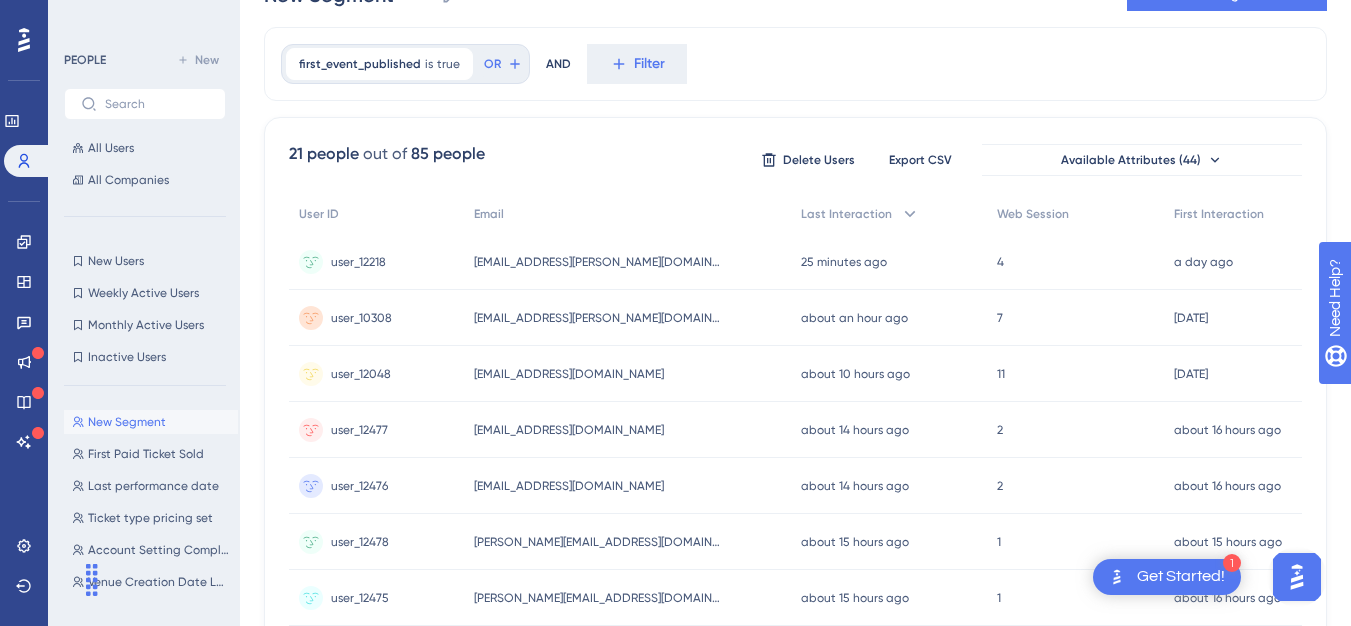scroll, scrollTop: 0, scrollLeft: 0, axis: both 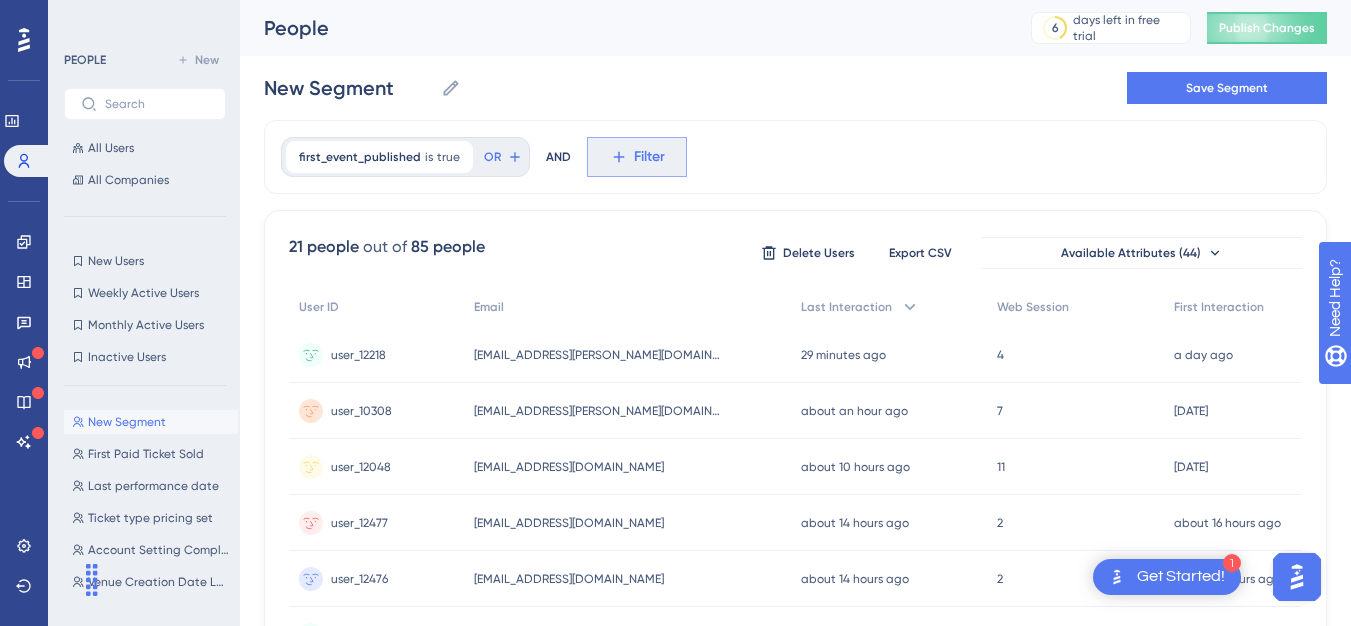 click 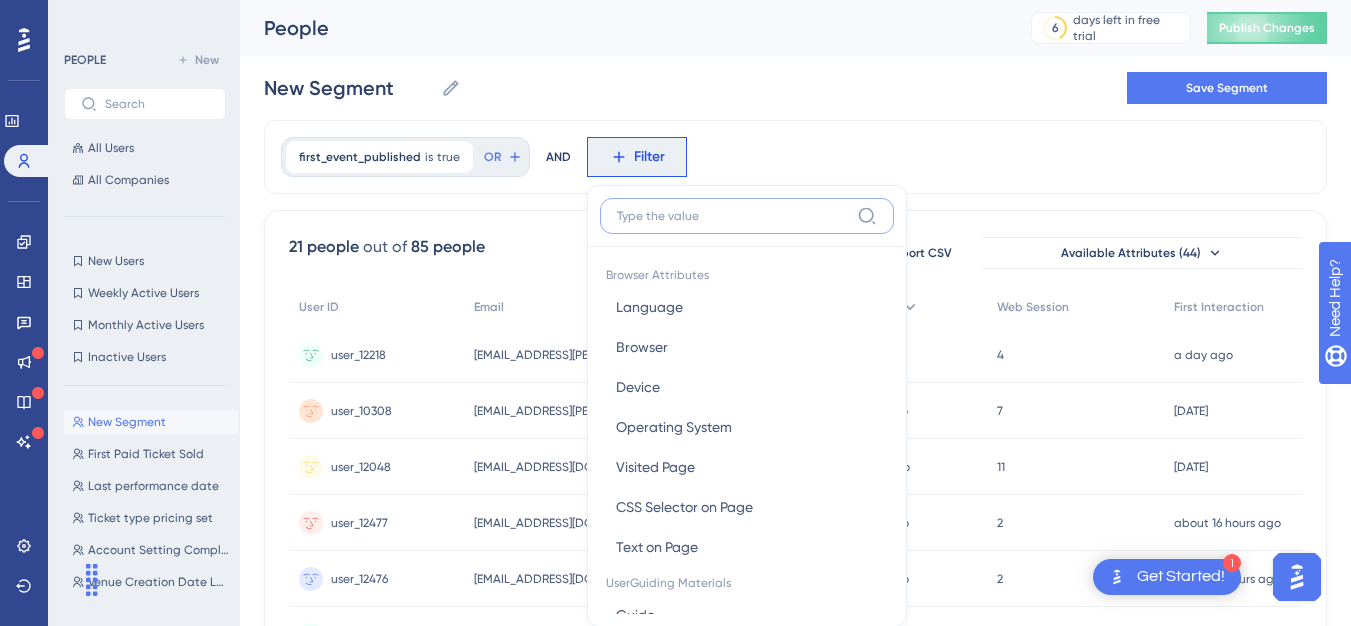 scroll, scrollTop: 93, scrollLeft: 0, axis: vertical 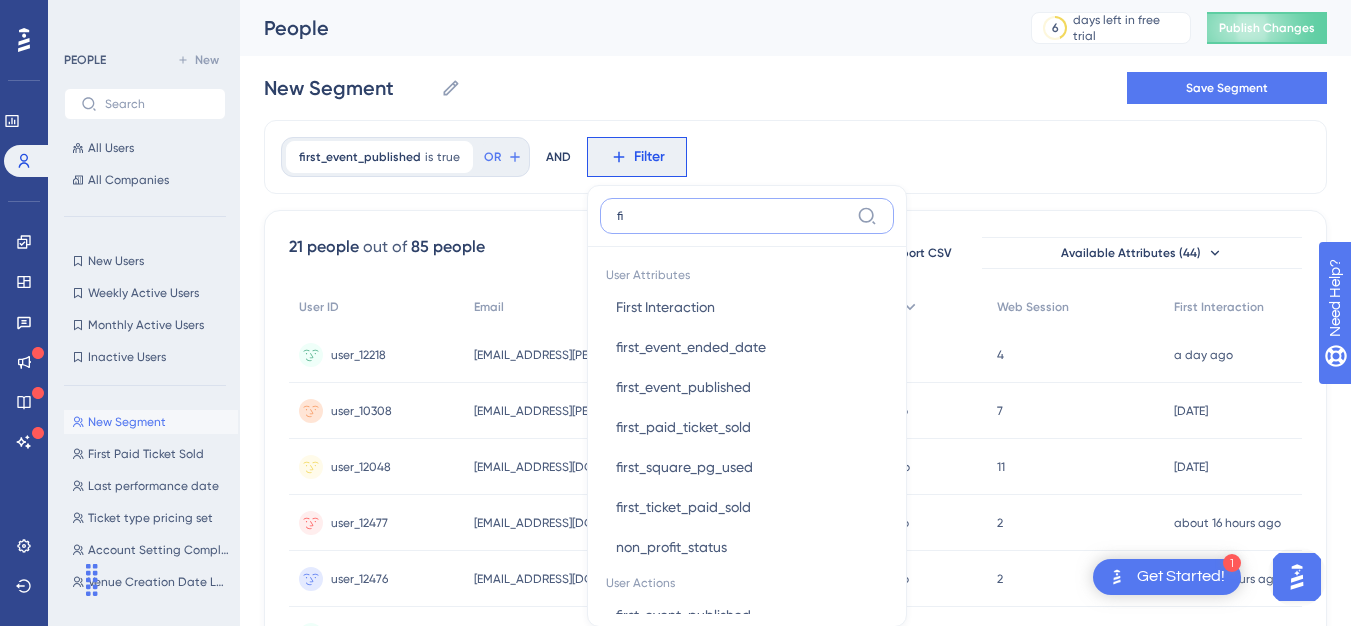type on "f" 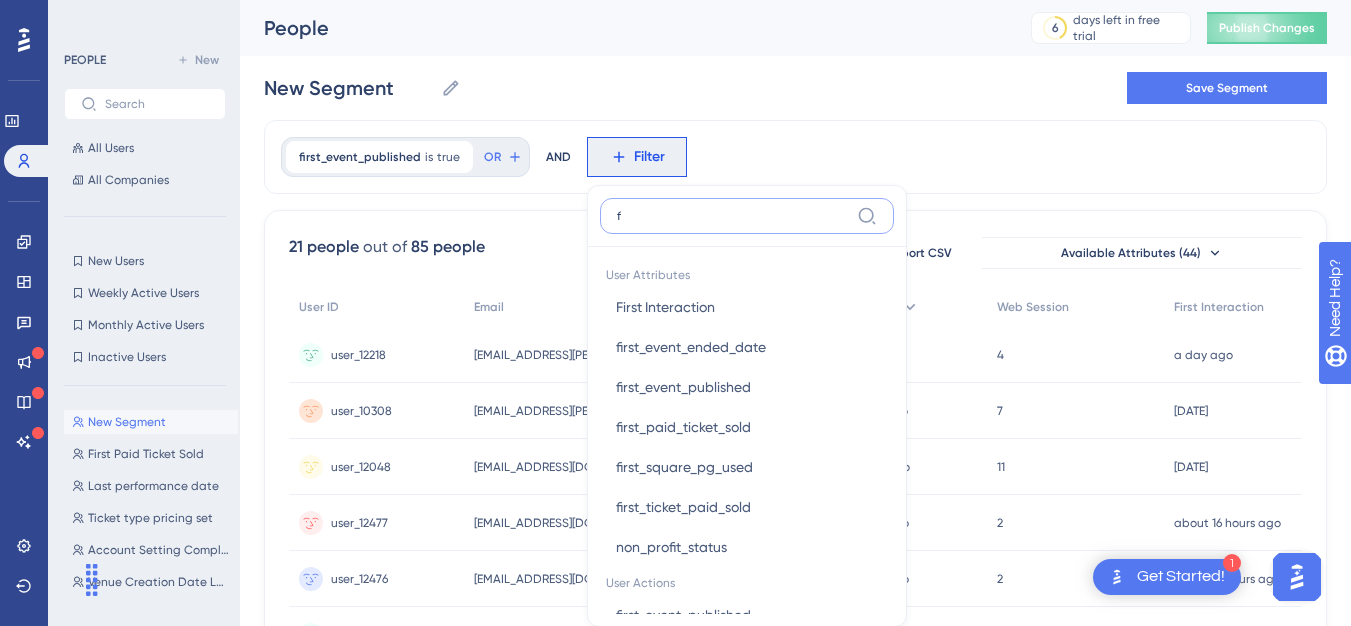 type 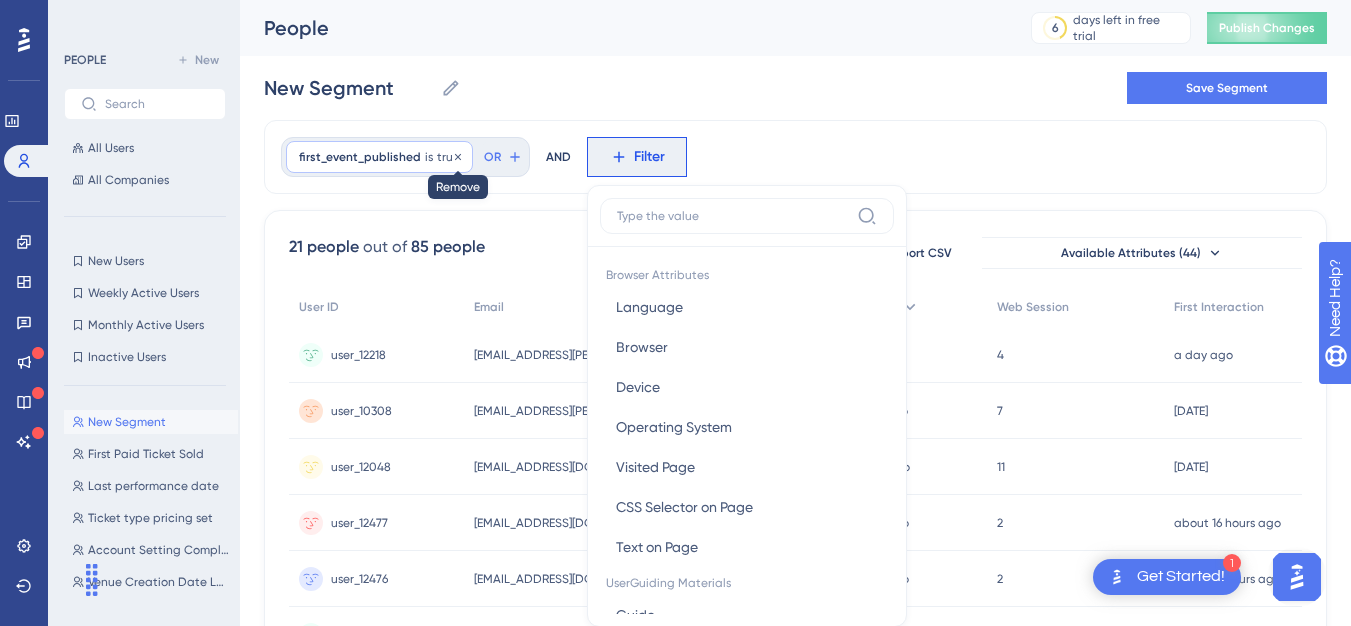 click 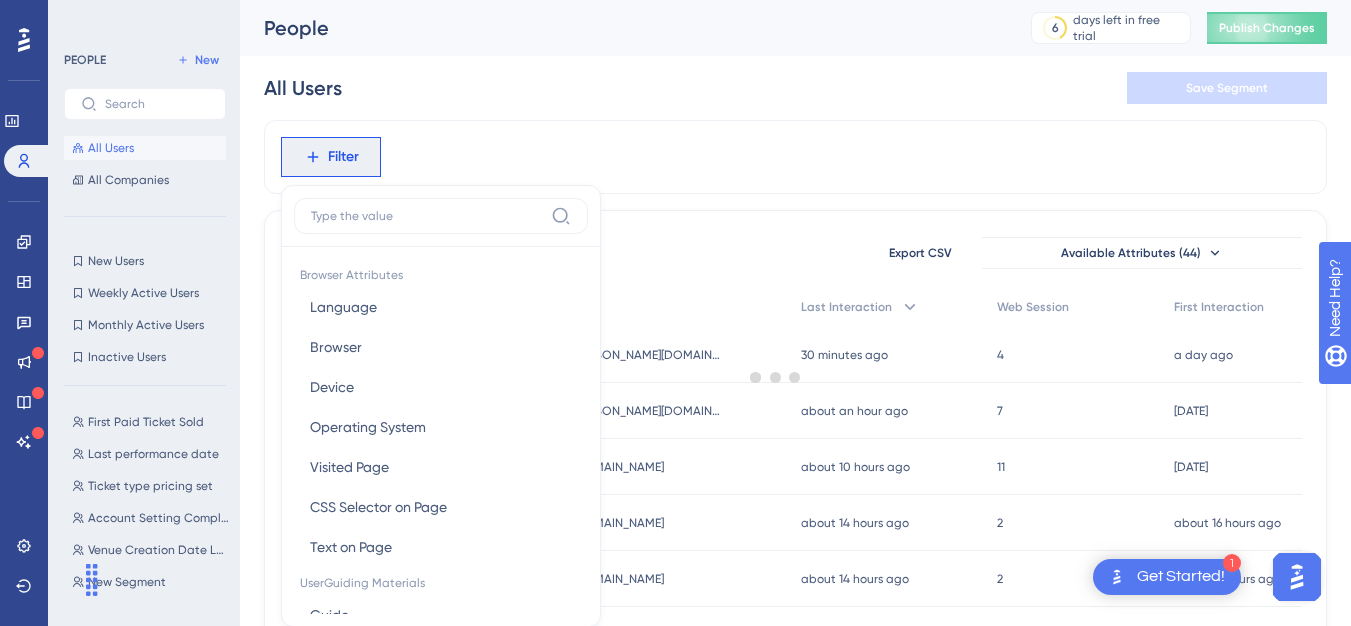 click at bounding box center (775, 377) 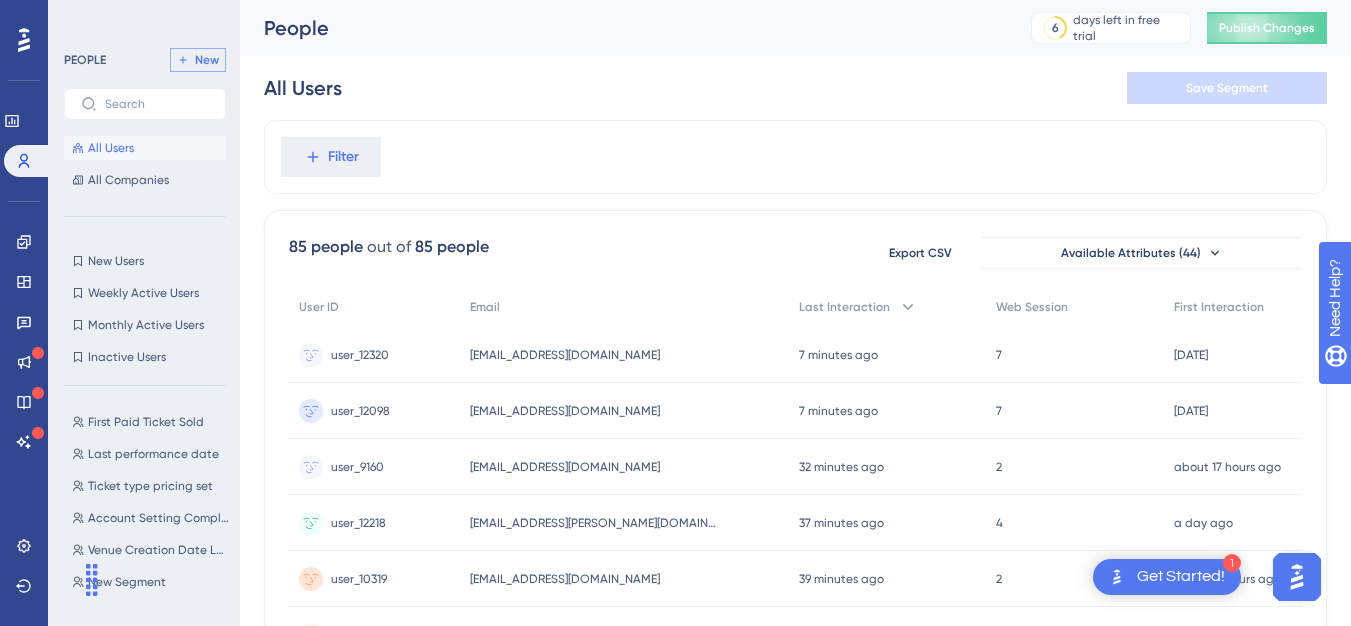 click on "New" at bounding box center [207, 60] 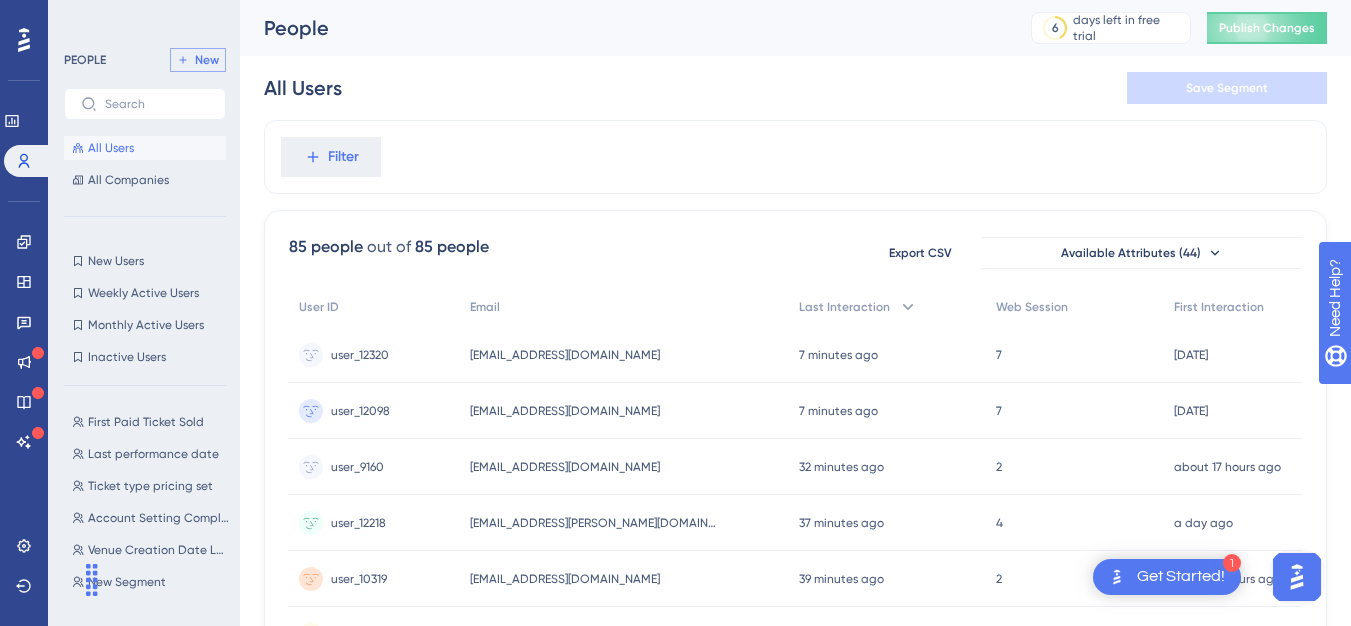 click on "Filter" at bounding box center [795, 157] 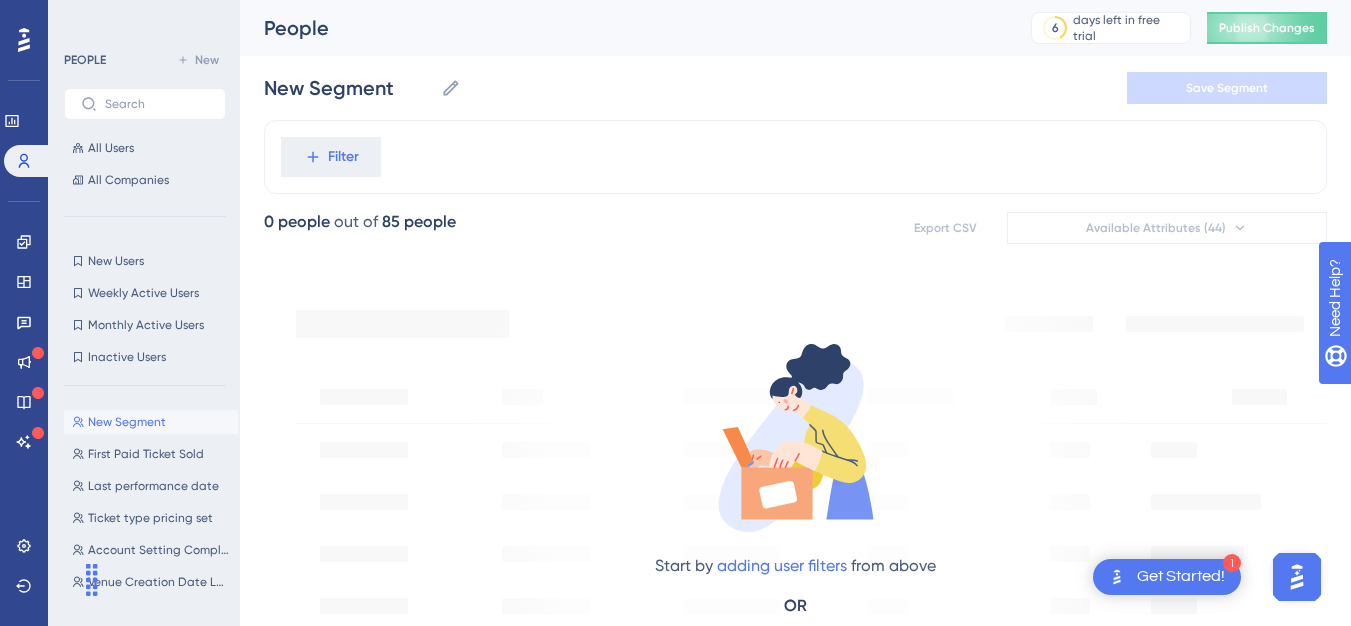 click on "People" at bounding box center (622, 28) 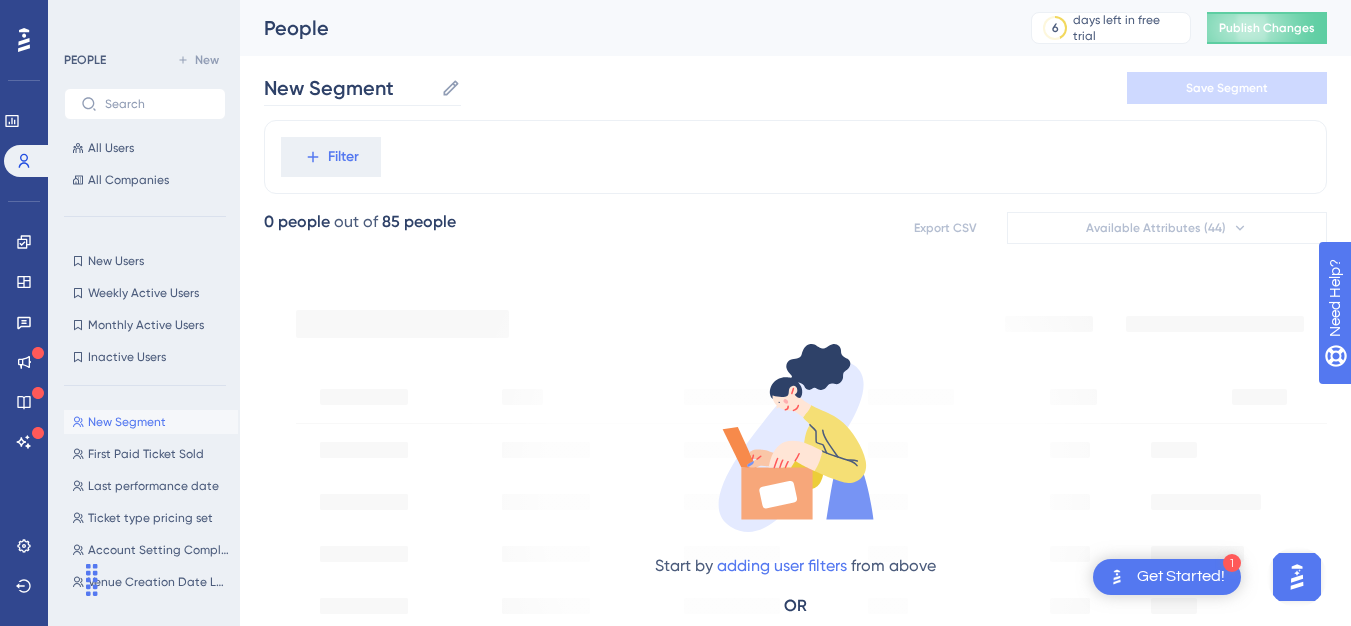 click 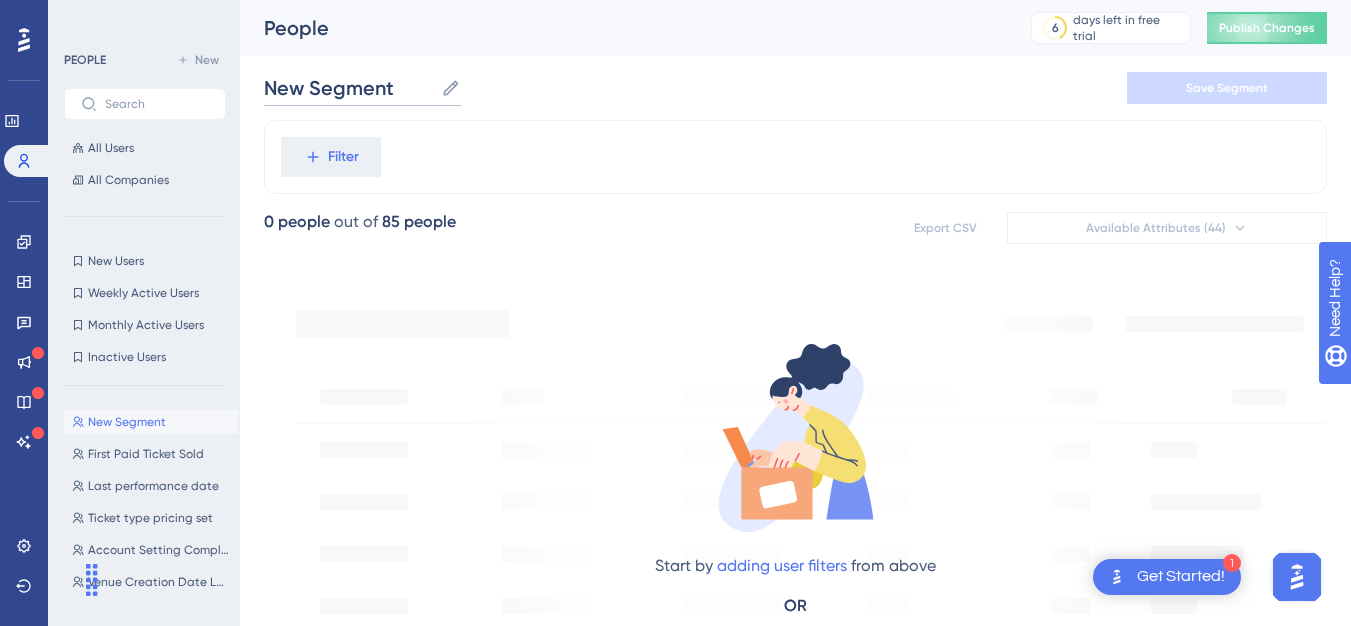click on "New Segment" at bounding box center [348, 88] 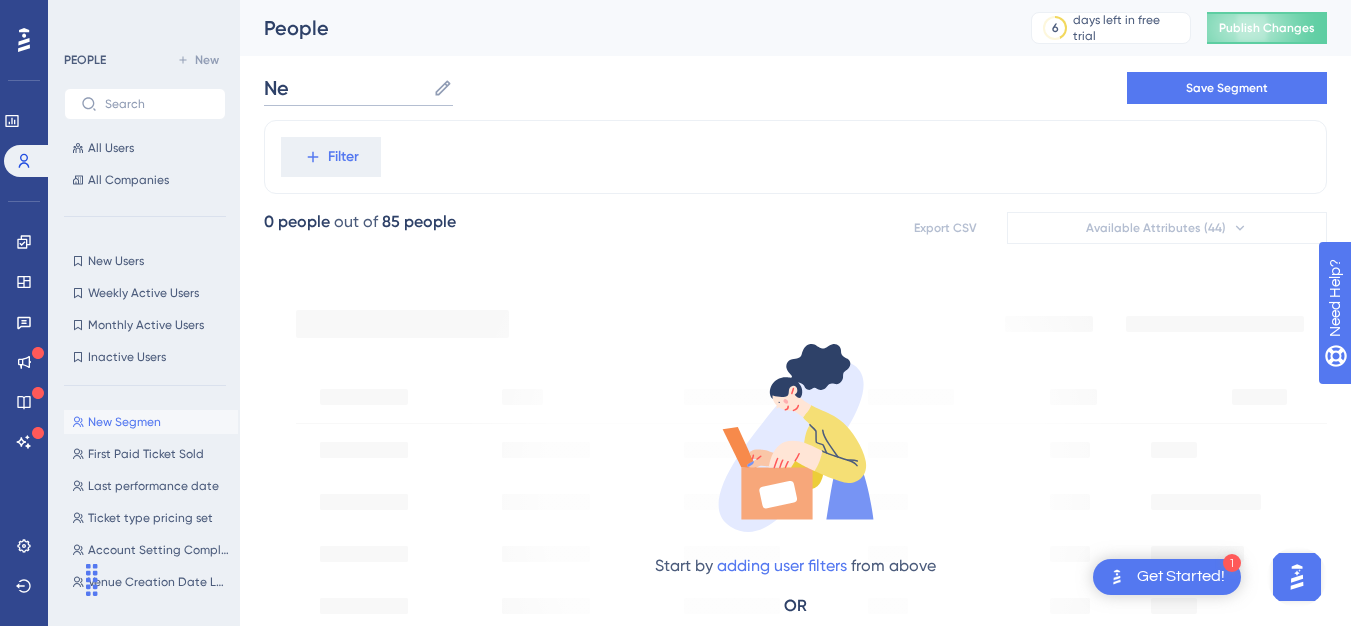 type on "N" 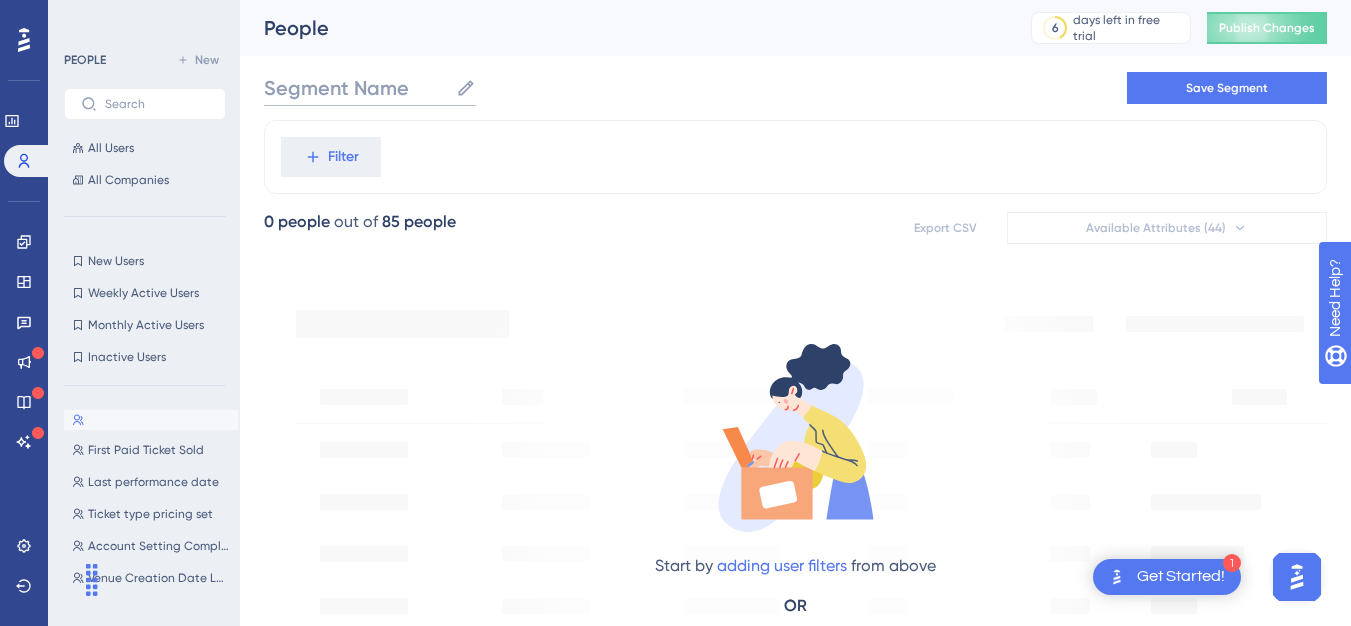 paste on "Account Setup Not Completed" 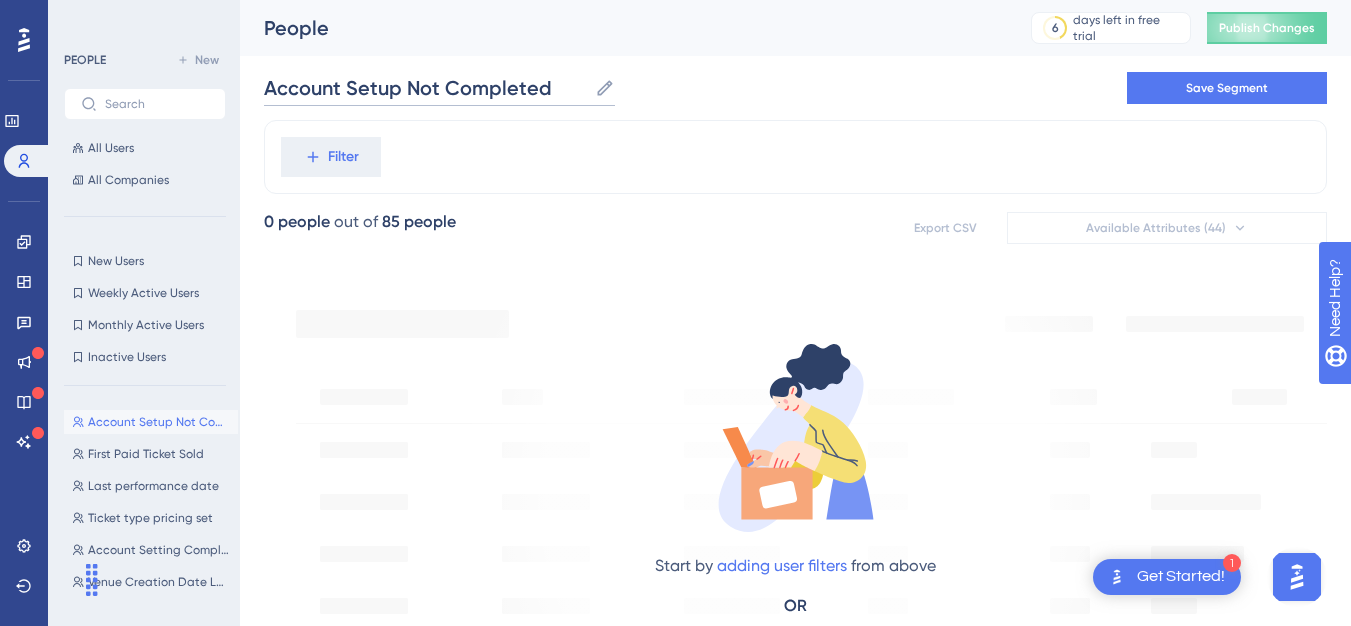 scroll, scrollTop: 0, scrollLeft: 0, axis: both 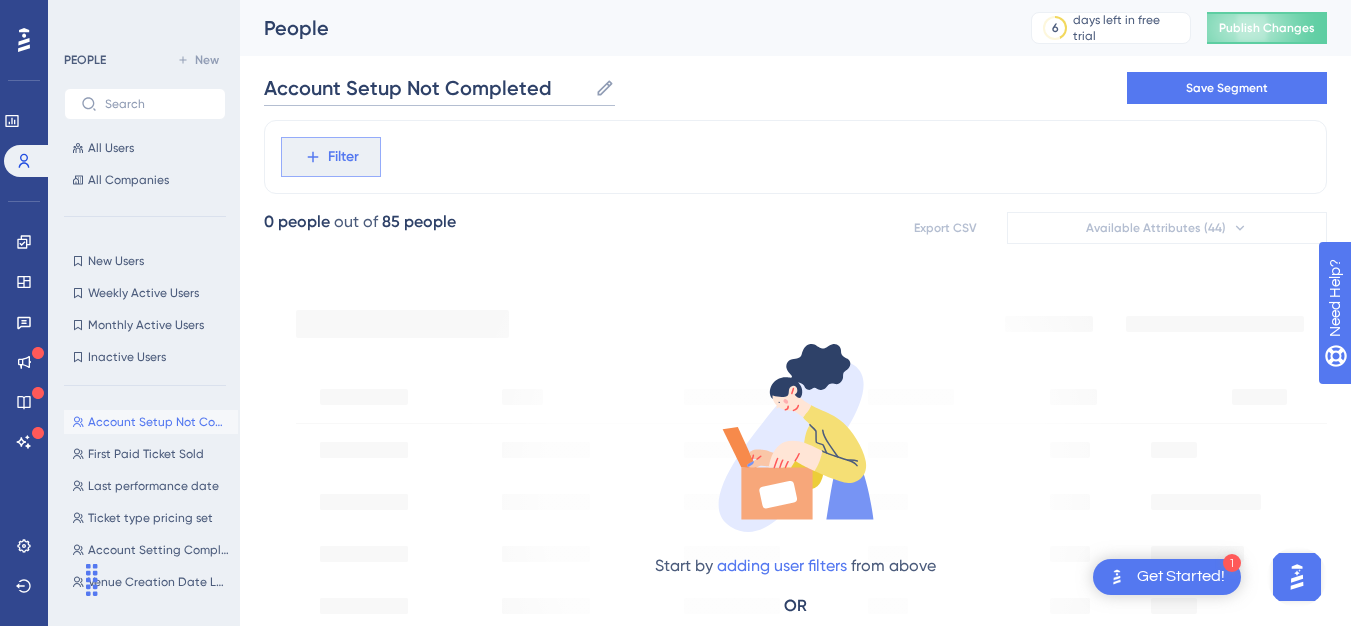 type on "Account Setup Not Completed" 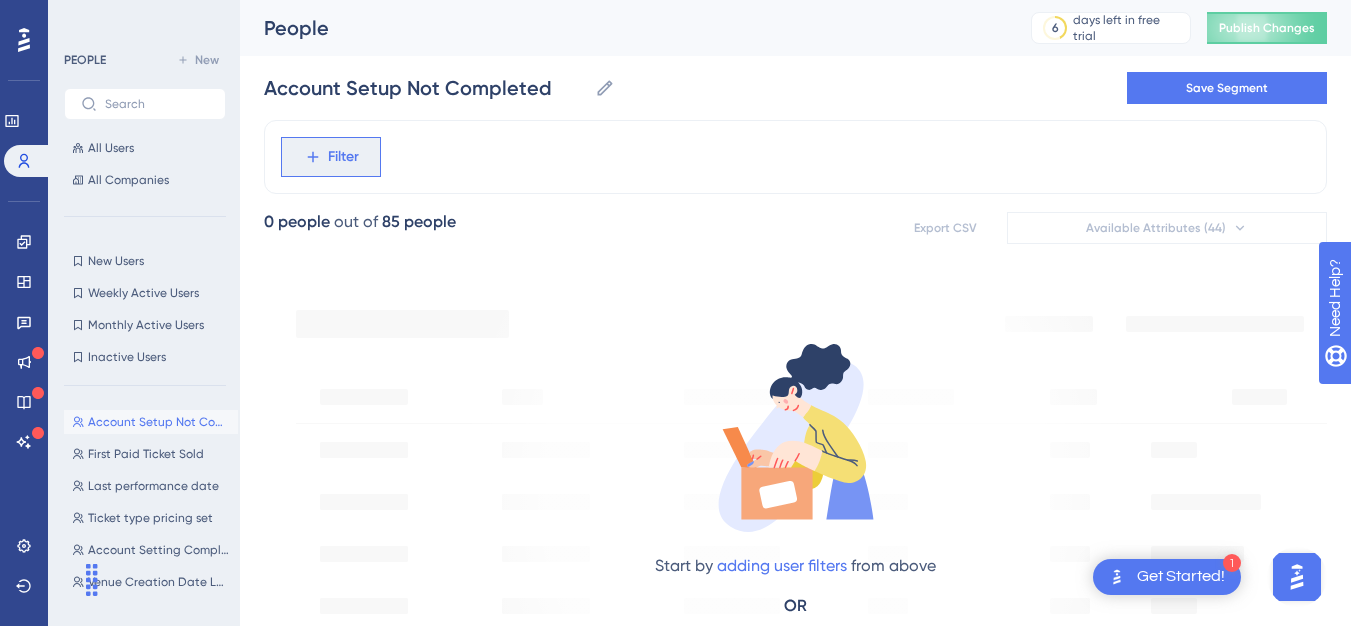 click on "Filter" at bounding box center (331, 157) 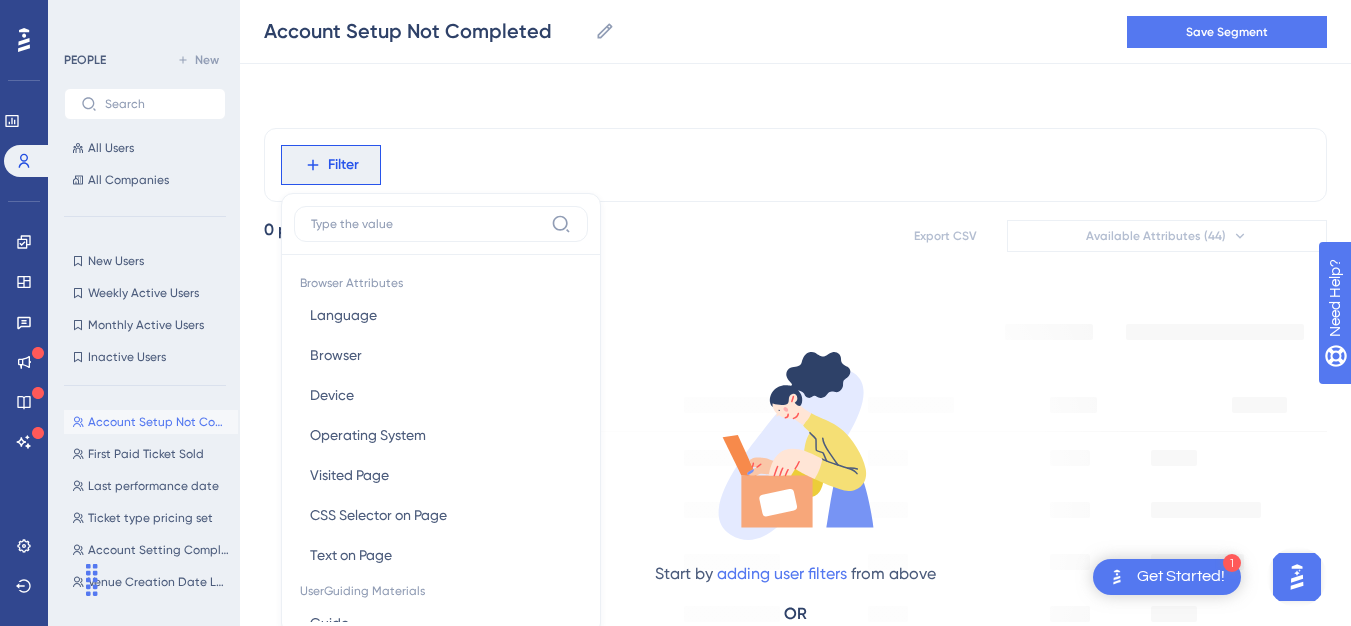 scroll, scrollTop: 93, scrollLeft: 0, axis: vertical 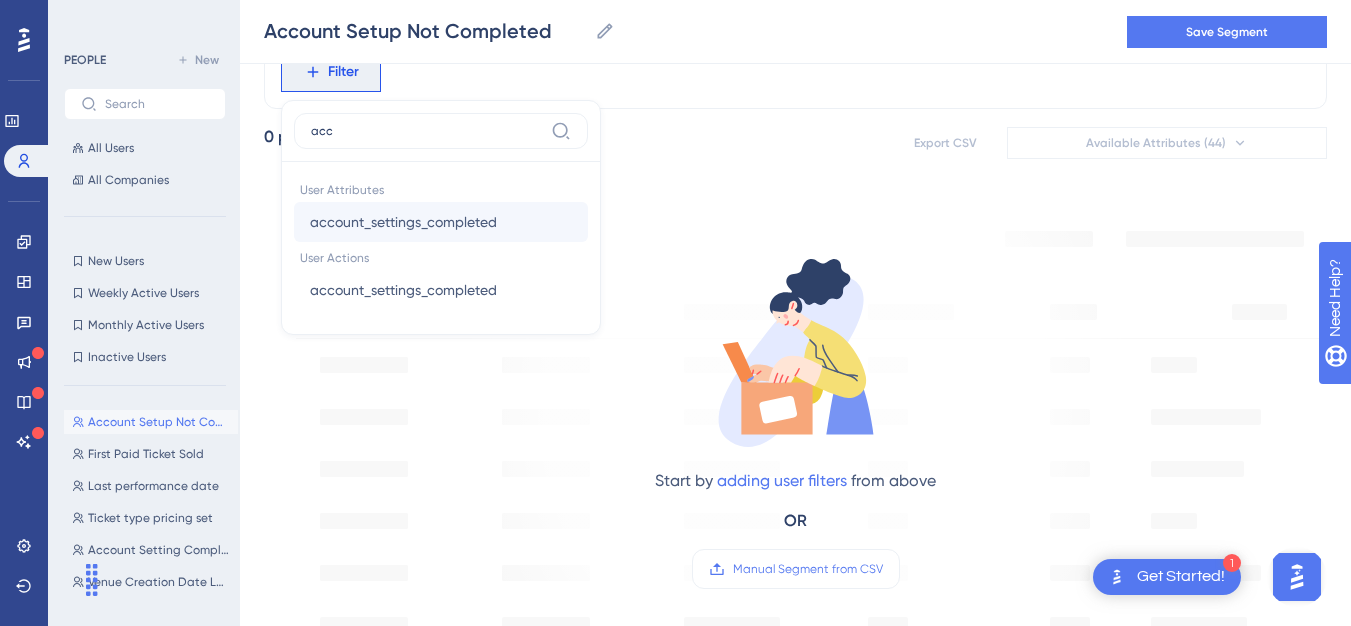 type on "acc" 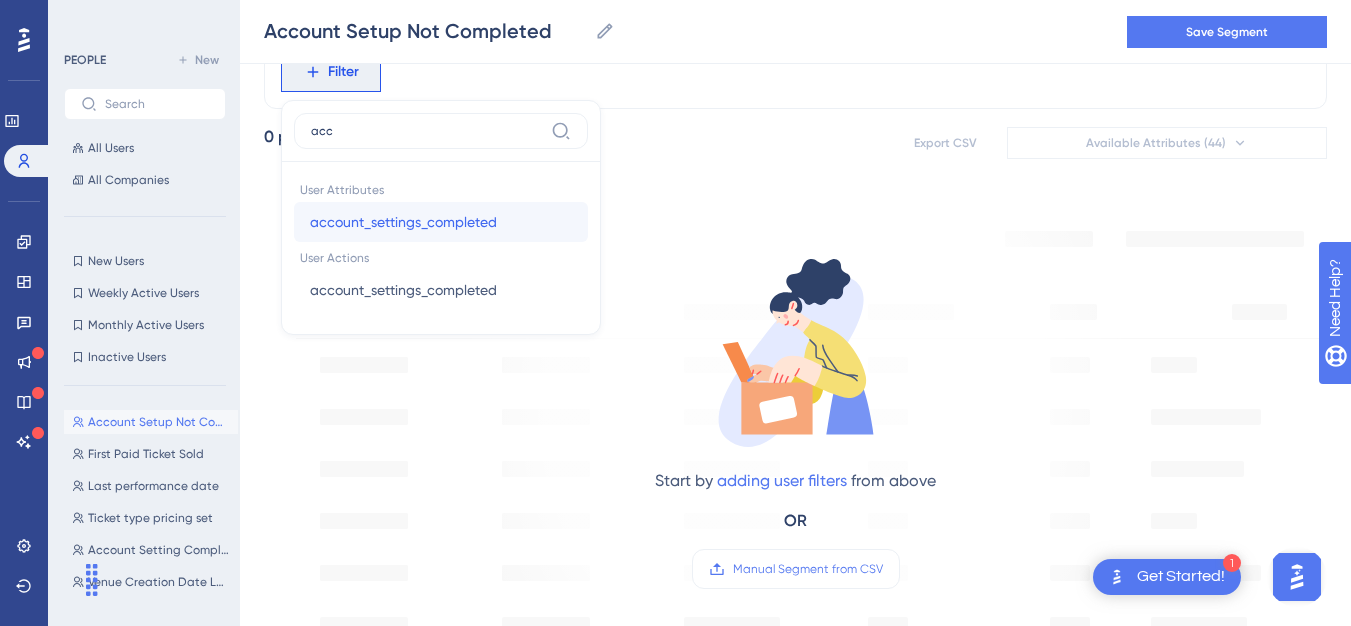 click on "account_settings_completed" at bounding box center [403, 222] 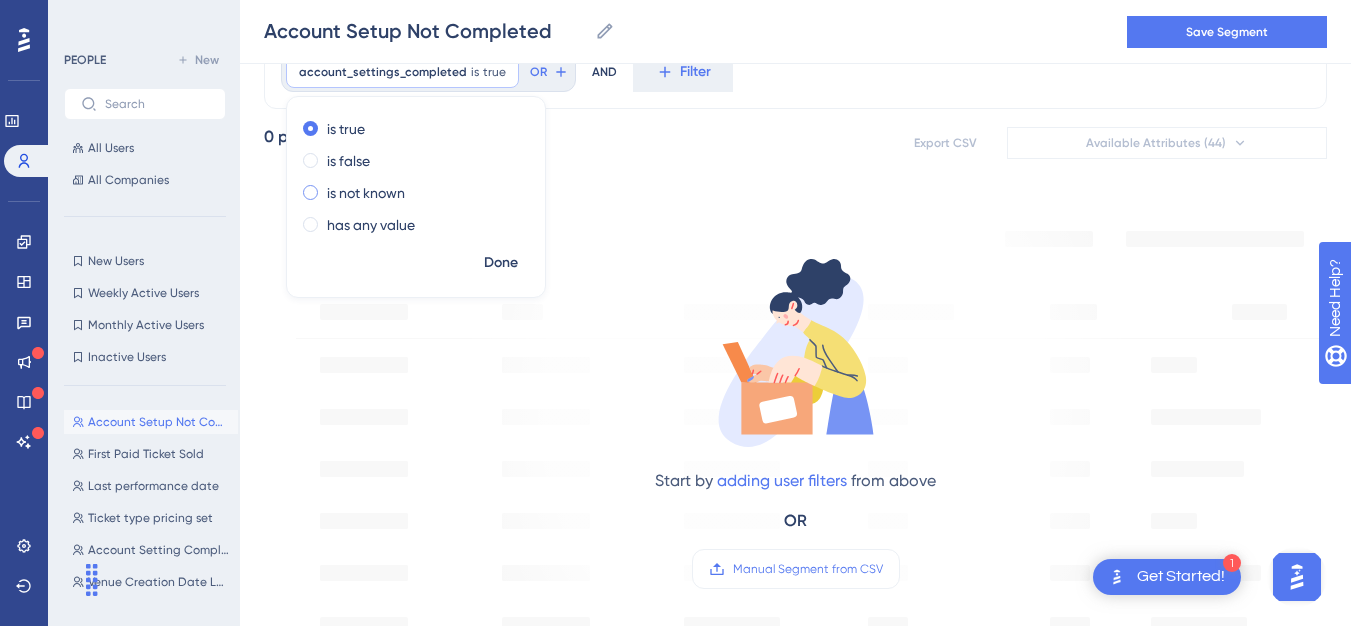 click on "is not known" at bounding box center (366, 193) 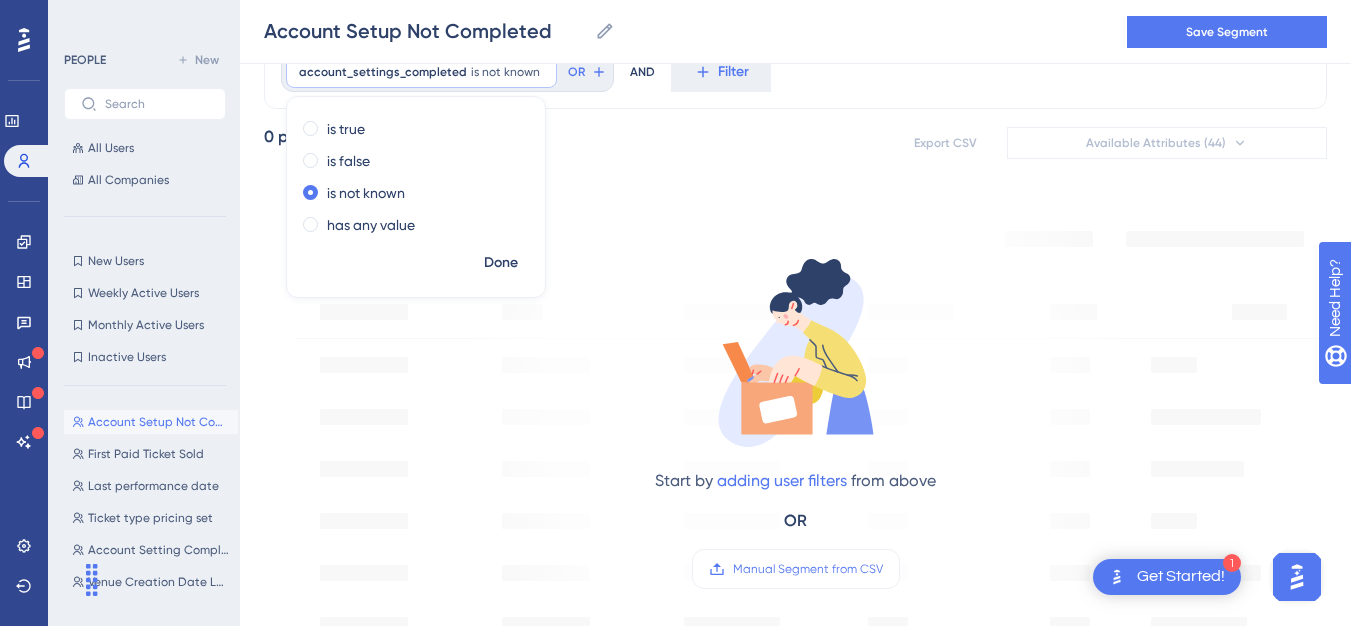 click on "account_settings_completed is not known Remove is true is false is not known has any value Done OR AND Filter" at bounding box center [795, 72] 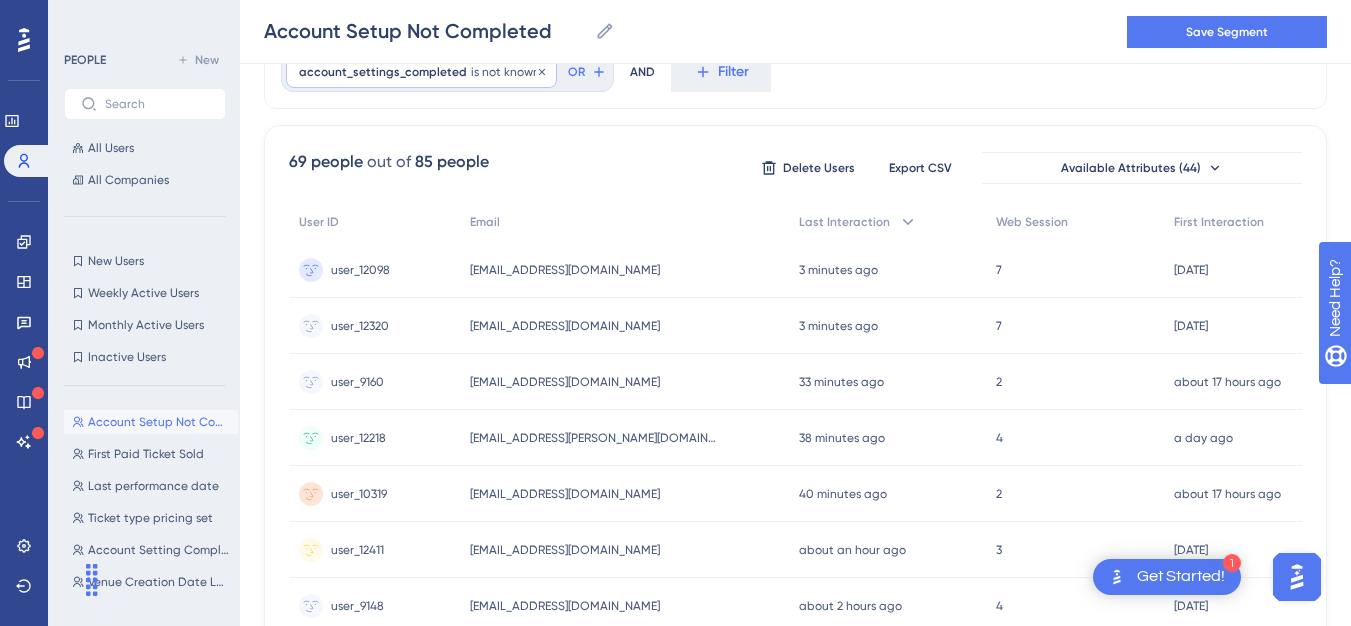 click on "is not known" at bounding box center (505, 72) 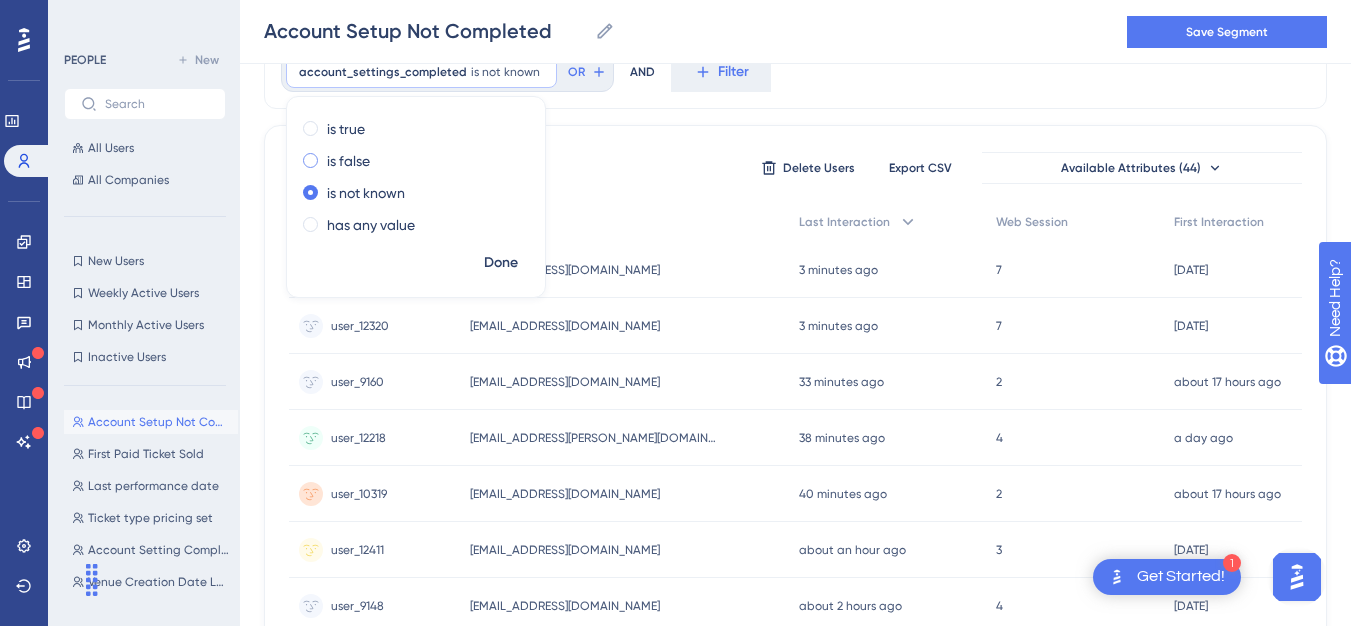 click on "is false" at bounding box center (348, 161) 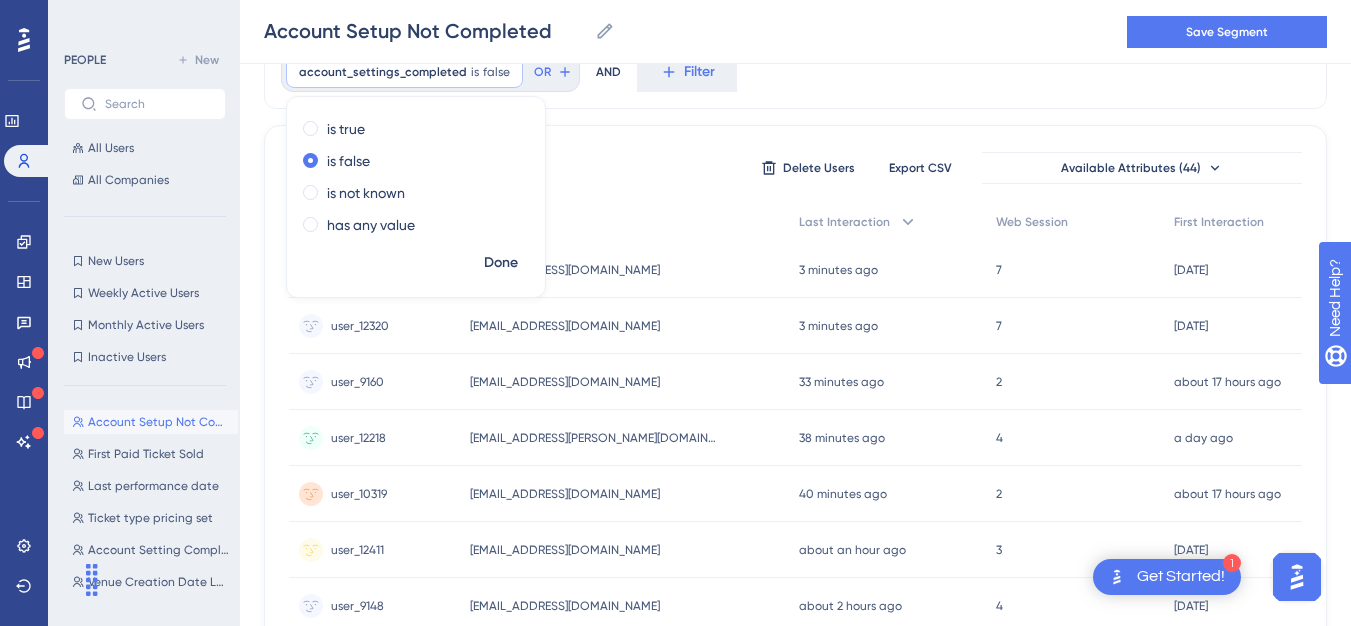 drag, startPoint x: 619, startPoint y: 120, endPoint x: 542, endPoint y: 113, distance: 77.31753 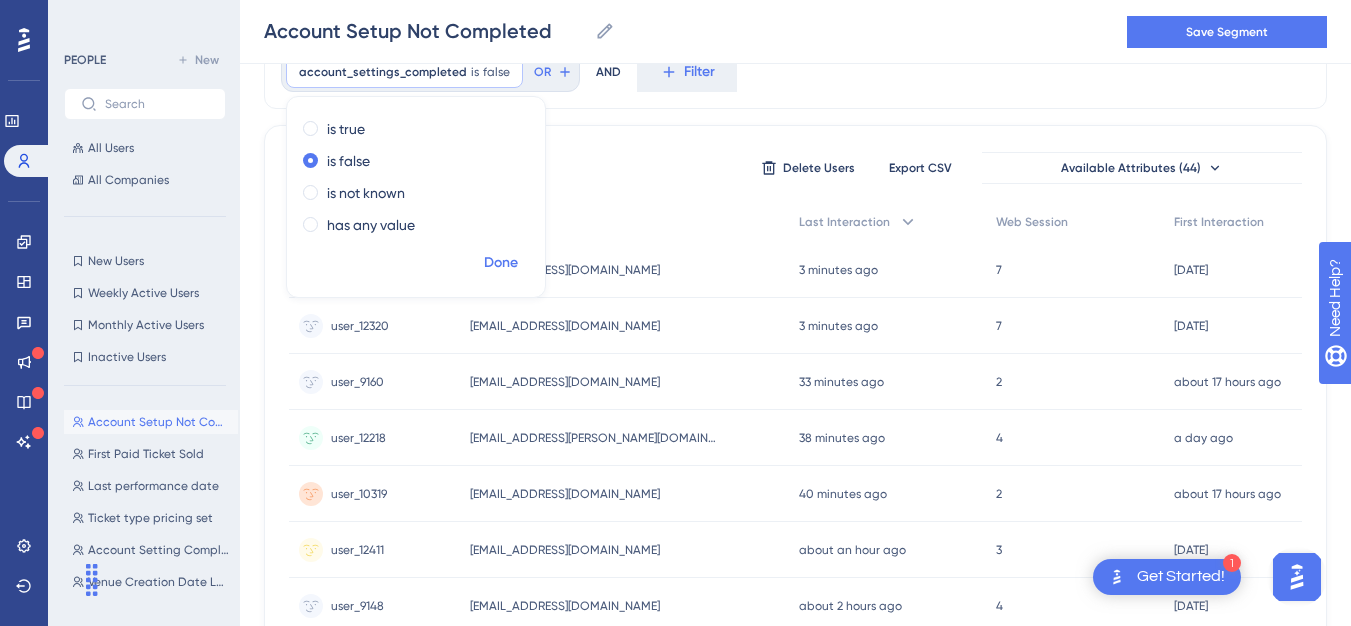 click on "Done" at bounding box center (501, 263) 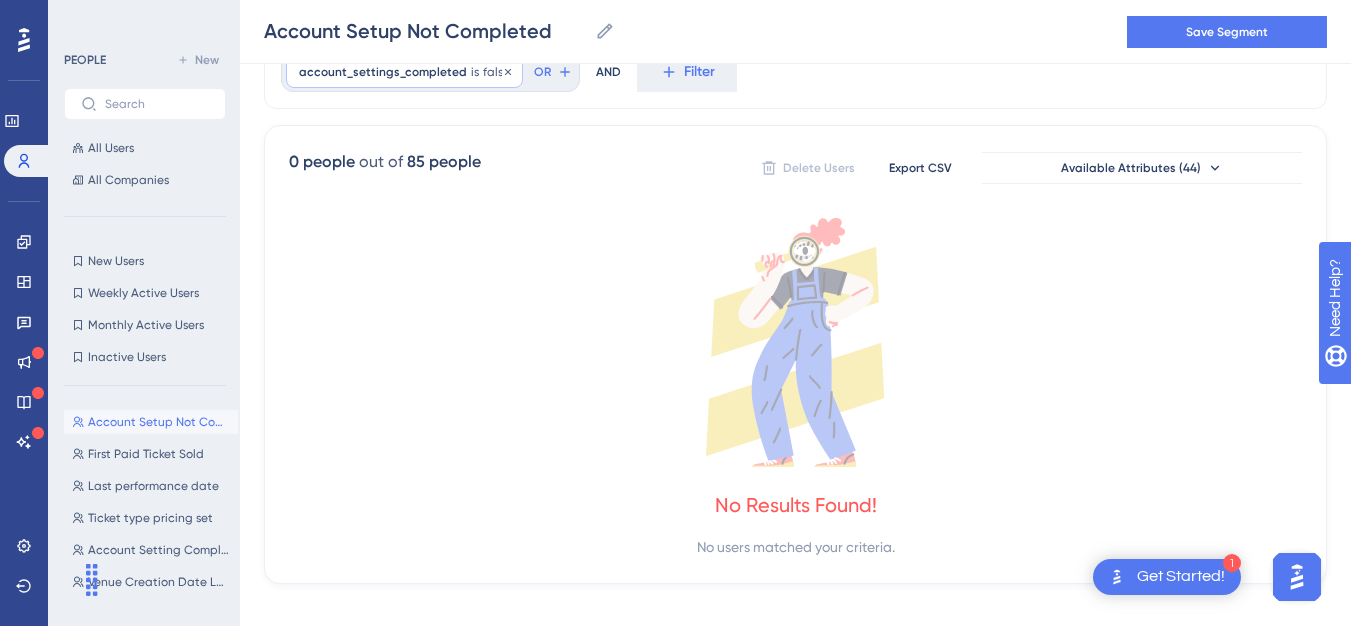 click on "account_settings_completed is false false Remove" at bounding box center [404, 72] 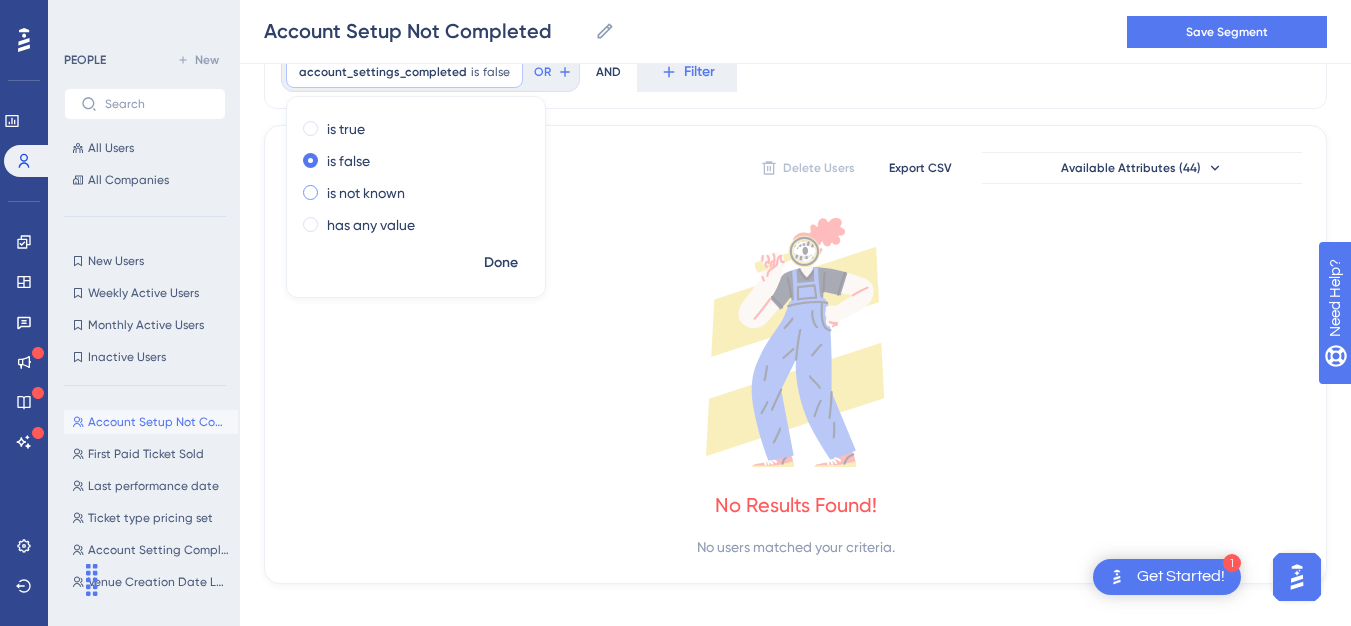 click on "is not known" at bounding box center (366, 193) 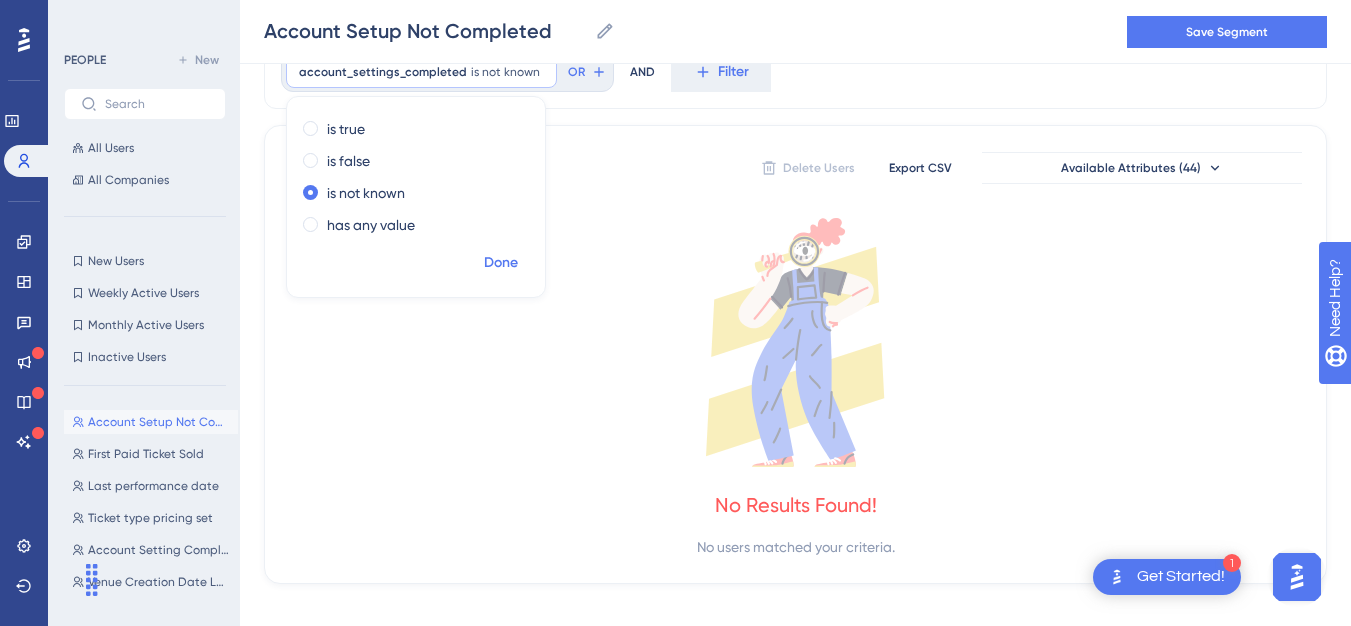 drag, startPoint x: 512, startPoint y: 252, endPoint x: 488, endPoint y: 264, distance: 26.832815 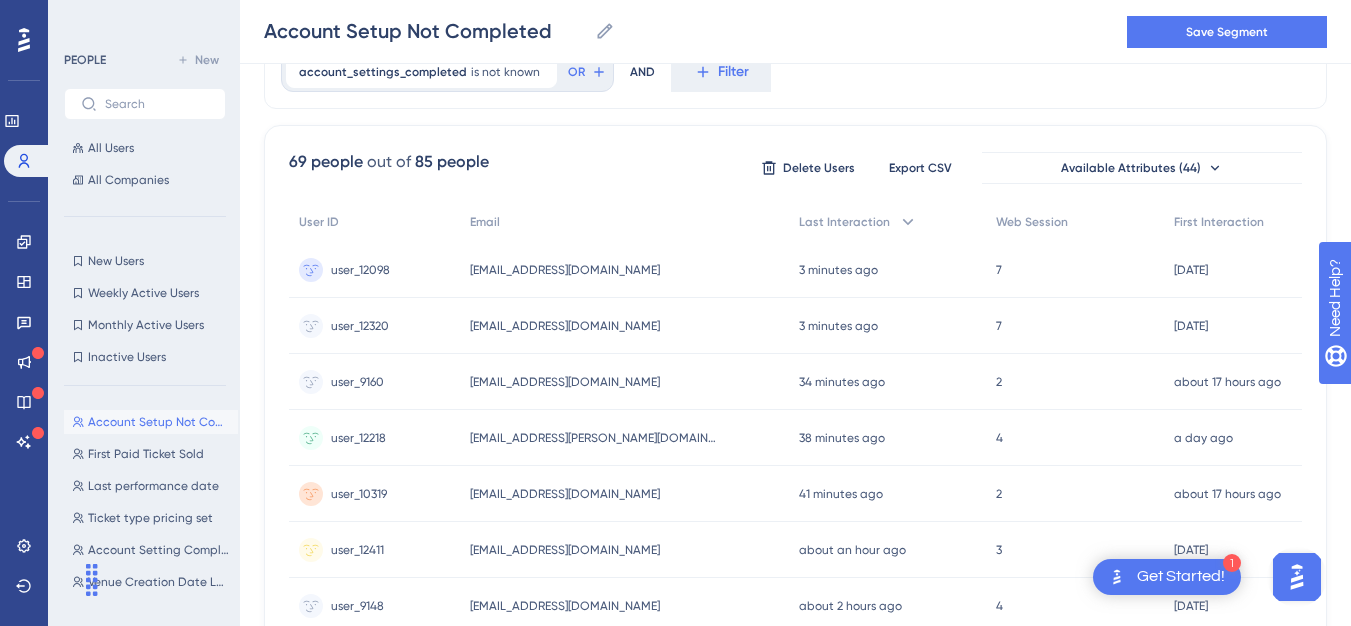 drag, startPoint x: 1358, startPoint y: 179, endPoint x: 492, endPoint y: 443, distance: 905.3463 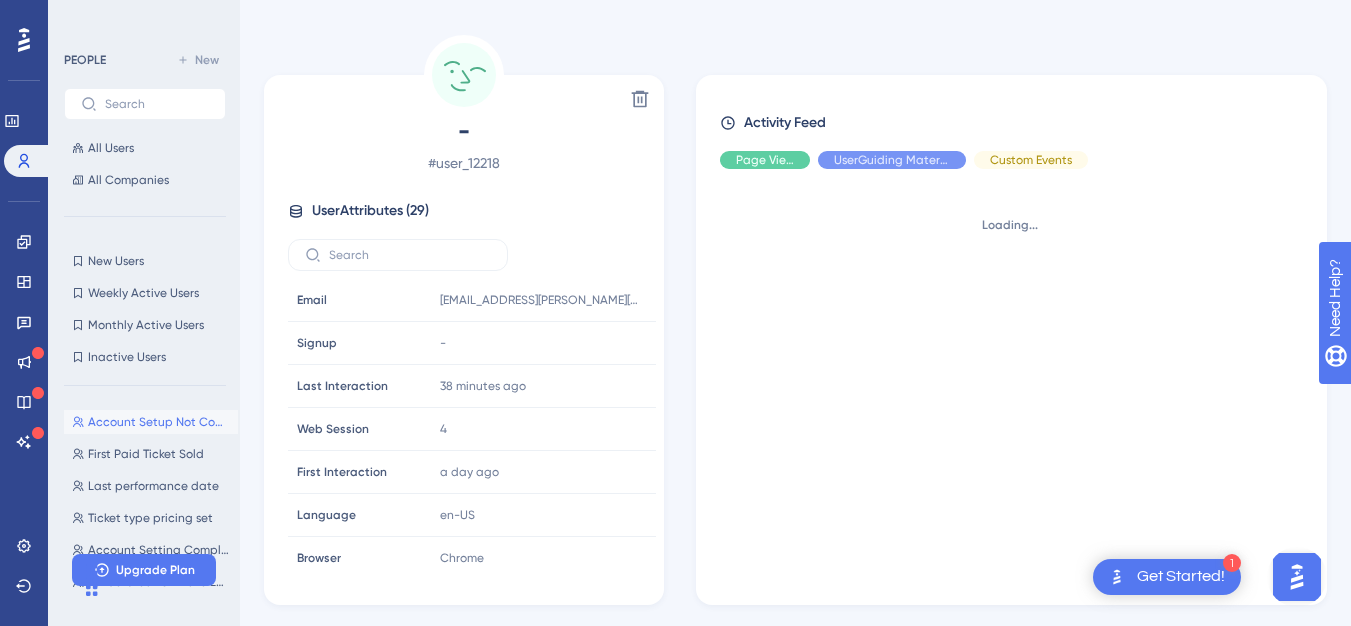 scroll, scrollTop: 0, scrollLeft: 0, axis: both 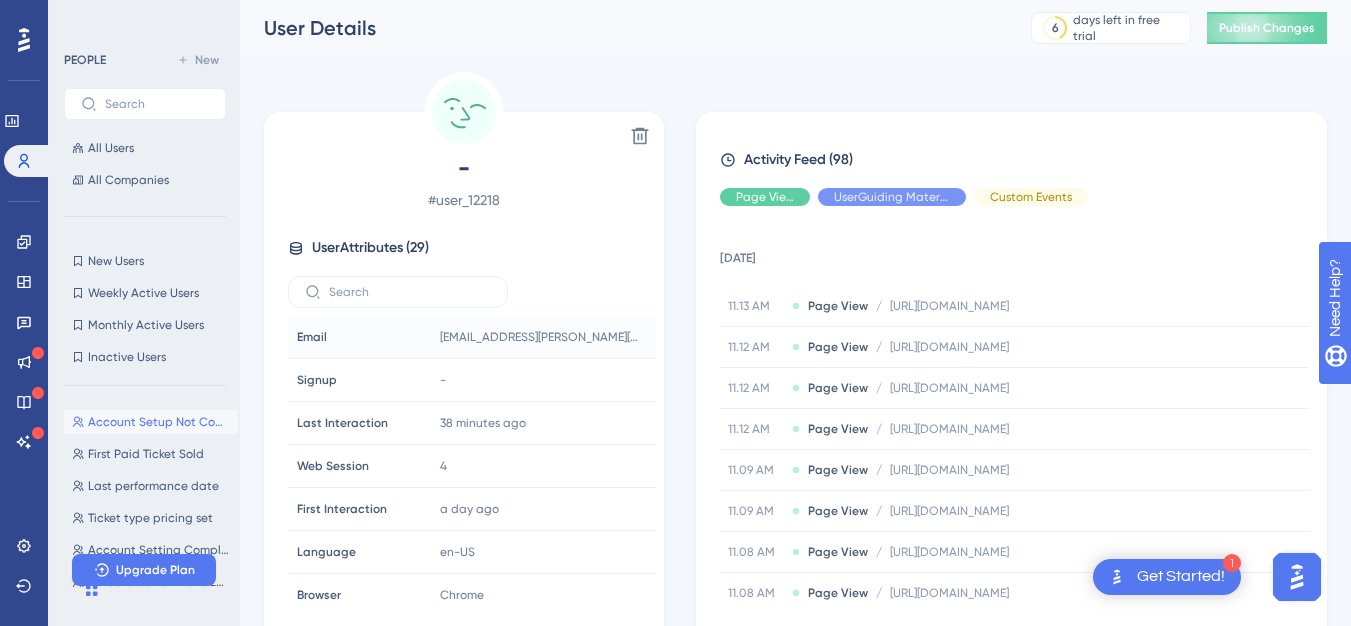 drag, startPoint x: 653, startPoint y: 380, endPoint x: 644, endPoint y: 357, distance: 24.698177 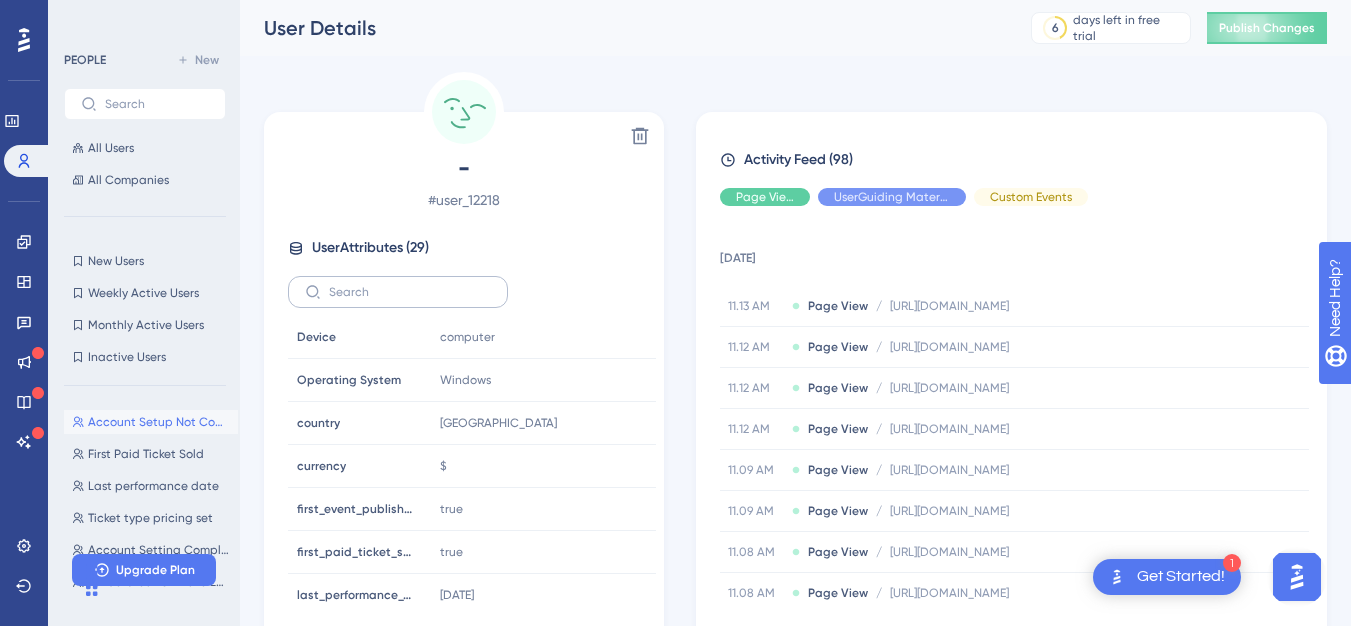 scroll, scrollTop: 0, scrollLeft: 0, axis: both 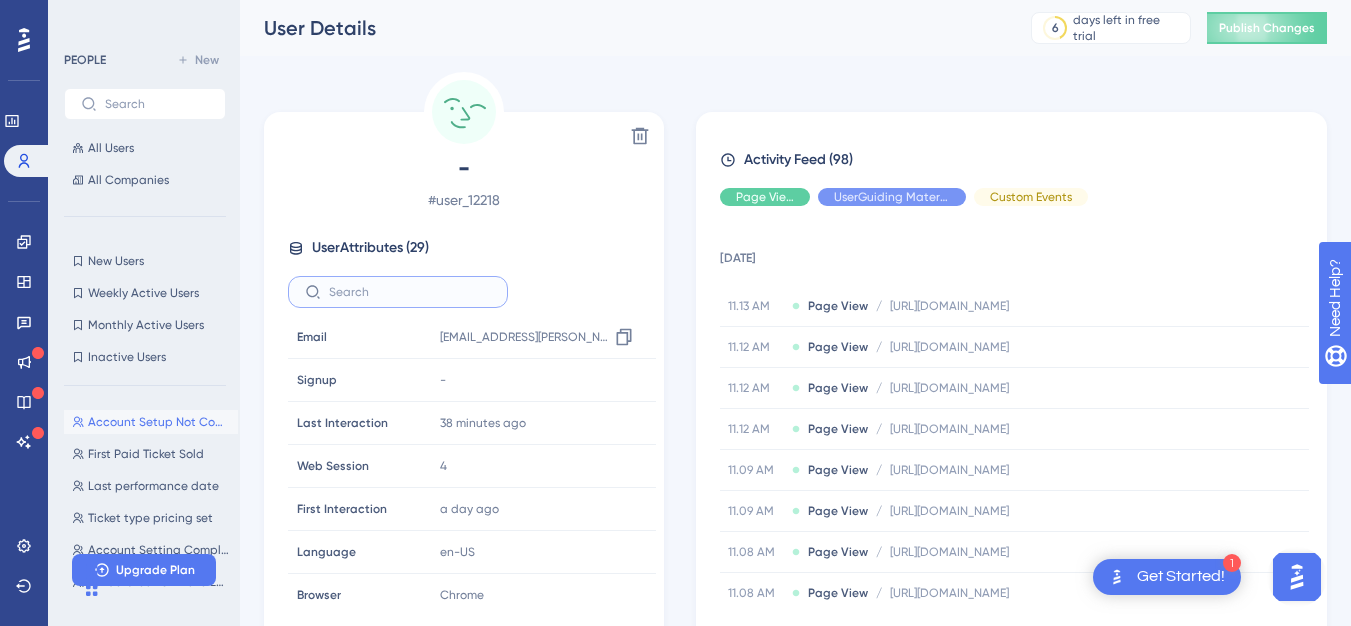 click at bounding box center [410, 292] 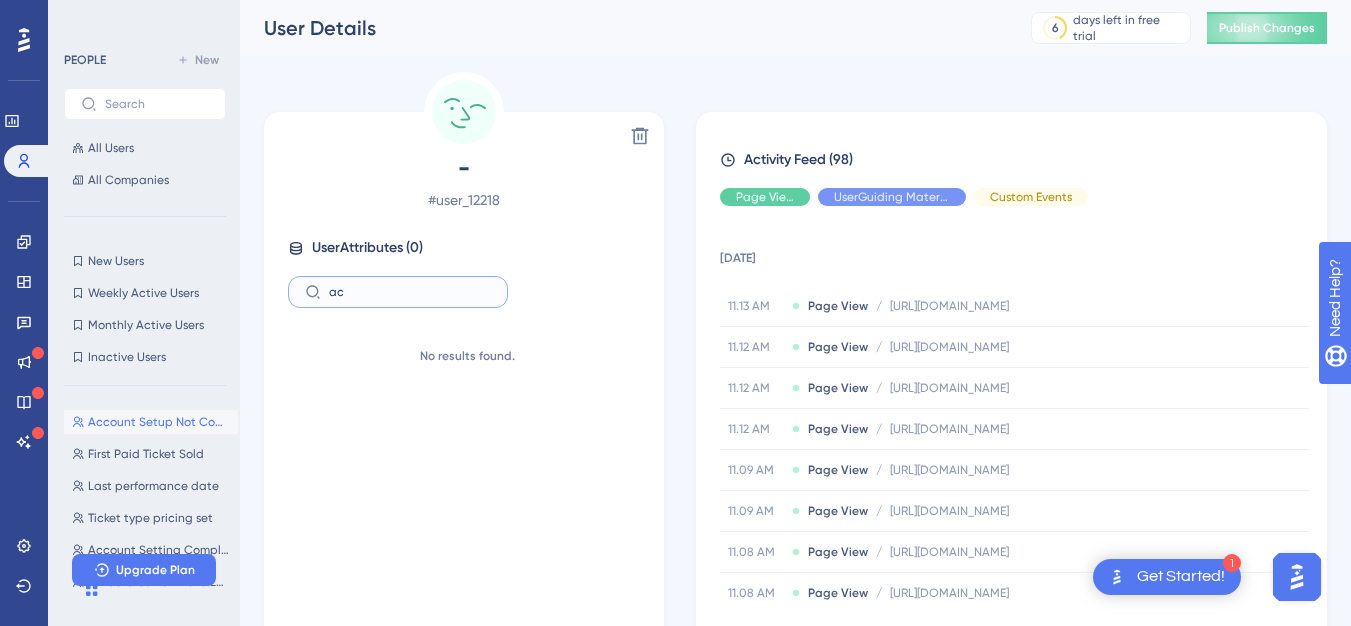 type on "a" 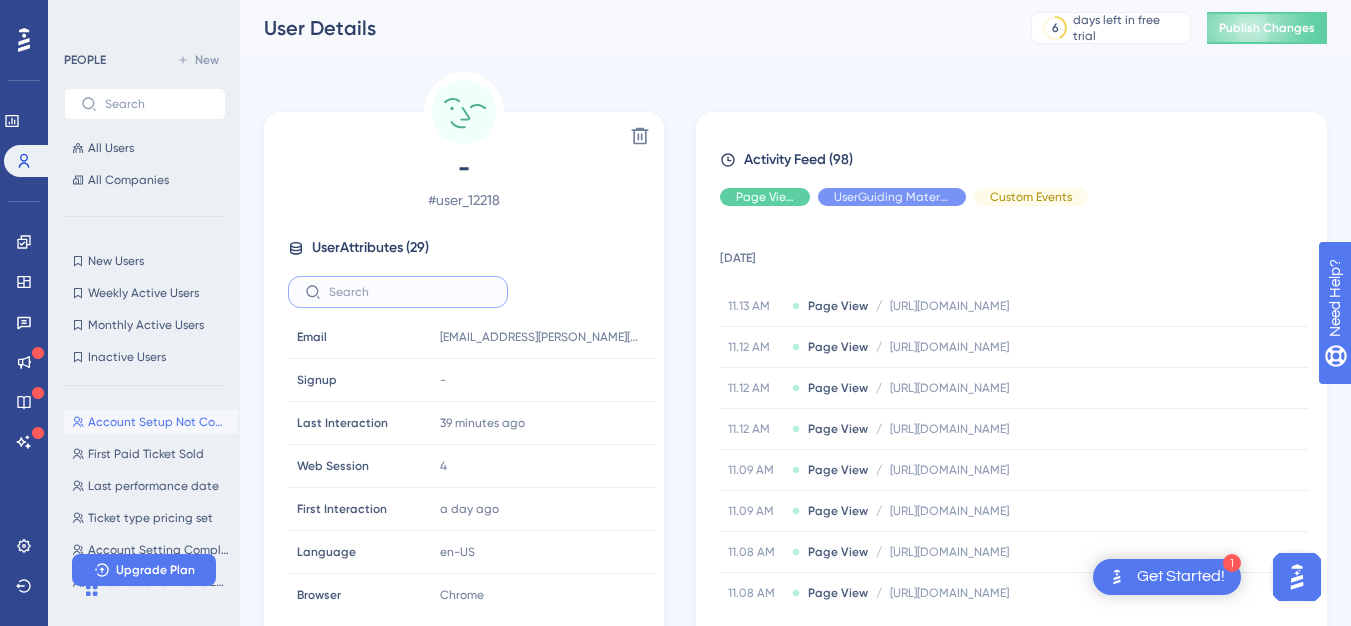 type on "s" 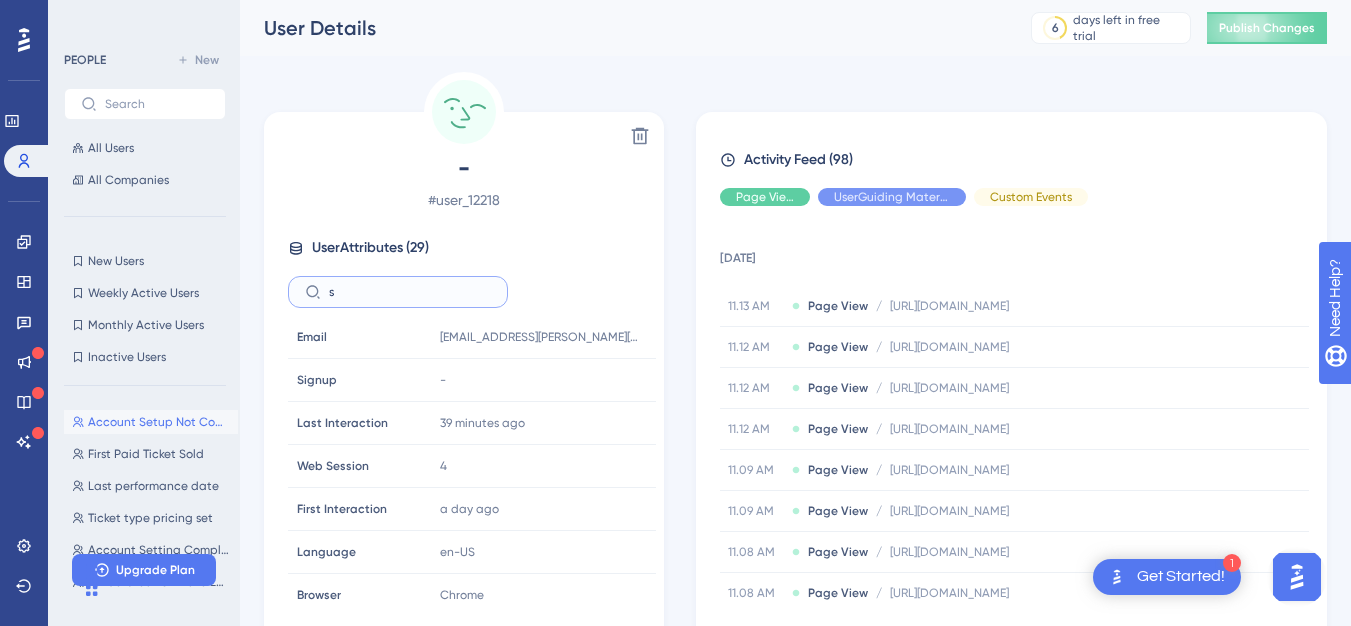 type 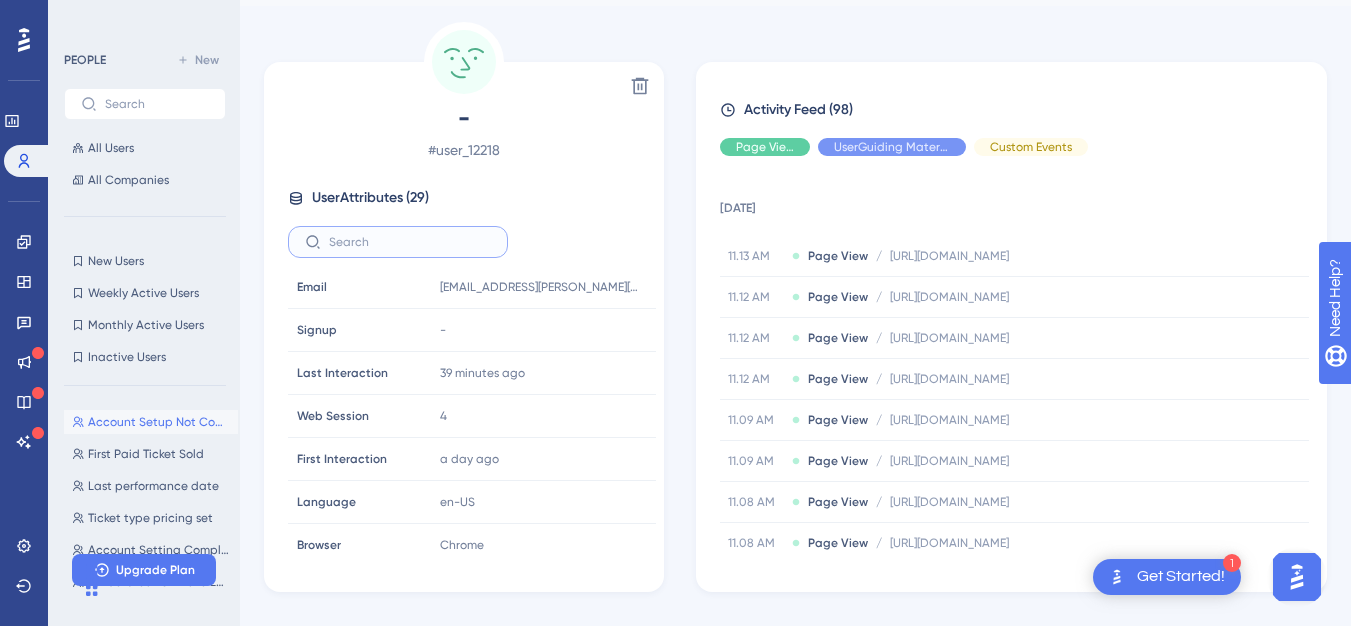 scroll, scrollTop: 0, scrollLeft: 0, axis: both 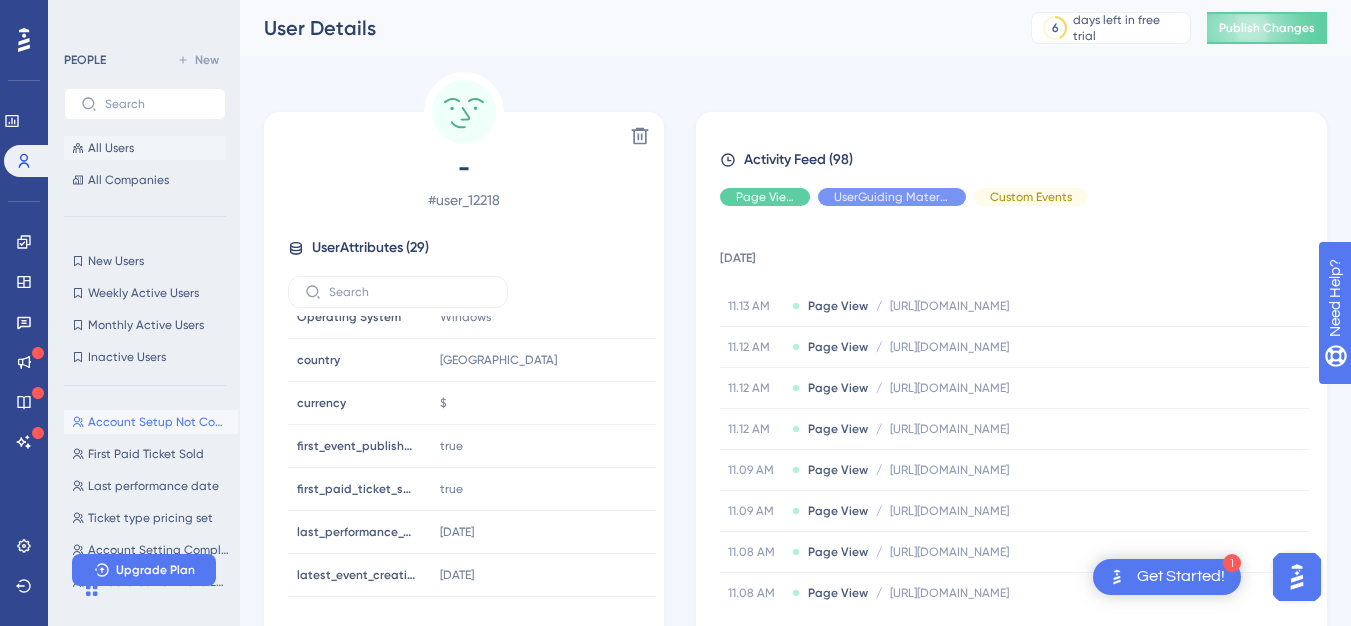 click on "All Users" at bounding box center (111, 148) 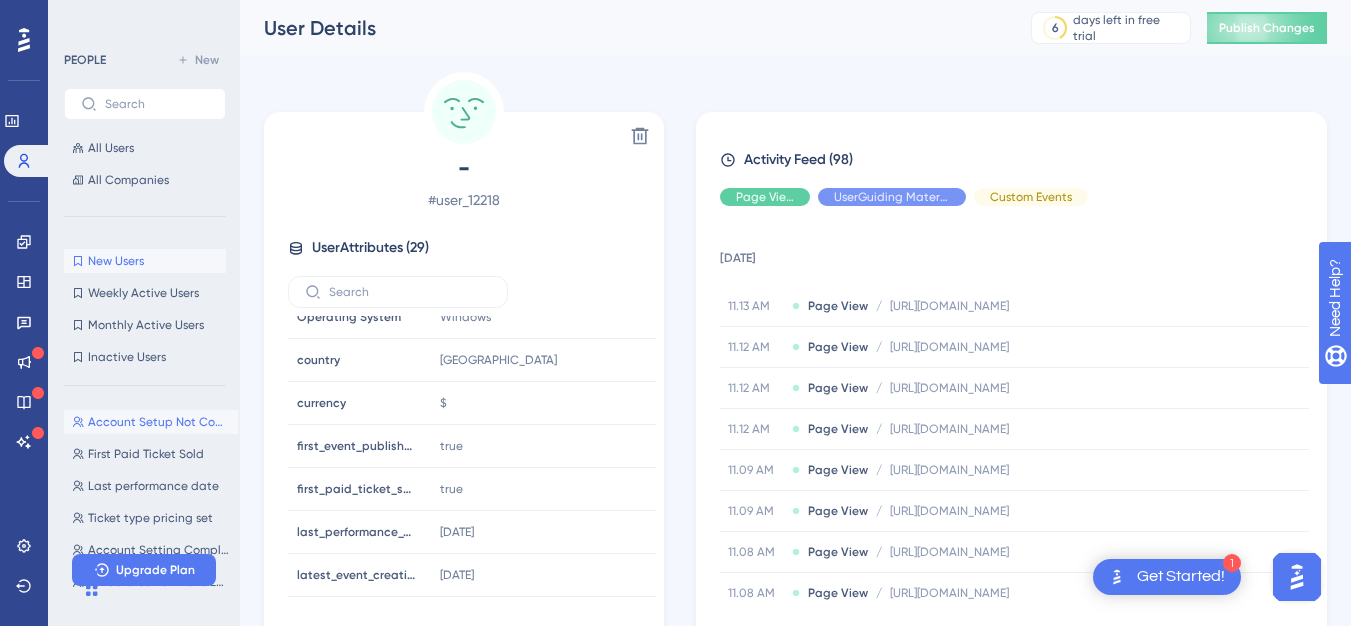 click on "New Users" at bounding box center [116, 261] 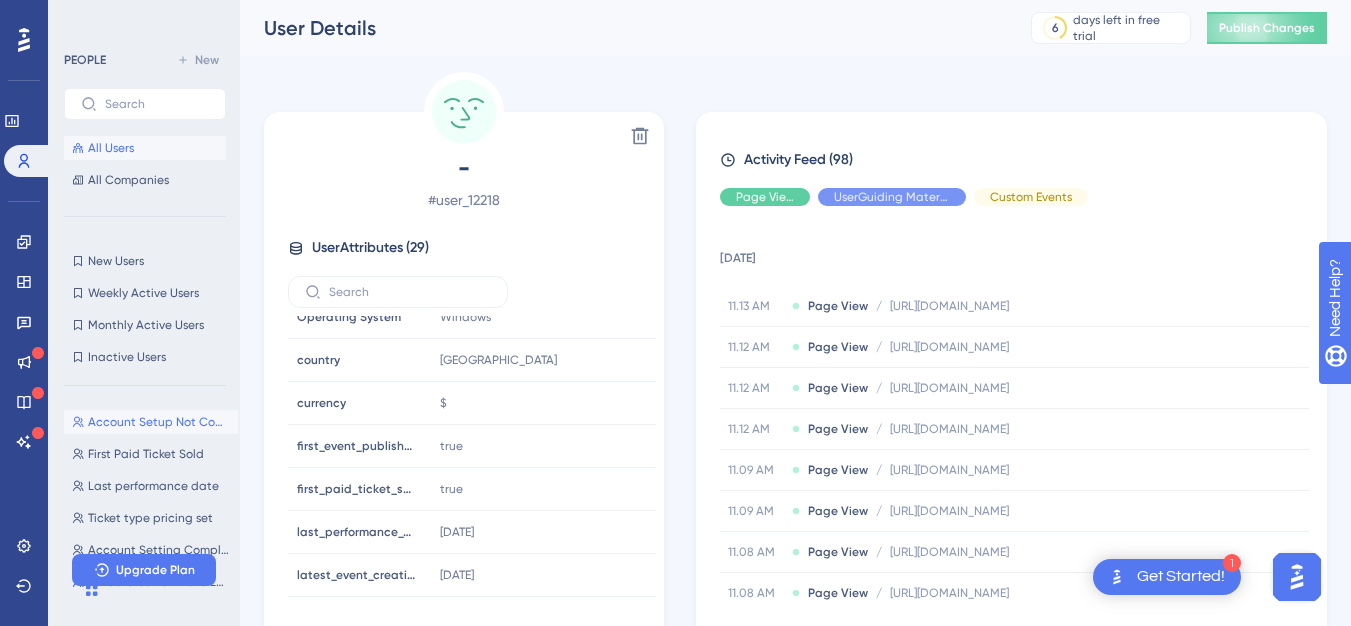 click on "All Users" at bounding box center [145, 148] 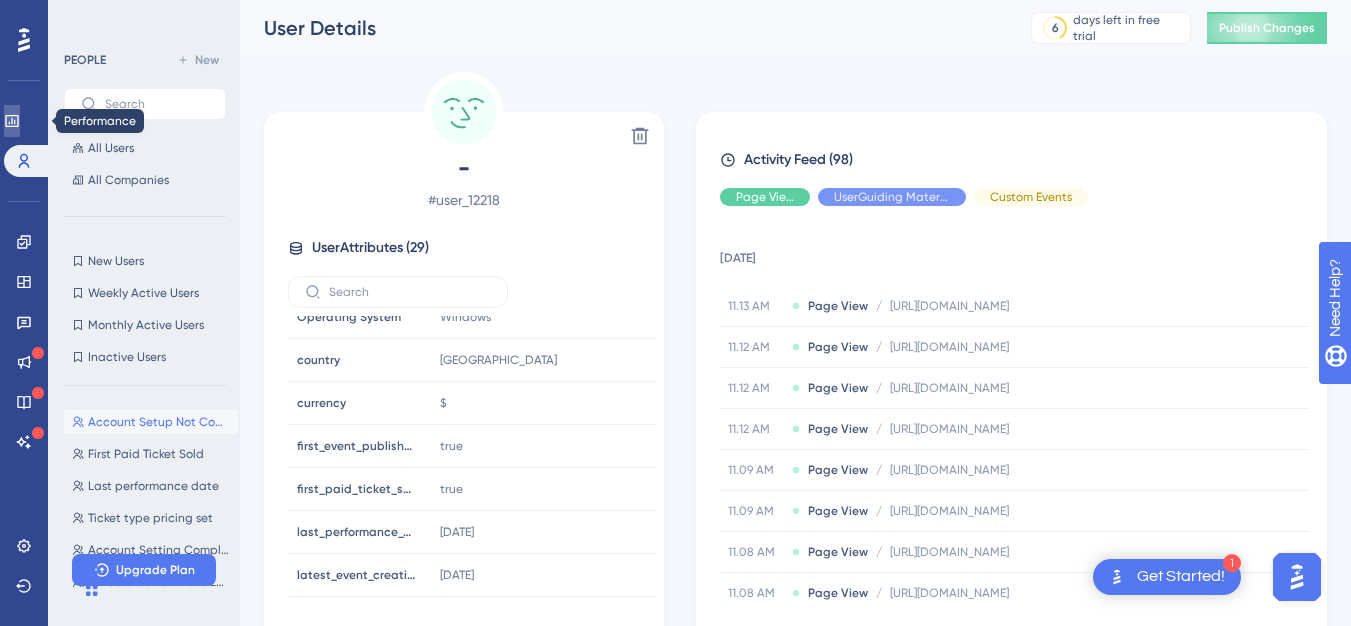 click 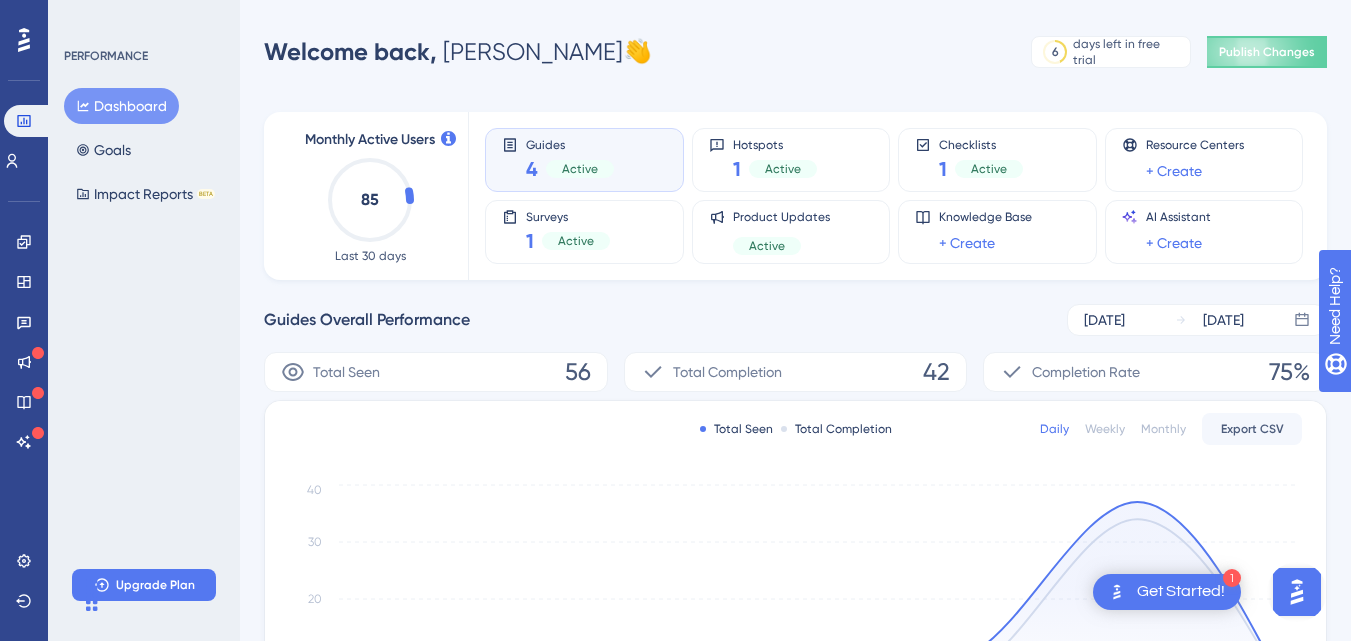 drag, startPoint x: 556, startPoint y: 147, endPoint x: 532, endPoint y: 152, distance: 24.5153 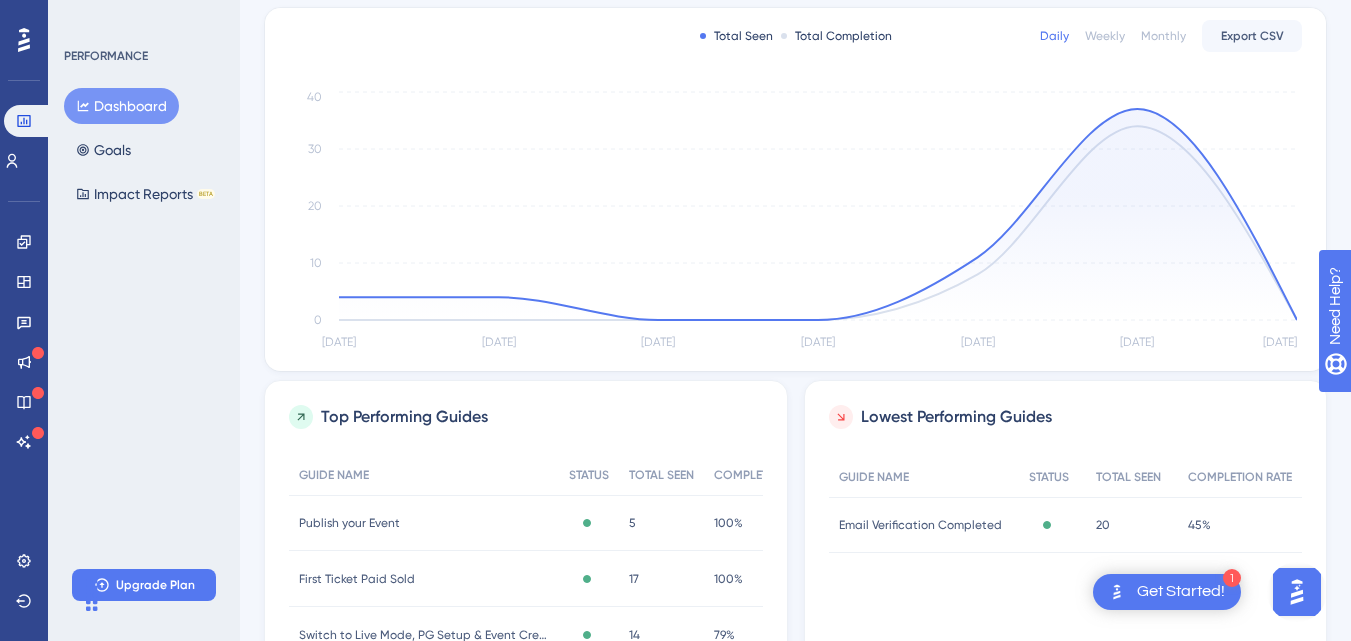 scroll, scrollTop: 455, scrollLeft: 0, axis: vertical 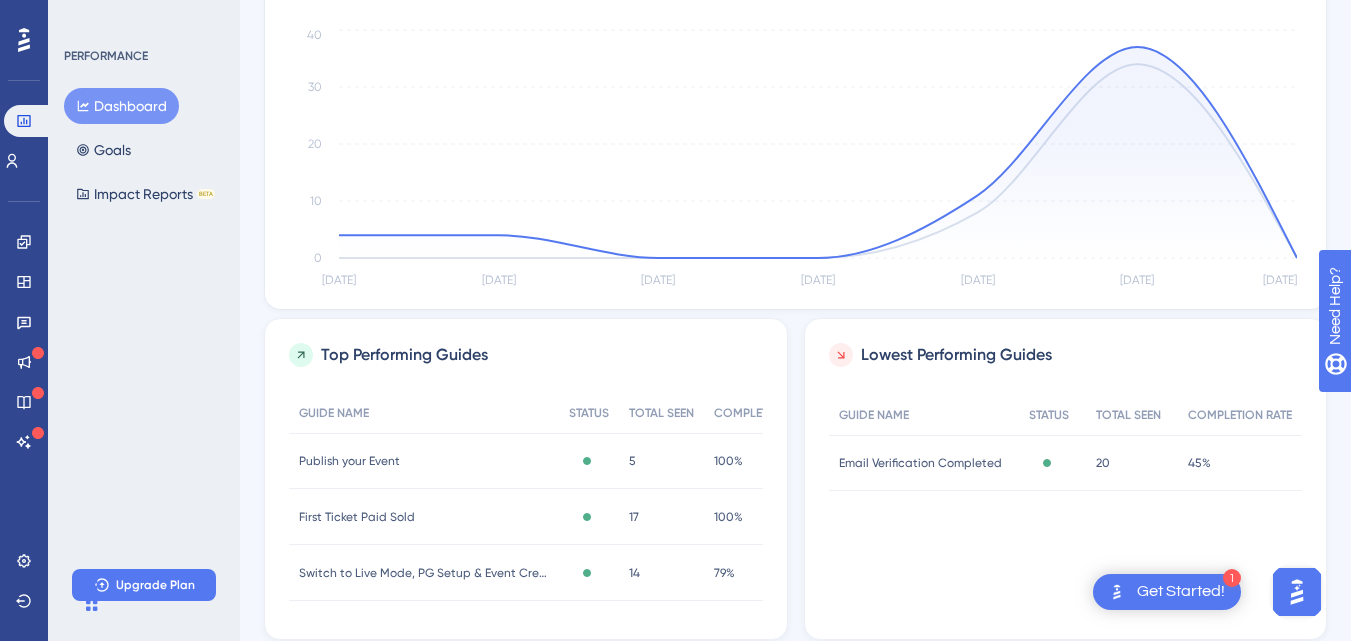 click on "Publish your Event Publish your Event" at bounding box center [424, 461] 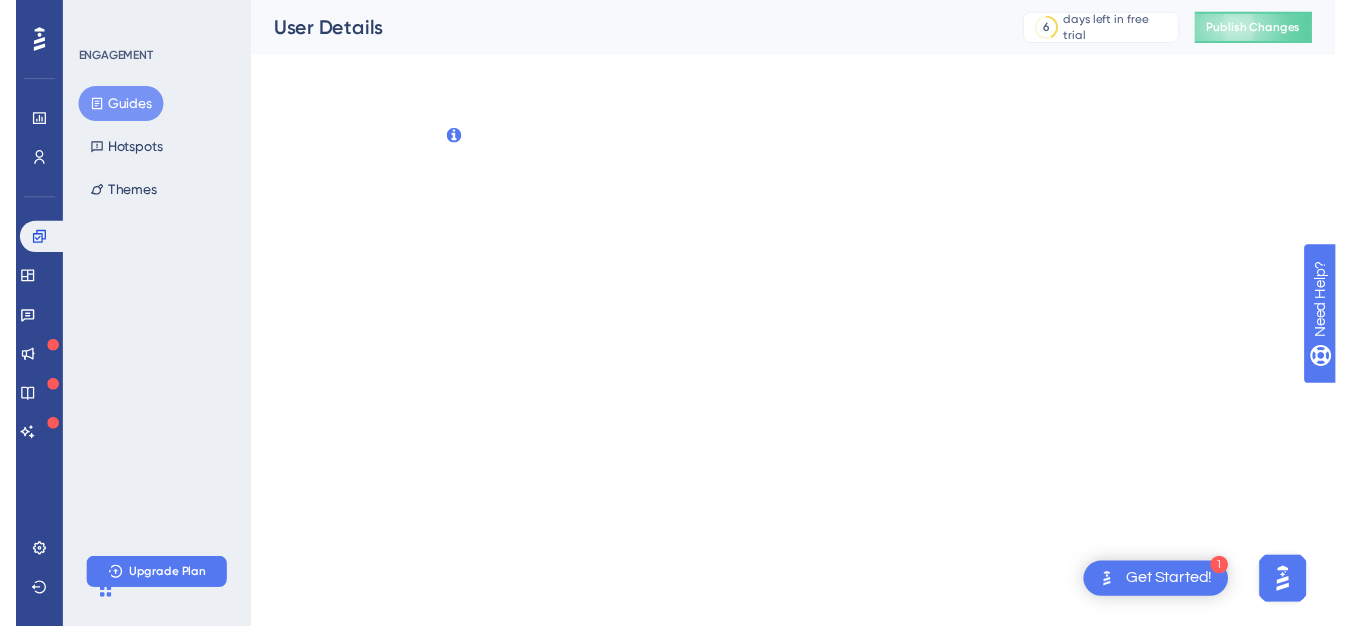 scroll, scrollTop: 0, scrollLeft: 0, axis: both 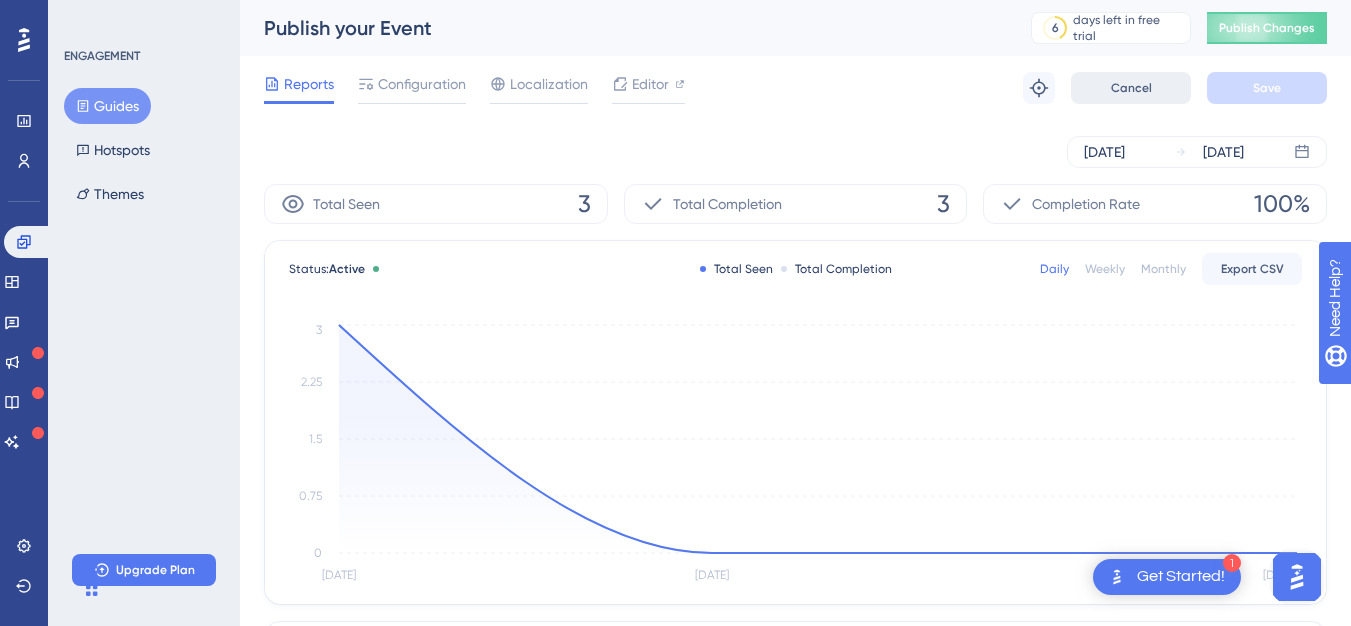 click on "Cancel" at bounding box center (1131, 88) 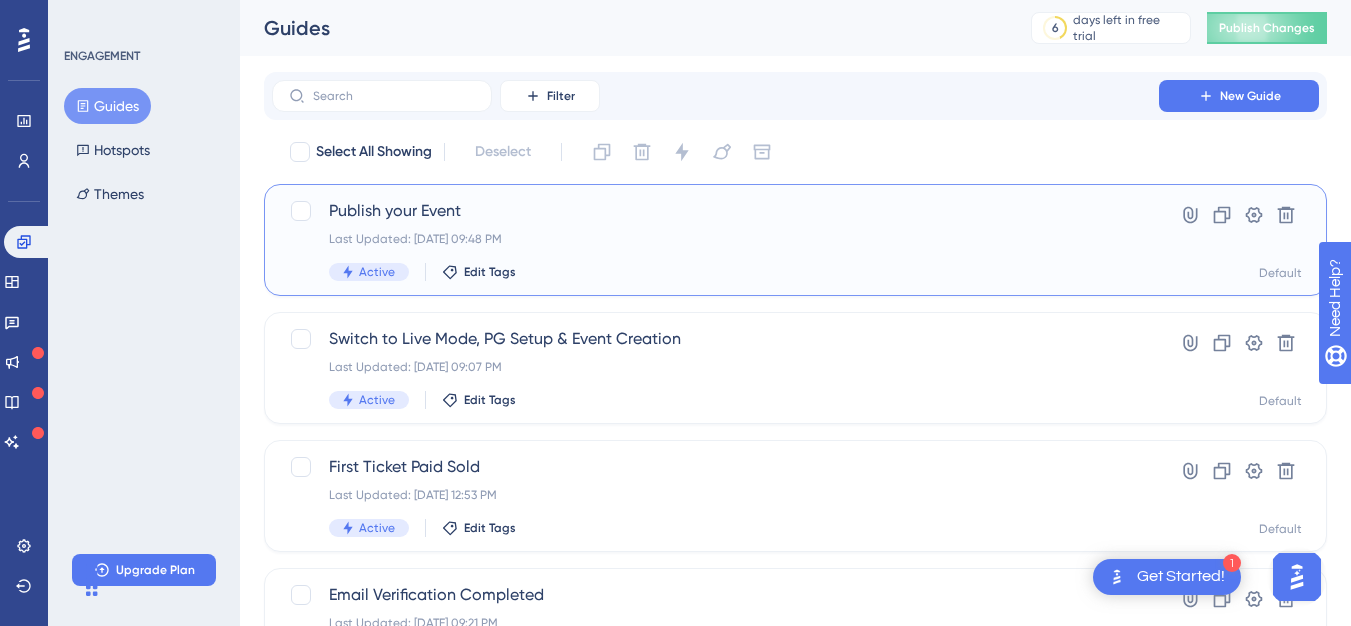 click on "Last Updated: [DATE] 09:48 PM" at bounding box center [715, 239] 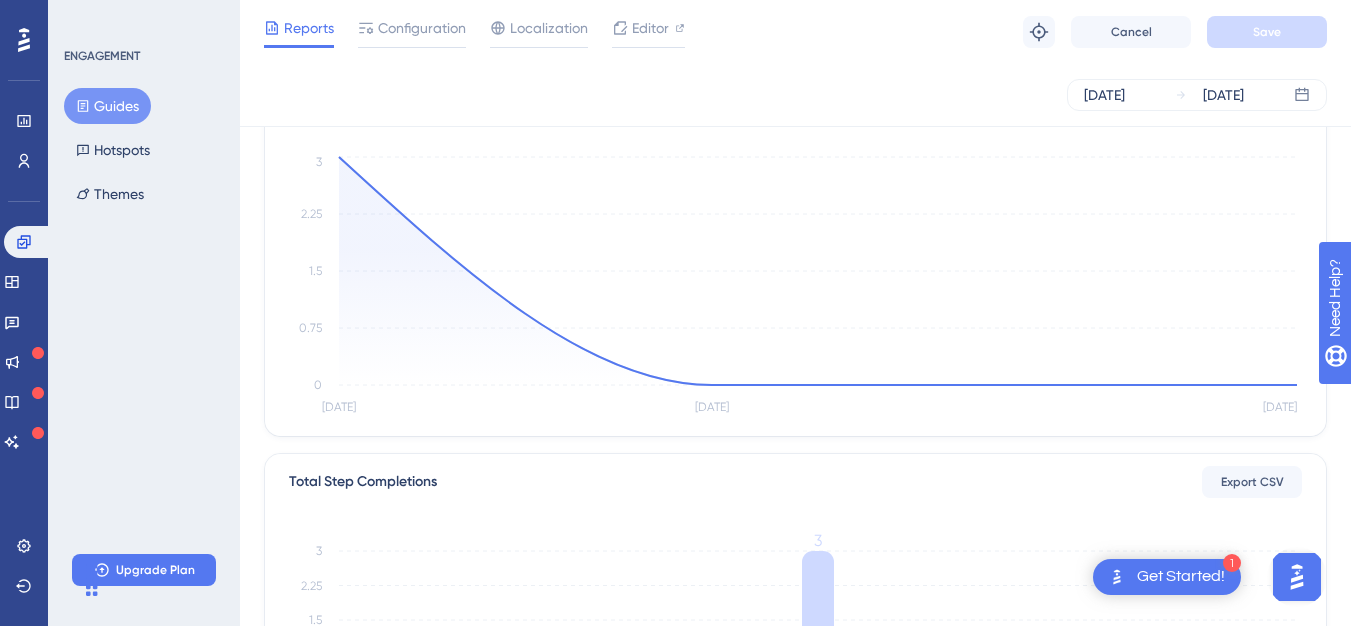 scroll, scrollTop: 0, scrollLeft: 0, axis: both 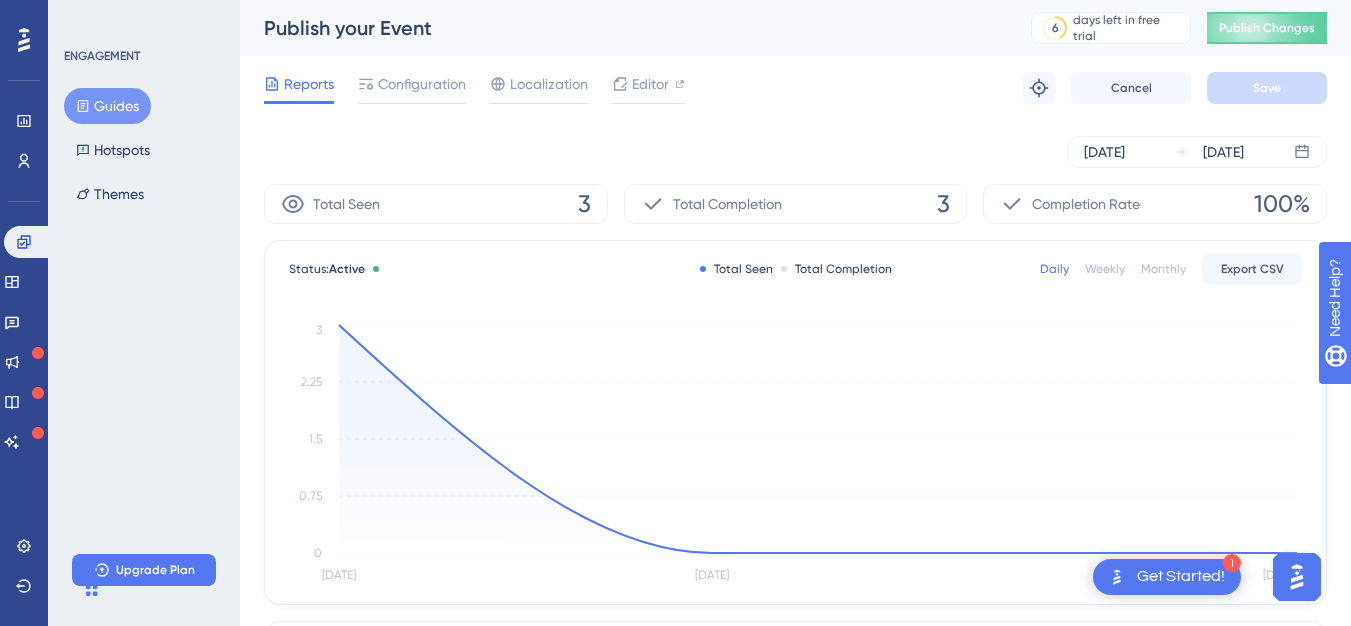 click on "Guides" at bounding box center [107, 106] 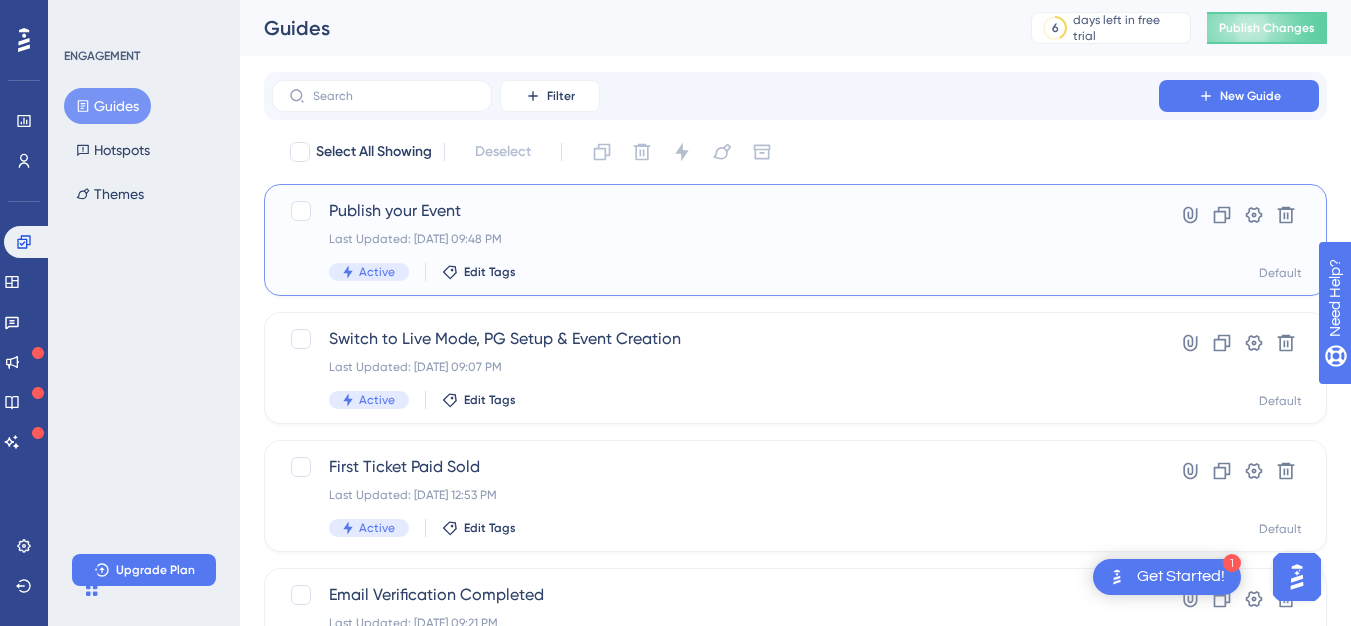 drag, startPoint x: 490, startPoint y: 220, endPoint x: 433, endPoint y: 219, distance: 57.00877 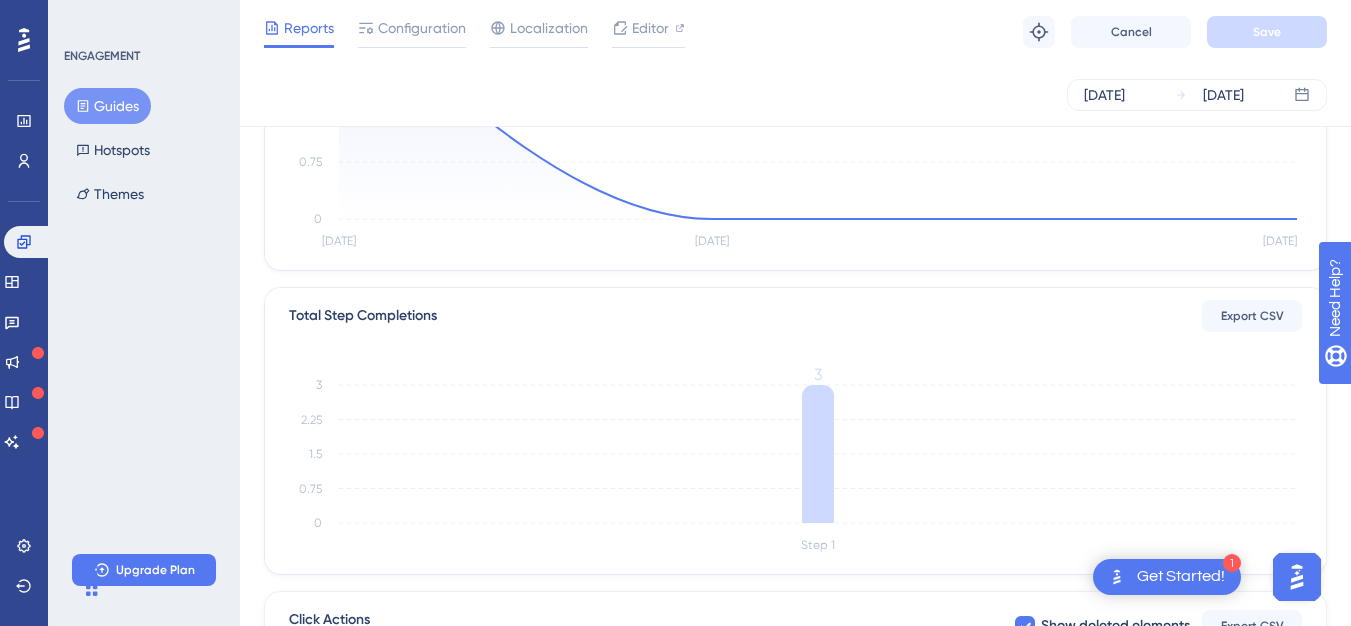 scroll, scrollTop: 539, scrollLeft: 0, axis: vertical 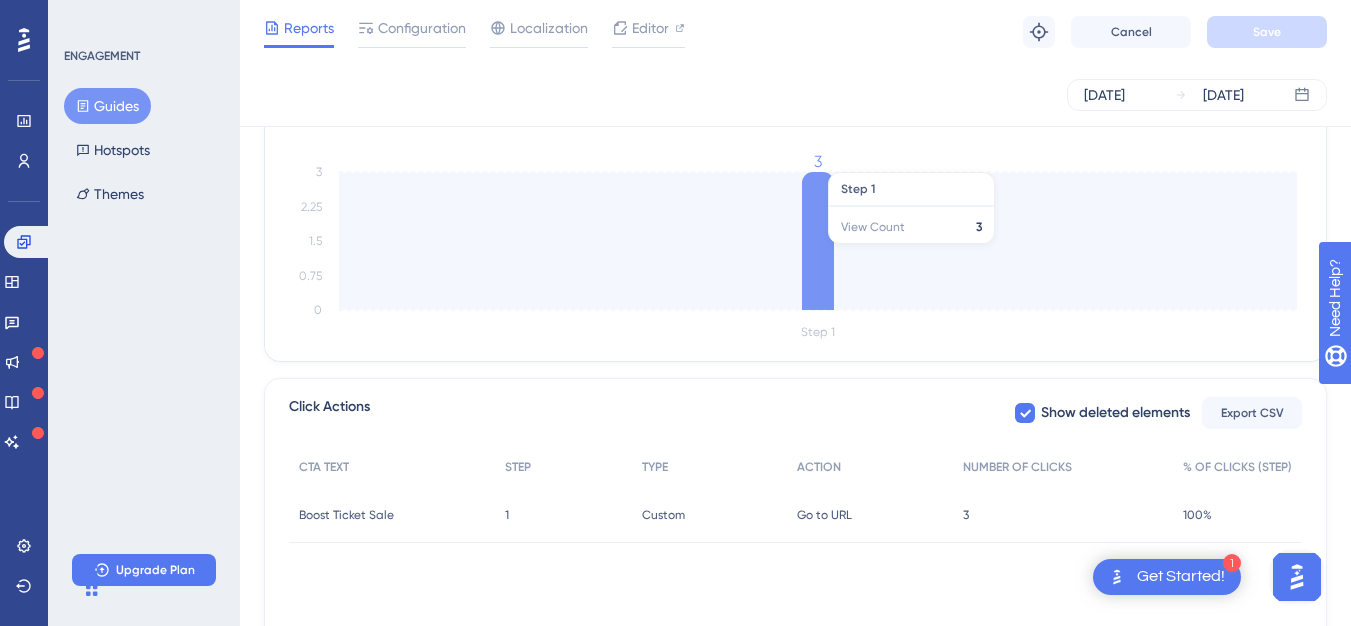 click 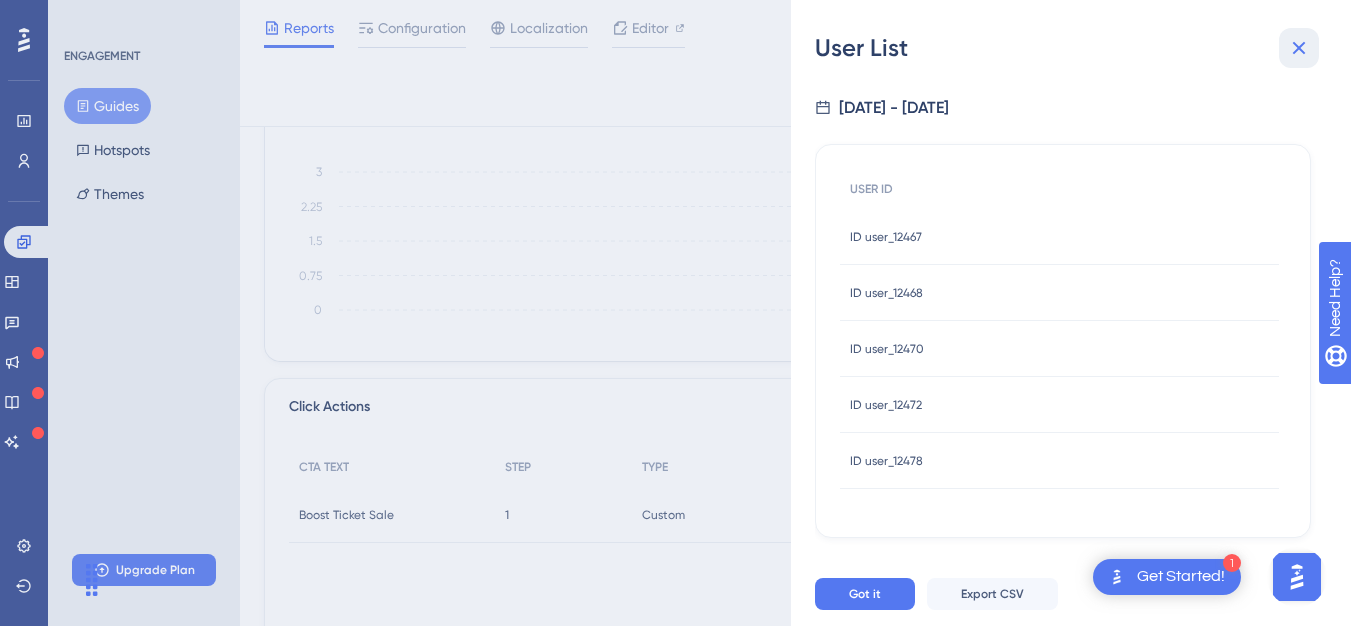 click 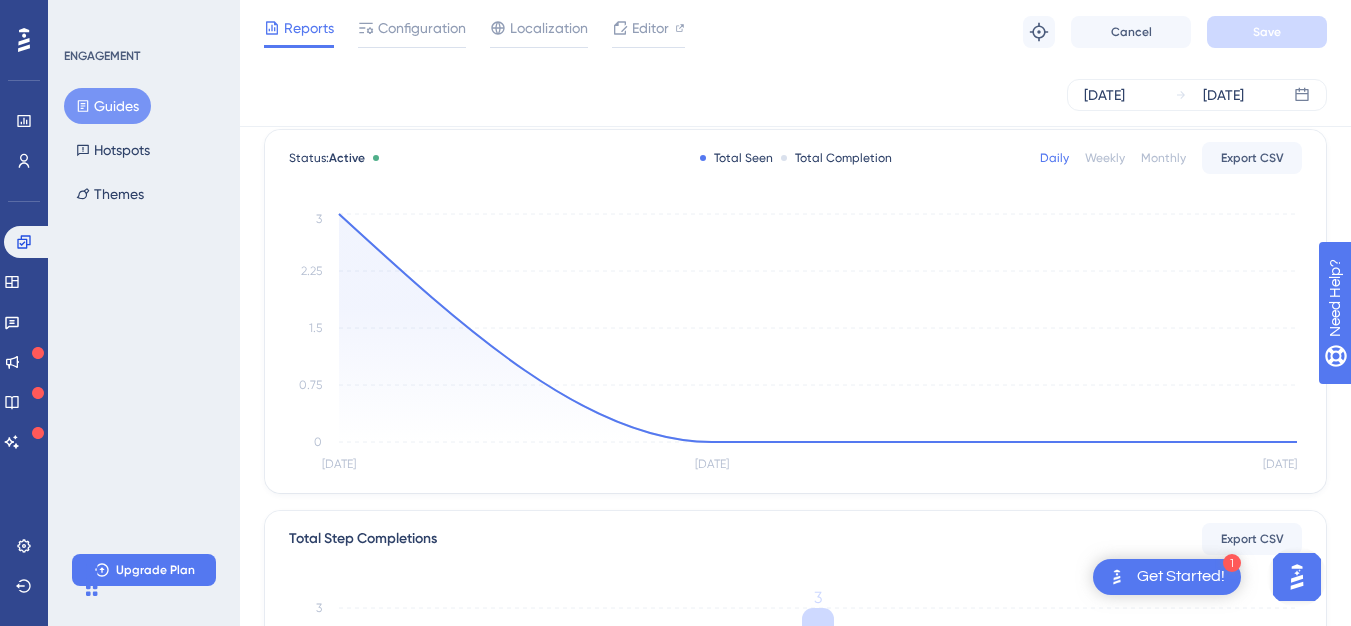 scroll, scrollTop: 96, scrollLeft: 0, axis: vertical 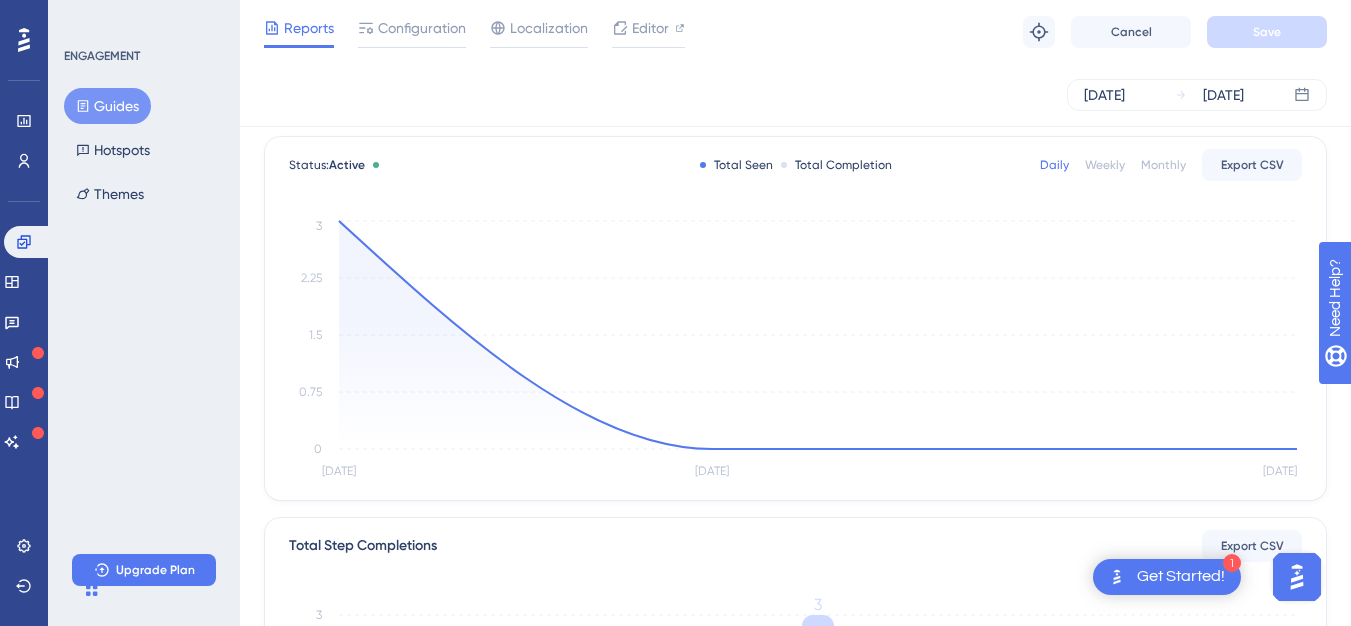 click on "Guides" at bounding box center [107, 106] 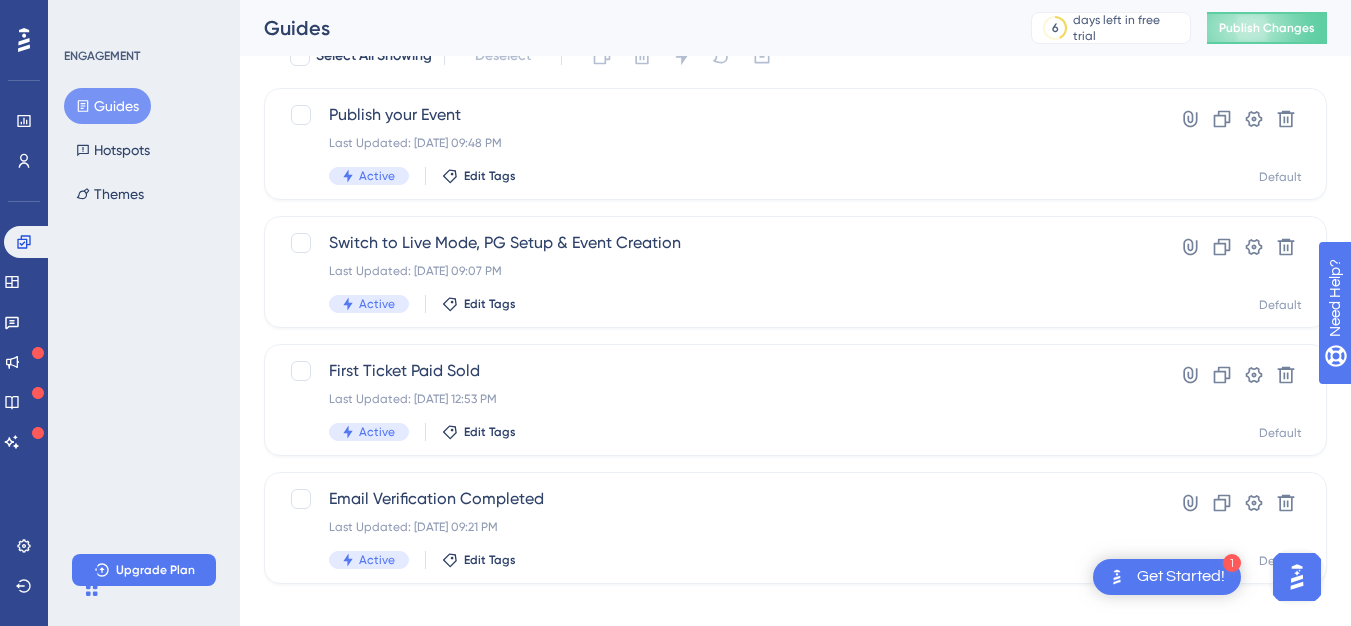scroll, scrollTop: 0, scrollLeft: 0, axis: both 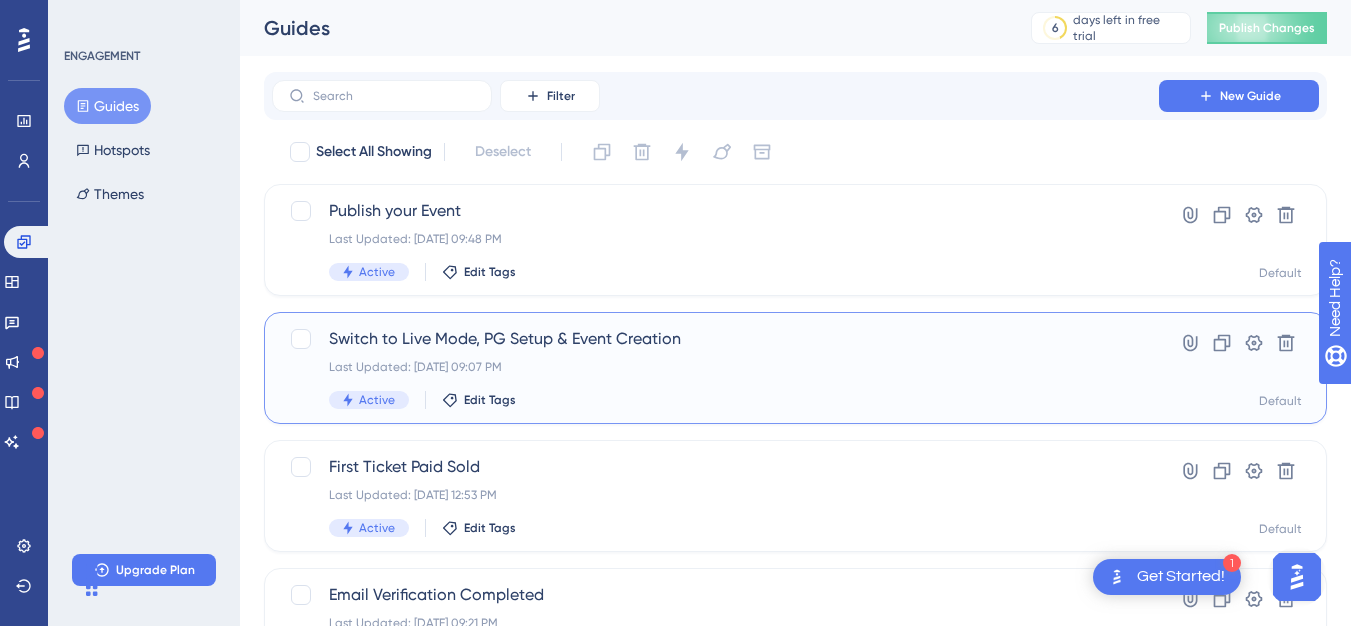 click on "Switch to Live Mode, PG Setup & Event Creation" at bounding box center (715, 339) 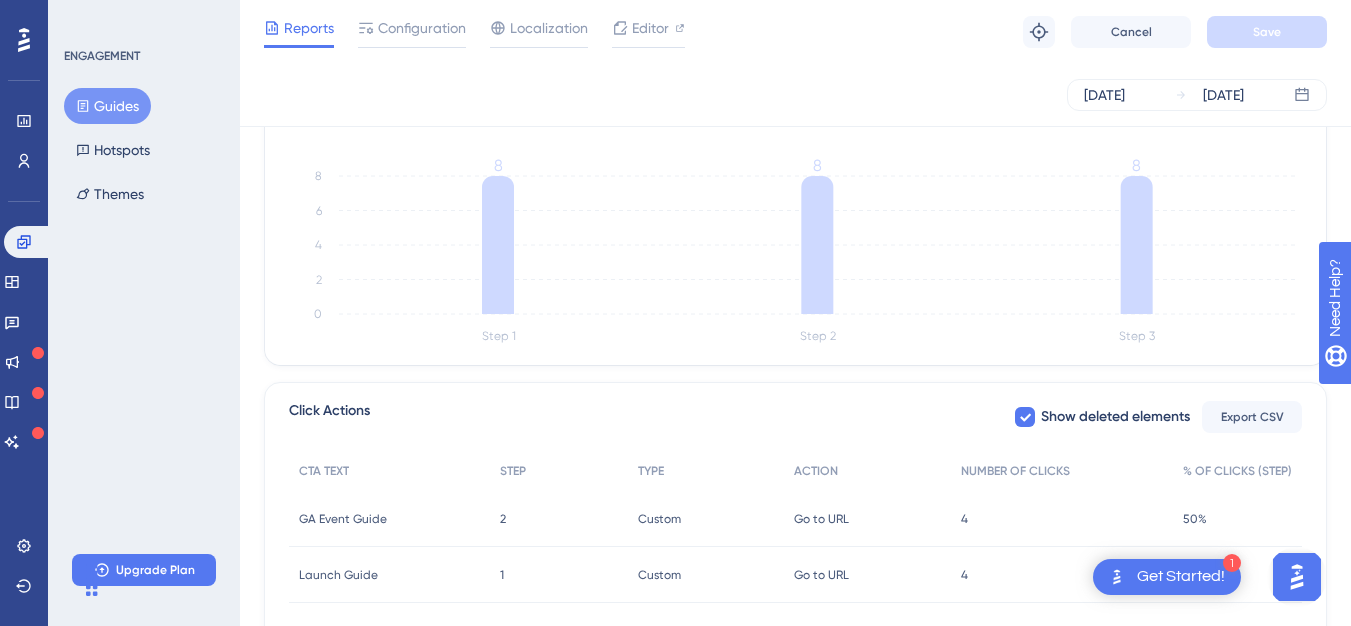 scroll, scrollTop: 427, scrollLeft: 0, axis: vertical 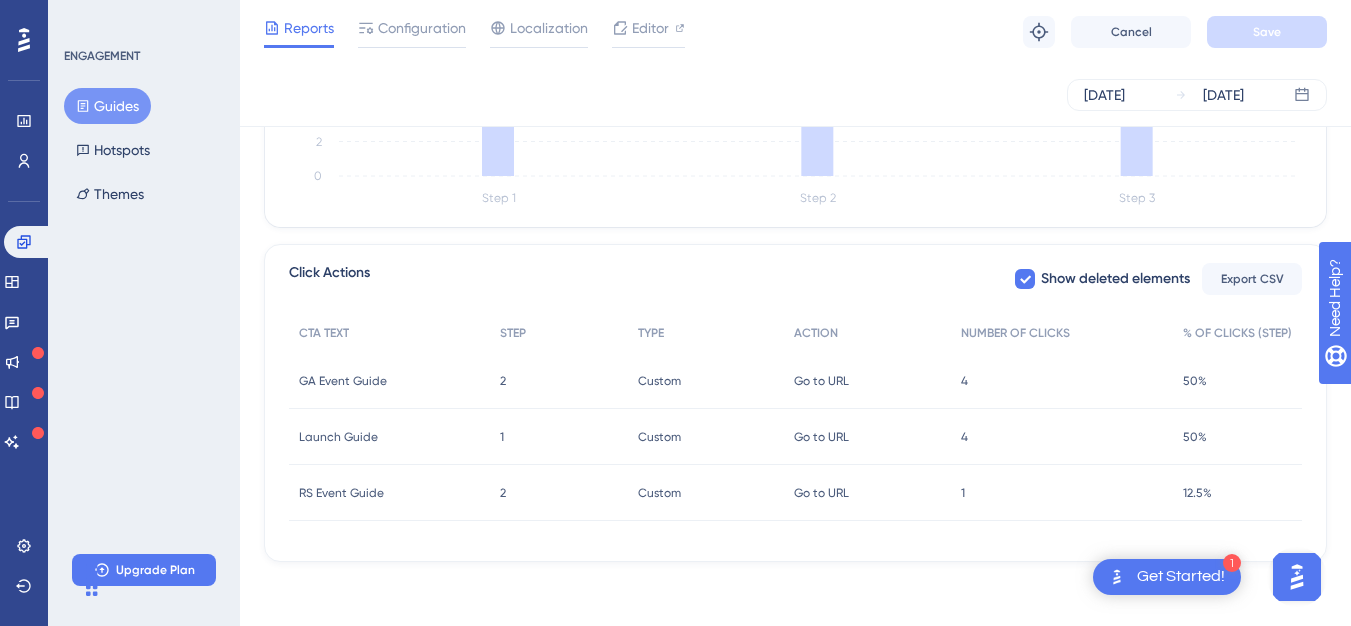 click on "4" at bounding box center [964, 381] 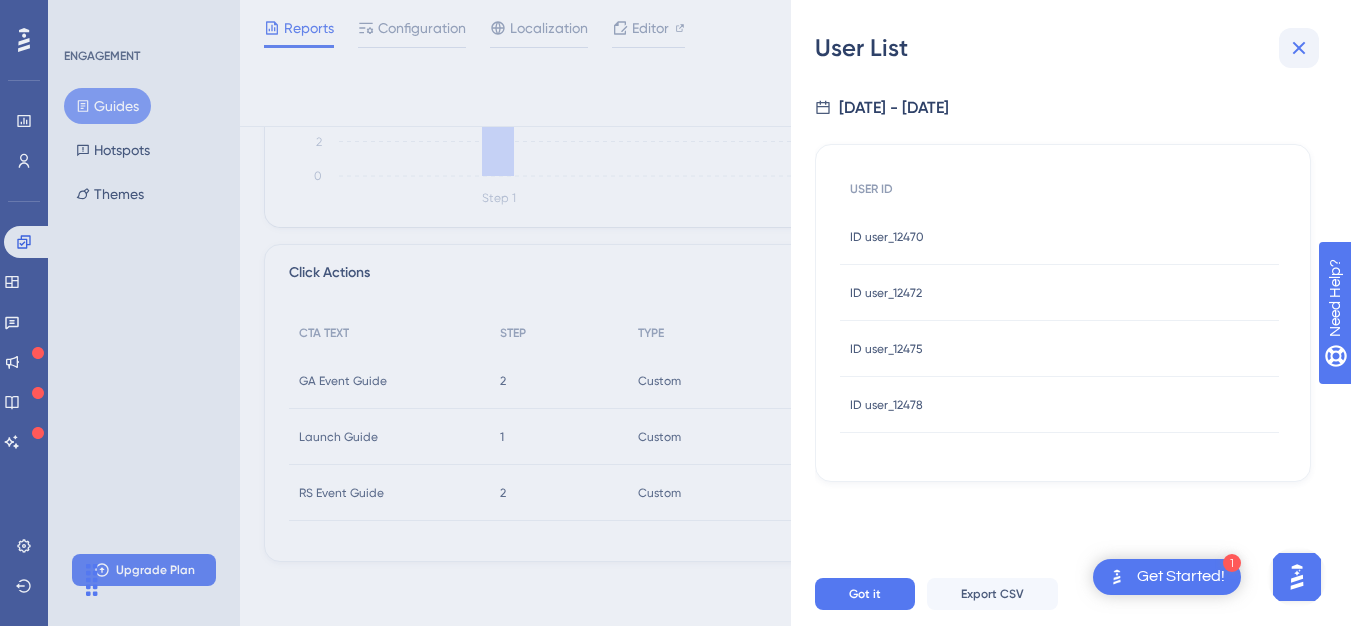 click 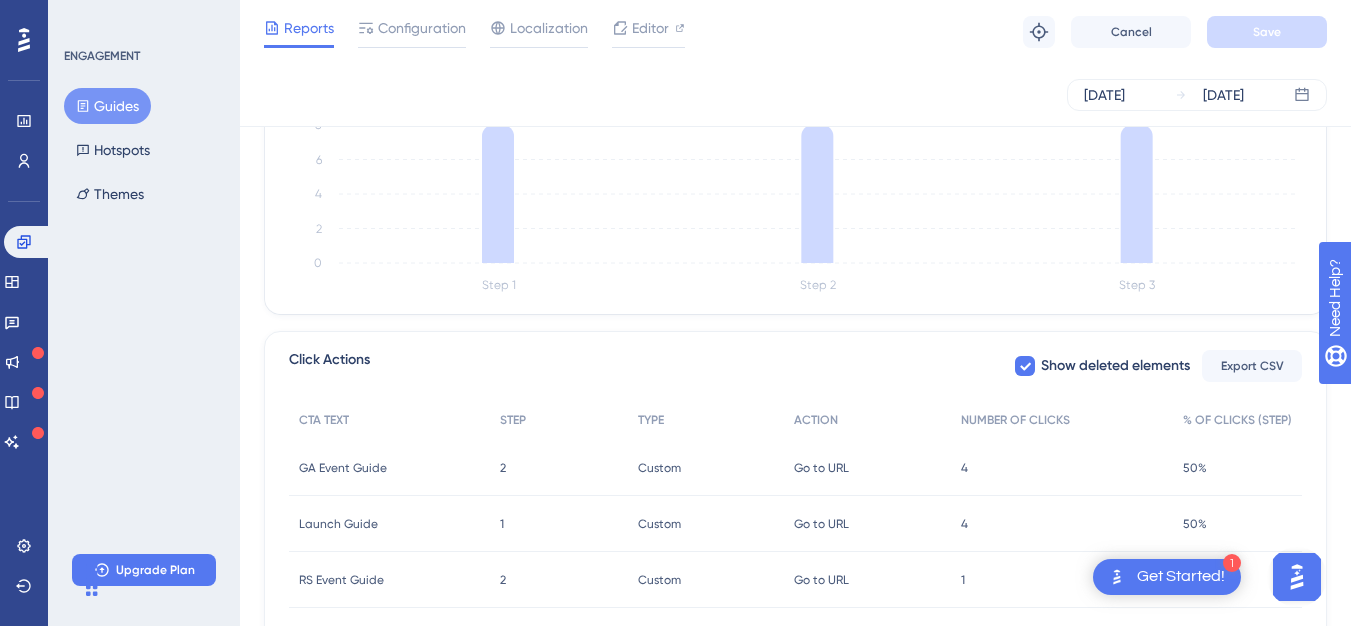 scroll, scrollTop: 603, scrollLeft: 0, axis: vertical 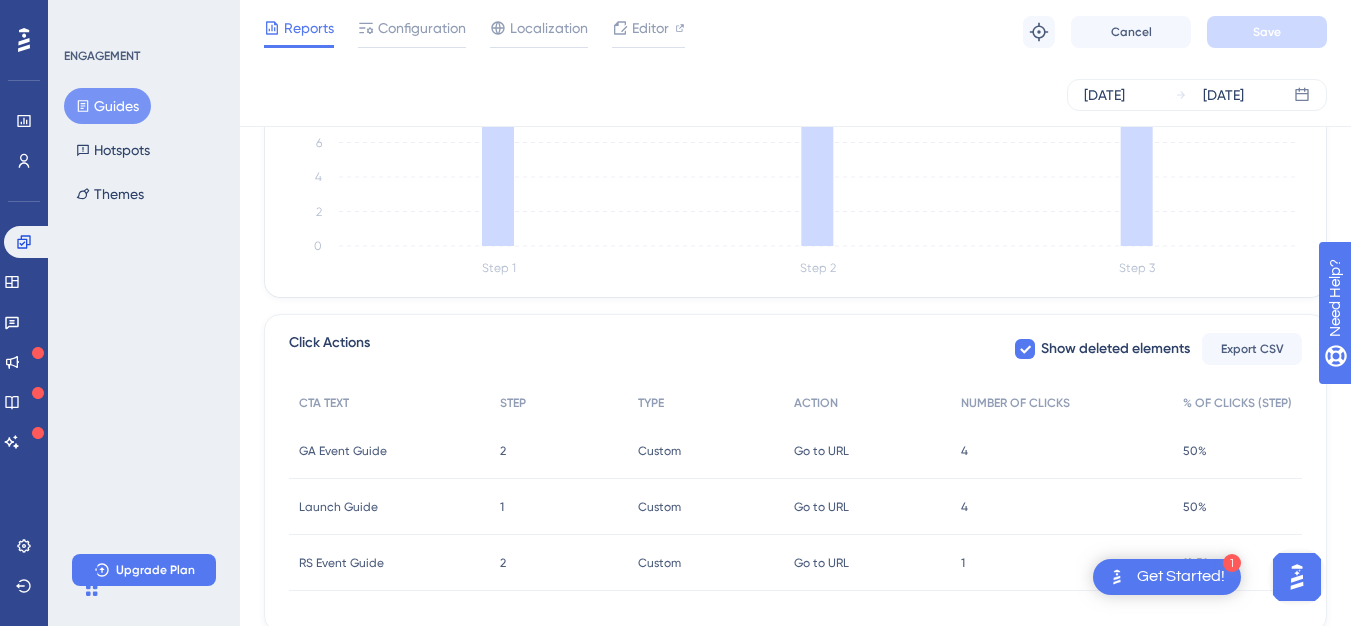 drag, startPoint x: 1359, startPoint y: 391, endPoint x: 25, endPoint y: 1, distance: 1389.8403 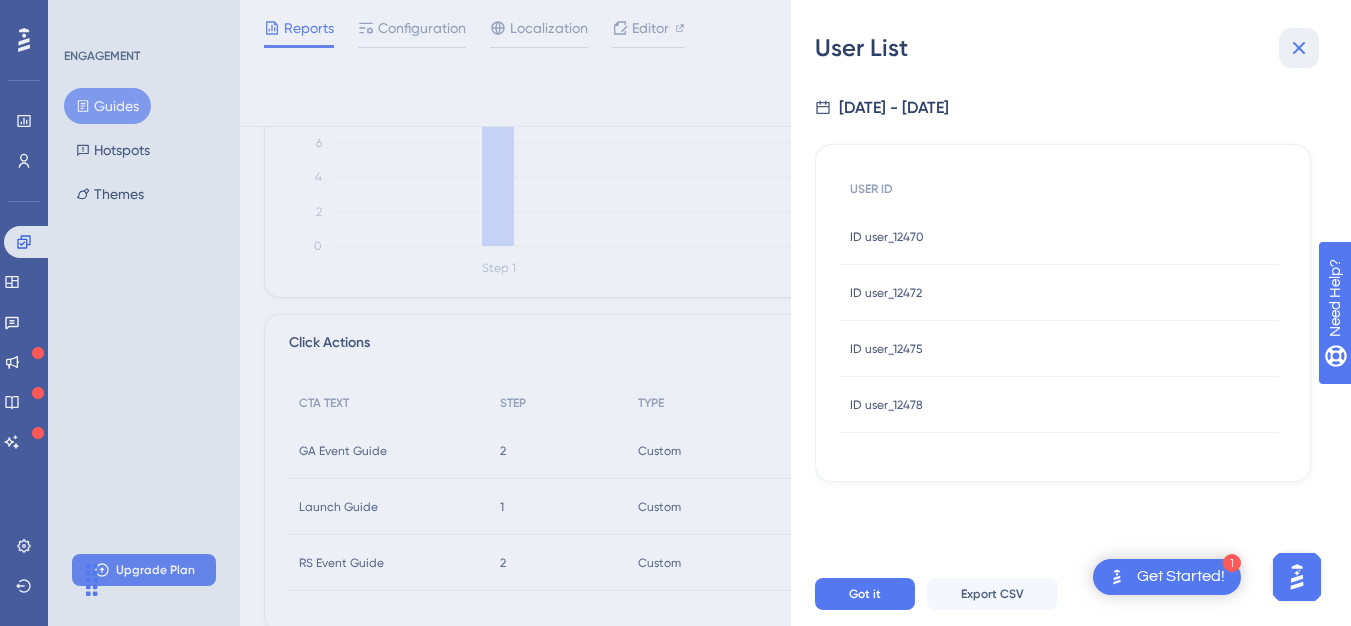 click 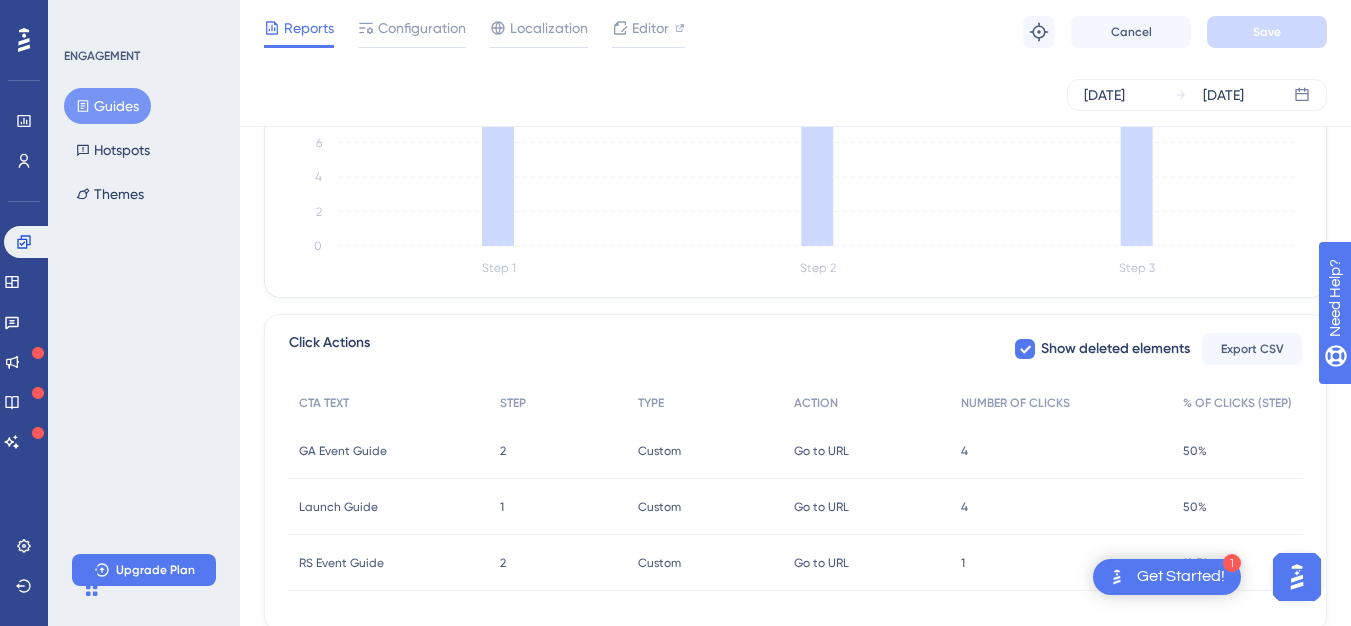 click on "4" at bounding box center [964, 507] 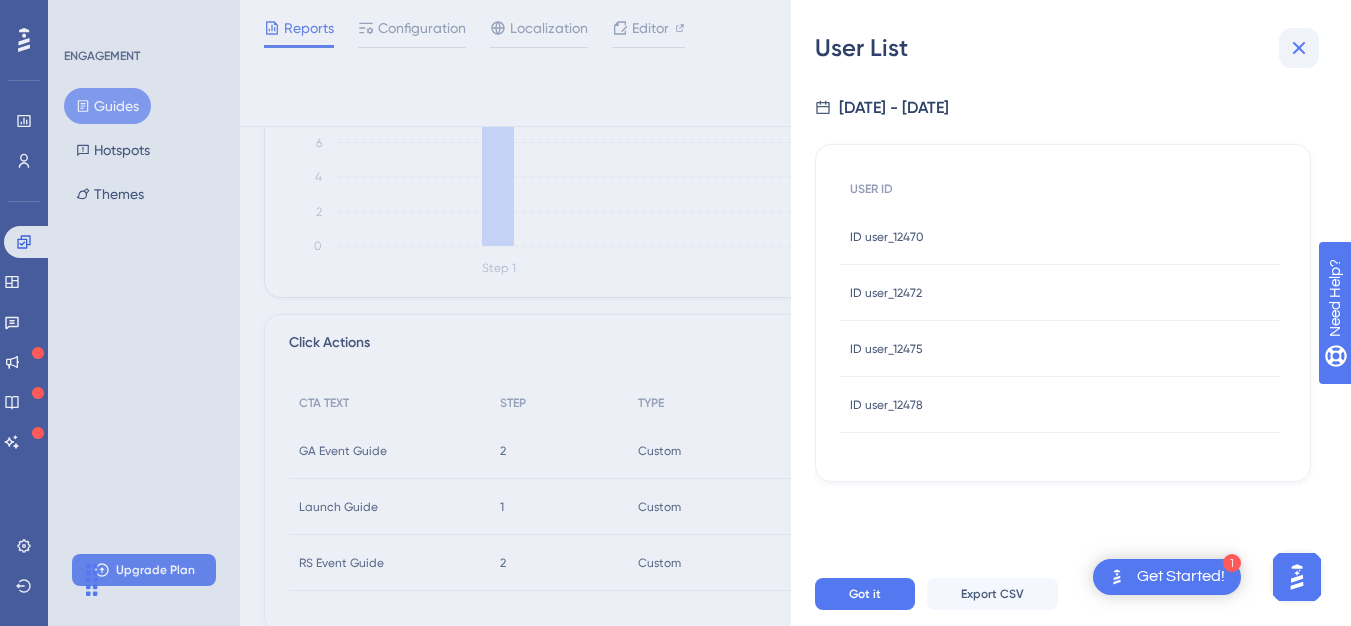 click 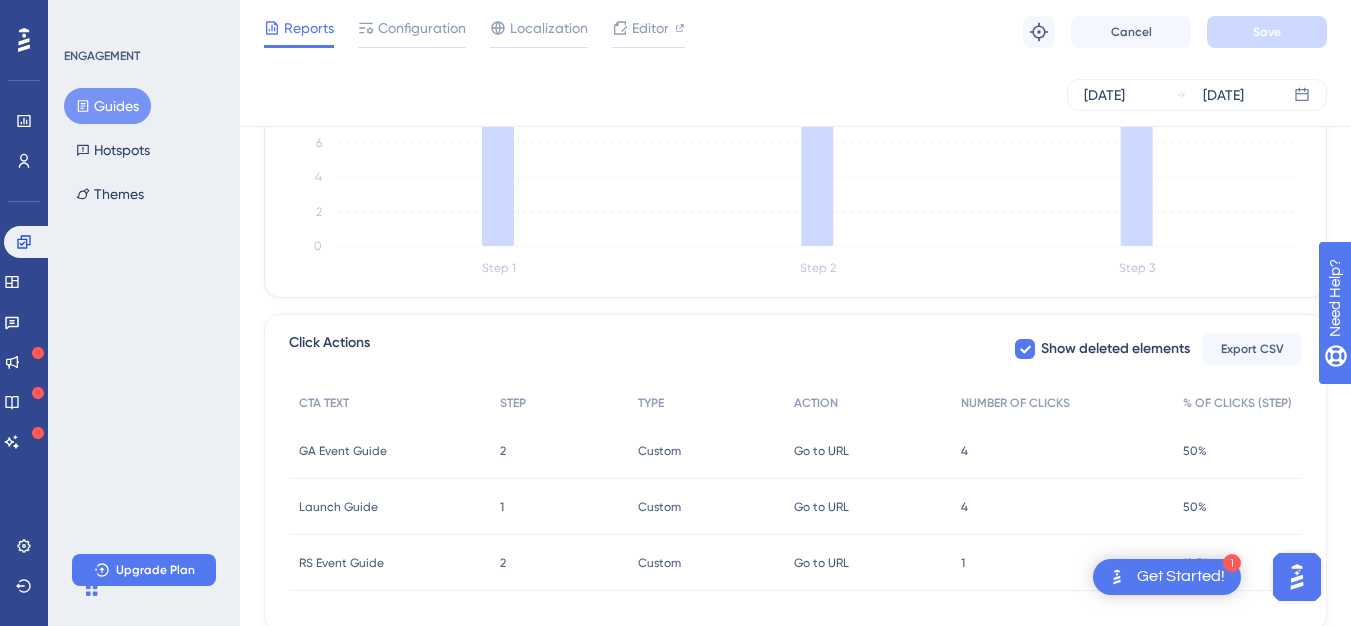 click on "1 1" at bounding box center [1062, 563] 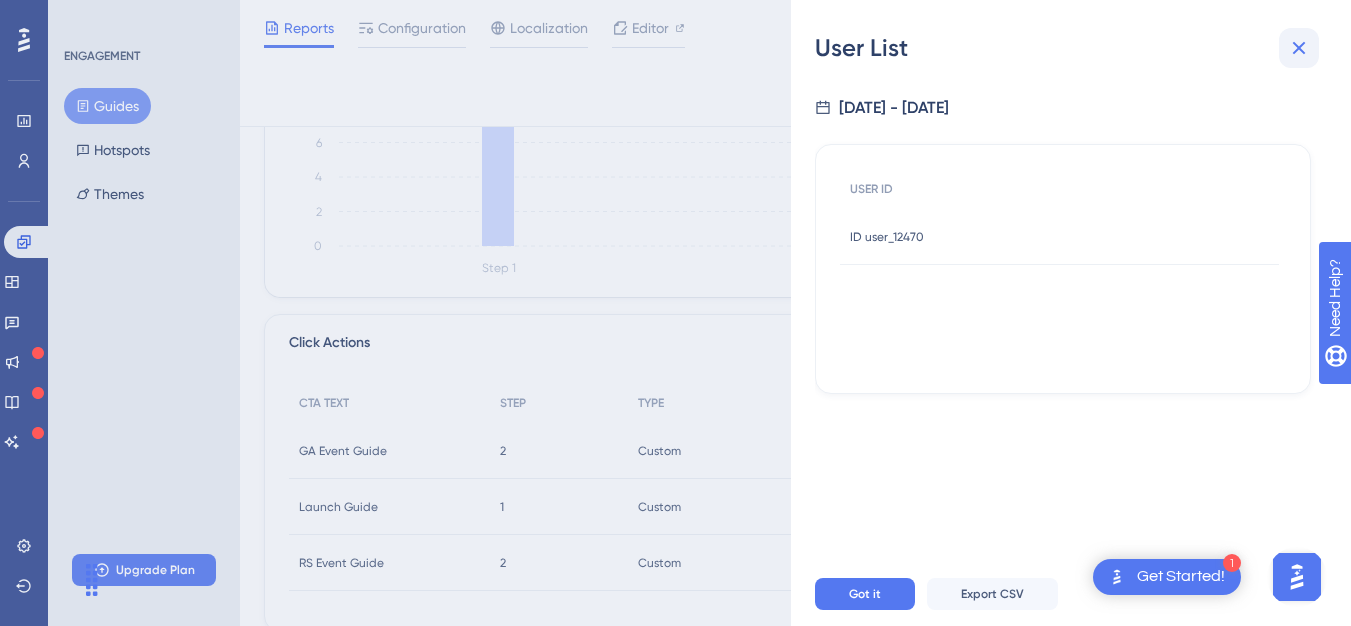 click 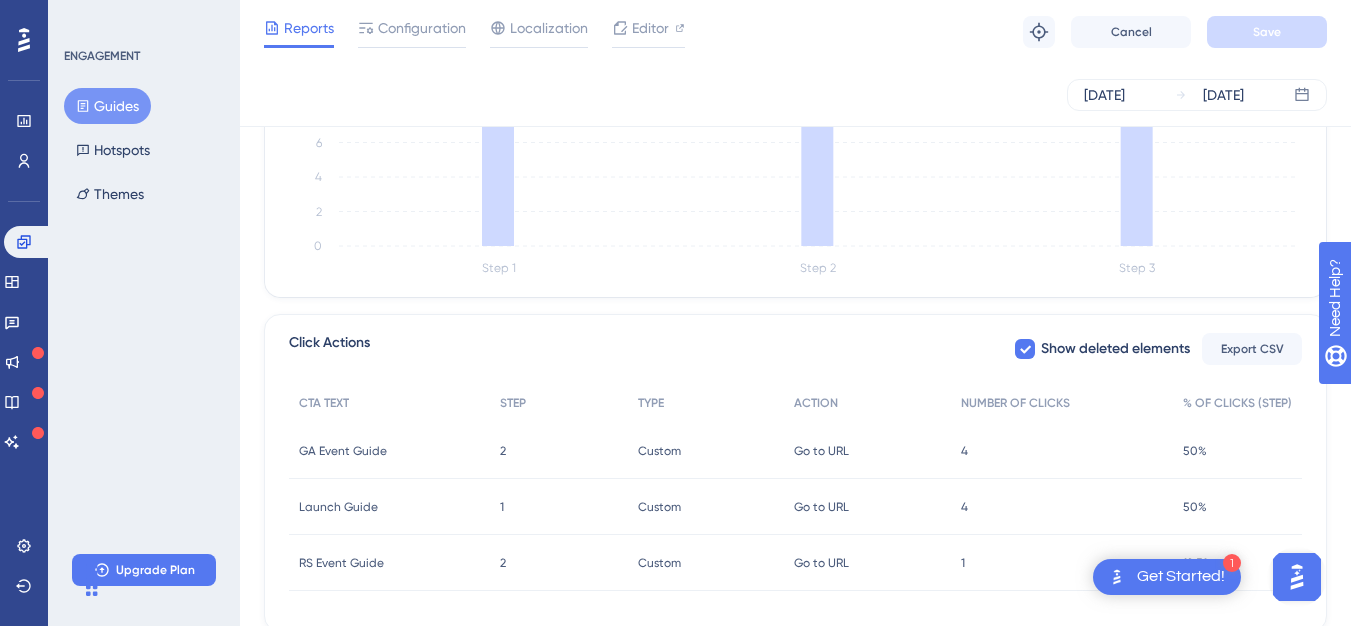 click on "1 1" at bounding box center (1062, 563) 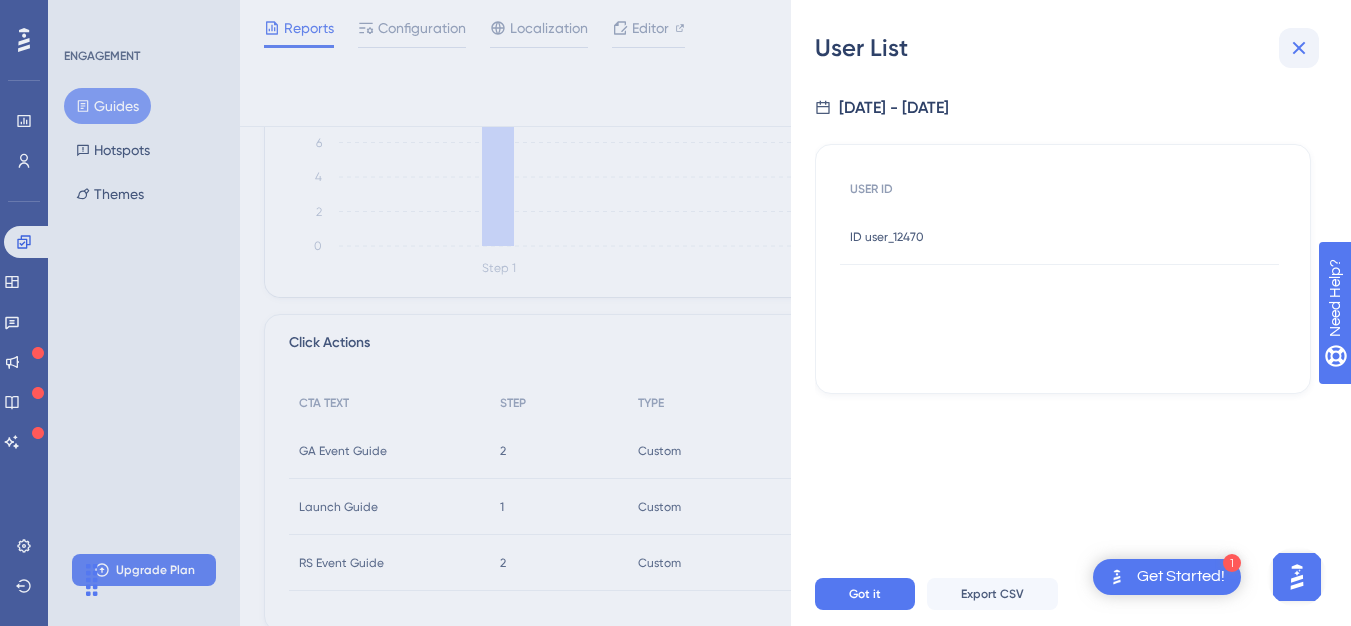 click at bounding box center [1299, 48] 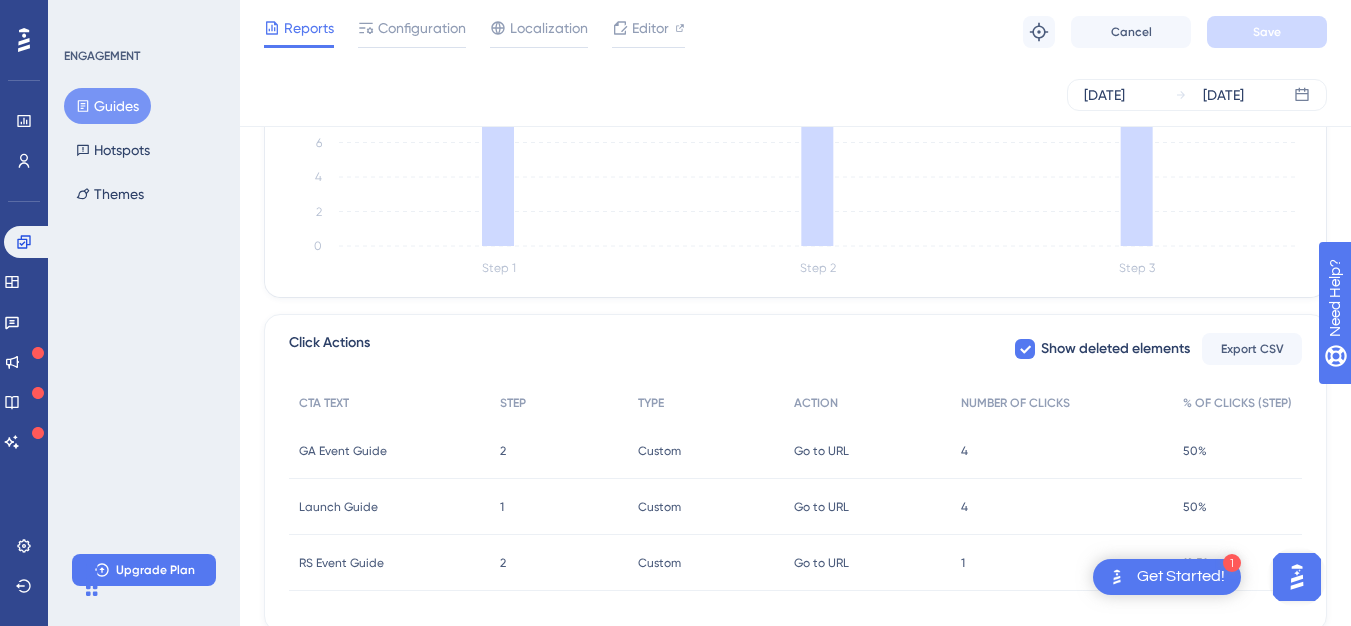 click on "4 4" at bounding box center [1062, 507] 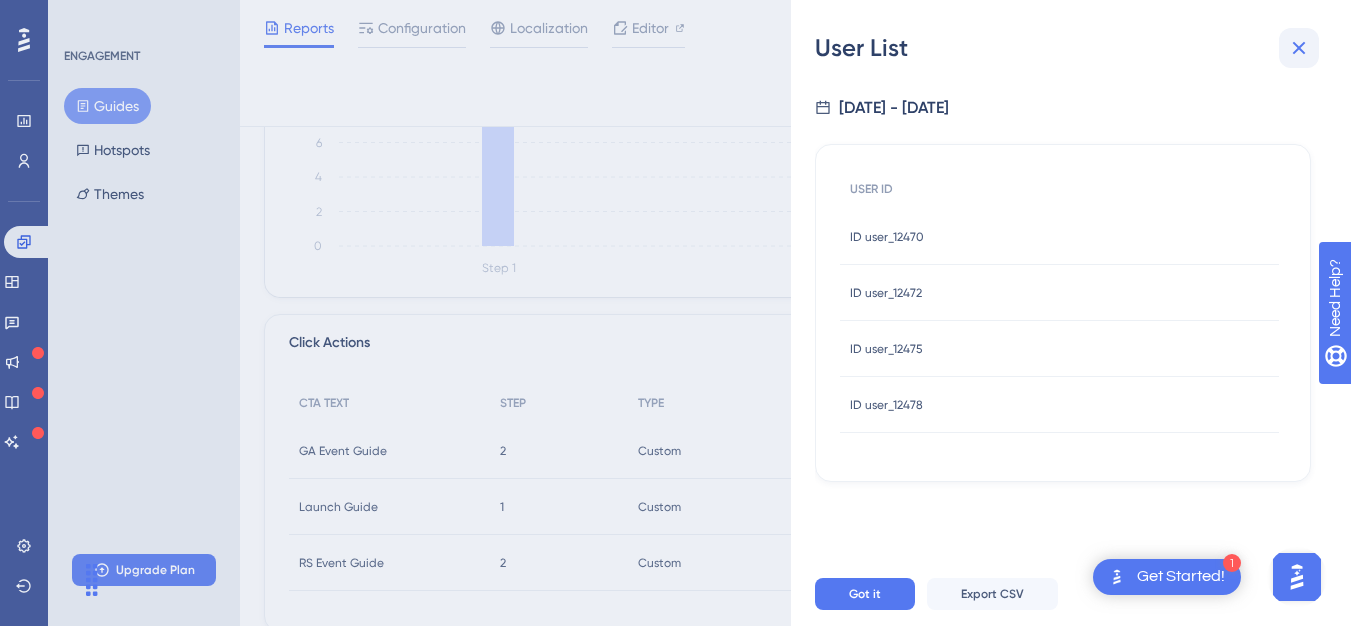 click 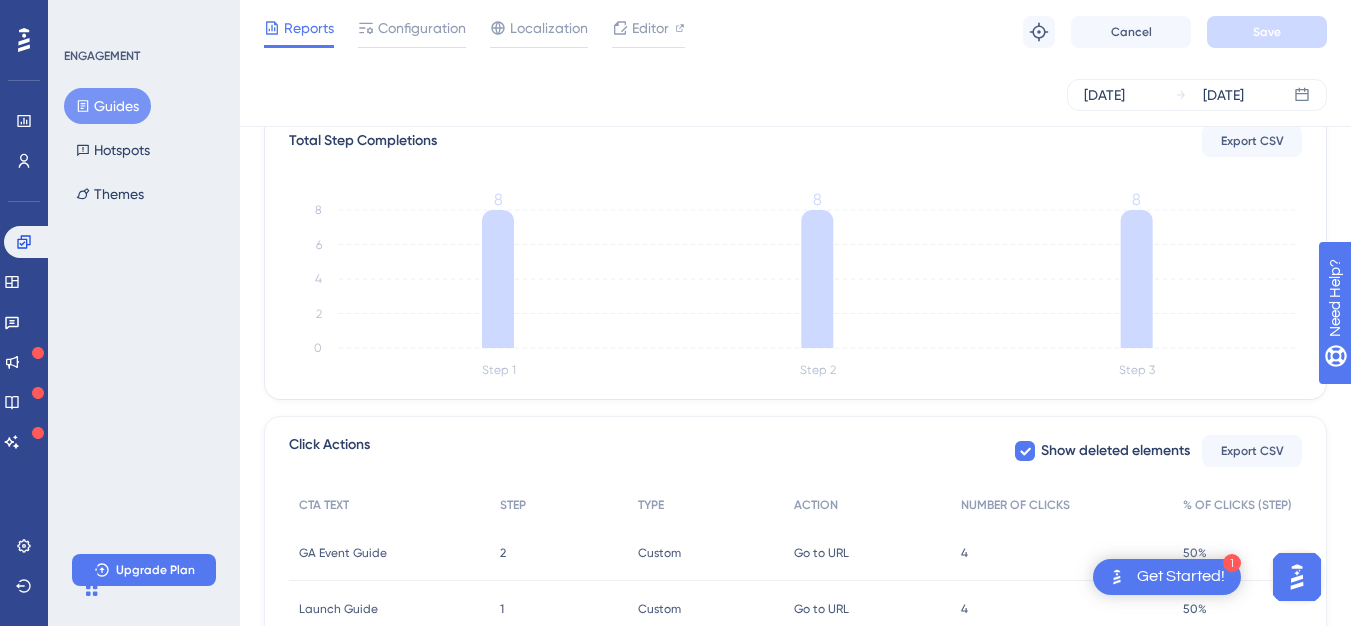 scroll, scrollTop: 673, scrollLeft: 0, axis: vertical 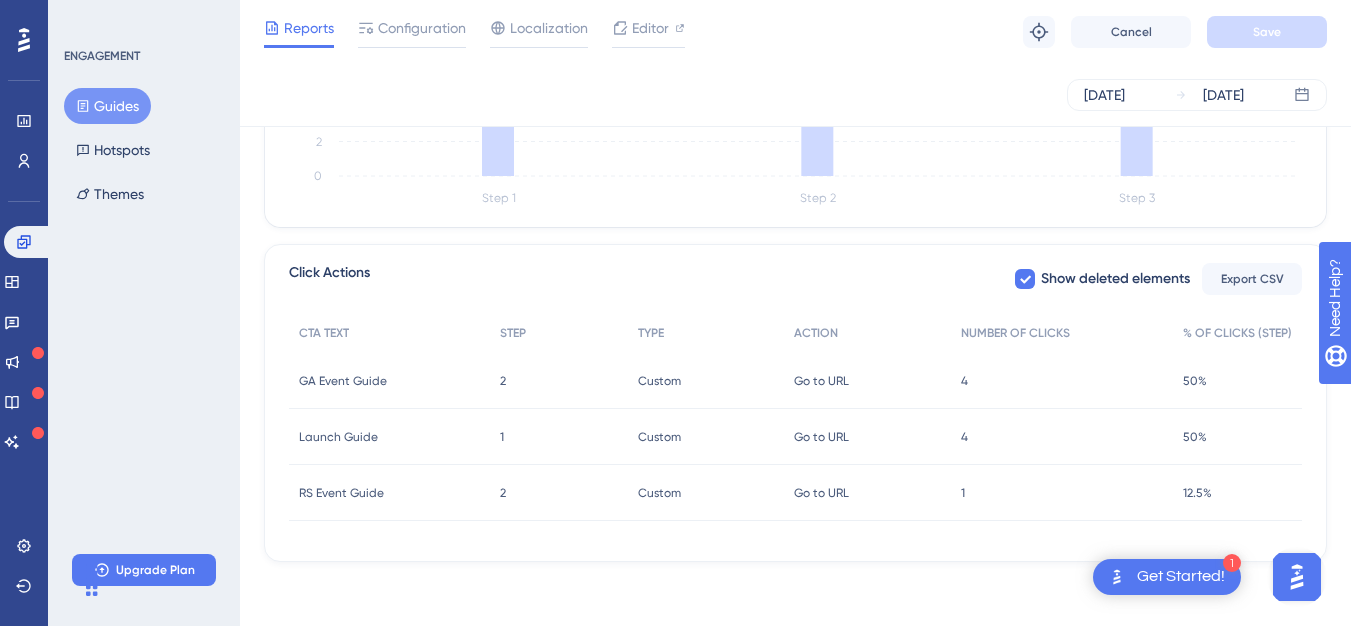 drag, startPoint x: 1352, startPoint y: 304, endPoint x: 48, endPoint y: 18, distance: 1334.9951 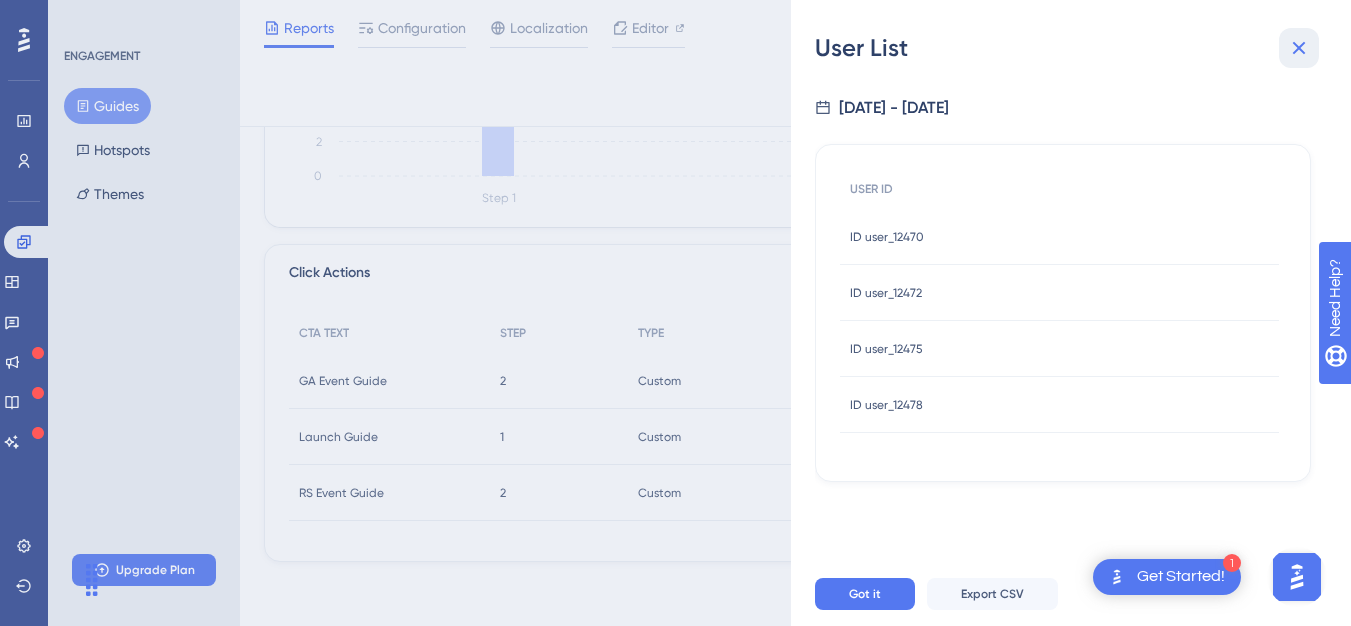 click 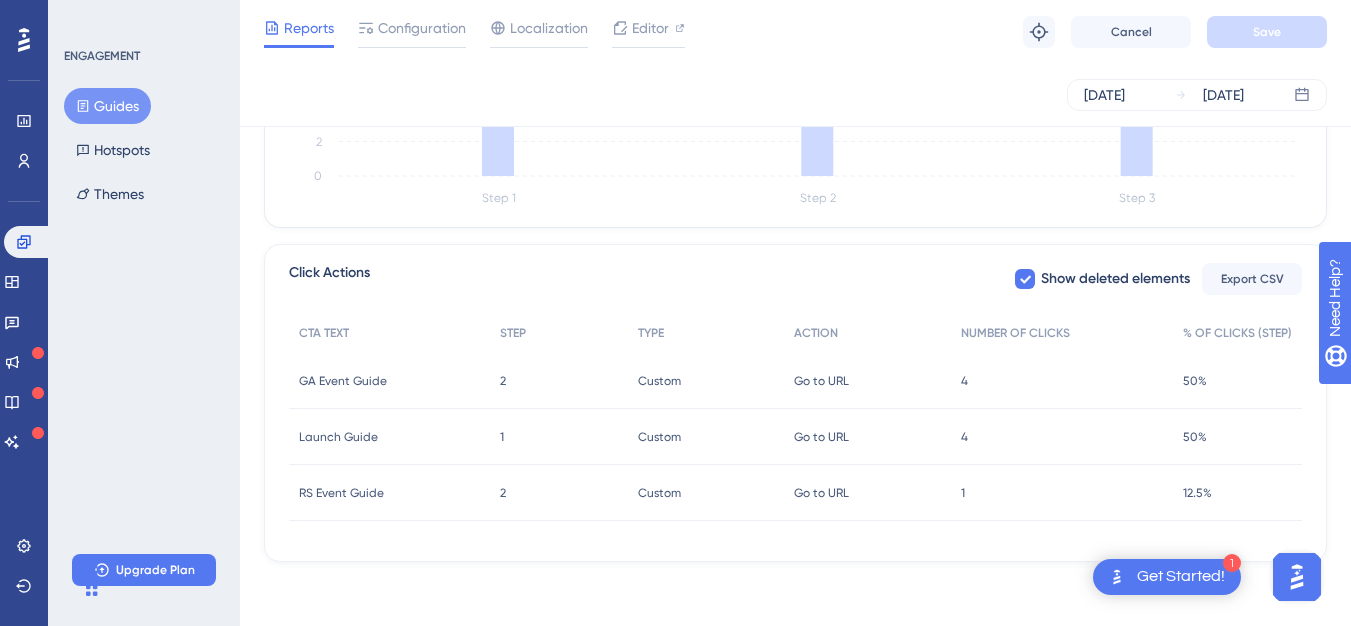 click on "50%" at bounding box center [1195, 381] 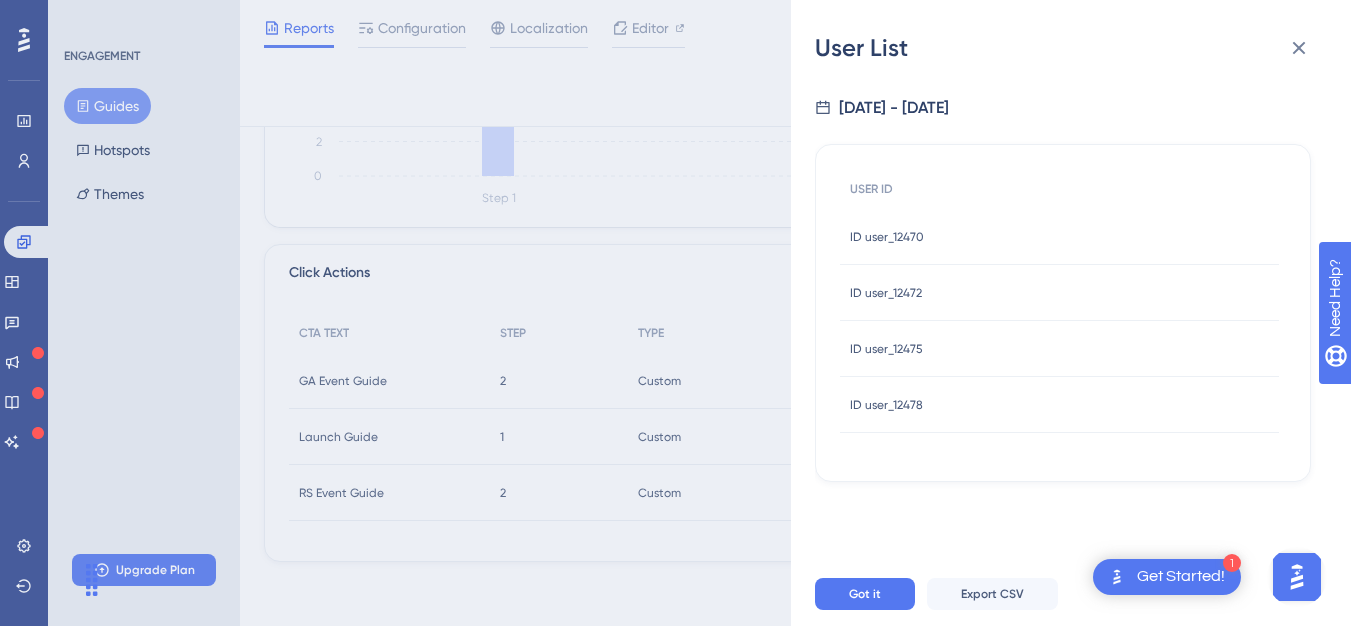 click on "[DATE] - [DATE]" at bounding box center (1063, 108) 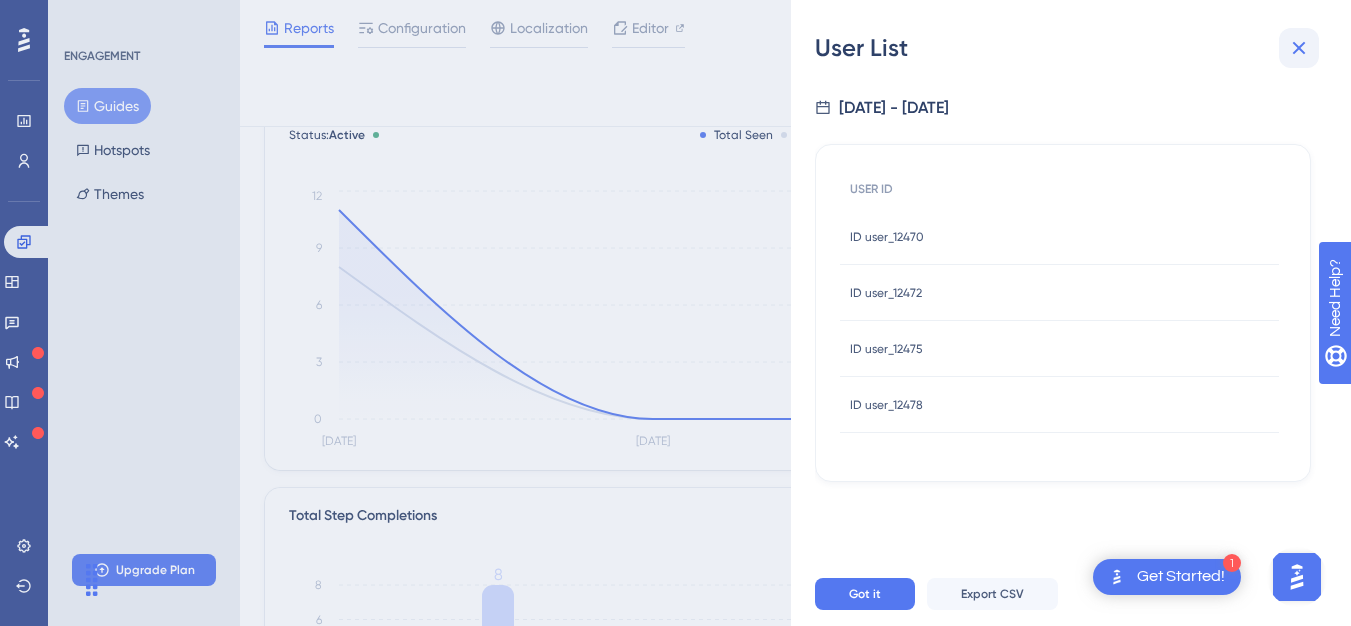 click 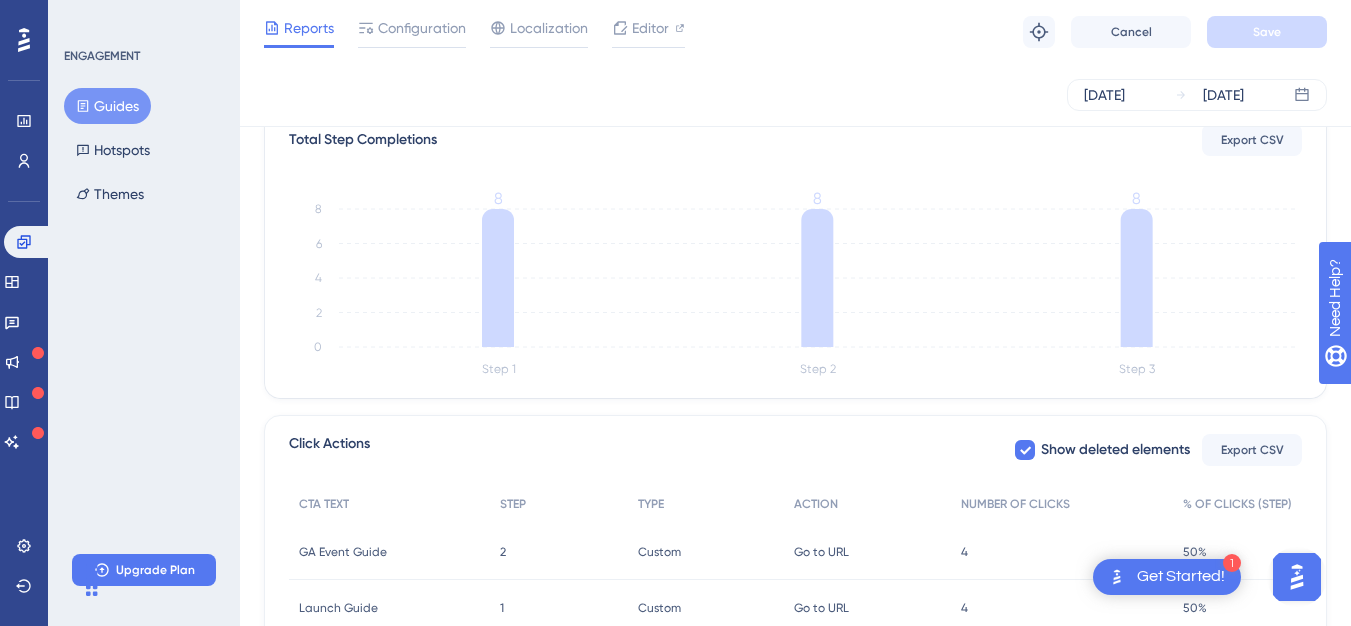 scroll, scrollTop: 531, scrollLeft: 0, axis: vertical 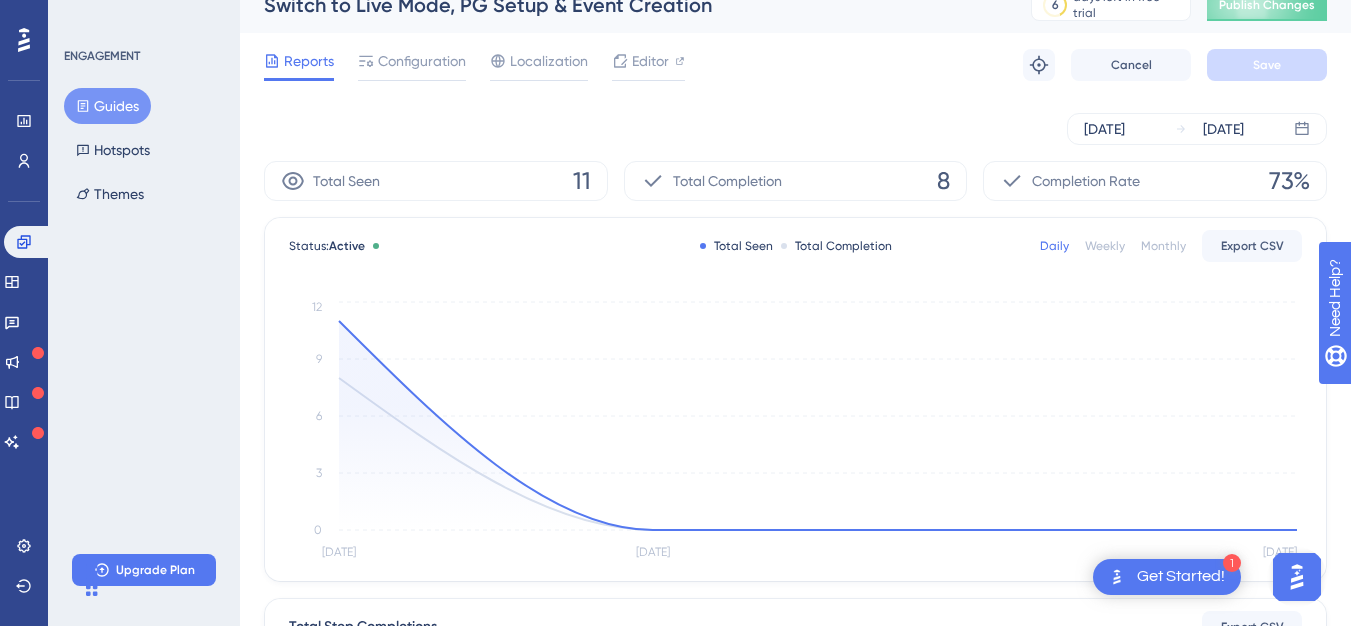 click on "Guides" at bounding box center [107, 106] 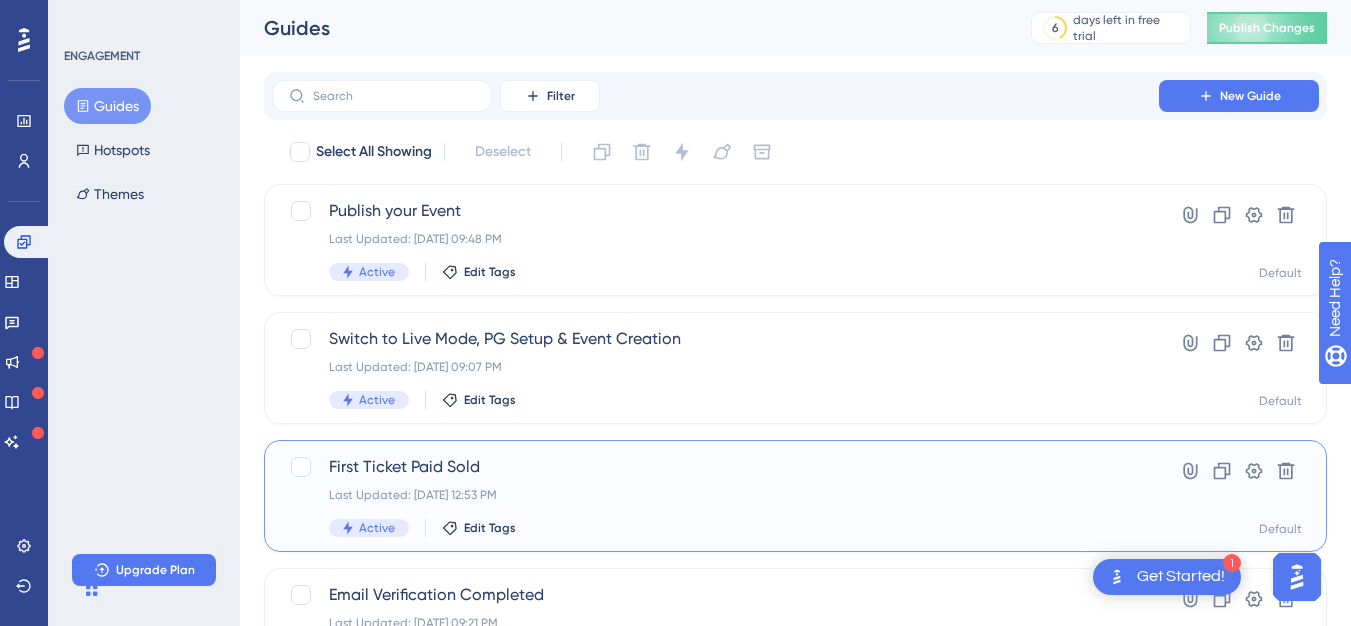click on "First Ticket Paid Sold" at bounding box center (715, 467) 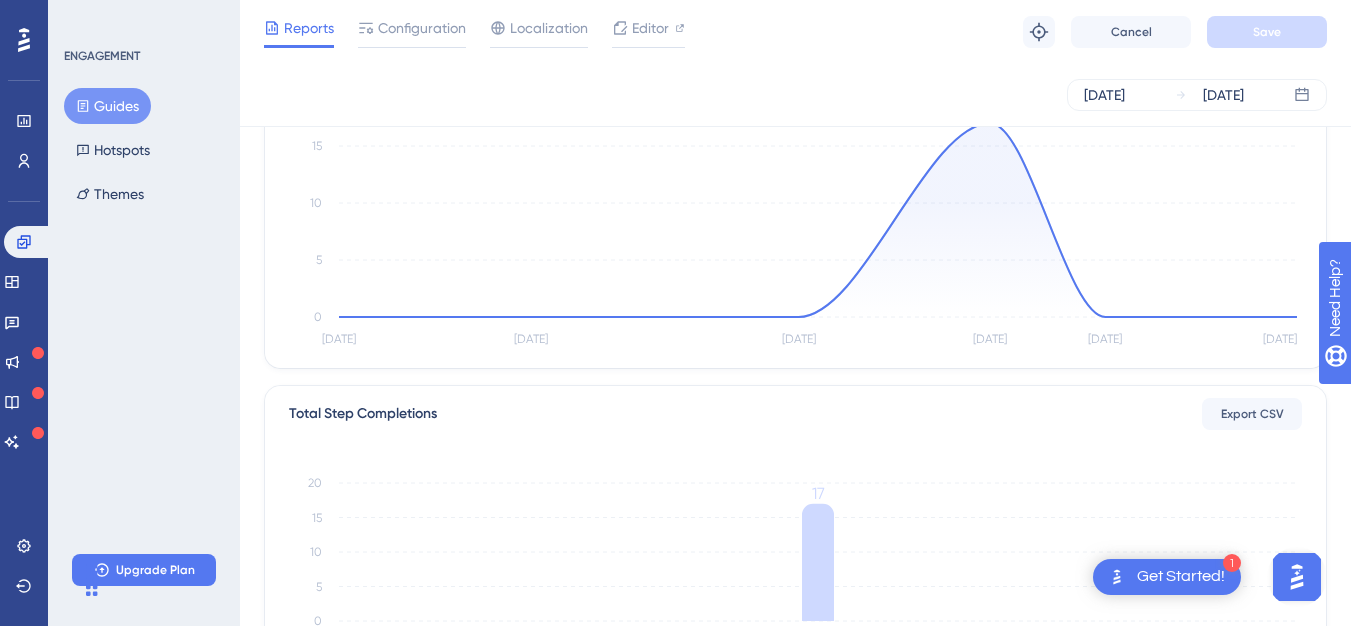scroll, scrollTop: 77, scrollLeft: 0, axis: vertical 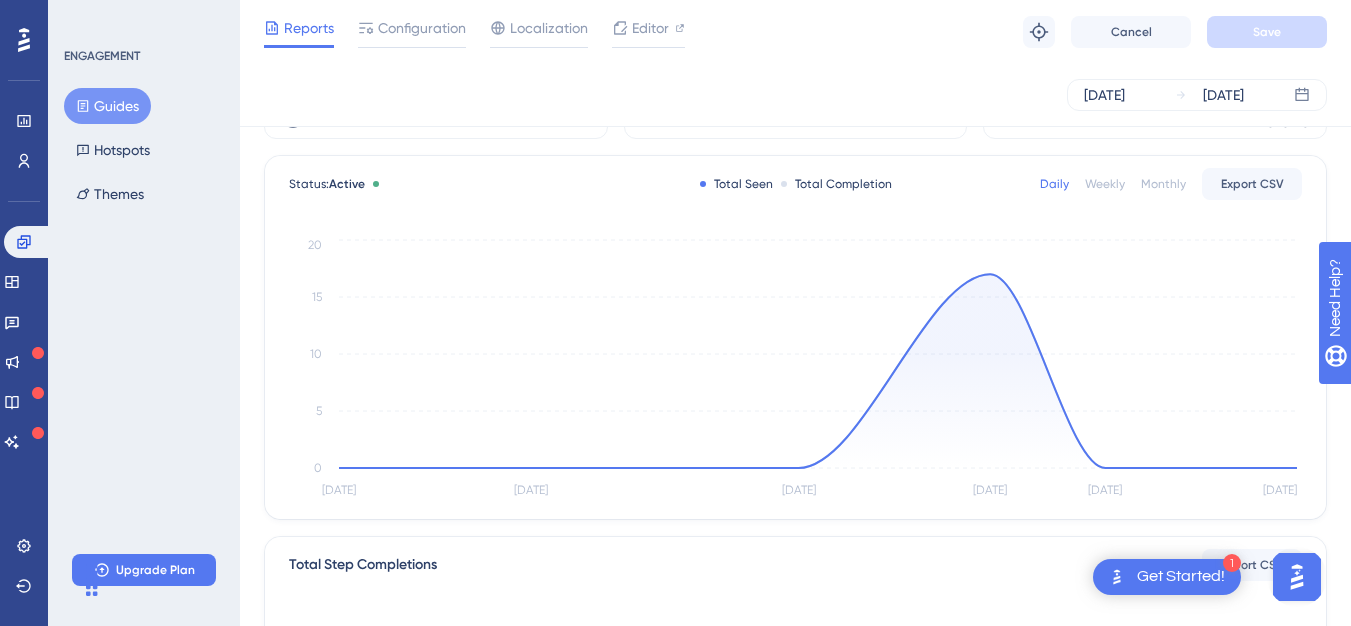 click on "Guides" at bounding box center [107, 106] 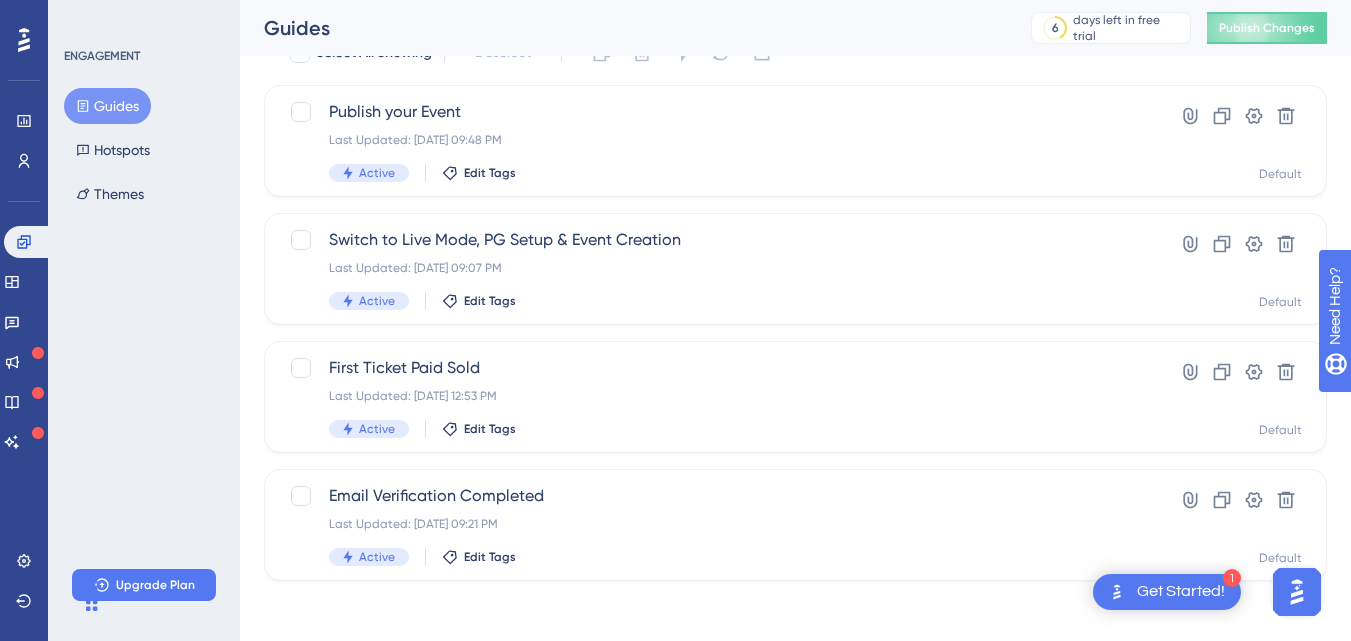 scroll, scrollTop: 103, scrollLeft: 0, axis: vertical 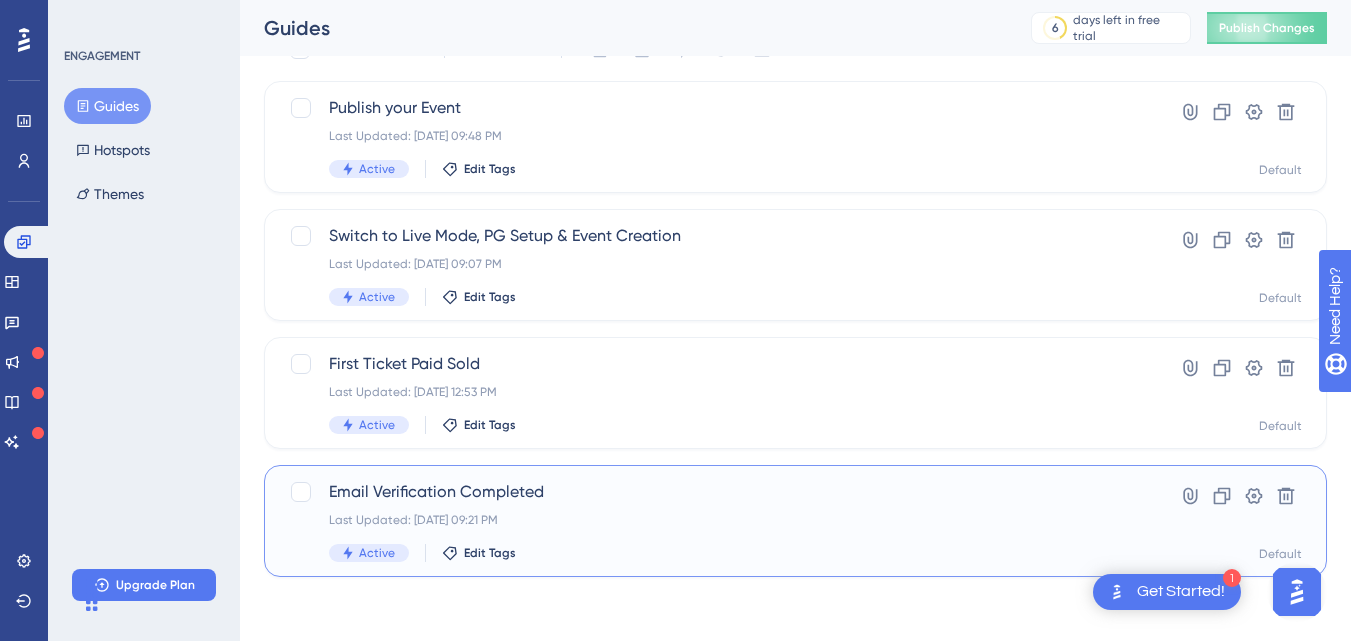 drag, startPoint x: 817, startPoint y: 523, endPoint x: 706, endPoint y: 509, distance: 111.8794 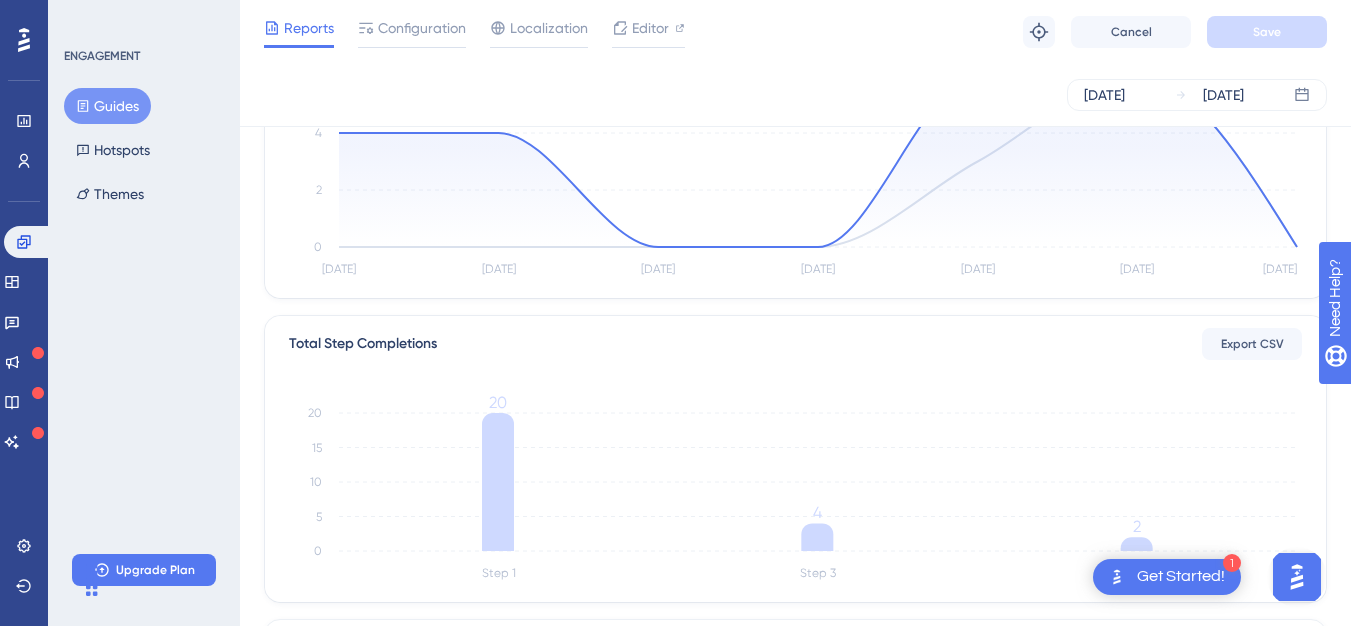 scroll, scrollTop: 0, scrollLeft: 0, axis: both 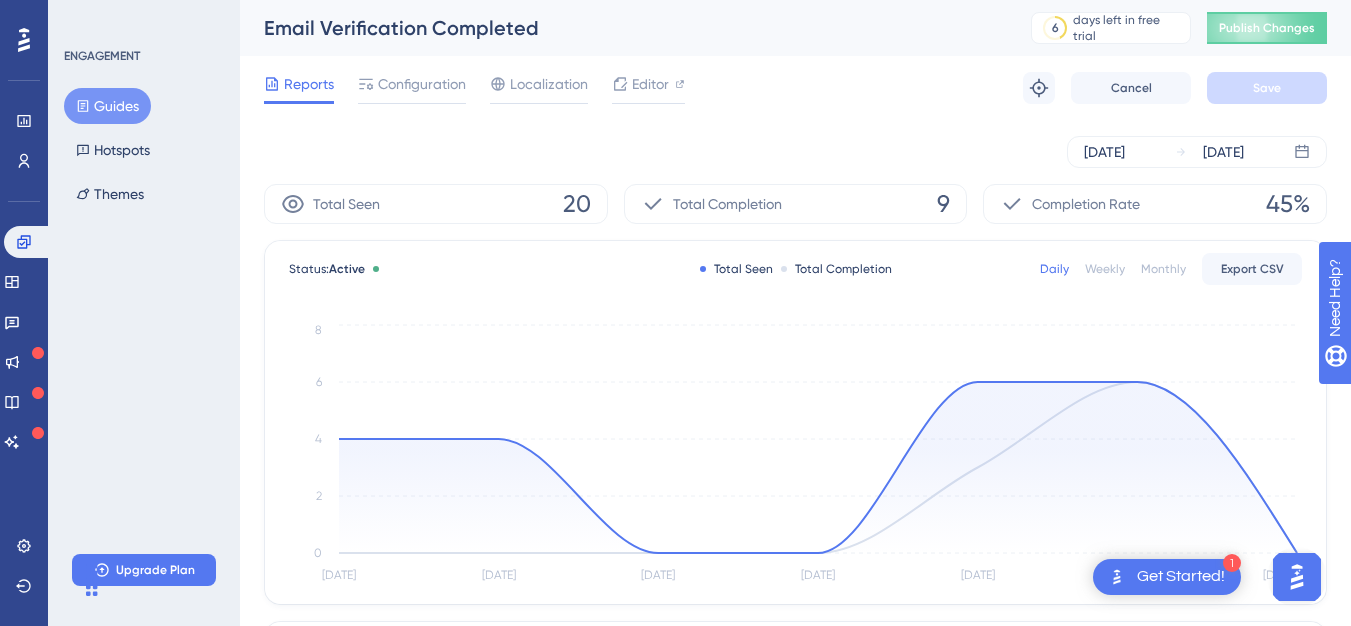 click on "Reports" at bounding box center [309, 84] 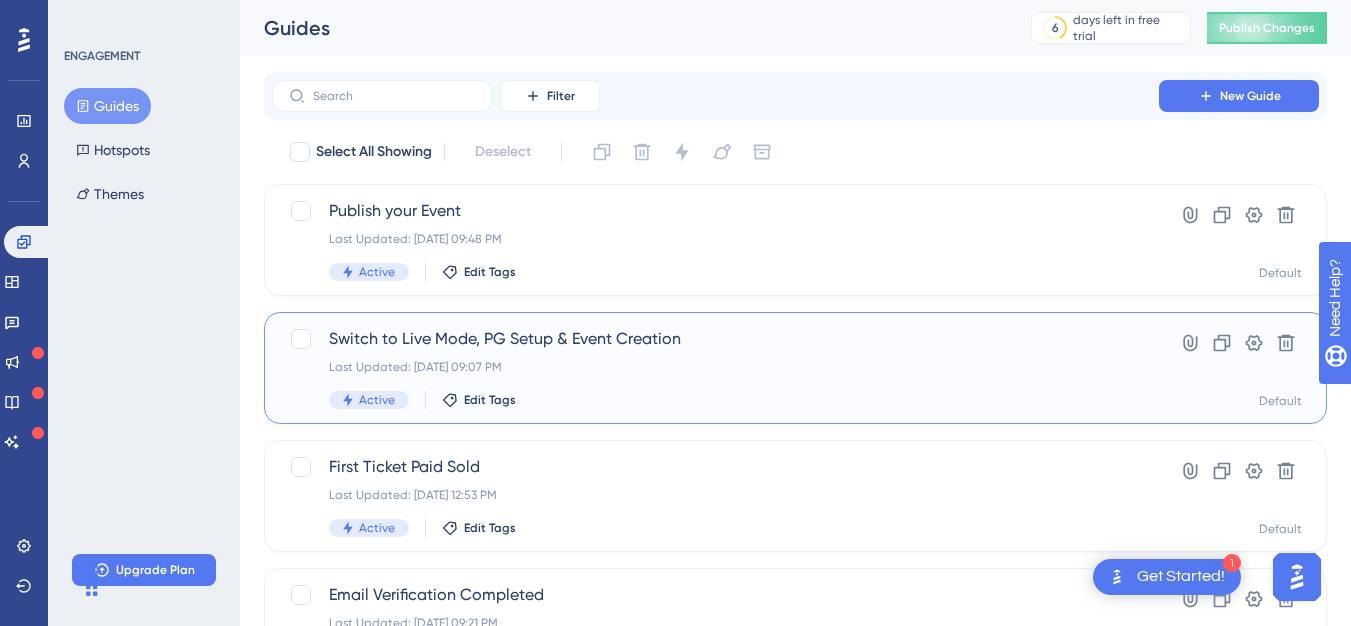 click on "Switch to Live Mode, PG Setup & Event Creation Last Updated: [DATE] 09:07 PM Active Edit Tags" at bounding box center [715, 368] 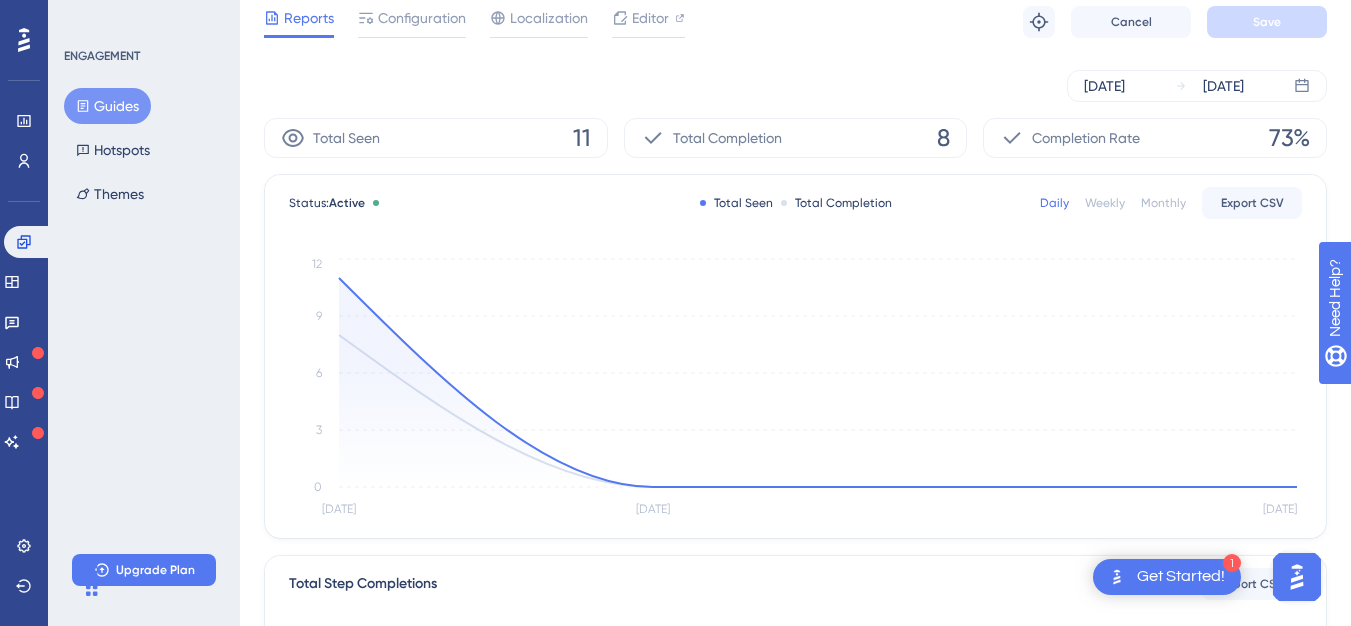 scroll, scrollTop: 50, scrollLeft: 0, axis: vertical 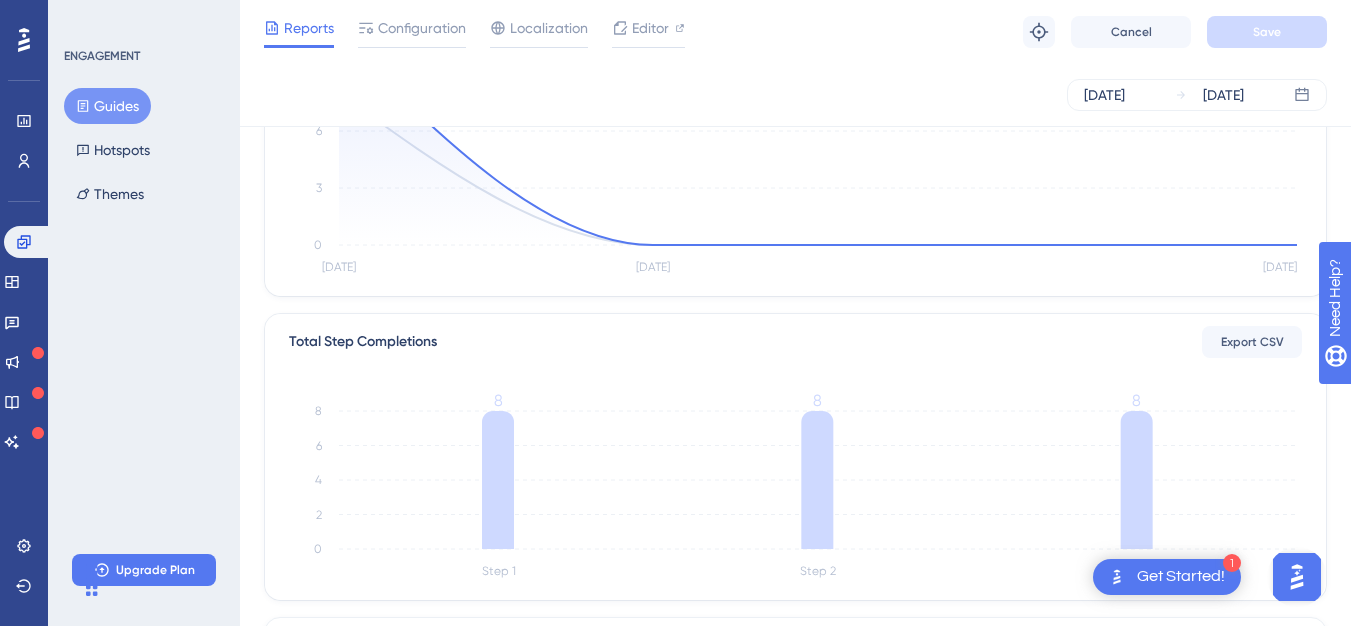 drag, startPoint x: 1357, startPoint y: 198, endPoint x: 18, endPoint y: 4, distance: 1352.9808 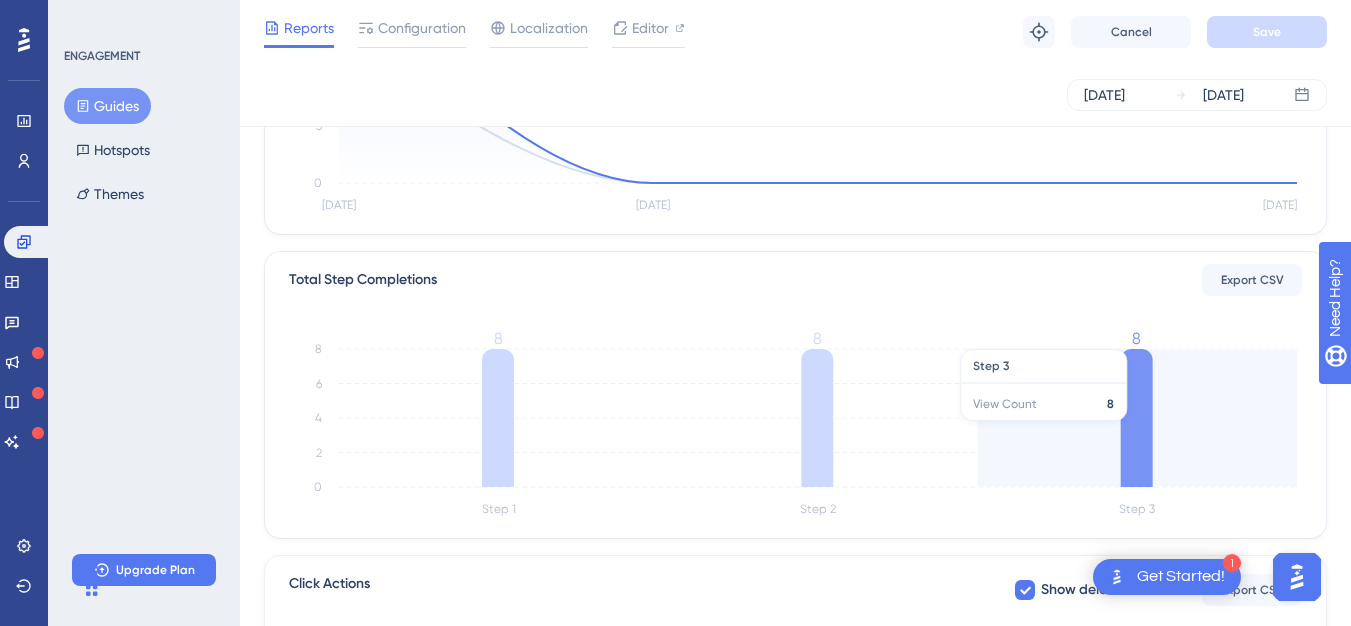 scroll, scrollTop: 361, scrollLeft: 0, axis: vertical 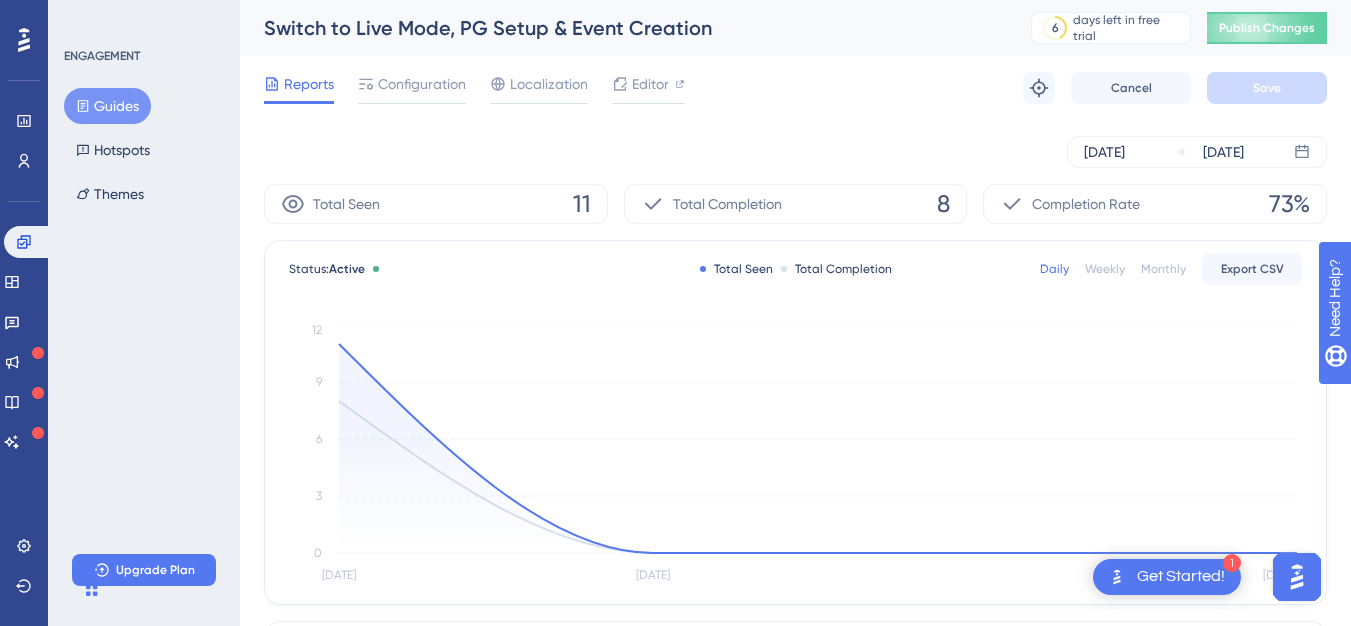 click on "Reports Configuration Localization Editor Troubleshoot Cancel Save" at bounding box center (795, 88) 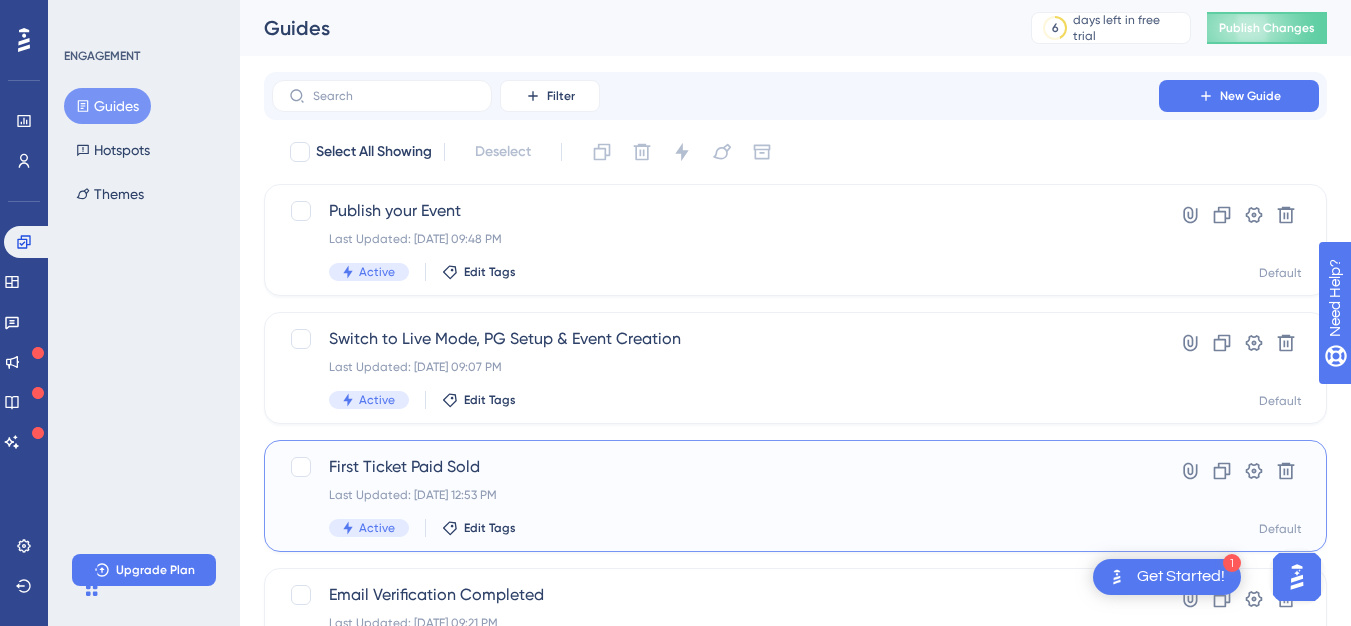 click on "First Ticket Paid Sold" at bounding box center (715, 467) 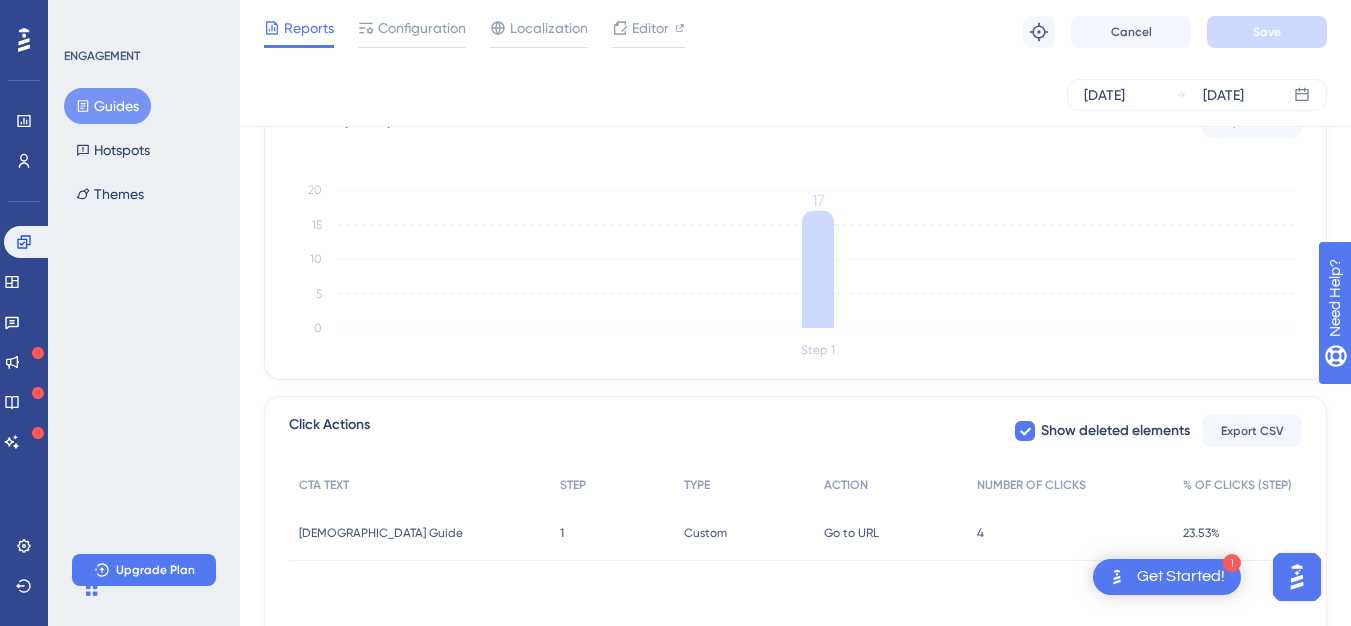 scroll, scrollTop: 560, scrollLeft: 0, axis: vertical 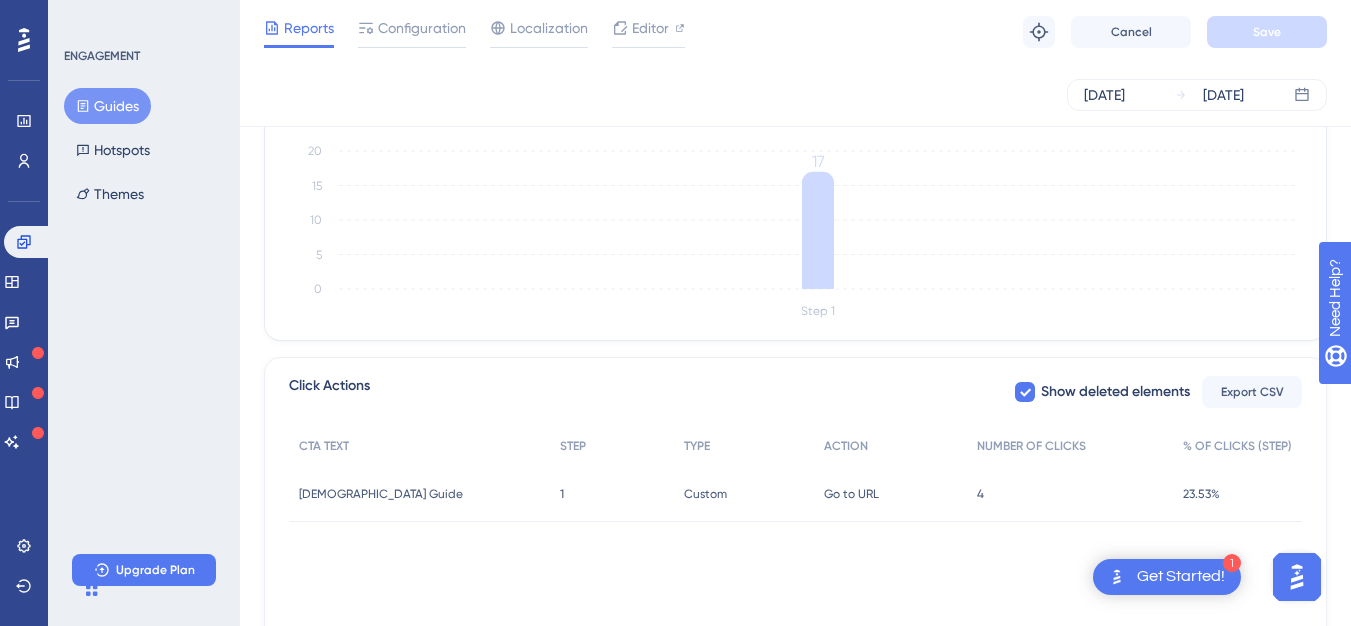 click on "Guides" at bounding box center (107, 106) 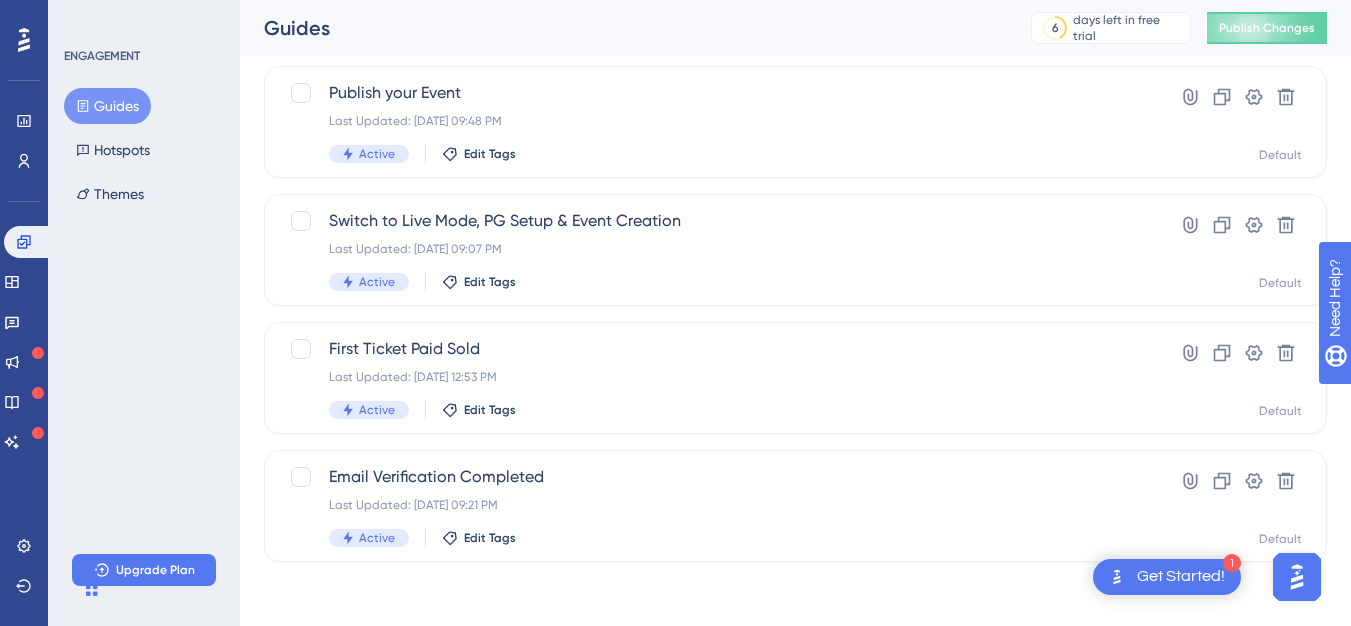 scroll, scrollTop: 0, scrollLeft: 0, axis: both 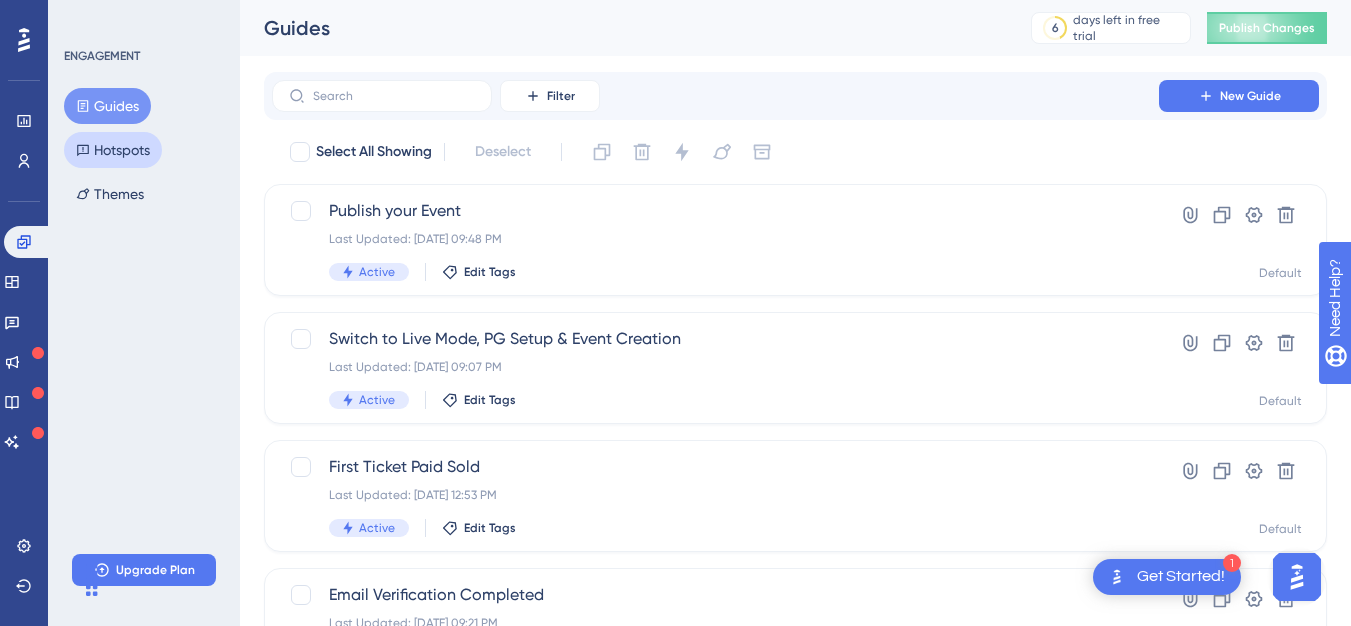 click on "Hotspots" at bounding box center (113, 150) 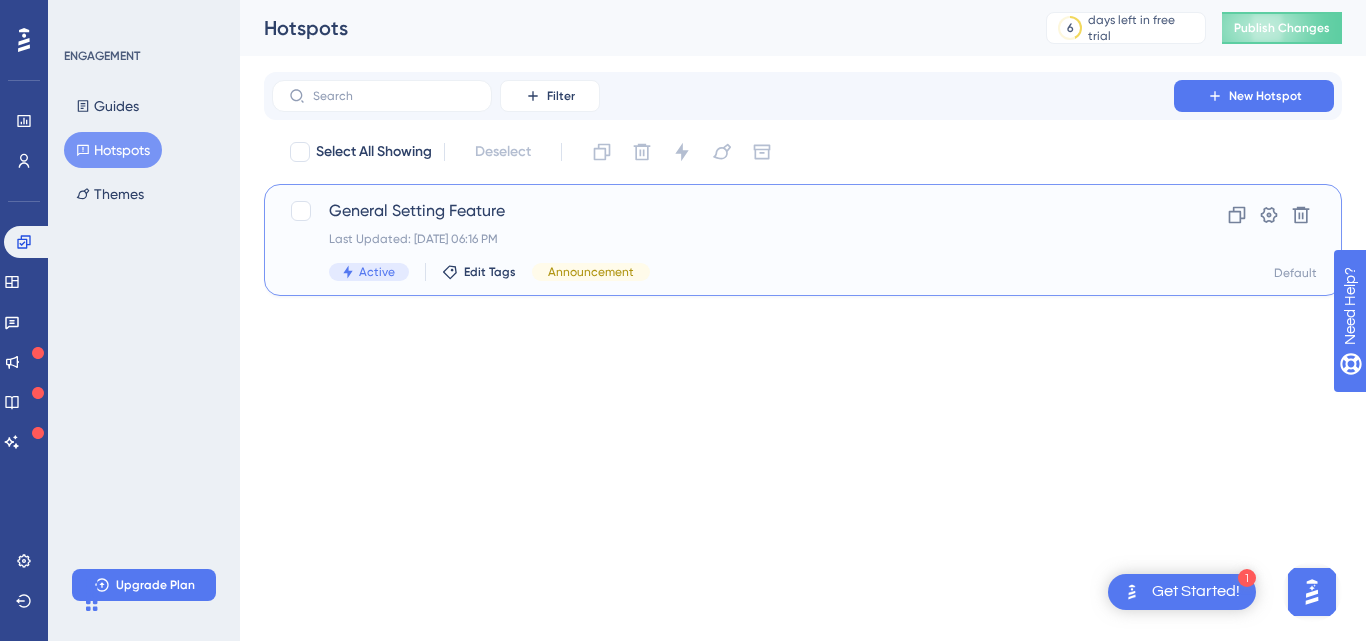 click on "General Setting Feature Last Updated: [DATE] 06:16 PM Active Edit Tags Announcement" at bounding box center (723, 240) 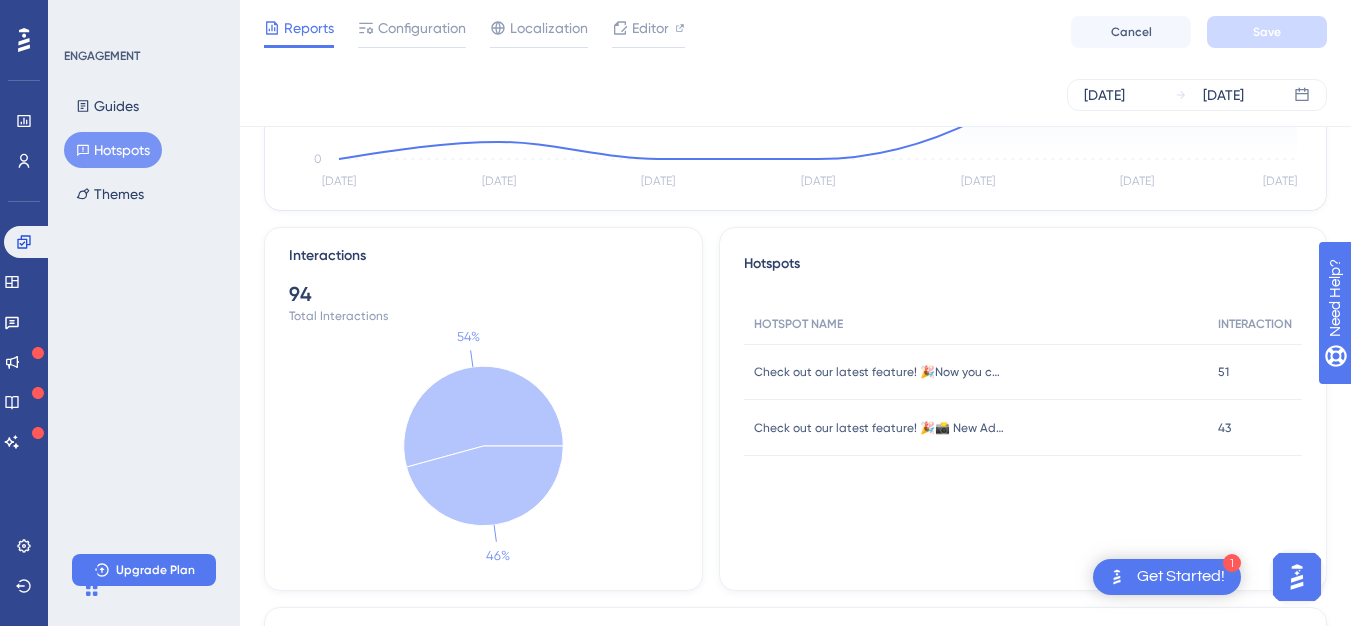 scroll, scrollTop: 0, scrollLeft: 0, axis: both 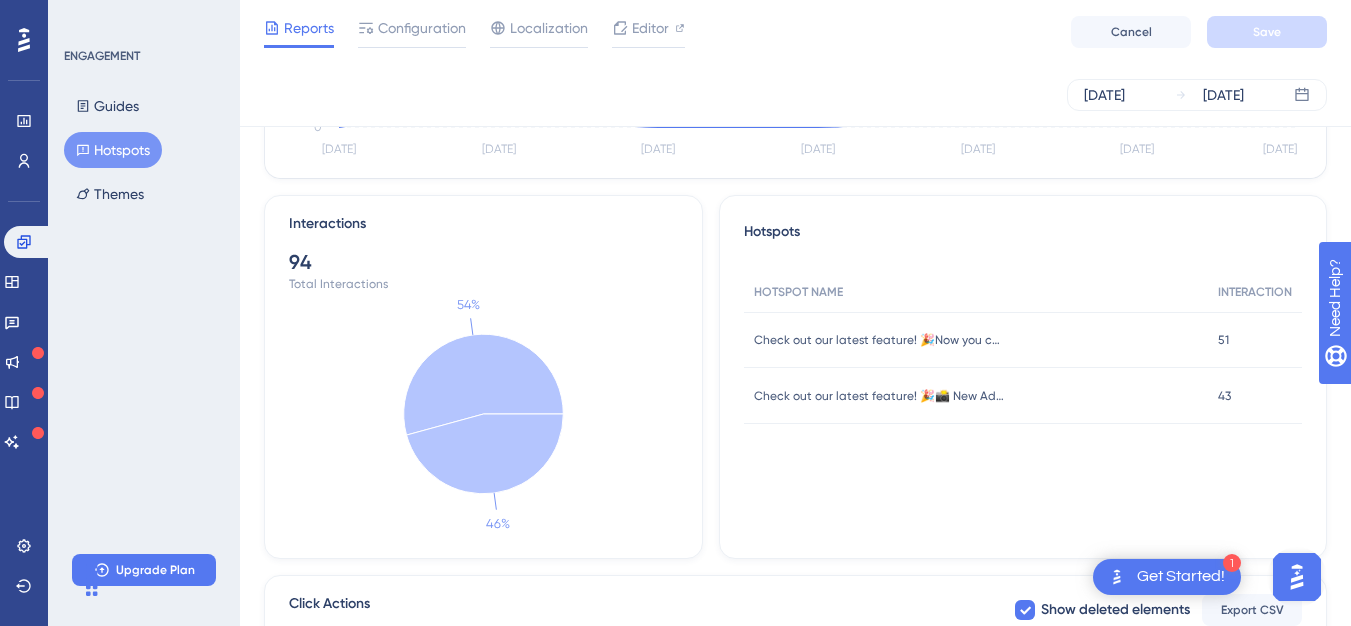 click on "Check out our latest feature! 🎉📸 New Add-on: YapSnap Photo Experience!Delight your attendees with a memorable photo moment!With YapSnap, you can now:🎉 Let guests take fun event photos🖼️ Brand their photos with your logo or event theme📩 Send digital copies instantly via email or SMS💸 Offer it as a paid add-on for extra revenue! Check out our latest feature! 🎉📸 New Add-on: YapSnap Photo Experience!Delight your attendees with a memorable photo moment!With YapSnap, you can now:🎉 Let guests take fun event photos🖼️ Brand their photos with your logo or event theme📩 Send digital copies instantly via email or SMS💸 Offer it as a paid add-on for extra revenue!" at bounding box center [976, 396] 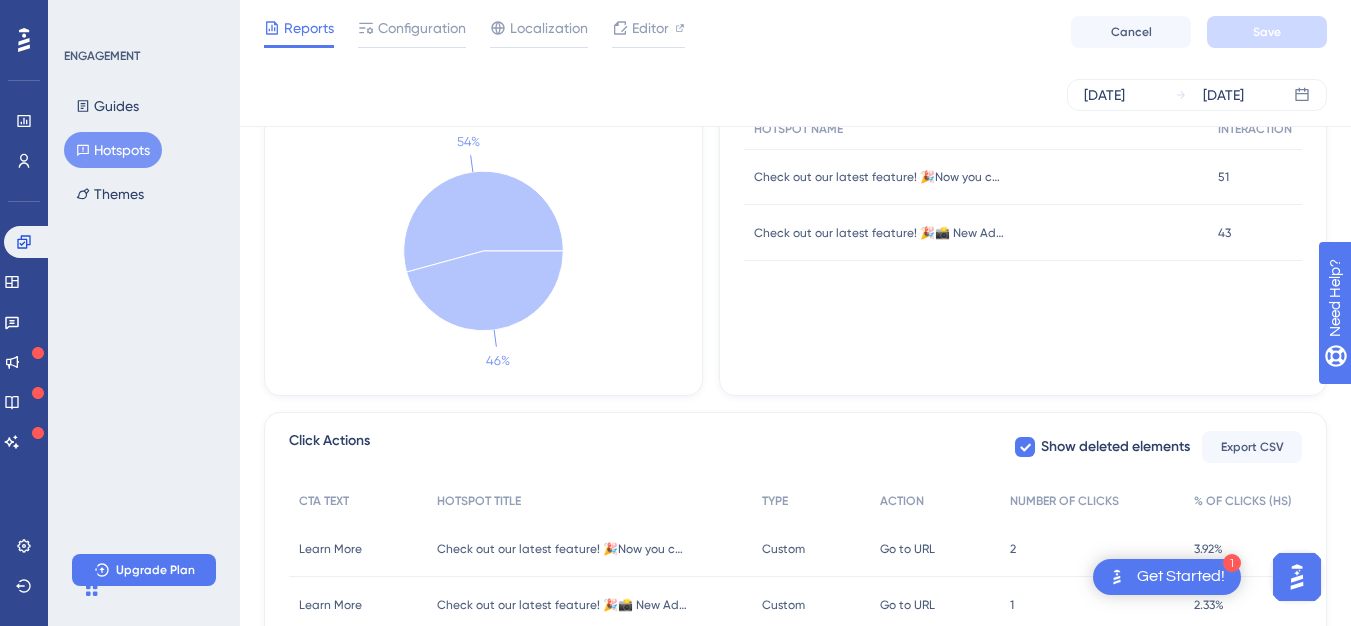 scroll, scrollTop: 601, scrollLeft: 0, axis: vertical 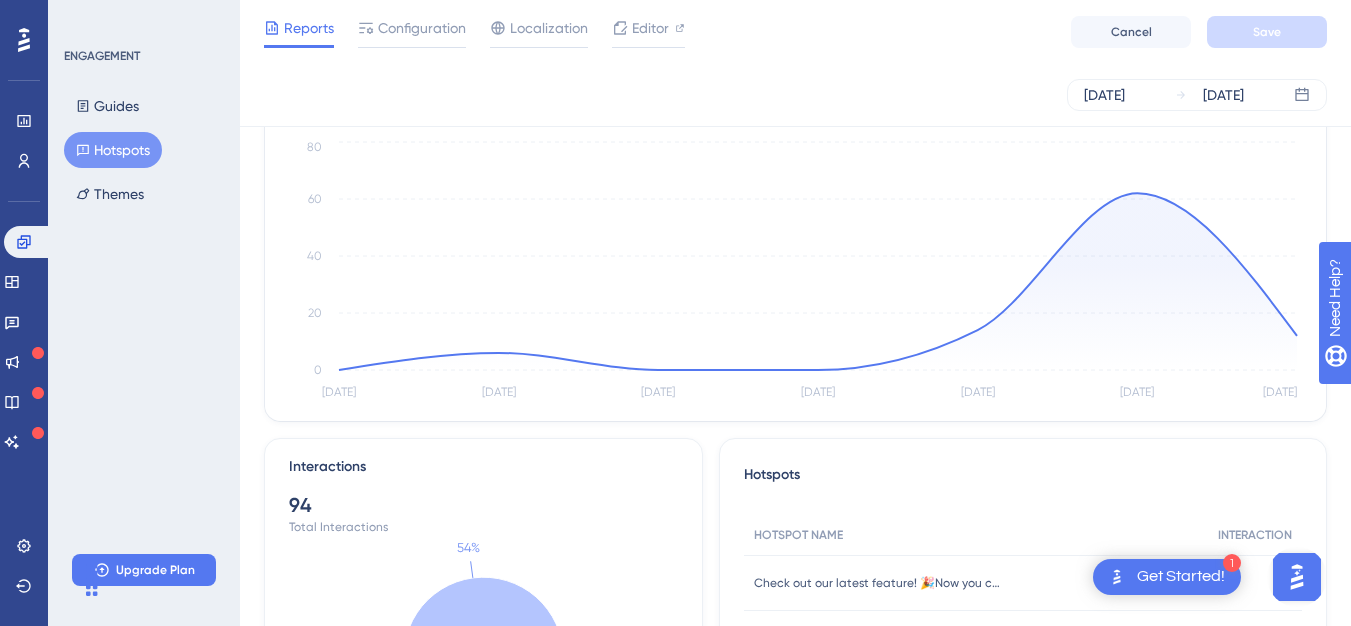 click on "Hotspots" at bounding box center [113, 150] 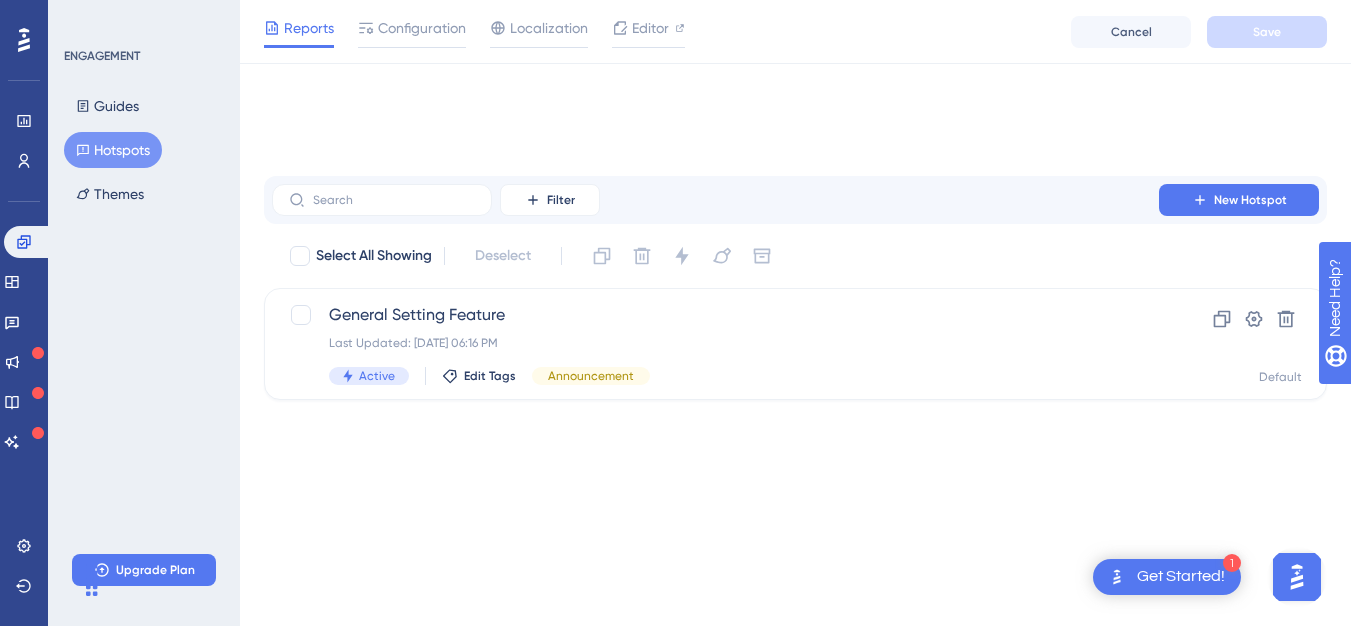 scroll, scrollTop: 0, scrollLeft: 0, axis: both 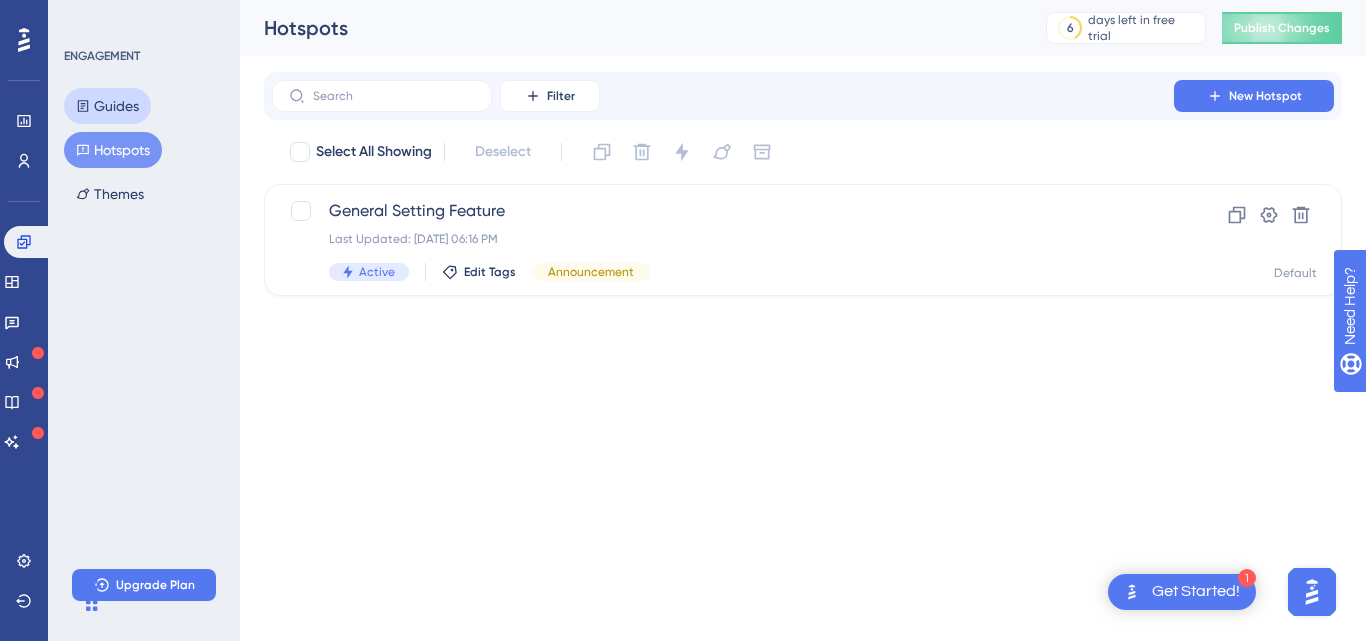 click on "Guides" at bounding box center [107, 106] 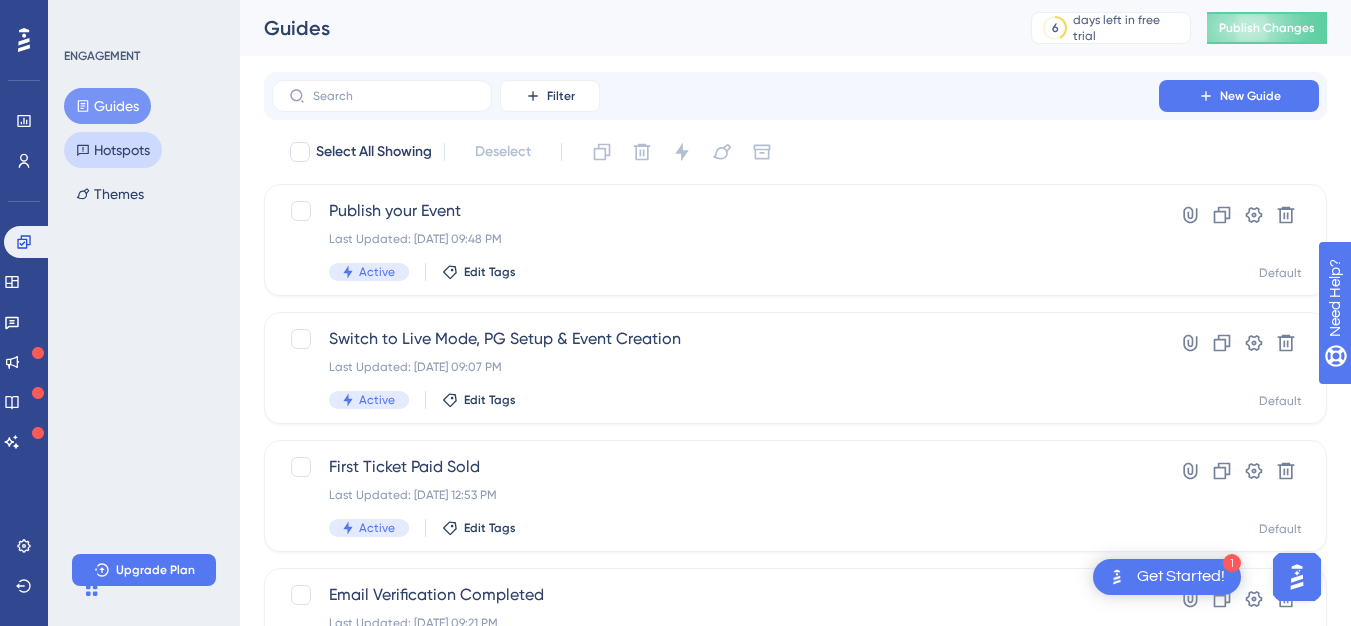 click on "Hotspots" at bounding box center [113, 150] 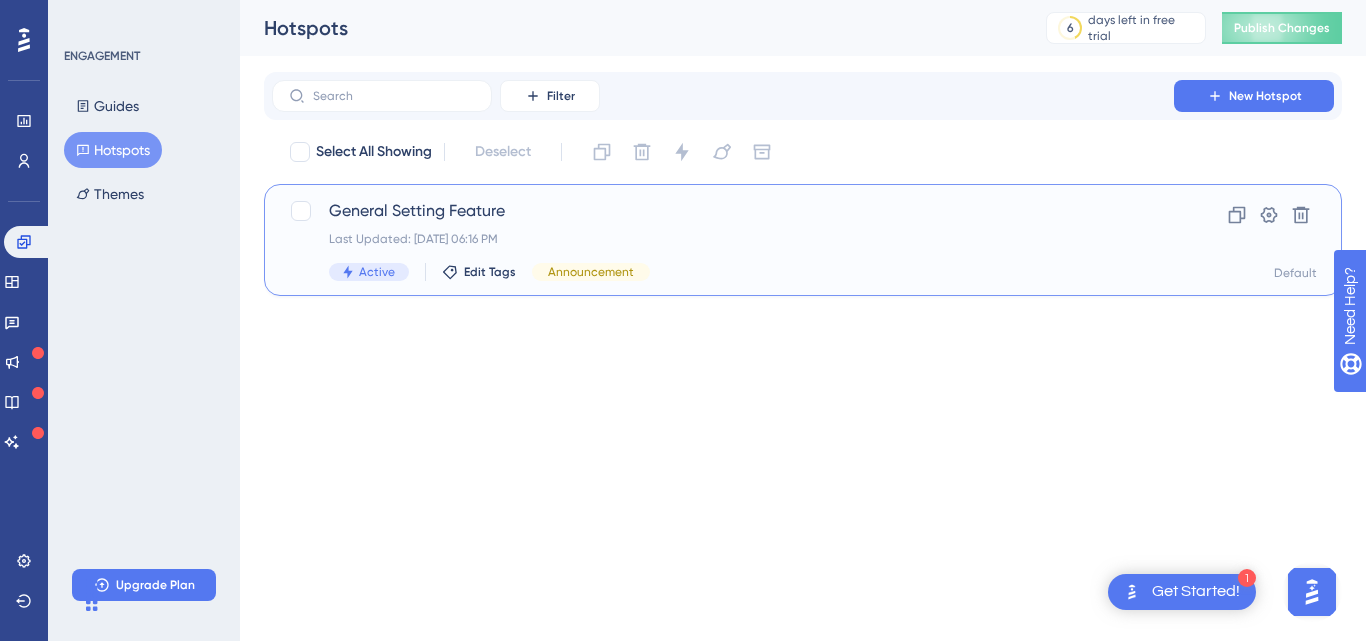 click on "General Setting Feature Last Updated: [DATE] 06:16 PM Active Edit Tags Announcement Clone Settings Delete Default" at bounding box center [803, 240] 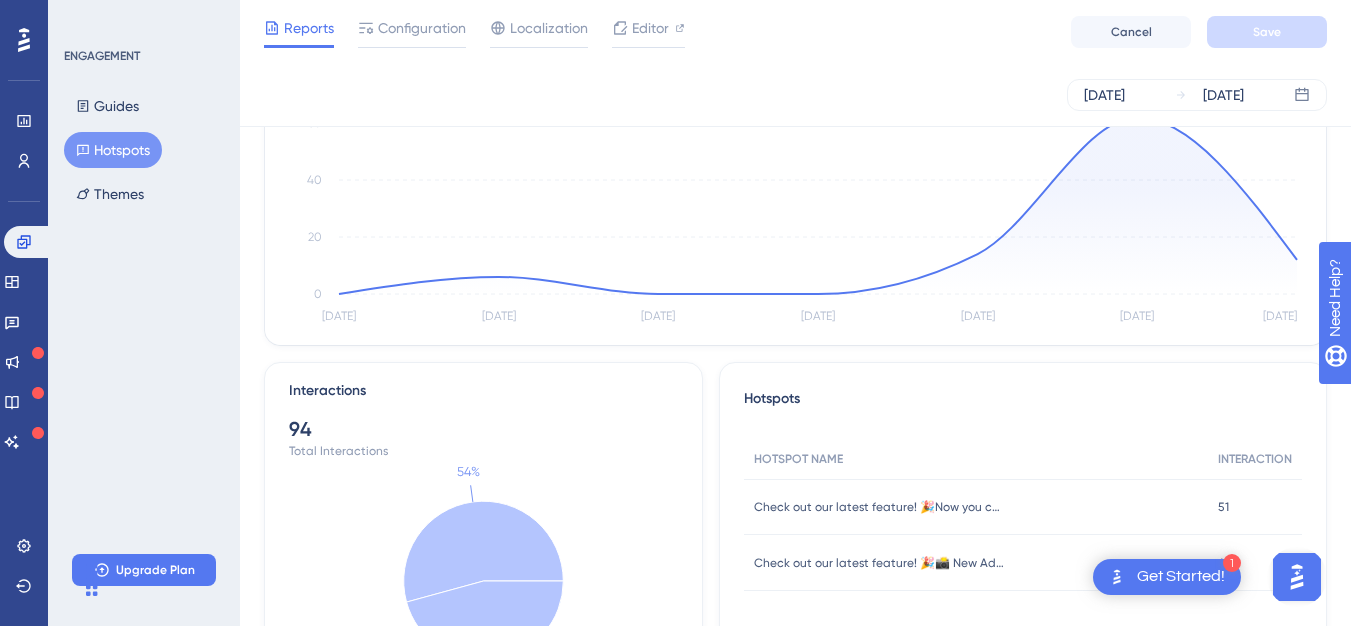 scroll, scrollTop: 354, scrollLeft: 0, axis: vertical 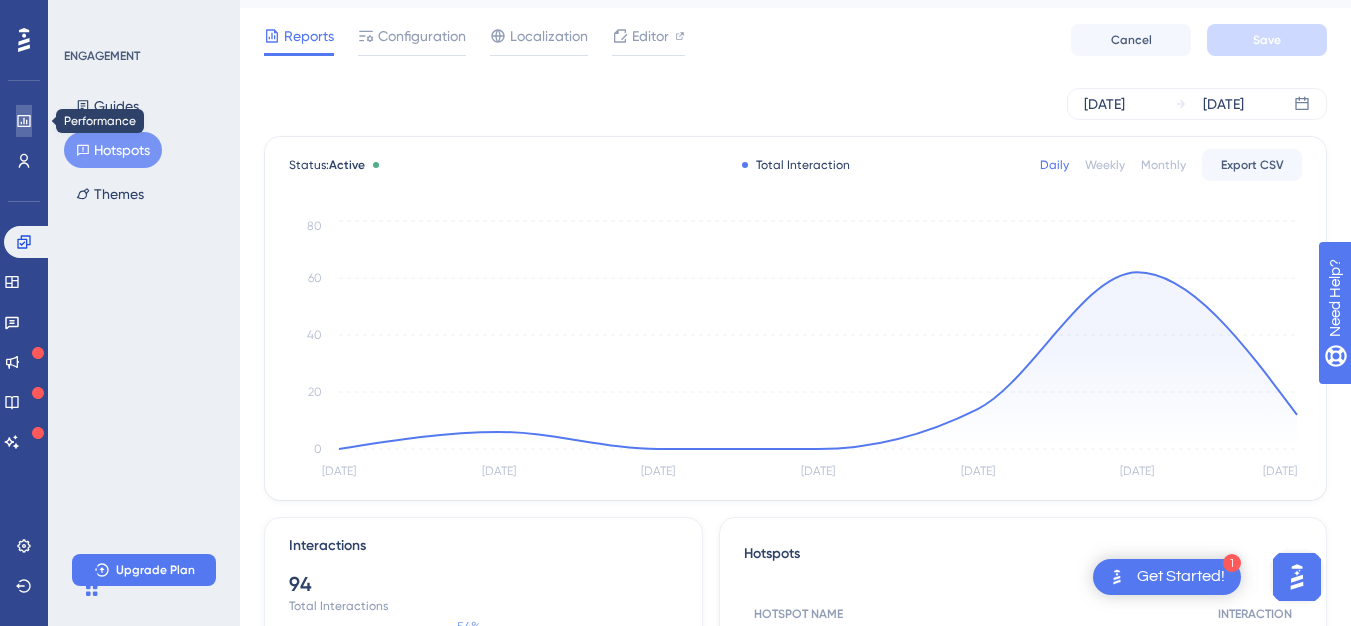 click 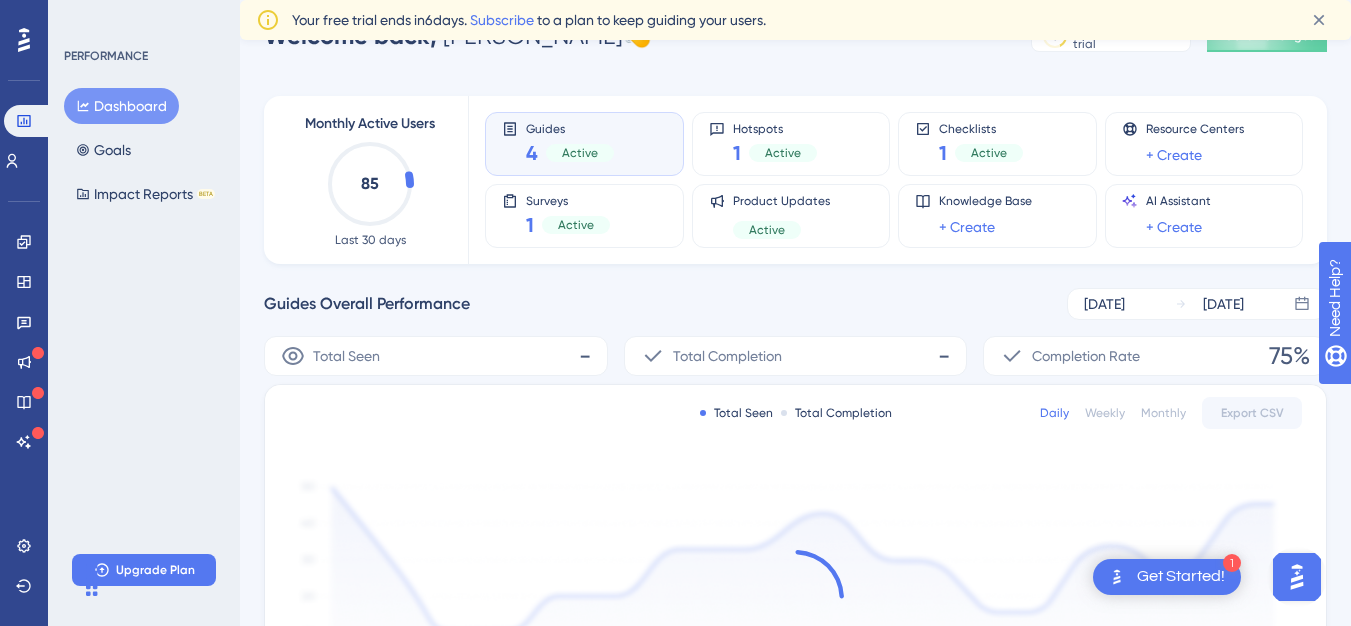 scroll, scrollTop: 0, scrollLeft: 0, axis: both 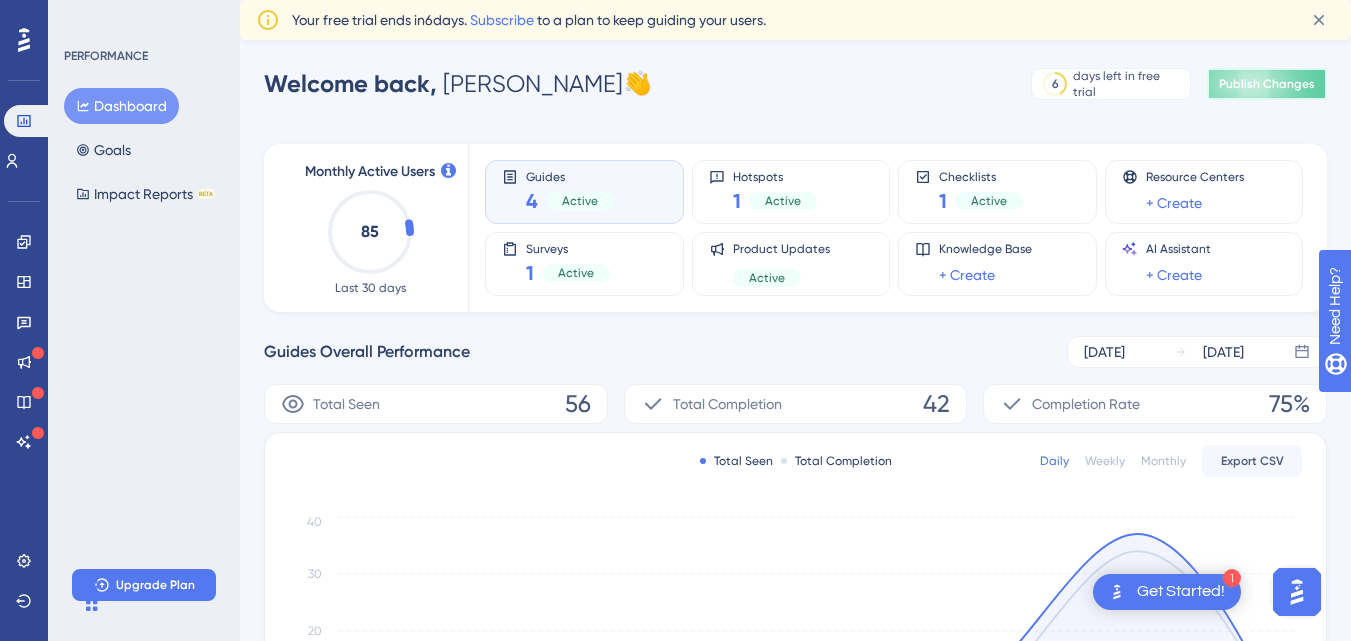 click on "Publish Changes" at bounding box center (1267, 84) 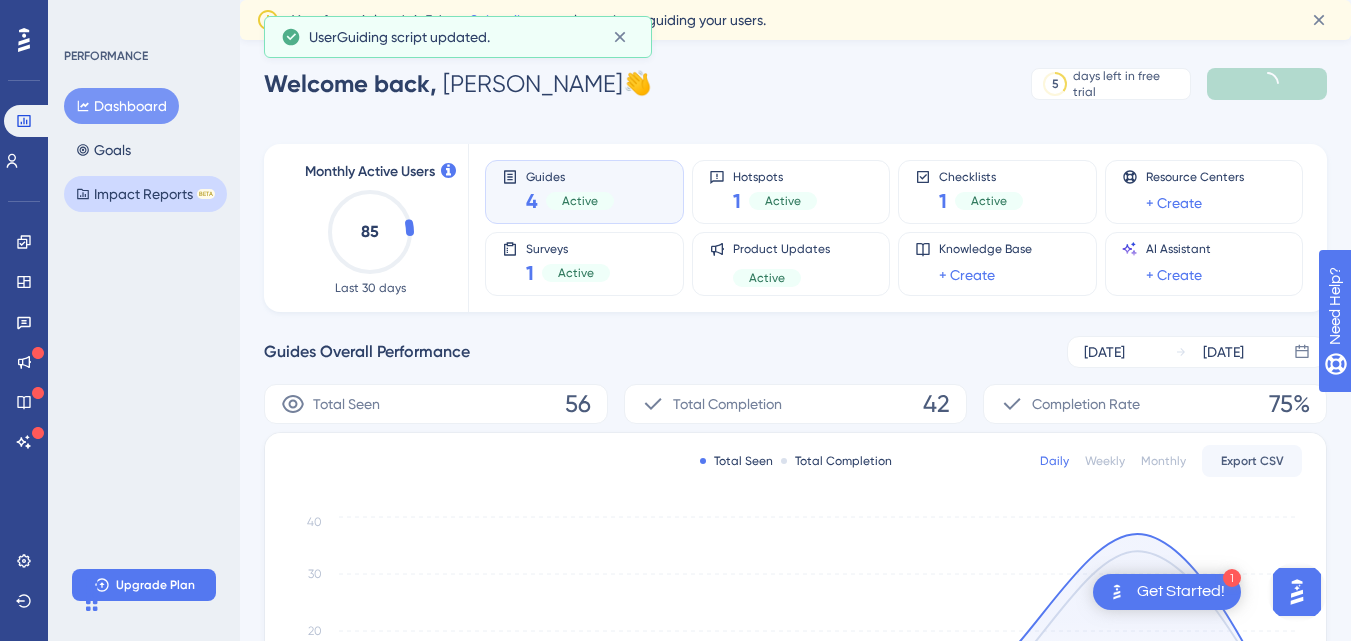 click on "Impact Reports BETA" at bounding box center (145, 194) 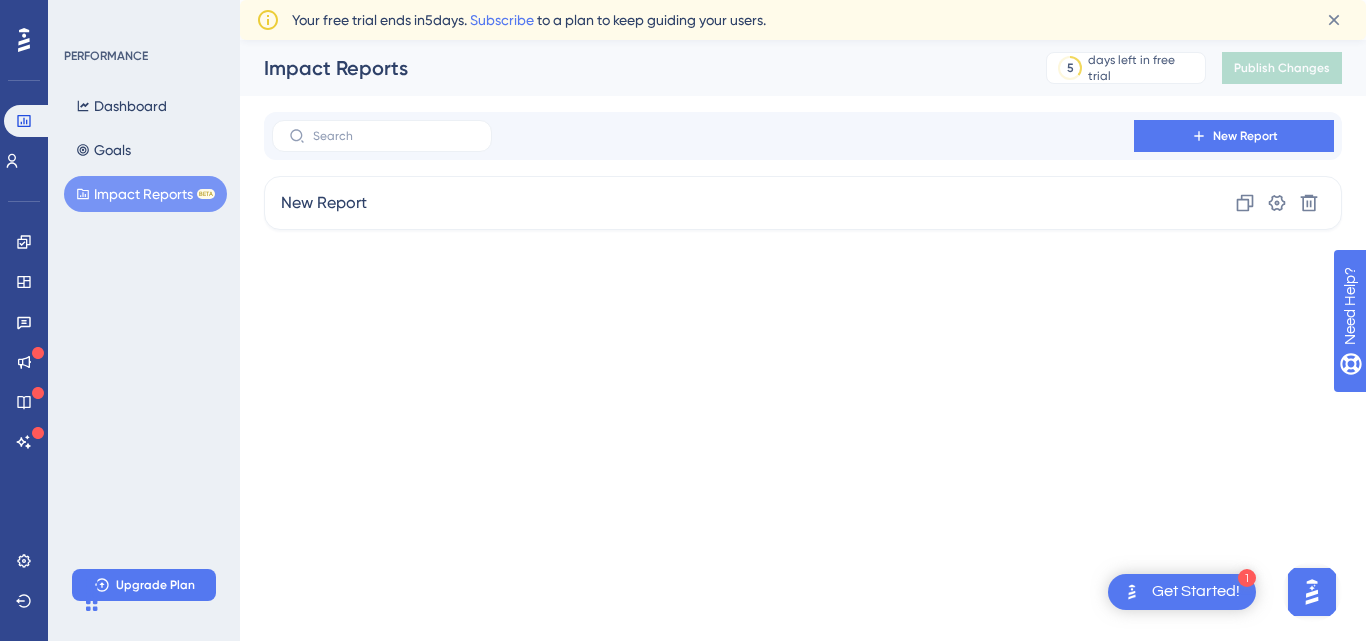 click on "Impact Reports 5 days left in free trial Click to see  upgrade options Publish Changes" at bounding box center (803, 68) 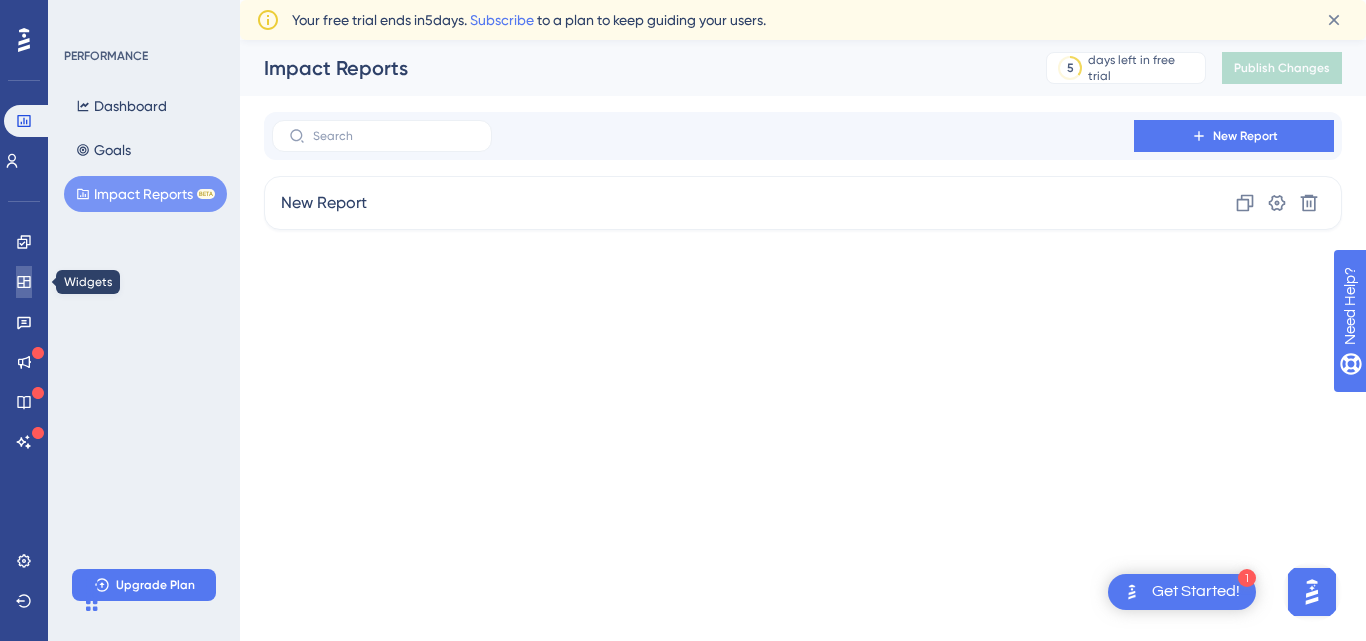 click 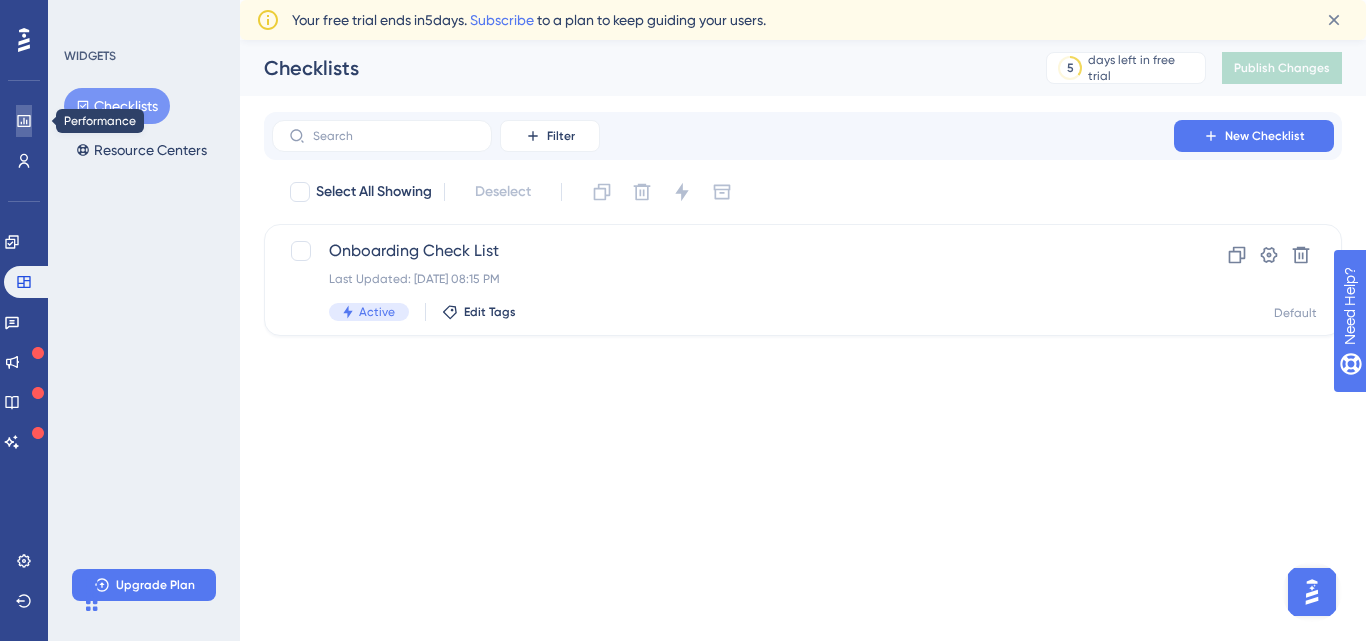 click 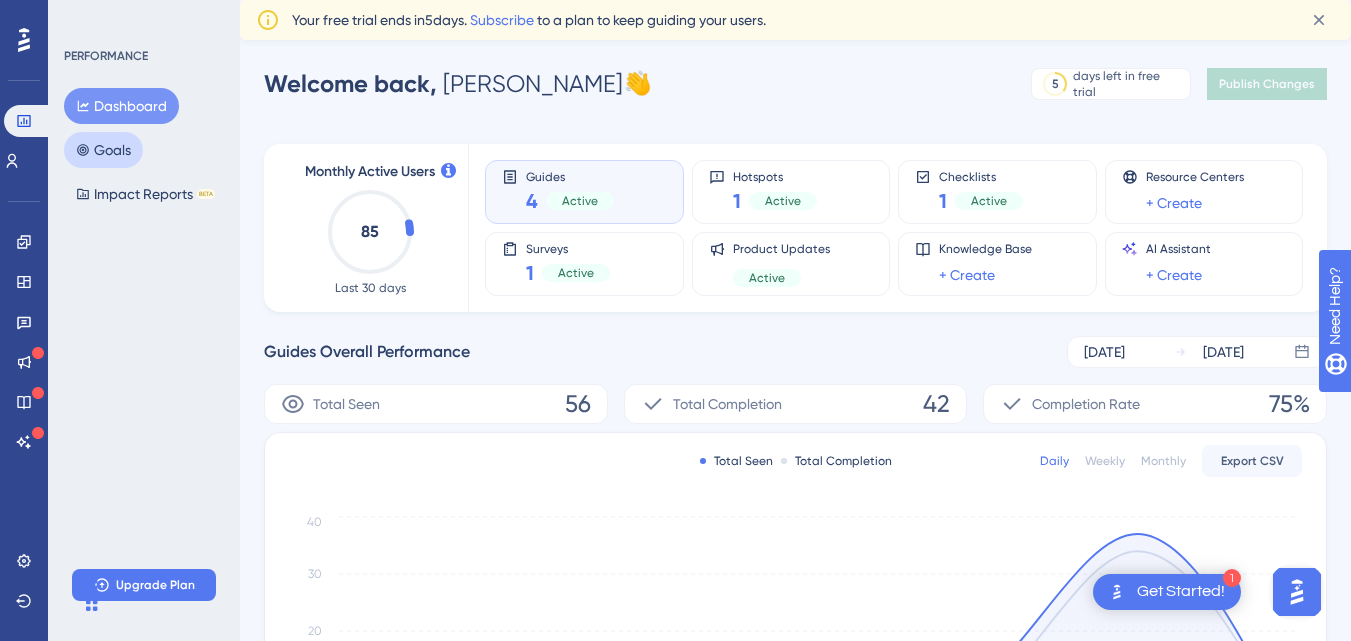 click on "Goals" at bounding box center [103, 150] 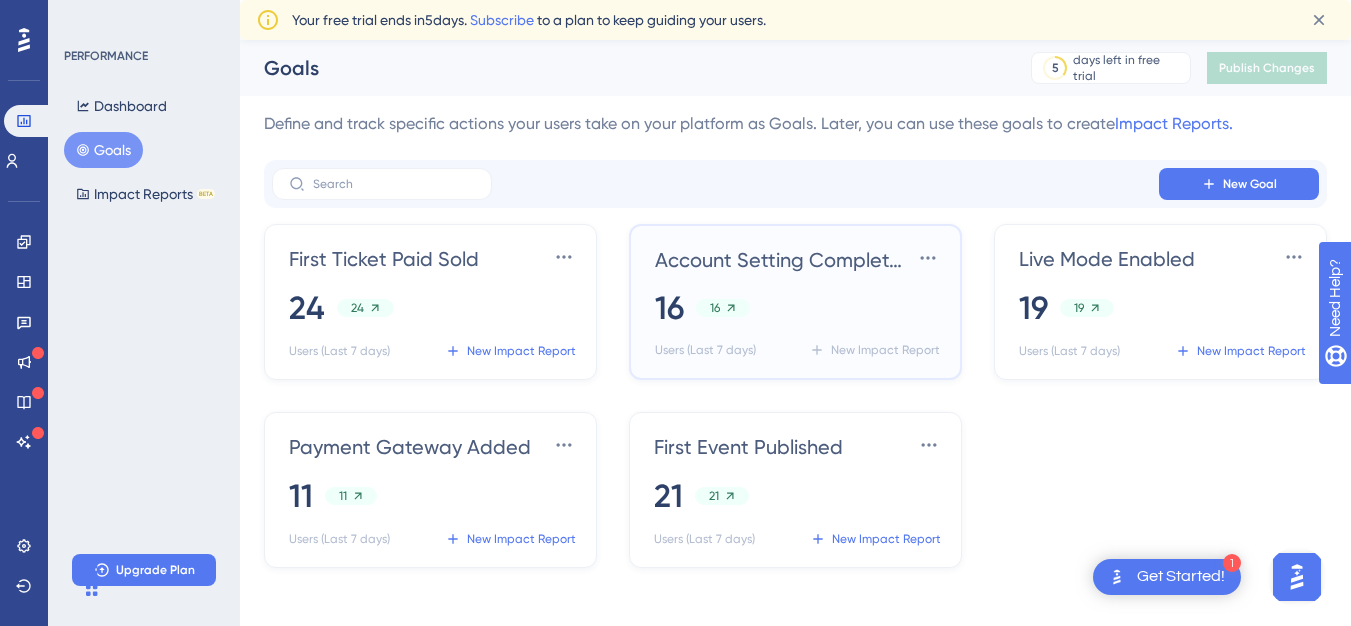 click on "16 16" at bounding box center [799, 308] 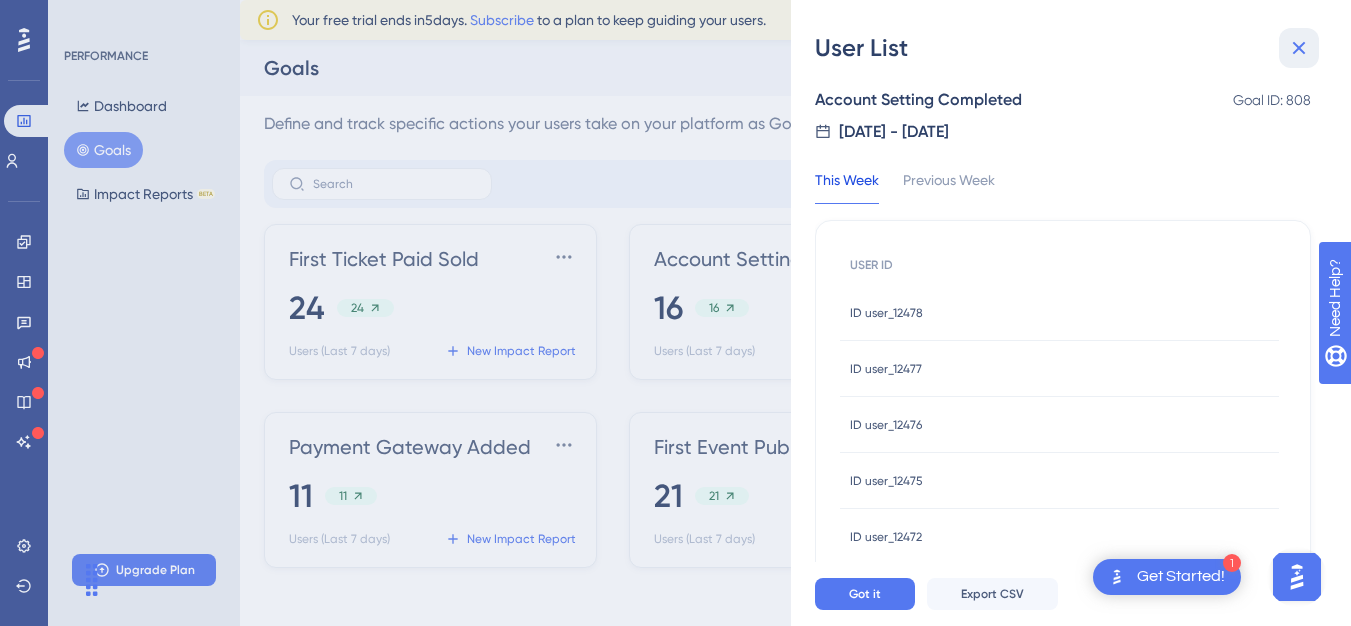 click 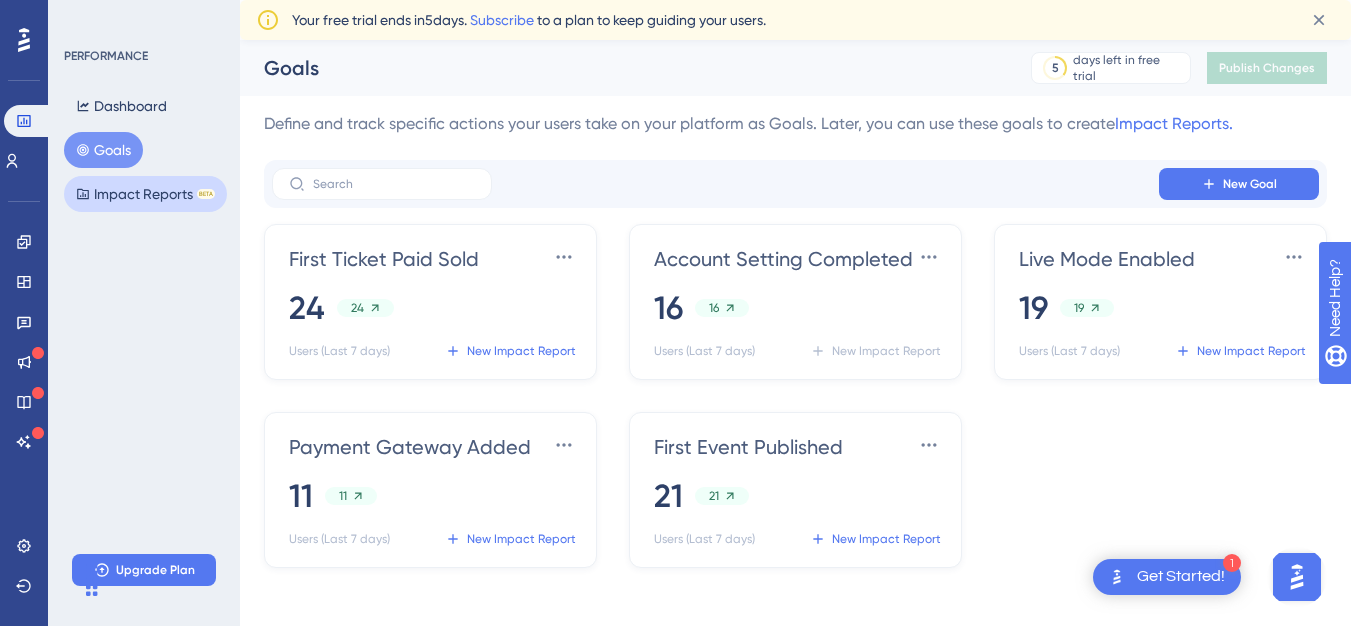 click on "Impact Reports BETA" at bounding box center [145, 194] 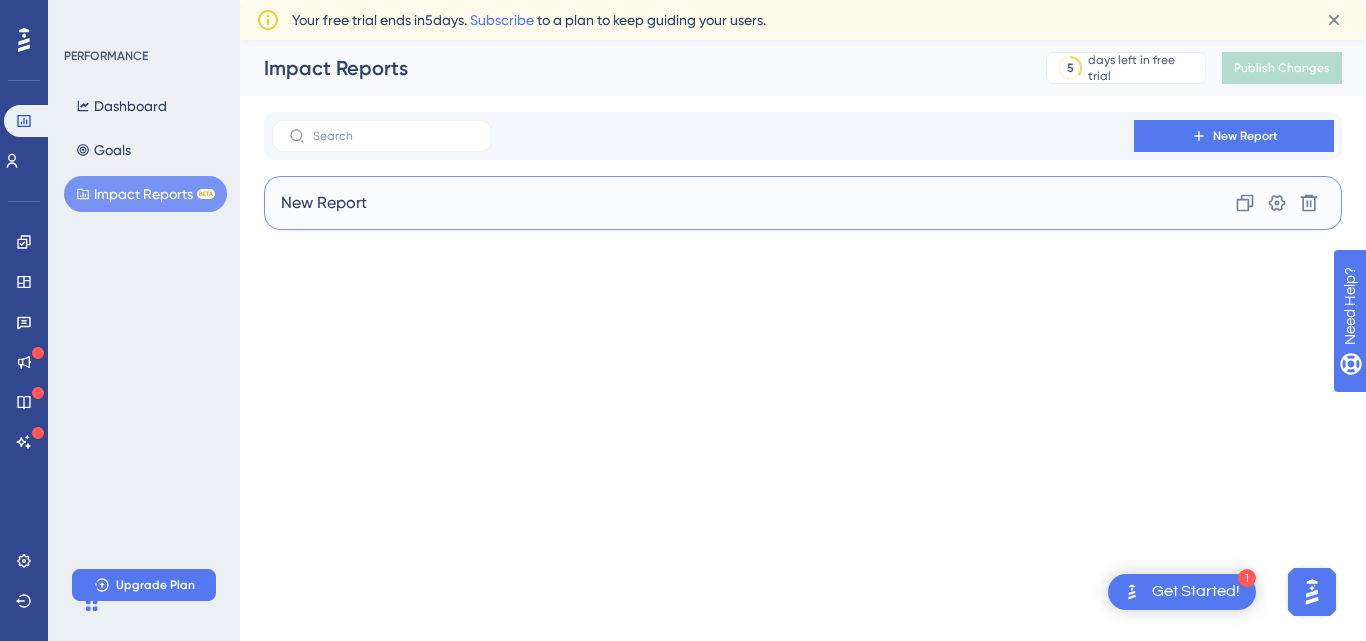 click on "New Report Clone Settings Delete" at bounding box center (803, 203) 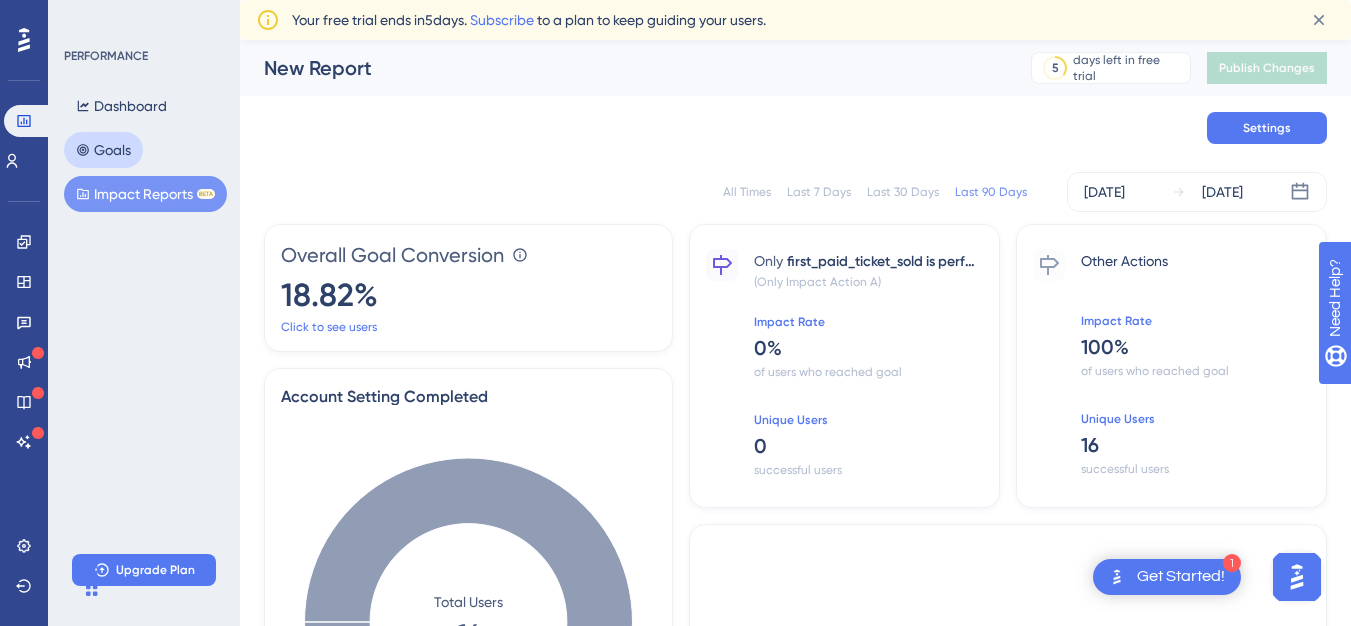 click on "Goals" at bounding box center (103, 150) 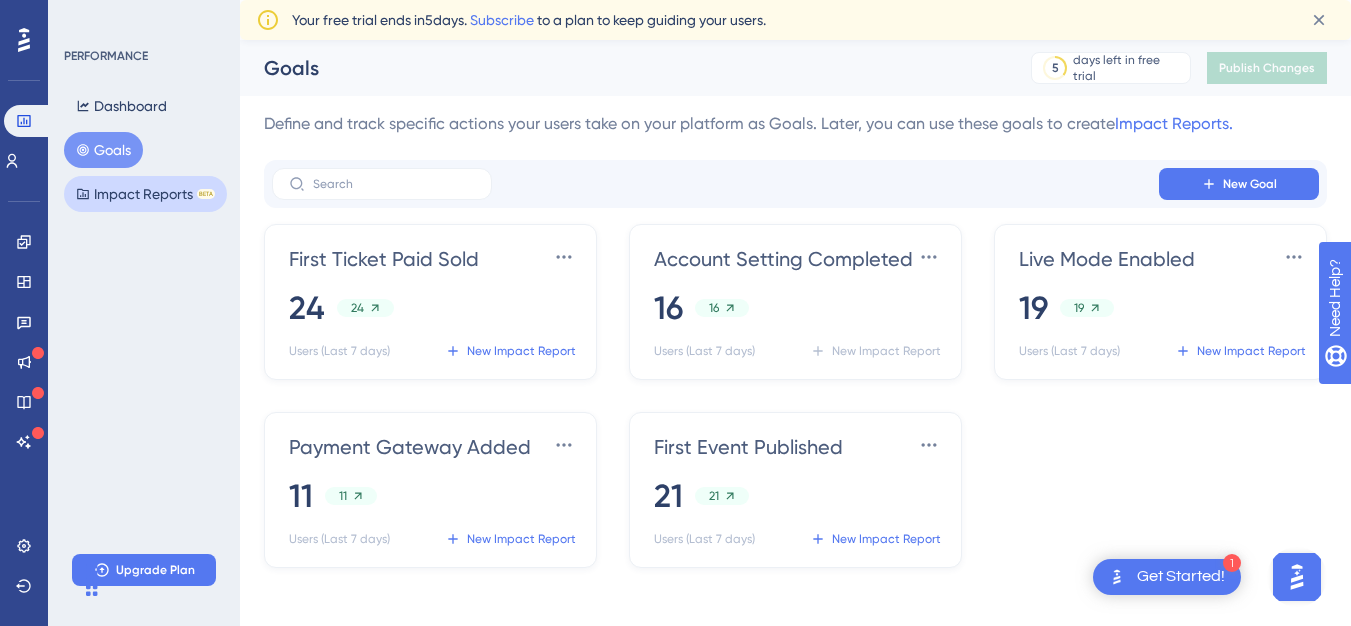 click on "Impact Reports BETA" at bounding box center (145, 194) 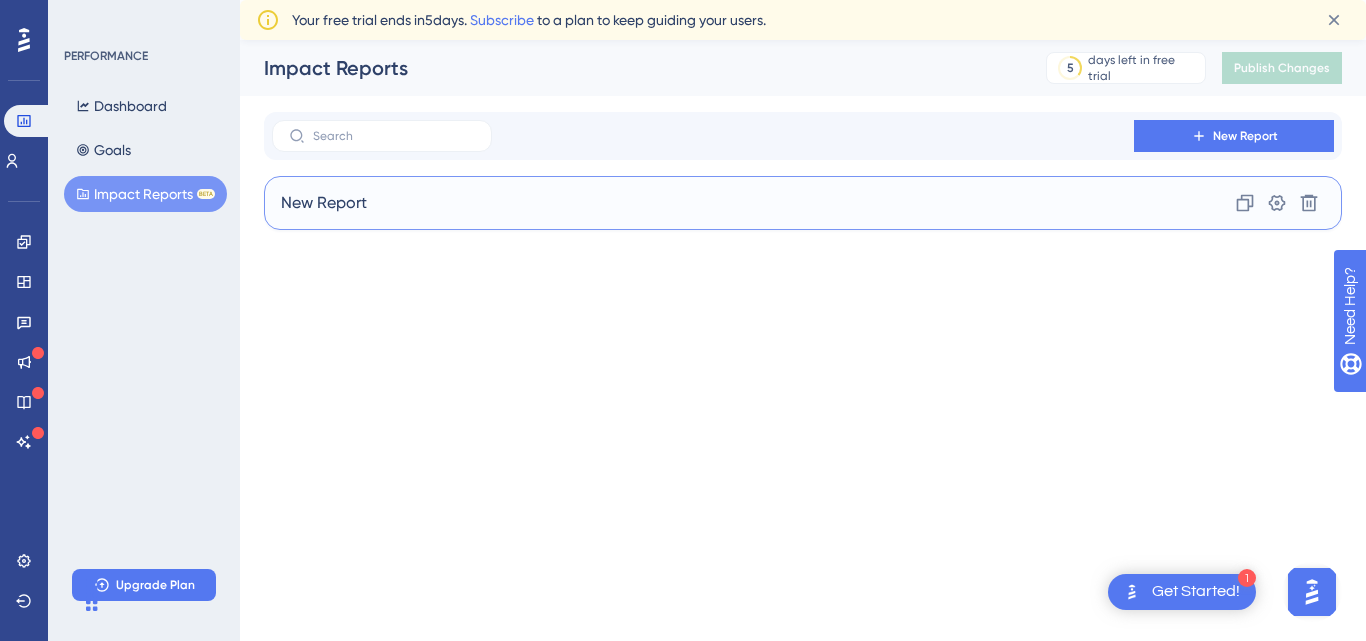 click on "New Report Clone Settings Delete" at bounding box center (803, 203) 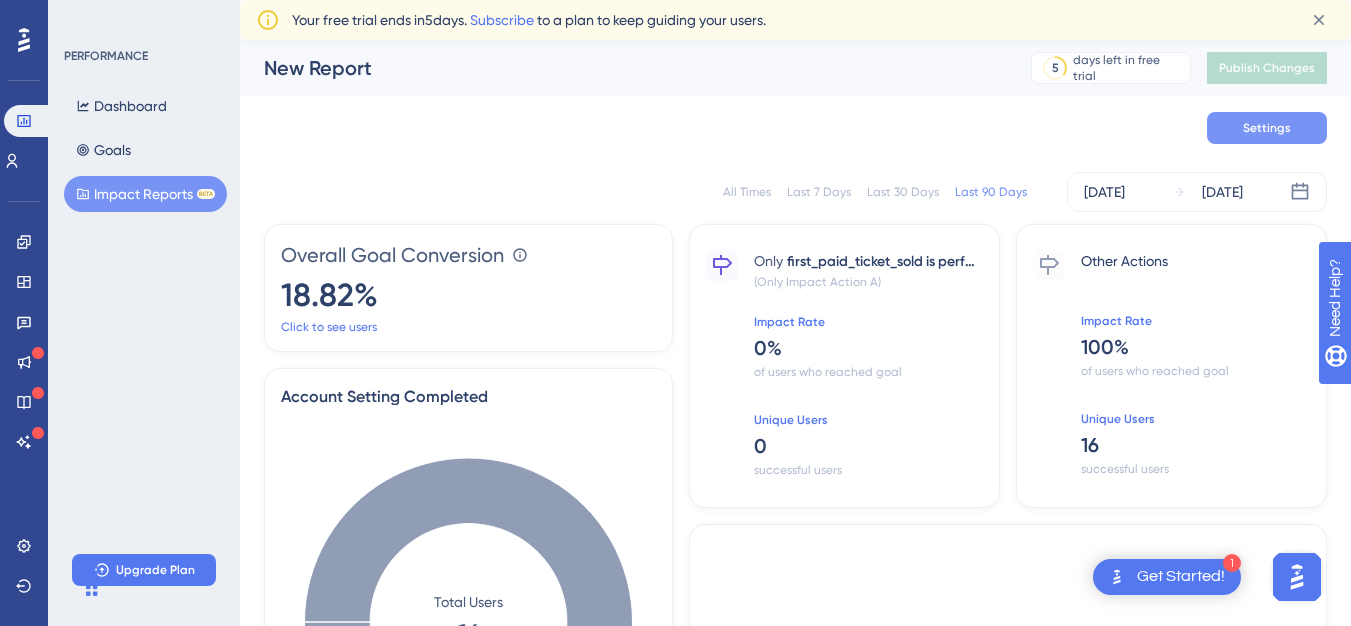 click on "Settings" at bounding box center [1267, 128] 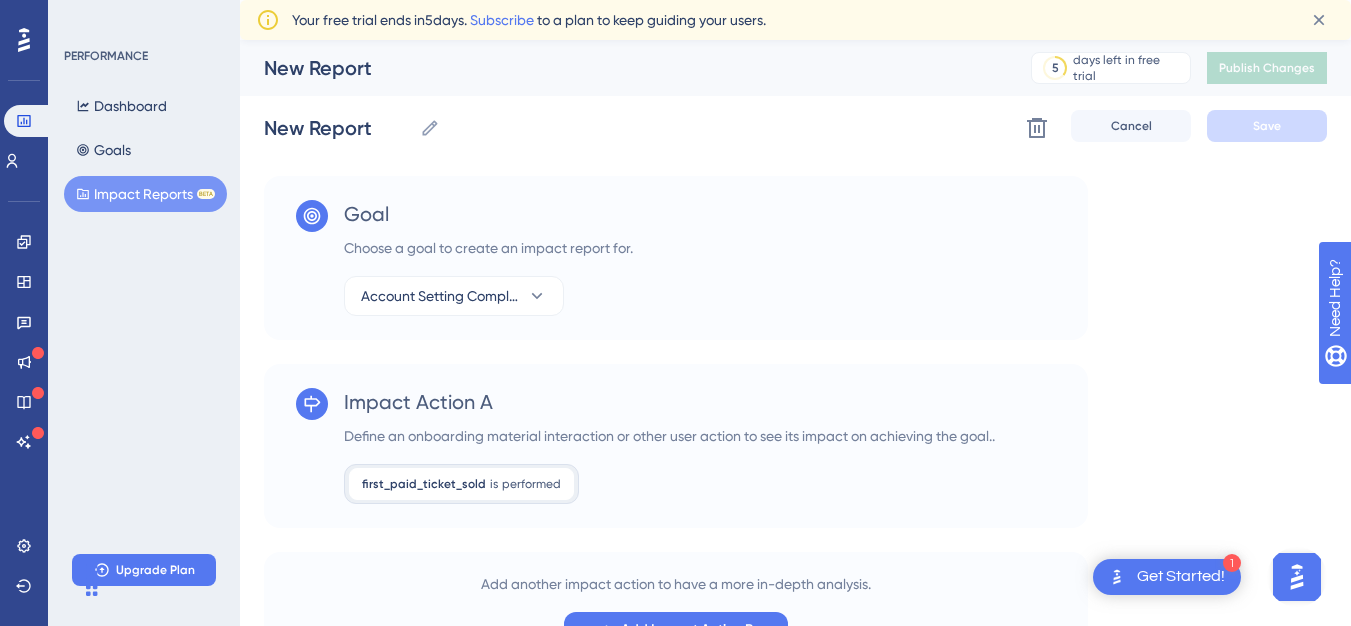 click on "Impact Action A Define an onboarding material interaction or other user action to see its impact on achieving the goal.. first_paid_ticket_sold is performed performed Remove" at bounding box center [676, 446] 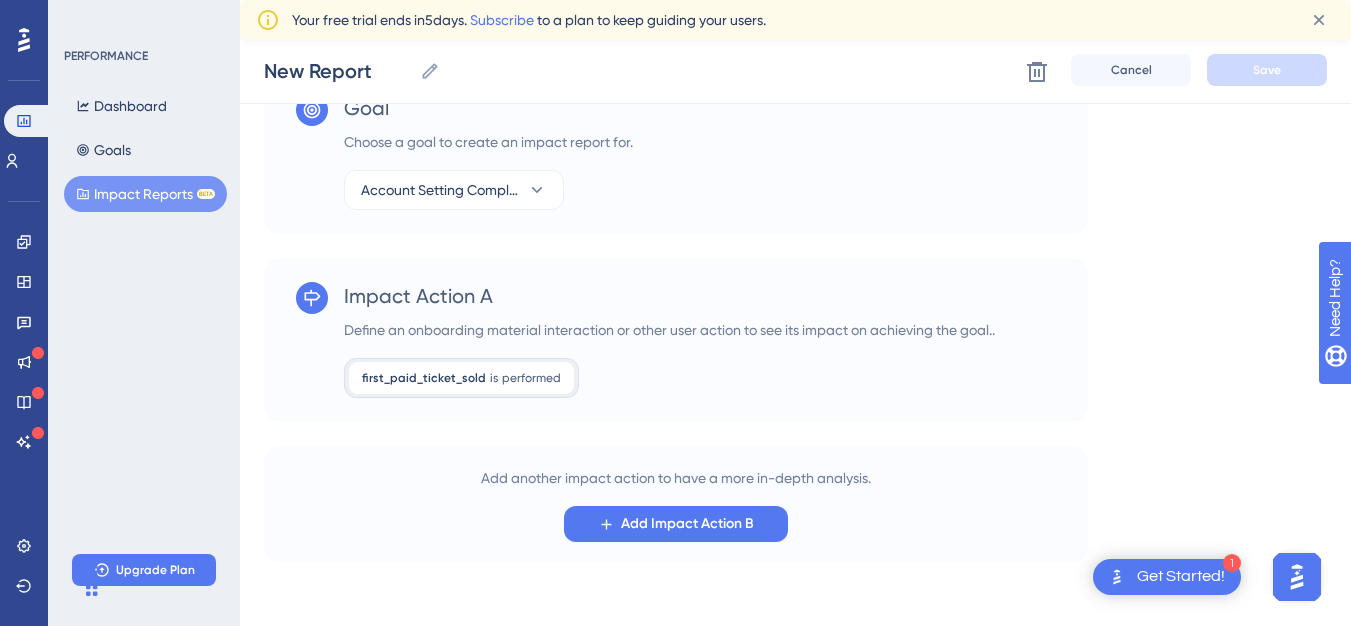 click on "Impact Reports BETA" at bounding box center (145, 194) 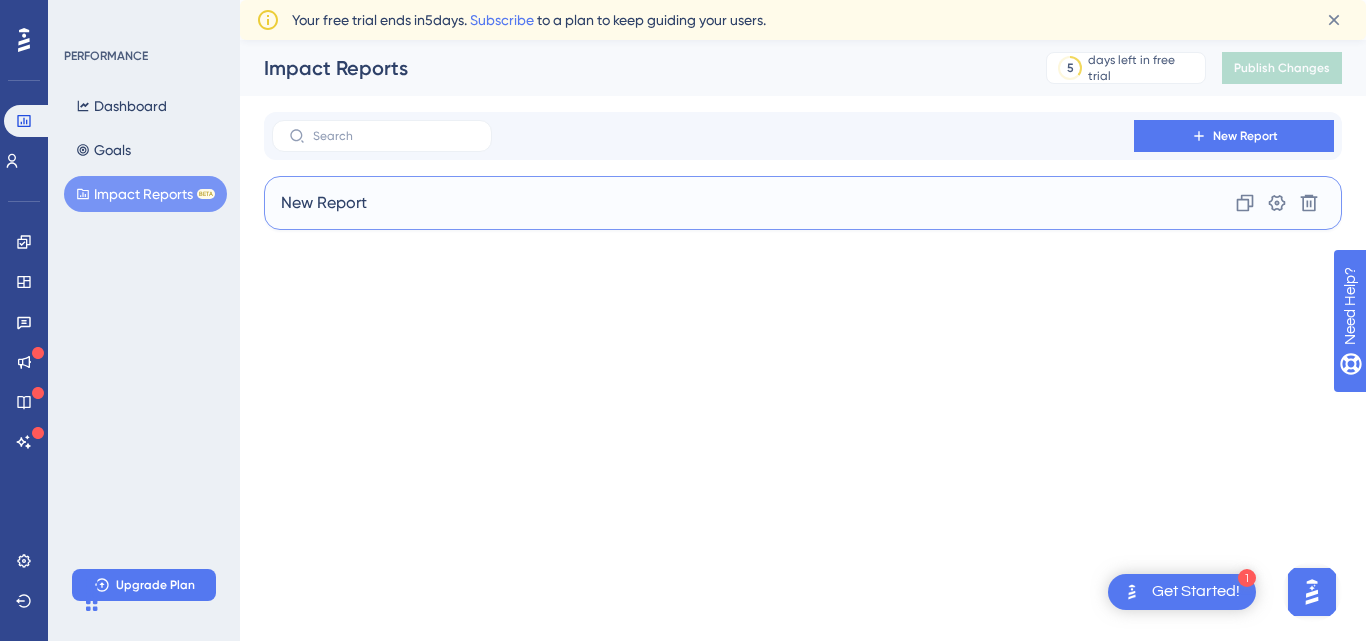 click on "New Report Clone Settings Delete" at bounding box center [803, 203] 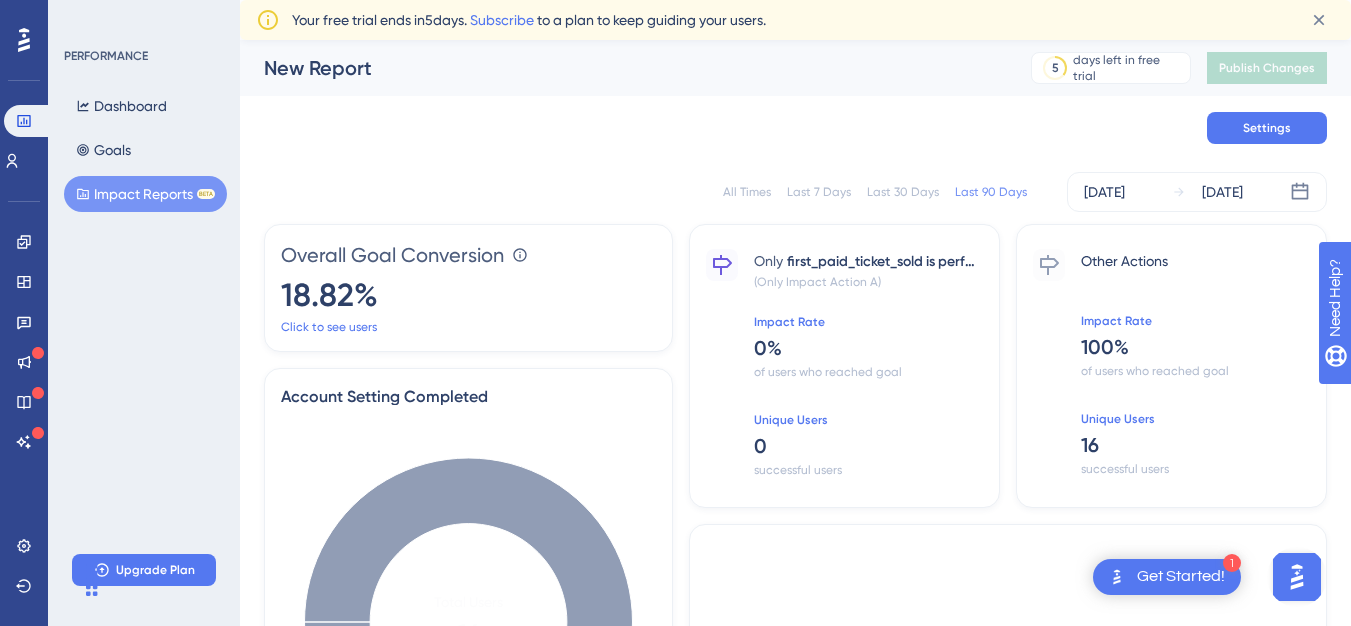 click at bounding box center [722, 265] 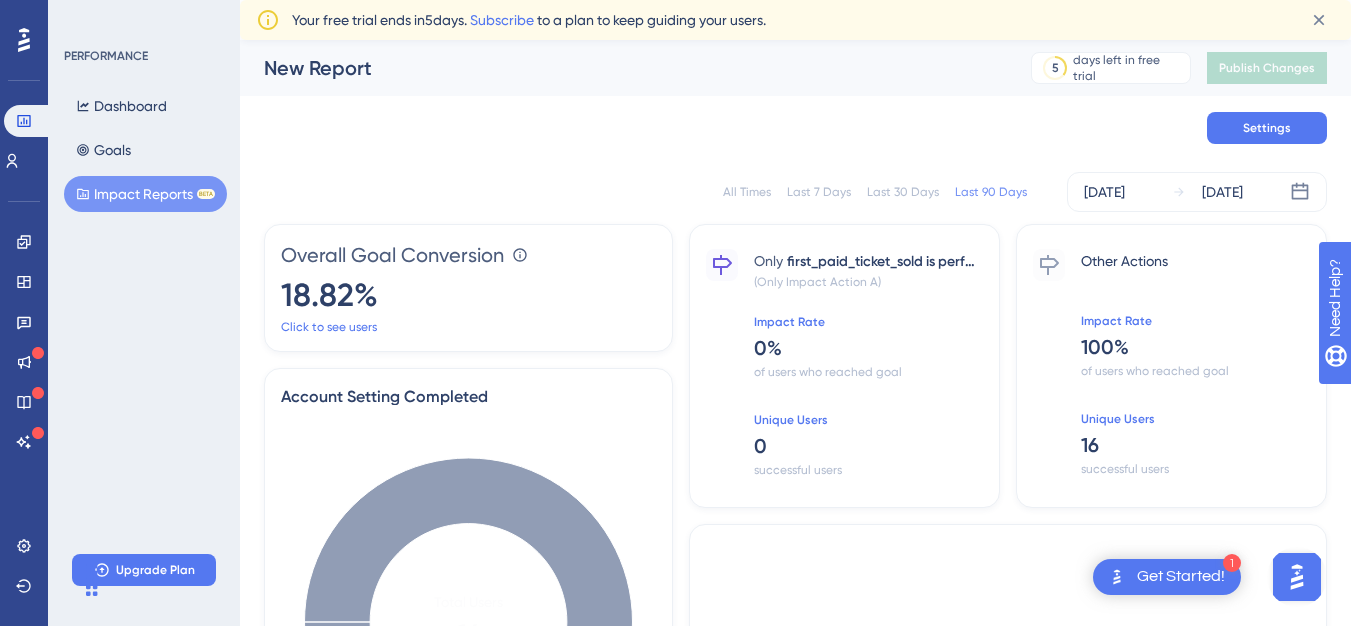 click on "Impact Reports BETA" at bounding box center (145, 194) 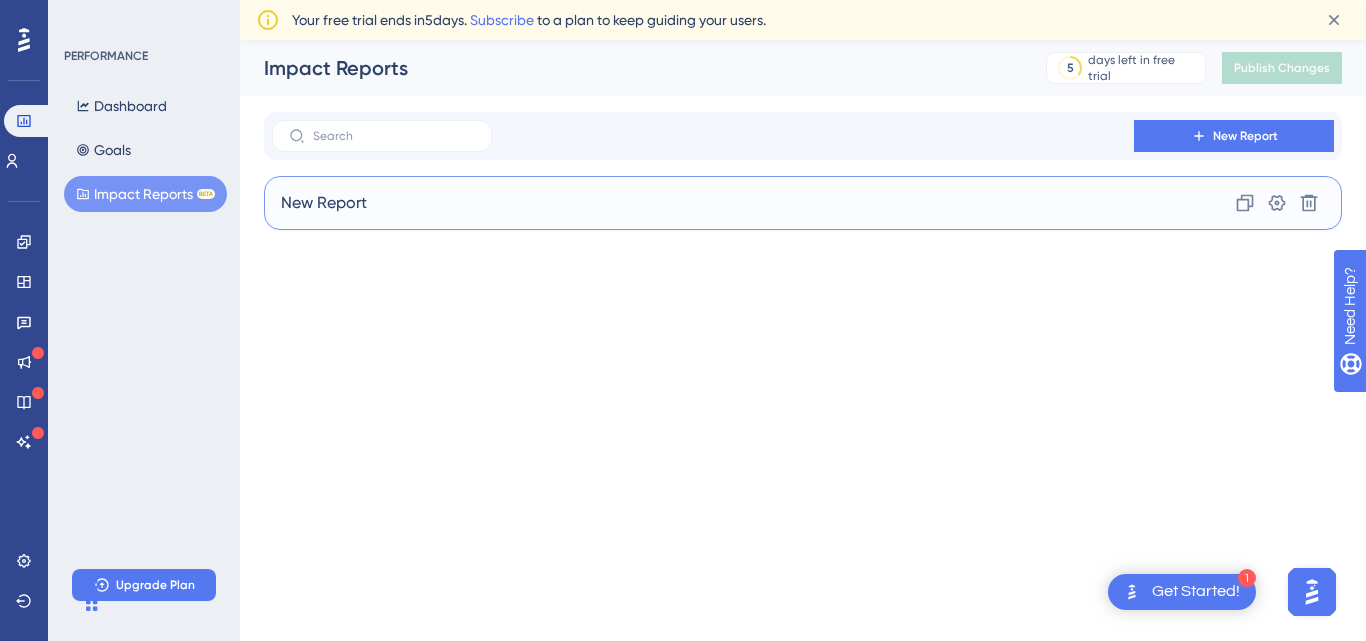 click on "New Report Clone Settings Delete" at bounding box center (803, 203) 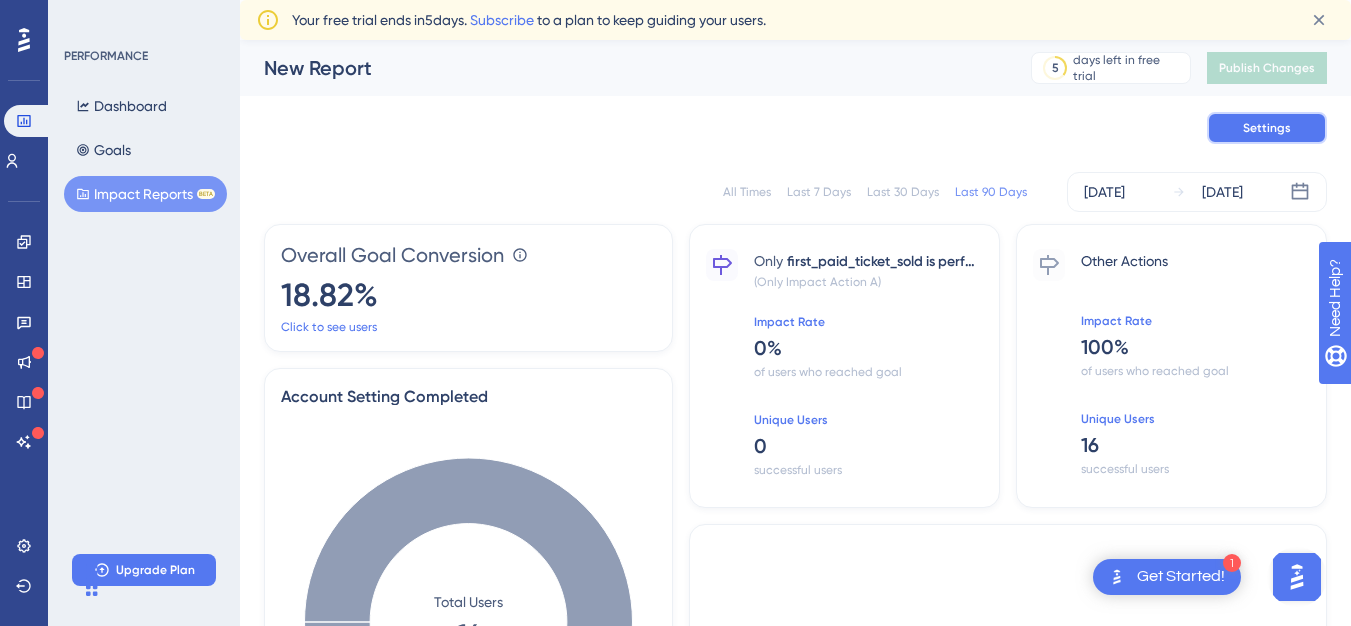click on "Settings" at bounding box center (1267, 128) 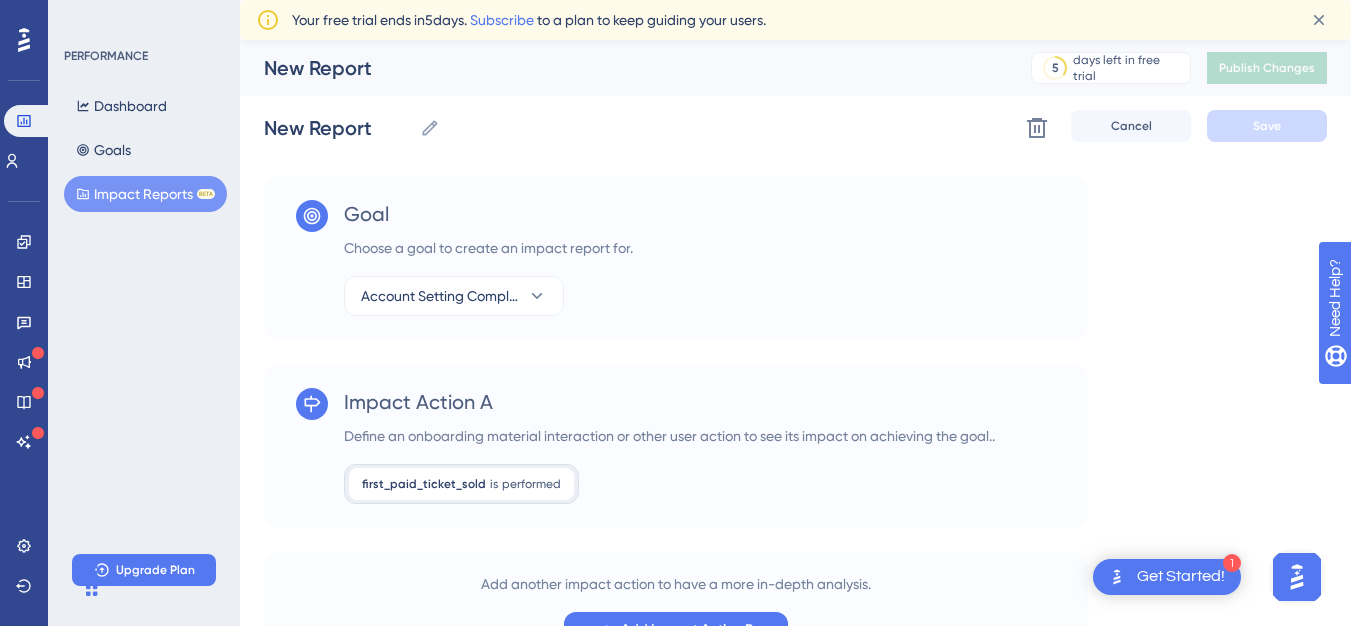 scroll, scrollTop: 52, scrollLeft: 0, axis: vertical 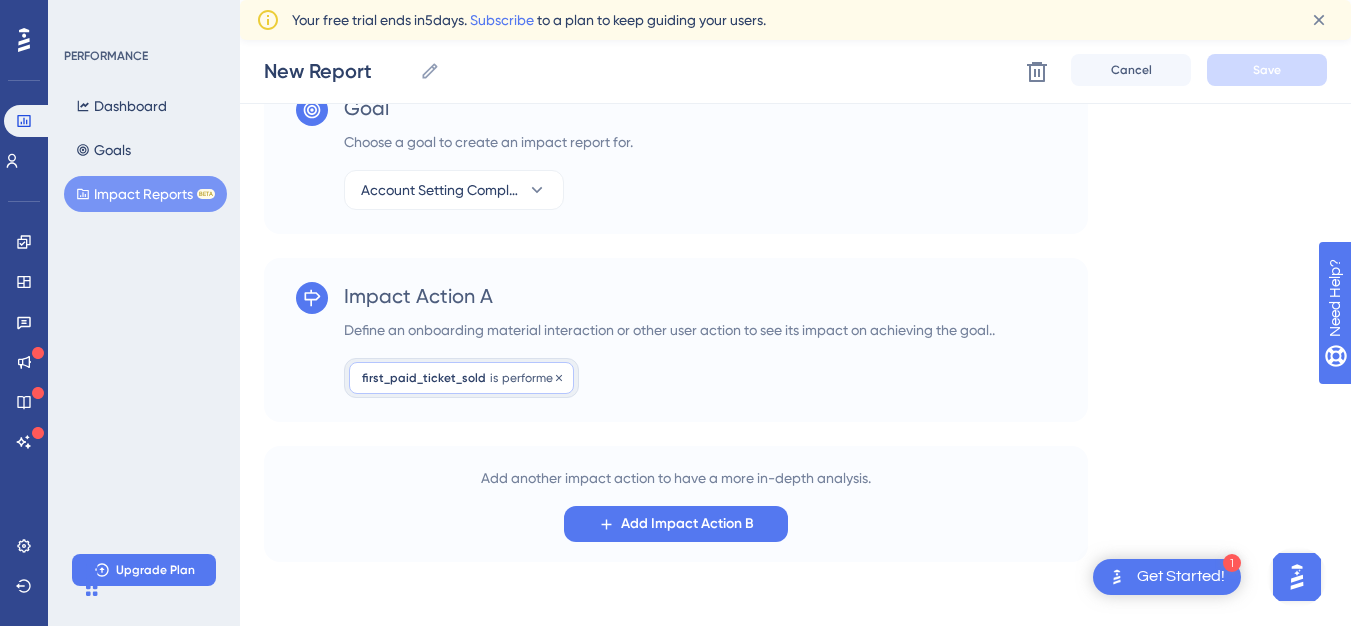 click on "first_paid_ticket_sold is performed performed Remove" at bounding box center [461, 378] 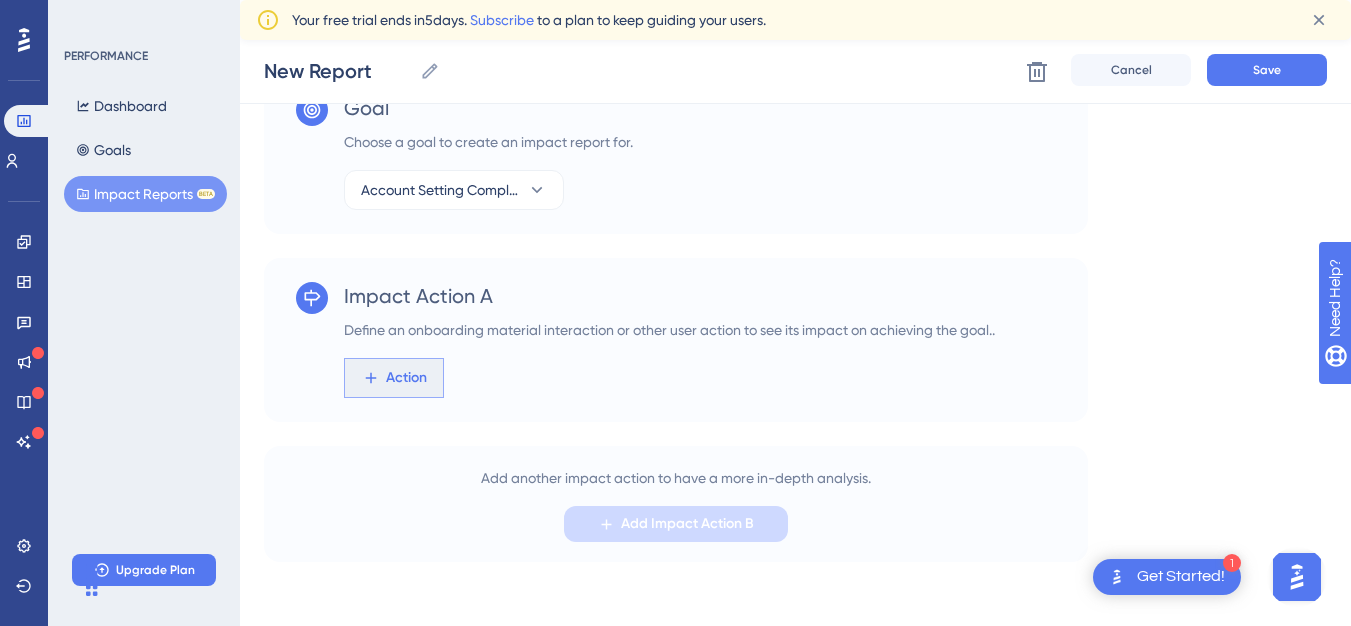 click on "Action" at bounding box center (406, 378) 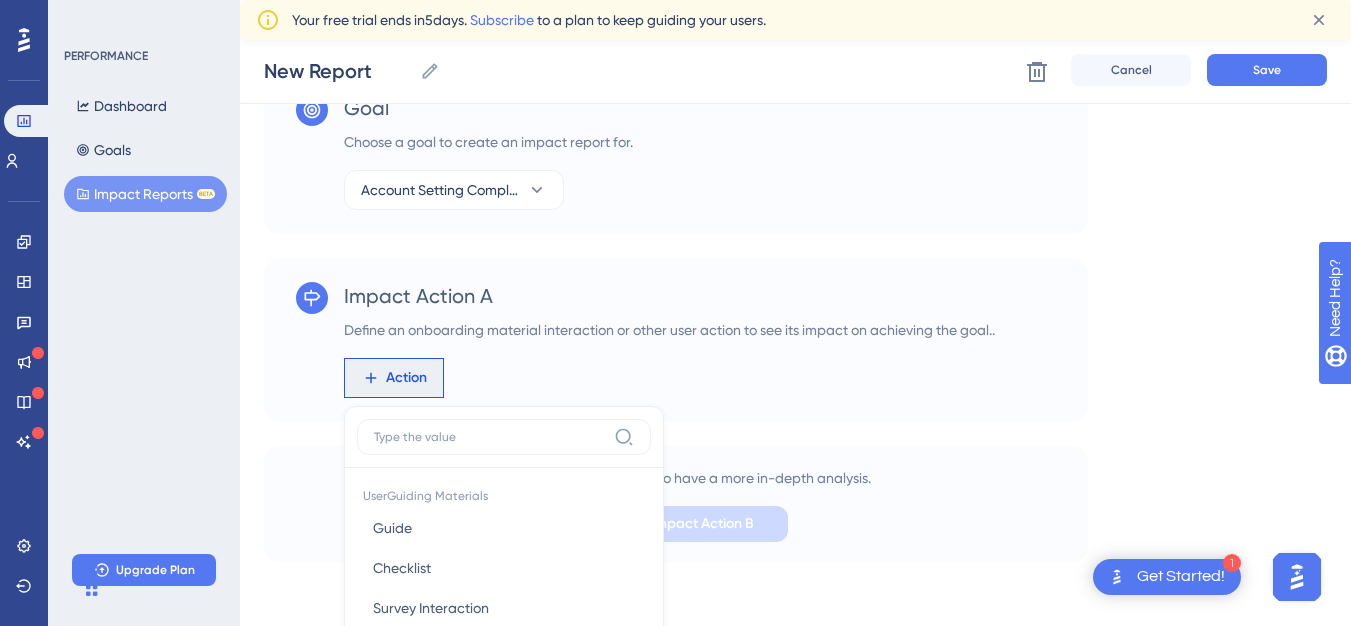 scroll, scrollTop: 355, scrollLeft: 0, axis: vertical 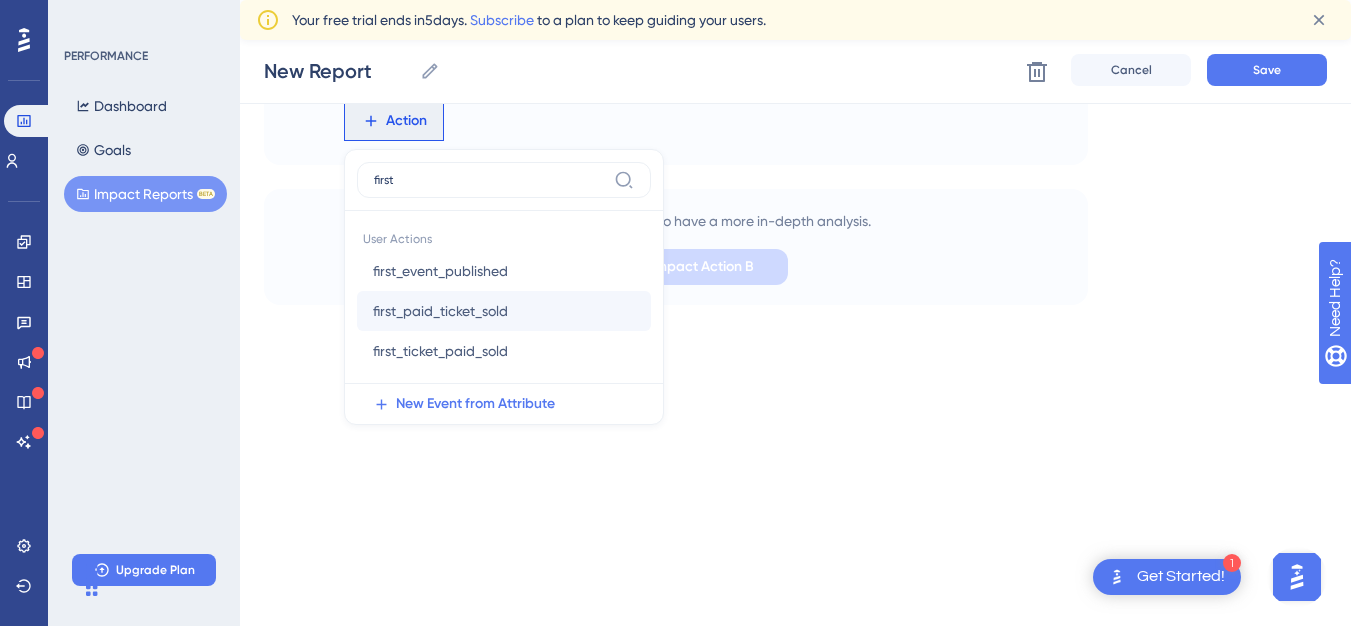 type on "first" 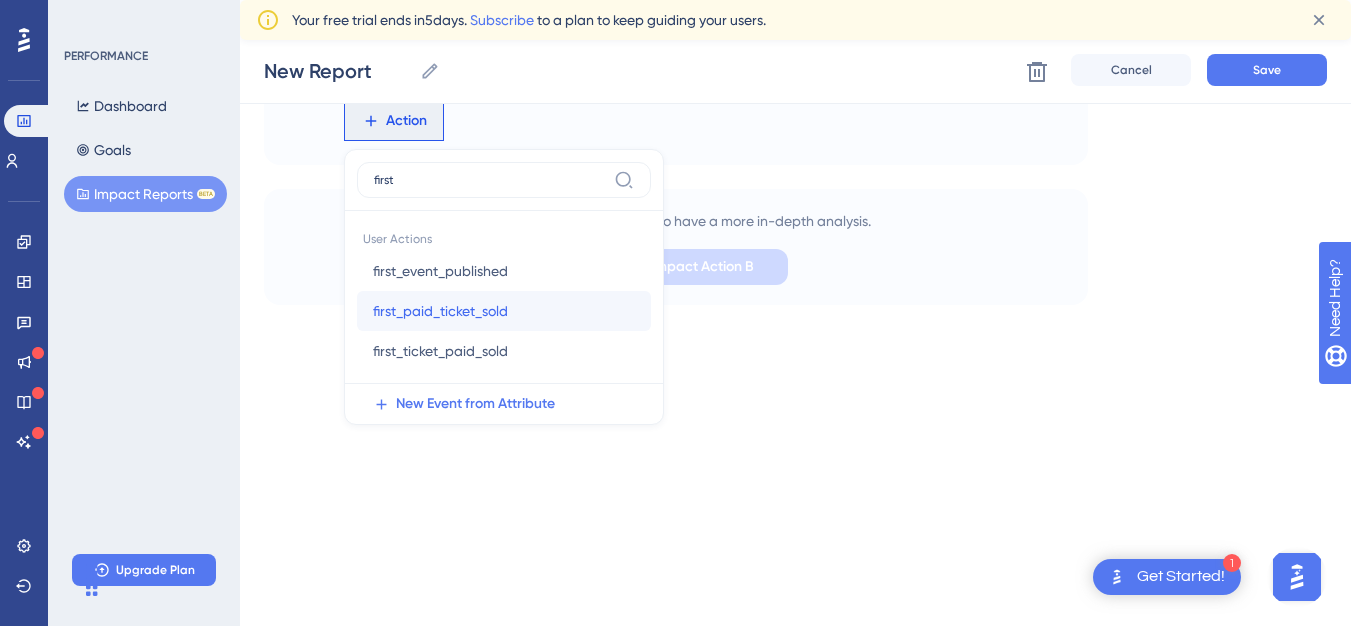 click on "first_paid_ticket_sold" at bounding box center (440, 311) 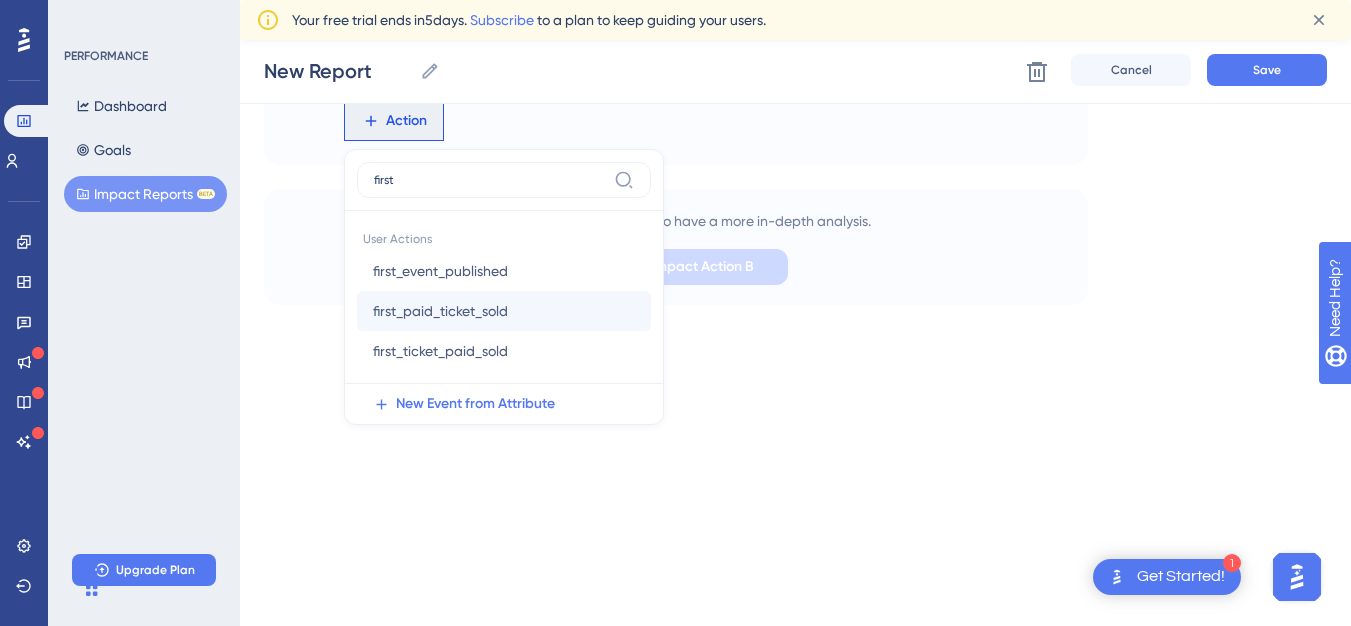 scroll, scrollTop: 98, scrollLeft: 0, axis: vertical 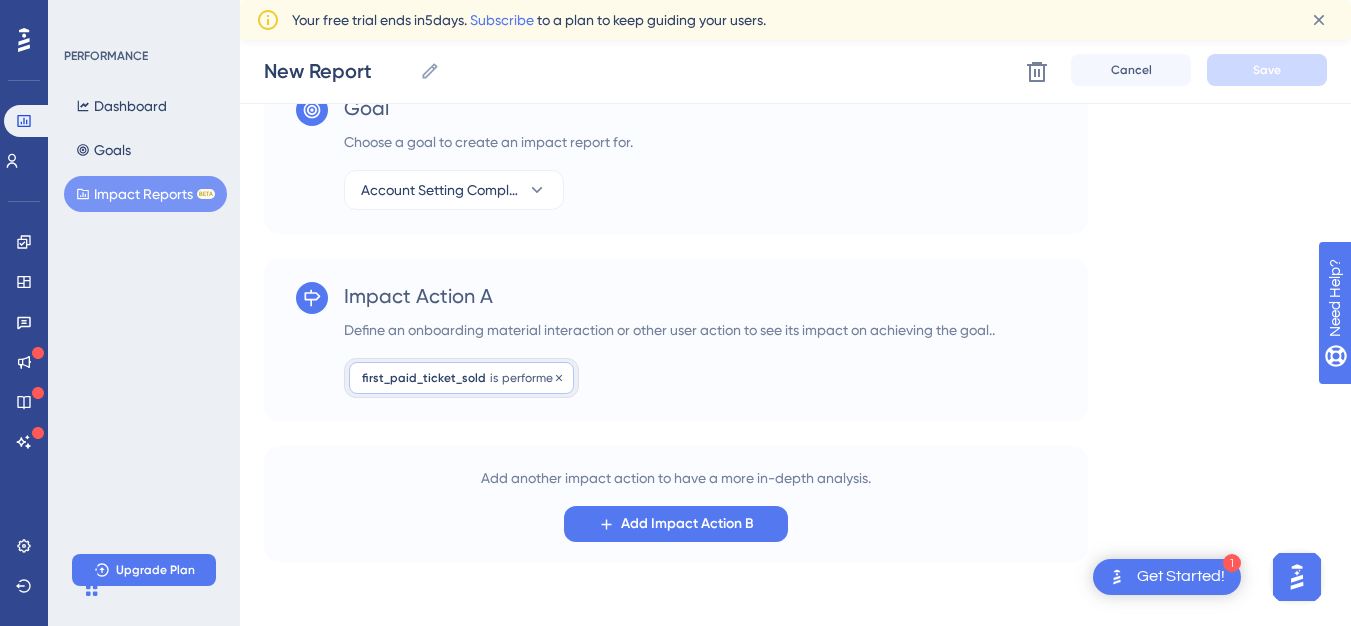 click on "first_paid_ticket_sold" at bounding box center [424, 378] 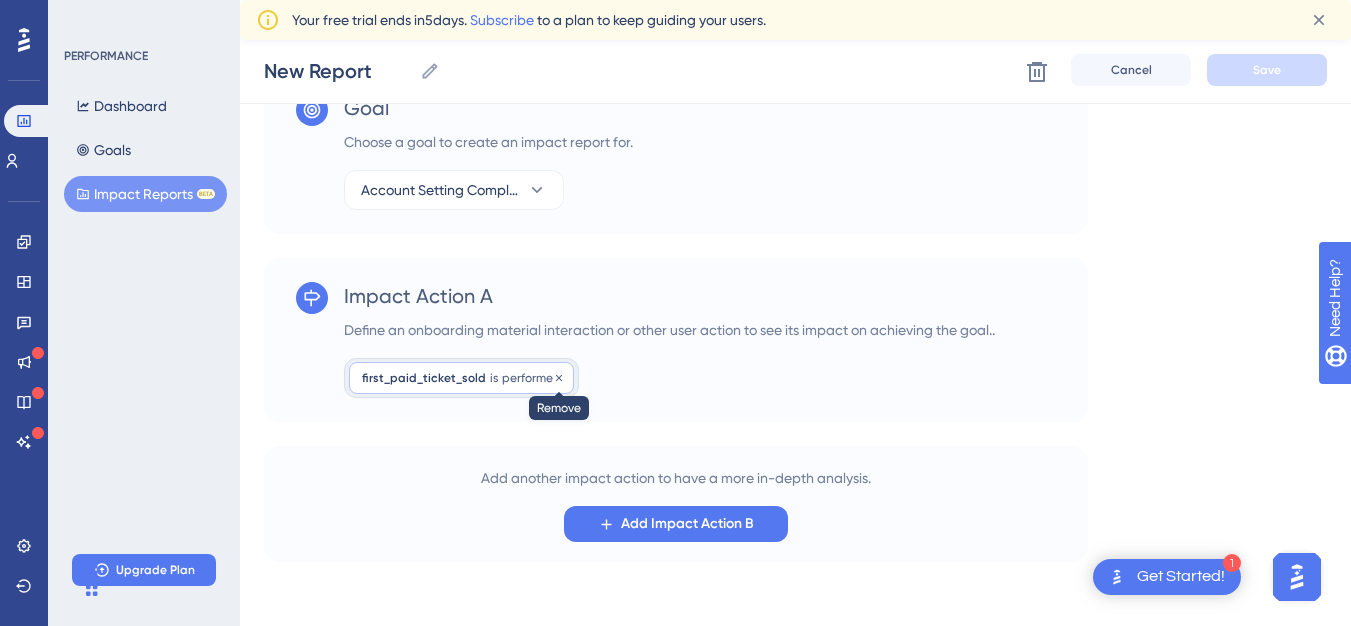 click 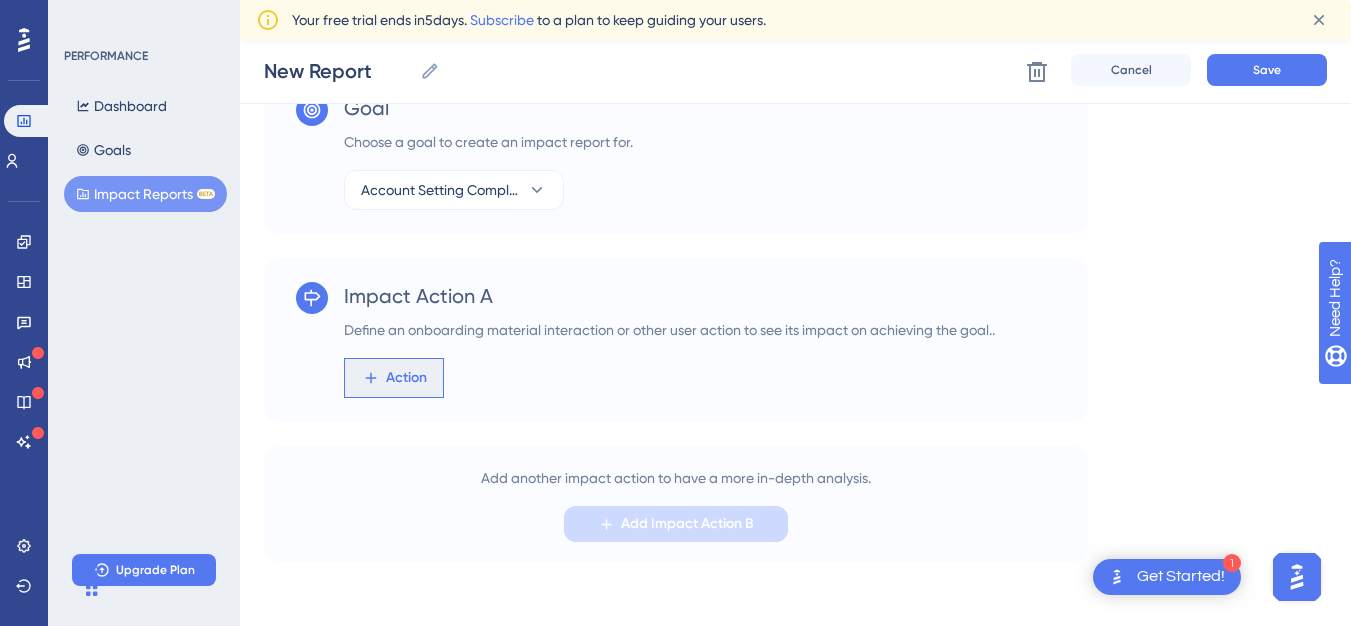 click on "Action" at bounding box center [394, 378] 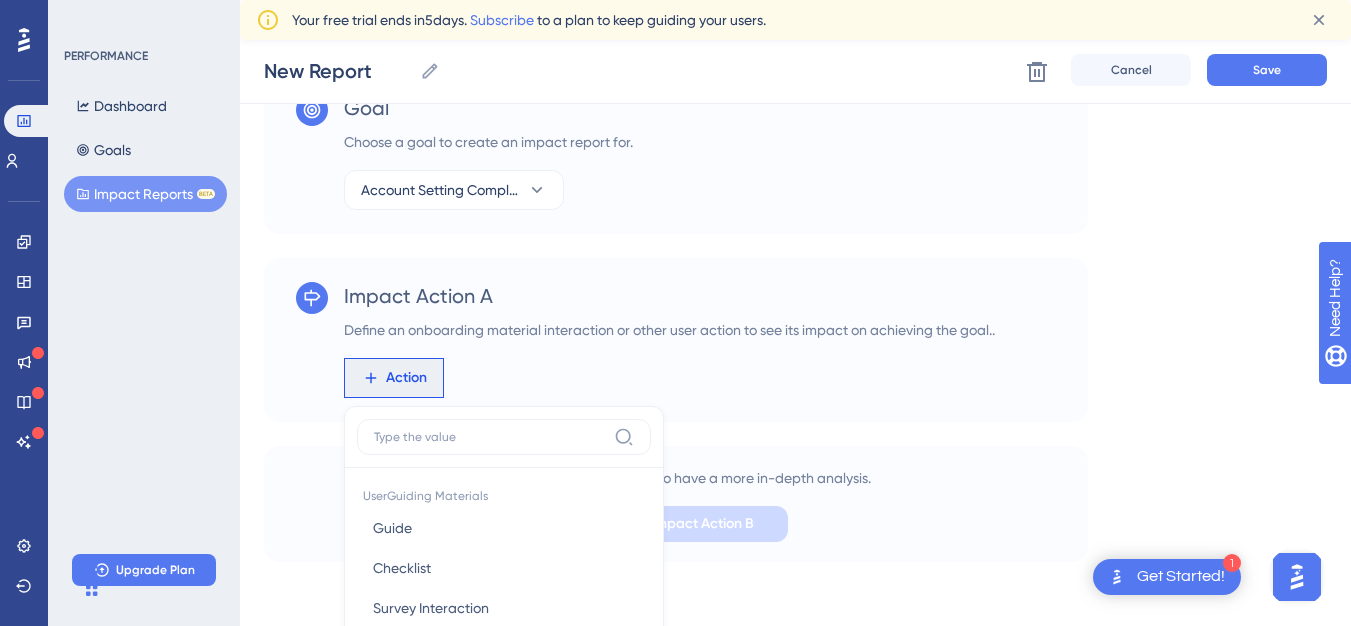 scroll, scrollTop: 355, scrollLeft: 0, axis: vertical 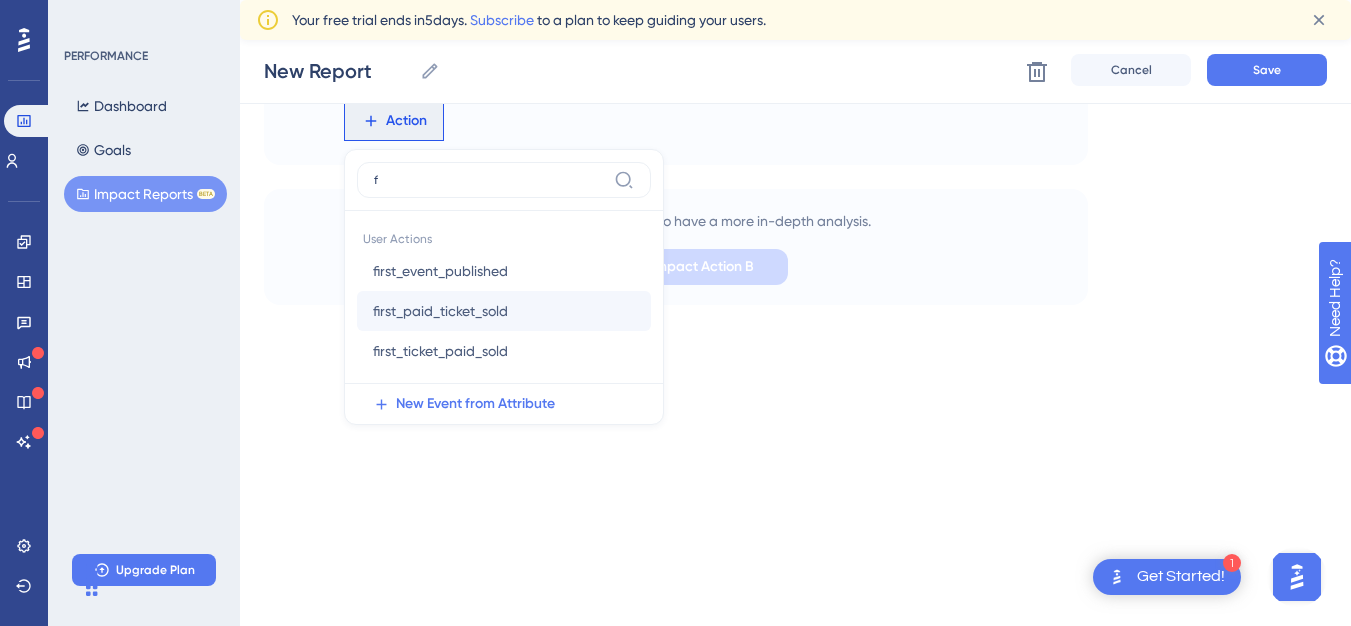 type on "f" 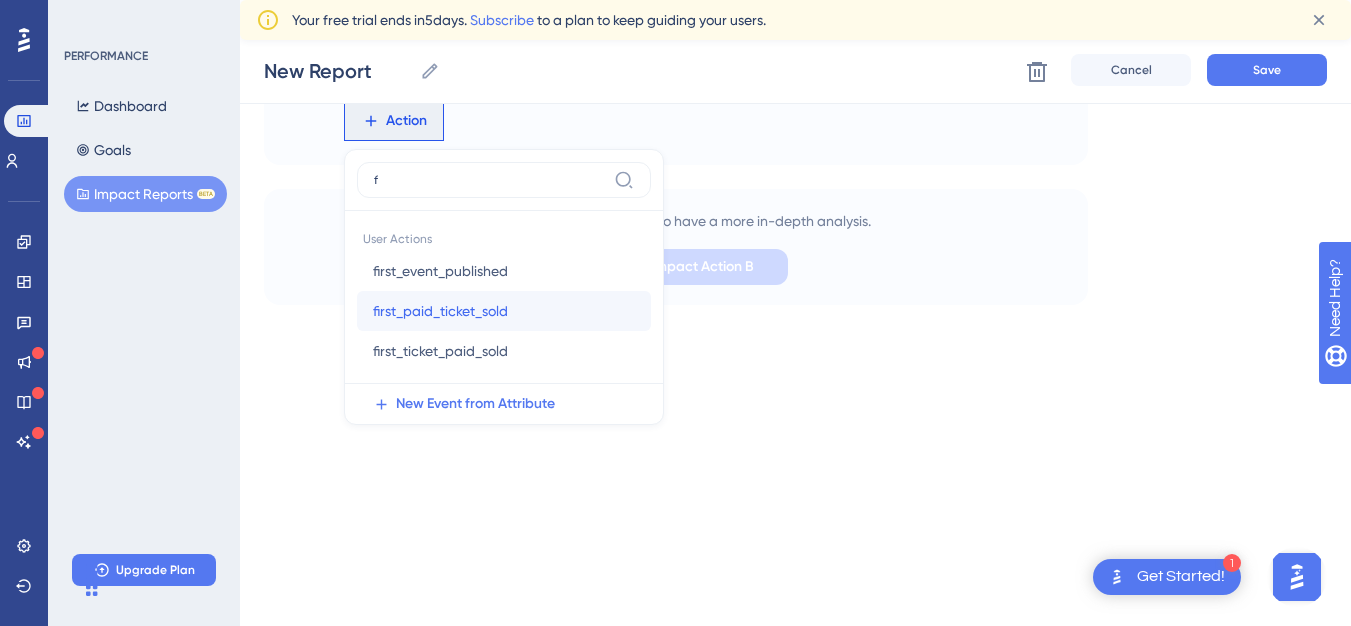 click on "first_paid_ticket_sold" at bounding box center [440, 311] 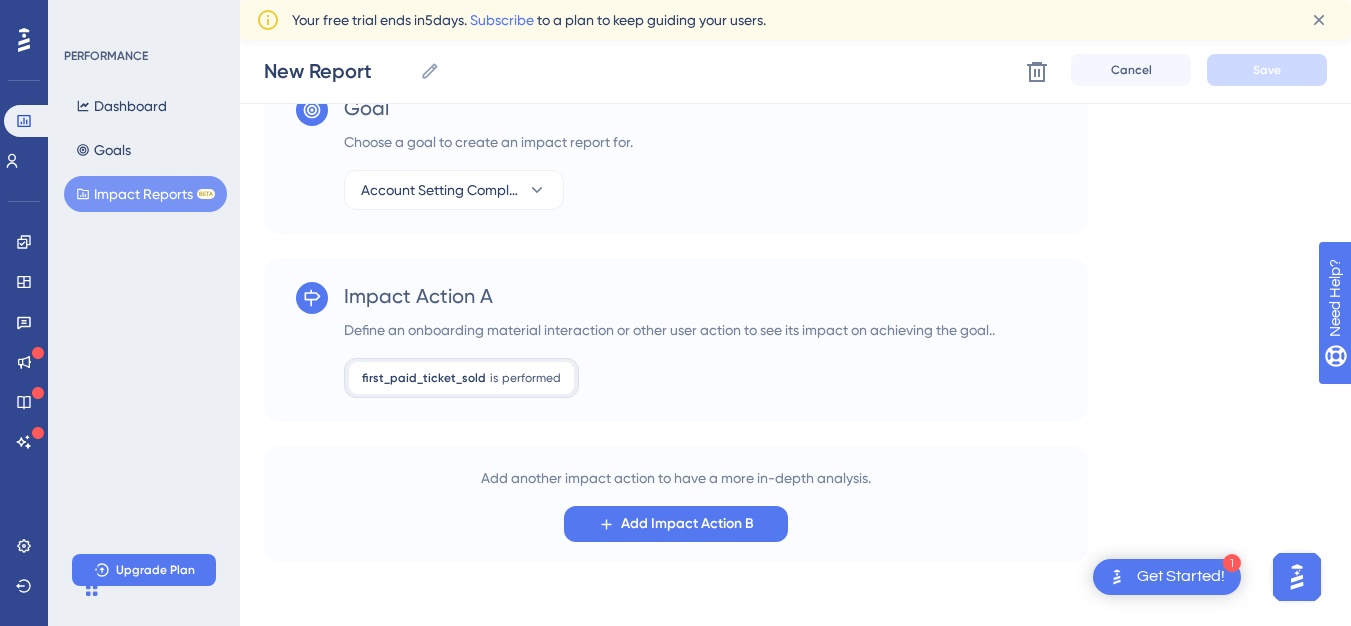 scroll, scrollTop: 98, scrollLeft: 0, axis: vertical 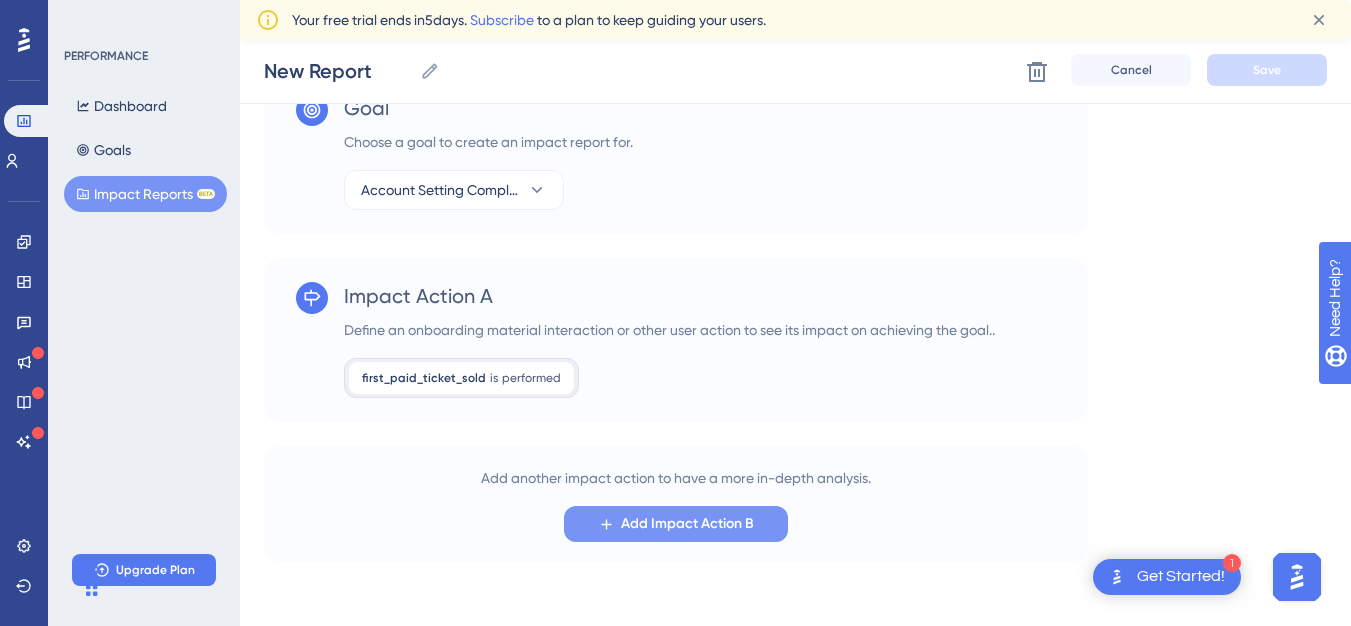 click on "Add Impact Action B" at bounding box center (676, 524) 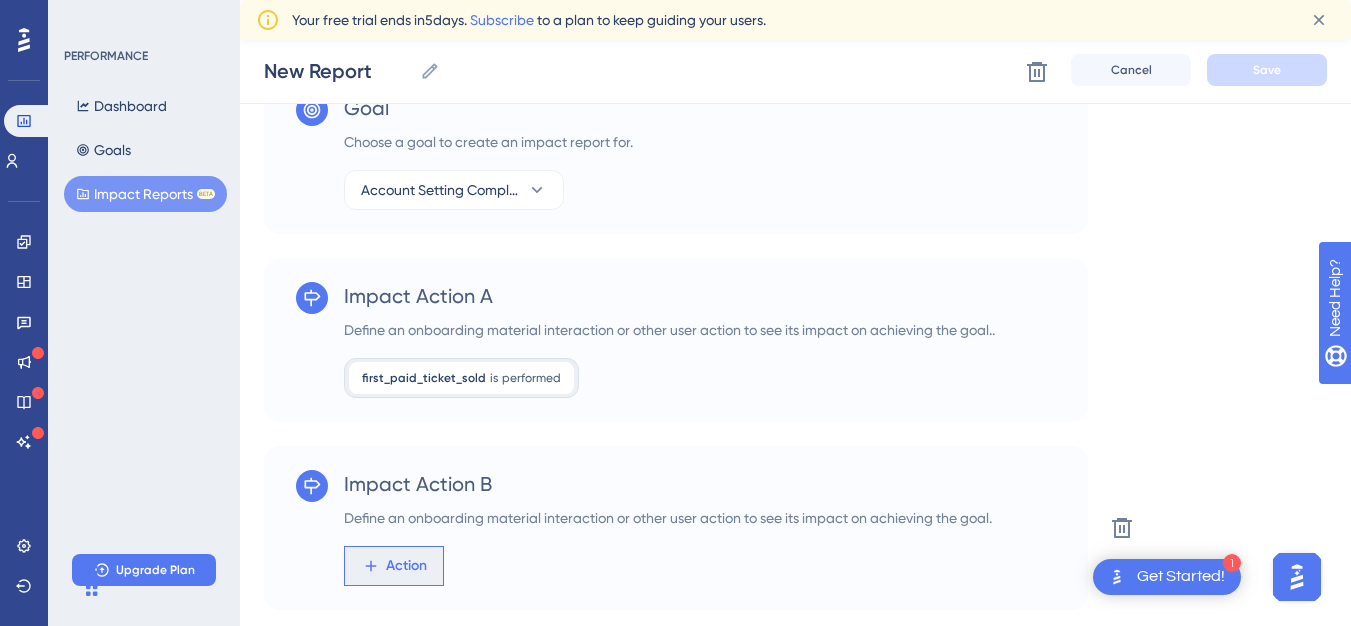 click on "Action" at bounding box center (406, 566) 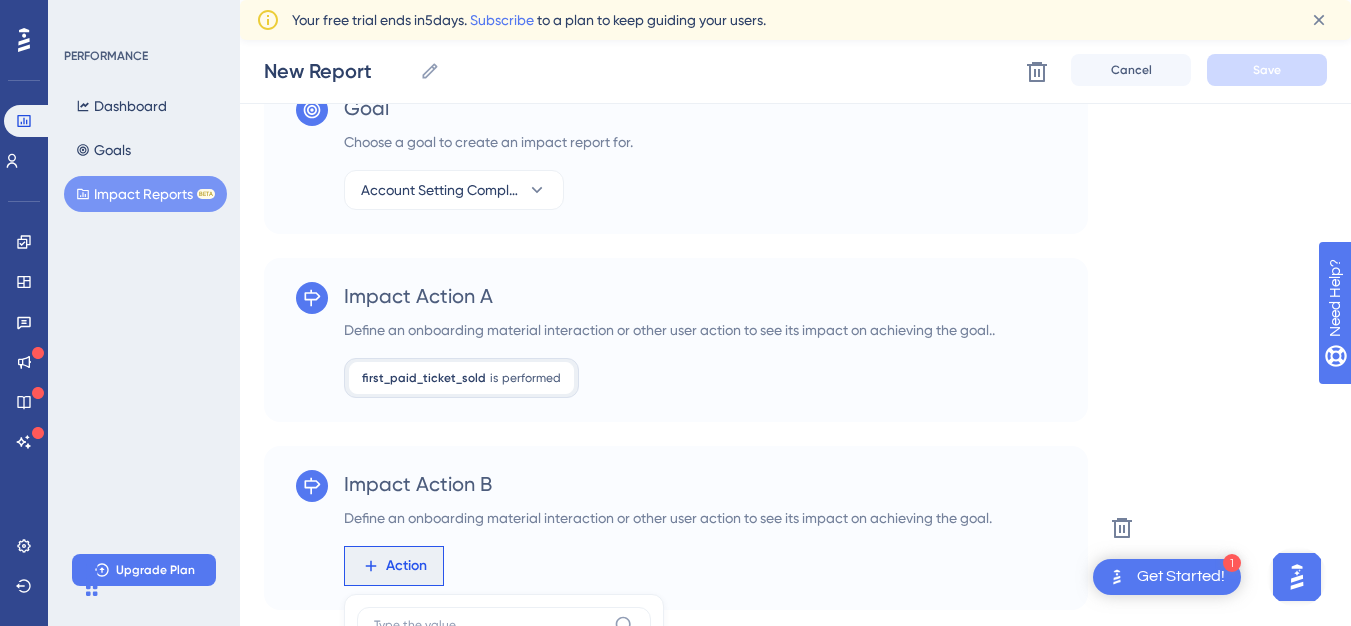 scroll, scrollTop: 543, scrollLeft: 0, axis: vertical 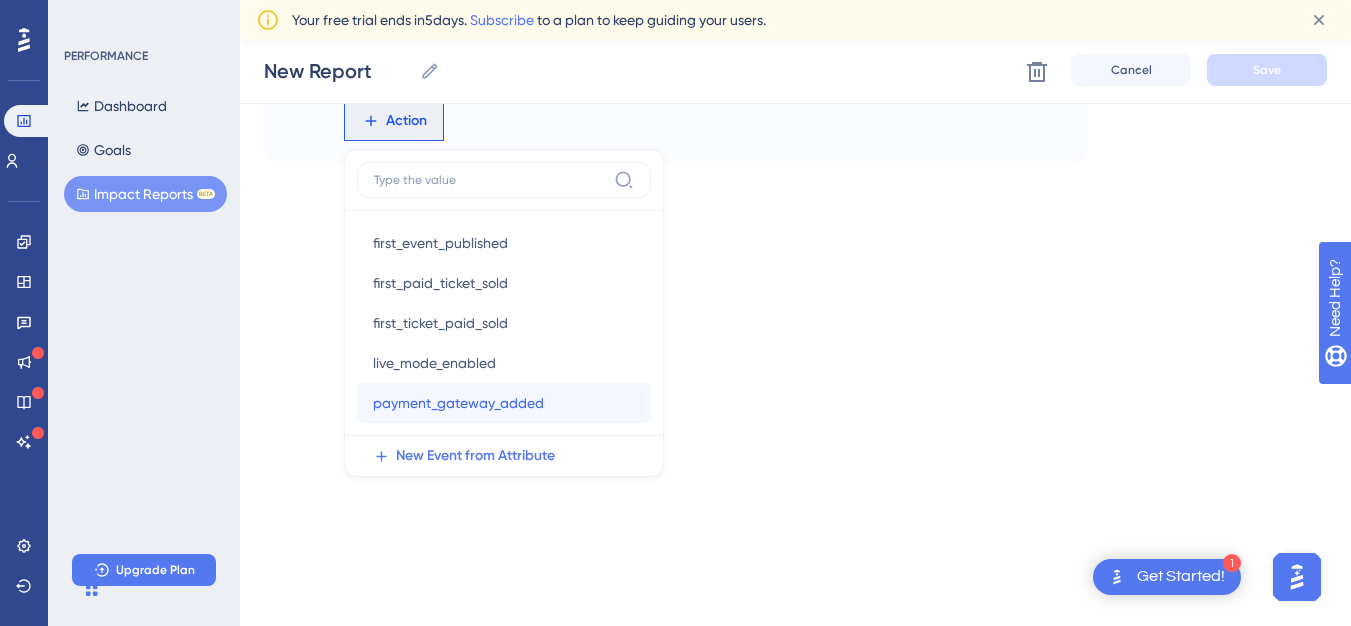 click on "payment_gateway_added" at bounding box center (458, 403) 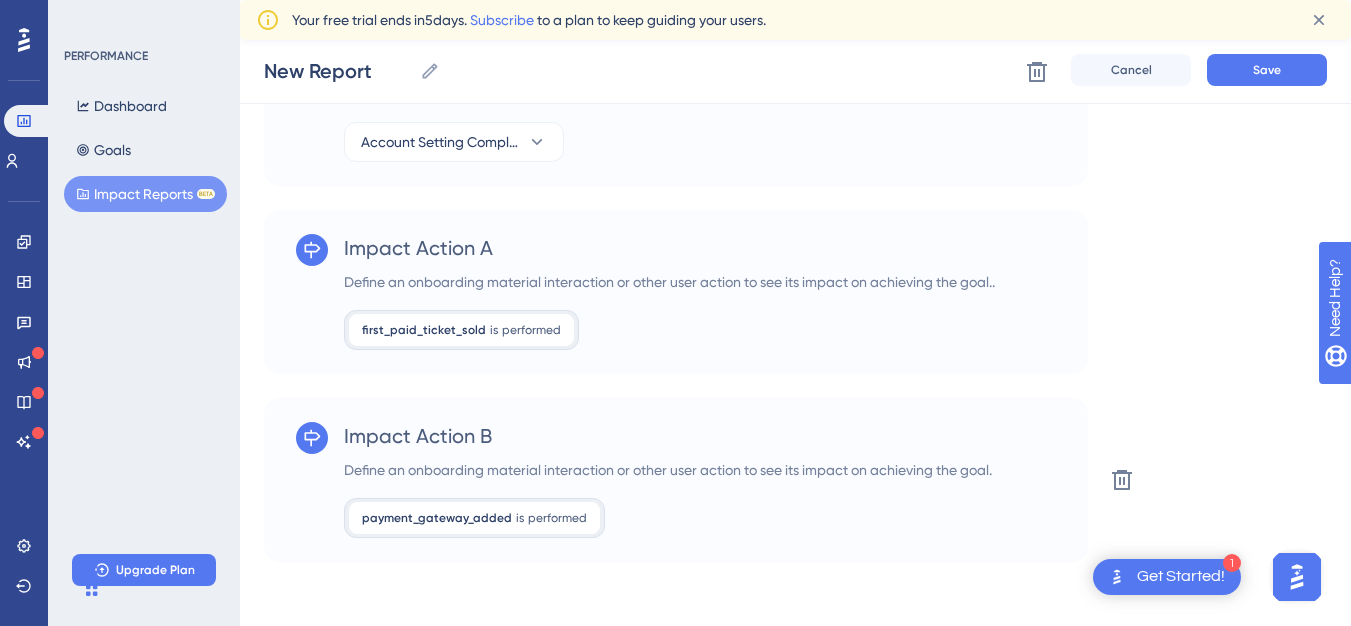 scroll, scrollTop: 146, scrollLeft: 0, axis: vertical 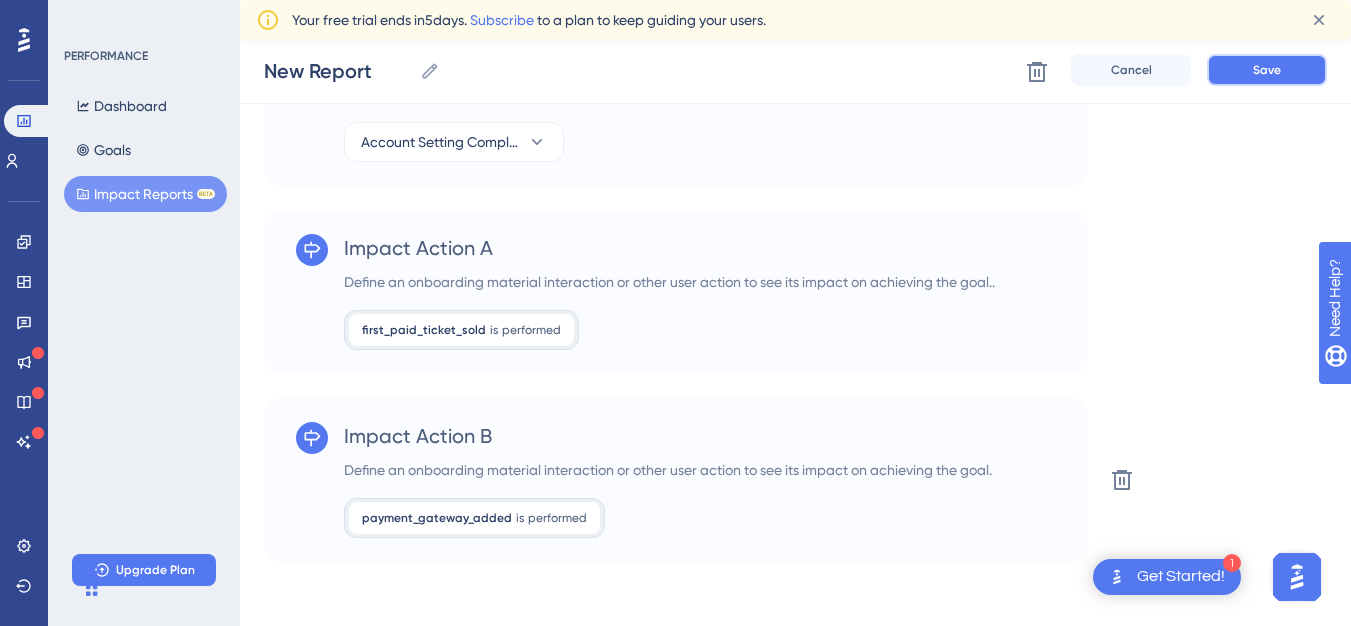 click on "Save" at bounding box center [1267, 70] 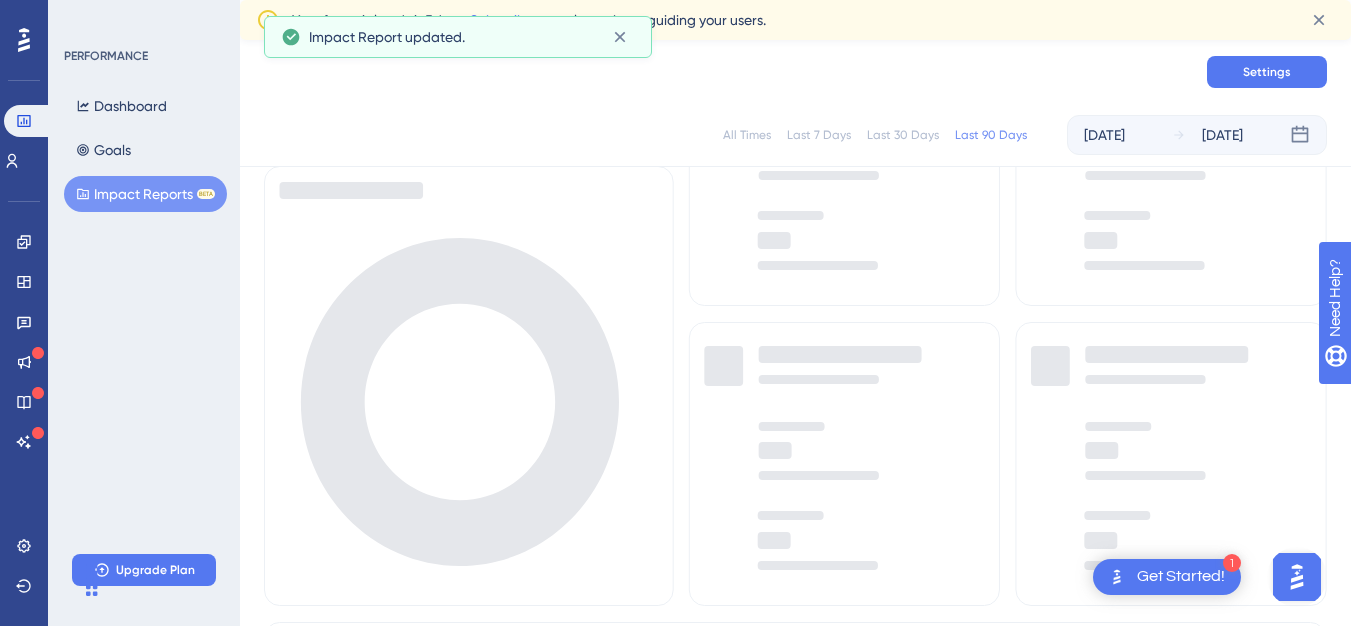 scroll, scrollTop: 0, scrollLeft: 0, axis: both 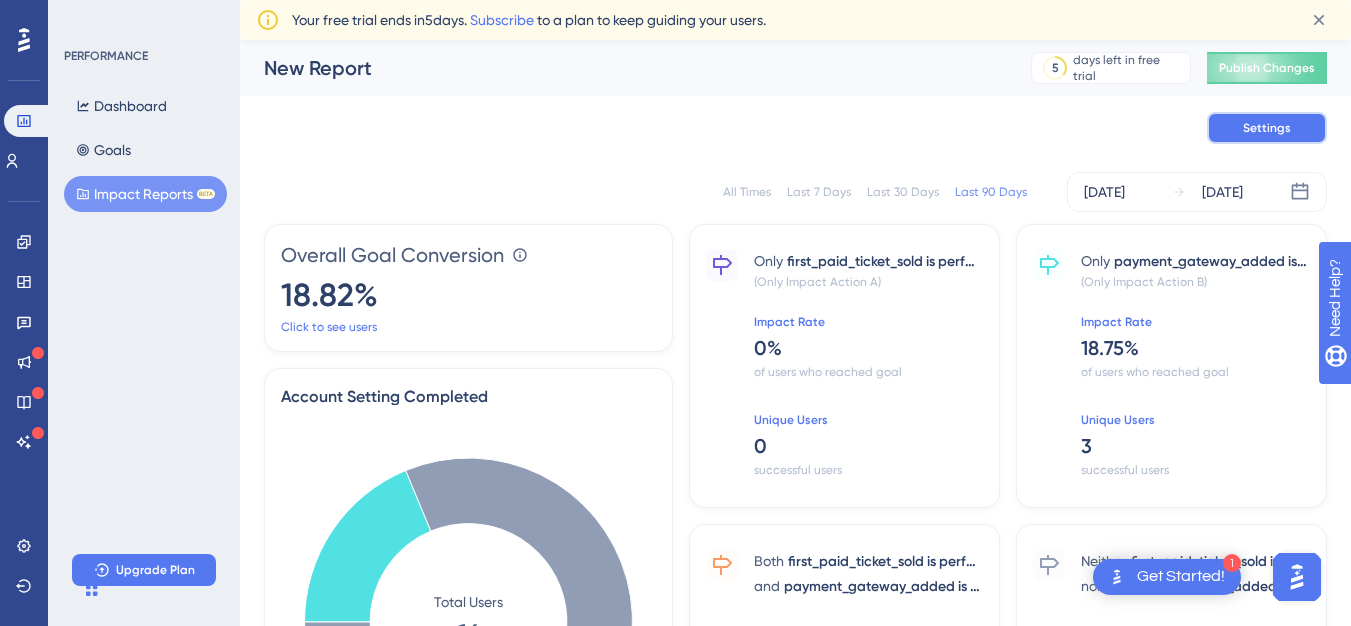 click on "Settings" at bounding box center [1267, 128] 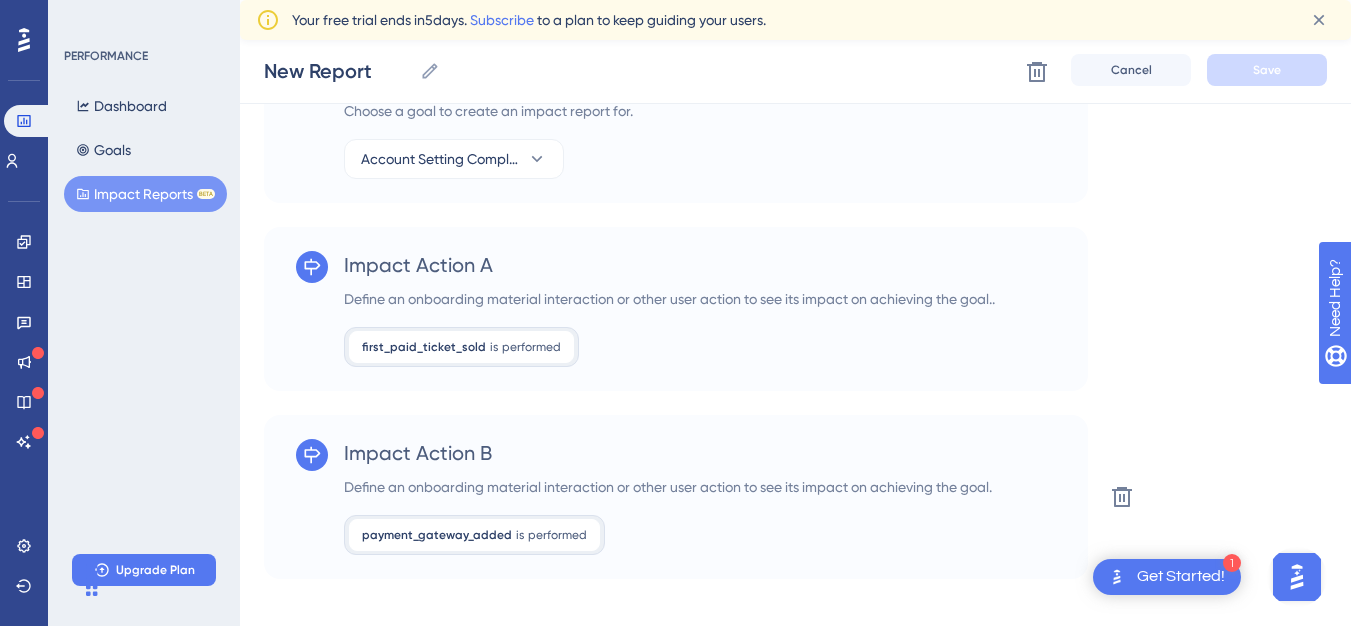 scroll, scrollTop: 132, scrollLeft: 0, axis: vertical 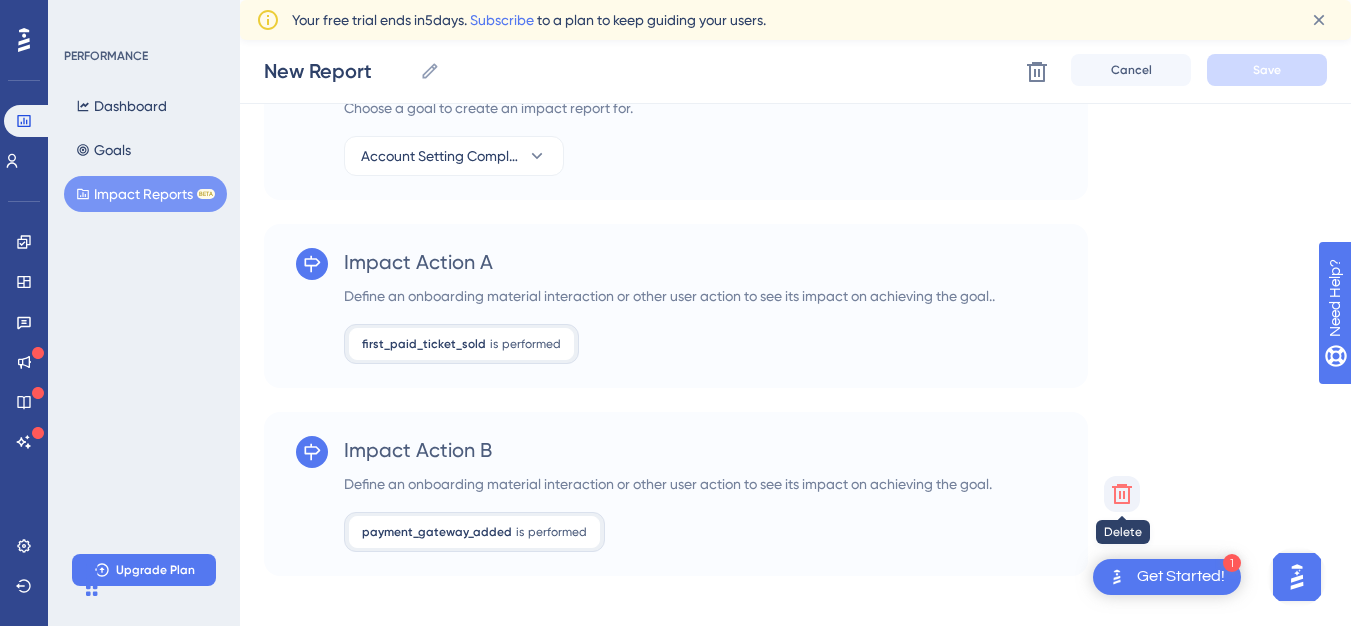 click at bounding box center [1122, 494] 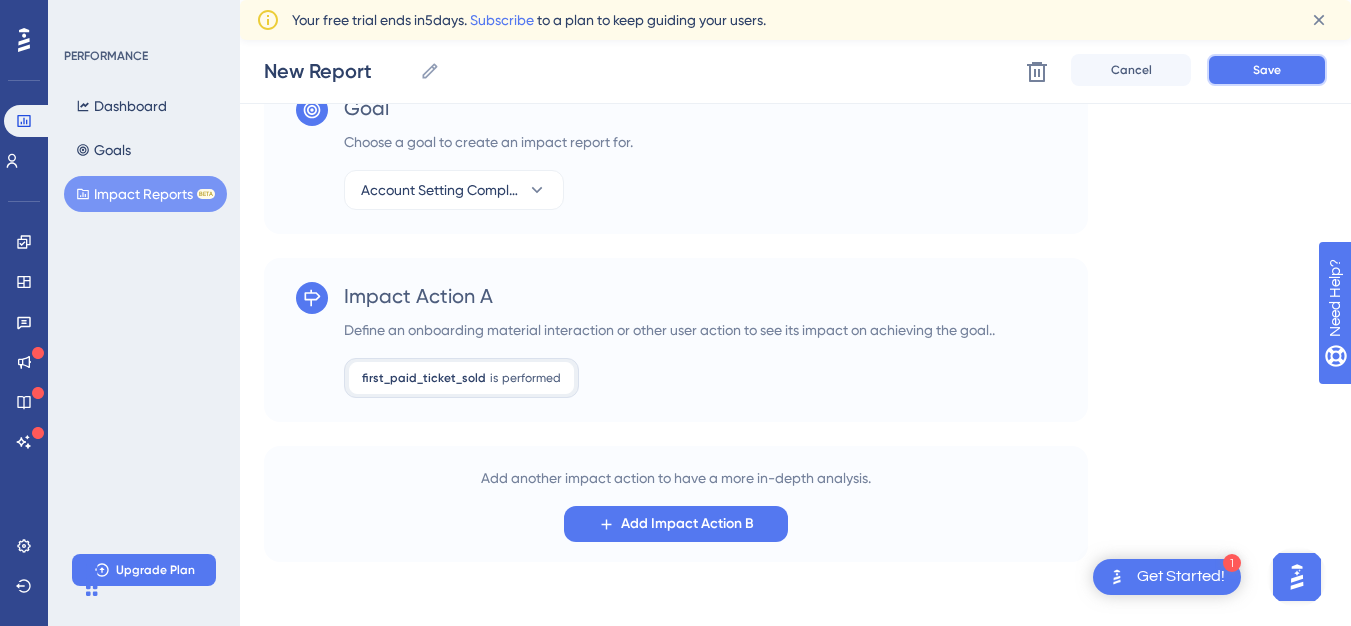 click on "Save" at bounding box center (1267, 70) 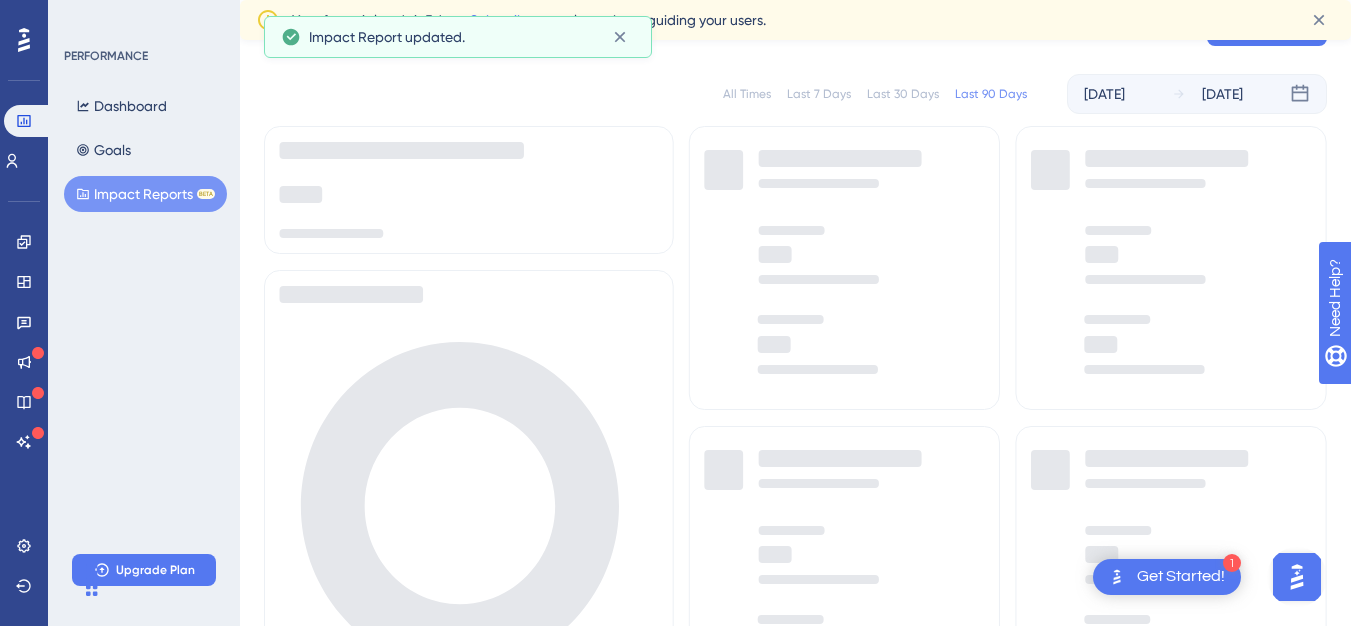scroll, scrollTop: 0, scrollLeft: 0, axis: both 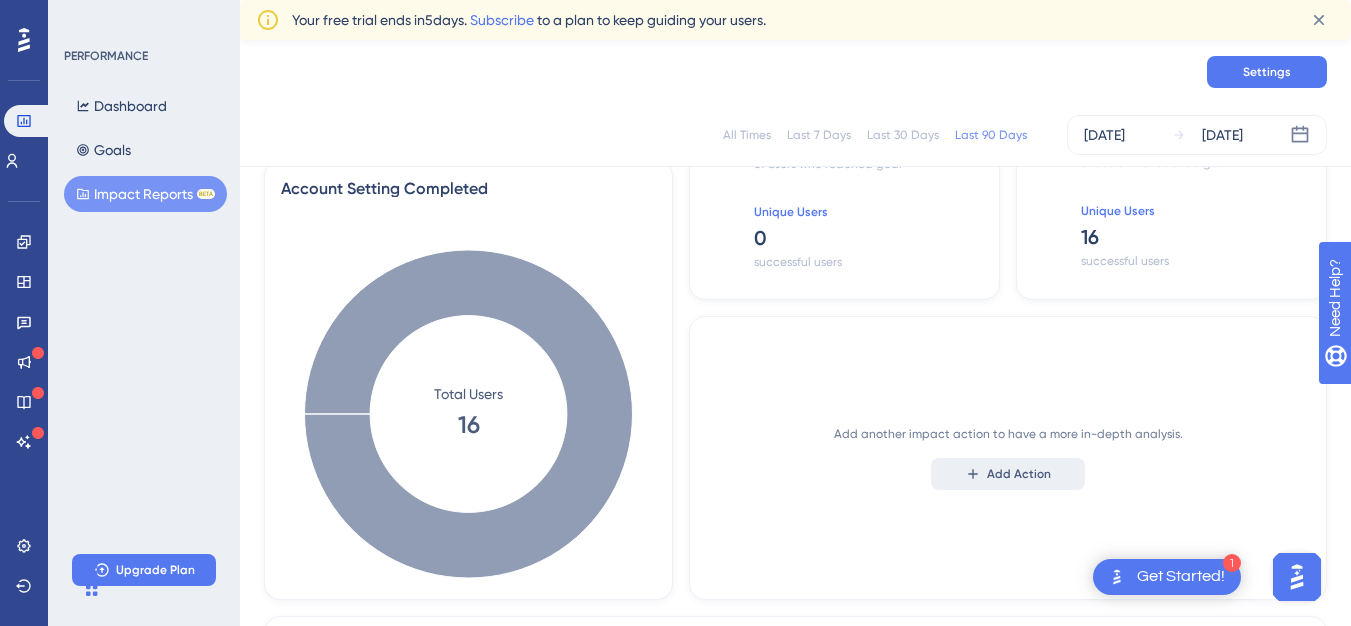 click on "Add Action" at bounding box center (1008, 474) 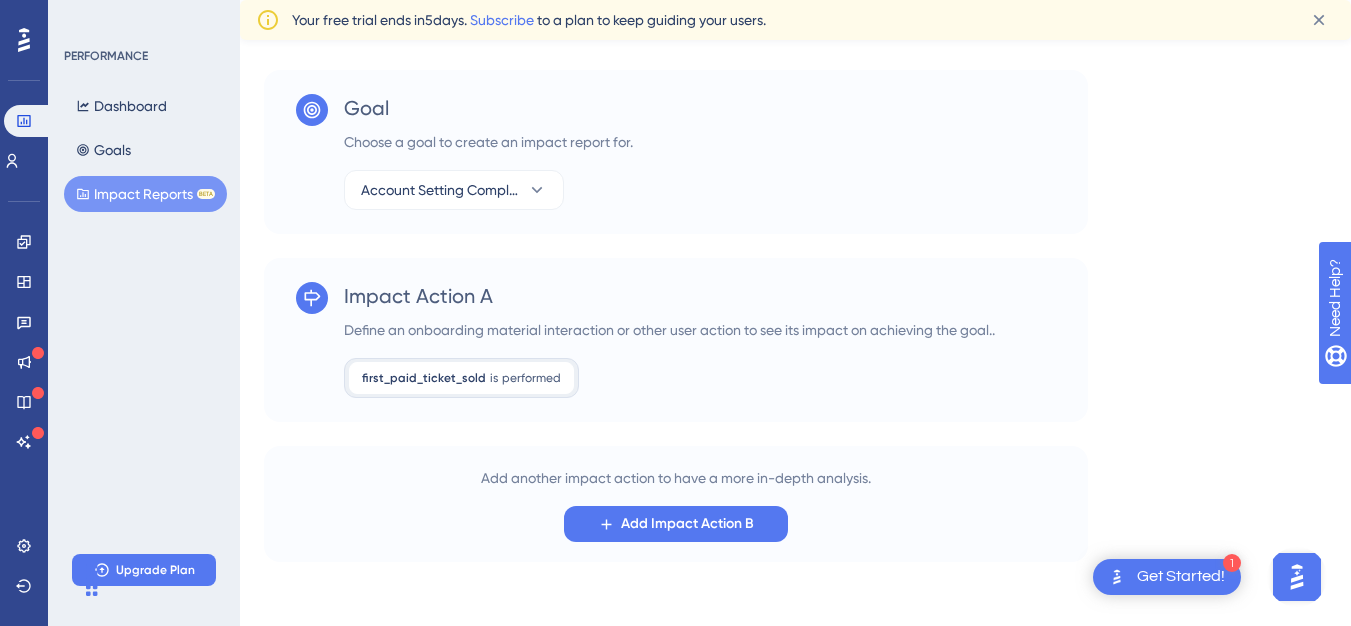 scroll, scrollTop: 0, scrollLeft: 0, axis: both 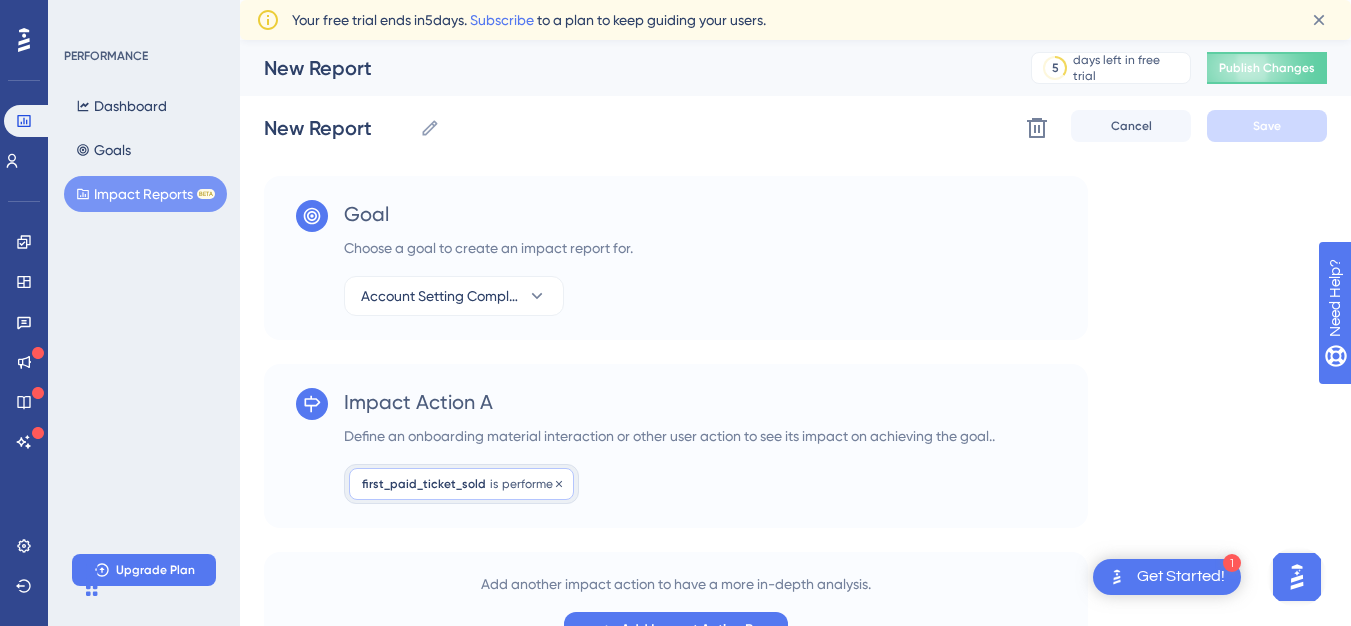 click on "first_paid_ticket_sold is performed performed Remove" at bounding box center (461, 484) 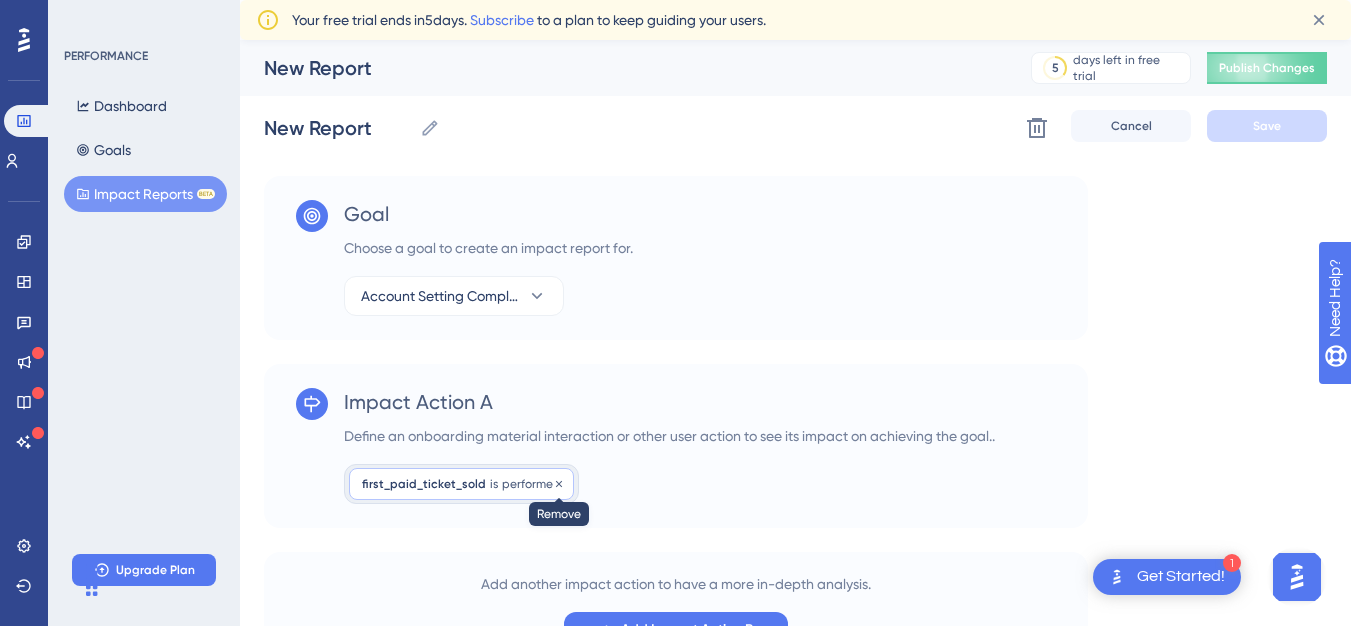 click 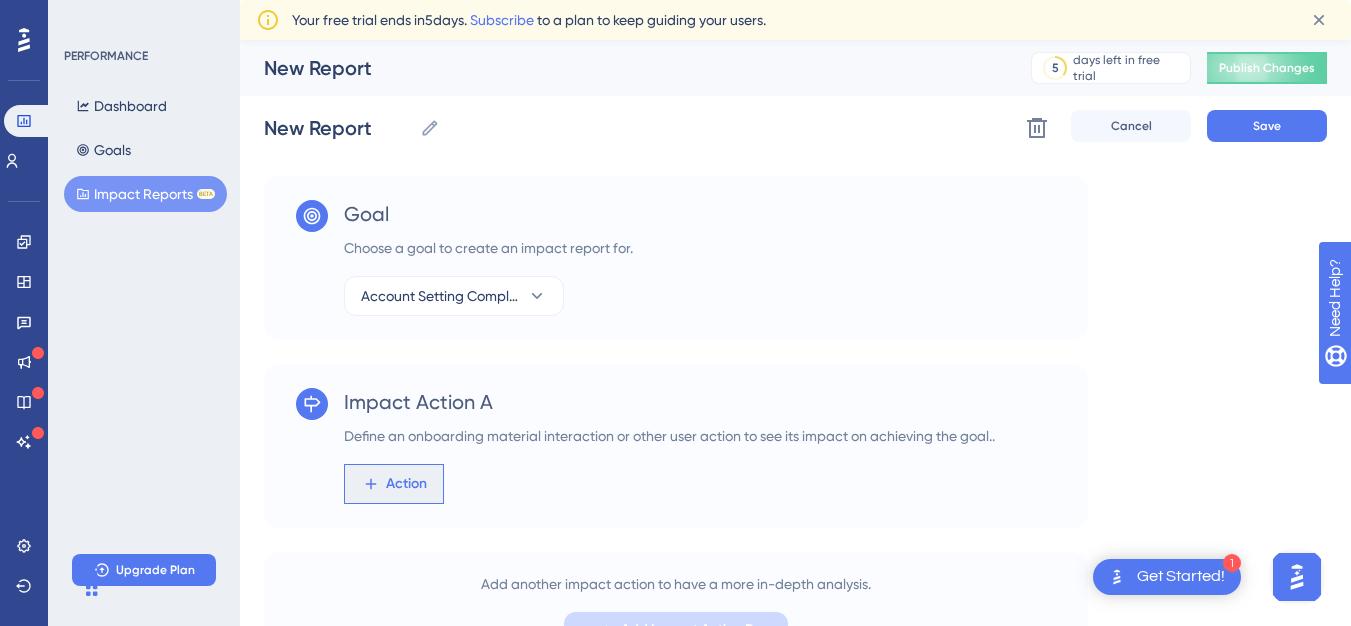 click on "Action" at bounding box center (406, 484) 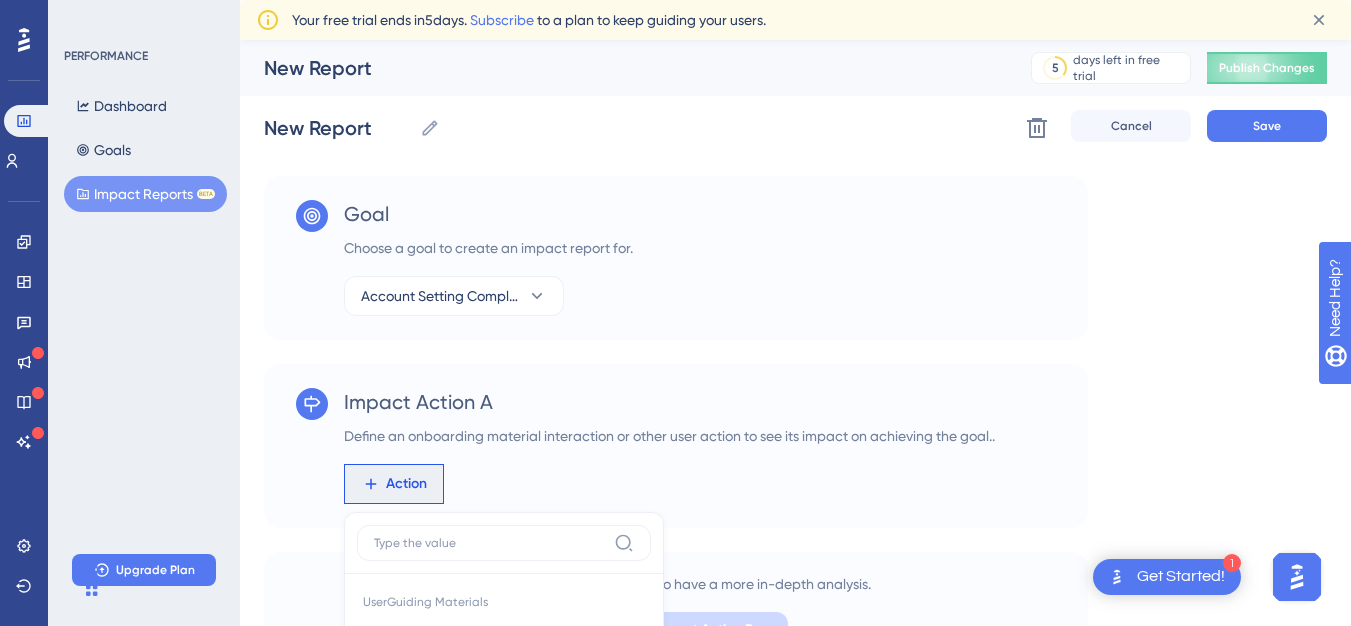 scroll, scrollTop: 355, scrollLeft: 0, axis: vertical 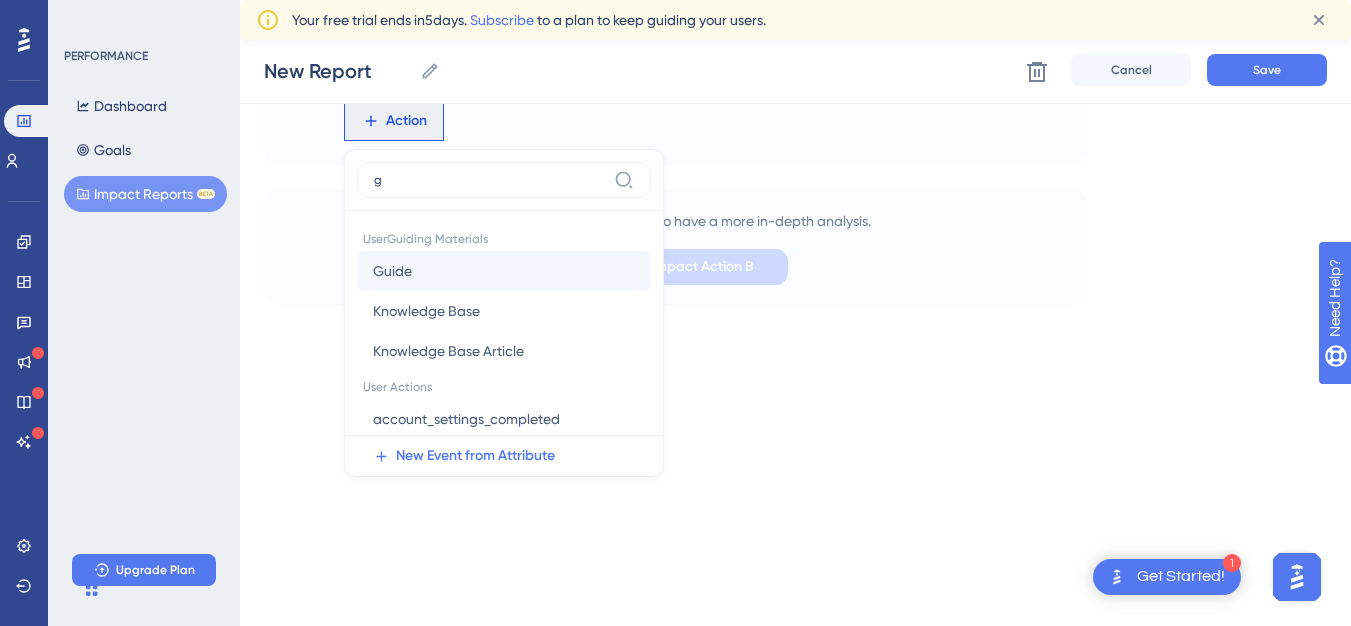 type on "g" 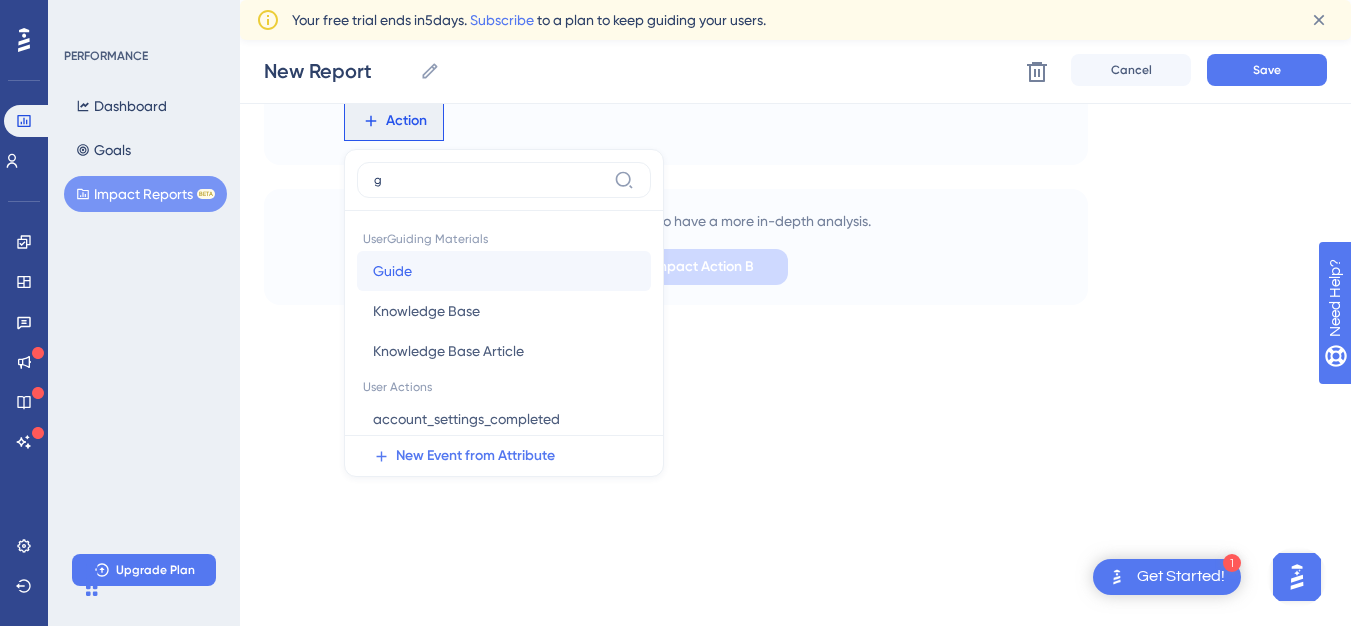 click on "Guide" at bounding box center [392, 271] 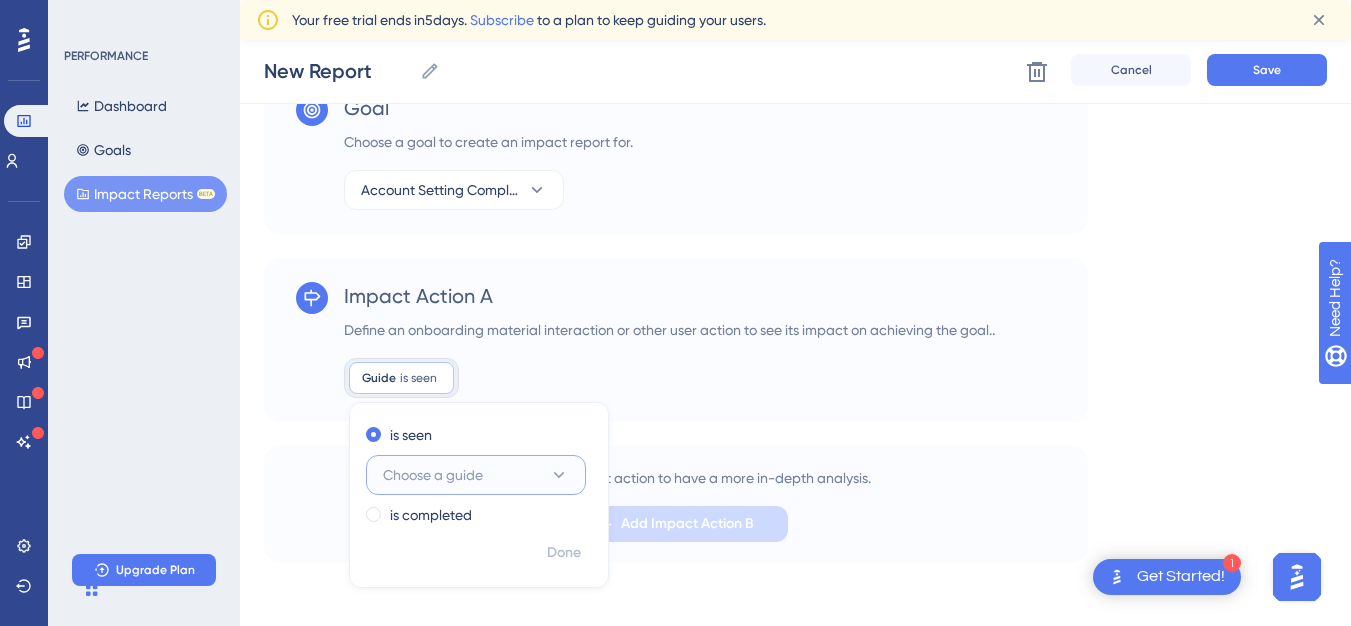scroll, scrollTop: 98, scrollLeft: 0, axis: vertical 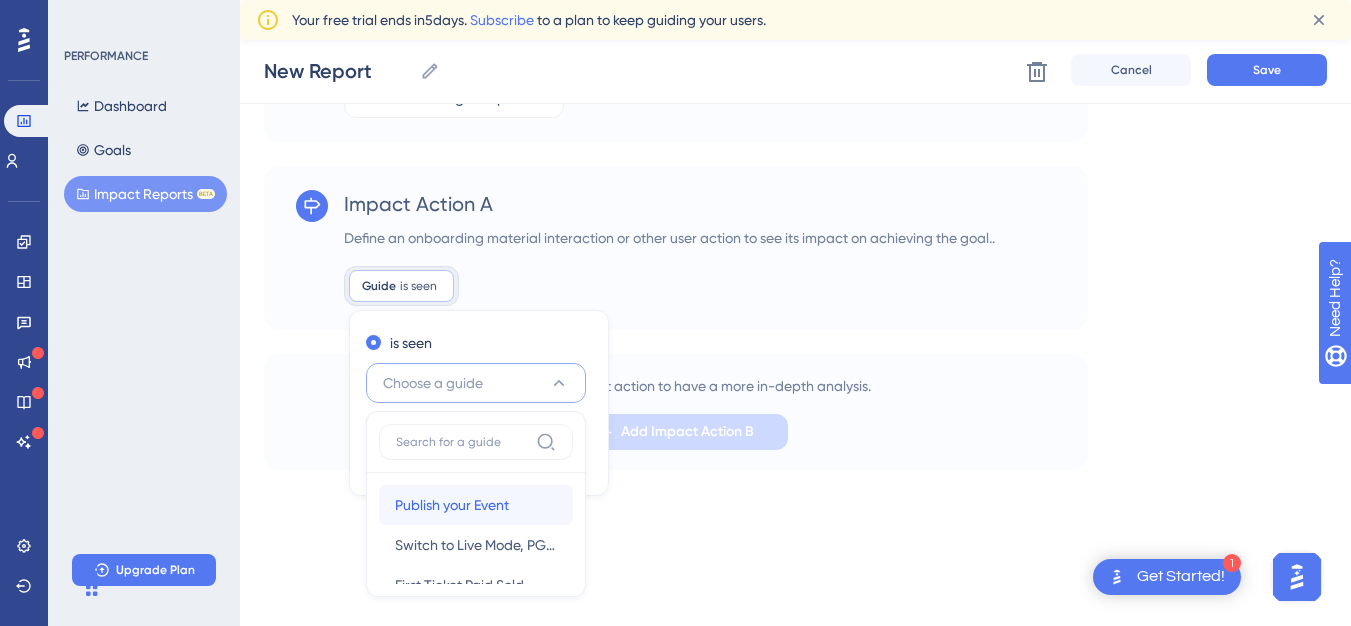 click on "Publish your Event" at bounding box center [452, 505] 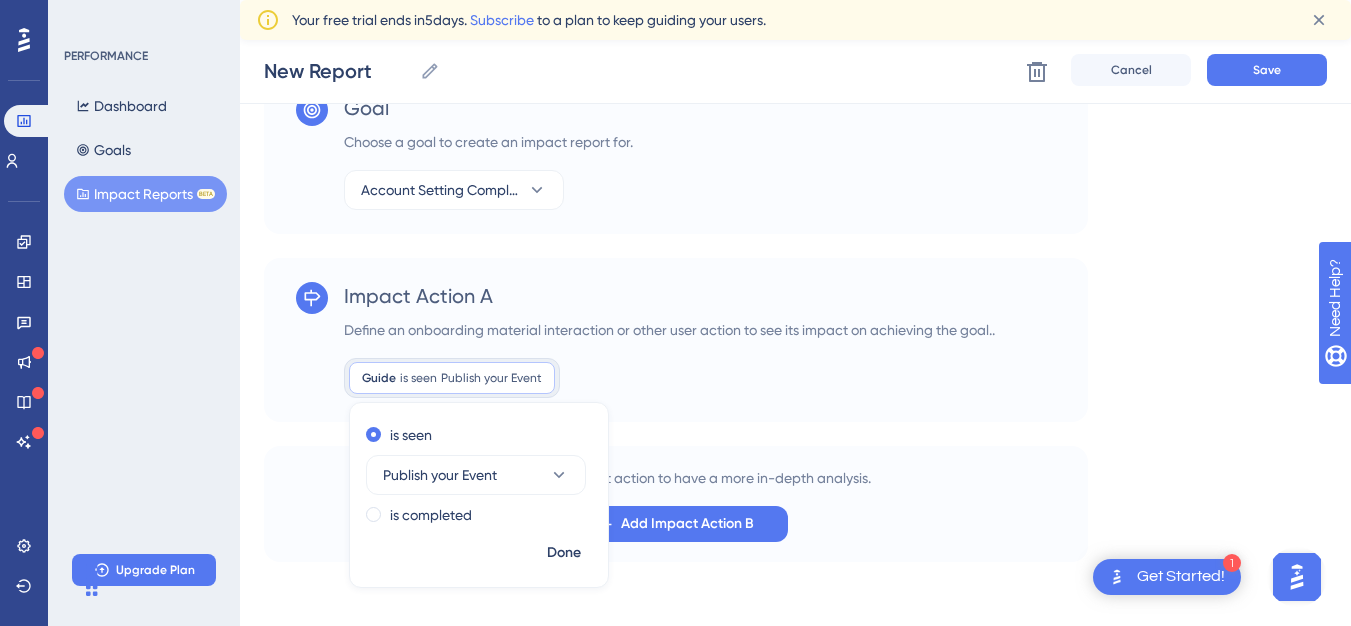 scroll, scrollTop: 98, scrollLeft: 0, axis: vertical 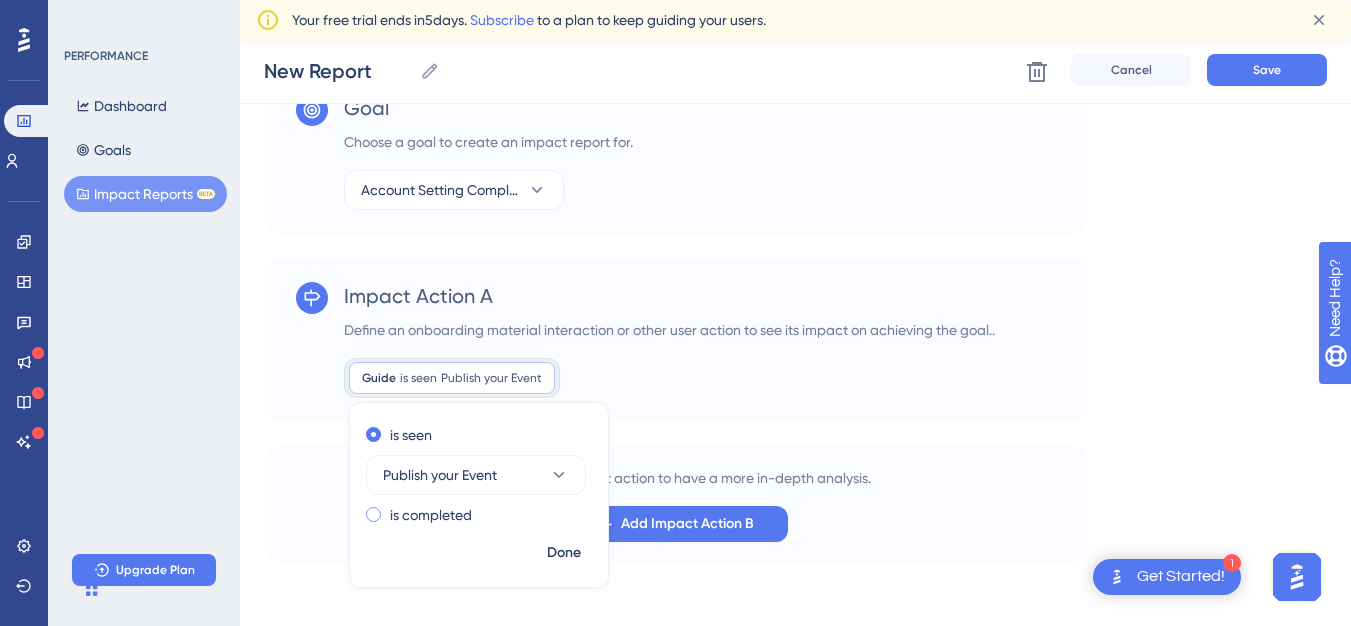 click on "is completed" at bounding box center (431, 515) 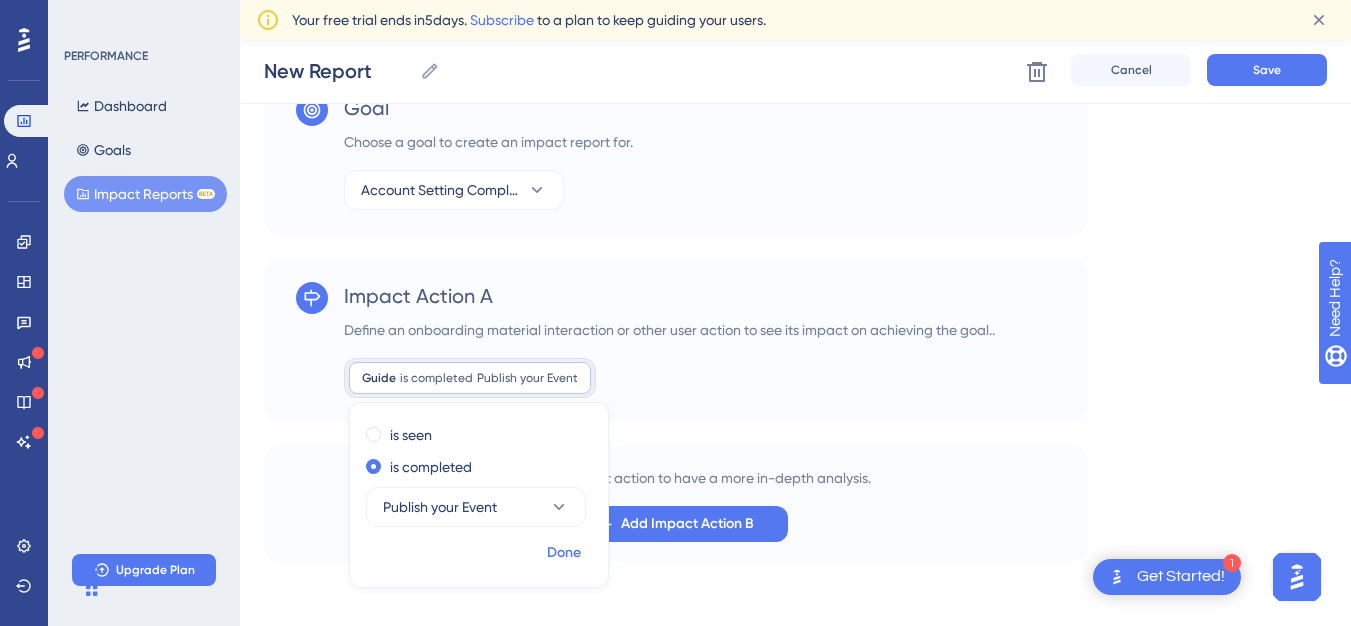 click on "Done" at bounding box center [564, 553] 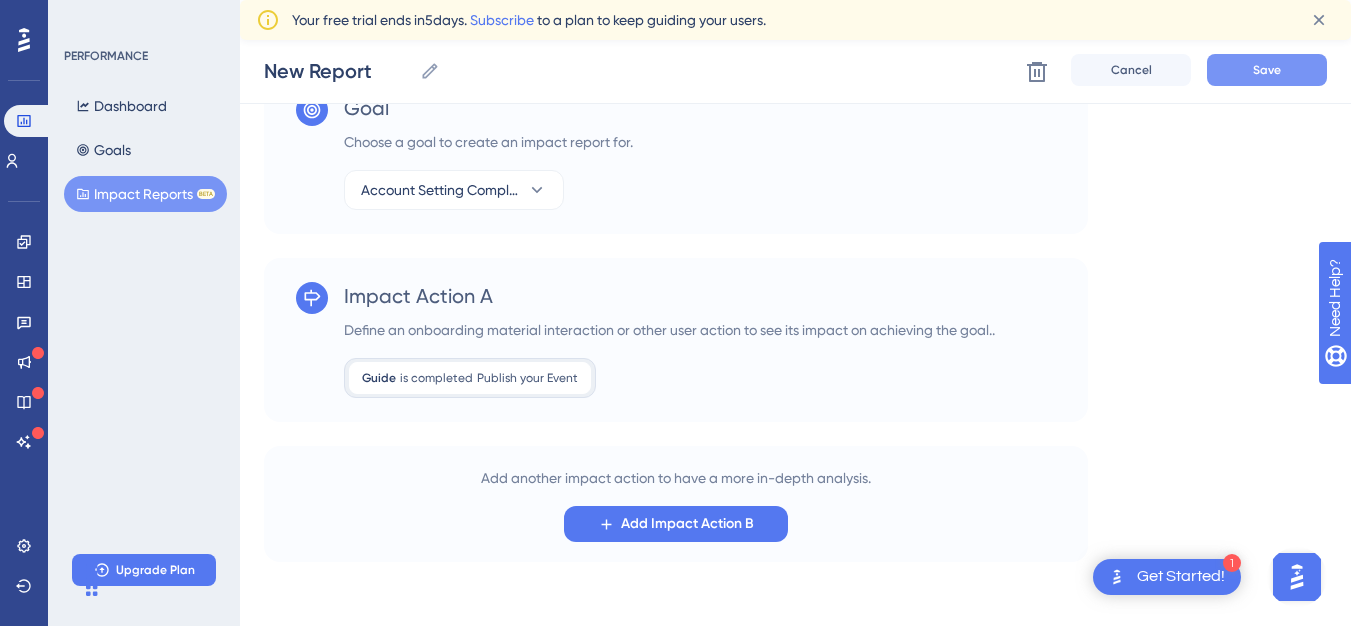 click on "Save" at bounding box center (1267, 70) 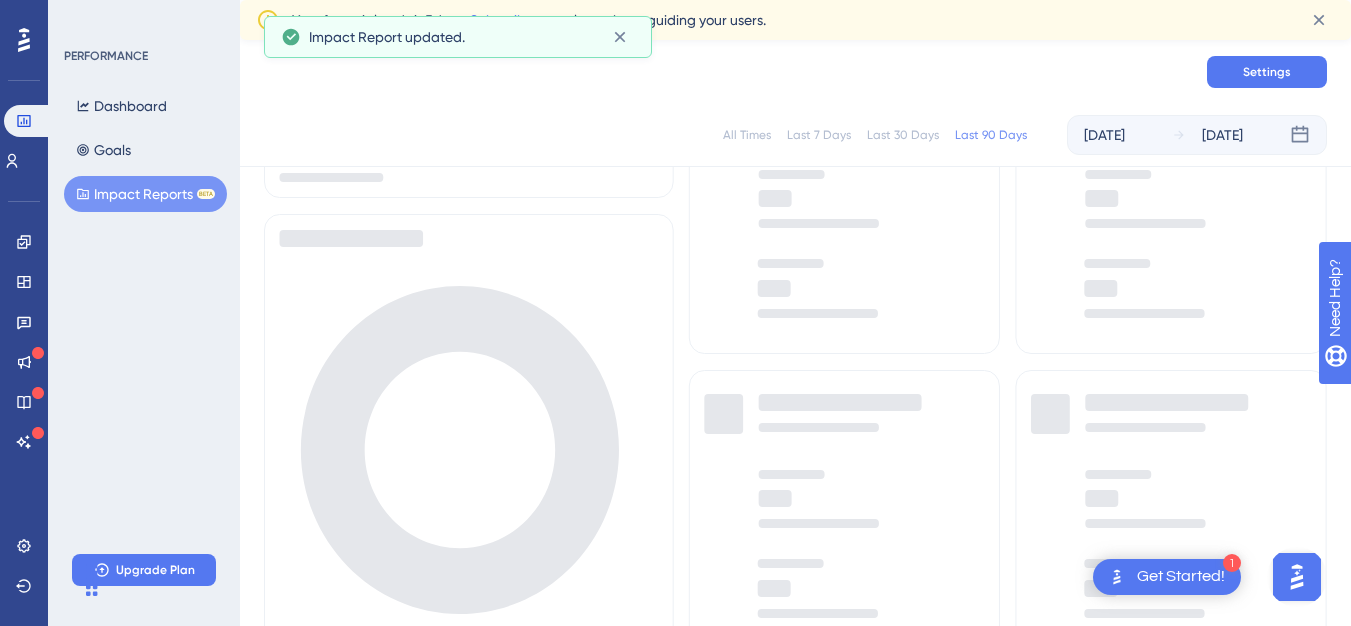 scroll, scrollTop: 0, scrollLeft: 0, axis: both 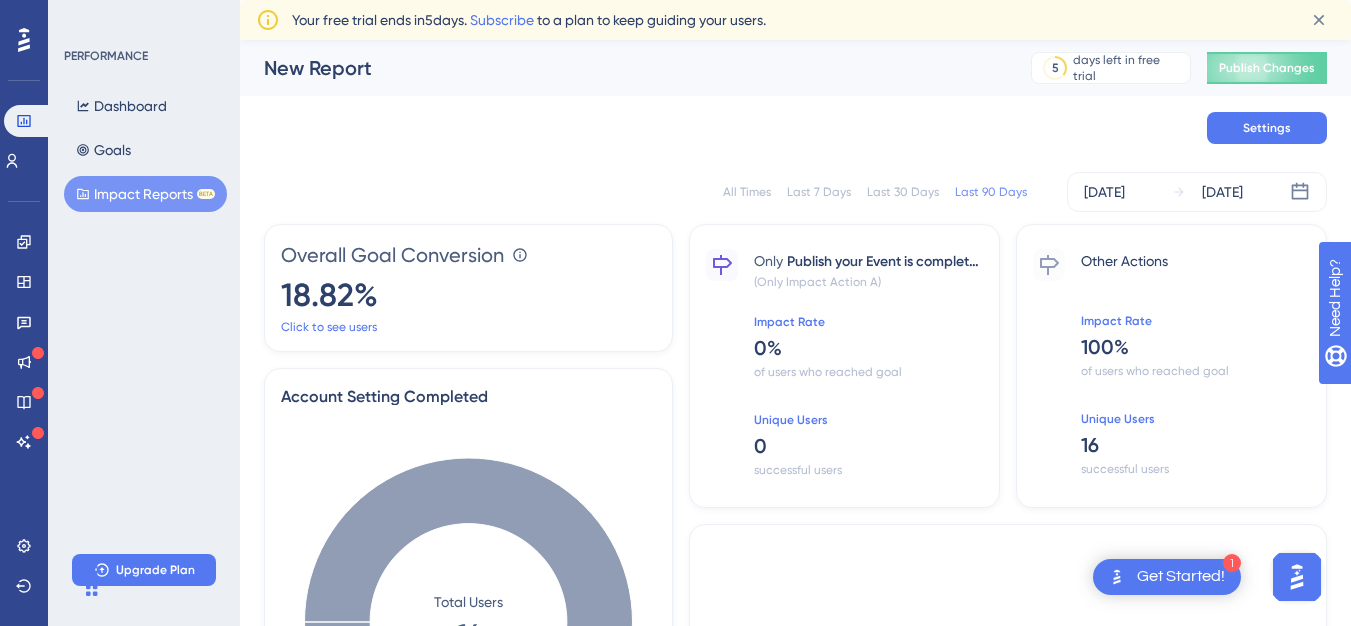 click on "Impact Reports BETA" at bounding box center [145, 194] 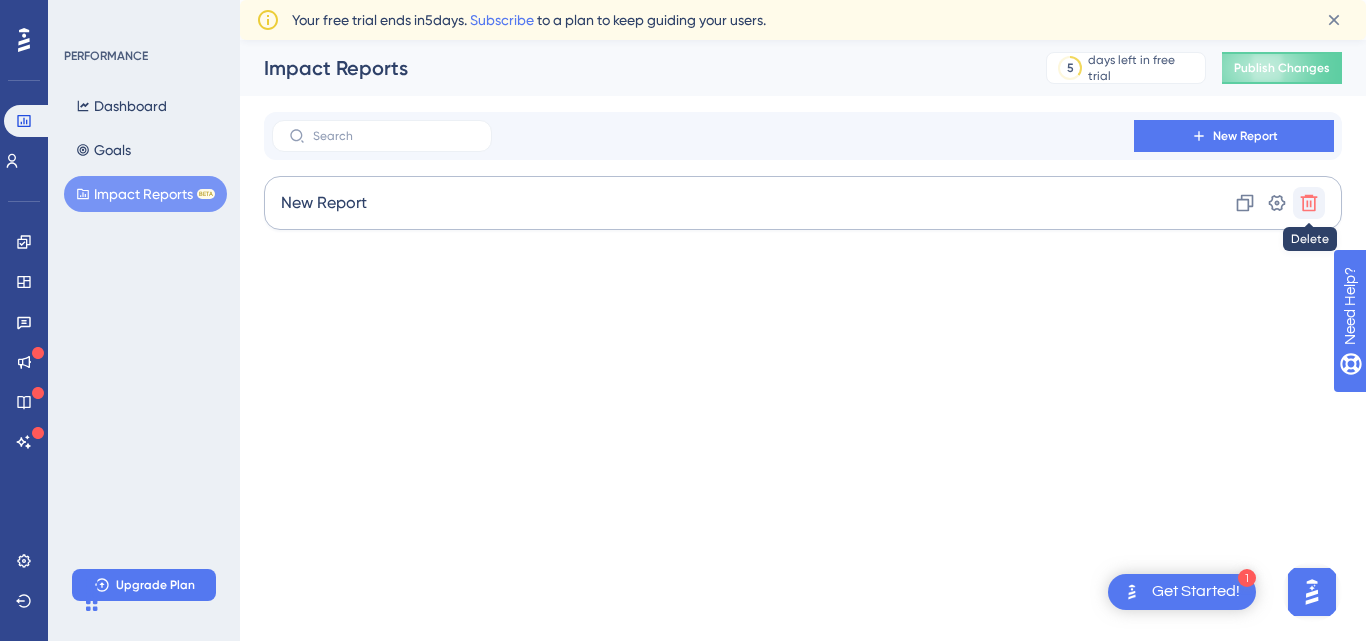 click 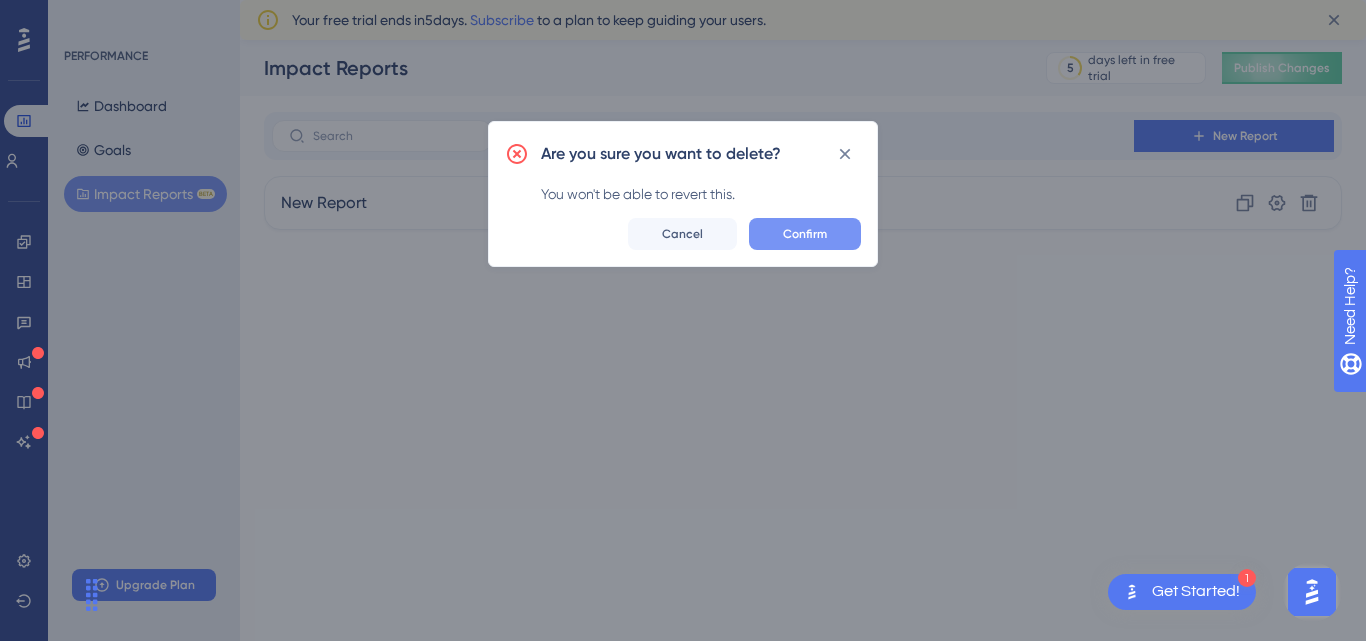 click on "Confirm" at bounding box center [805, 234] 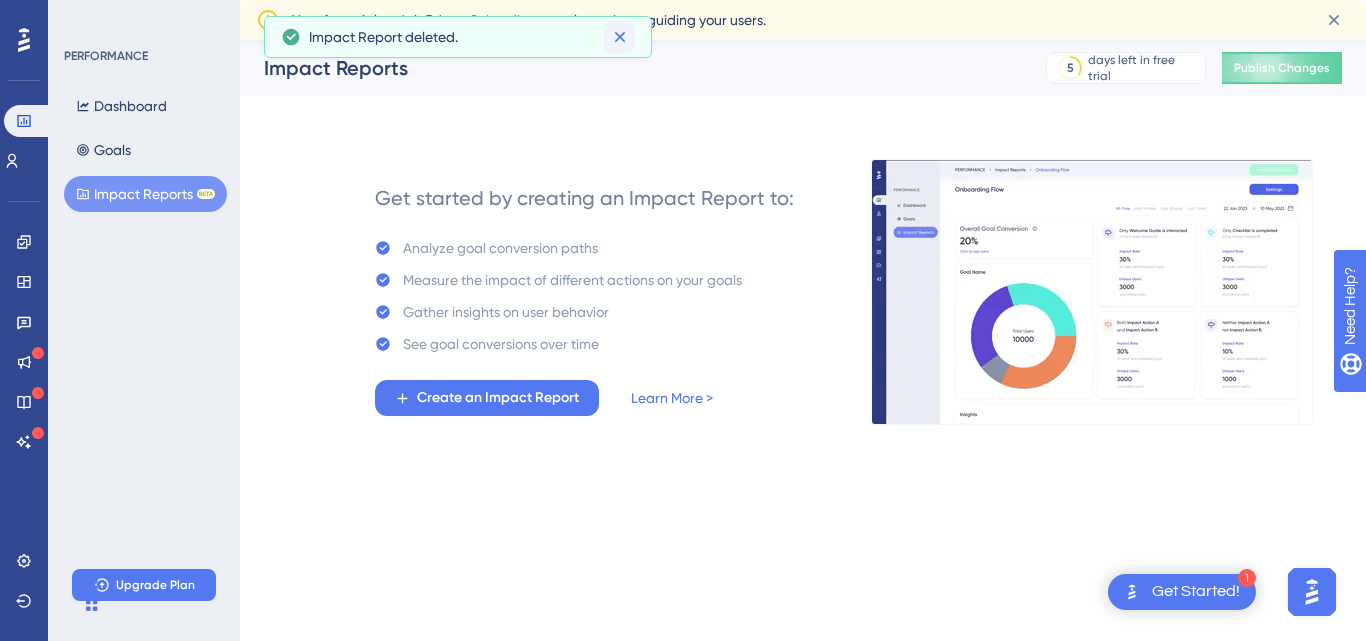 click 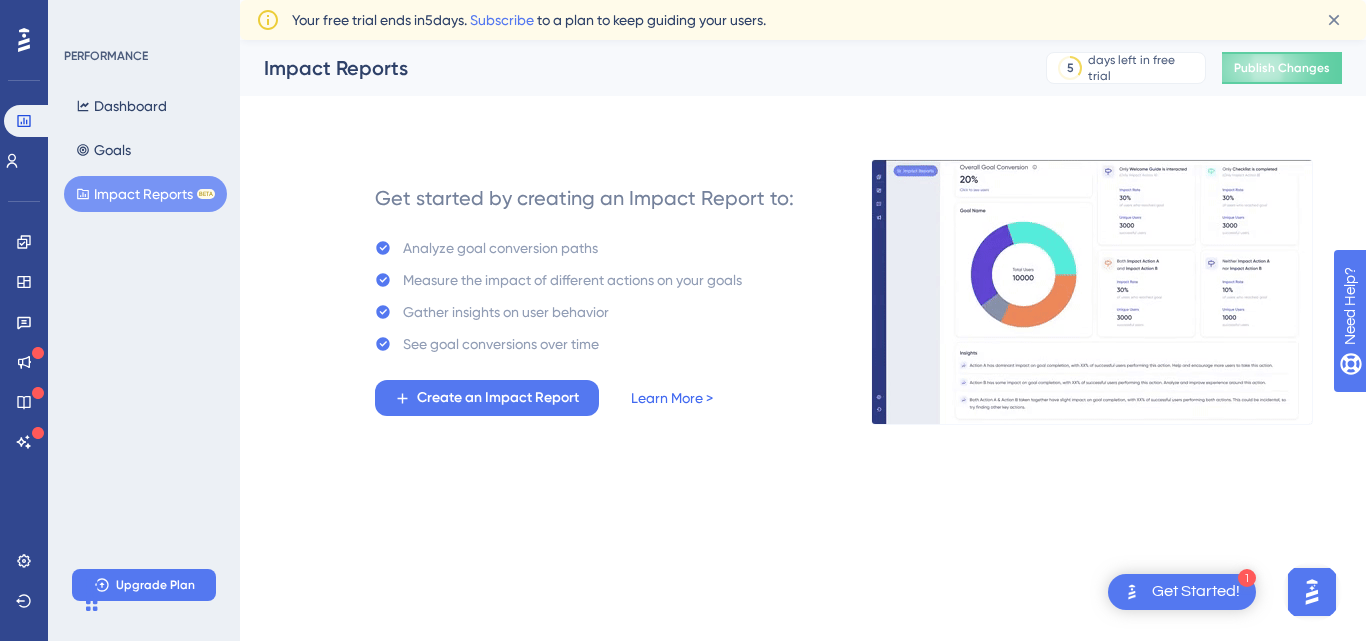 click on "Learn More >" at bounding box center [672, 398] 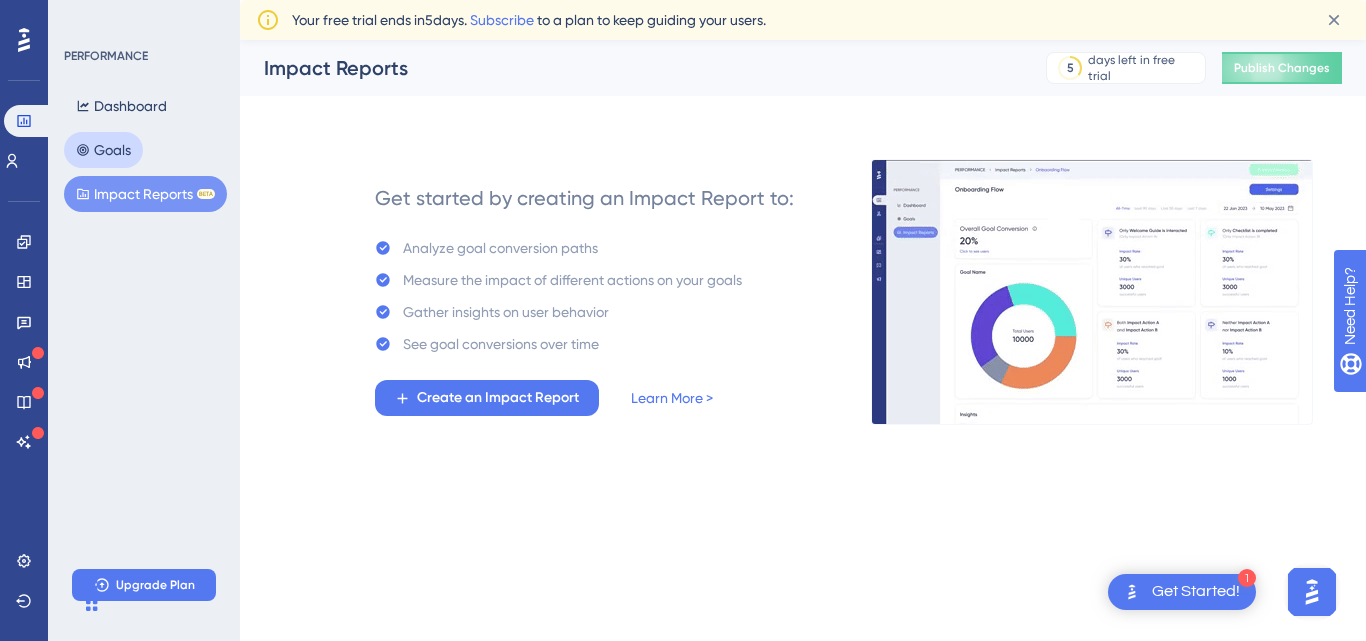 click on "Goals" at bounding box center (103, 150) 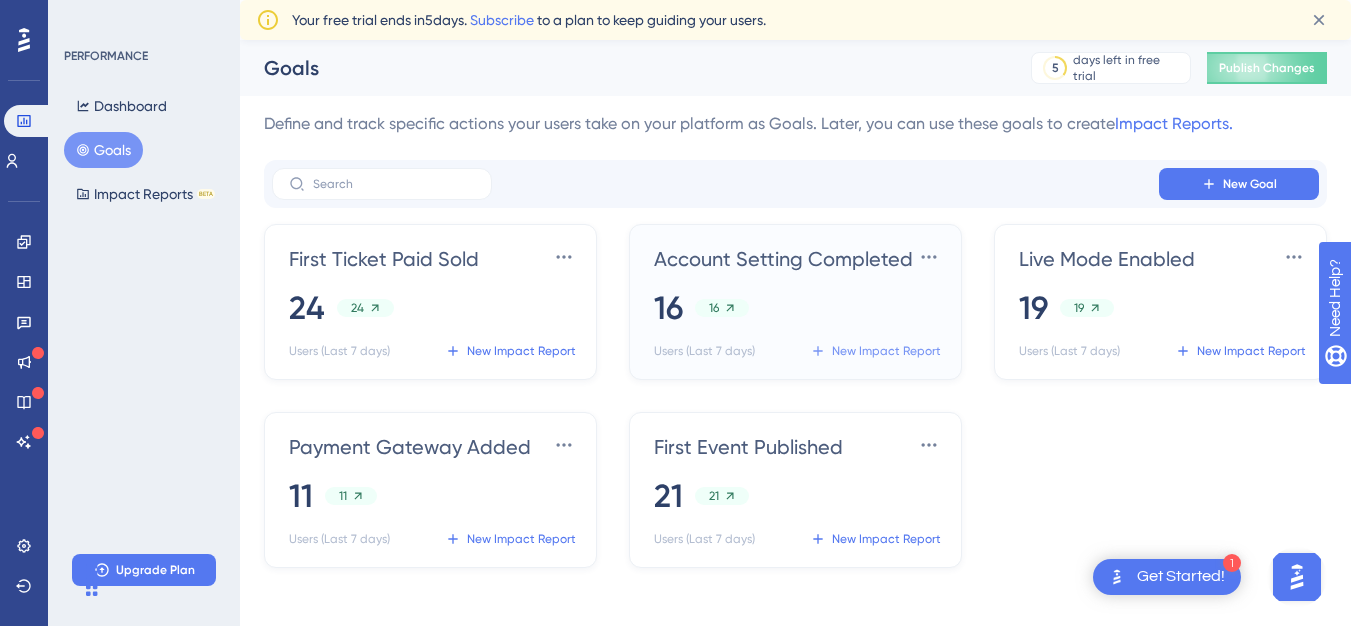 click on "New Impact Report" at bounding box center (875, 351) 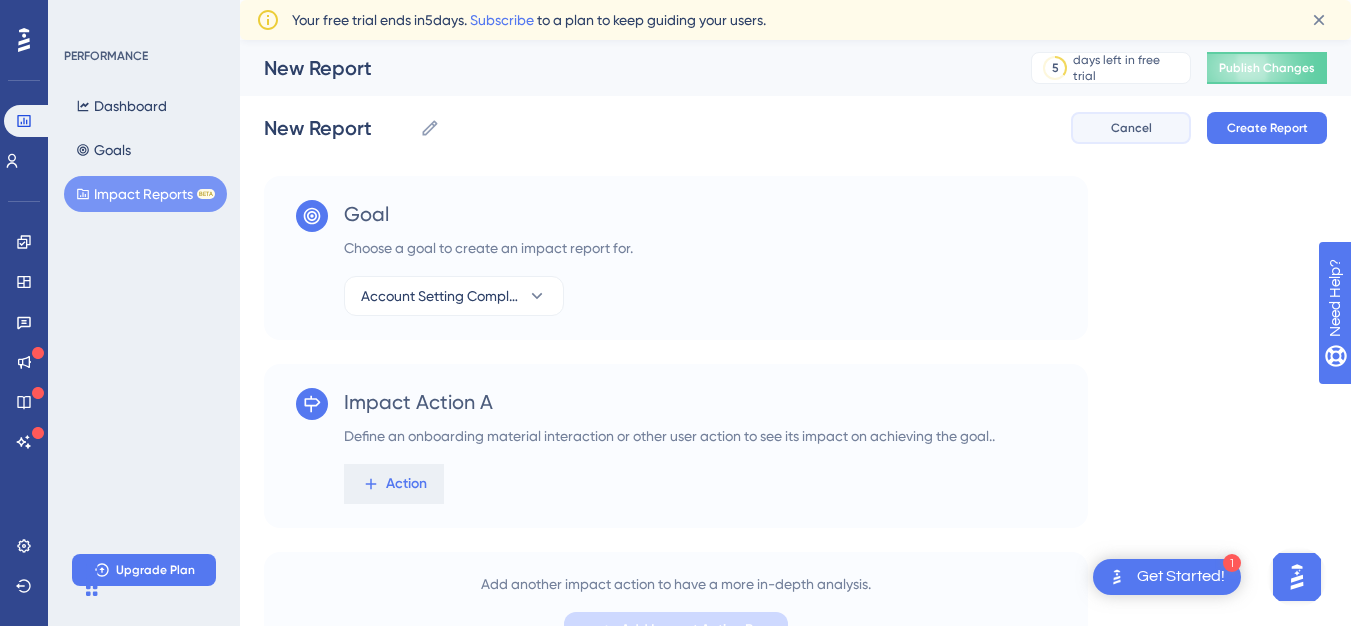 click on "Cancel" at bounding box center (1131, 128) 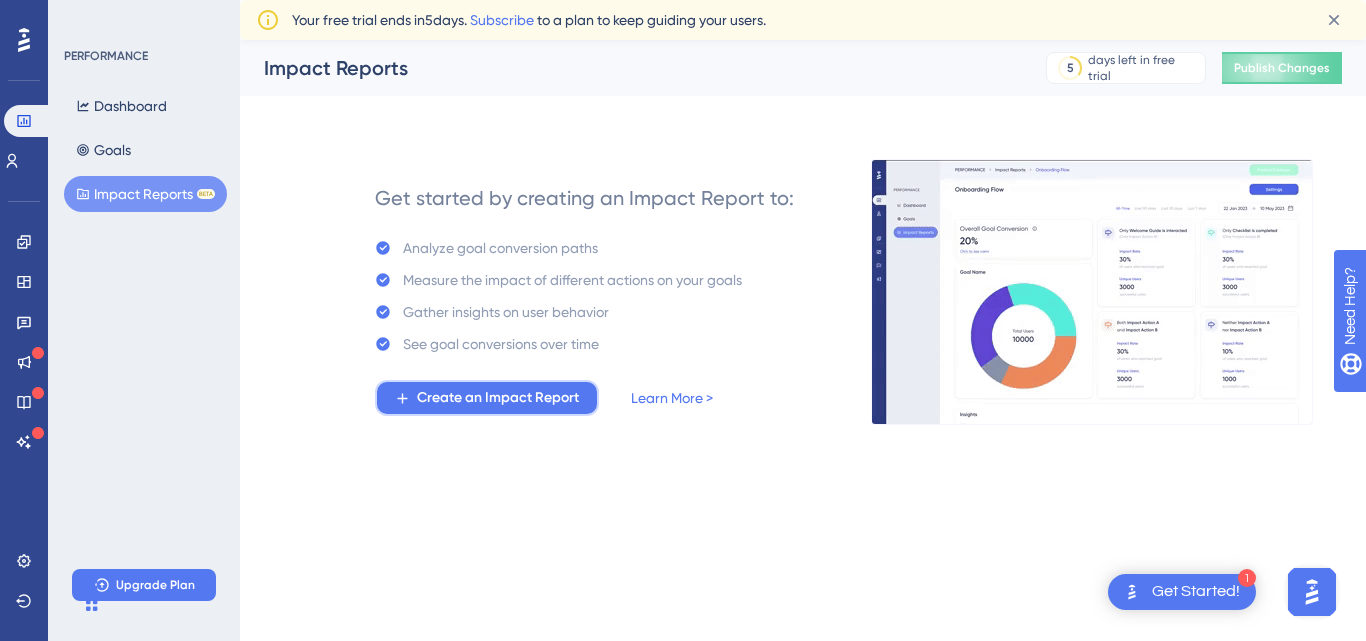 click on "Create an Impact Report" at bounding box center [498, 398] 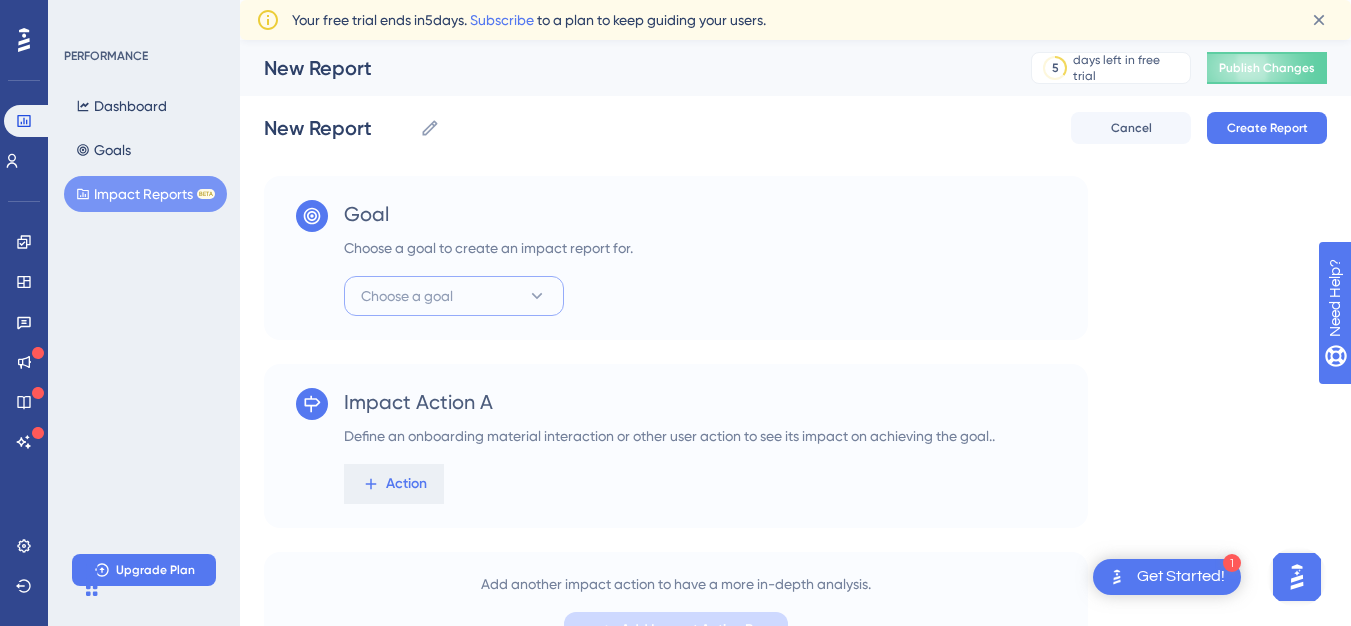 click on "Choose a goal" at bounding box center [407, 296] 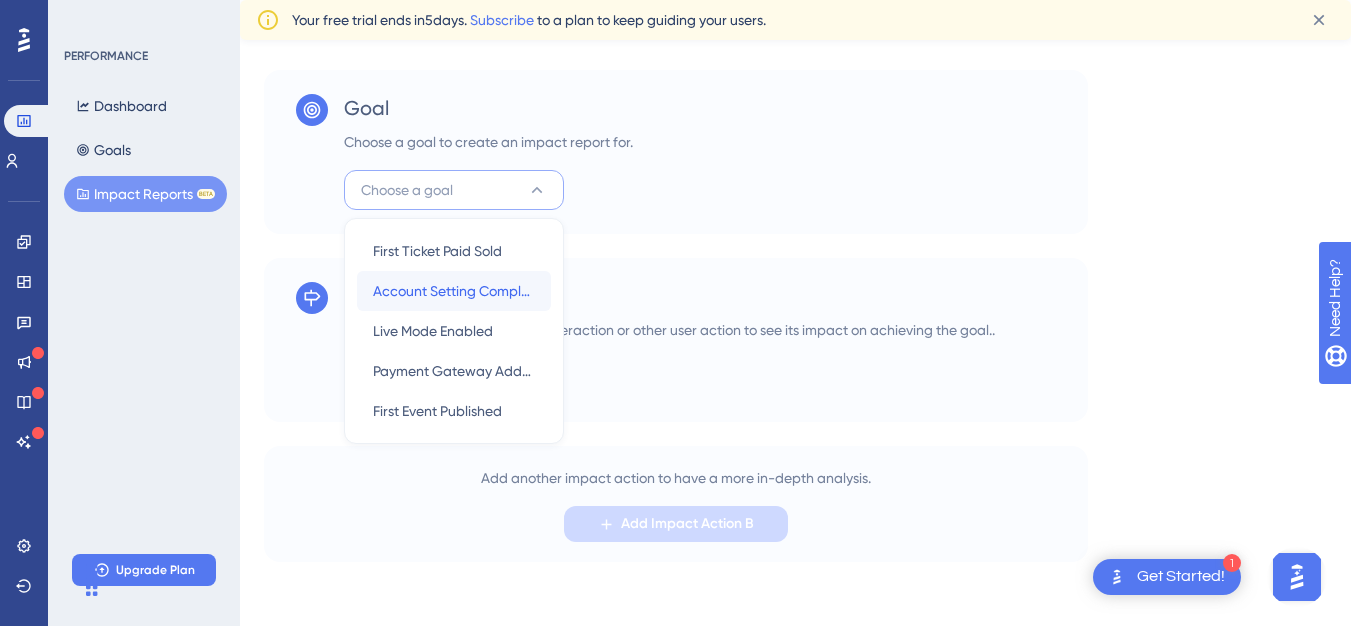 scroll, scrollTop: 98, scrollLeft: 0, axis: vertical 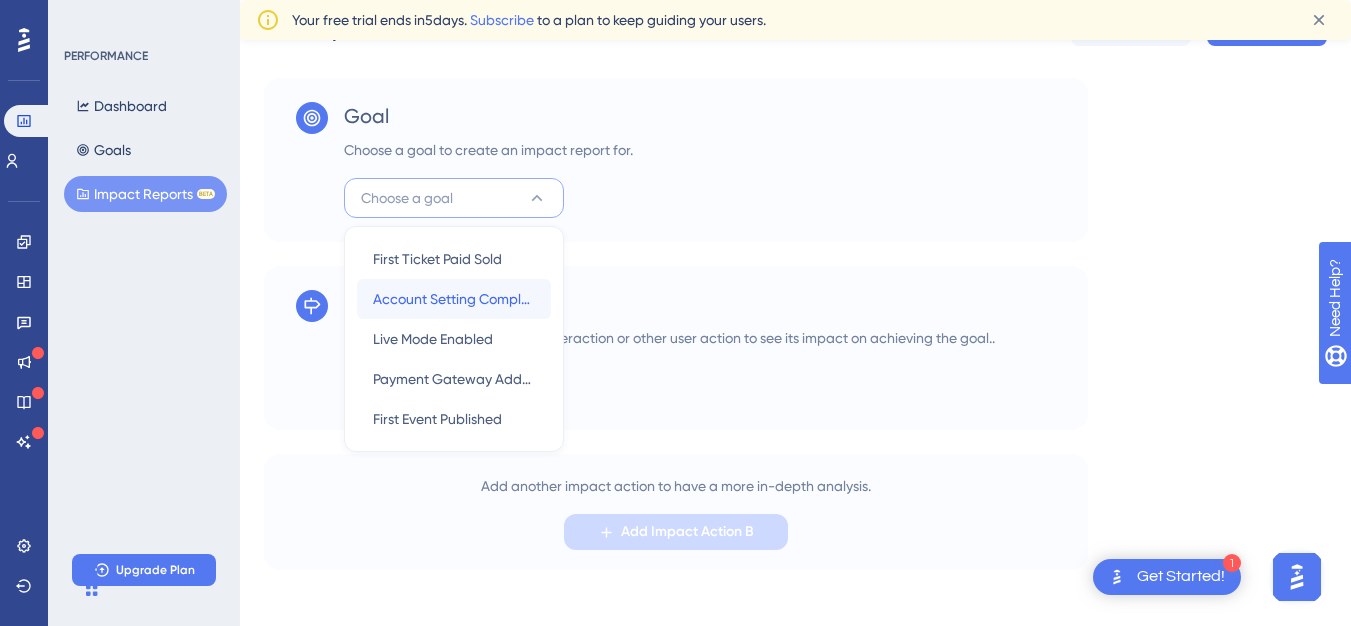 click on "Account Setting Completed Account Setting Completed" at bounding box center (454, 299) 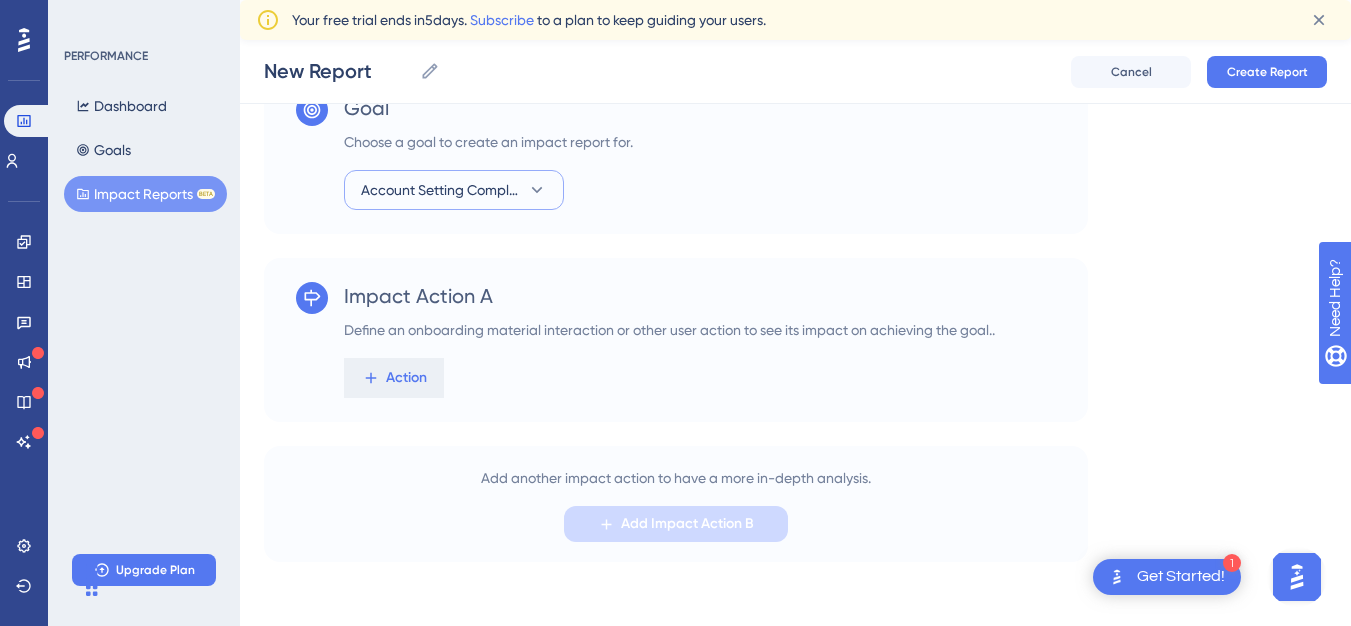 click on "Account Setting Completed" at bounding box center [454, 190] 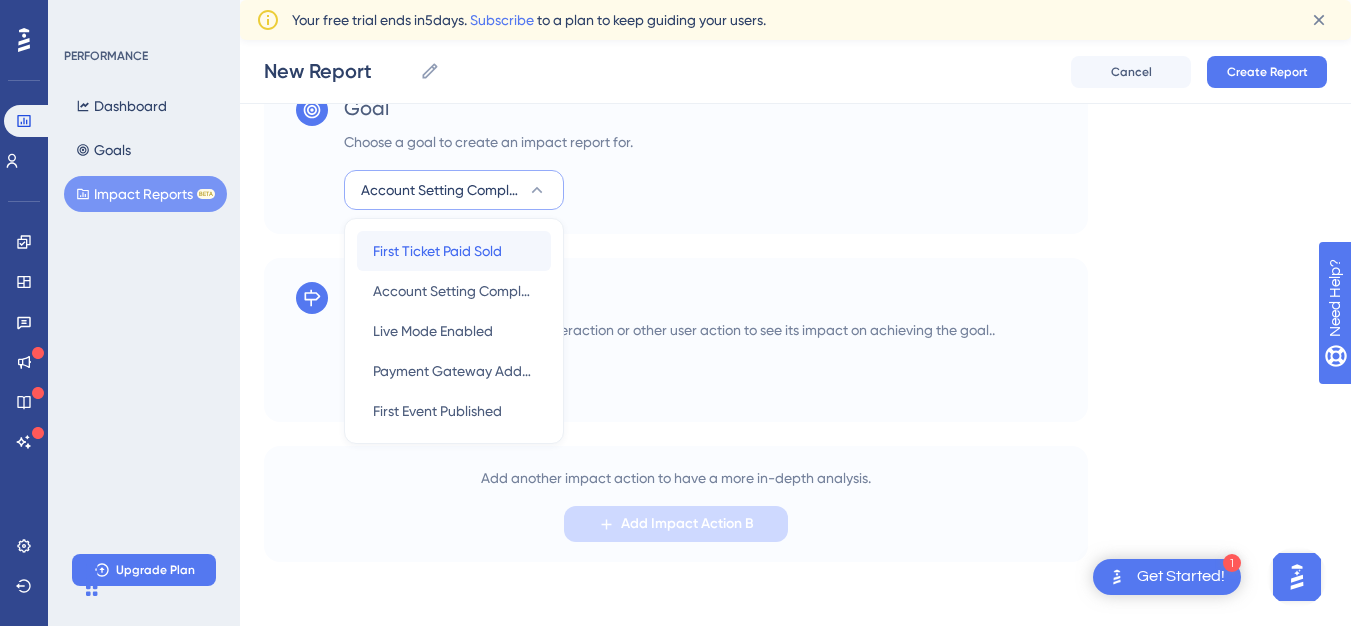 click on "First Ticket Paid Sold" at bounding box center [437, 251] 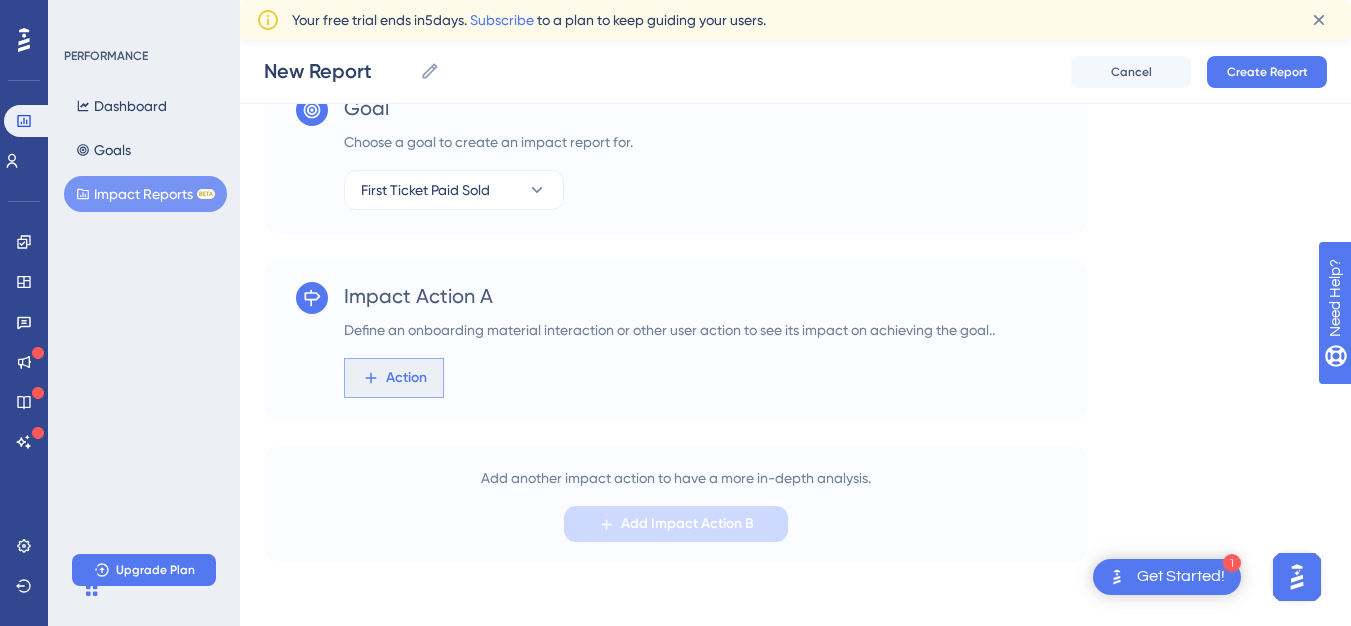 click on "Action" at bounding box center [394, 378] 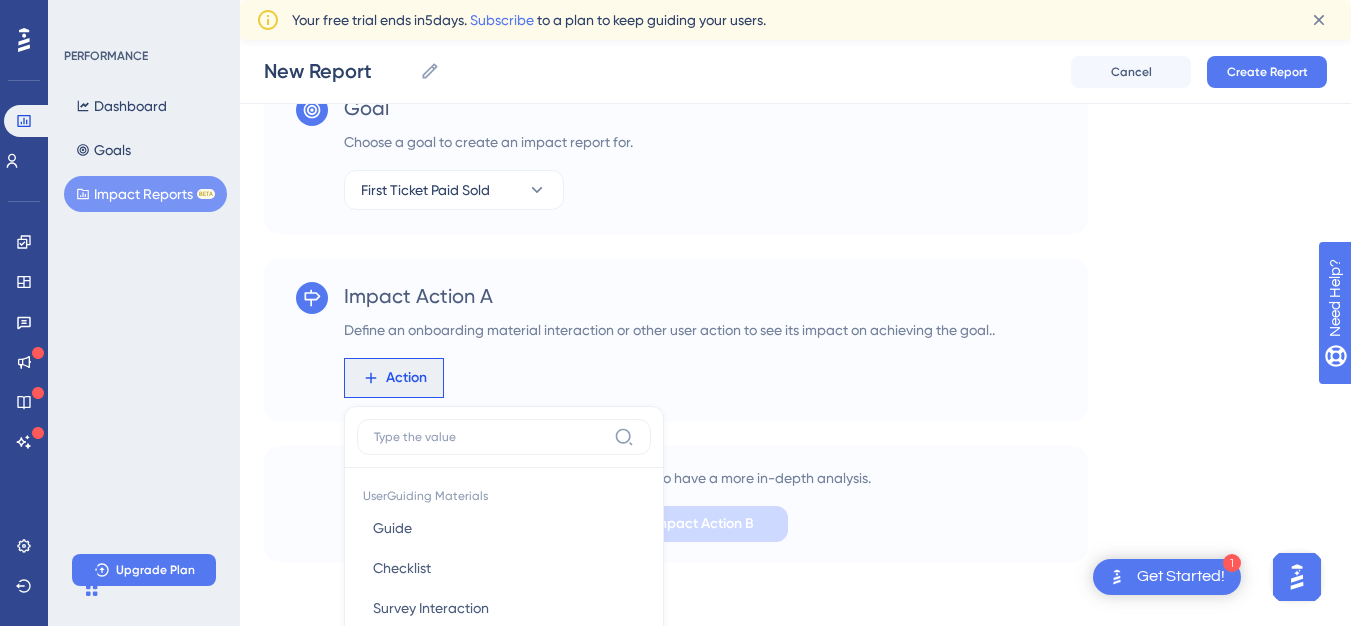 scroll, scrollTop: 355, scrollLeft: 0, axis: vertical 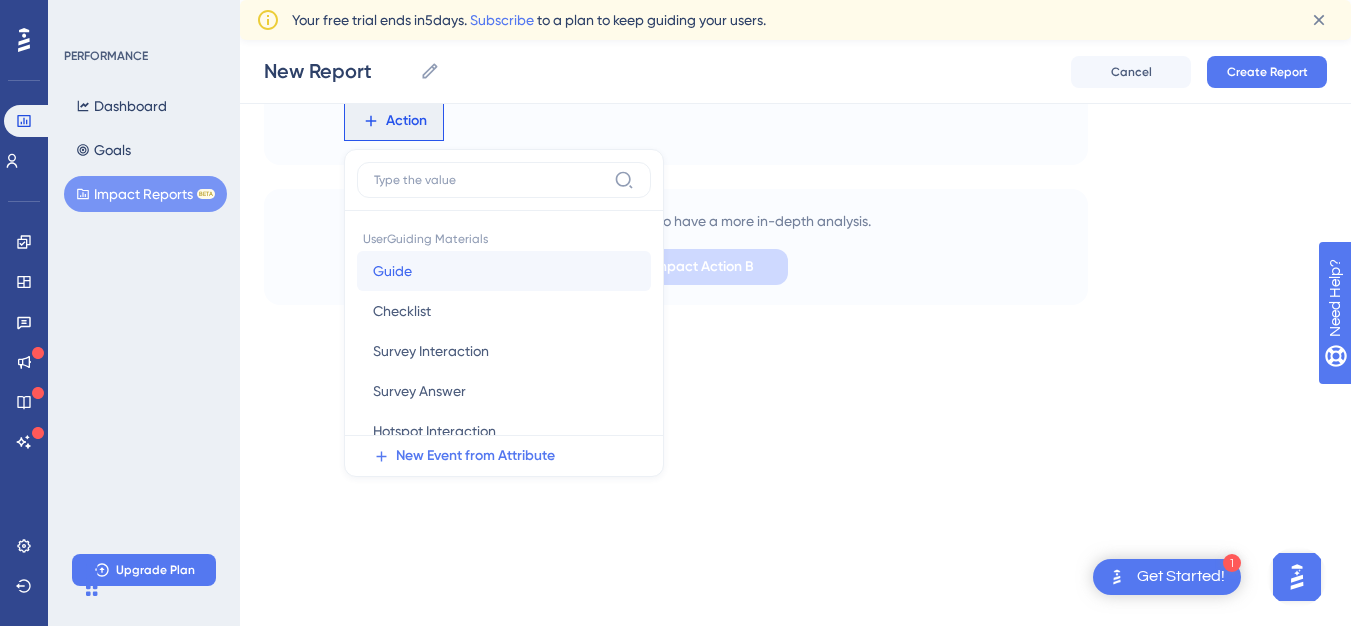 click on "Guide Guide" at bounding box center [504, 271] 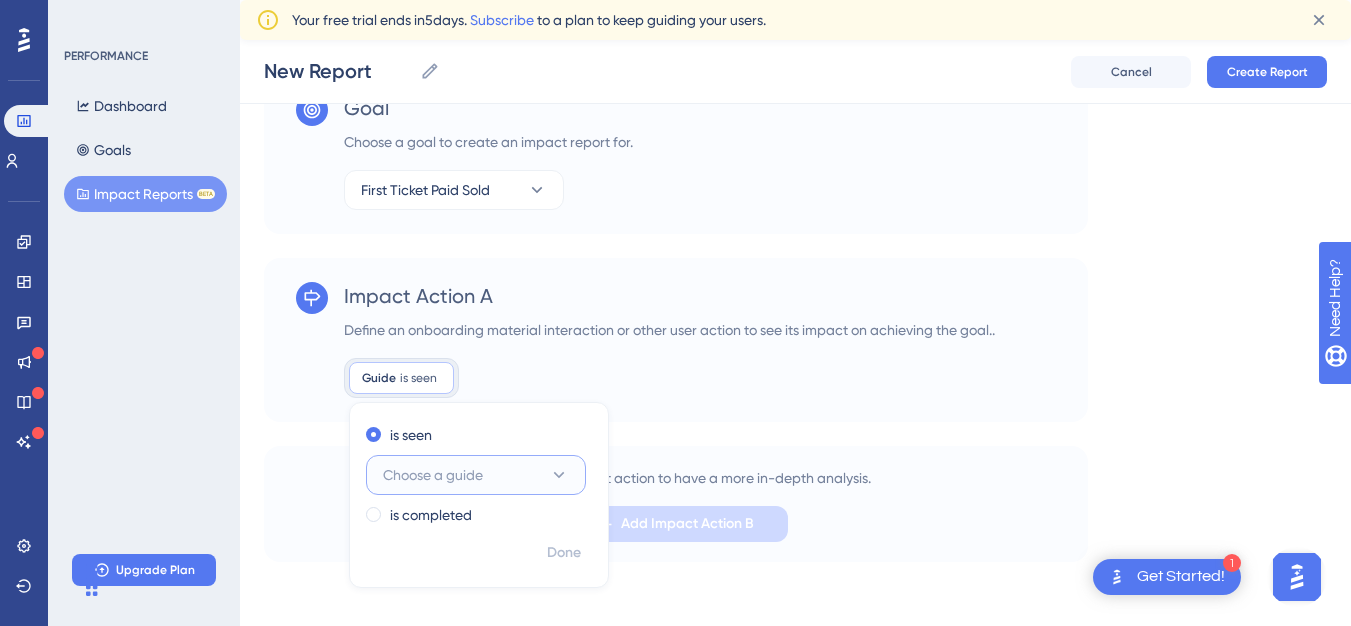 scroll, scrollTop: 98, scrollLeft: 0, axis: vertical 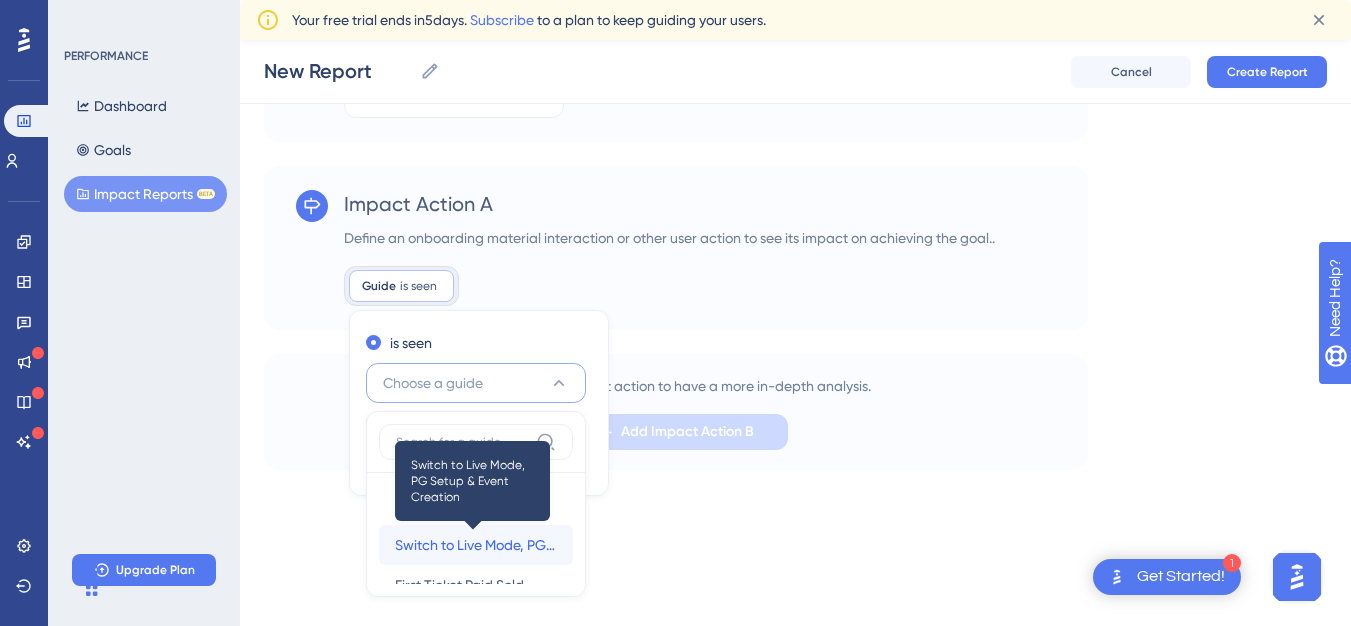 click on "Switch to Live Mode, PG Setup & Event Creation" at bounding box center (476, 545) 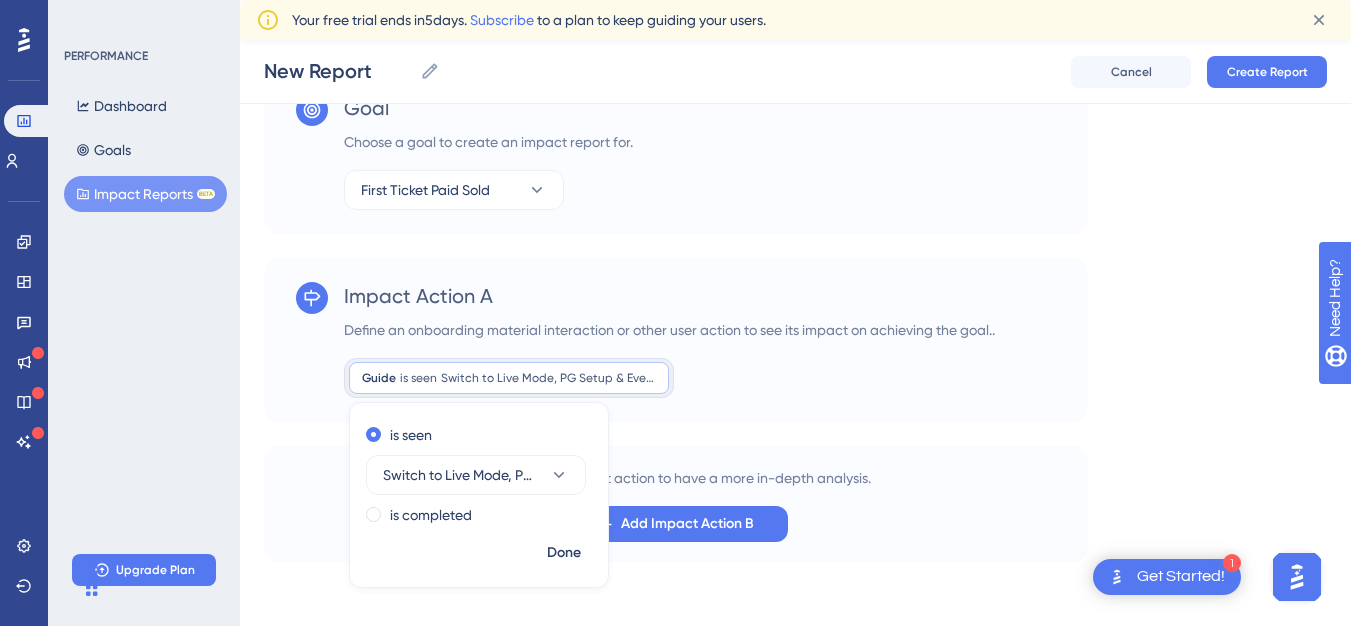 scroll, scrollTop: 98, scrollLeft: 0, axis: vertical 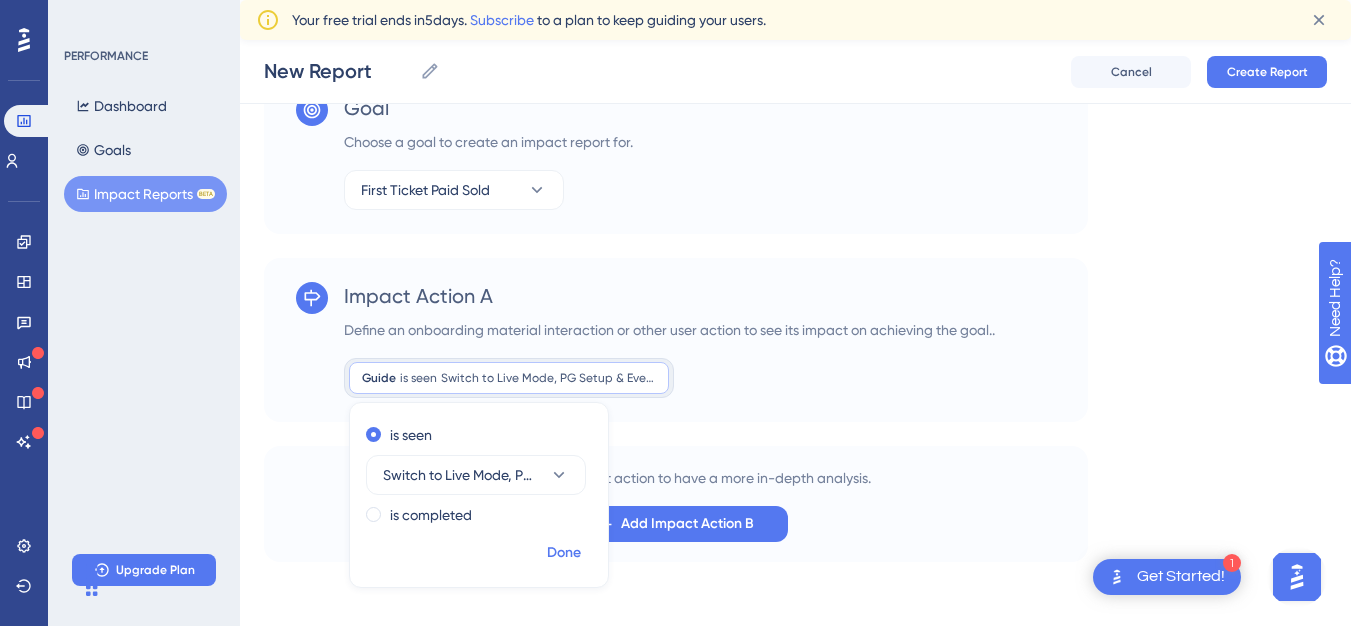 click on "Done" at bounding box center [564, 553] 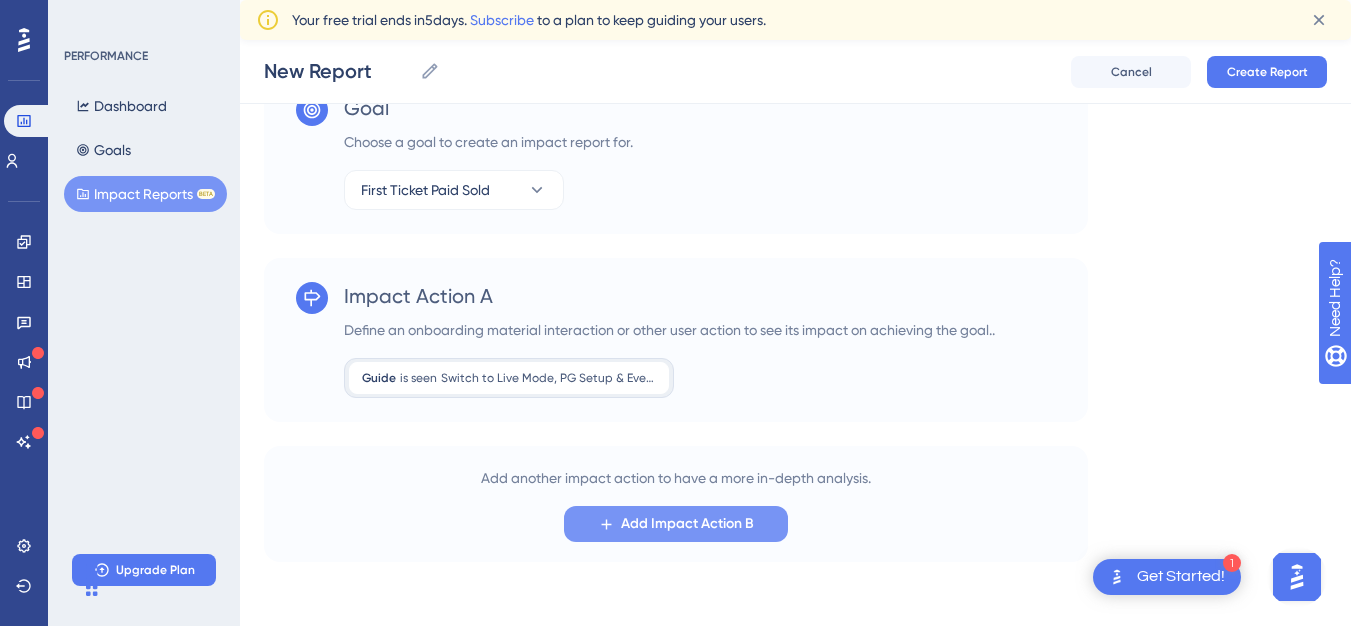 click on "Add Impact Action B" at bounding box center (687, 524) 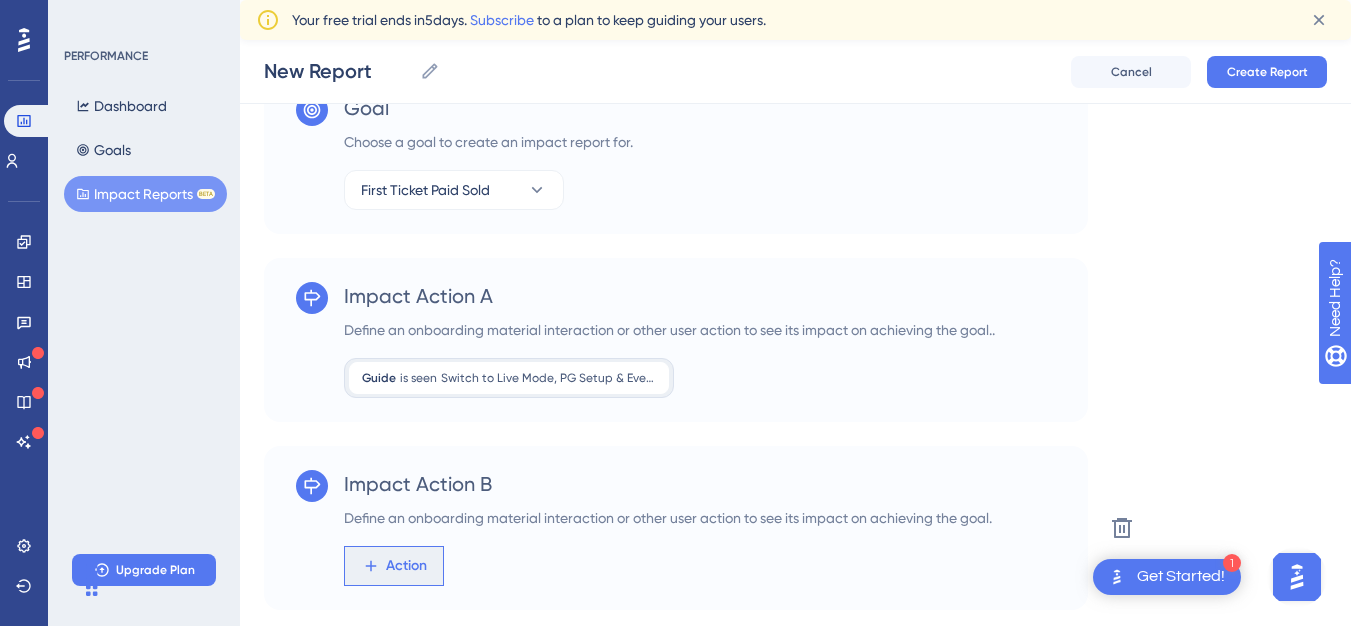 click 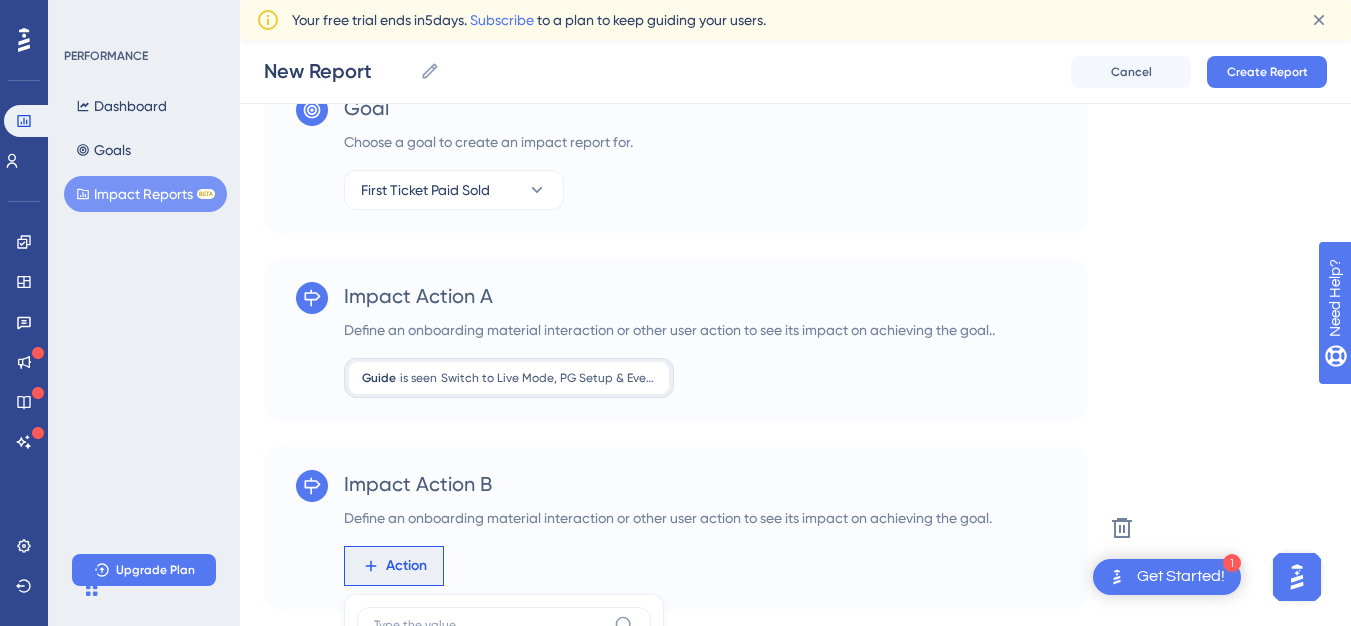 scroll, scrollTop: 543, scrollLeft: 0, axis: vertical 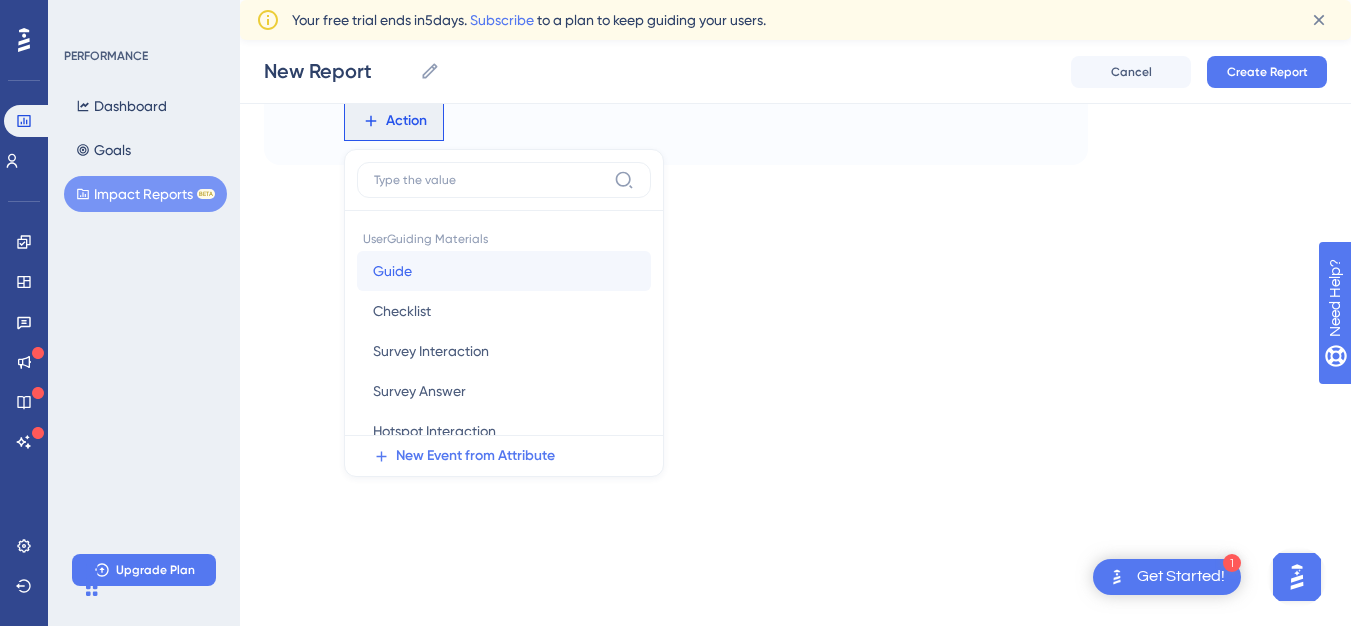 click on "Guide" at bounding box center (392, 271) 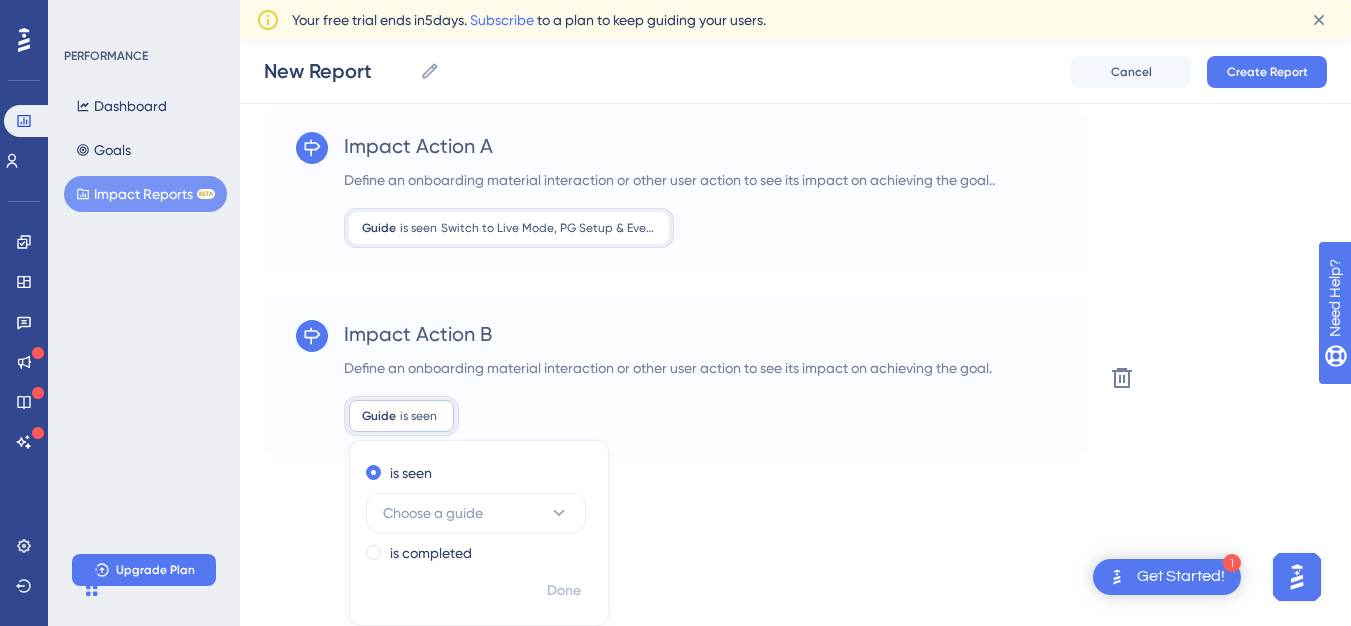 scroll, scrollTop: 248, scrollLeft: 0, axis: vertical 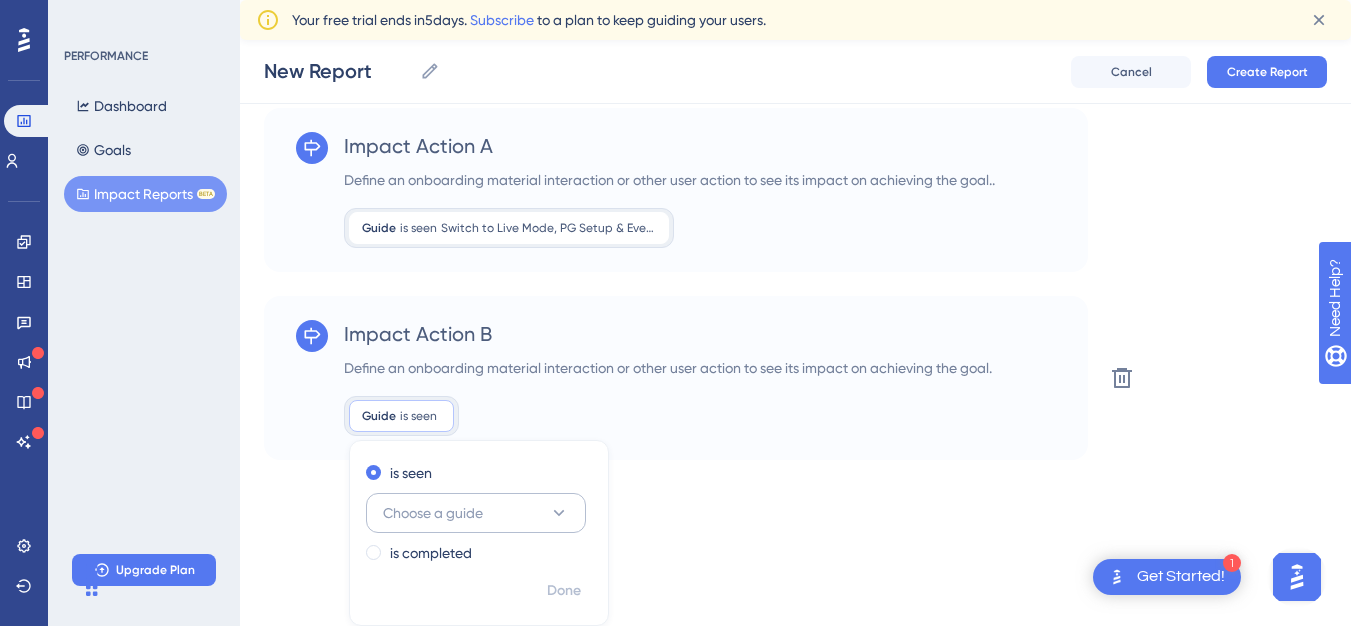click on "Choose a guide" at bounding box center [433, 513] 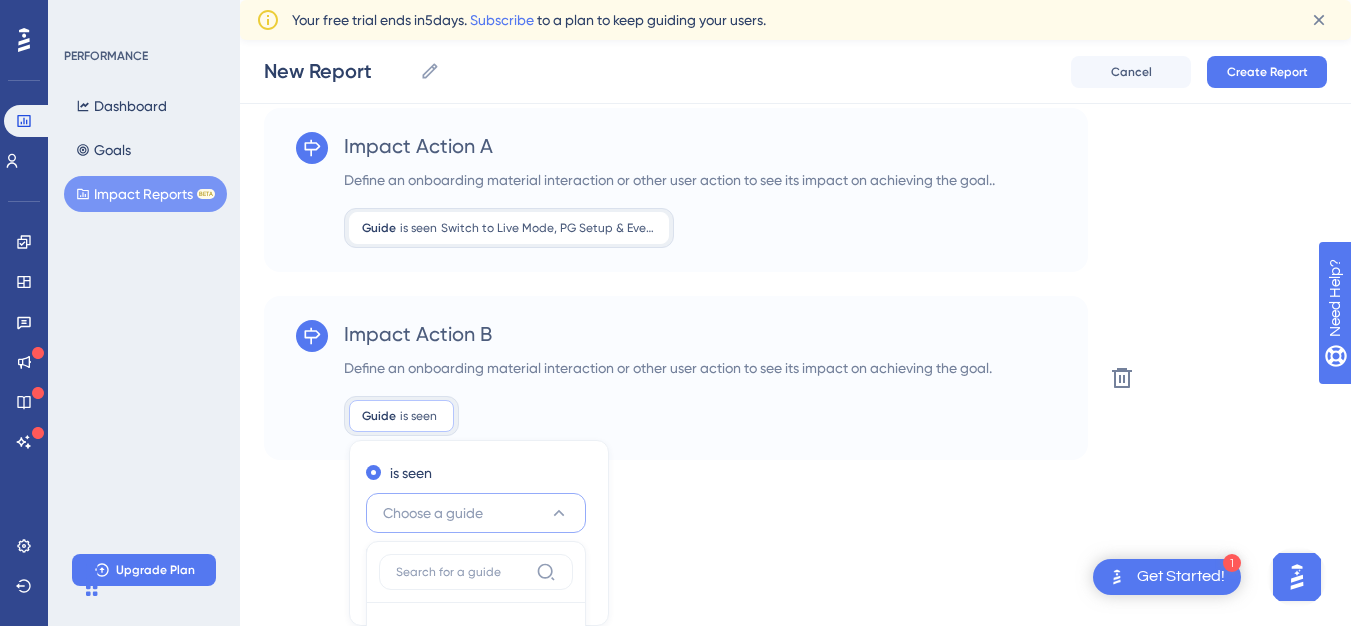 scroll, scrollTop: 378, scrollLeft: 0, axis: vertical 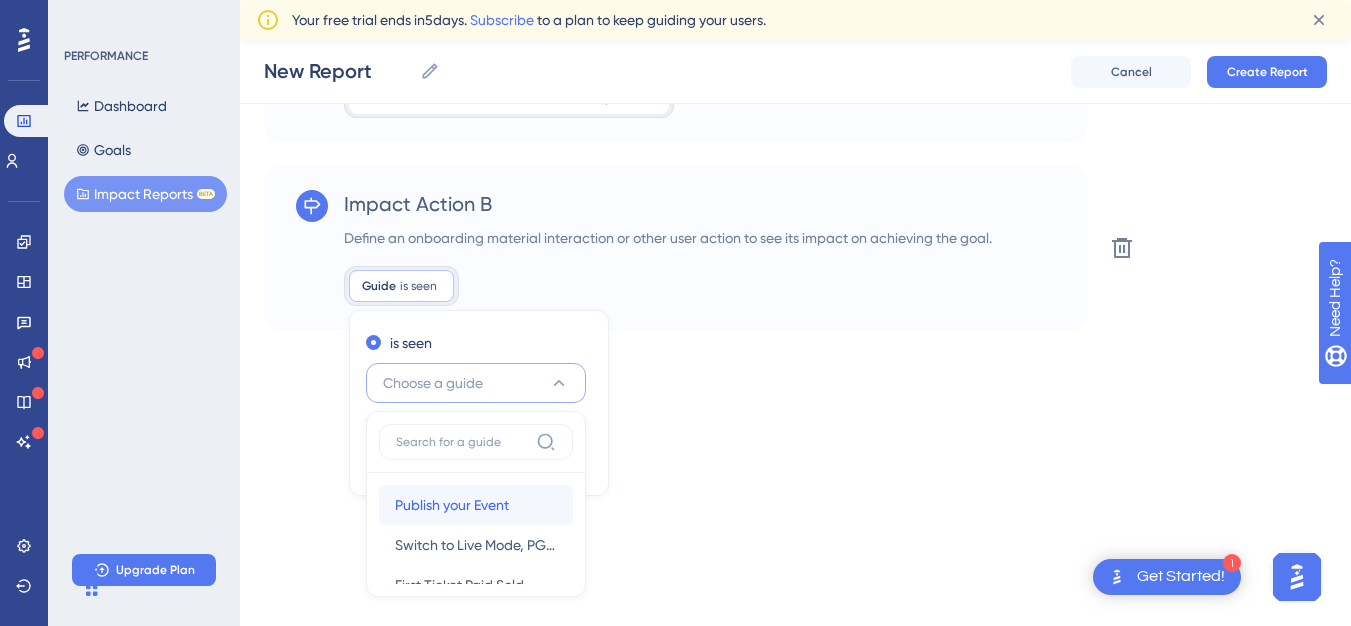 click on "Publish your Event" at bounding box center (452, 505) 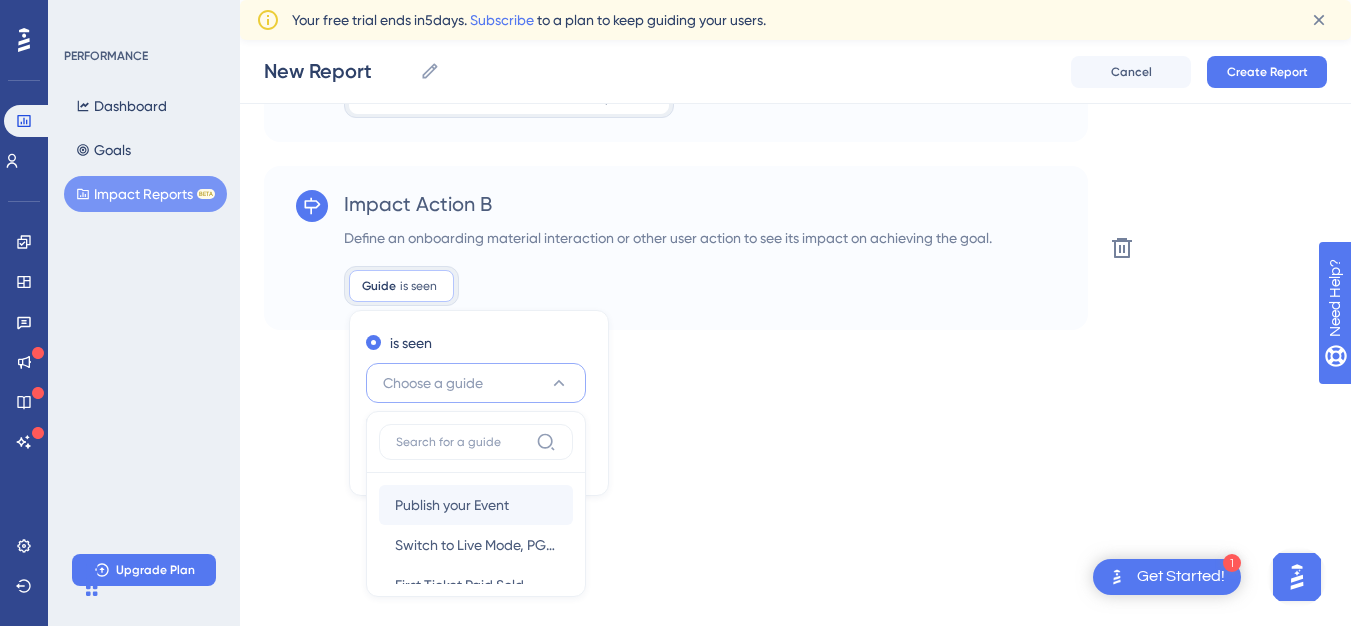 scroll, scrollTop: 248, scrollLeft: 0, axis: vertical 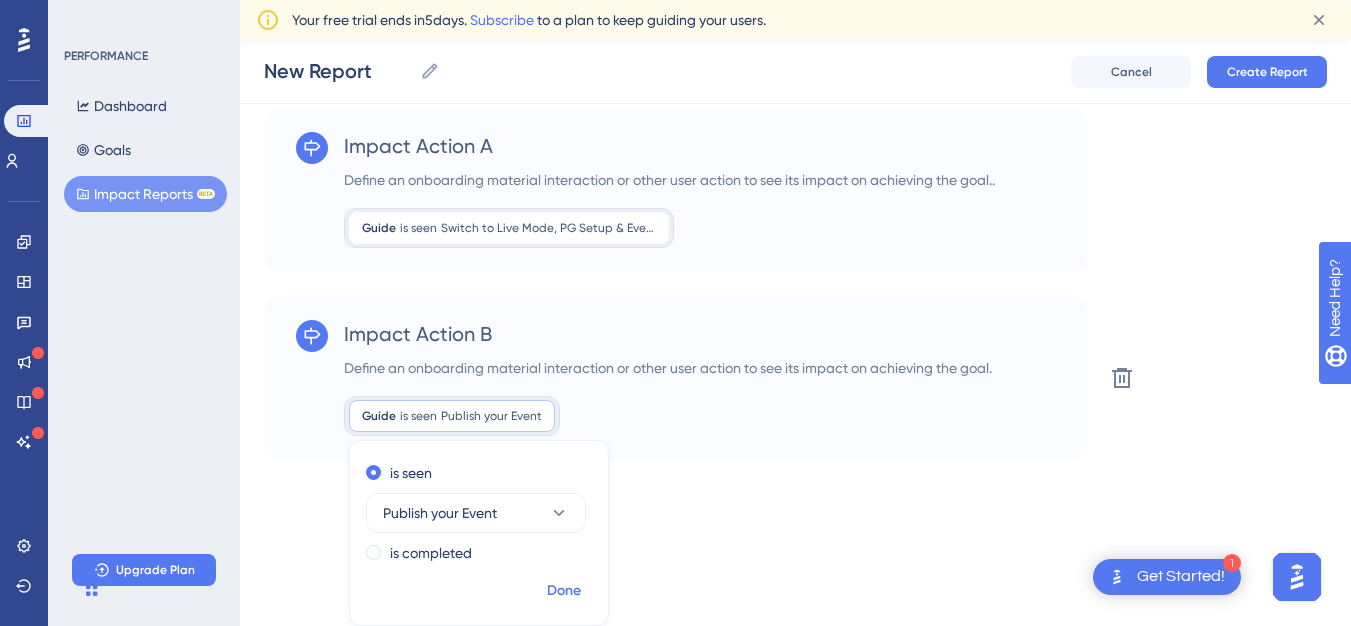 click on "Done" at bounding box center (564, 591) 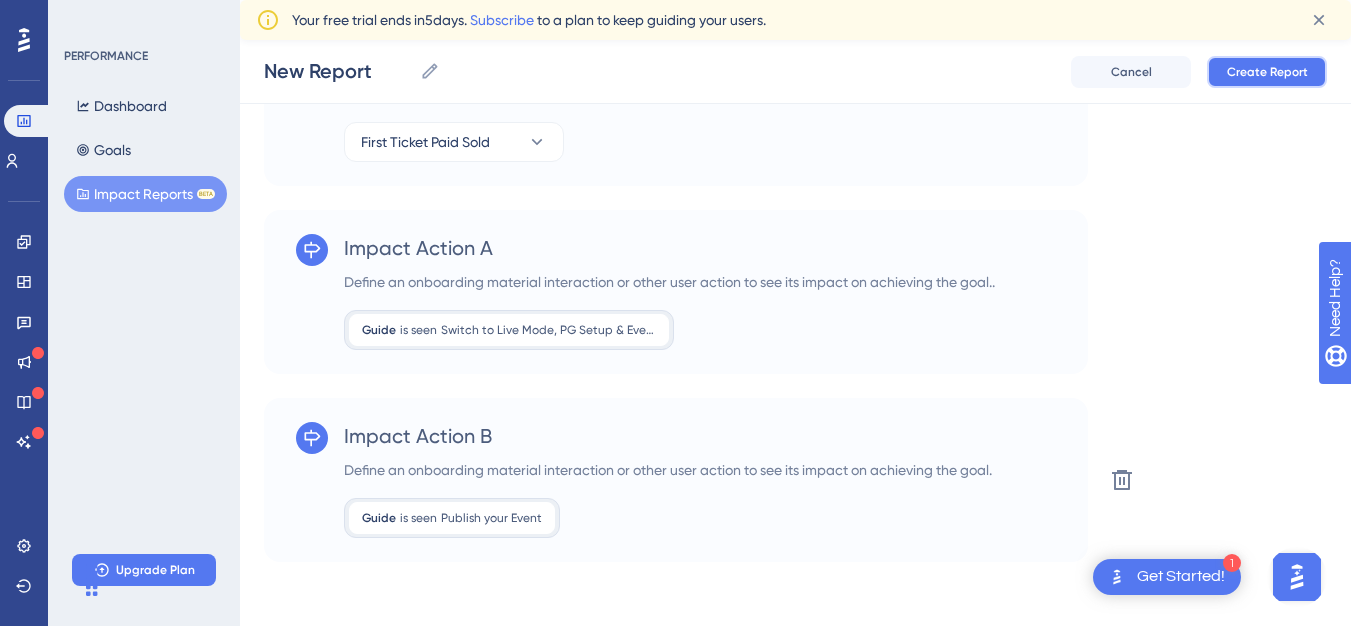 click on "Create Report" at bounding box center (1267, 72) 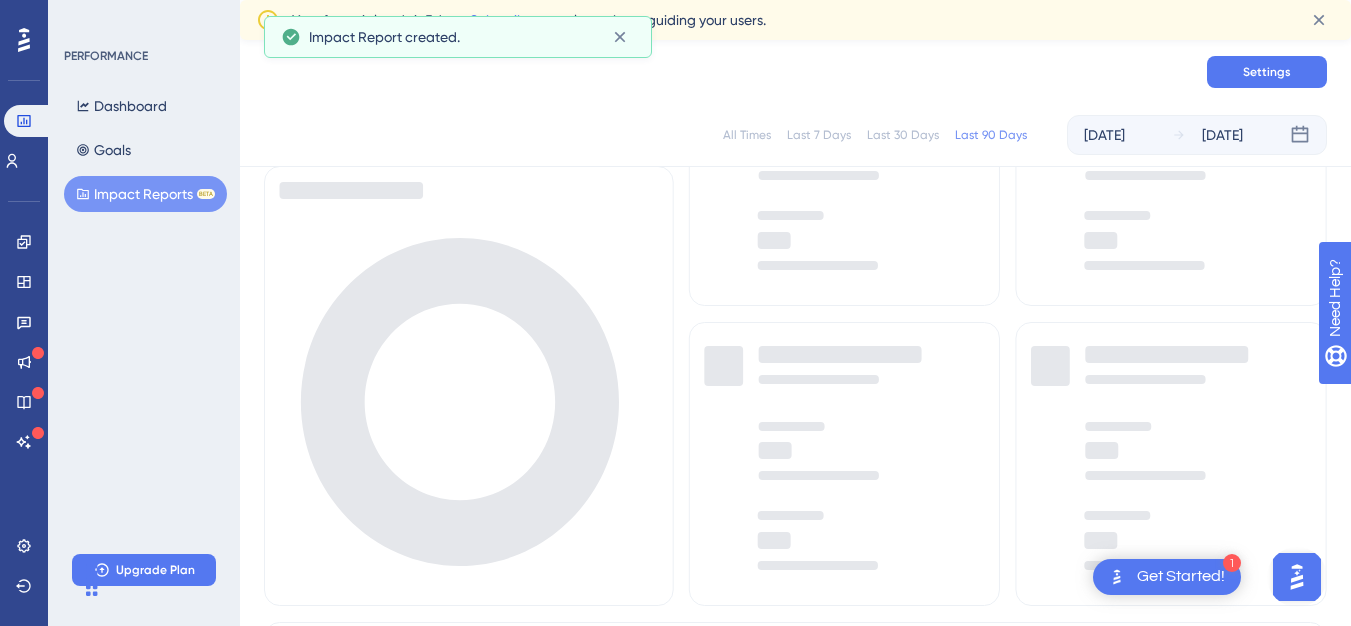 scroll, scrollTop: 0, scrollLeft: 0, axis: both 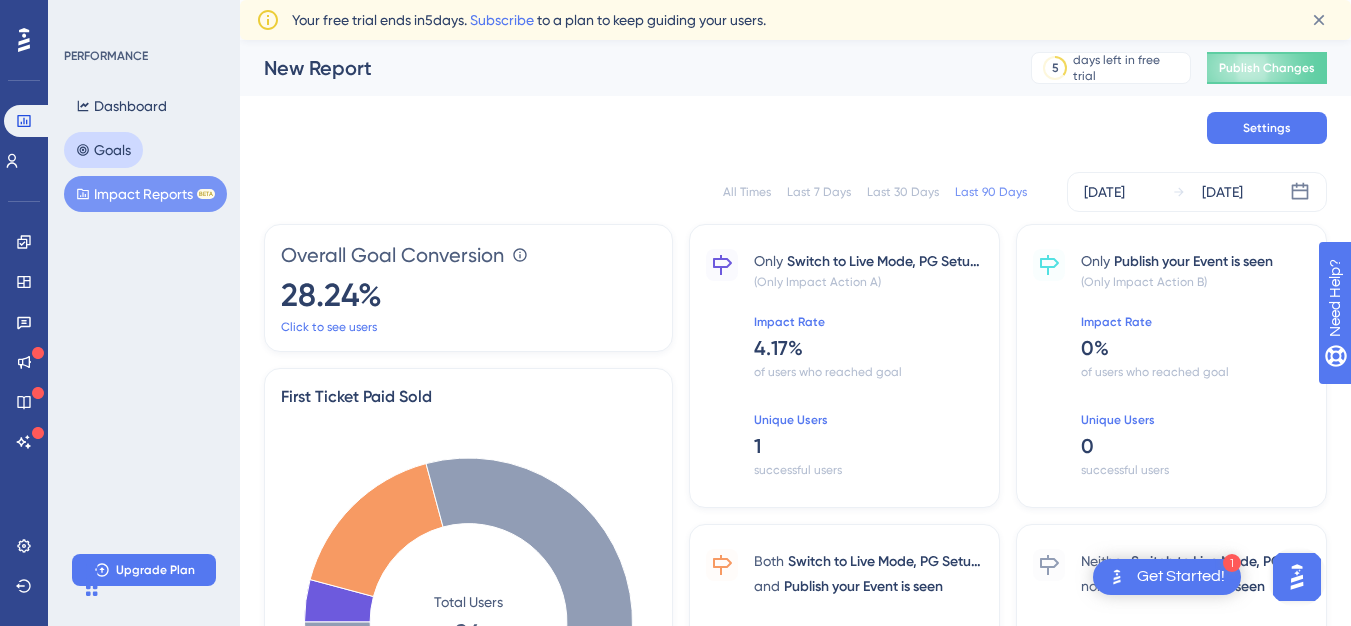 click on "Goals" at bounding box center [103, 150] 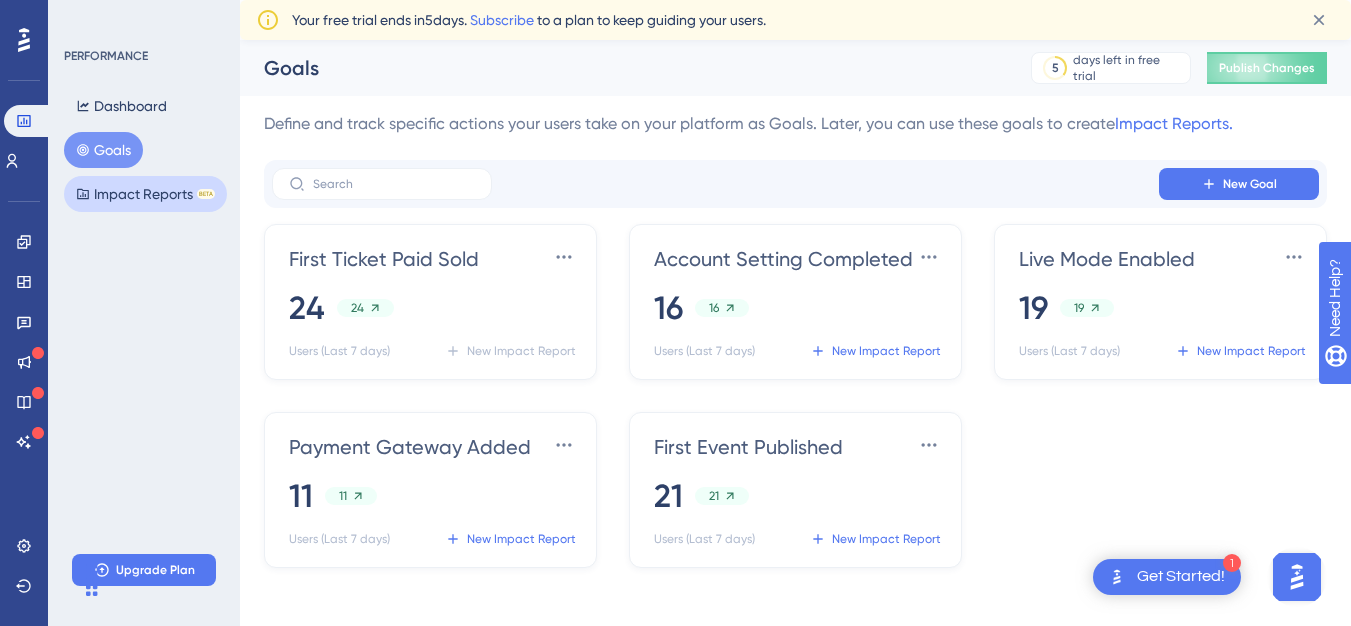 click on "Impact Reports BETA" at bounding box center (145, 194) 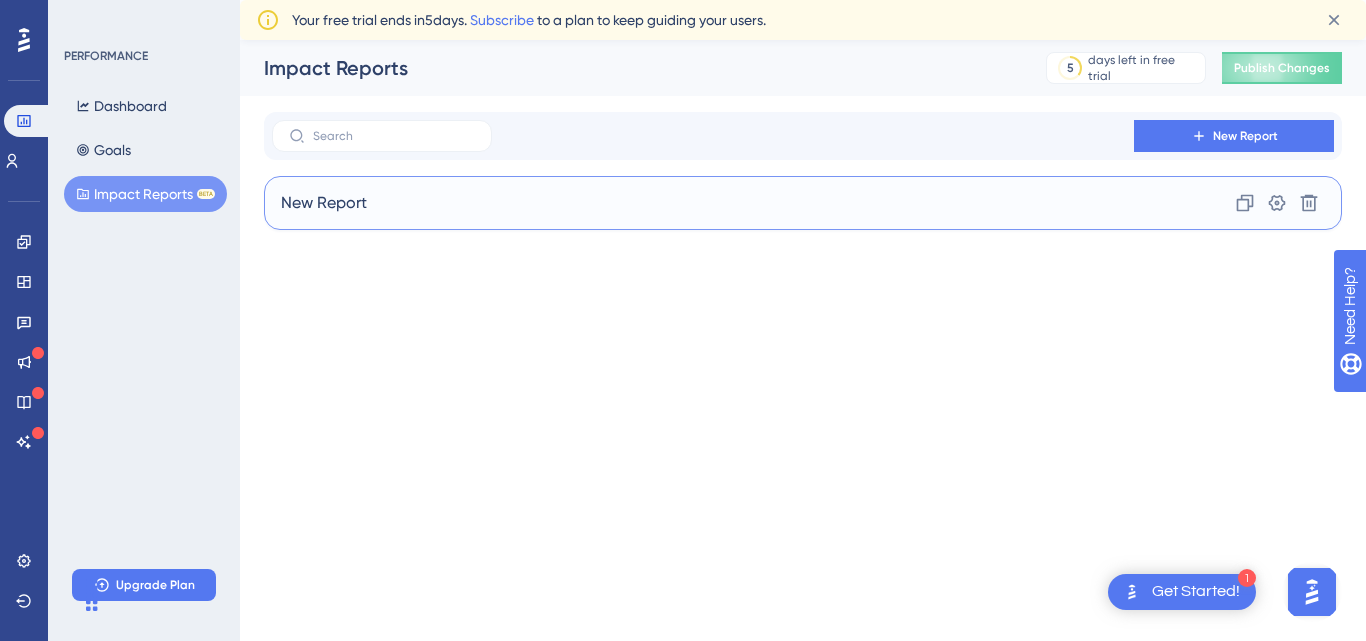 click on "New Report Clone Settings Delete" at bounding box center (803, 203) 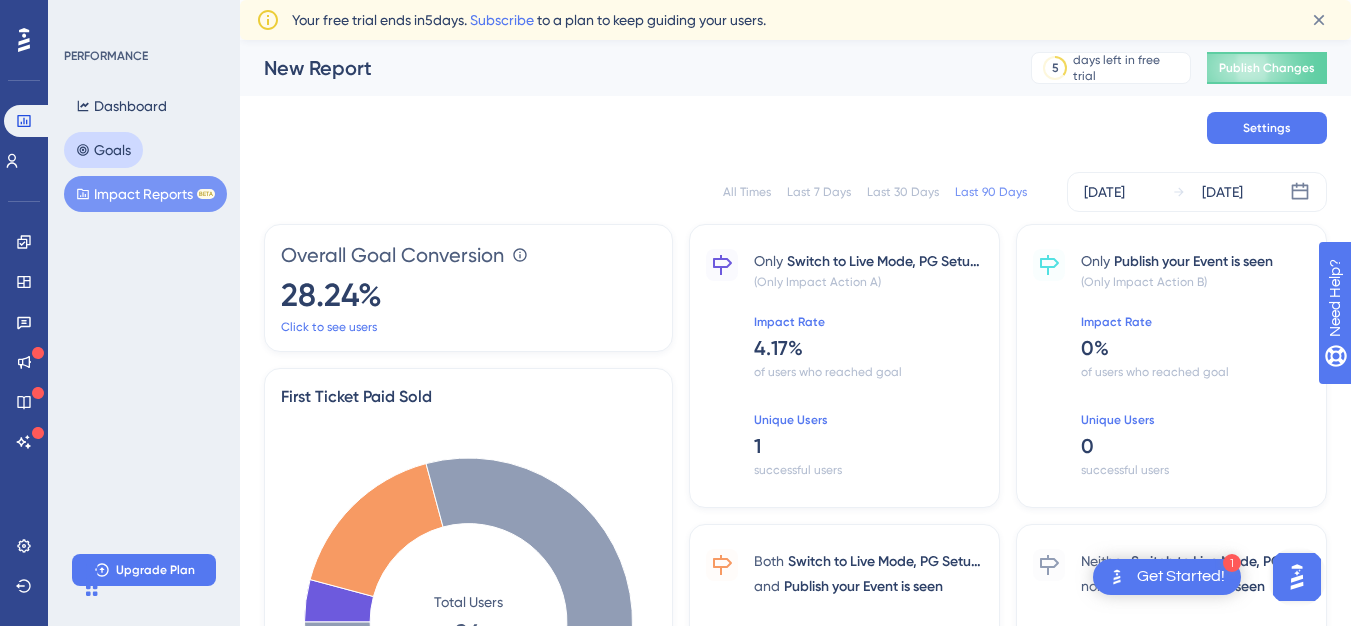 click on "Goals" at bounding box center [103, 150] 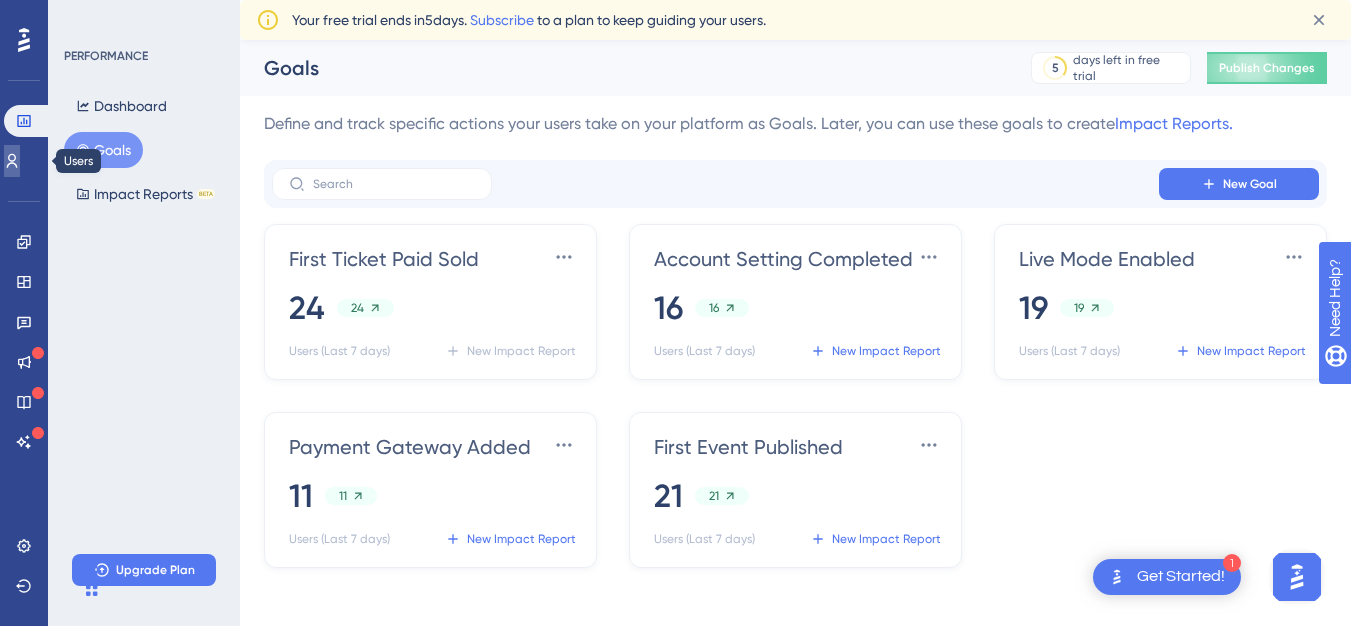 click at bounding box center (12, 161) 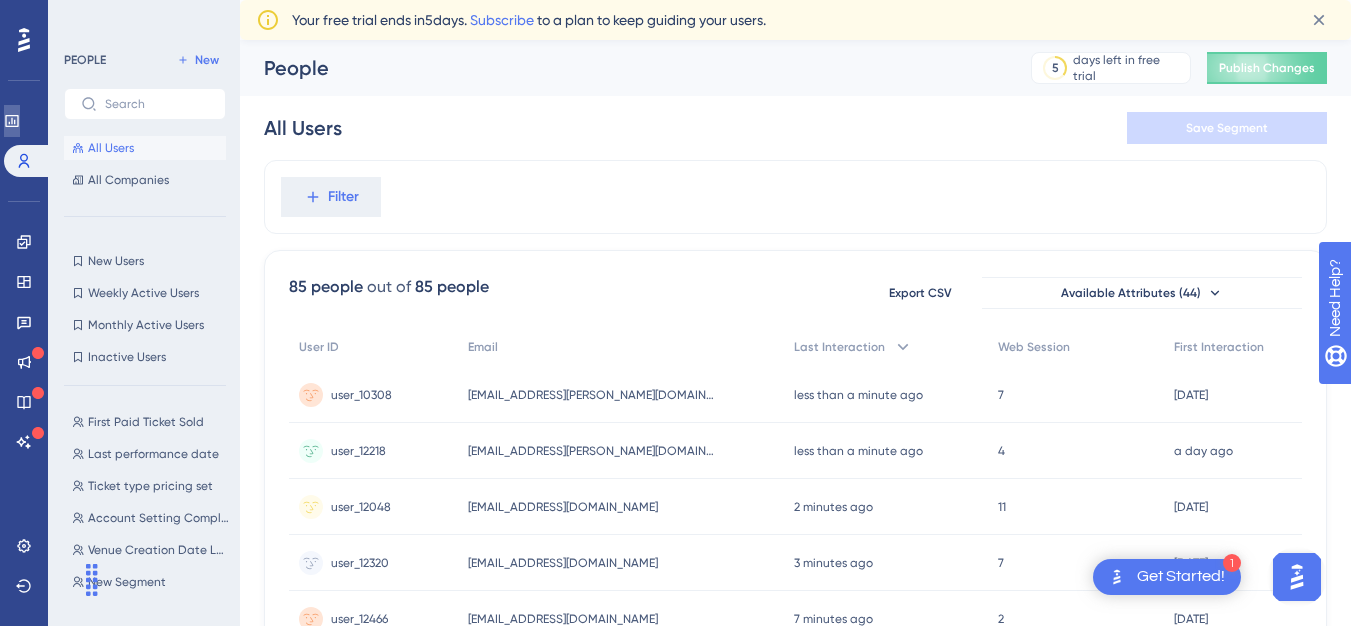 click 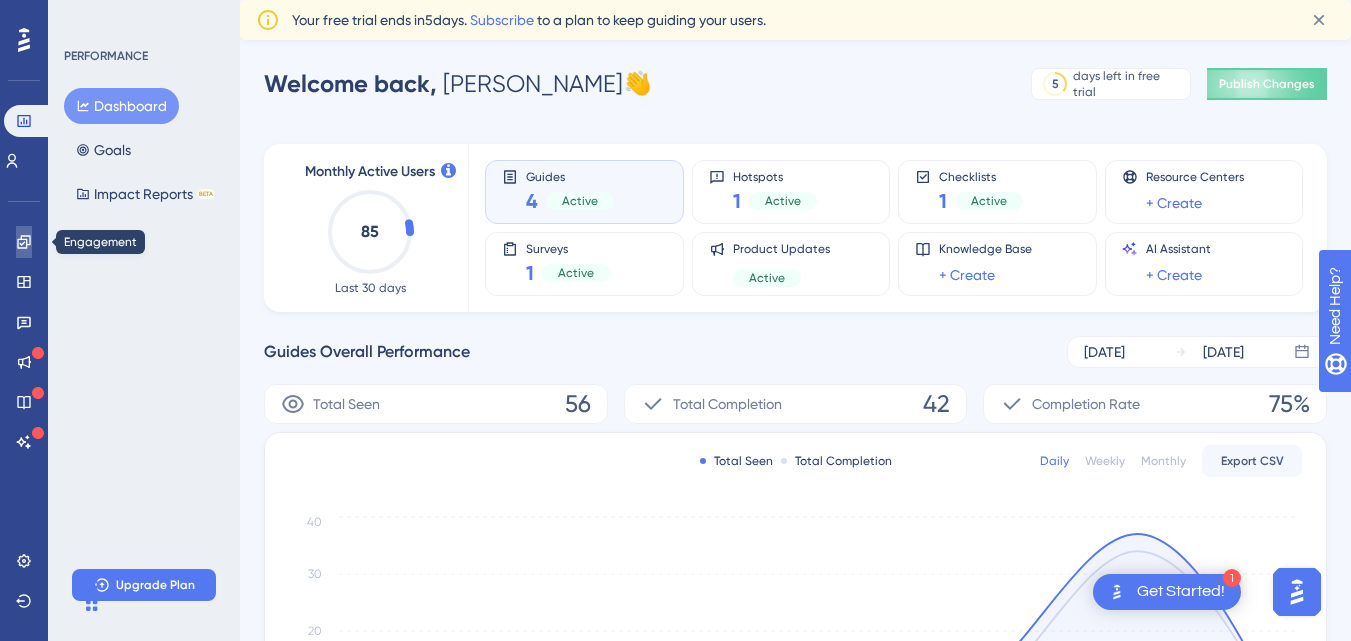 click at bounding box center (24, 242) 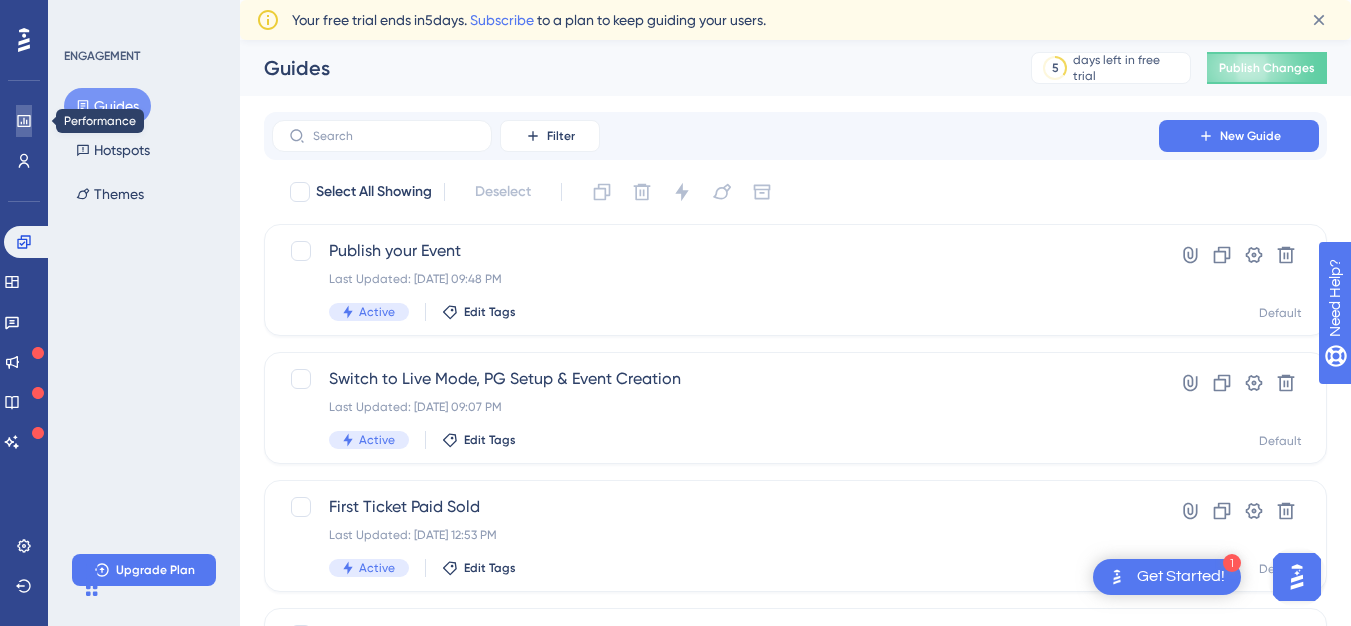 click at bounding box center (24, 121) 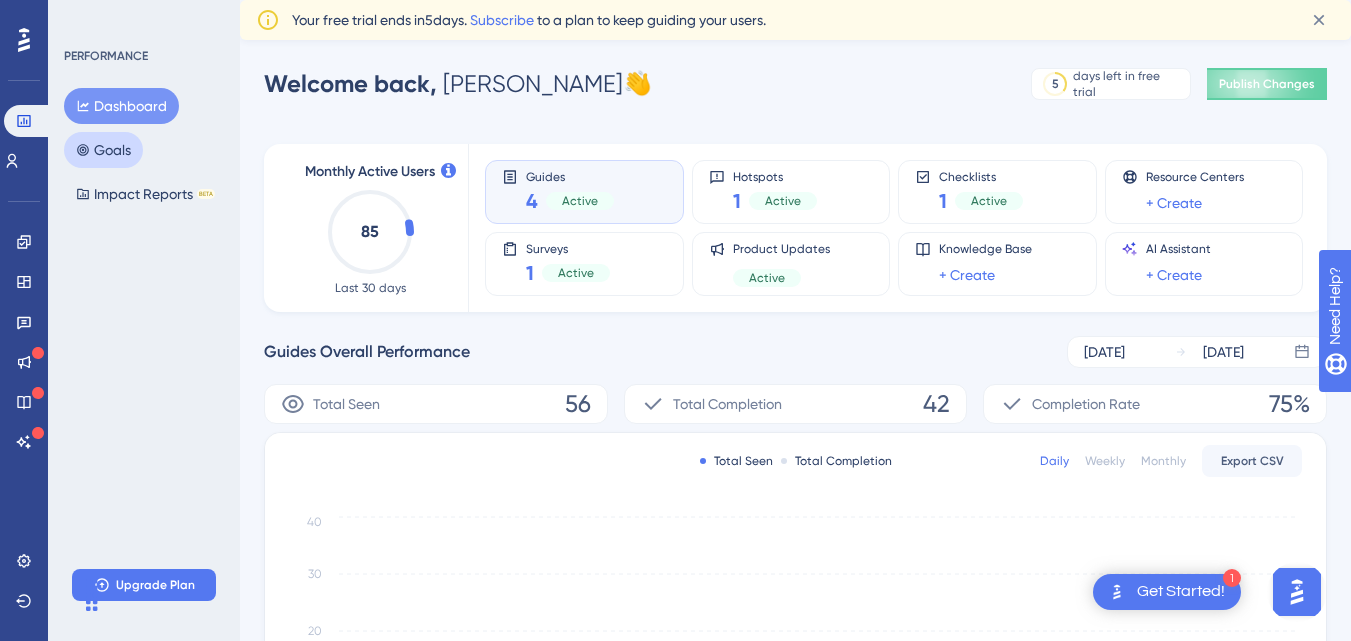 click on "Goals" at bounding box center (103, 150) 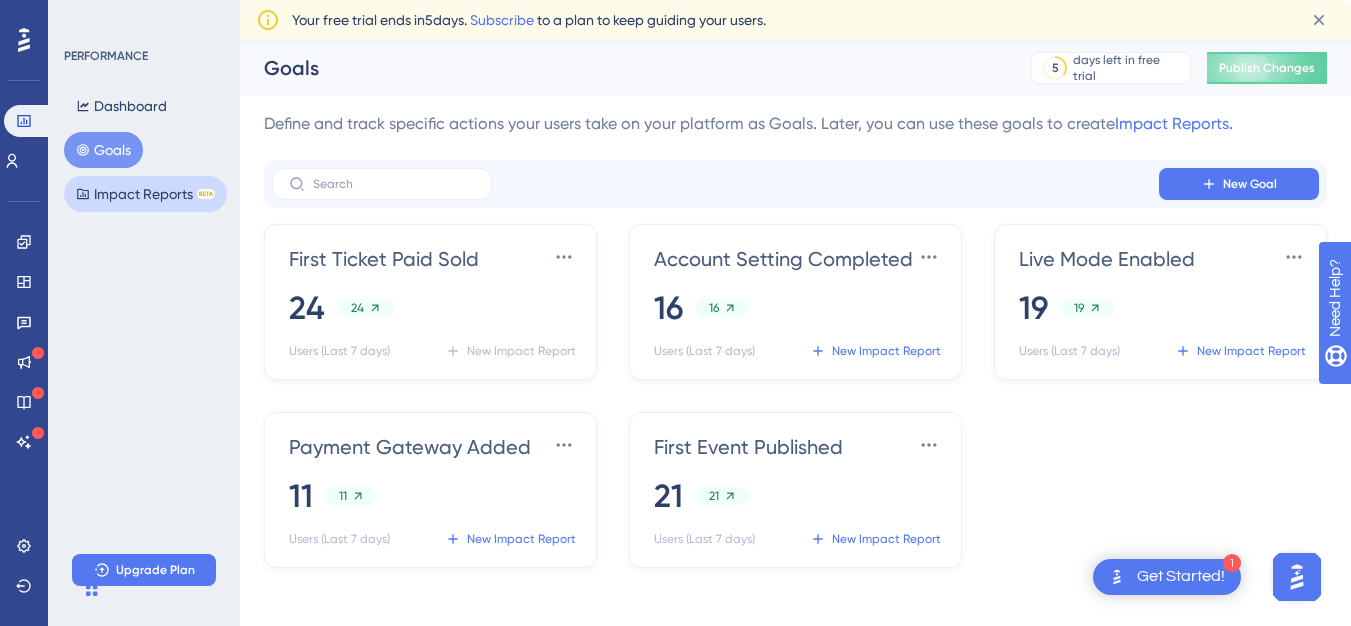 click on "Impact Reports BETA" at bounding box center (145, 194) 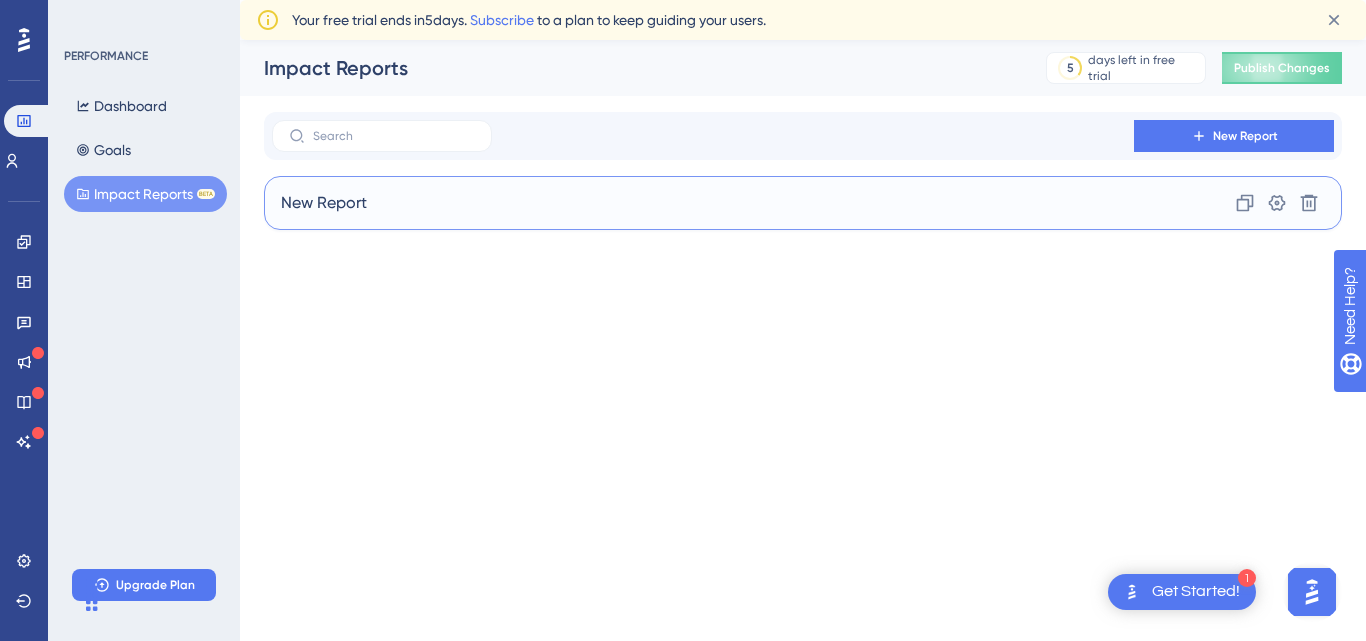 click on "New Report Clone Settings Delete" at bounding box center [803, 203] 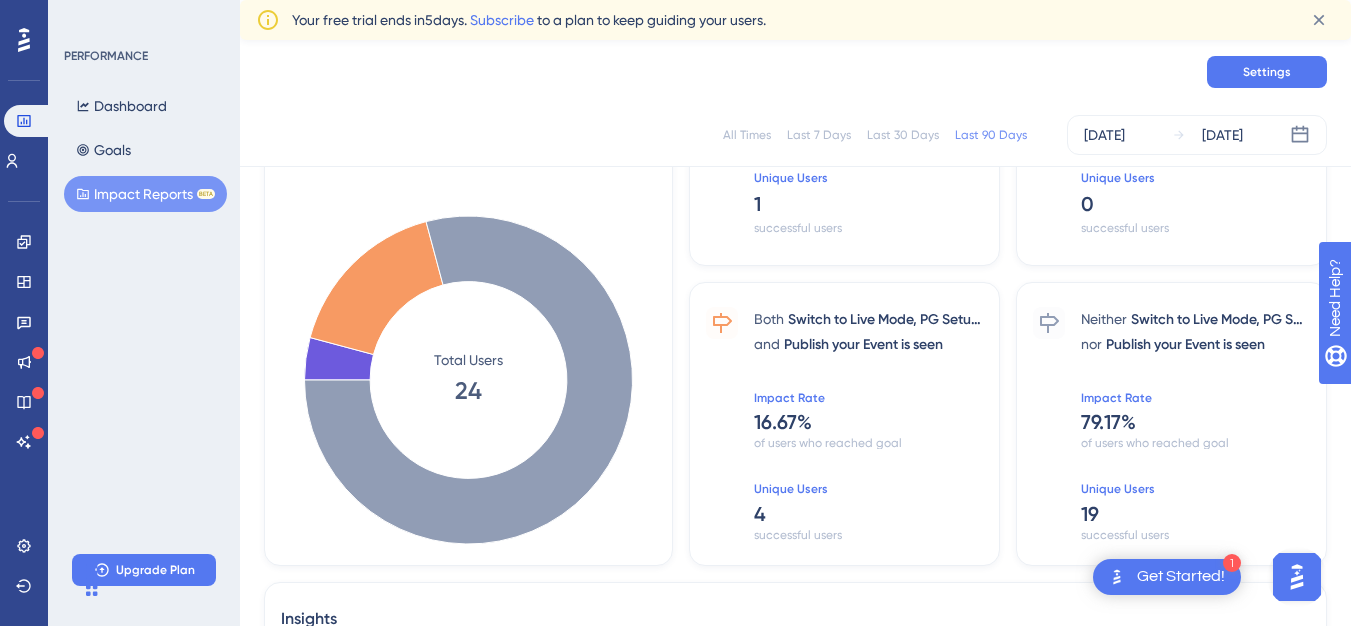 scroll, scrollTop: 112, scrollLeft: 0, axis: vertical 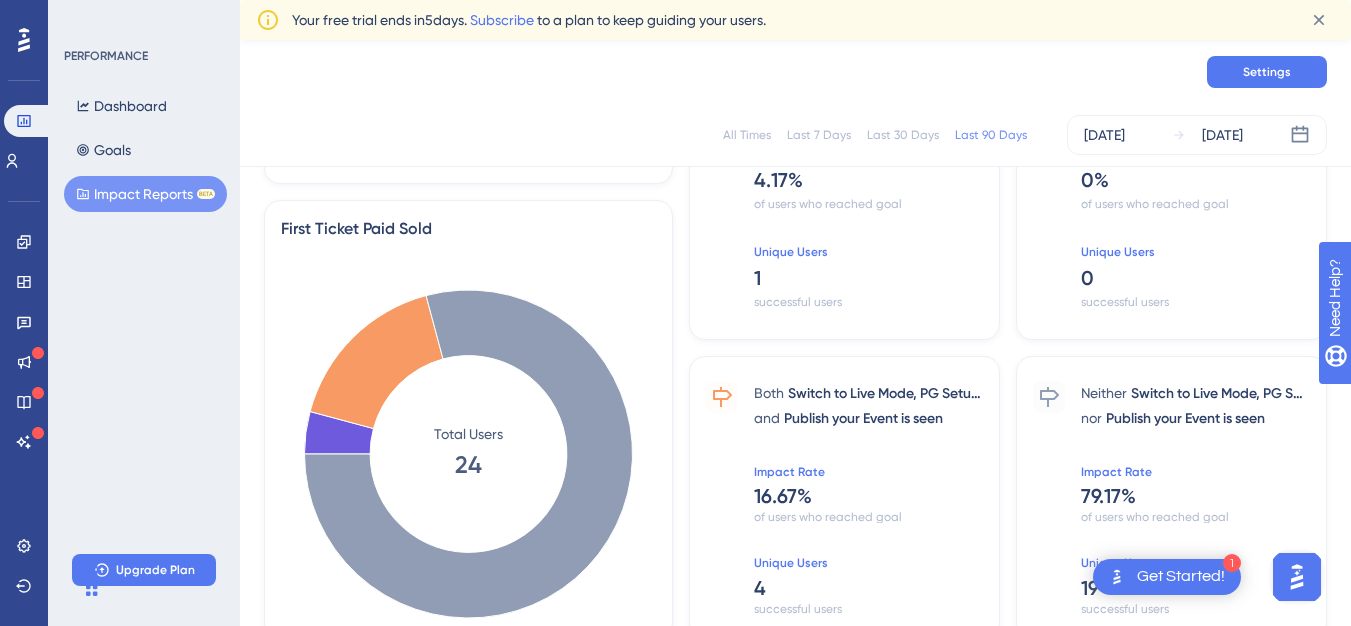 drag, startPoint x: 1363, startPoint y: 211, endPoint x: 104, endPoint y: 23, distance: 1272.9591 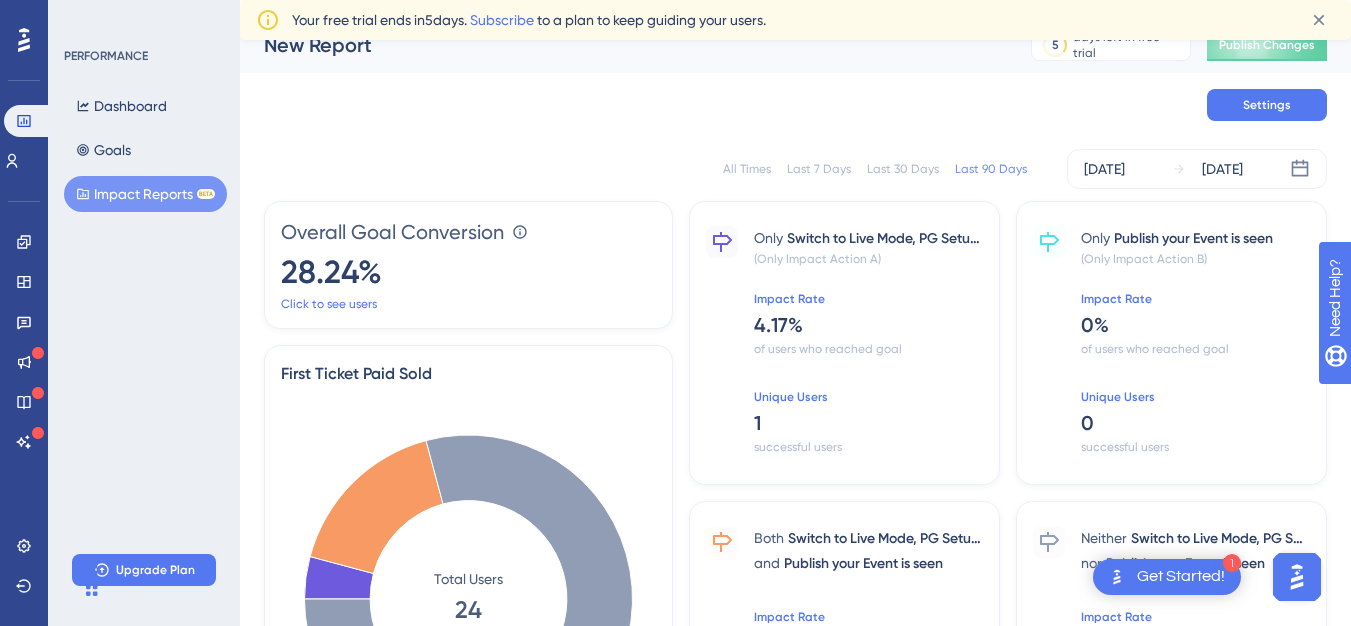 scroll, scrollTop: 2, scrollLeft: 0, axis: vertical 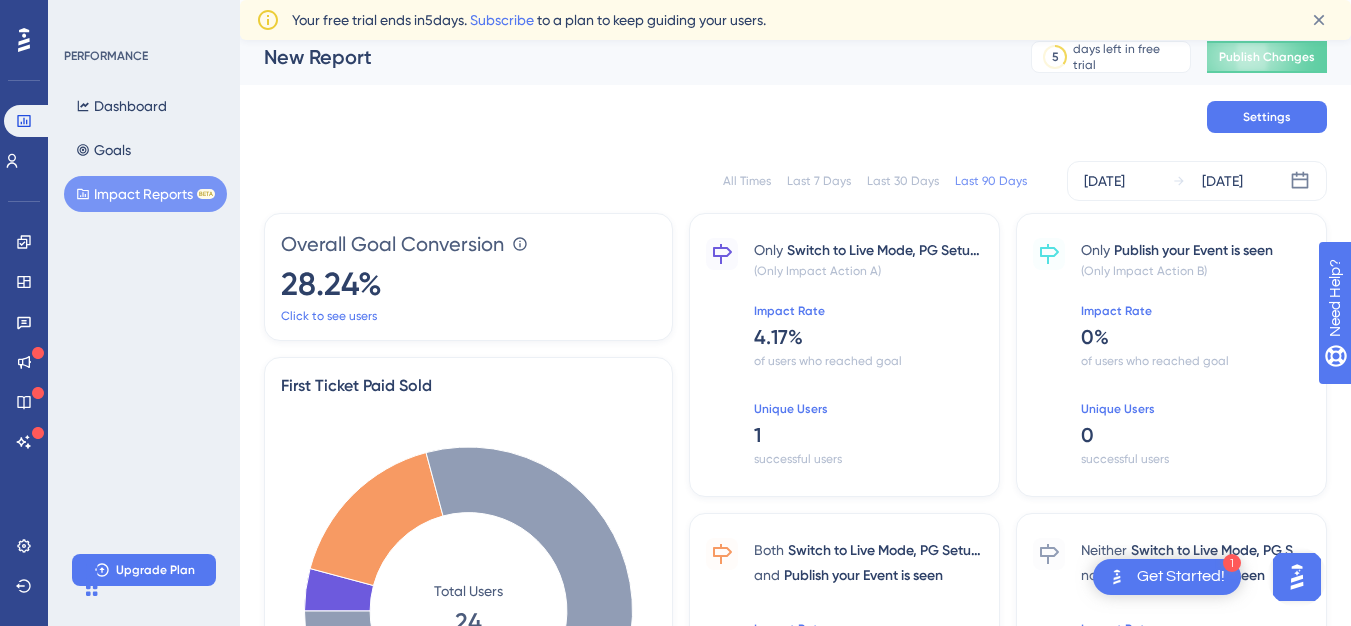 click on "All Times" at bounding box center [747, 181] 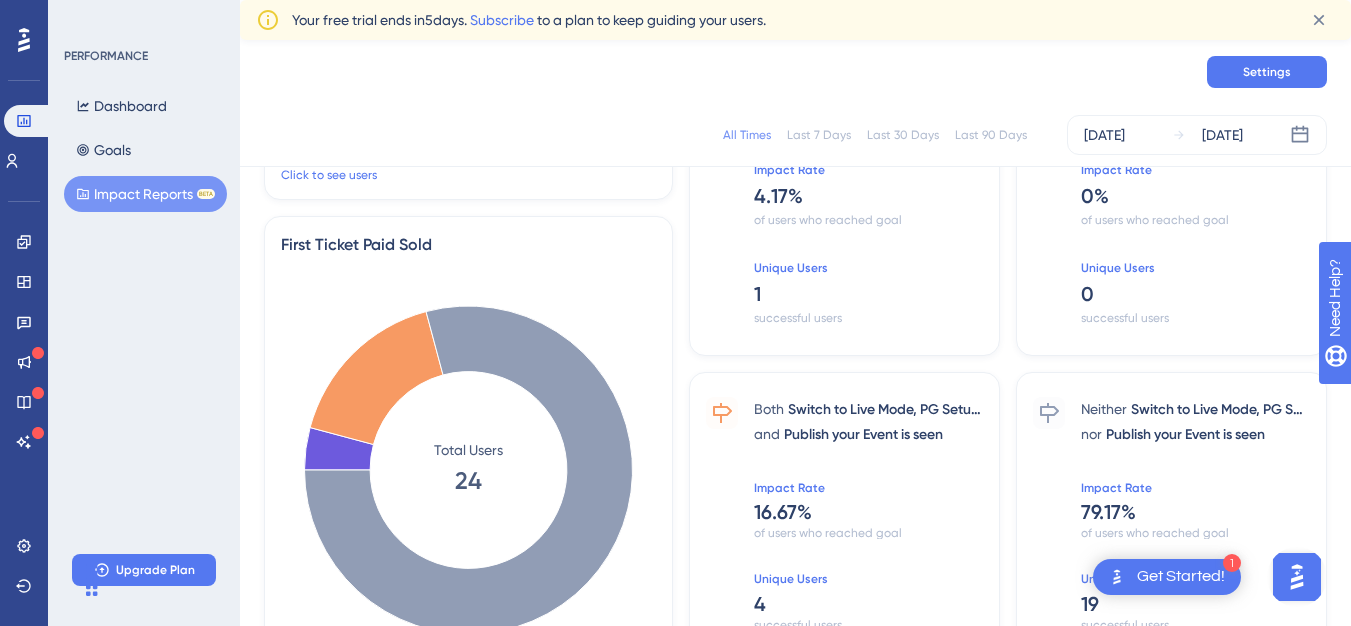 scroll, scrollTop: 0, scrollLeft: 0, axis: both 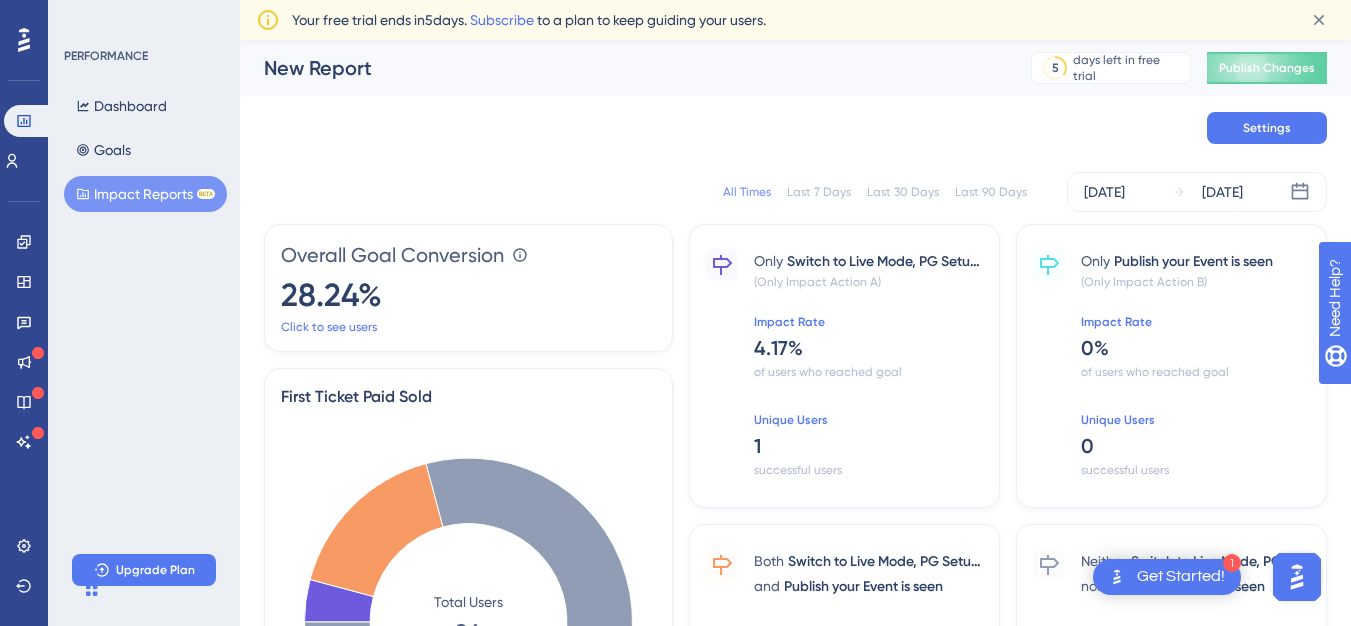 click on "Impact Reports BETA" at bounding box center [145, 194] 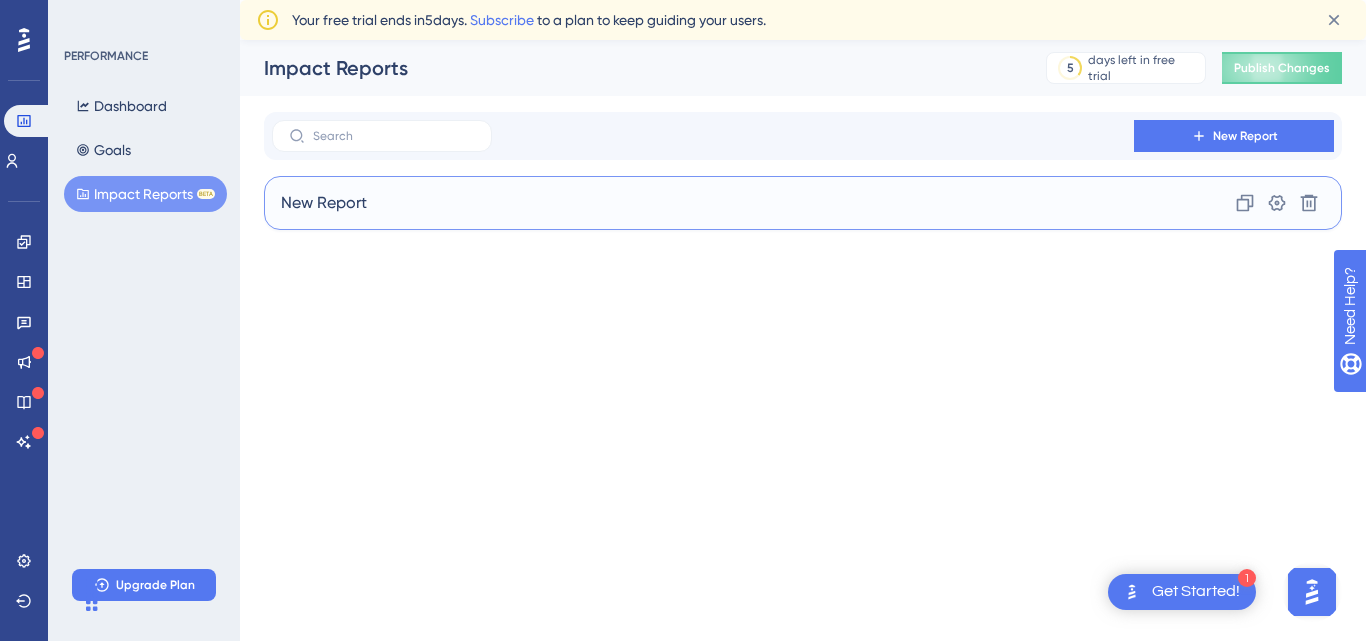 click on "New Report Clone Settings Delete" at bounding box center (803, 203) 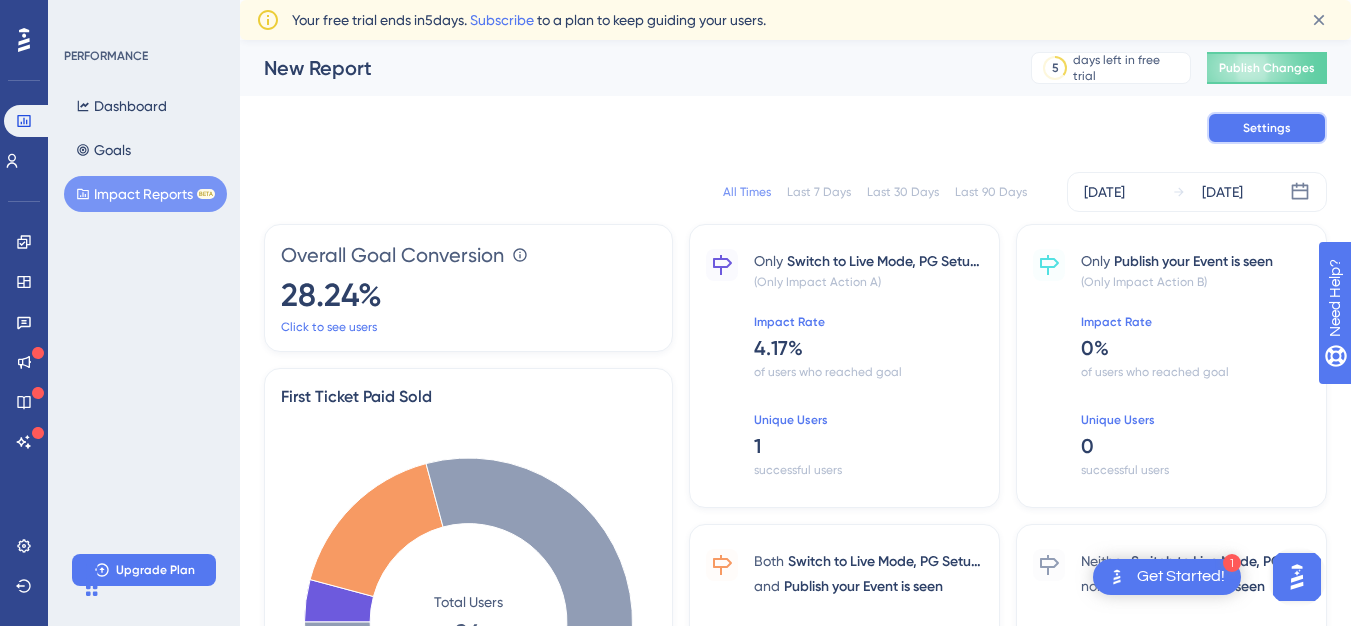 click on "Settings" at bounding box center (1267, 128) 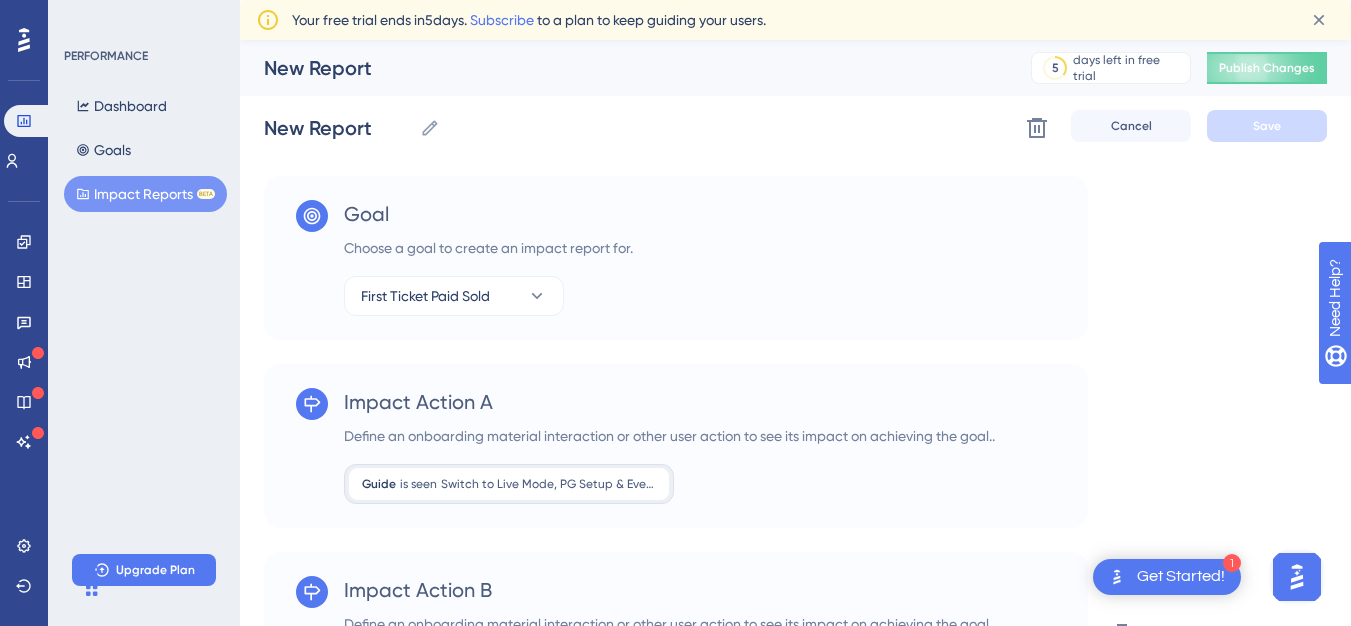 click on "Performance Users Engagement Widgets Feedback Product Updates Knowledge Base AI Assistant Settings Logout PERFORMANCE Dashboard Goals Impact Reports BETA Upgrade Plan New Report 5 days left in free trial Click to see  upgrade options Publish Changes New Report New Report Delete Cancel Save Goal Choose a goal to create an impact report for. First Ticket Paid Sold Impact Action A Define an onboarding material interaction or other user action to see its impact on achieving the goal.. Guide is seen Switch to Live Mode, PG Setup & Event Creation Switch to Live Mode, PG Setup & Event Creation Remove Impact Action B Define an onboarding material interaction or other user action to see its impact on achieving the goal. Guide is seen Publish your Event Publish your Event Remove Delete Your free trial ends [DATE].   Subscribe   to a plan to keep guiding your users." at bounding box center [795, 394] 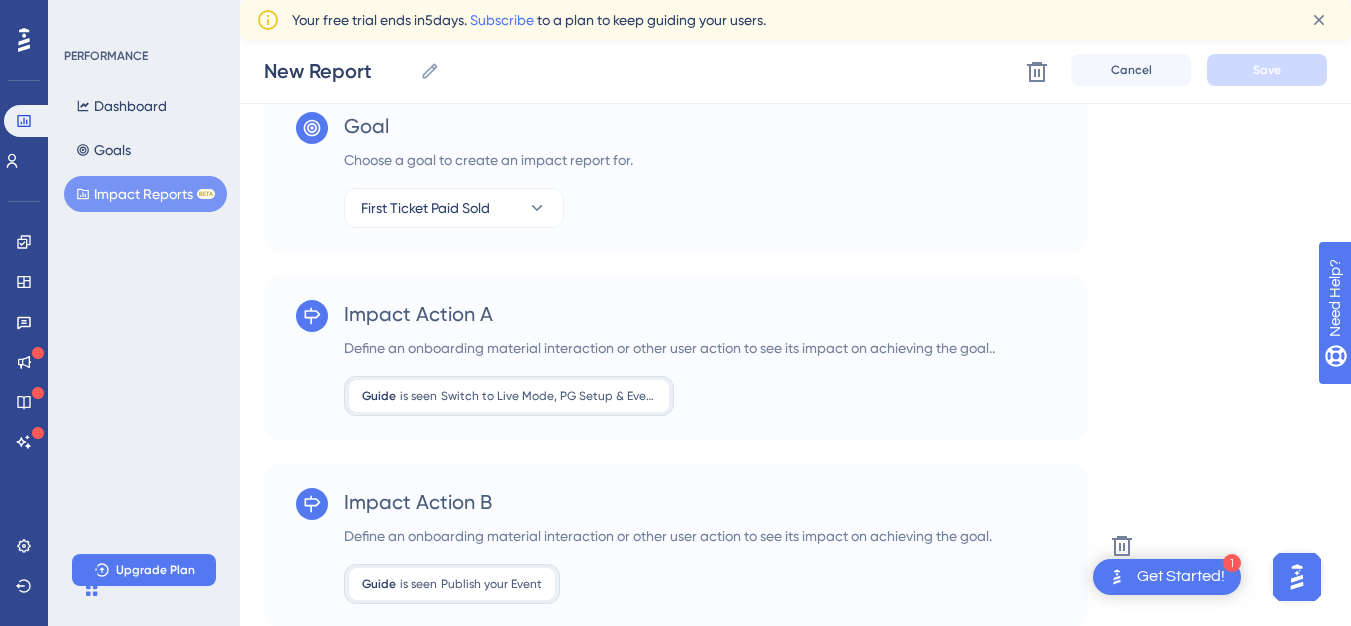 scroll, scrollTop: 120, scrollLeft: 0, axis: vertical 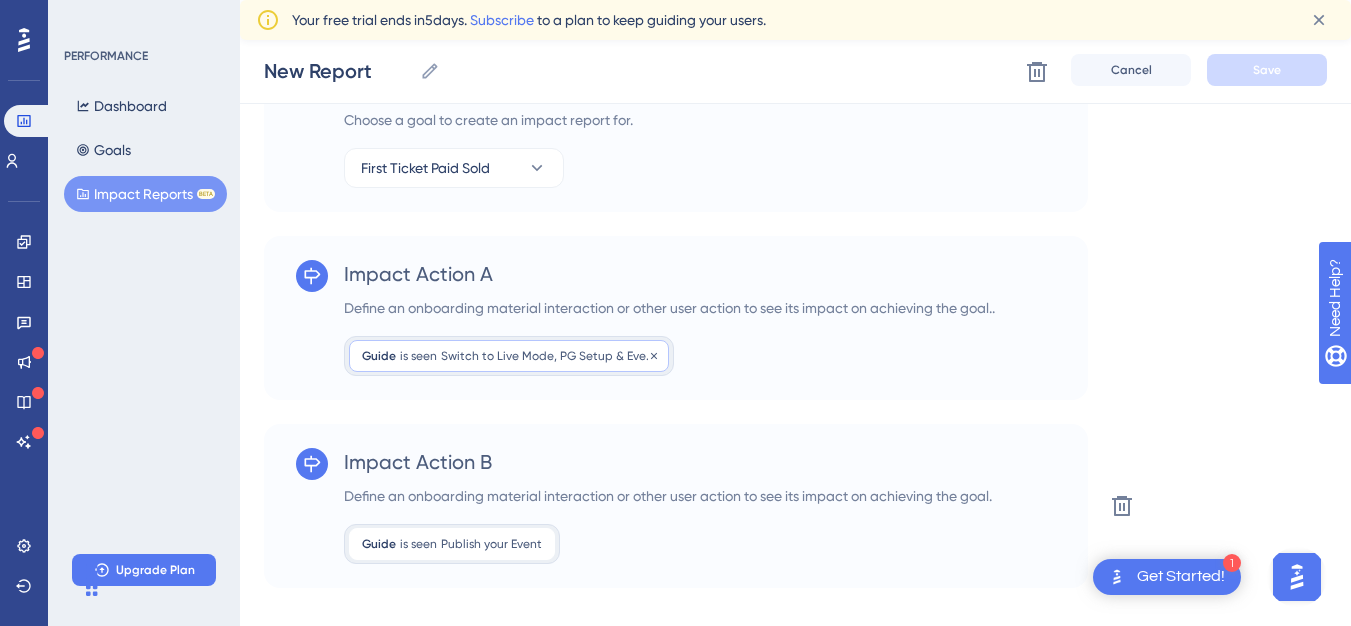 click on "Guide is seen Switch to Live Mode, PG Setup & Event Creation Switch to Live Mode, PG Setup & Event Creation Remove" at bounding box center [509, 356] 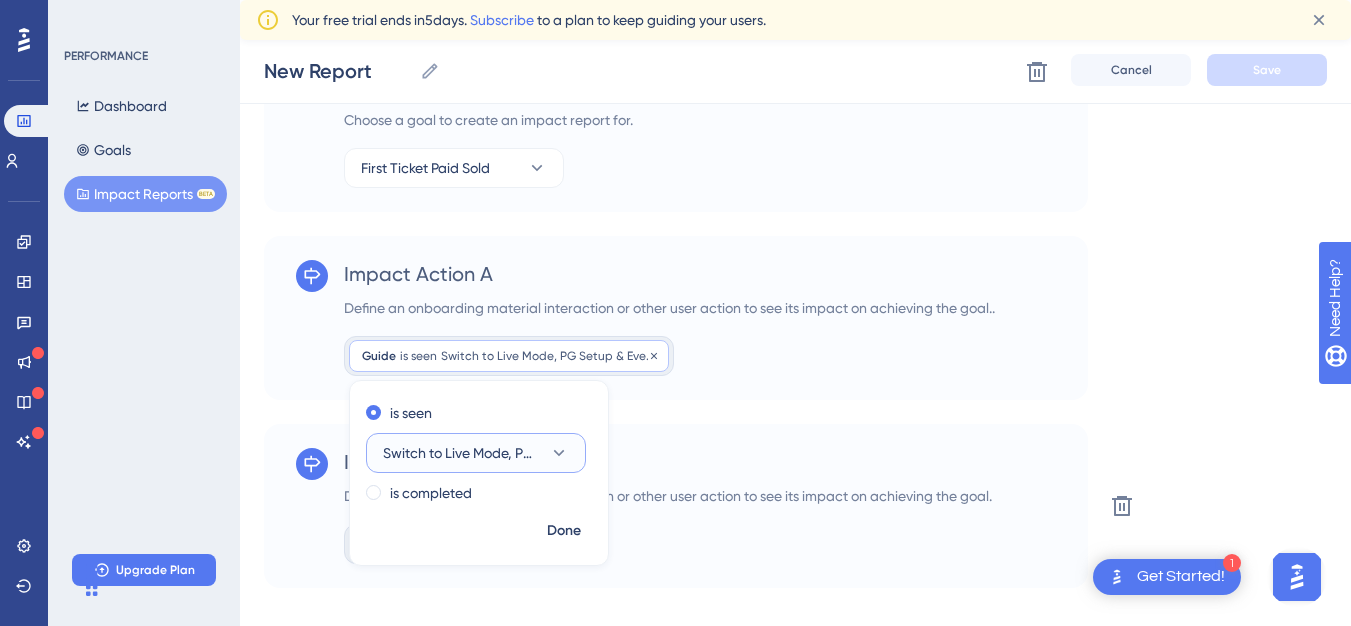 scroll, scrollTop: 146, scrollLeft: 0, axis: vertical 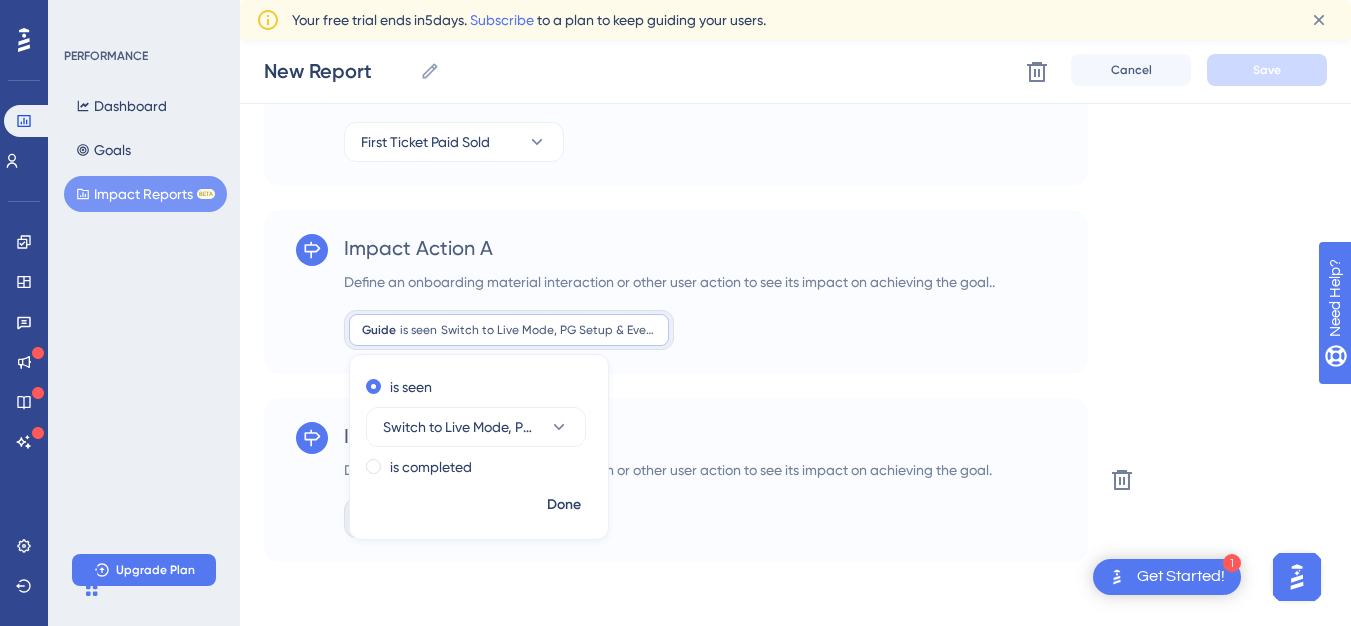 click on "Impact Action A Define an onboarding material interaction or other user action to see its impact on achieving the goal.. Guide is seen Switch to Live Mode, PG Setup & Event Creation Switch to Live Mode, PG Setup & Event Creation Remove is seen Switch to Live Mode, PG Setup & Event Creation is completed Done" at bounding box center [676, 292] 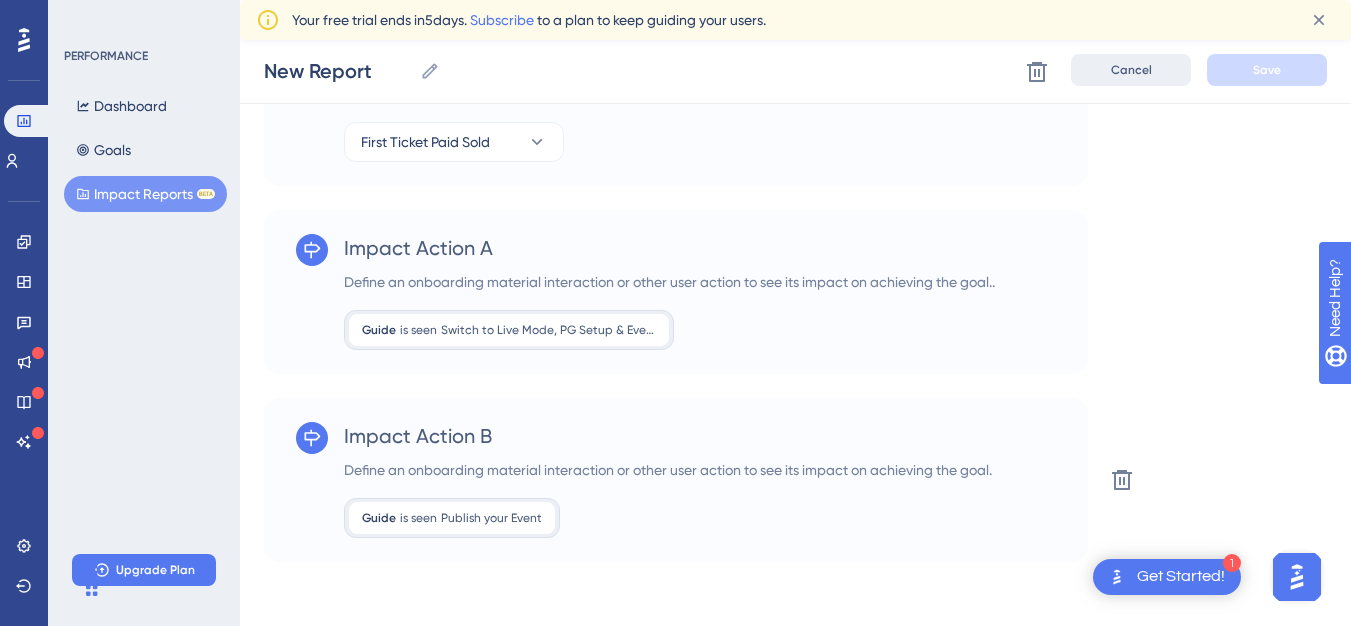 click on "Cancel" at bounding box center (1131, 70) 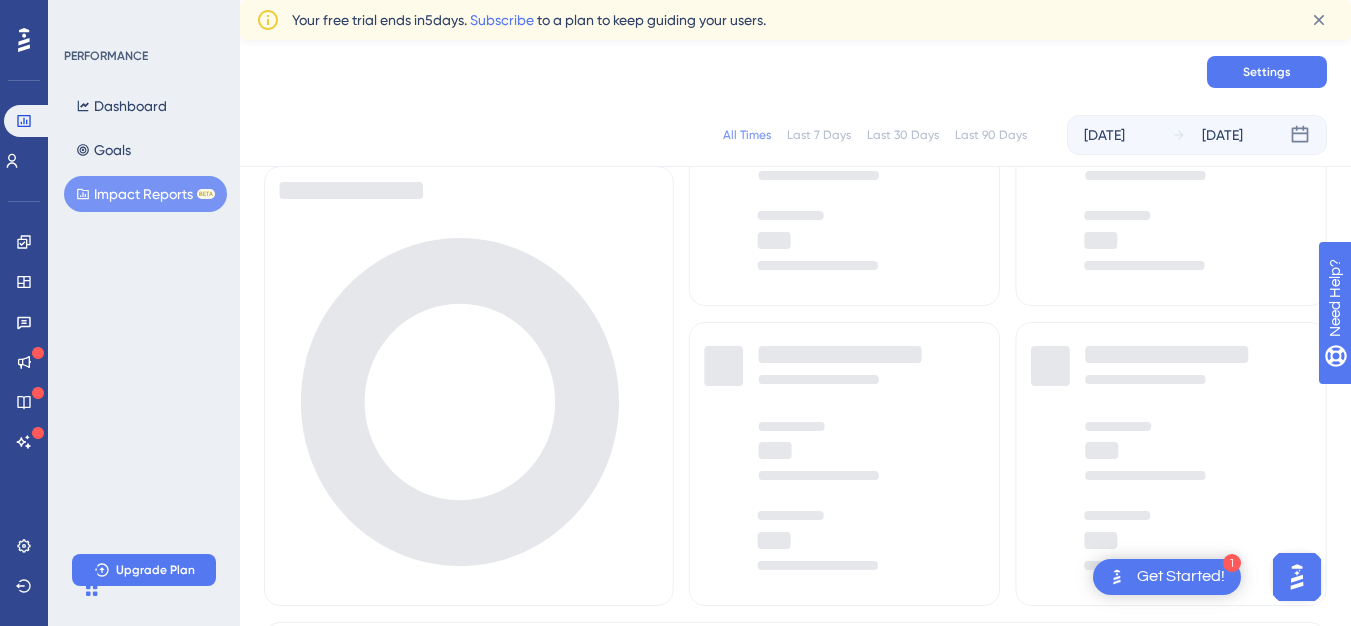 scroll, scrollTop: 0, scrollLeft: 0, axis: both 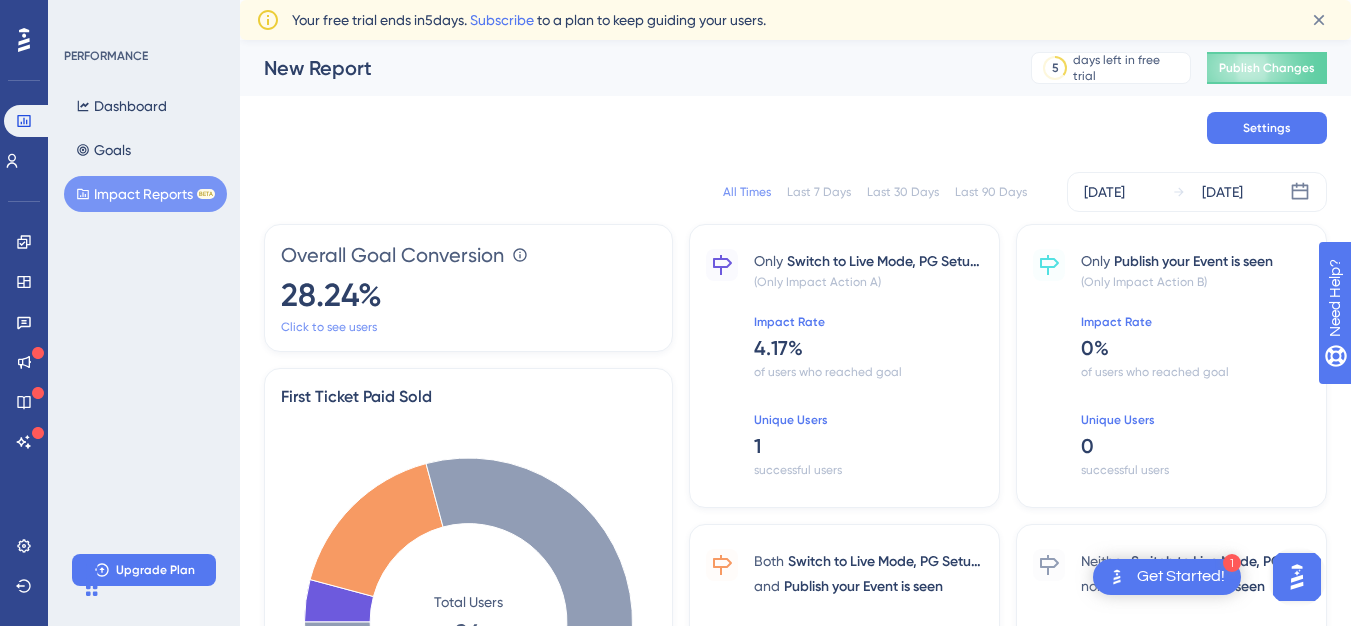 click on "Click to see users" at bounding box center [329, 327] 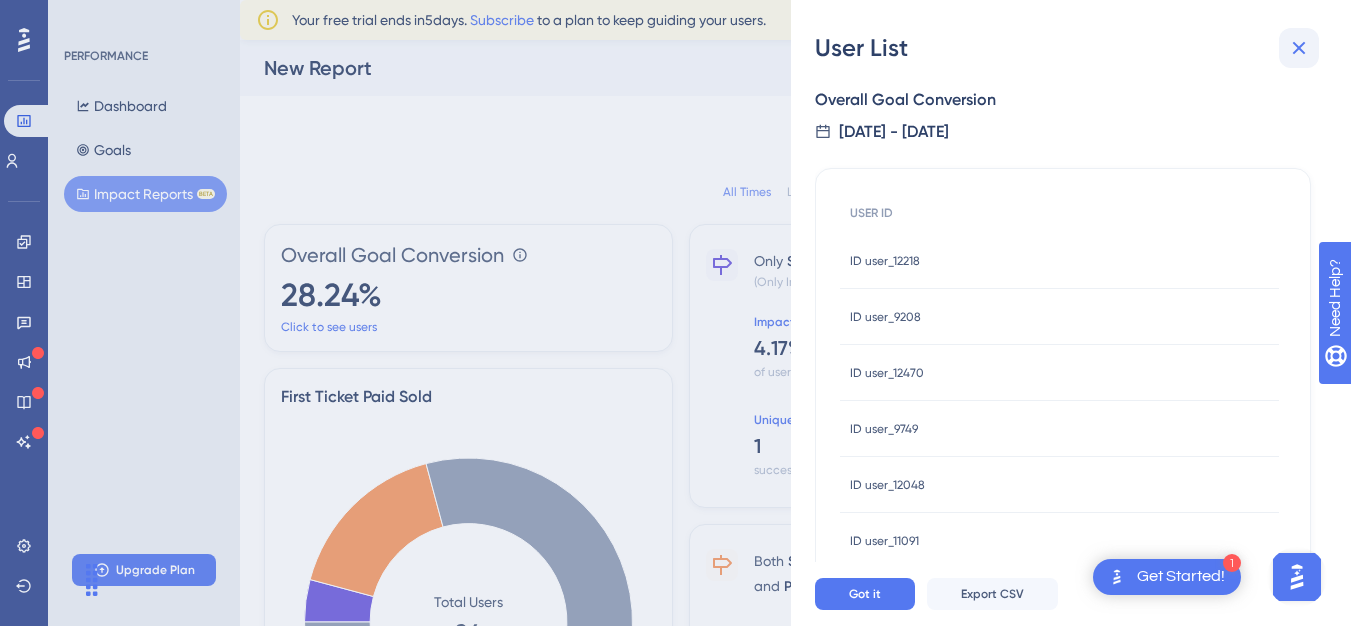 click at bounding box center (1299, 48) 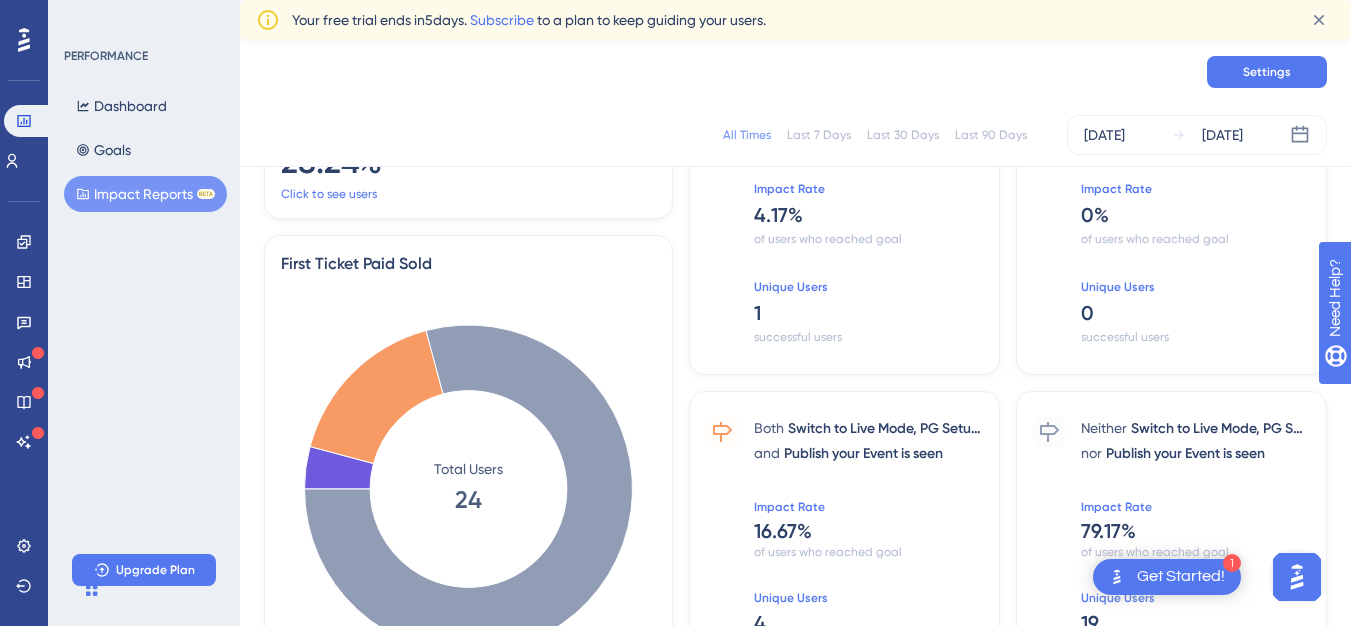 scroll, scrollTop: 115, scrollLeft: 0, axis: vertical 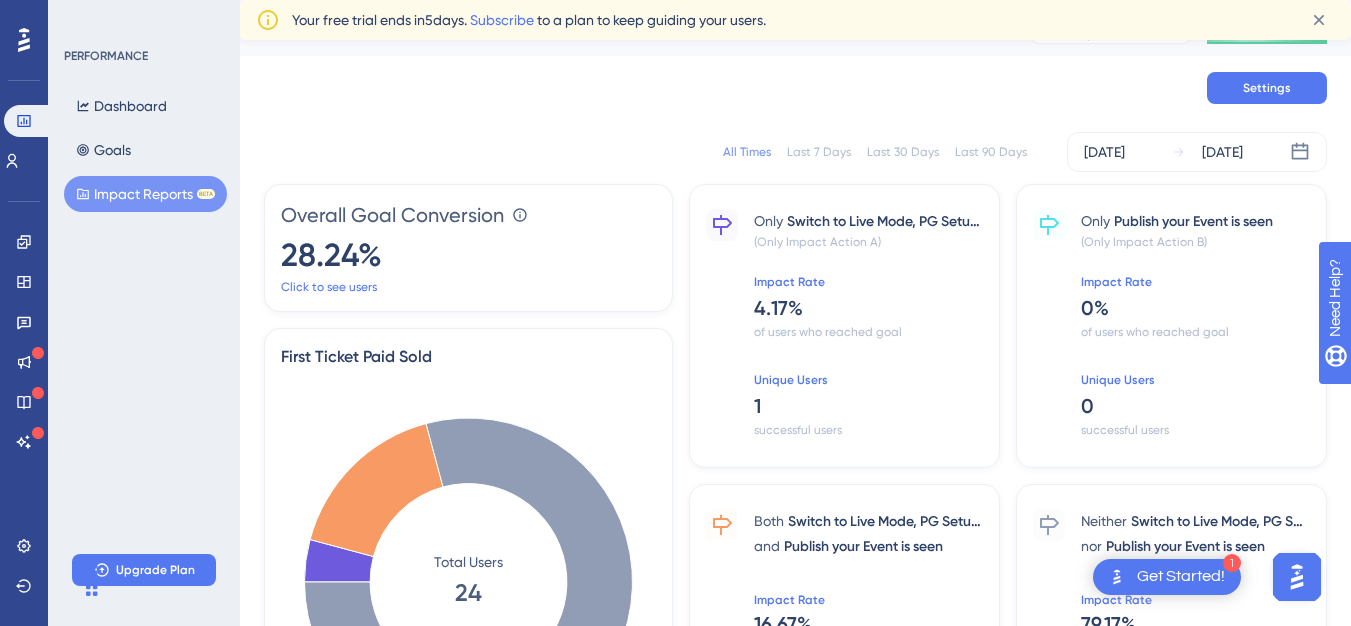 click on "Only Switch to Live Mode, PG Setup & Event Creation is seen (Only Impact Action A) Impact Rate 4.17 % of users who reached goal Unique Users 1 successful users" at bounding box center [868, 326] 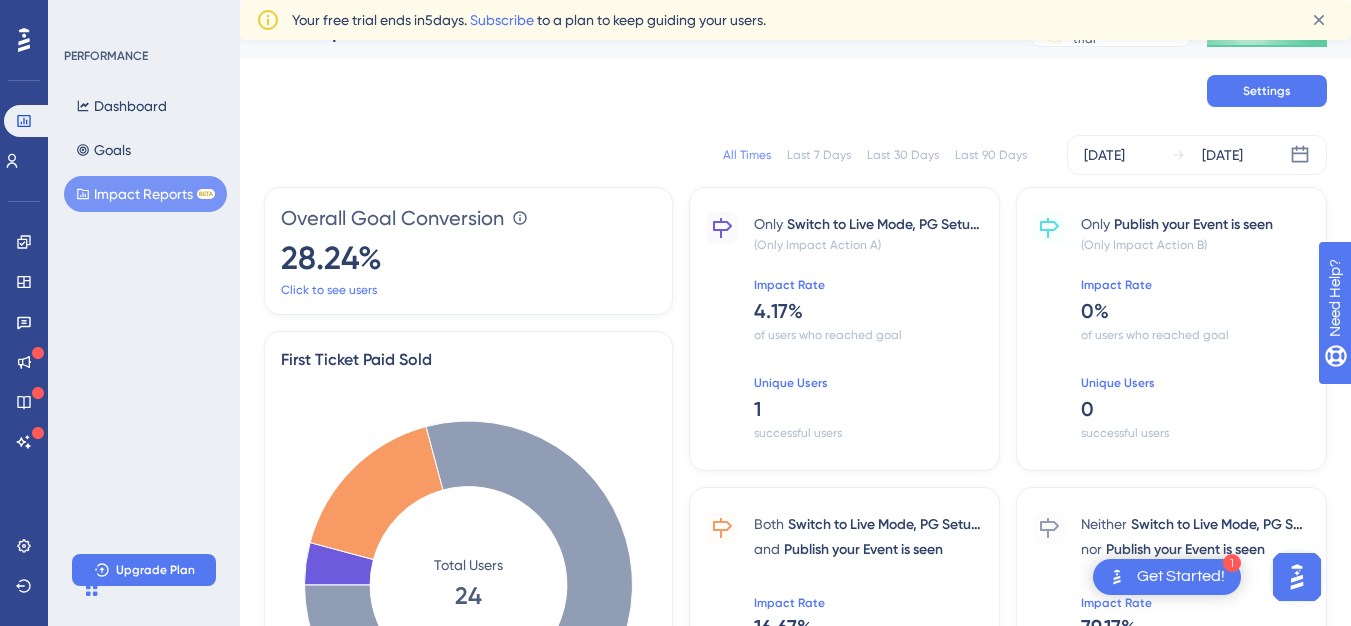 scroll, scrollTop: 41, scrollLeft: 0, axis: vertical 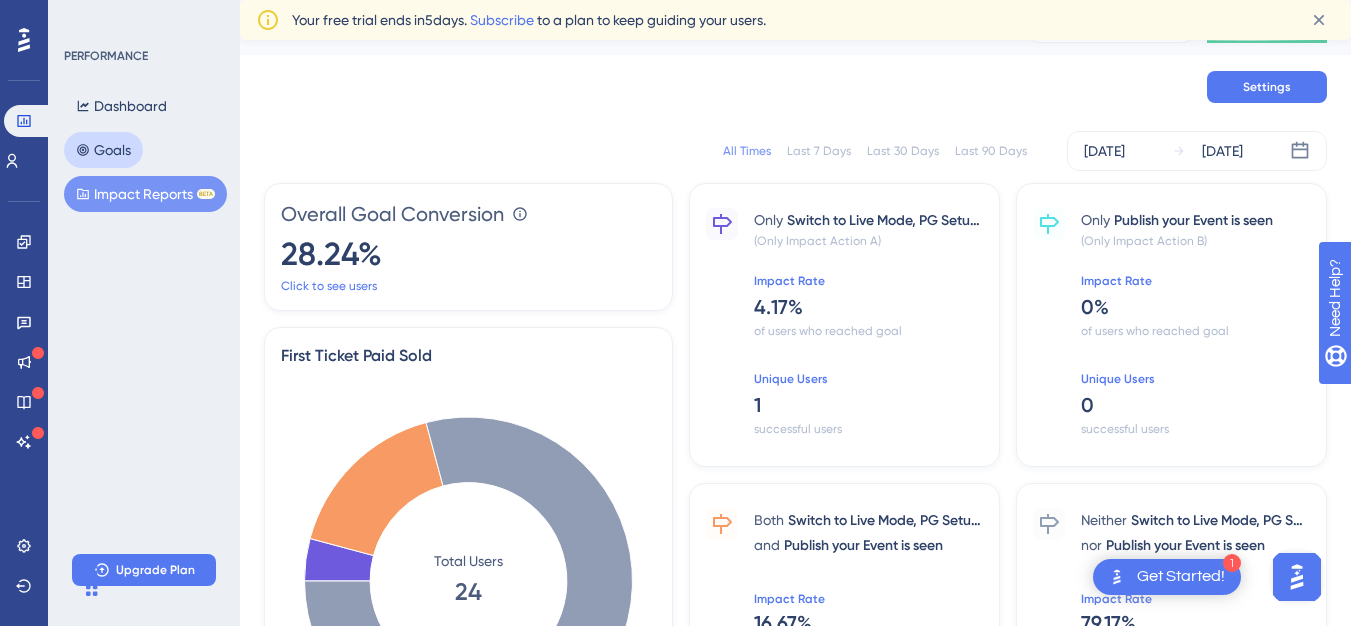 click on "Goals" at bounding box center (103, 150) 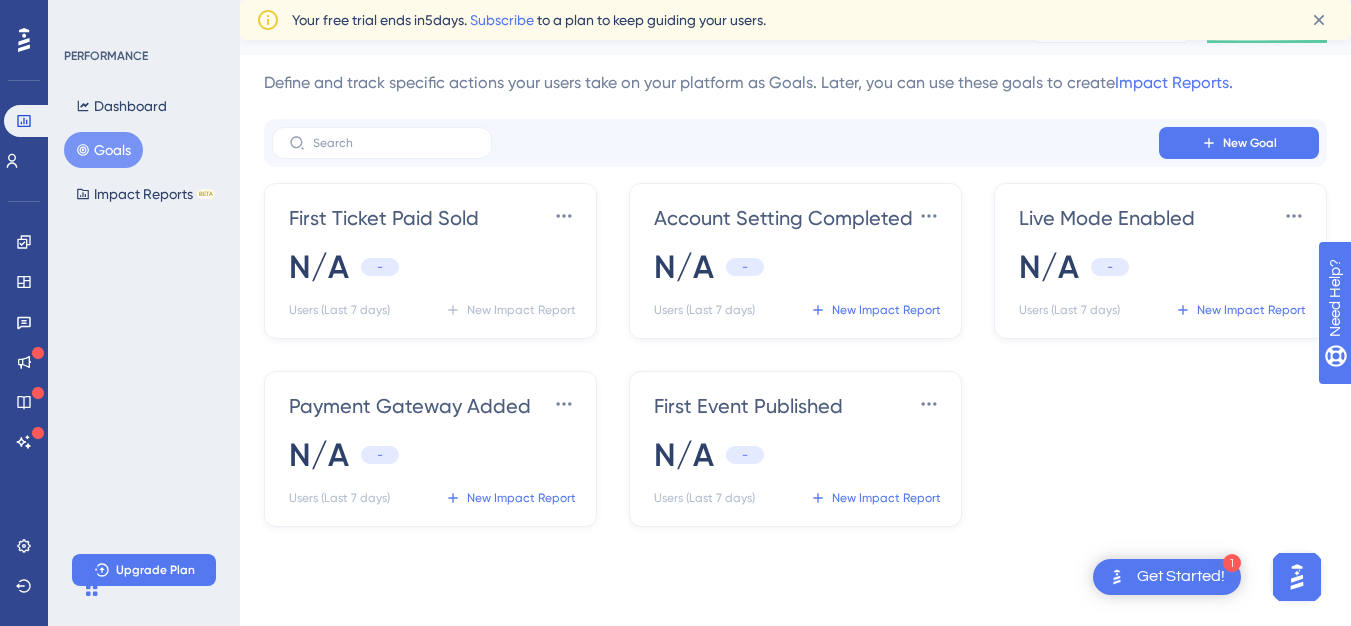 scroll, scrollTop: 0, scrollLeft: 0, axis: both 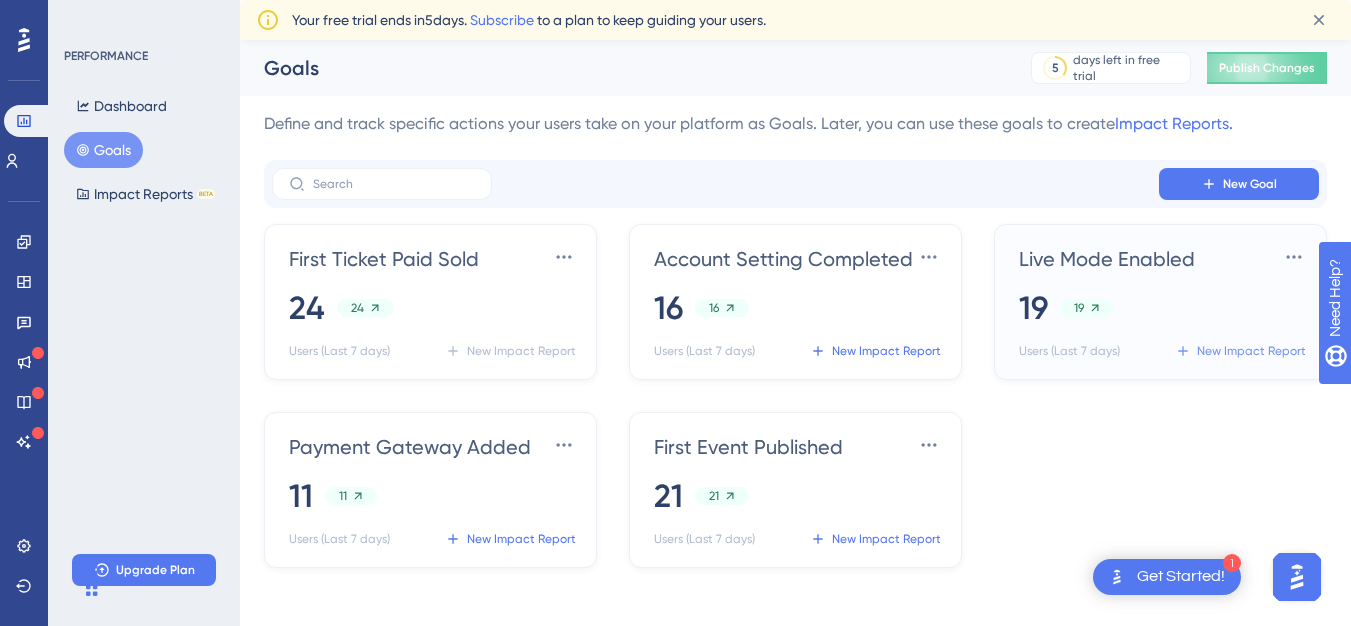 click on "New Impact Report" at bounding box center (1240, 351) 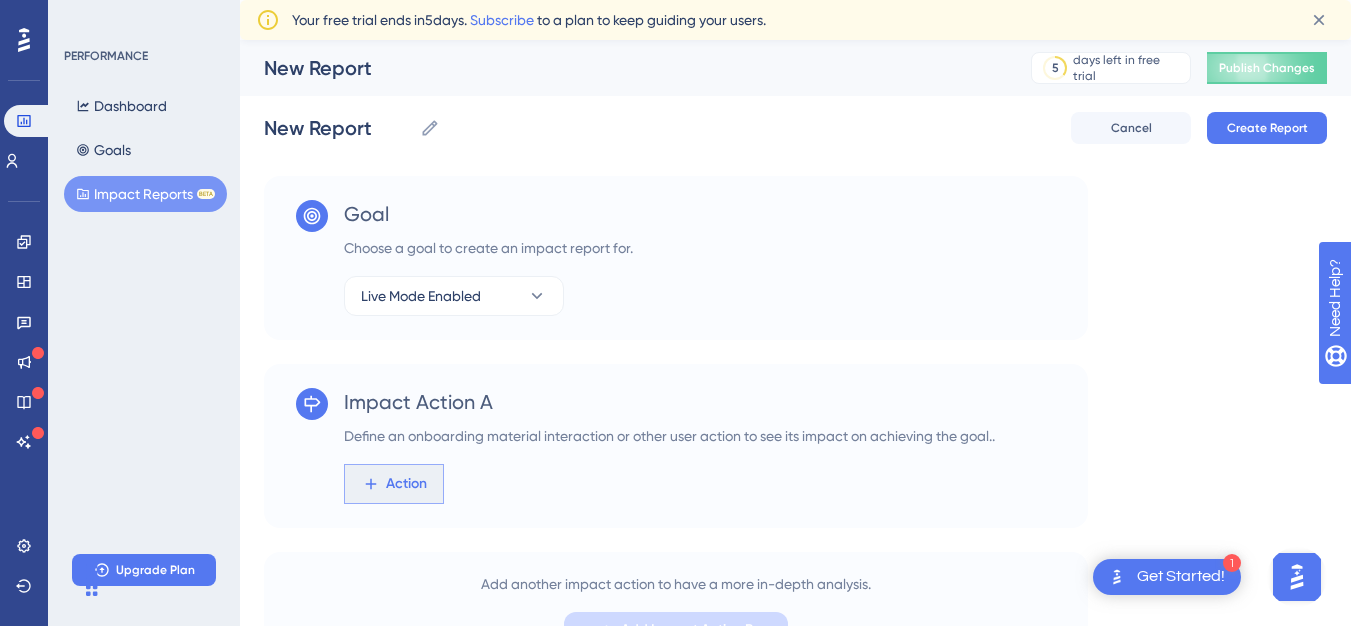 click on "Action" at bounding box center (394, 484) 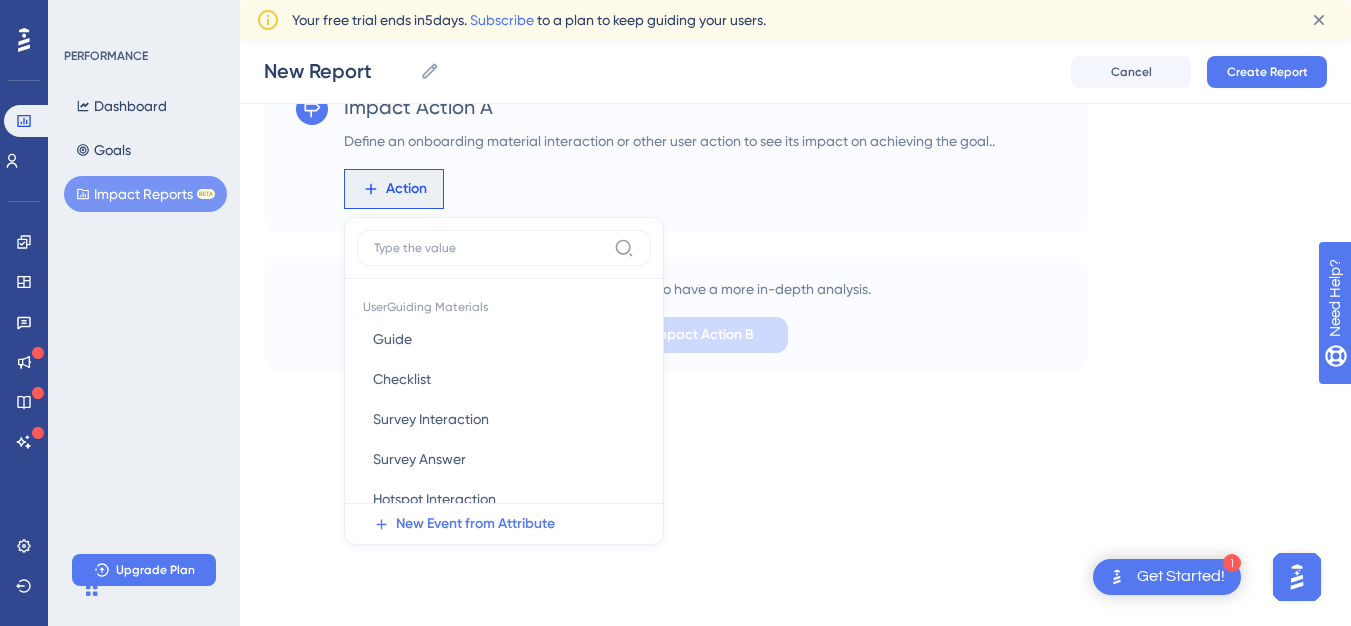 scroll, scrollTop: 363, scrollLeft: 0, axis: vertical 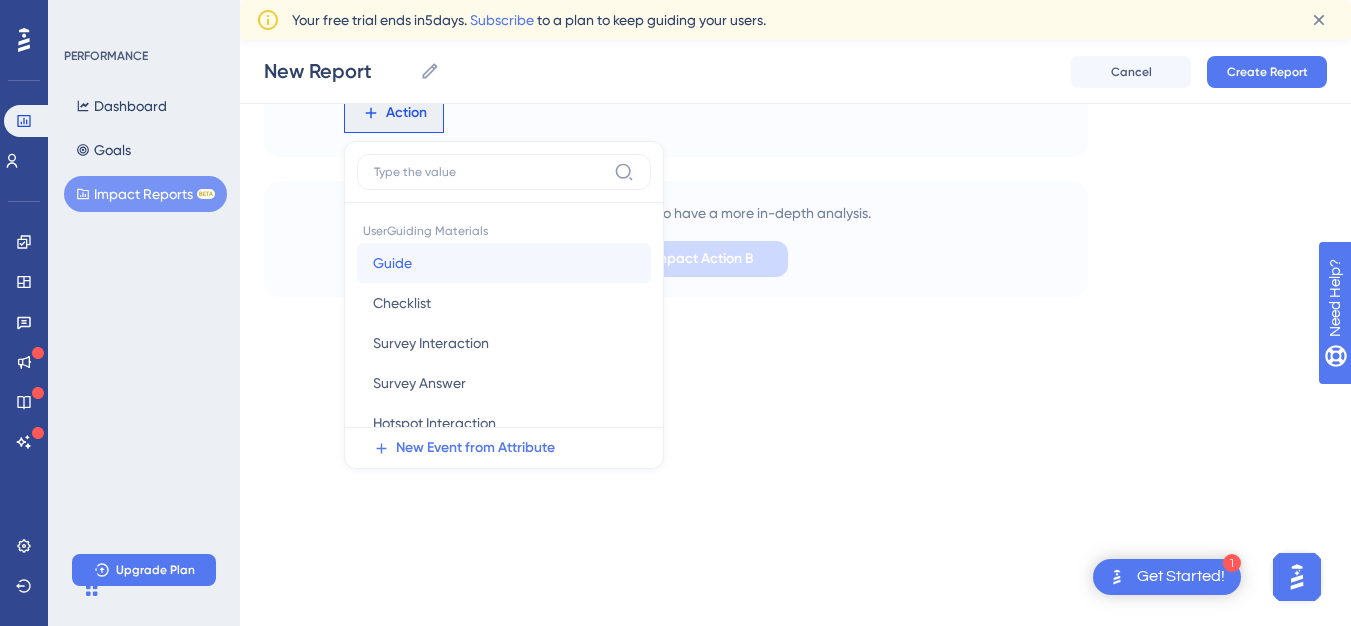 click on "Guide" at bounding box center [392, 263] 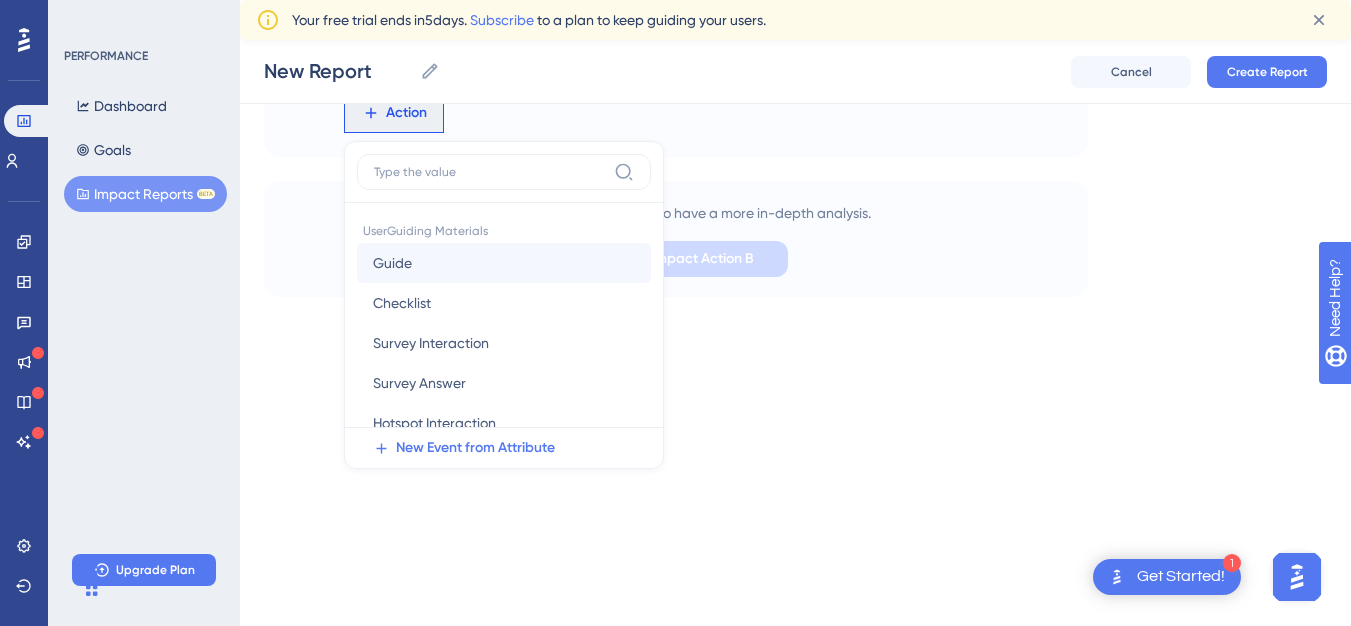 scroll, scrollTop: 98, scrollLeft: 0, axis: vertical 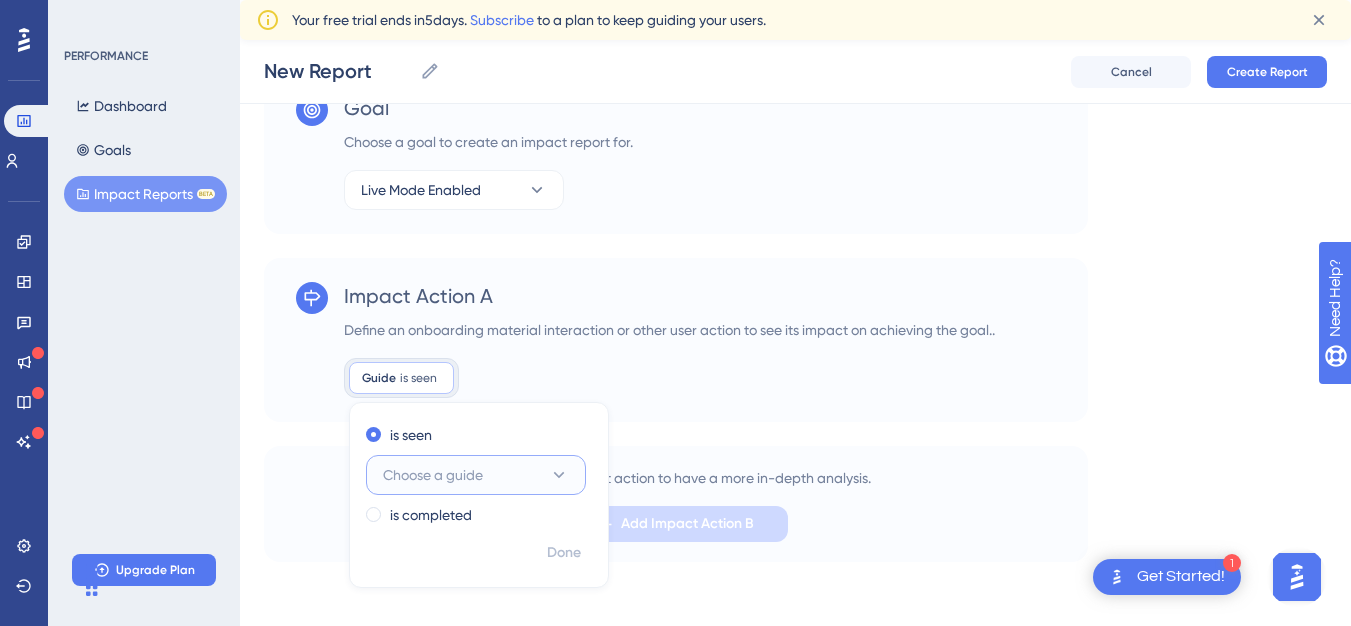 click on "Choose a guide" at bounding box center (433, 475) 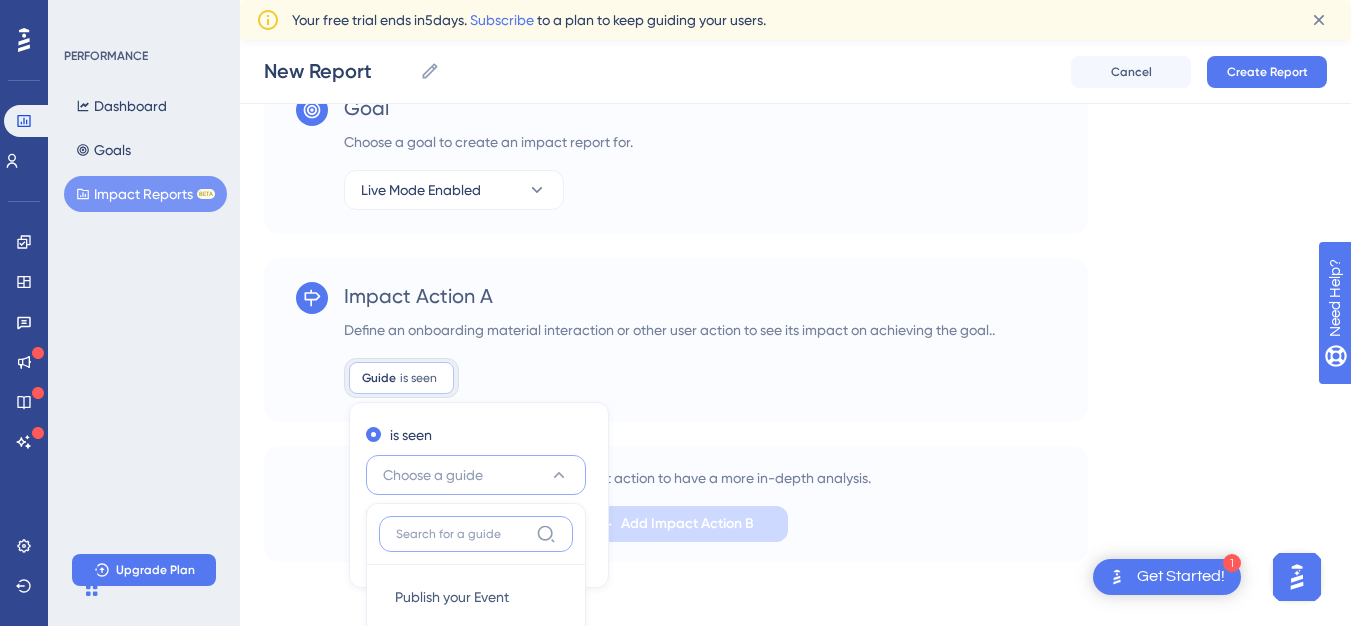 scroll, scrollTop: 190, scrollLeft: 0, axis: vertical 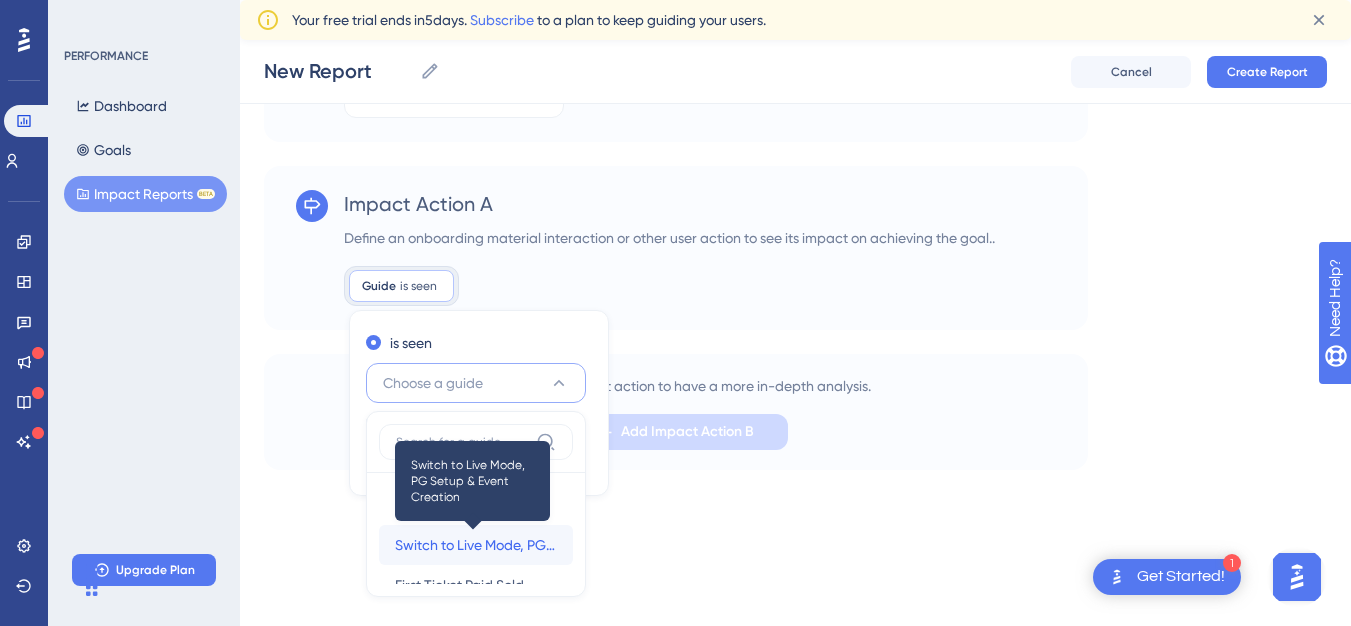 click on "Switch to Live Mode, PG Setup & Event Creation" at bounding box center (476, 545) 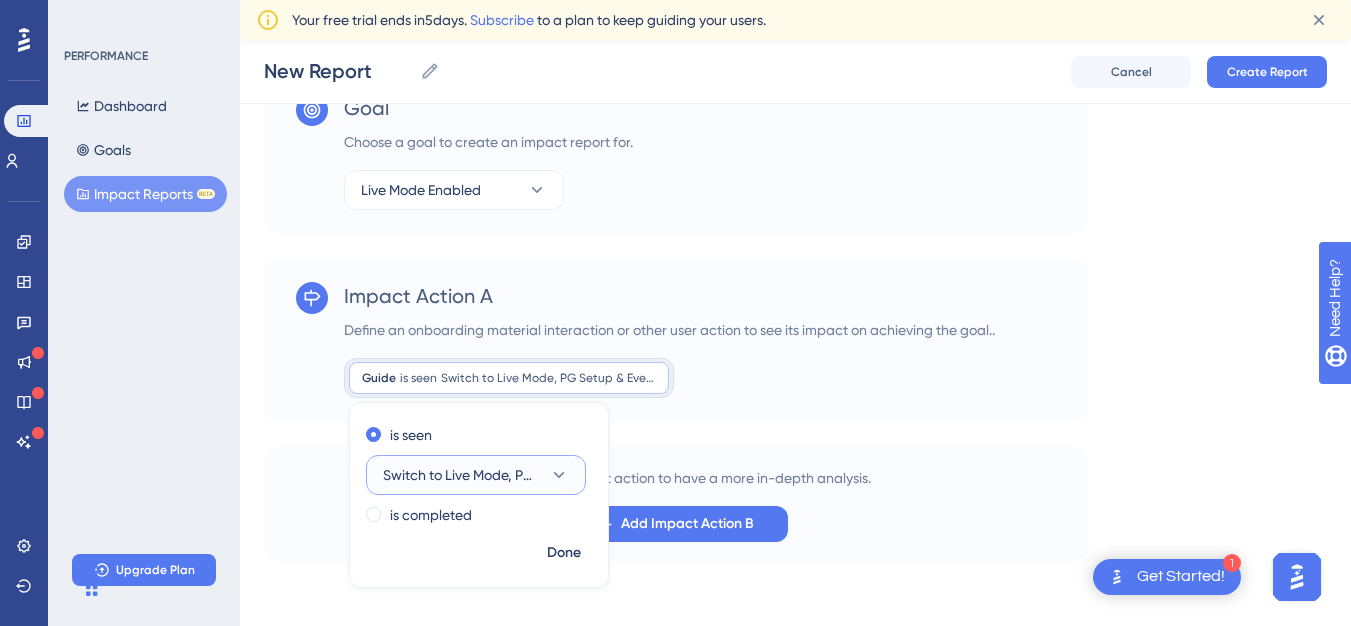 scroll, scrollTop: 98, scrollLeft: 0, axis: vertical 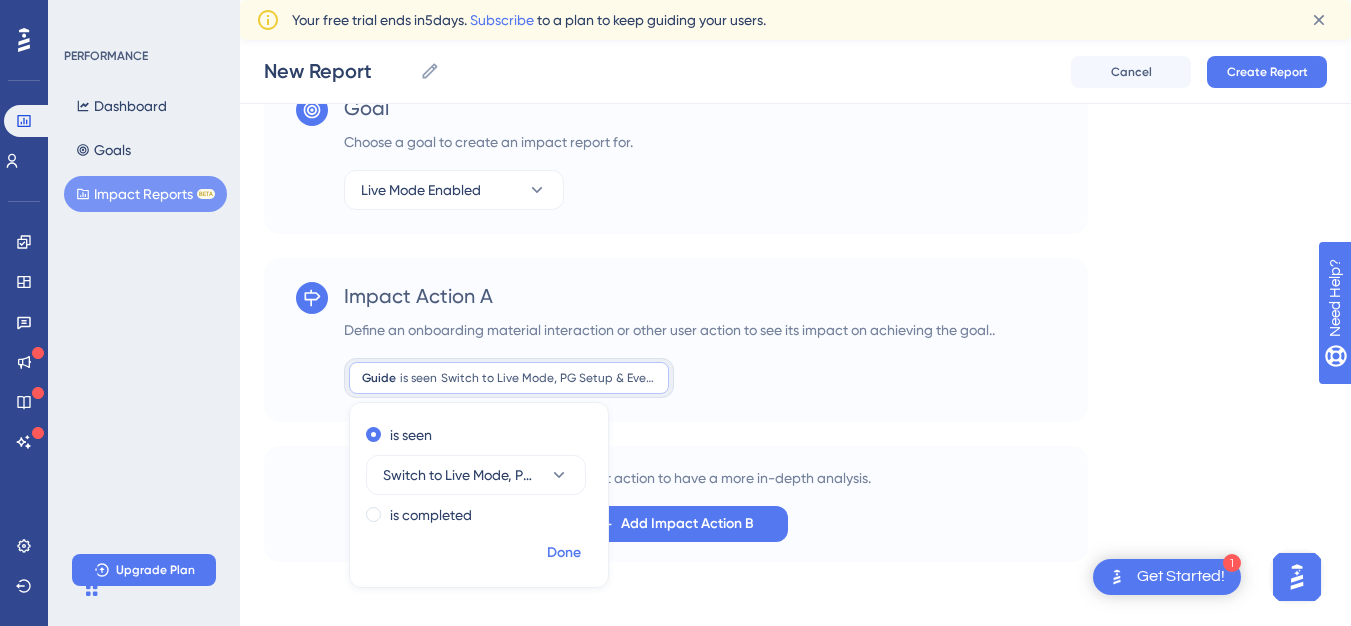 click on "Done" at bounding box center (564, 553) 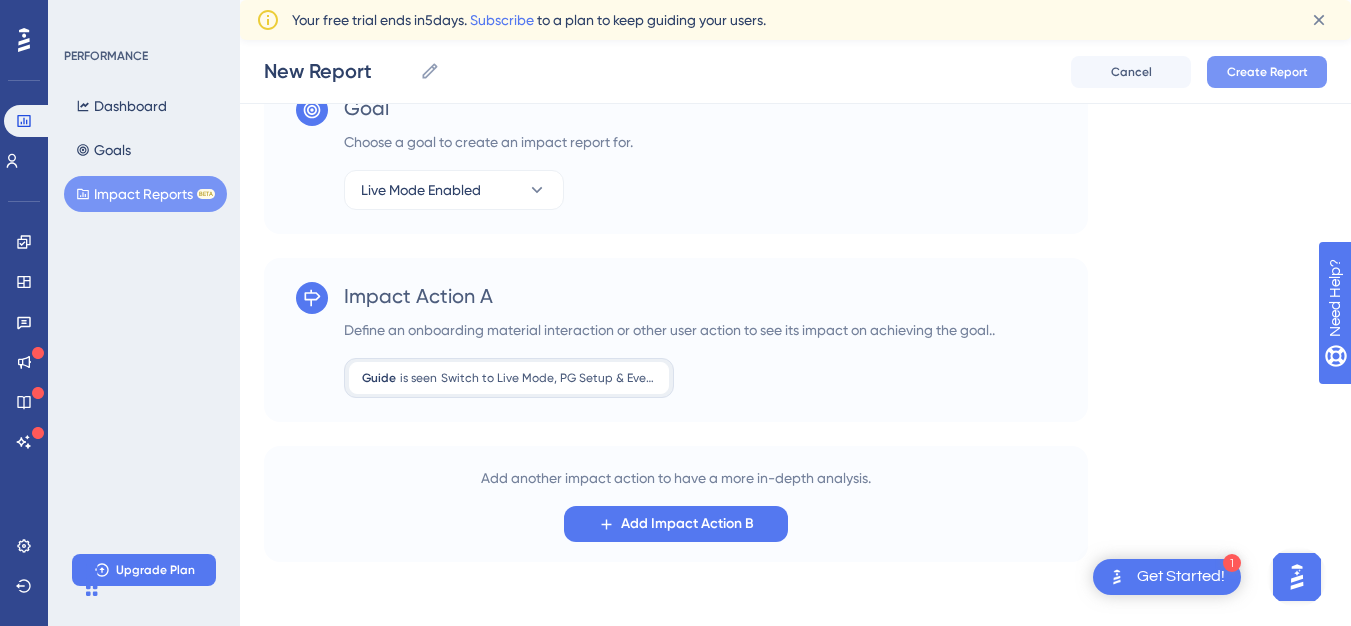 click on "Create Report" at bounding box center (1267, 72) 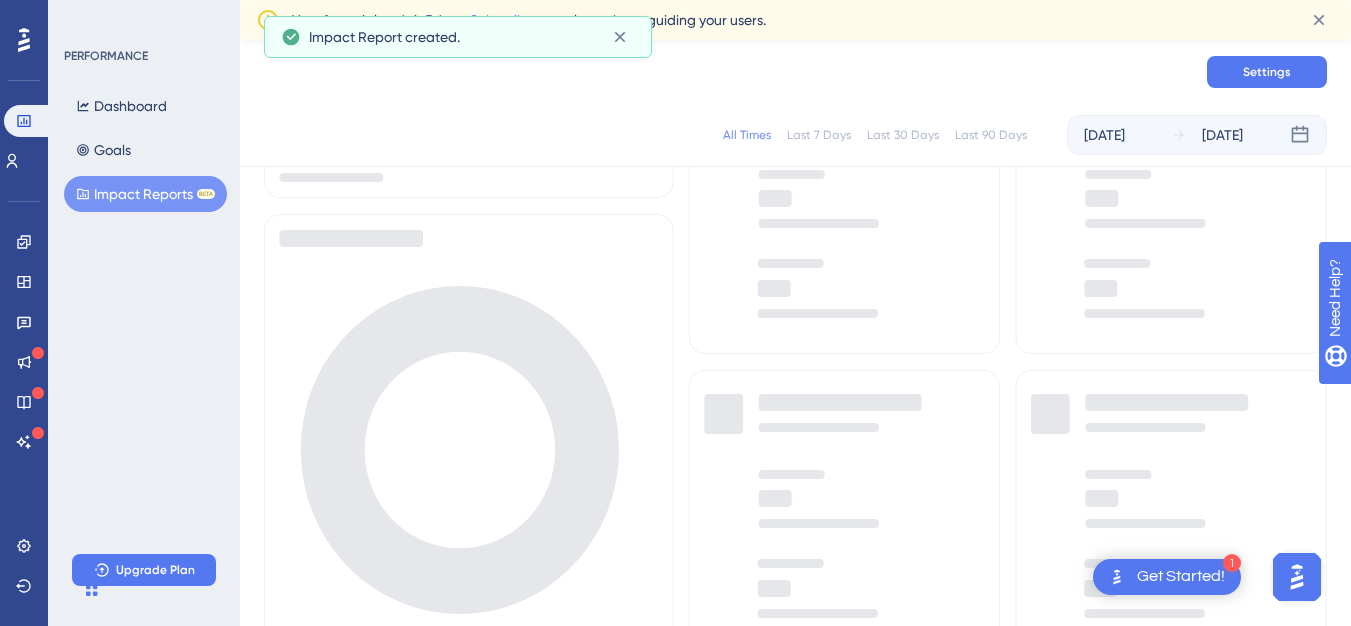 scroll, scrollTop: 0, scrollLeft: 0, axis: both 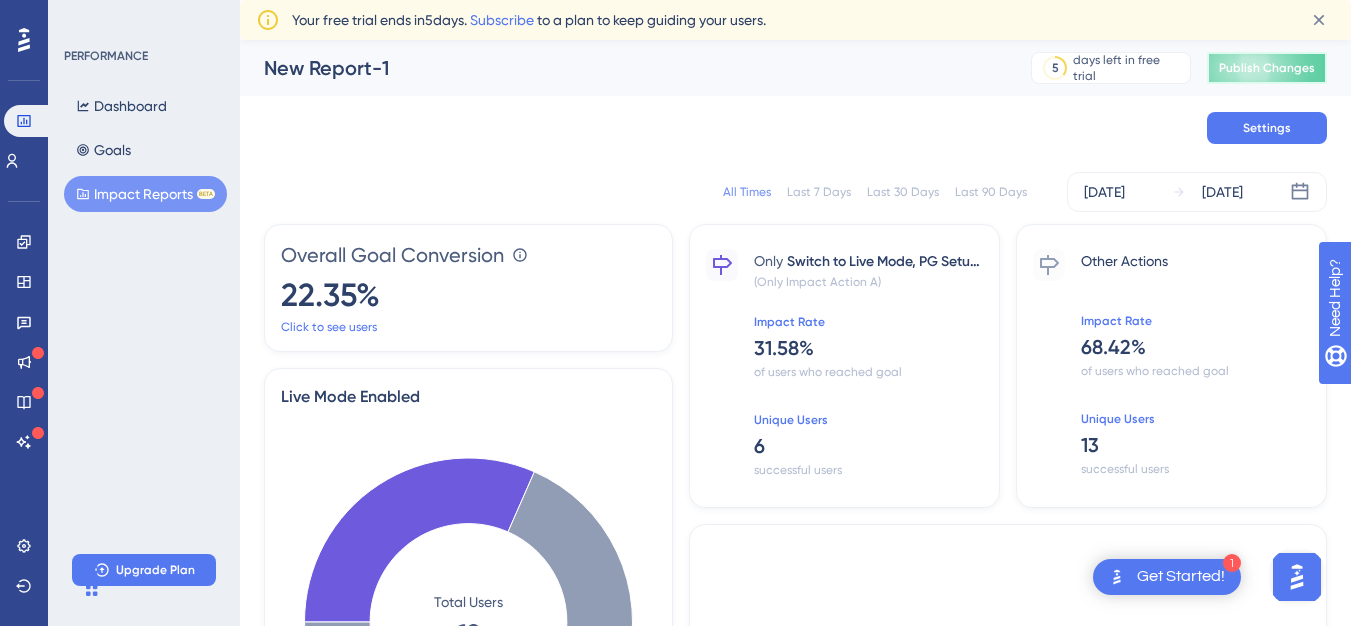 click on "Publish Changes" at bounding box center [1267, 68] 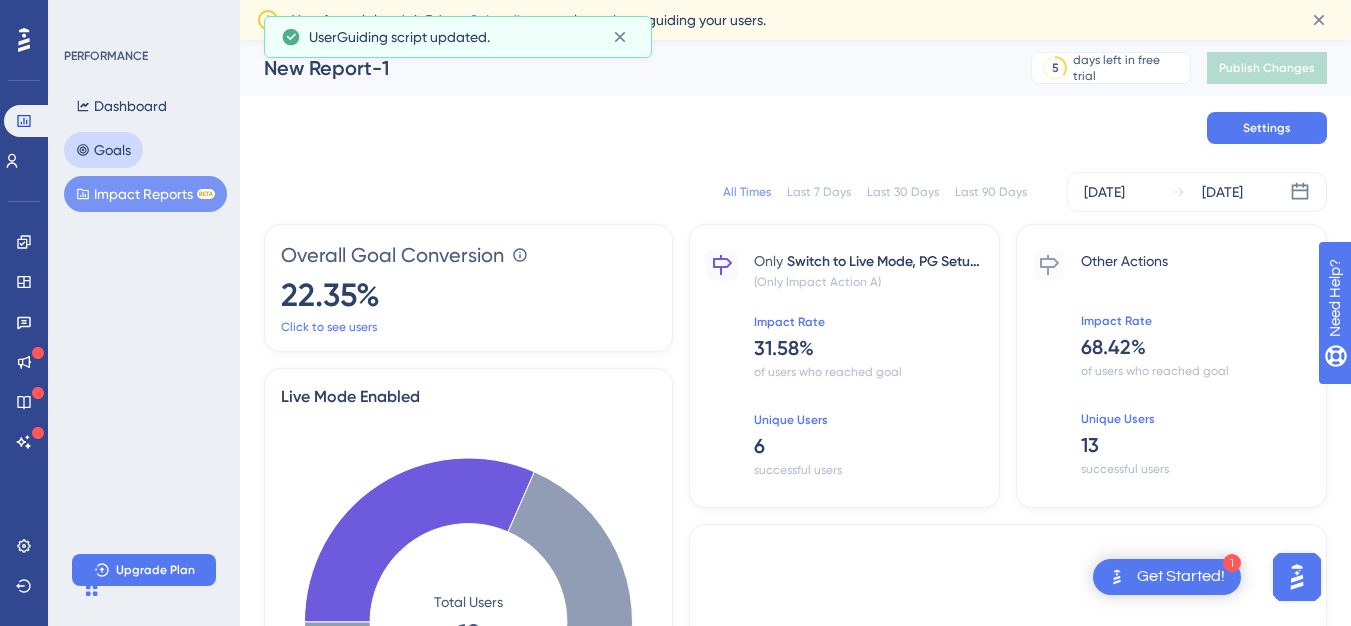 click on "Goals" at bounding box center (103, 150) 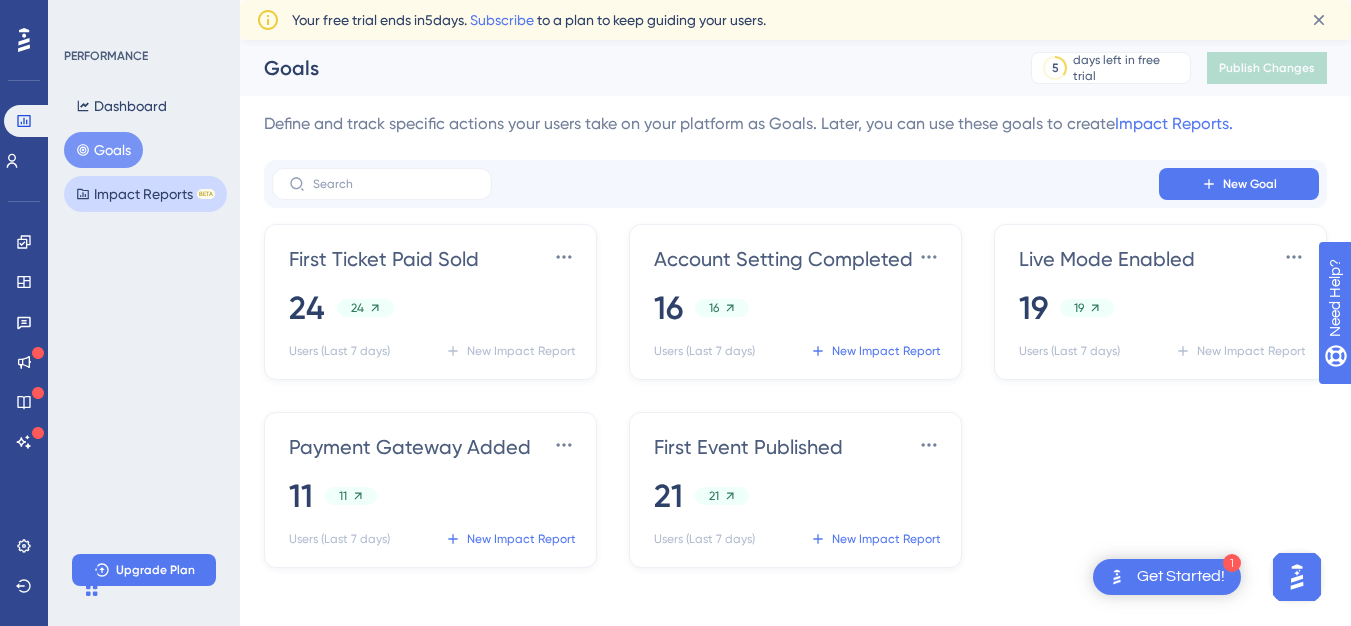 click on "Impact Reports BETA" at bounding box center [145, 194] 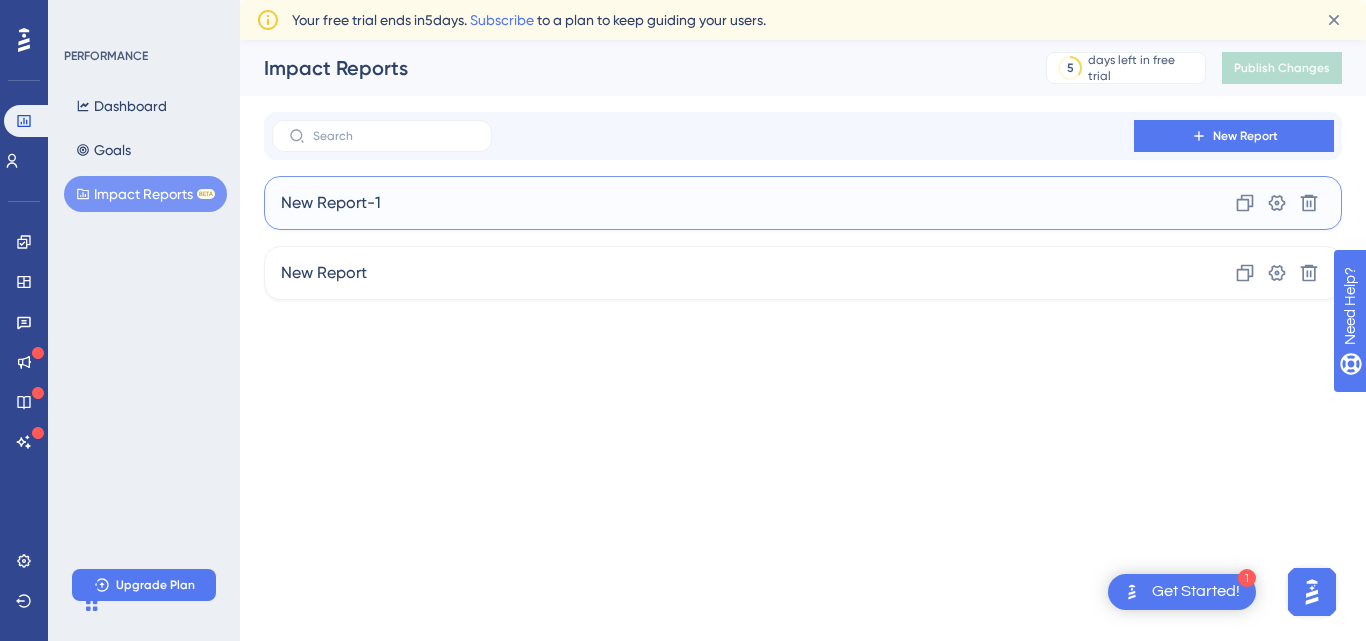 click on "New Report-1 Clone Settings Delete" at bounding box center [803, 203] 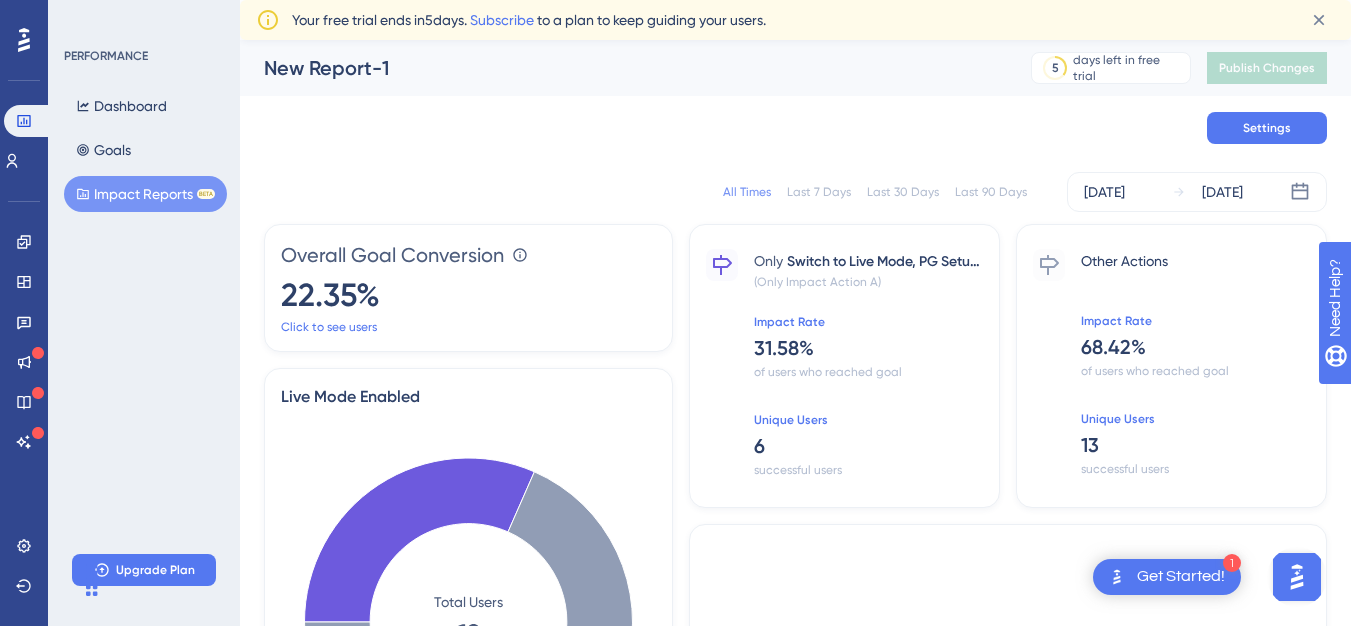 click on "BETA" at bounding box center (206, 194) 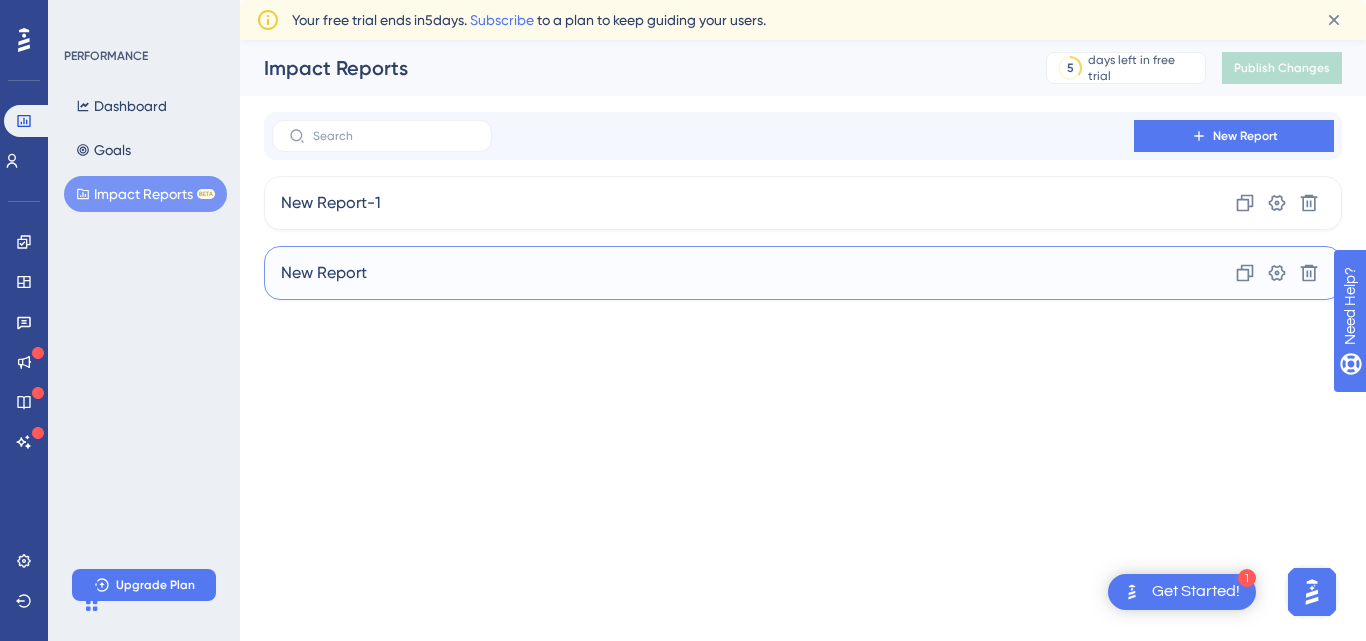 click on "New Report Clone Settings Delete" at bounding box center (803, 273) 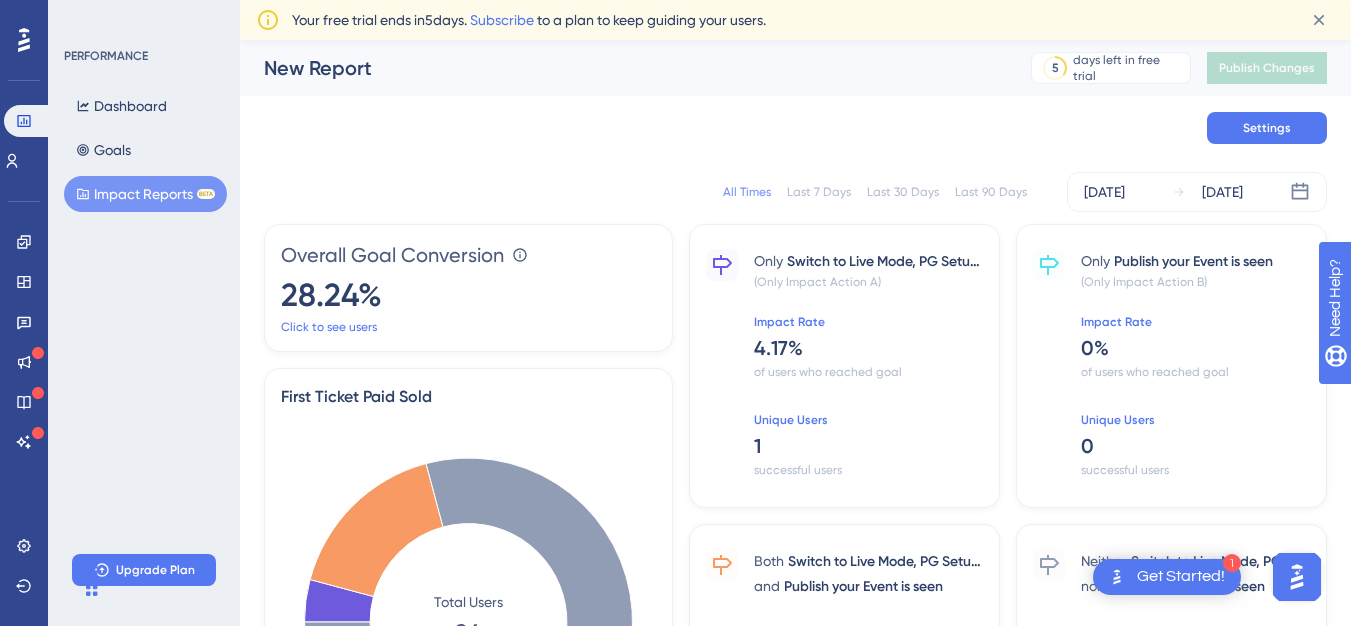scroll, scrollTop: 53, scrollLeft: 0, axis: vertical 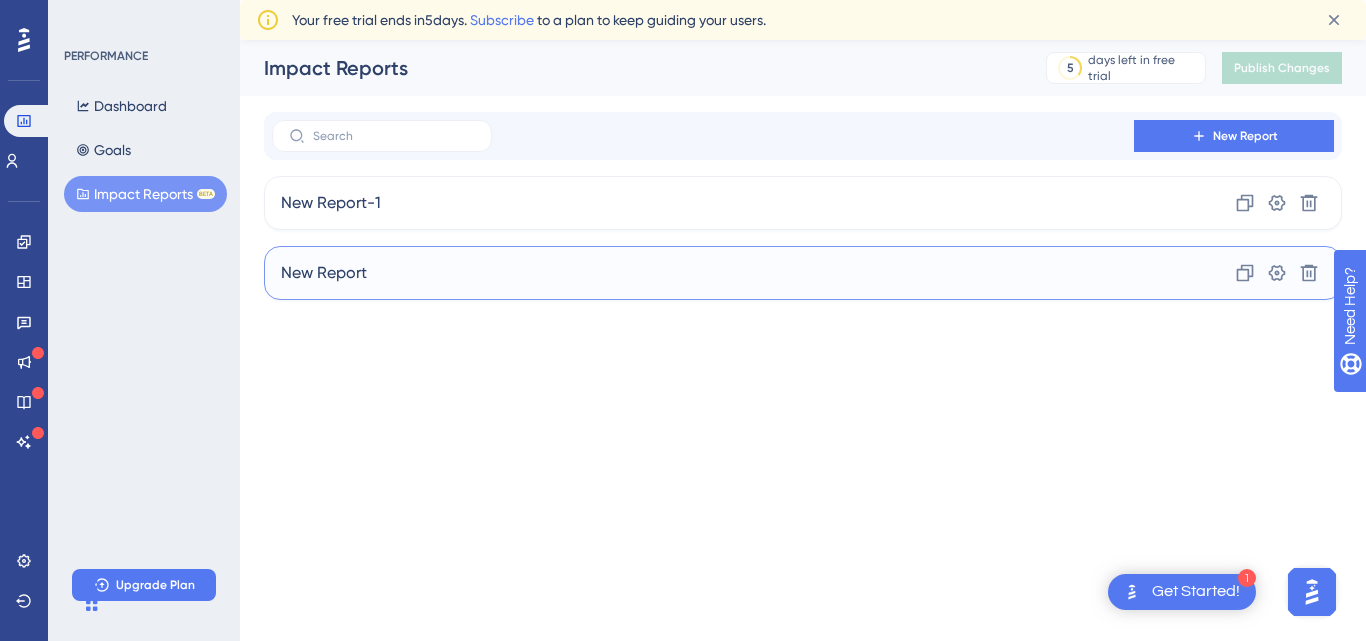 click on "New Report Clone Settings Delete" at bounding box center (803, 273) 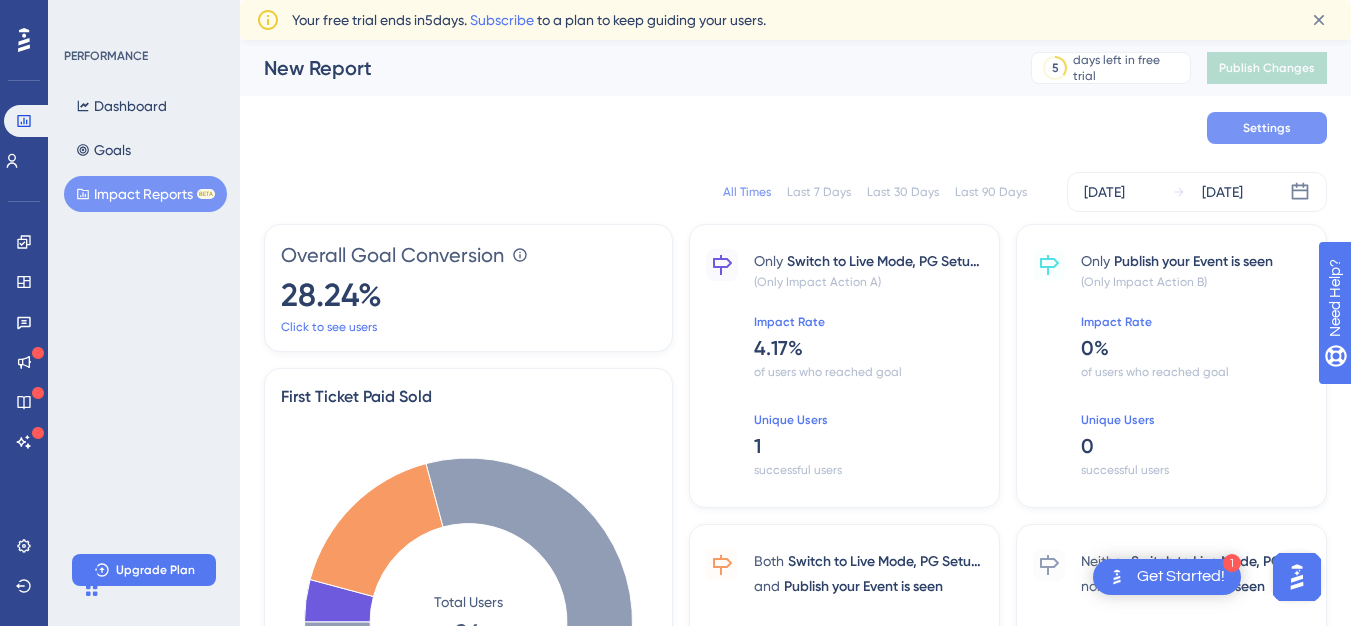 click on "Settings" at bounding box center (1267, 128) 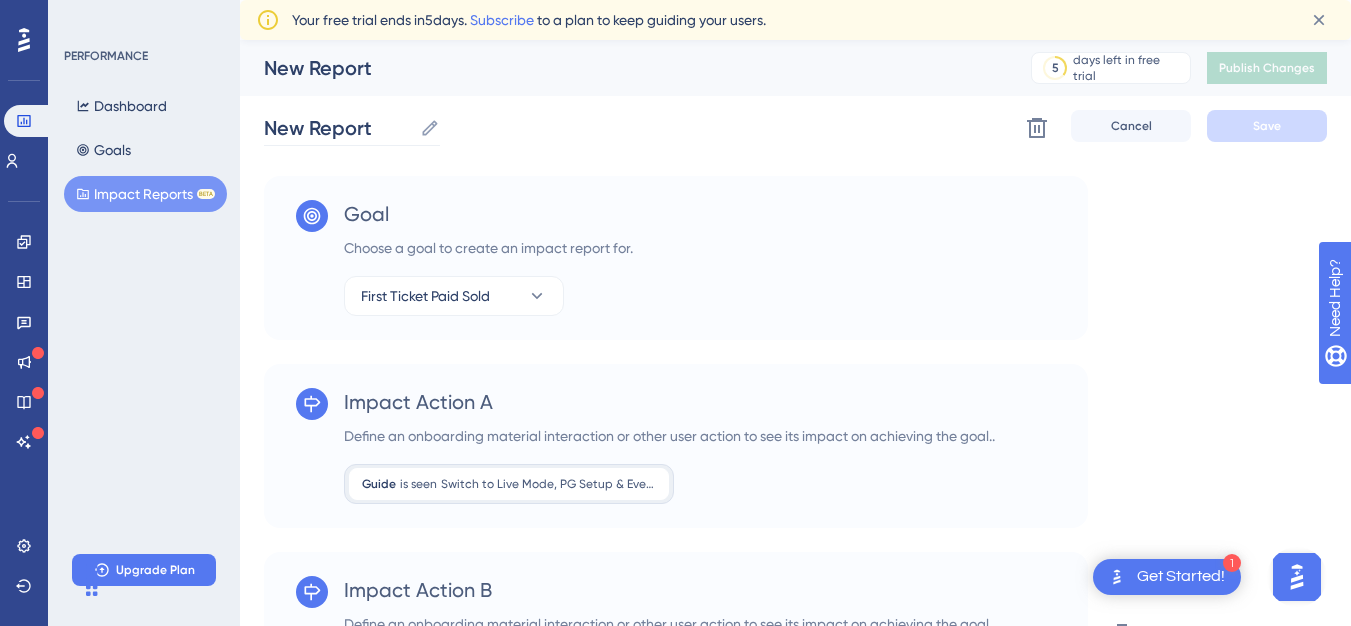 click 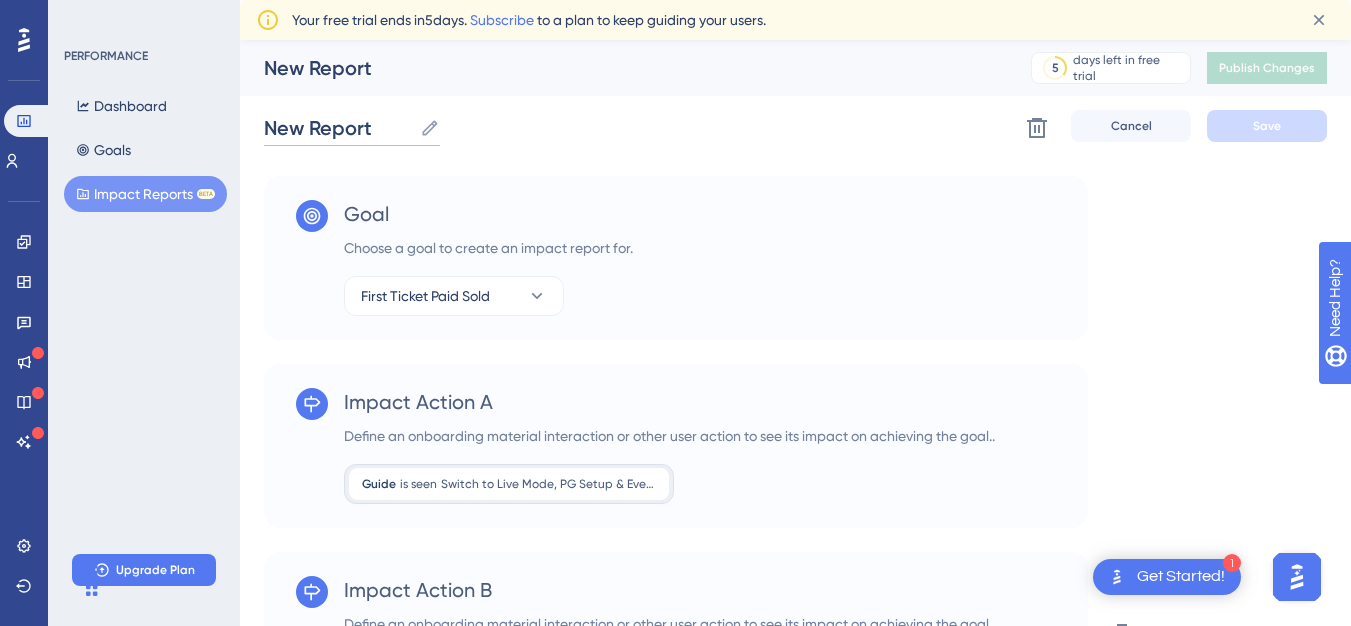 click on "New Report" at bounding box center (338, 128) 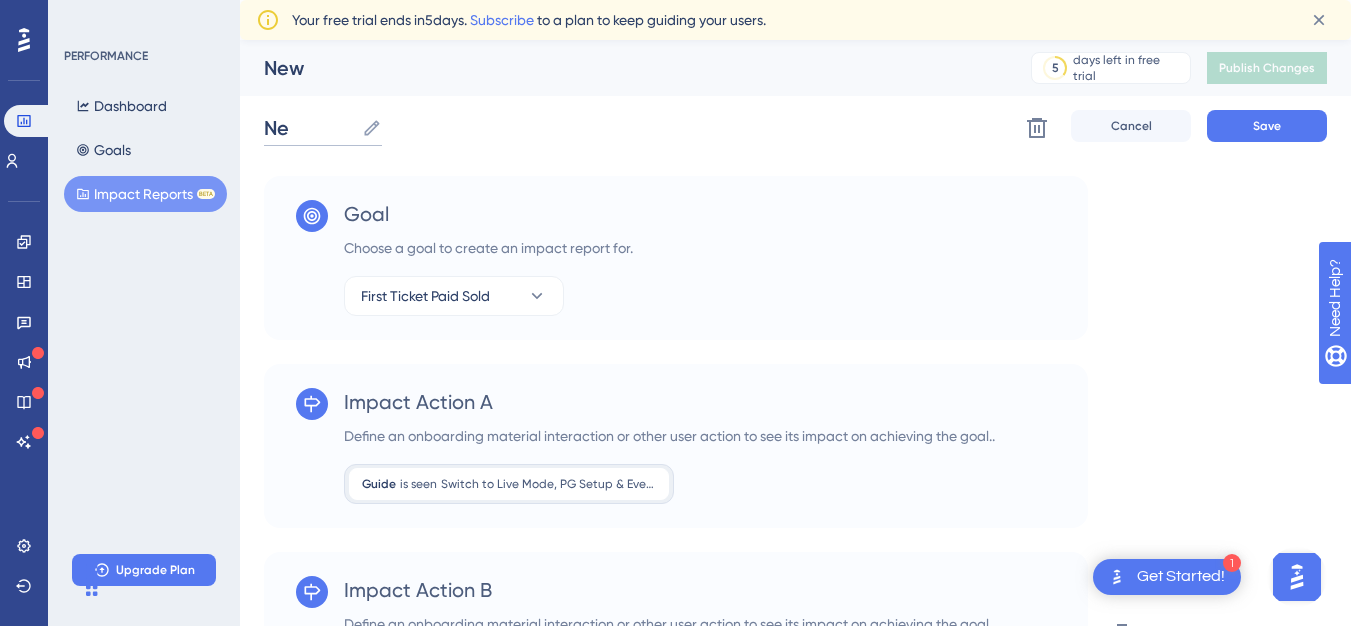 type on "N" 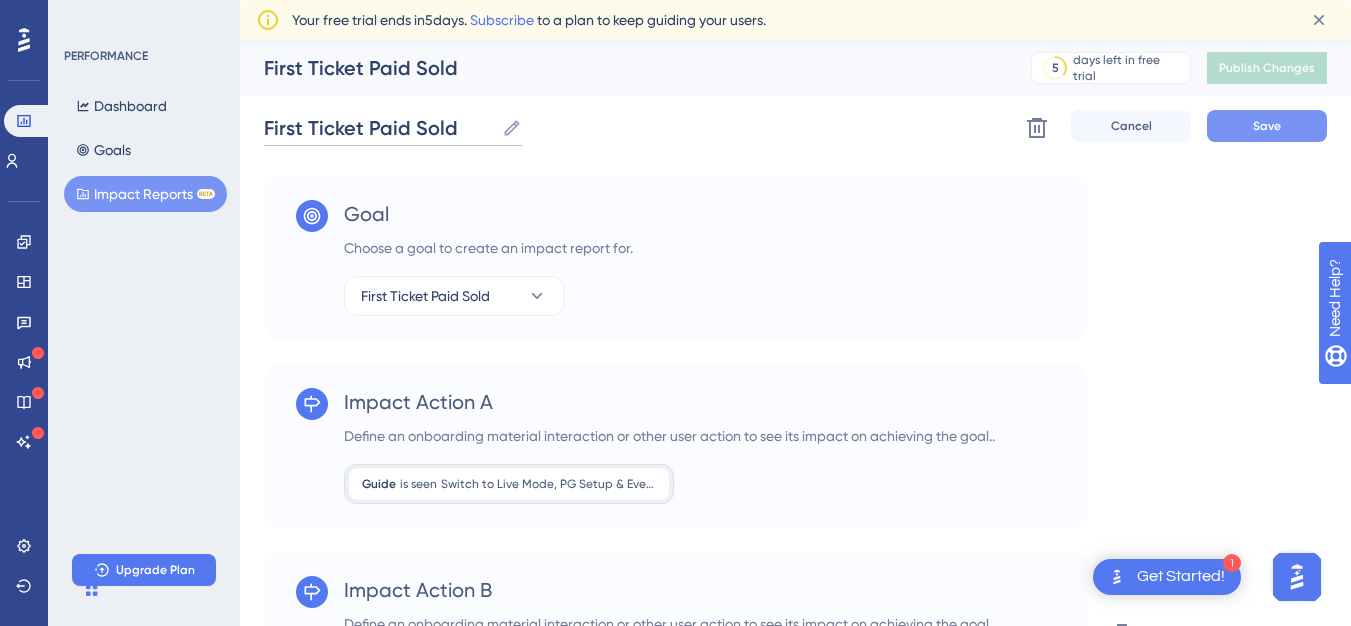 type on "First Ticket Paid Sold" 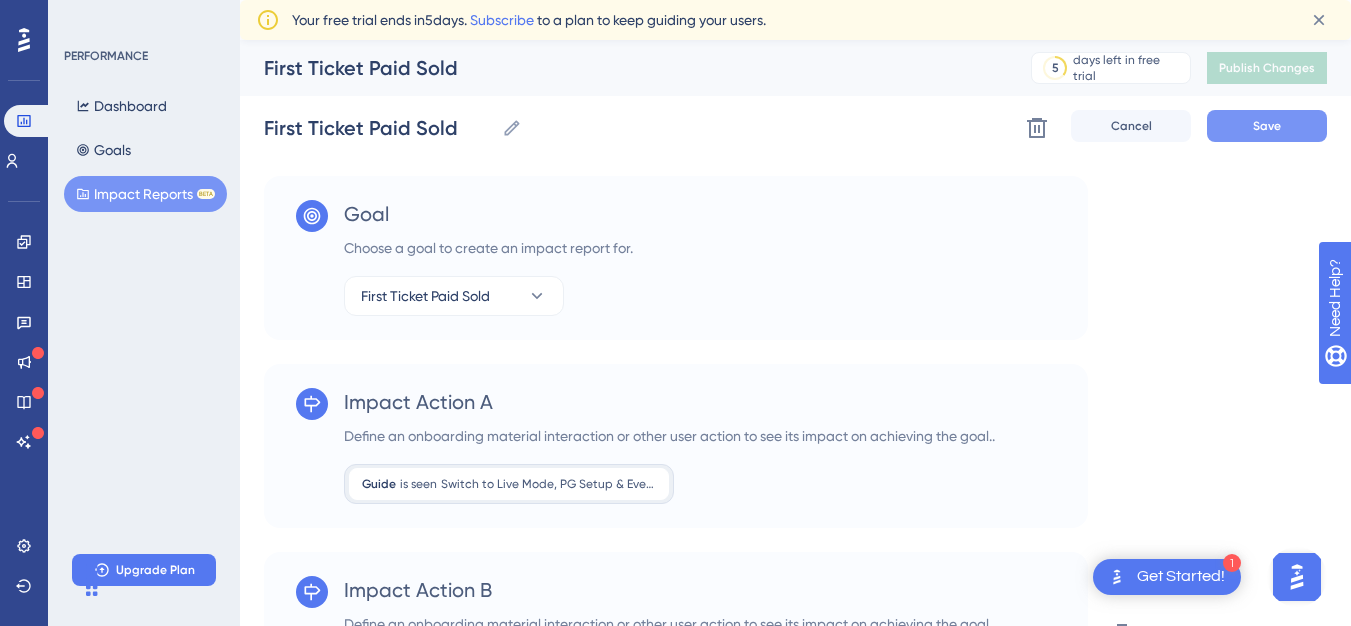 click on "Save" at bounding box center [1267, 126] 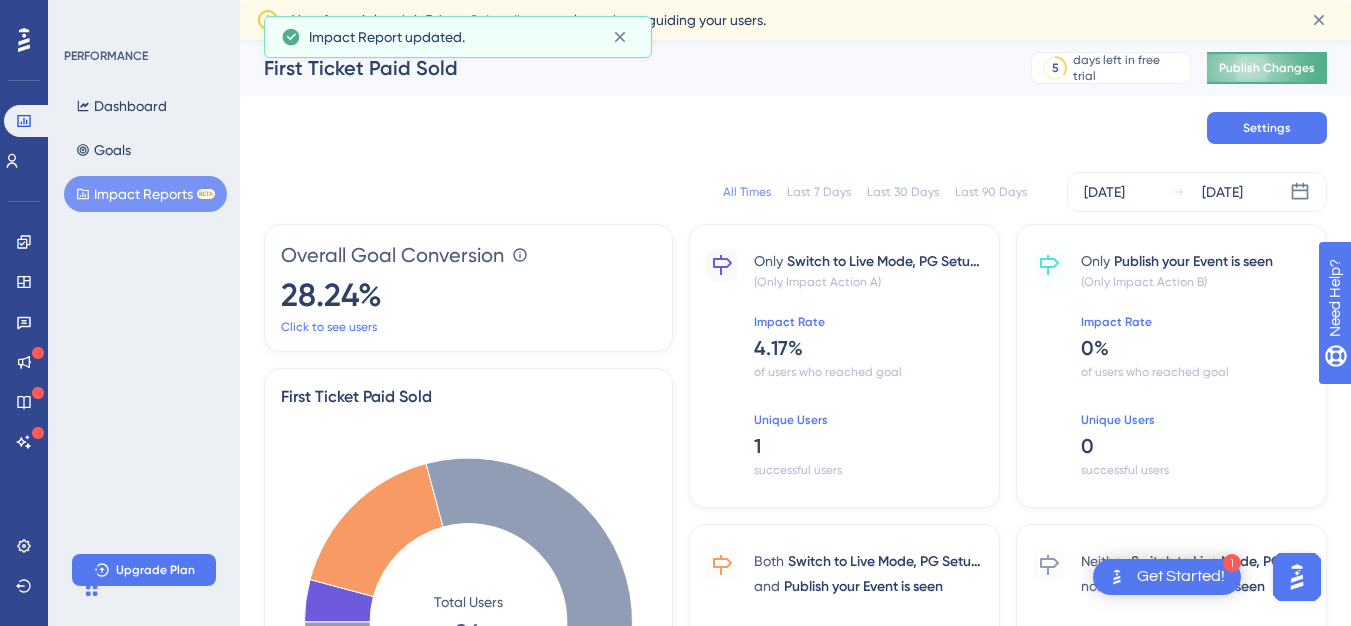 click on "Publish Changes" at bounding box center [1267, 68] 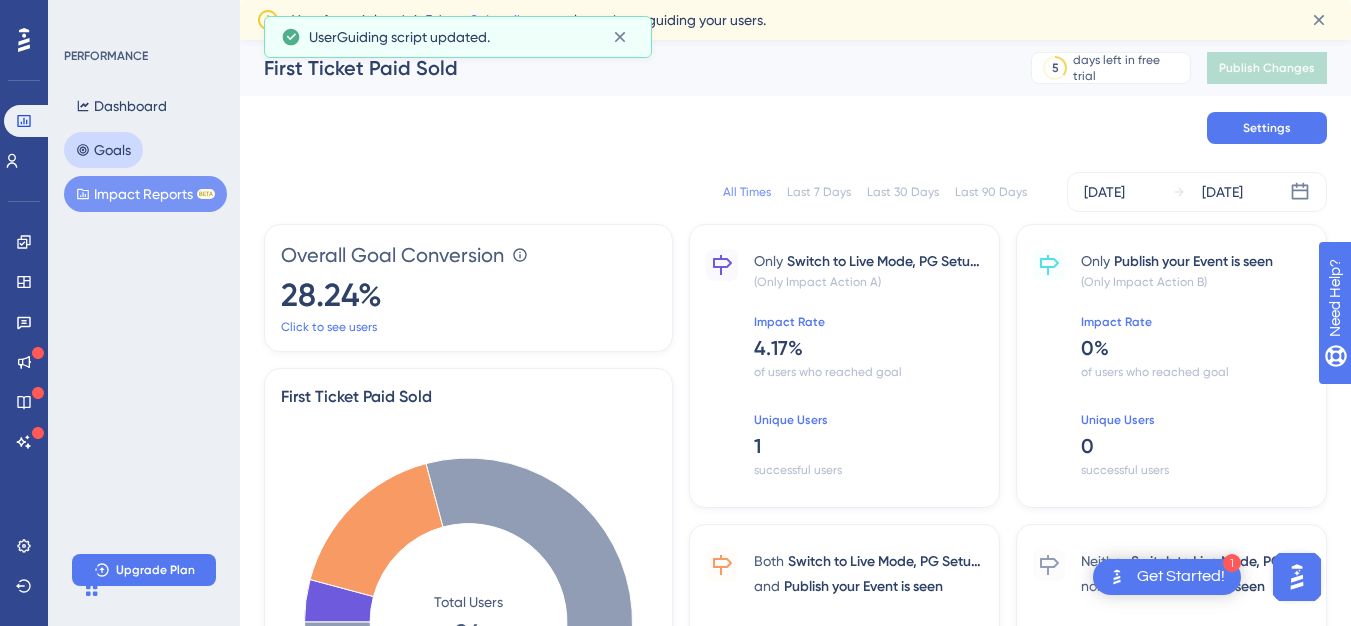 click on "Goals" at bounding box center [103, 150] 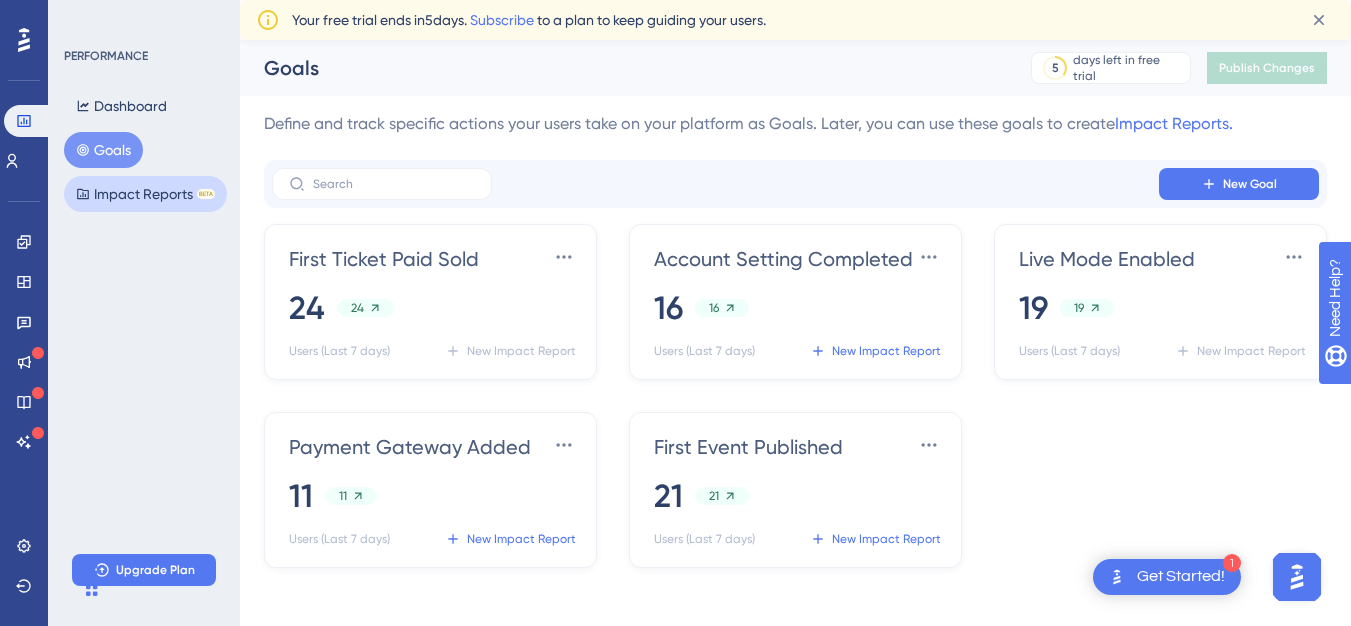 click on "Impact Reports BETA" at bounding box center [145, 194] 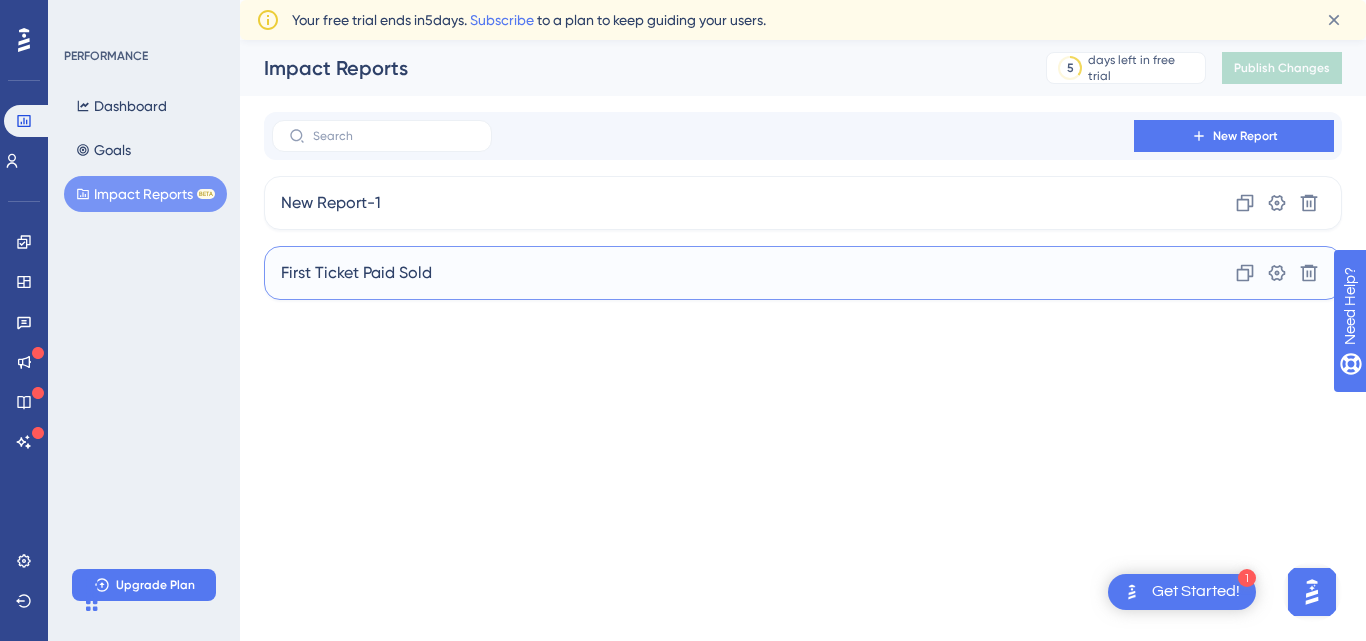 click on "First Ticket Paid Sold Clone Settings Delete" at bounding box center (803, 273) 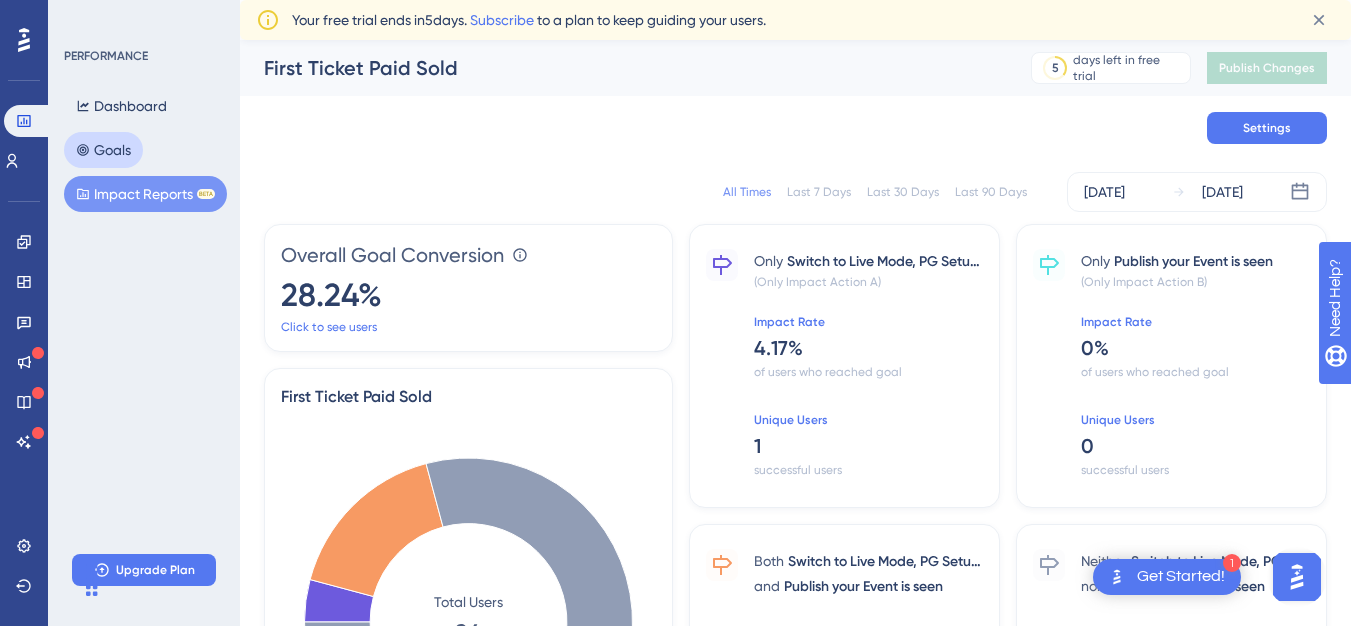 click on "Goals" at bounding box center [103, 150] 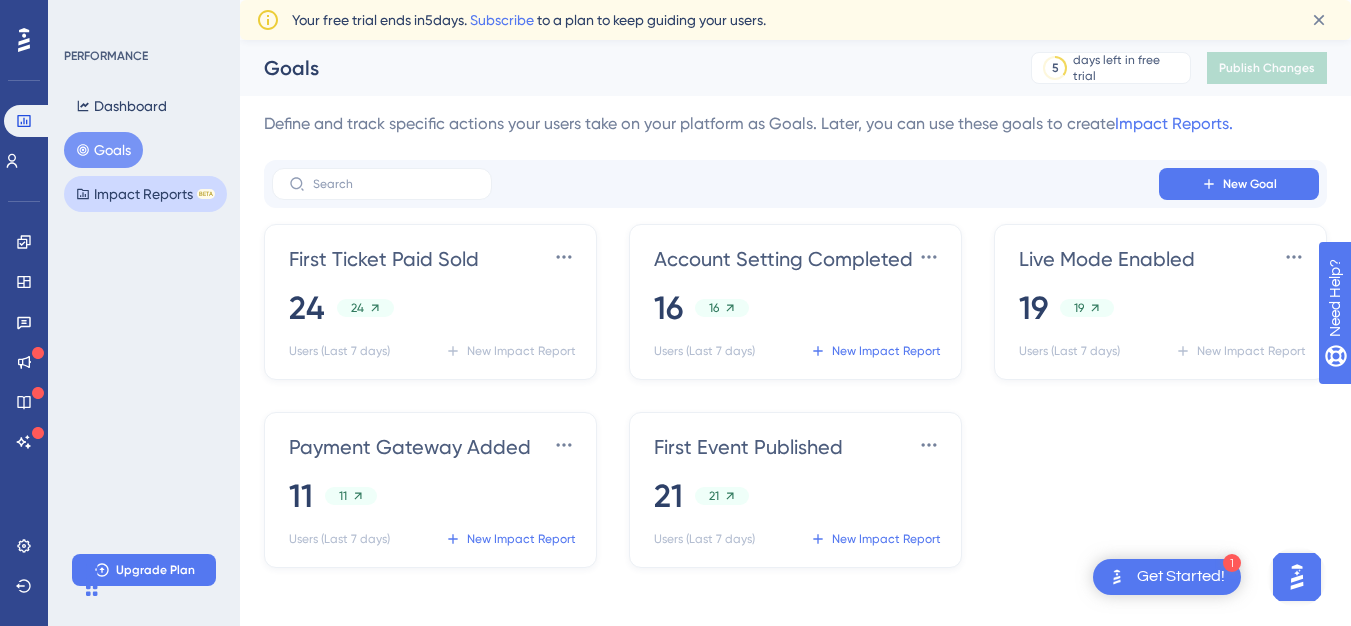 click on "BETA" at bounding box center (206, 194) 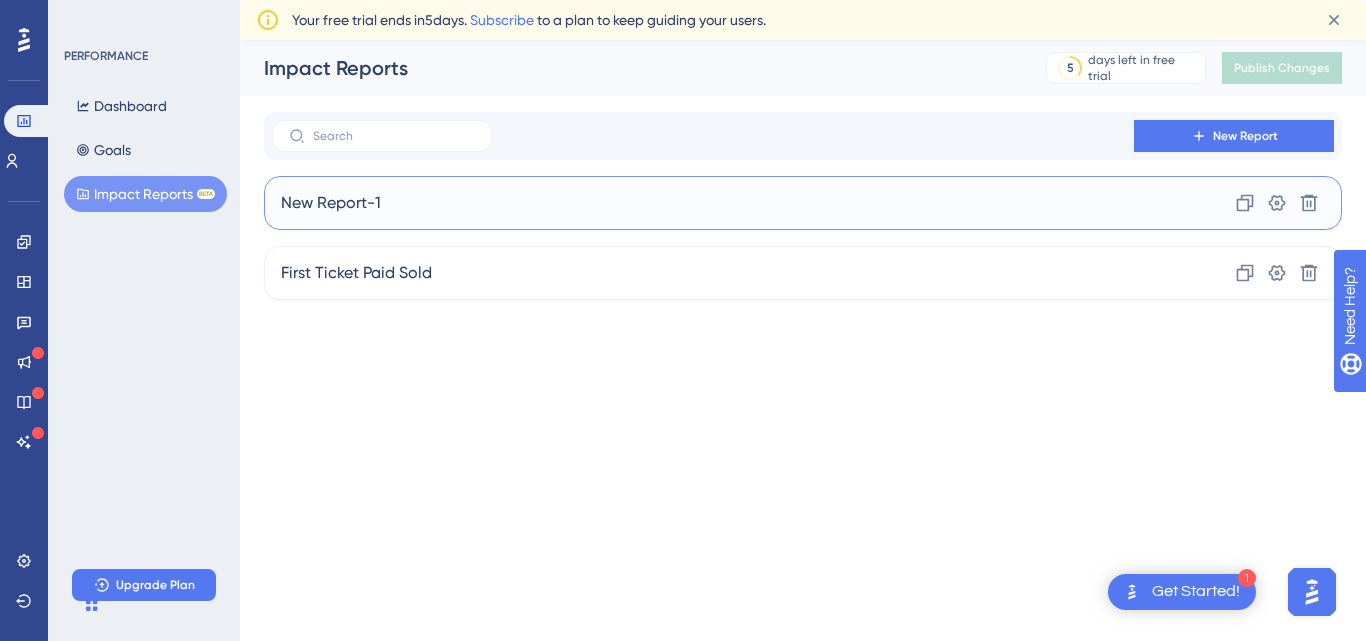 click on "New Report-1" at bounding box center [331, 203] 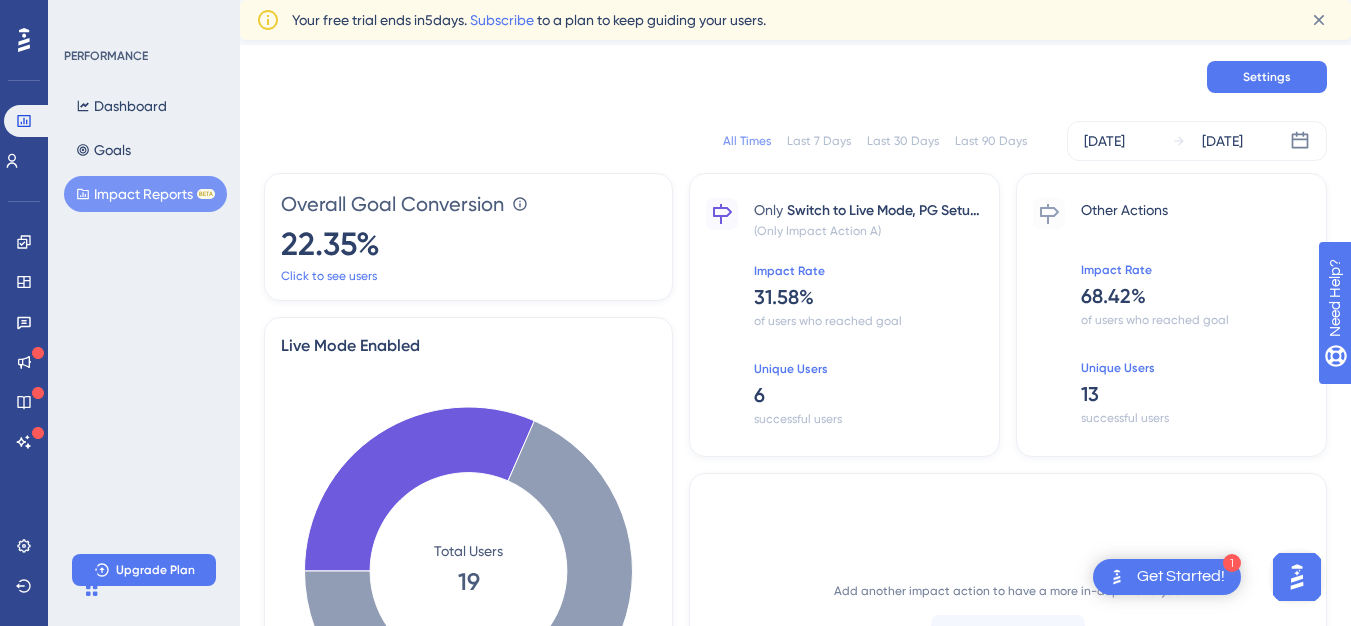scroll, scrollTop: 25, scrollLeft: 0, axis: vertical 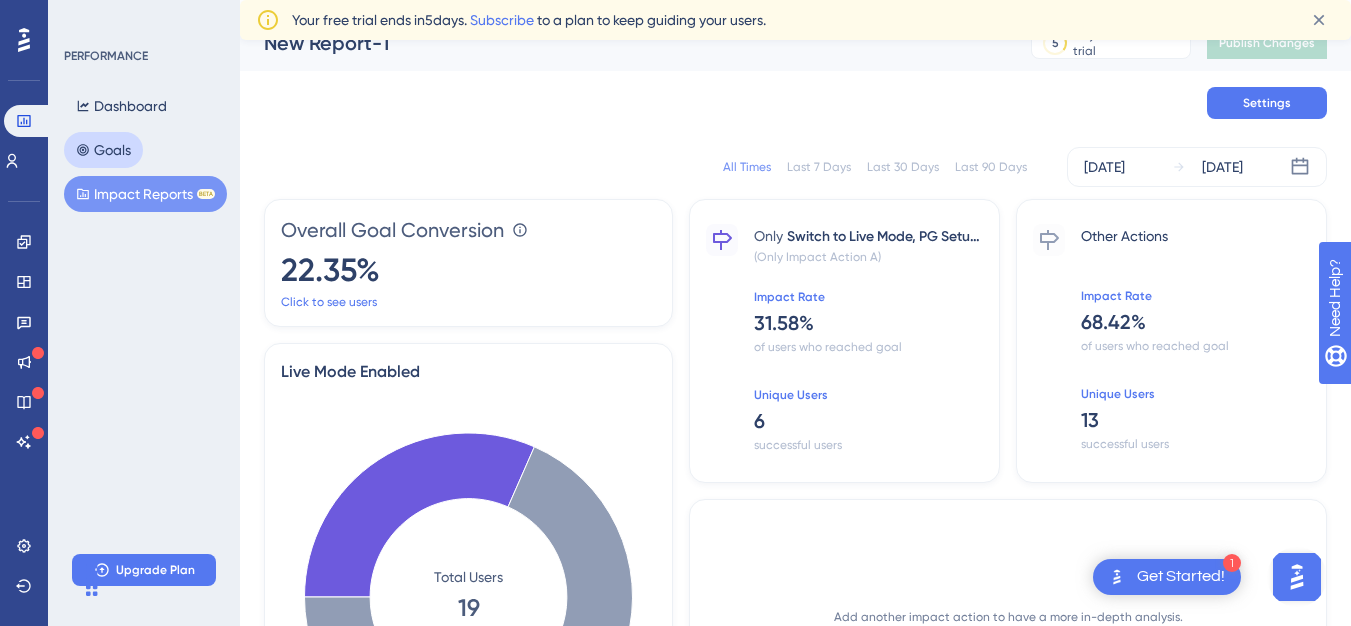 click on "Goals" at bounding box center (103, 150) 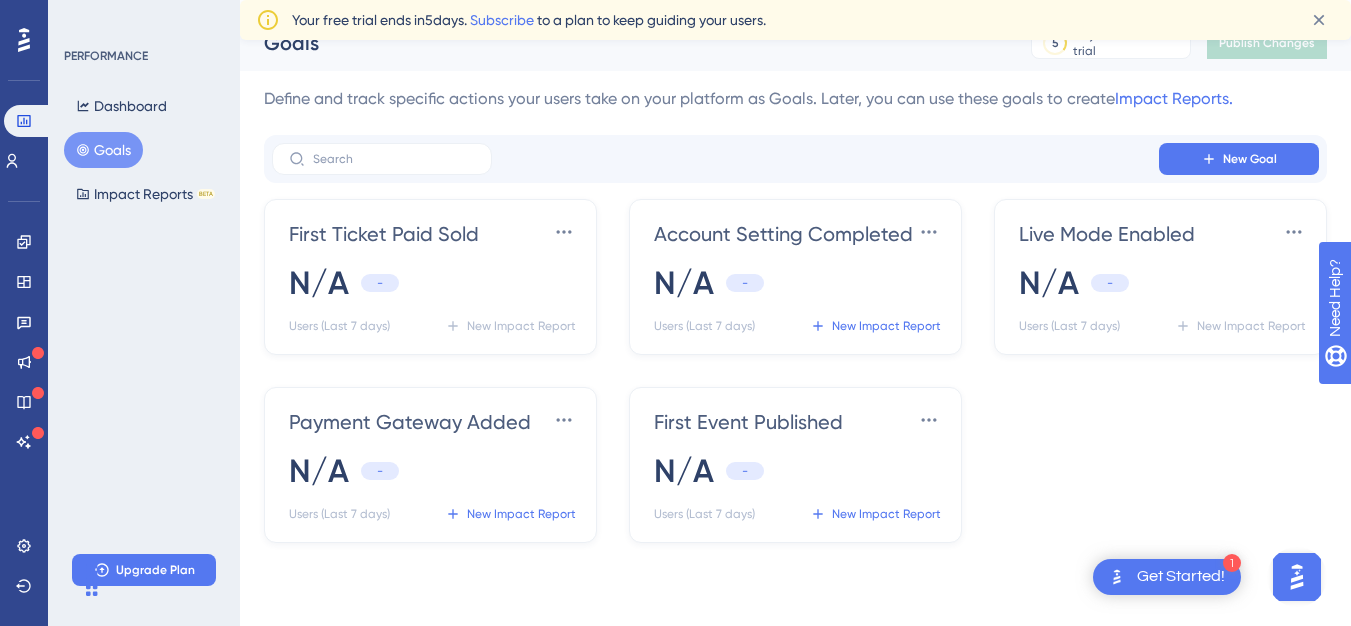 scroll, scrollTop: 0, scrollLeft: 0, axis: both 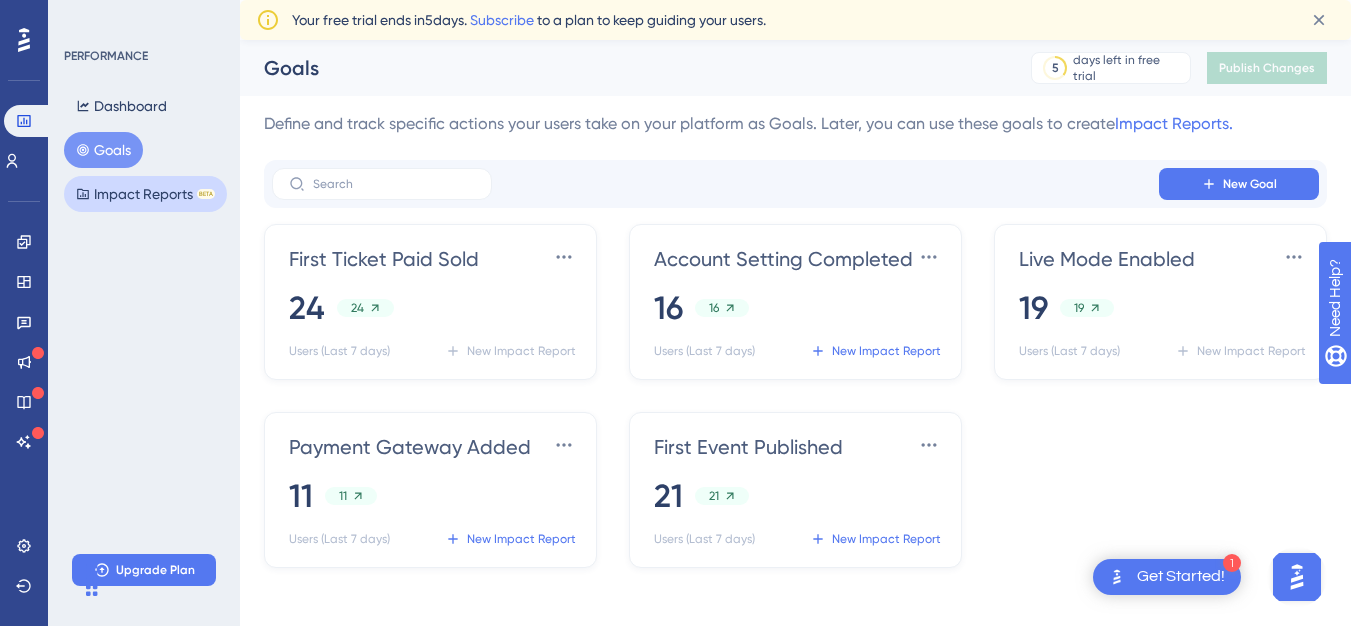 click on "Impact Reports BETA" at bounding box center [145, 194] 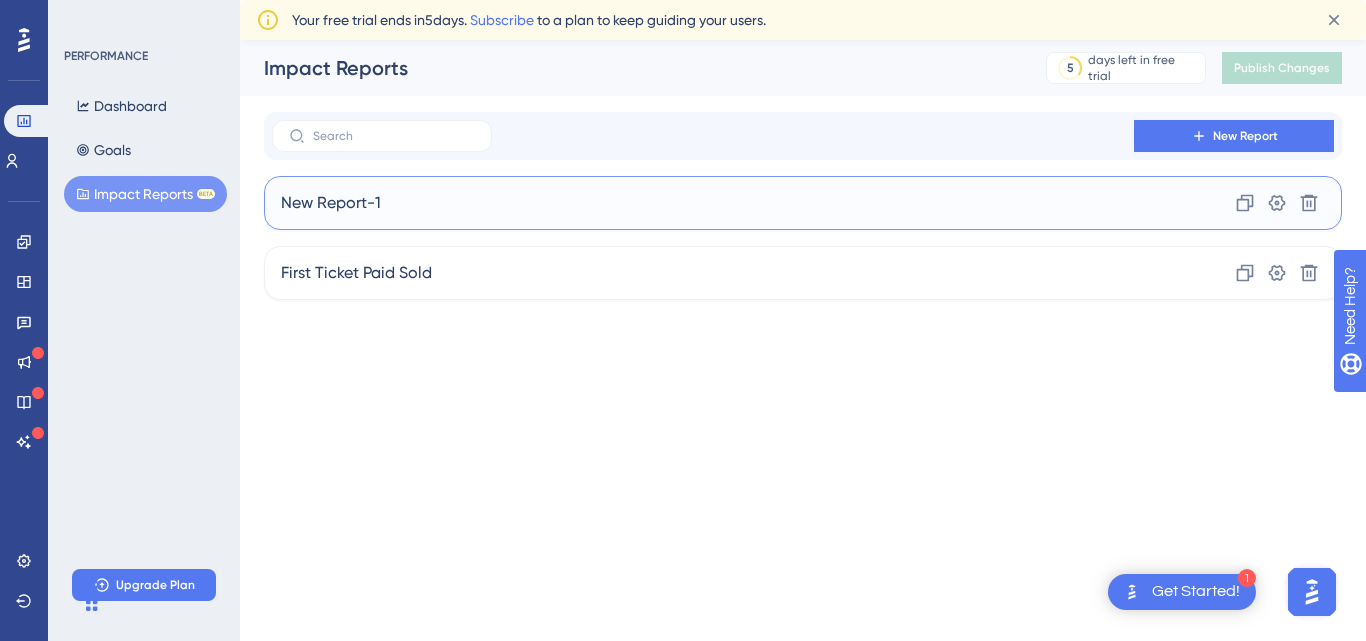 click on "New Report-1" at bounding box center [331, 203] 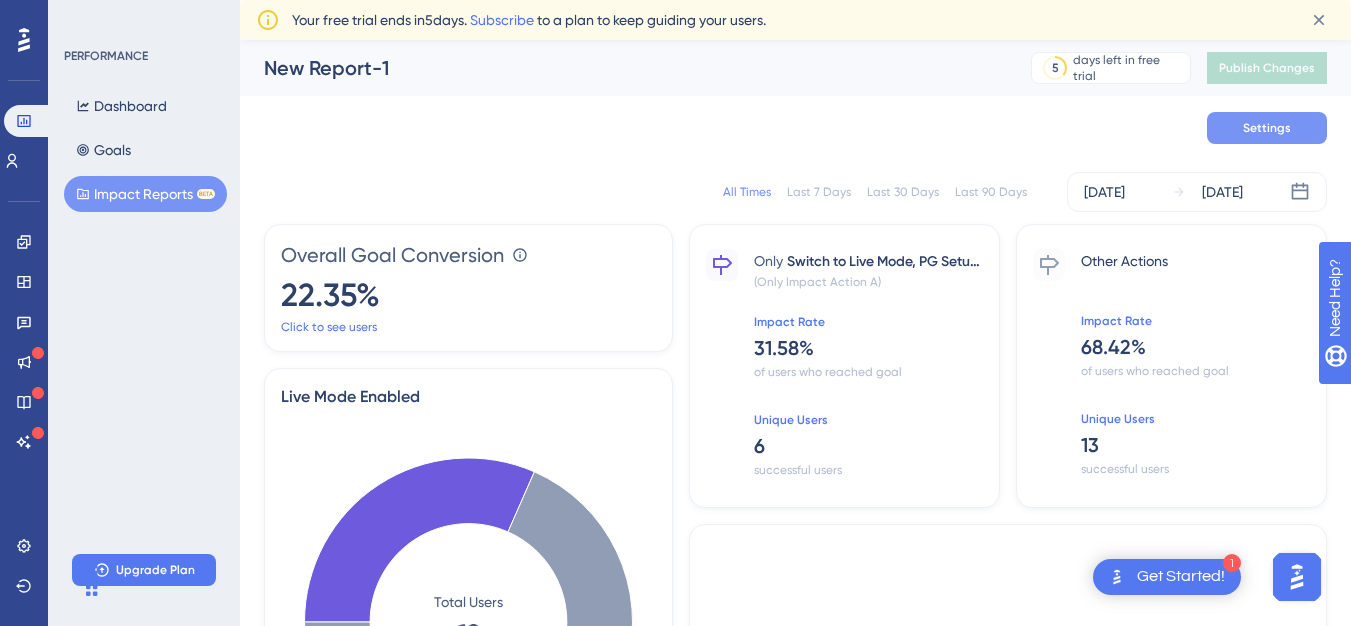 click on "Settings" at bounding box center (1267, 128) 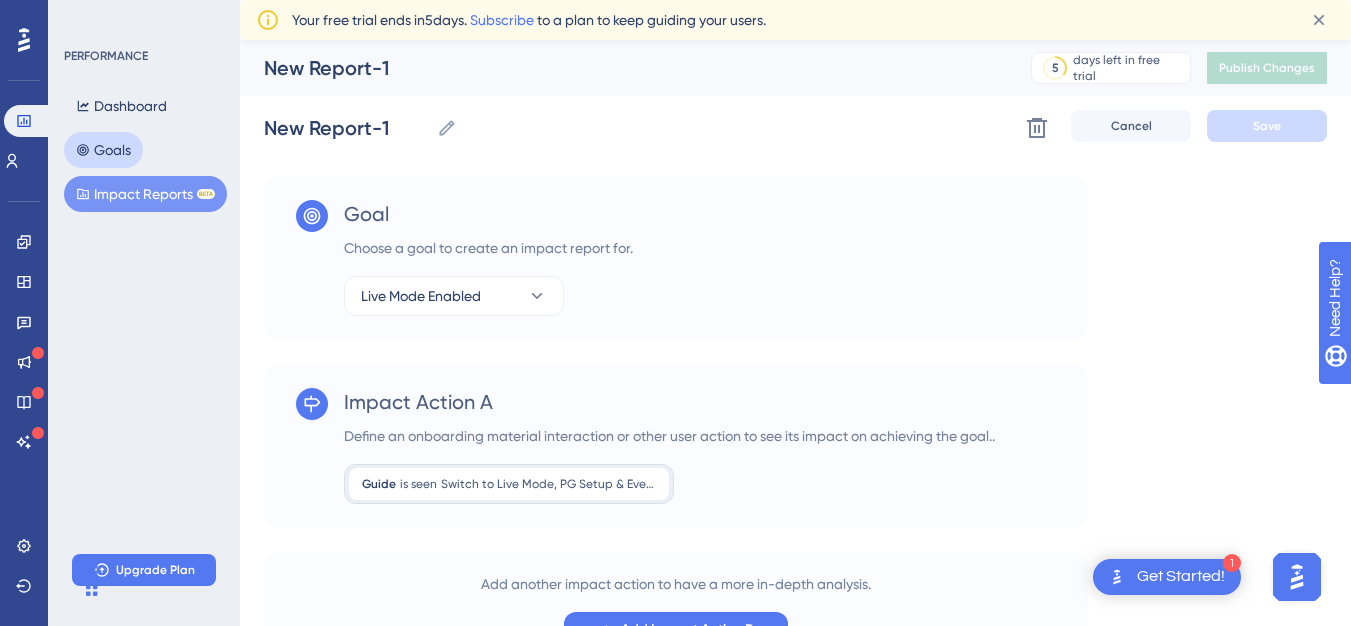 click on "Goals" at bounding box center [103, 150] 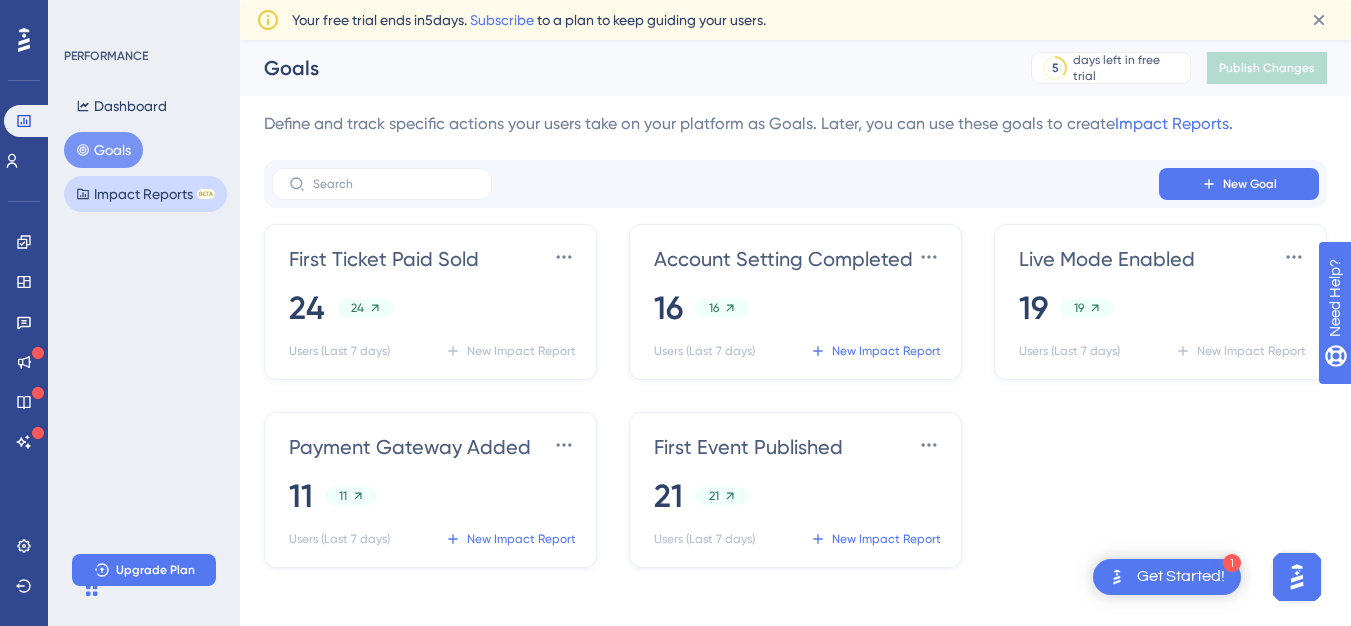 click on "Impact Reports BETA" at bounding box center [145, 194] 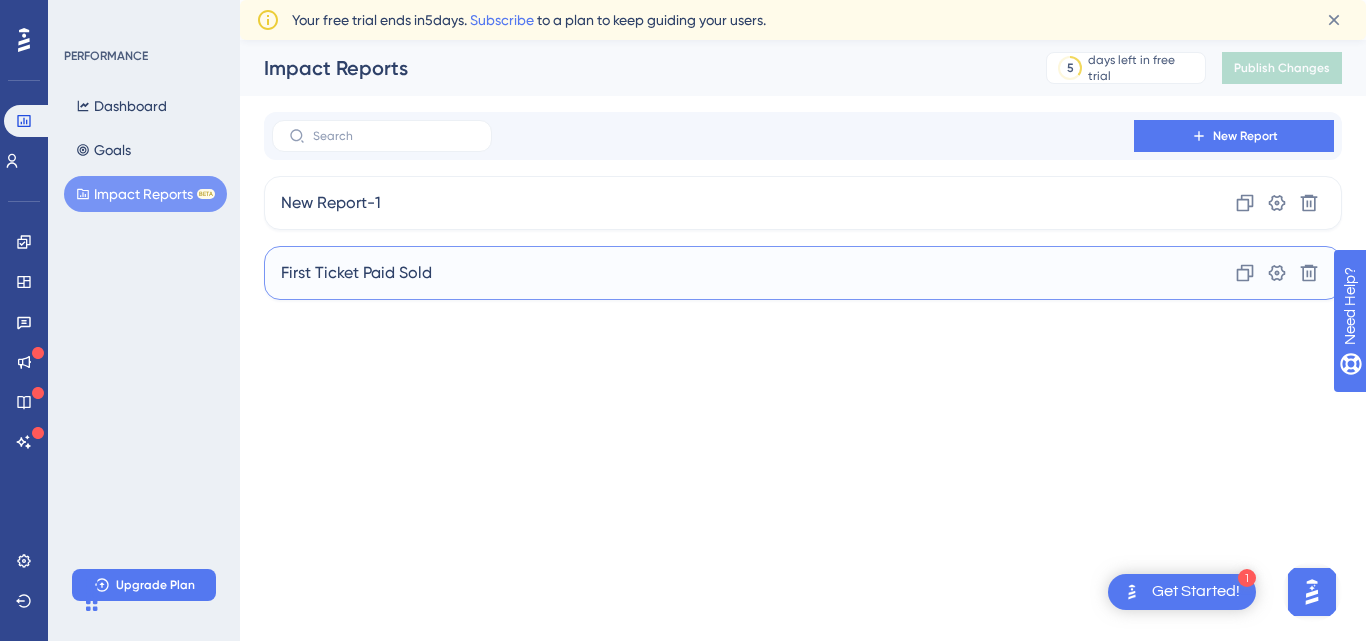 click on "First Ticket Paid Sold" at bounding box center [356, 273] 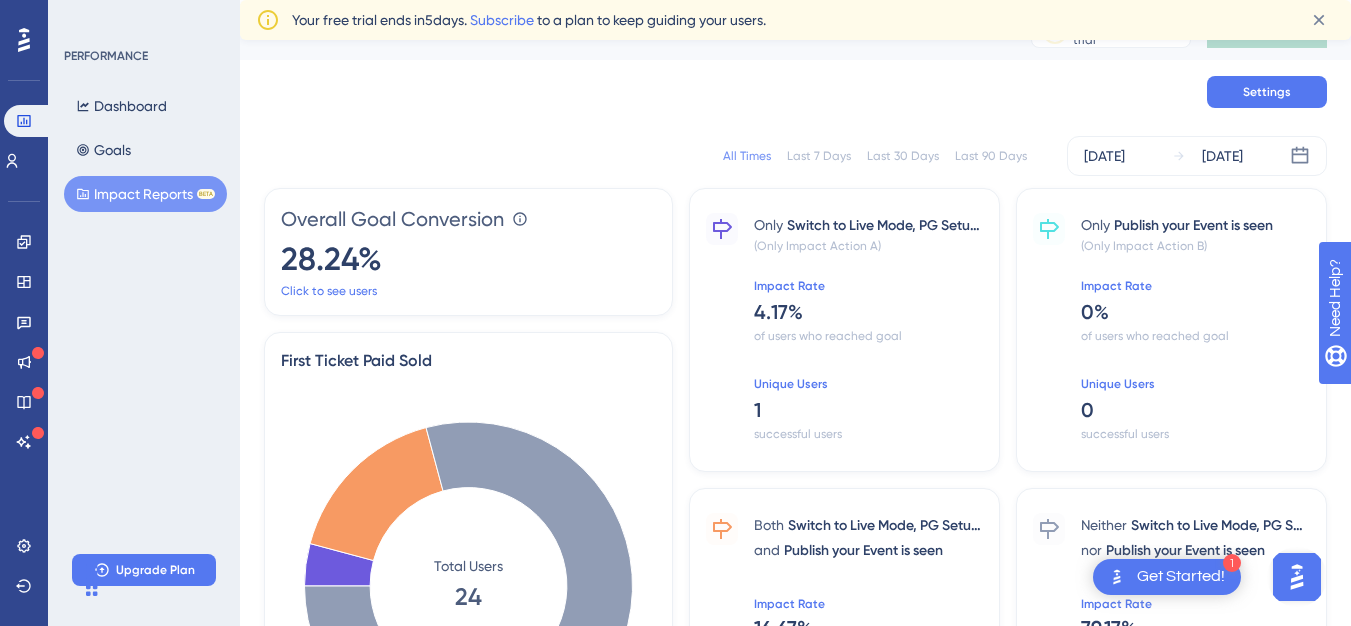 scroll, scrollTop: 54, scrollLeft: 0, axis: vertical 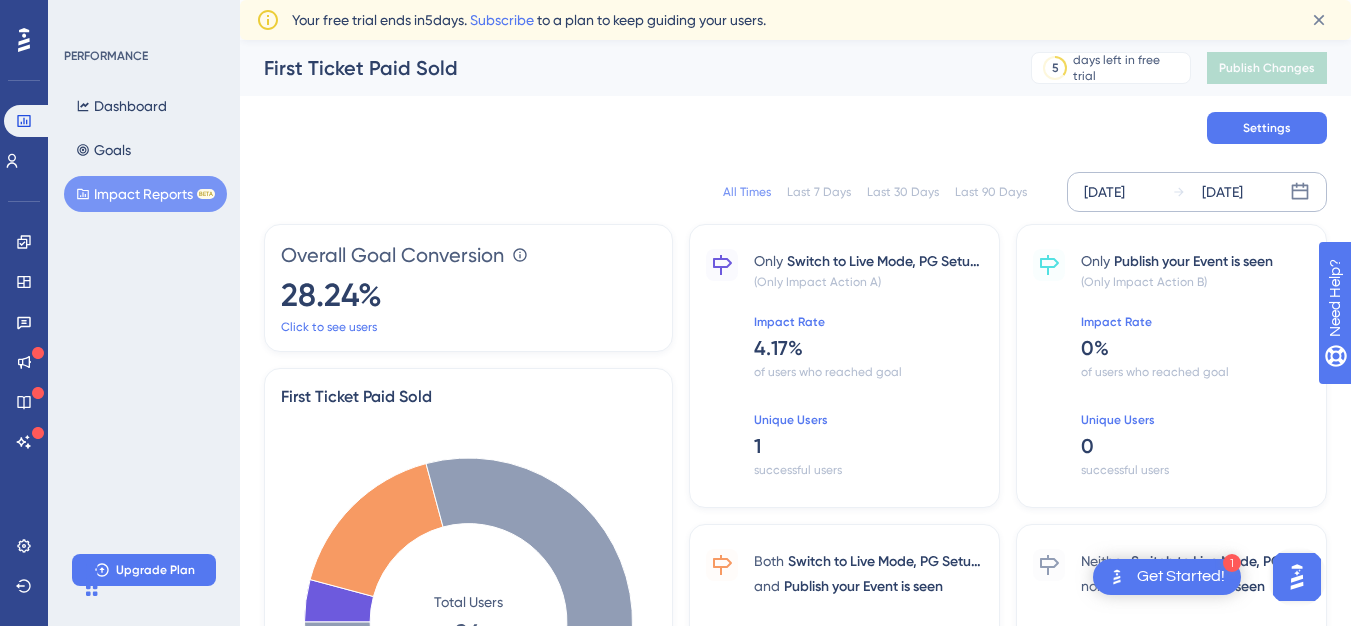 click on "[DATE]" at bounding box center (1104, 192) 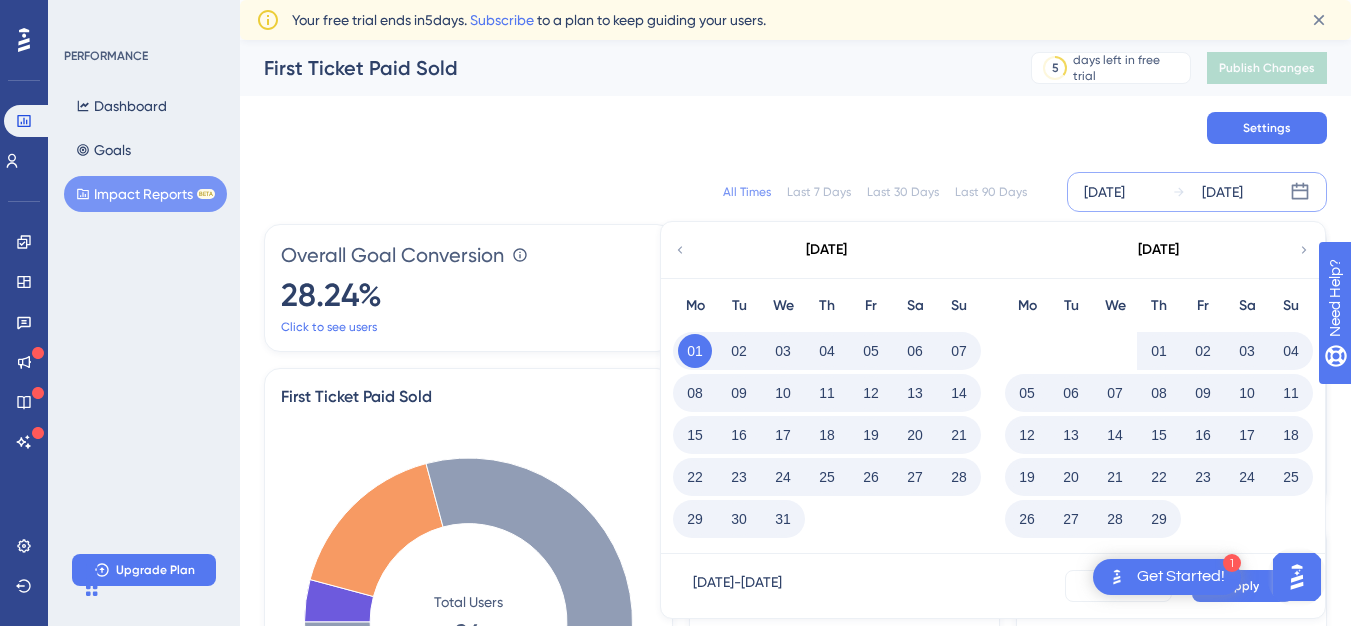 click 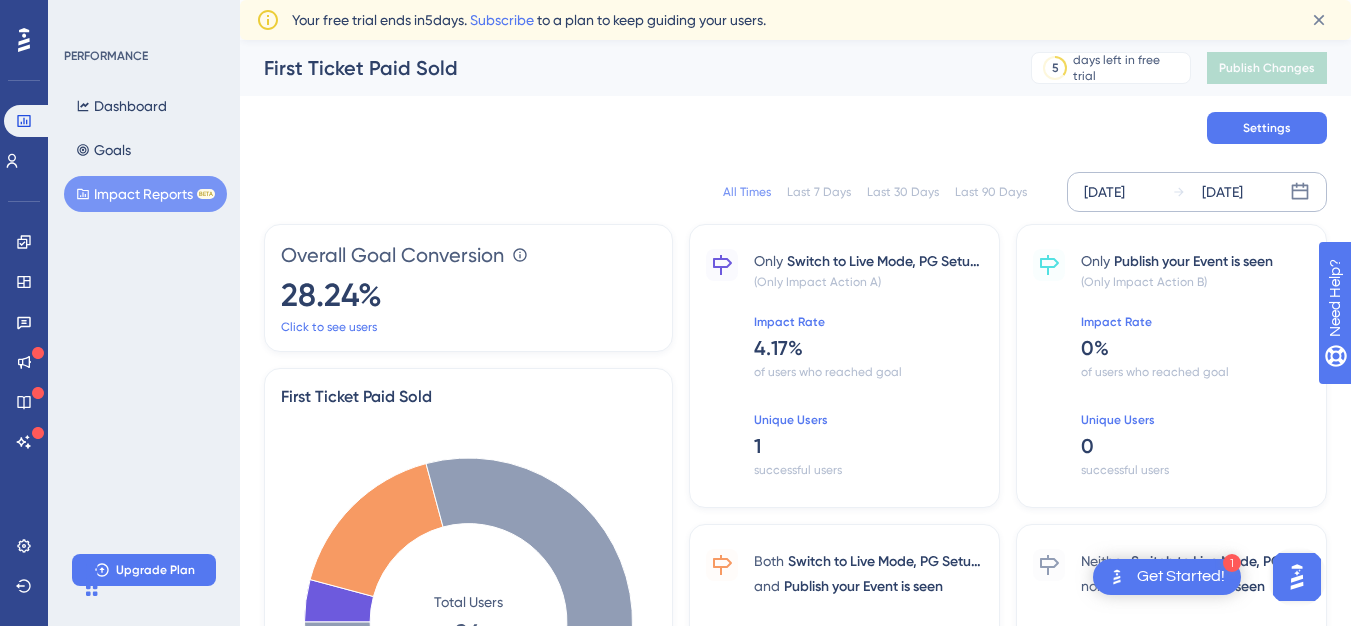click 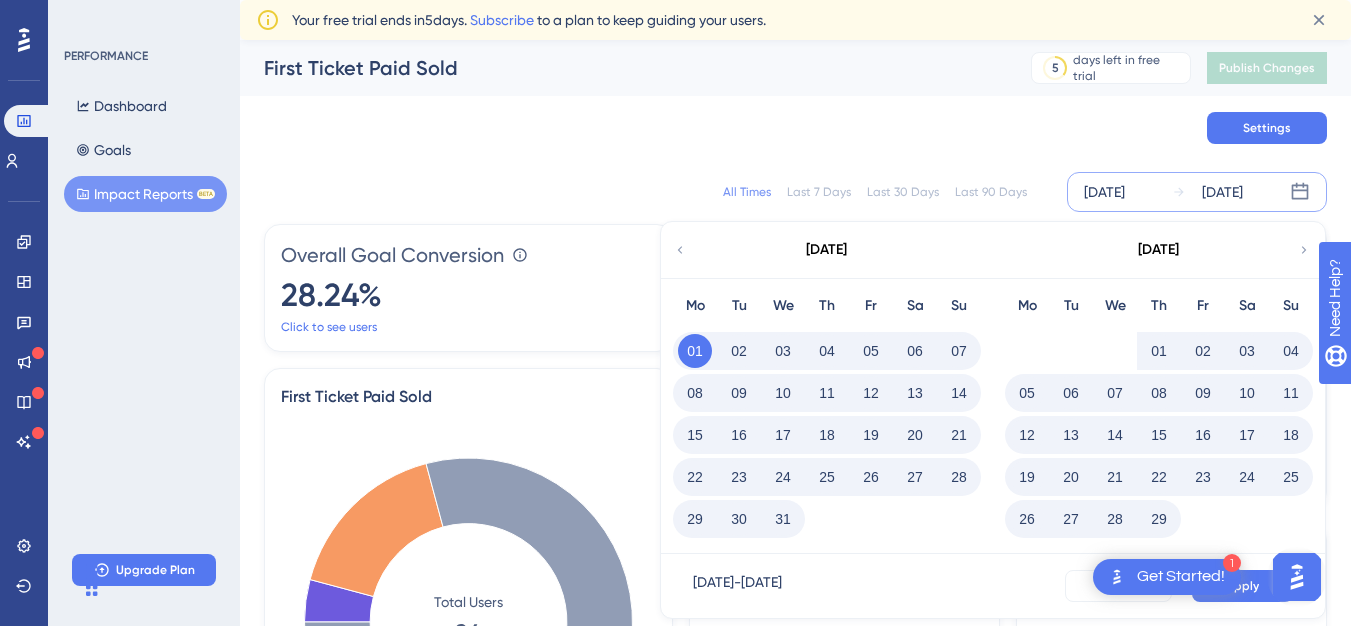 click on "[DATE]  -  [DATE]" at bounding box center [737, 586] 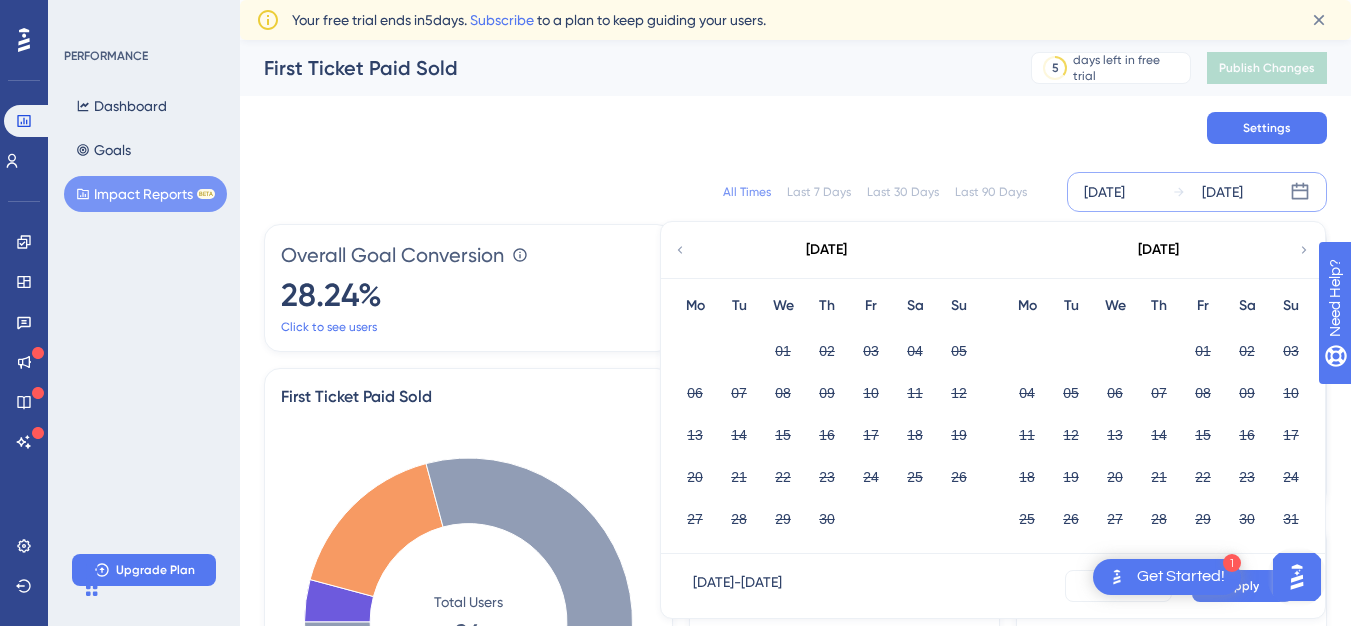 click on "Last 7 Days" at bounding box center [819, 192] 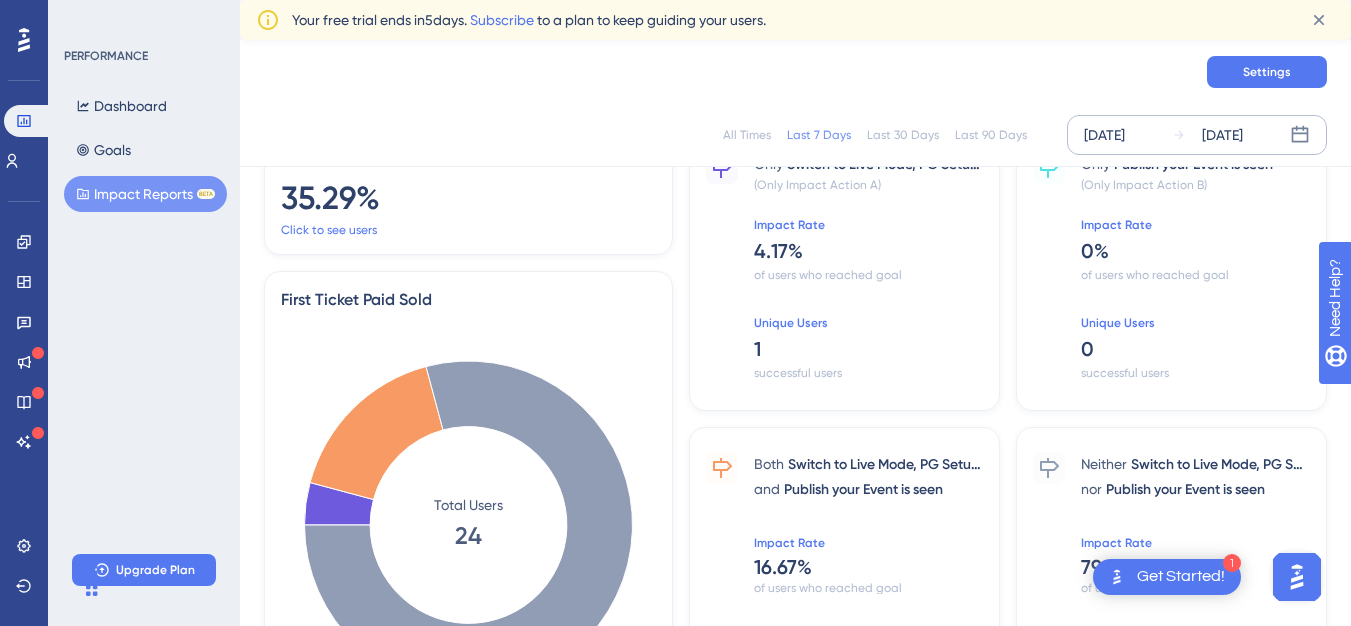 scroll, scrollTop: 0, scrollLeft: 0, axis: both 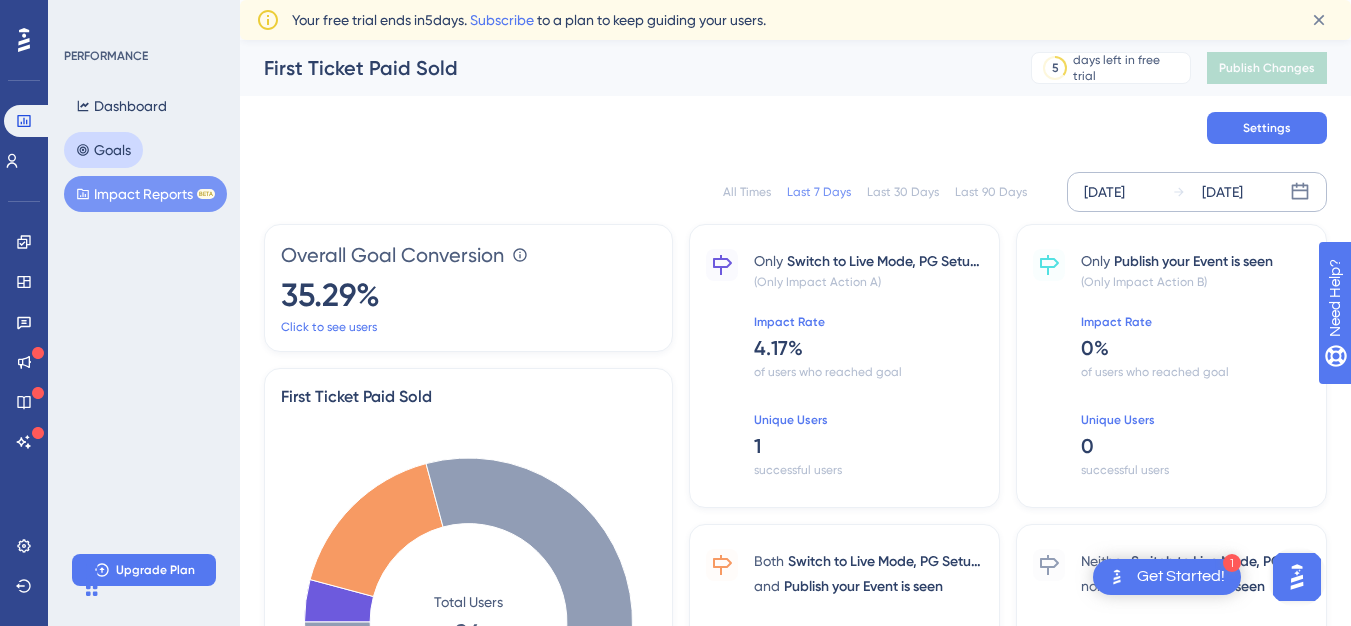 click on "Goals" at bounding box center (103, 150) 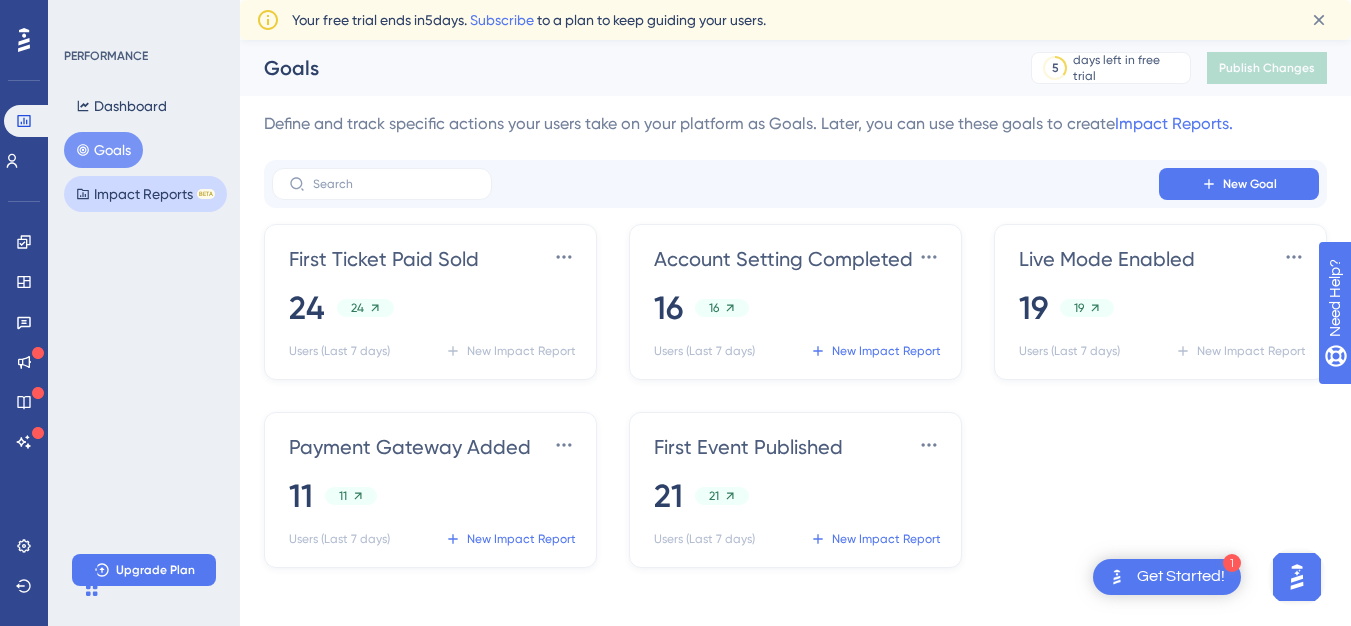 click on "Impact Reports BETA" at bounding box center (145, 194) 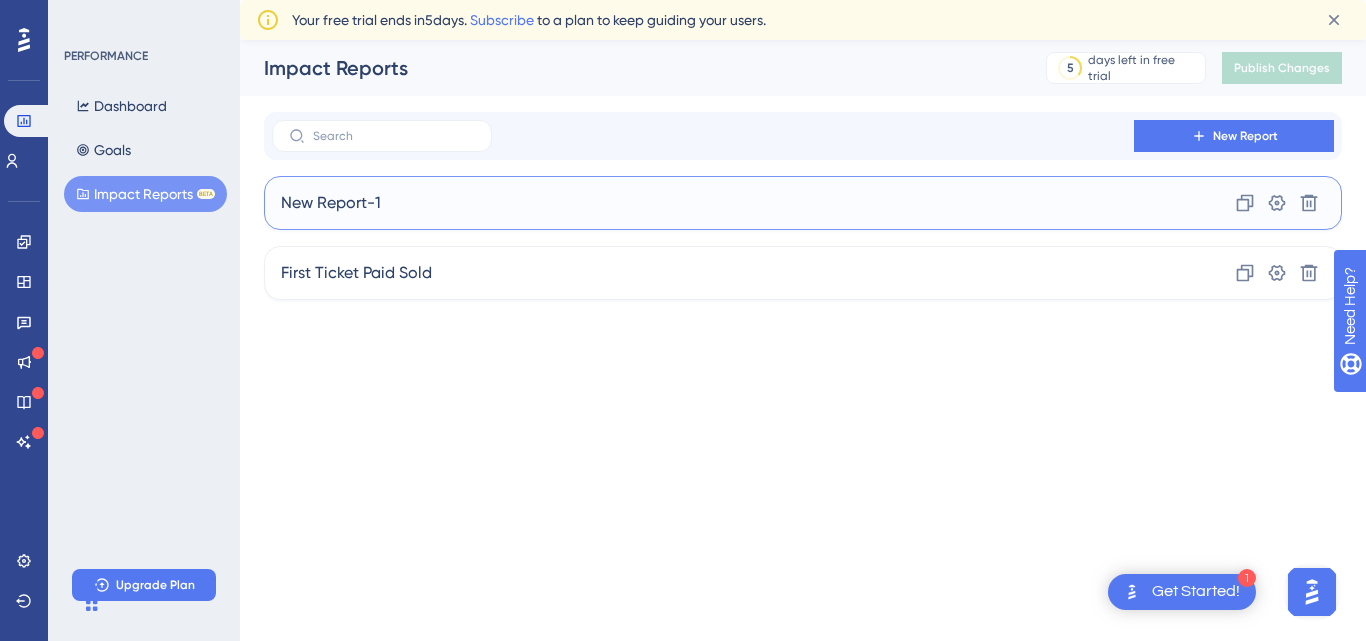 drag, startPoint x: 487, startPoint y: 235, endPoint x: 397, endPoint y: 222, distance: 90.934044 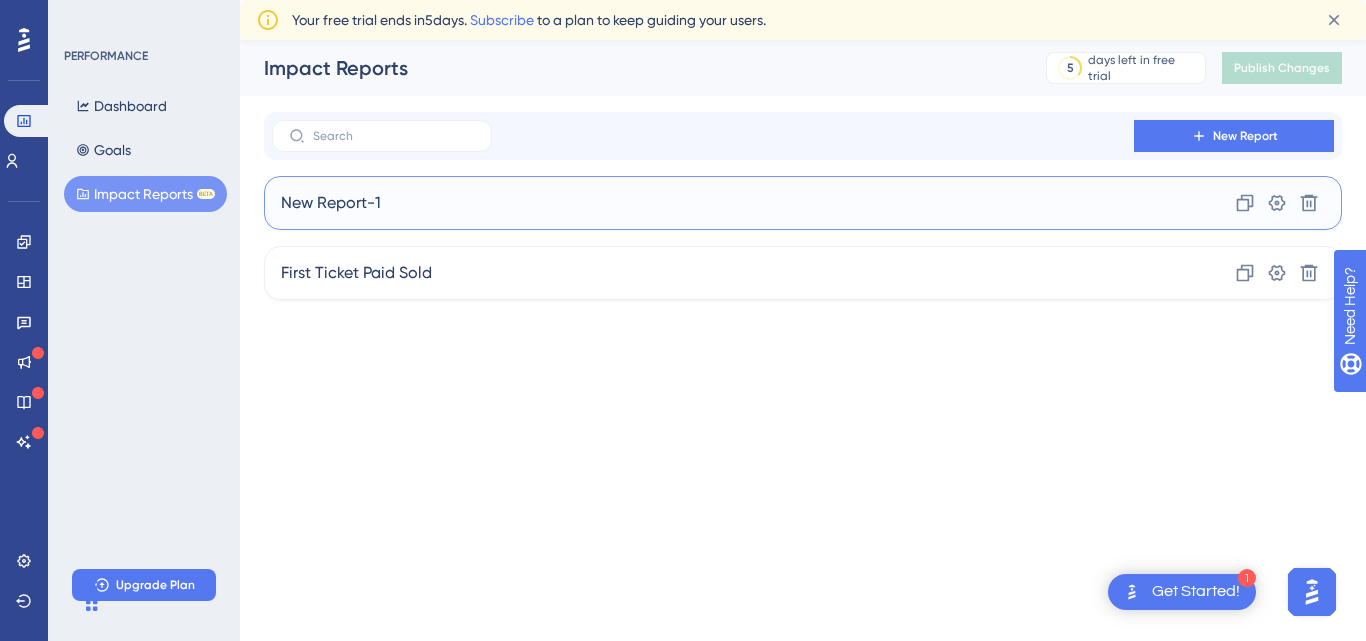 drag, startPoint x: 397, startPoint y: 222, endPoint x: 346, endPoint y: 204, distance: 54.08327 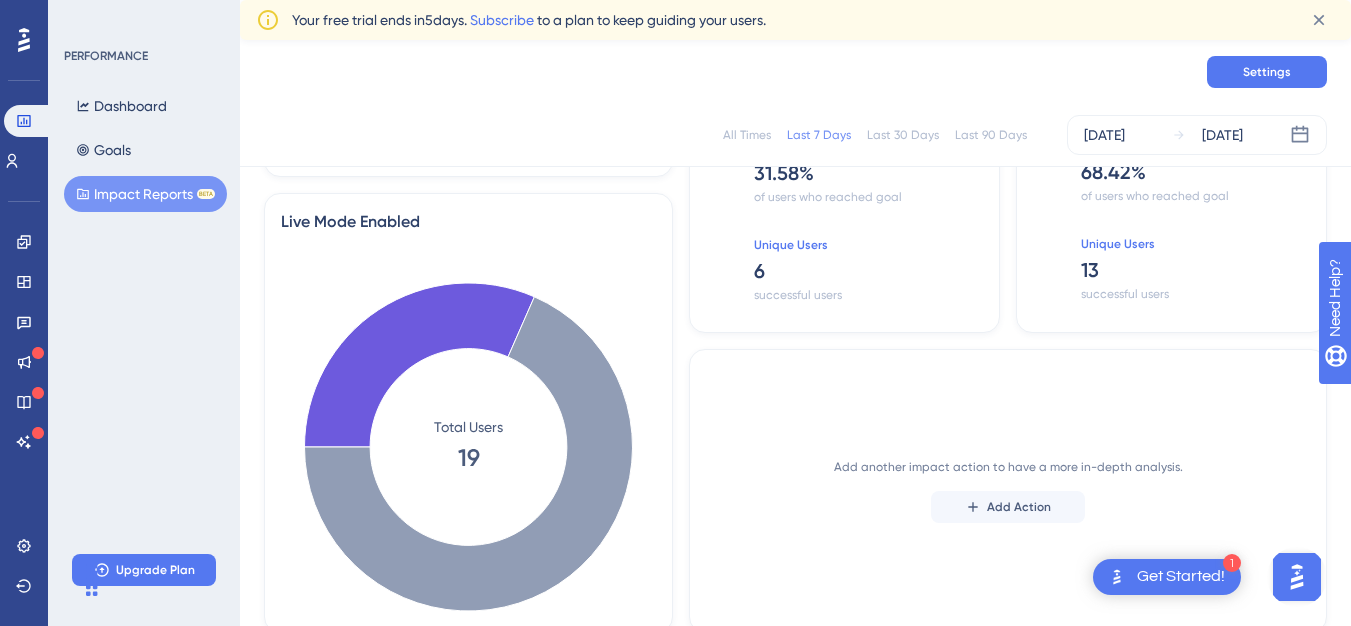 scroll, scrollTop: 0, scrollLeft: 0, axis: both 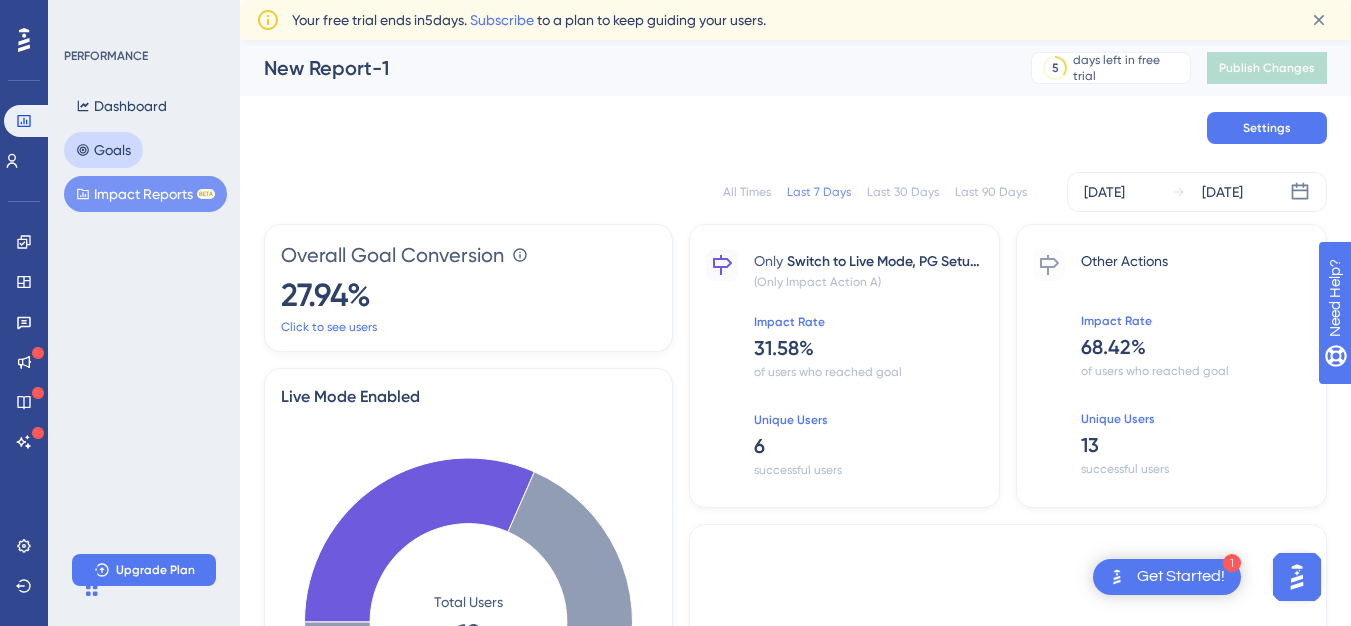 click on "Goals" at bounding box center (103, 150) 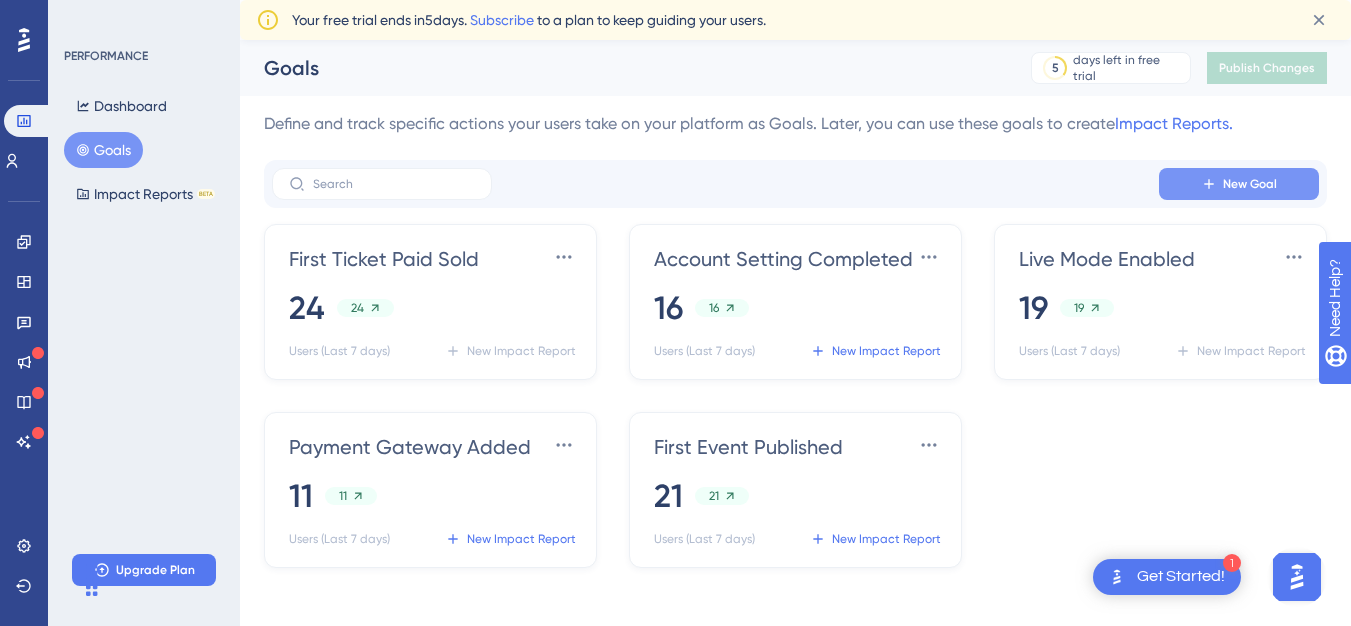 click on "New Goal" at bounding box center (1239, 184) 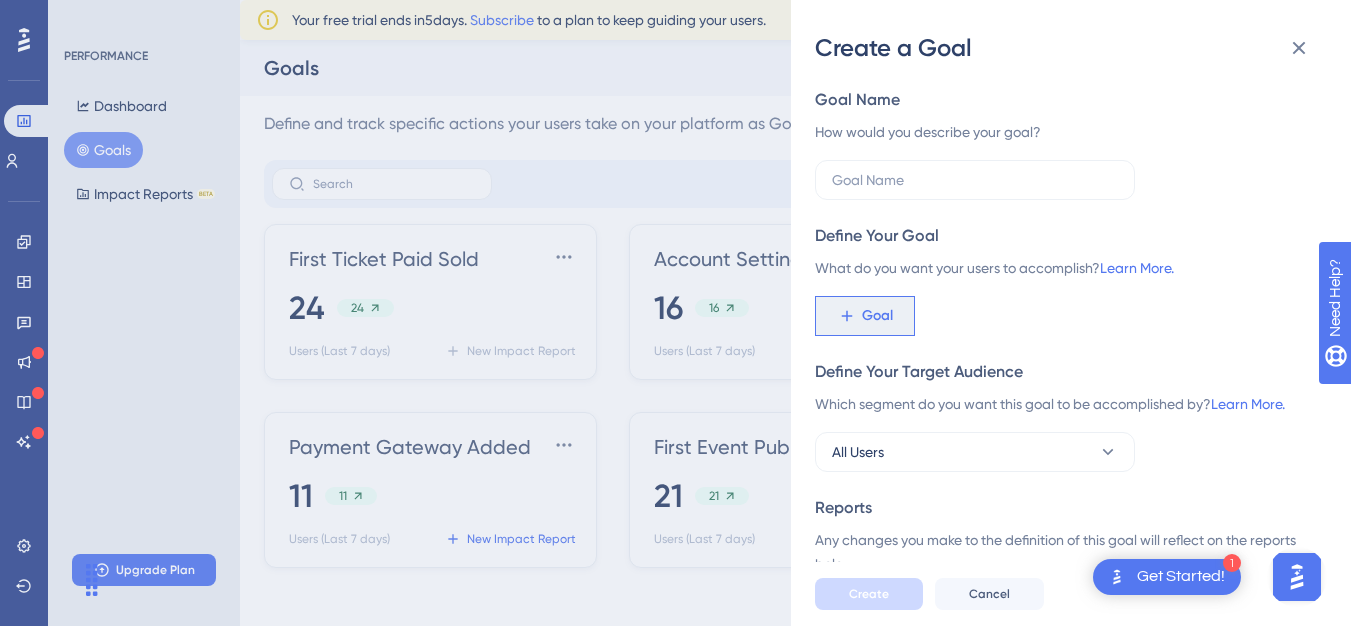 click on "Goal" at bounding box center (865, 316) 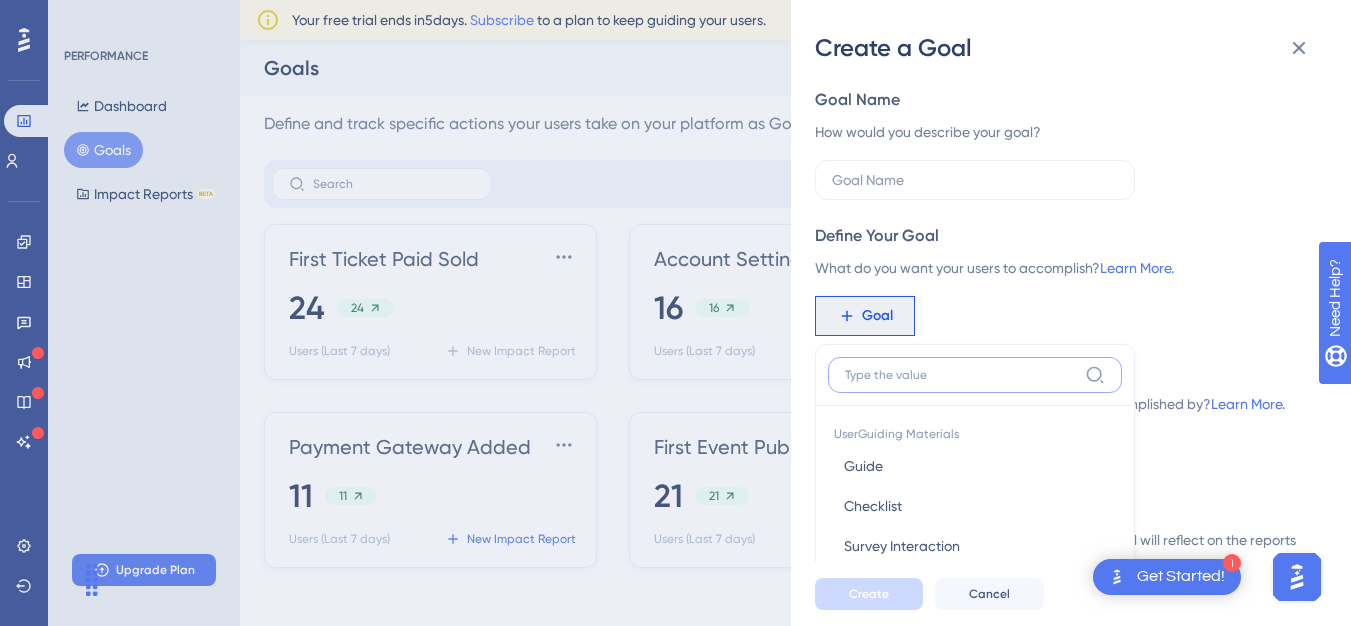 scroll, scrollTop: 188, scrollLeft: 0, axis: vertical 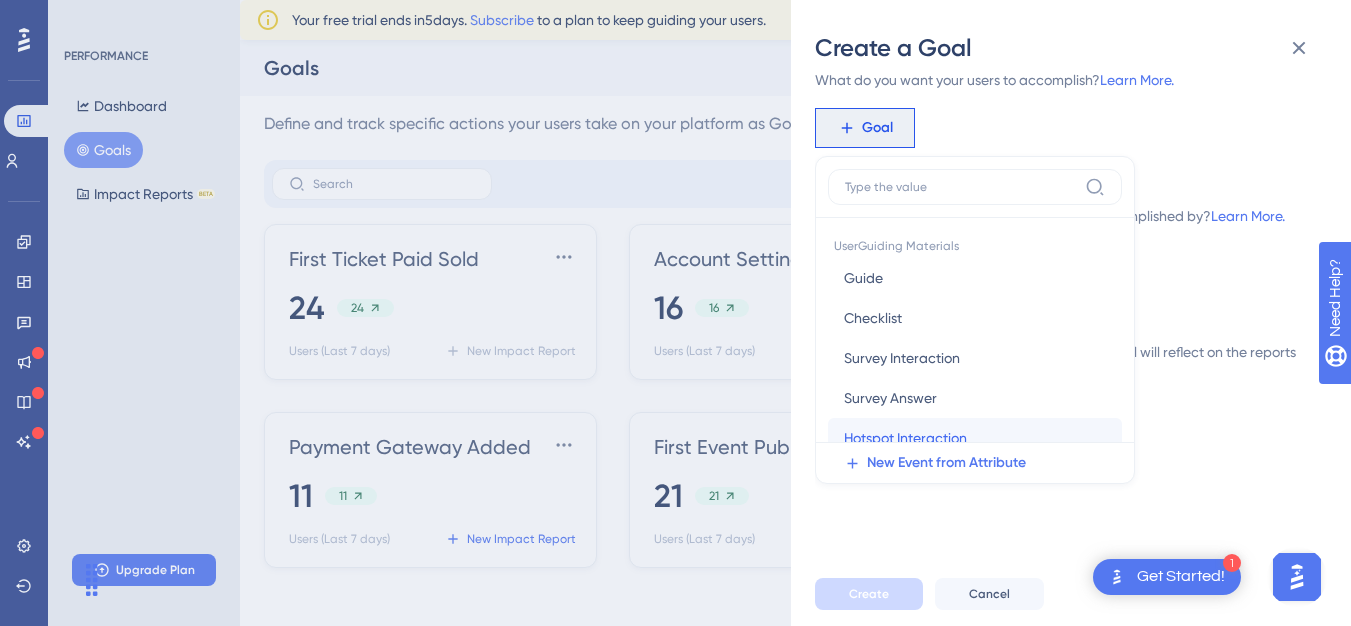 click on "Hotspot Interaction" at bounding box center (905, 438) 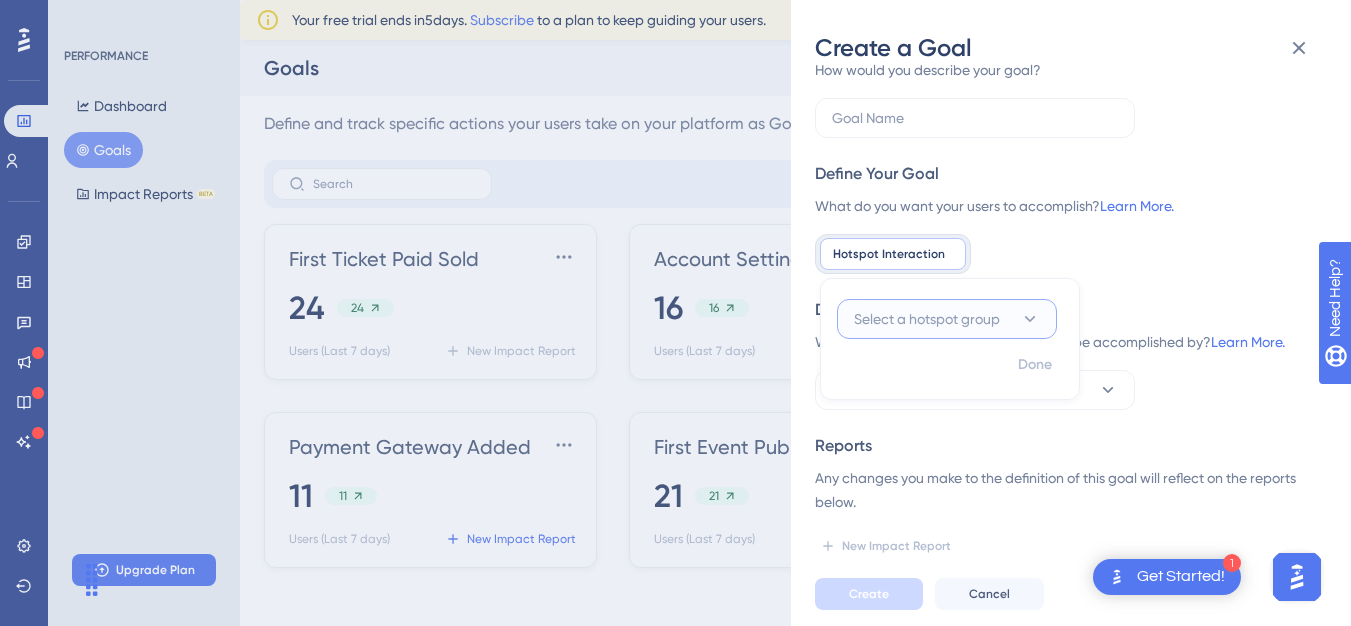 scroll, scrollTop: 47, scrollLeft: 0, axis: vertical 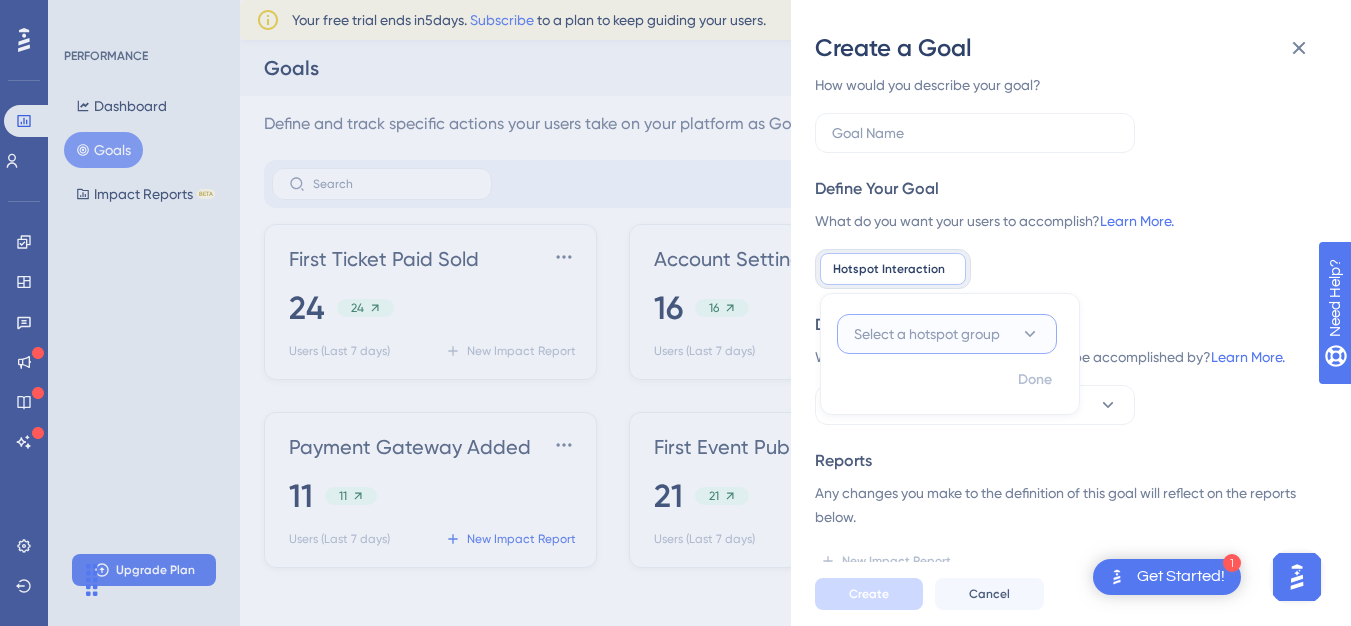 click on "Select a hotspot group" at bounding box center (947, 334) 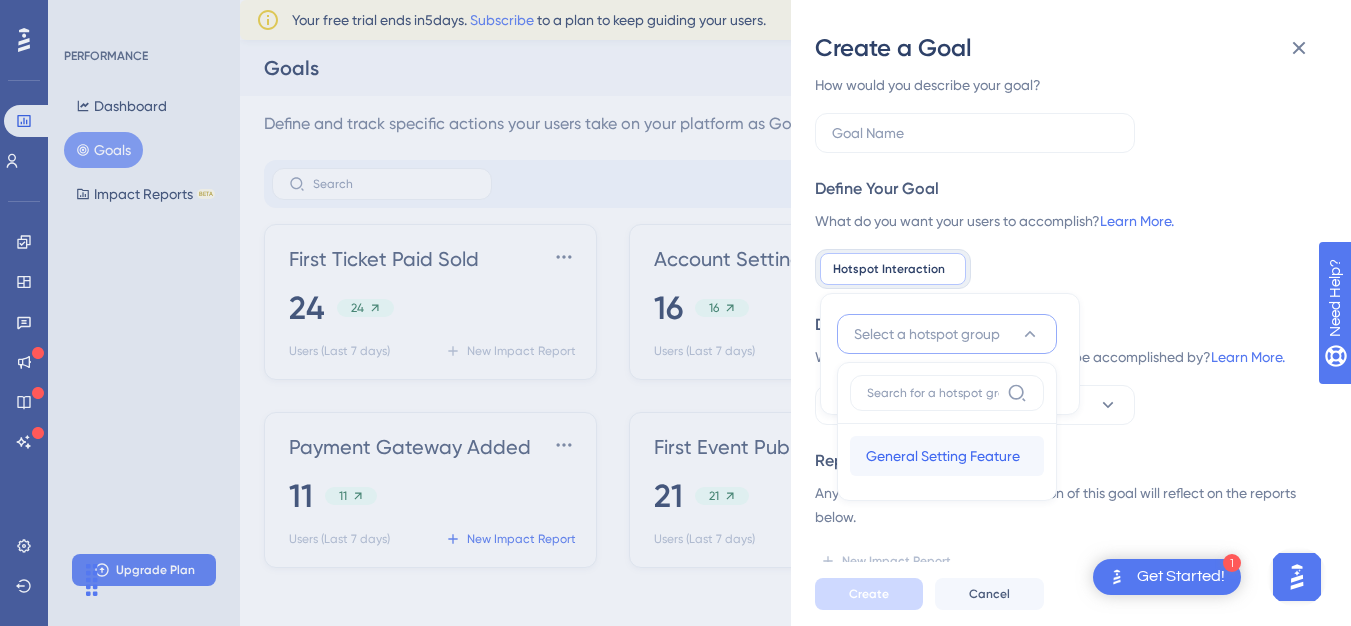 click on "General Setting Feature" at bounding box center (943, 456) 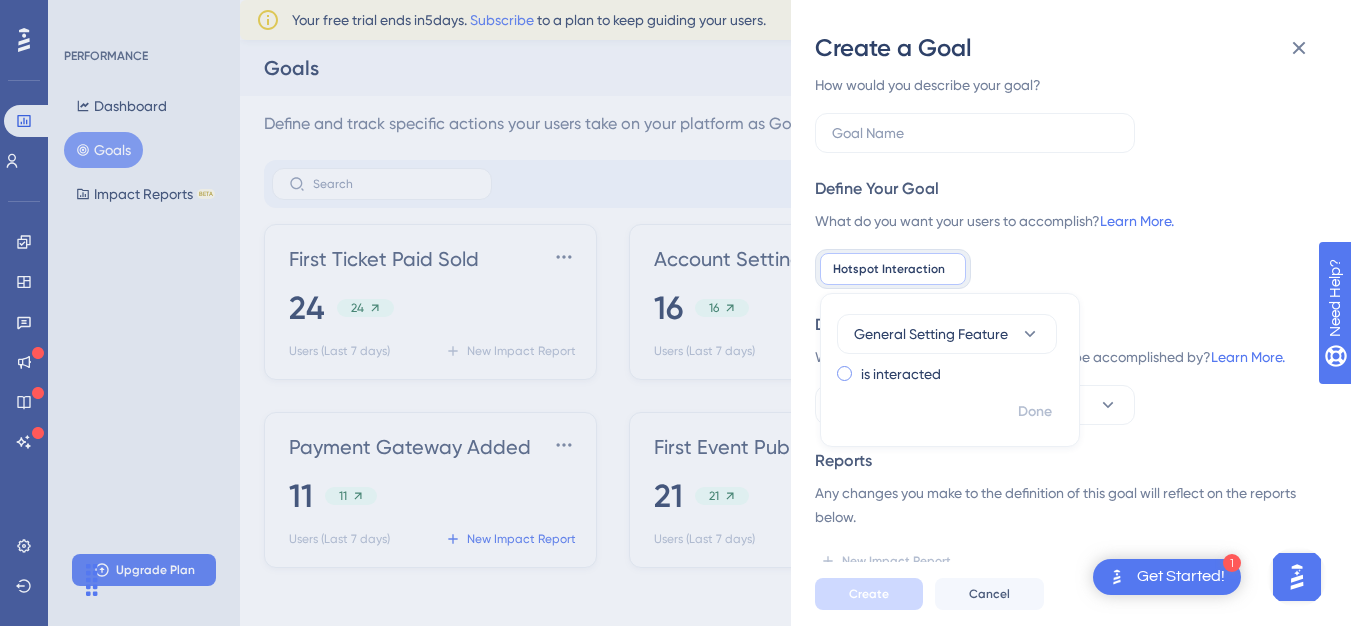click on "is interacted" at bounding box center (946, 374) 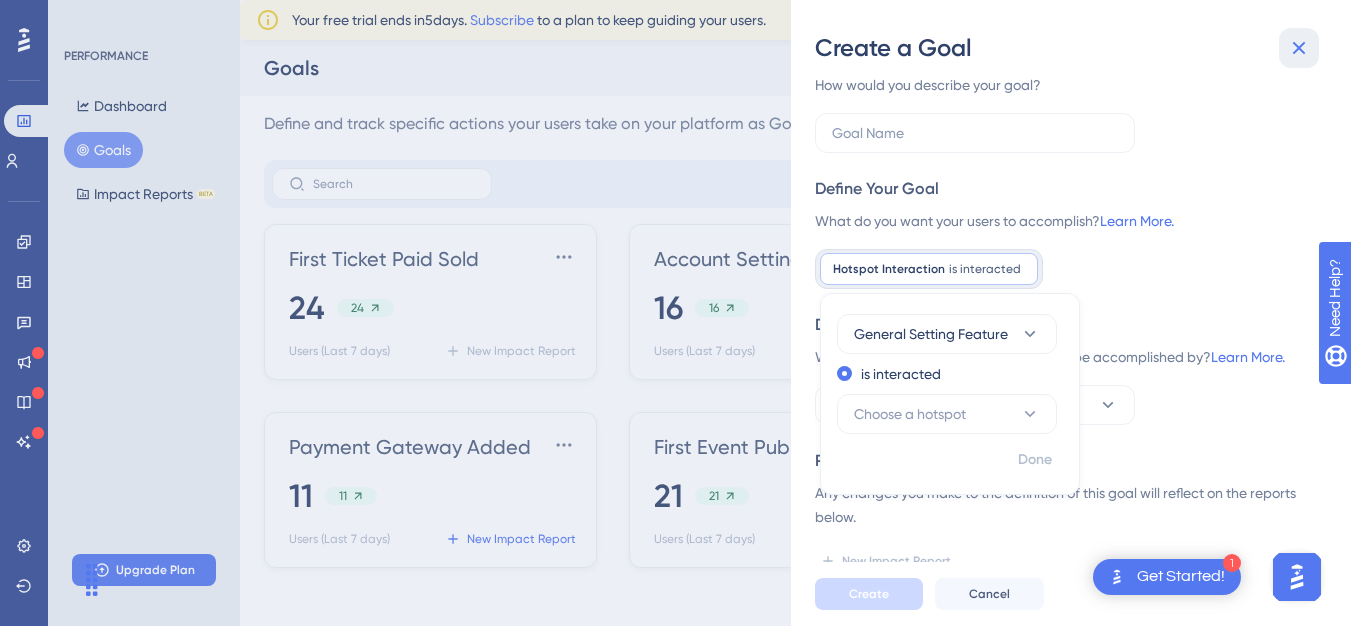 drag, startPoint x: 987, startPoint y: 408, endPoint x: 1292, endPoint y: 47, distance: 472.59497 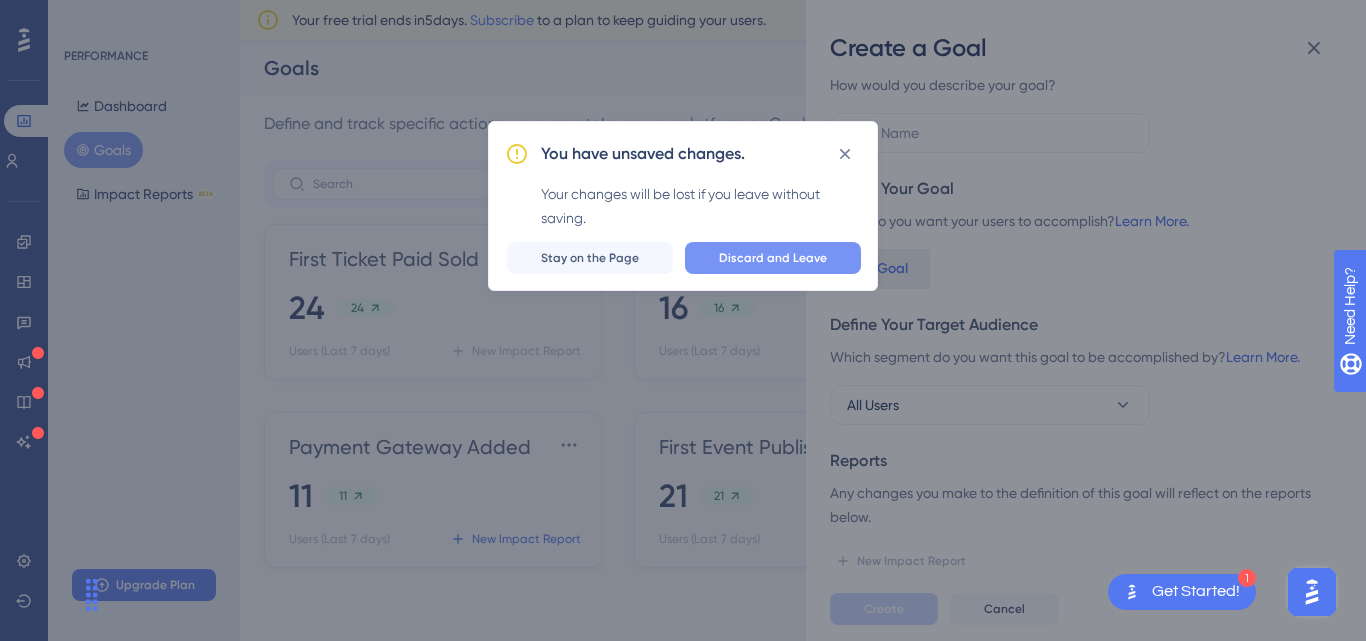 click on "Discard and Leave" at bounding box center (773, 258) 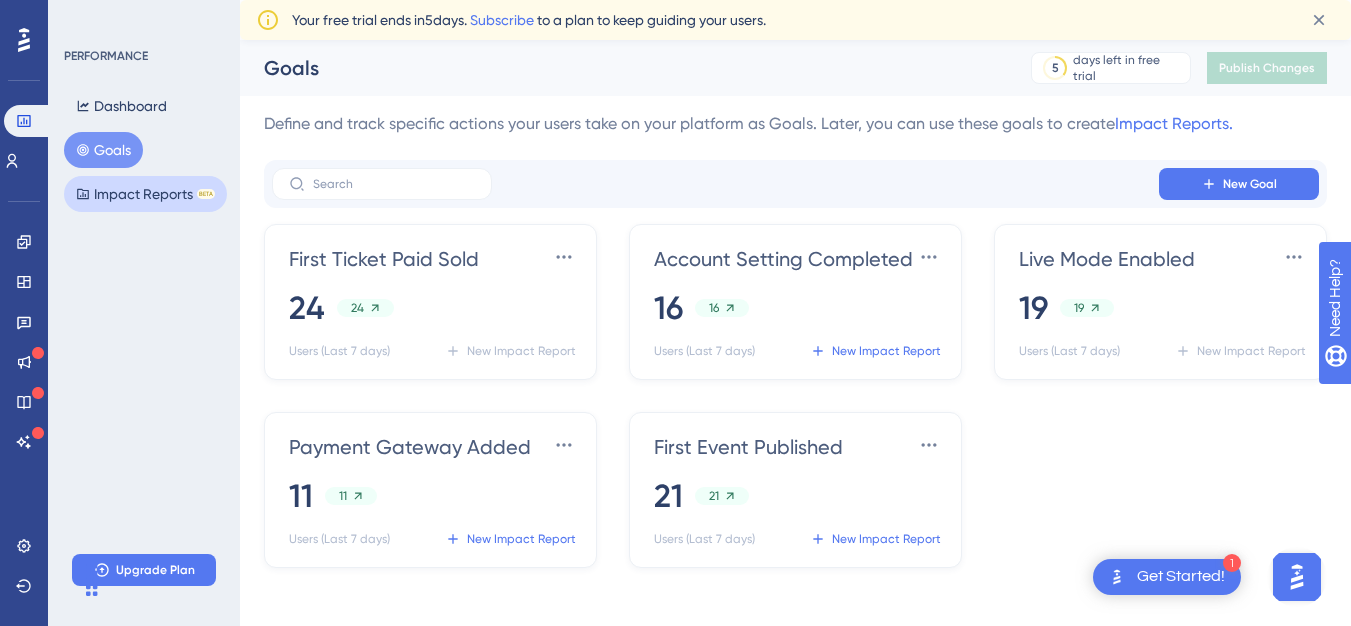 click on "Impact Reports BETA" at bounding box center (145, 194) 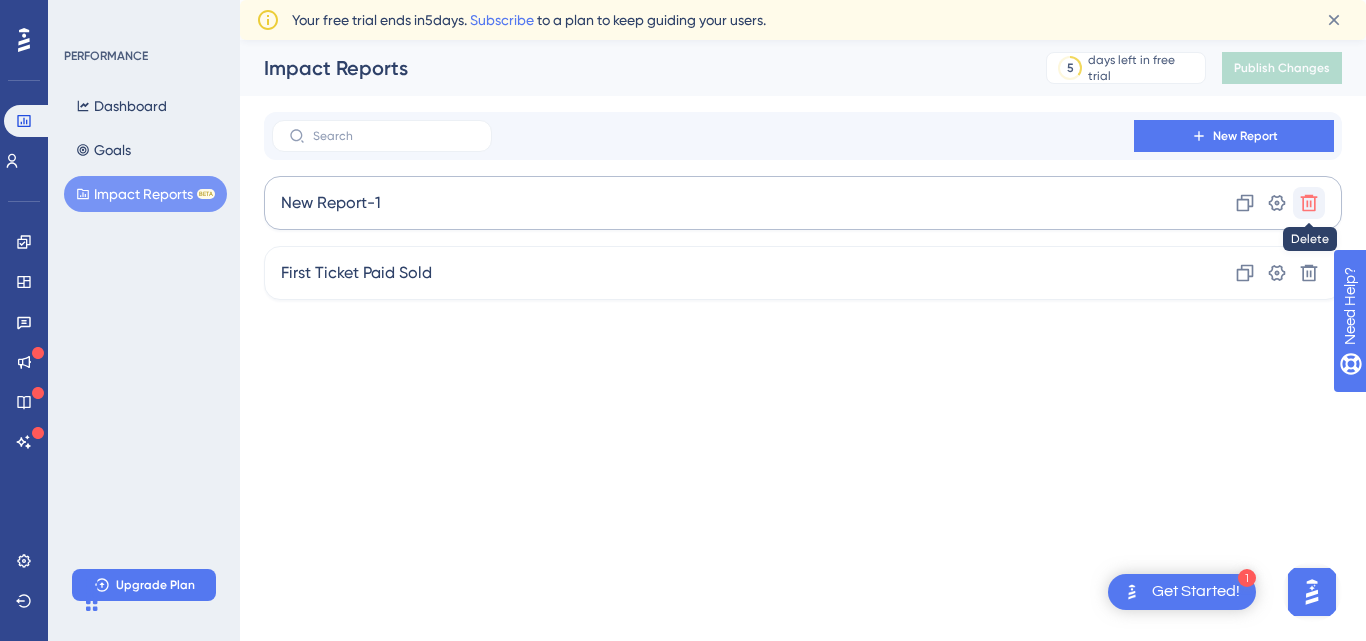 click at bounding box center [1309, 203] 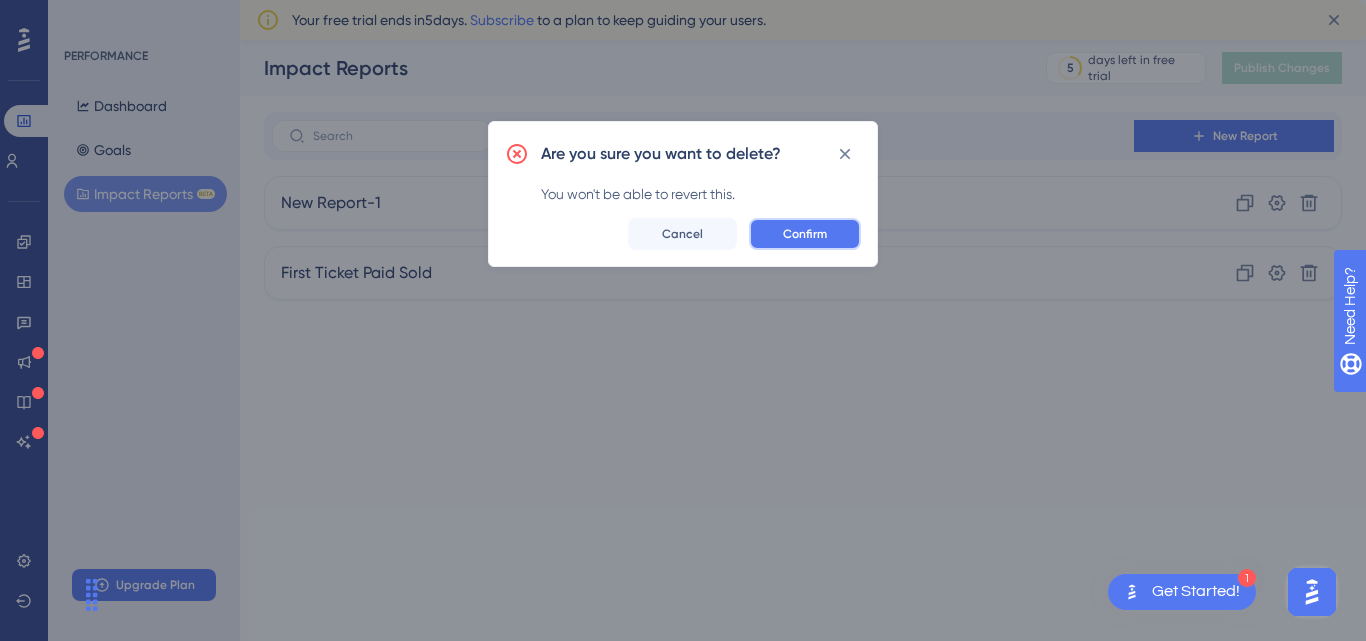 click on "Confirm" at bounding box center [805, 234] 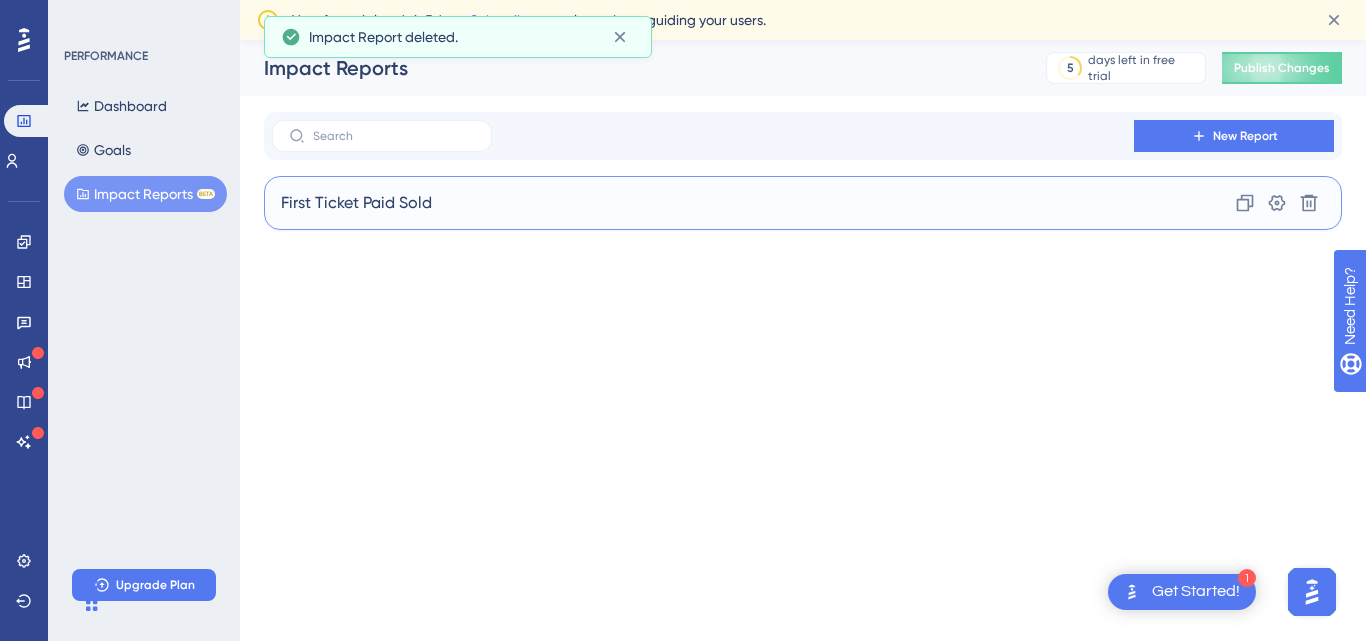 click on "First Ticket Paid Sold Clone Settings Delete" at bounding box center (803, 203) 